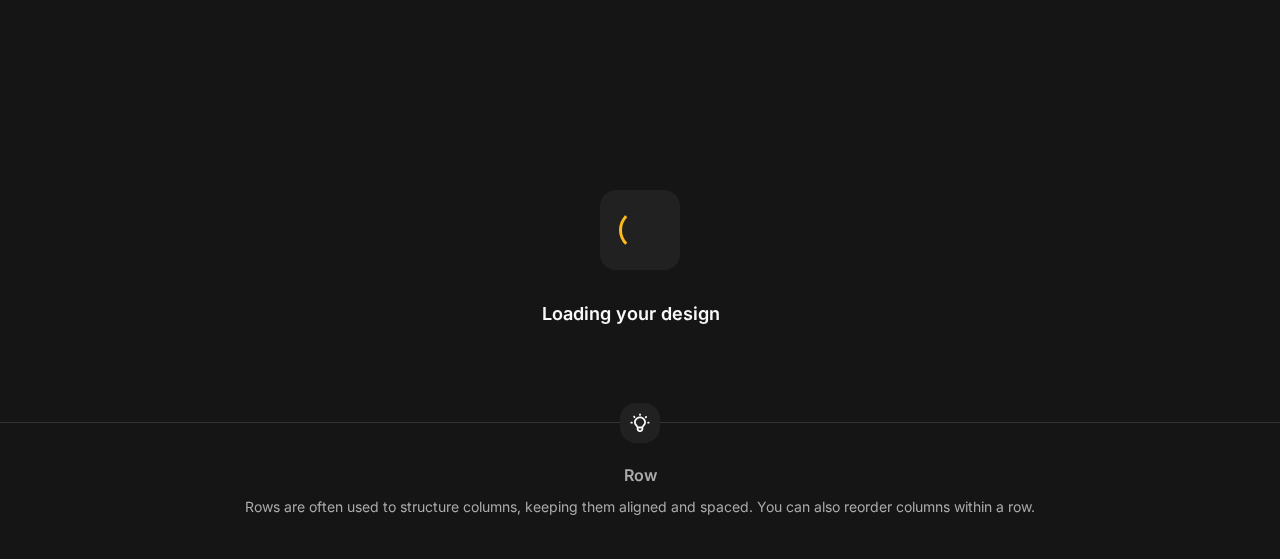 scroll, scrollTop: 0, scrollLeft: 0, axis: both 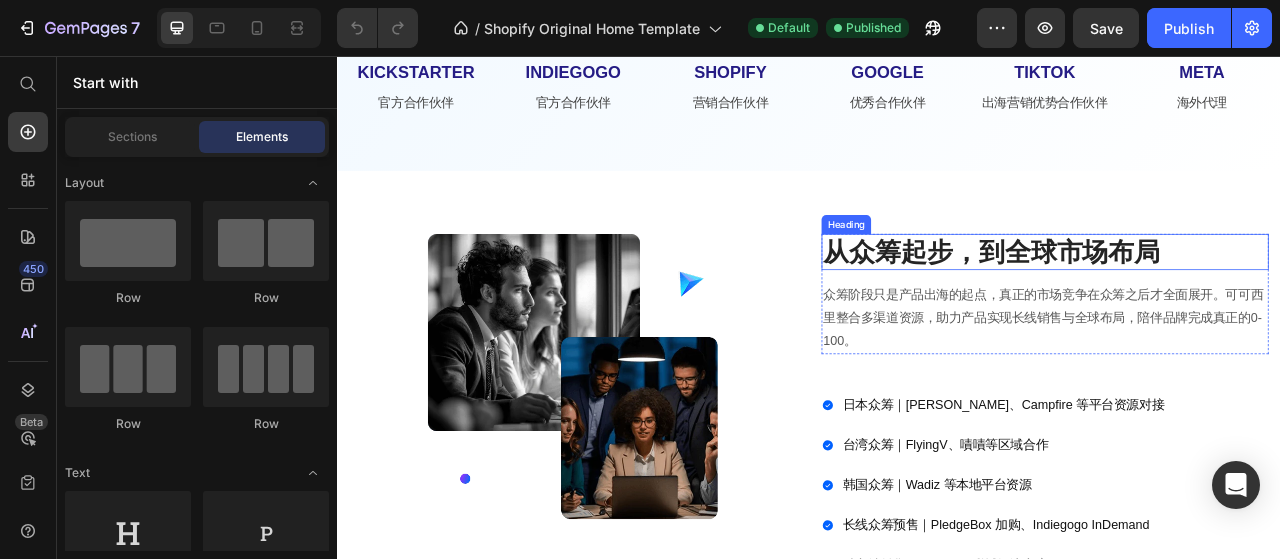 click on "从众筹起步，到全球市场布局" at bounding box center (1237, 306) 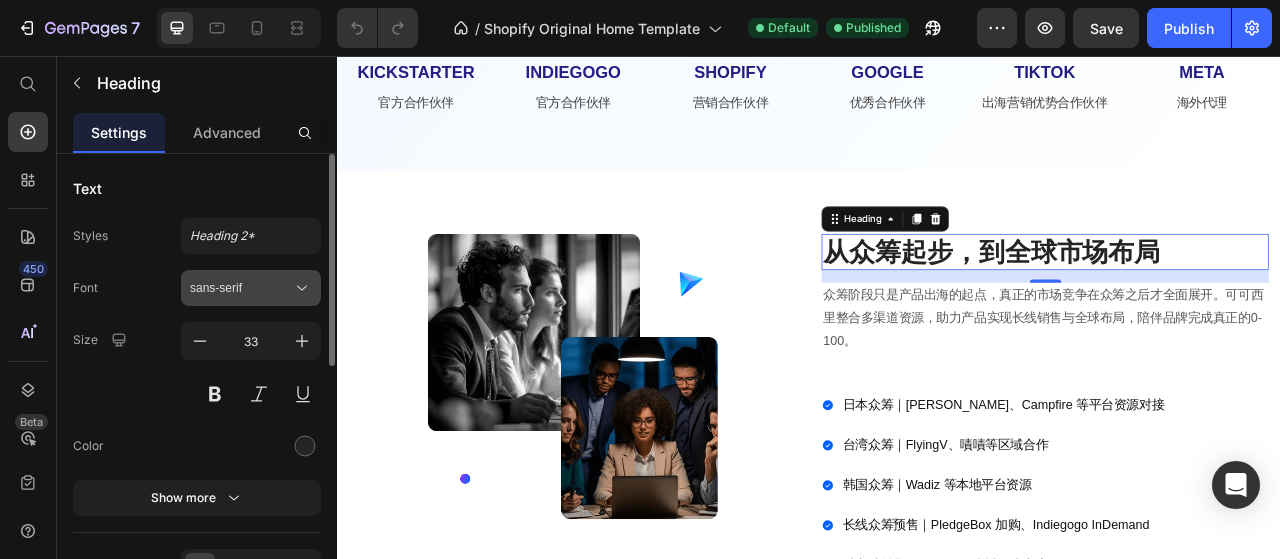 click 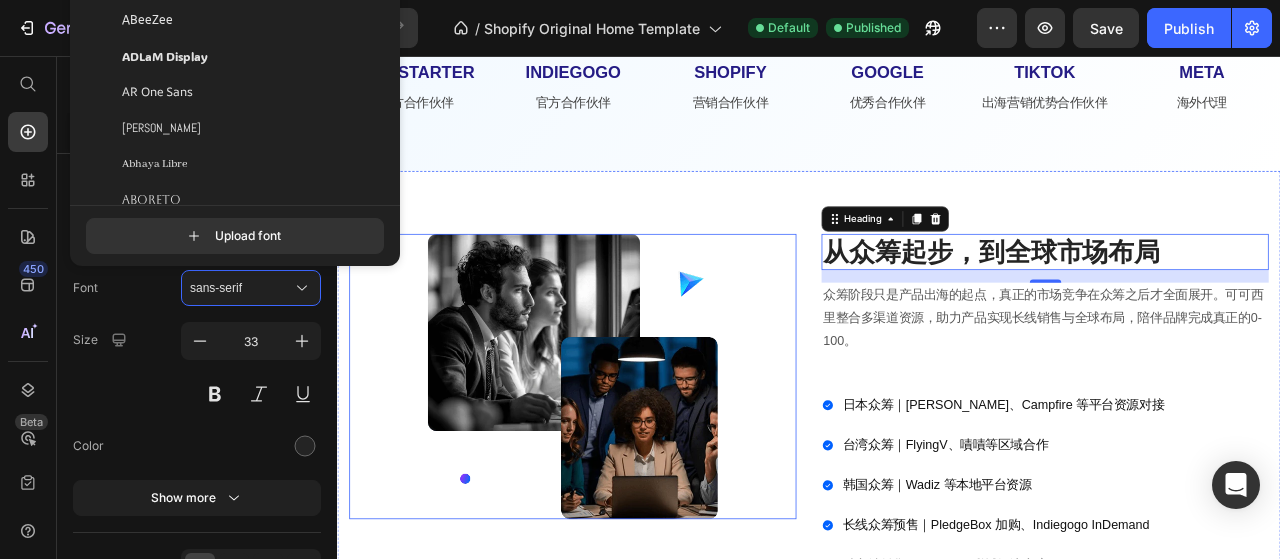 click at bounding box center [636, 464] 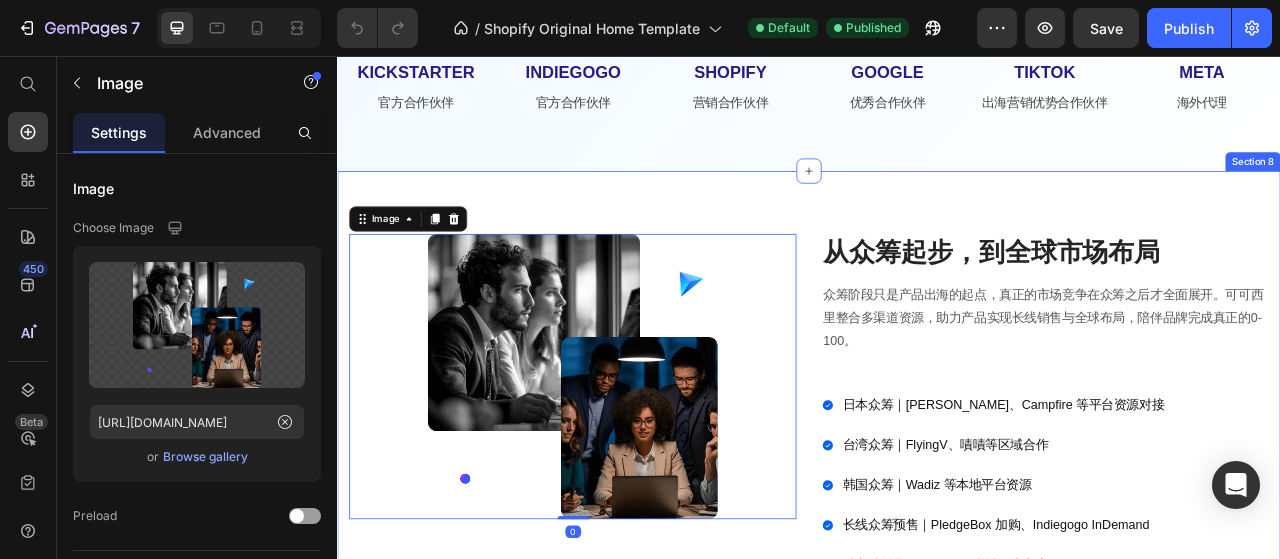 click on "Image   0 从众筹起步，到全球市场布局 Heading 众筹阶段只是产品出海的起点，真正的市场竞争在众筹之后才全面展开。可可西里整合多渠道资源，助力产品实现长线销售与全球布局，陪伴品牌完成真正的0-100。 Text block Row 日本众筹｜Makuake、Campfire 等平台资源对接 台湾众筹｜FlyingV、嘖嘖等区域合作 韩国众筹｜Wadiz 等本地平台资源 长线众筹预售｜PledgeBox 加购、Indiegogo InDemand 独立站销售｜Shopify、私域沉淀方案 电商平台｜亚马逊、Lazada、Shopee 等国际电商对接 Item List Section 8" at bounding box center (937, 528) 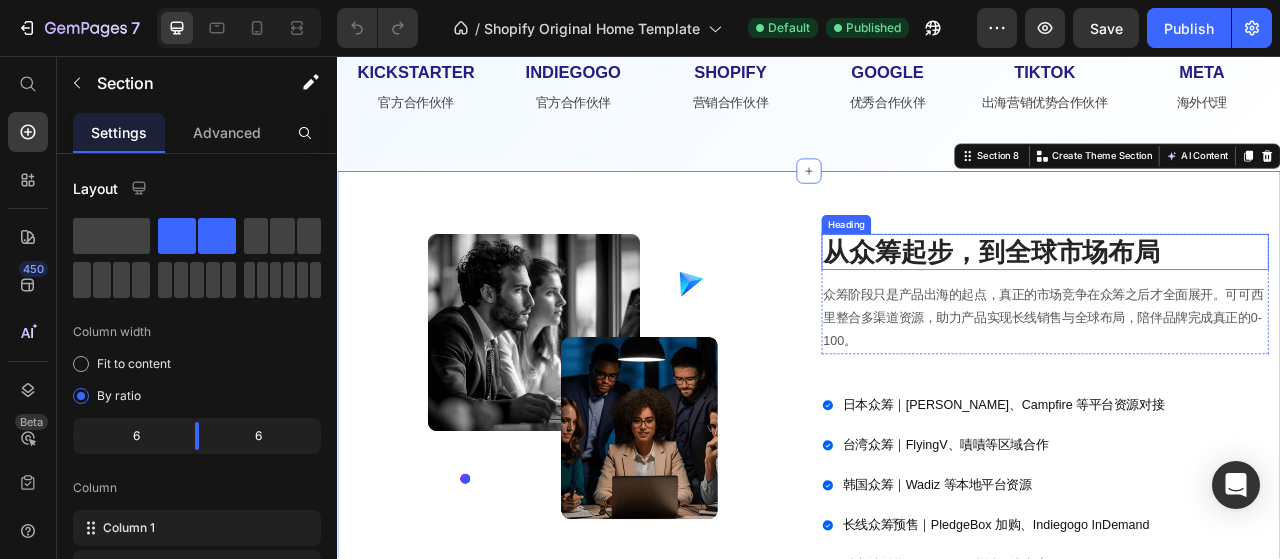 click on "从众筹起步，到全球市场布局" at bounding box center [1237, 306] 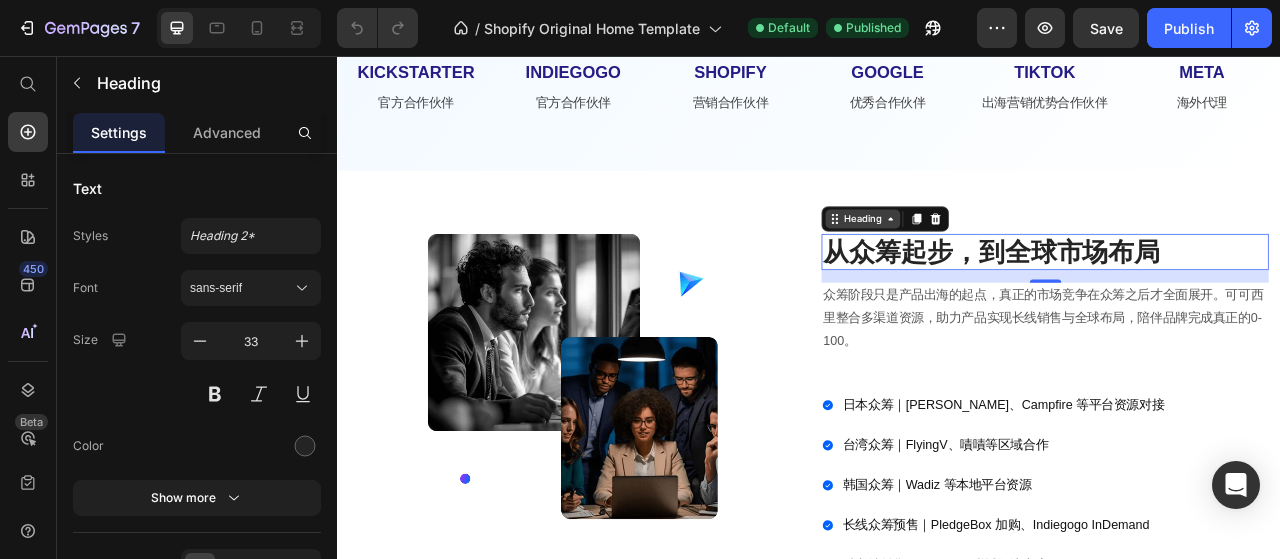 click on "Heading" at bounding box center [1005, 264] 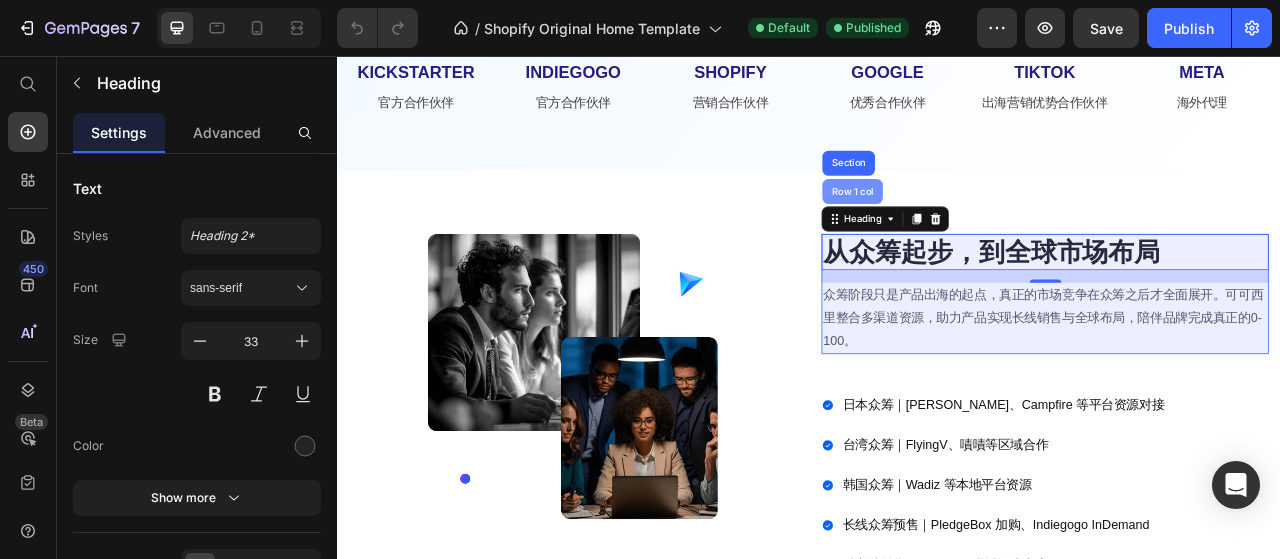 click on "Row 1 col" at bounding box center [992, 229] 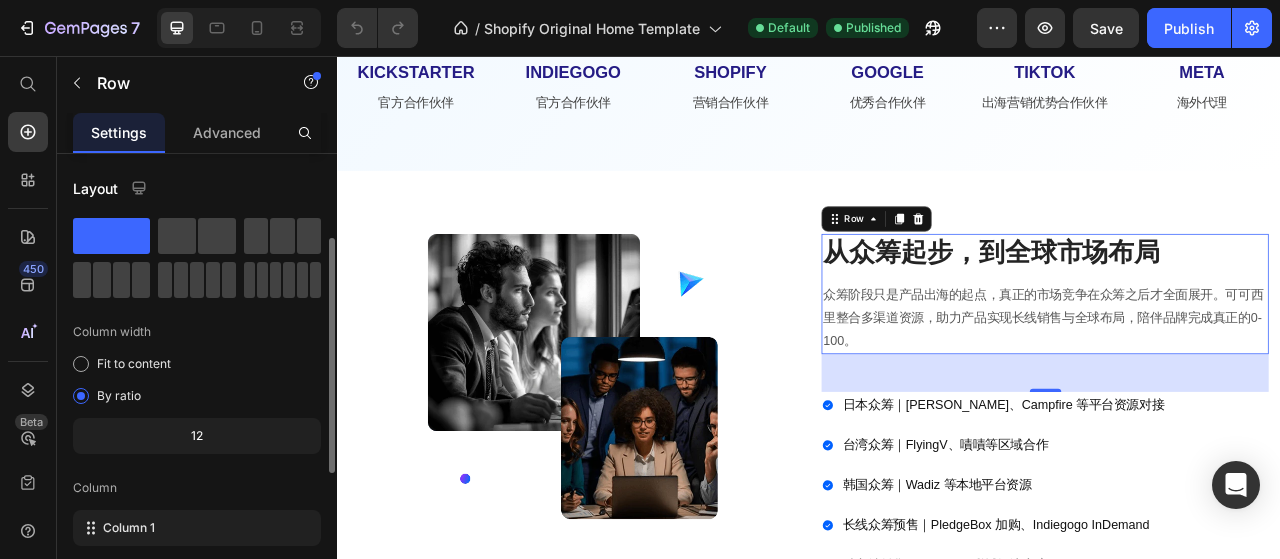 scroll, scrollTop: 64, scrollLeft: 0, axis: vertical 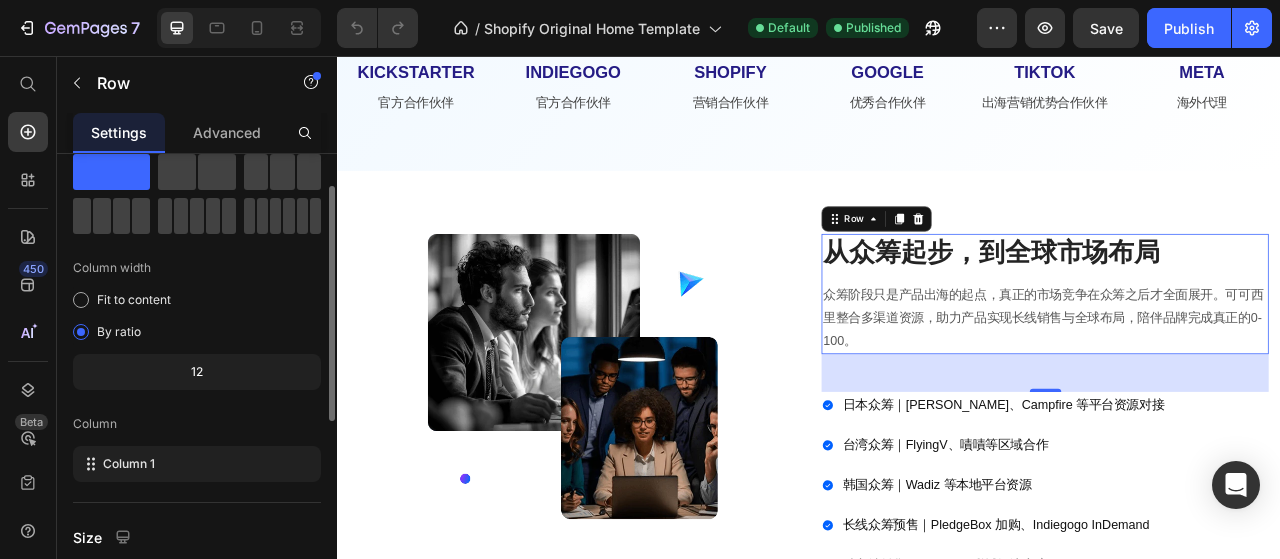click on "12" 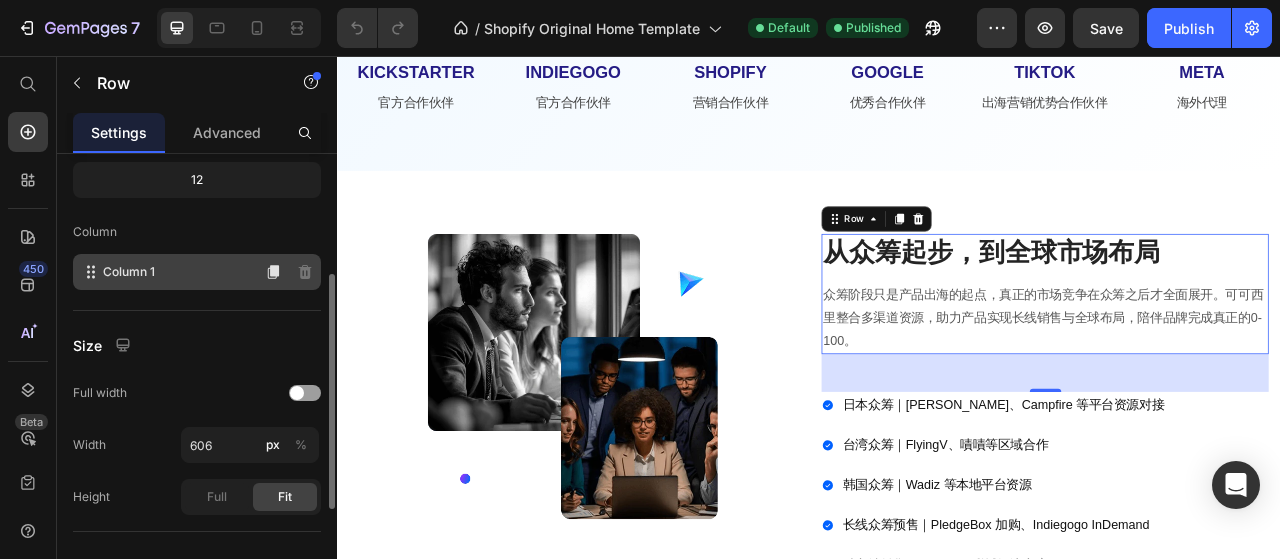 scroll, scrollTop: 260, scrollLeft: 0, axis: vertical 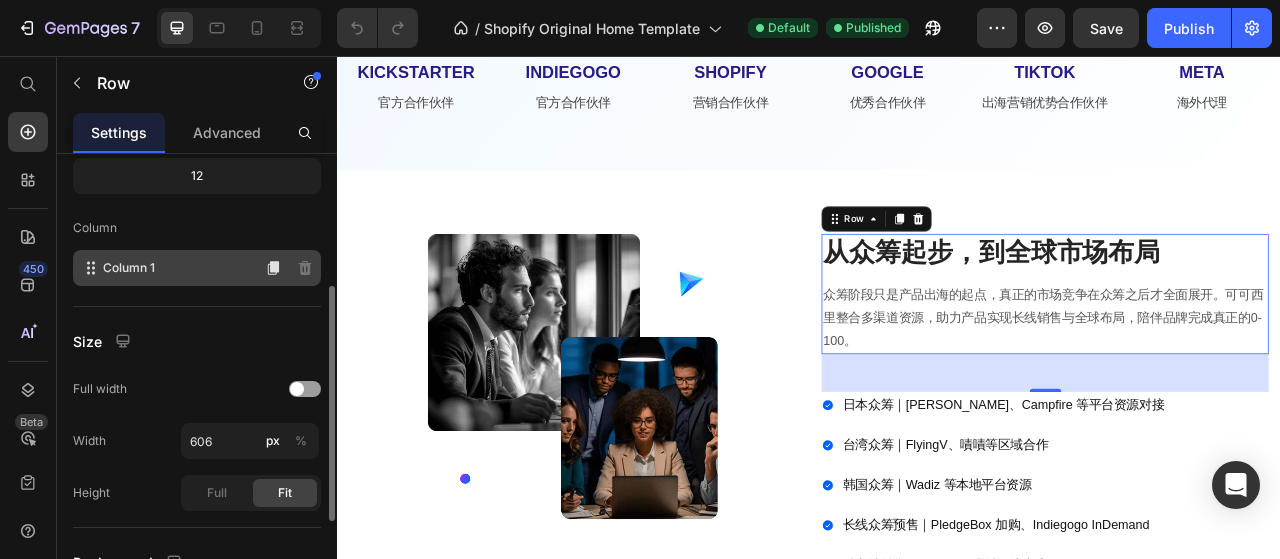 click on "Column 1" at bounding box center (129, 268) 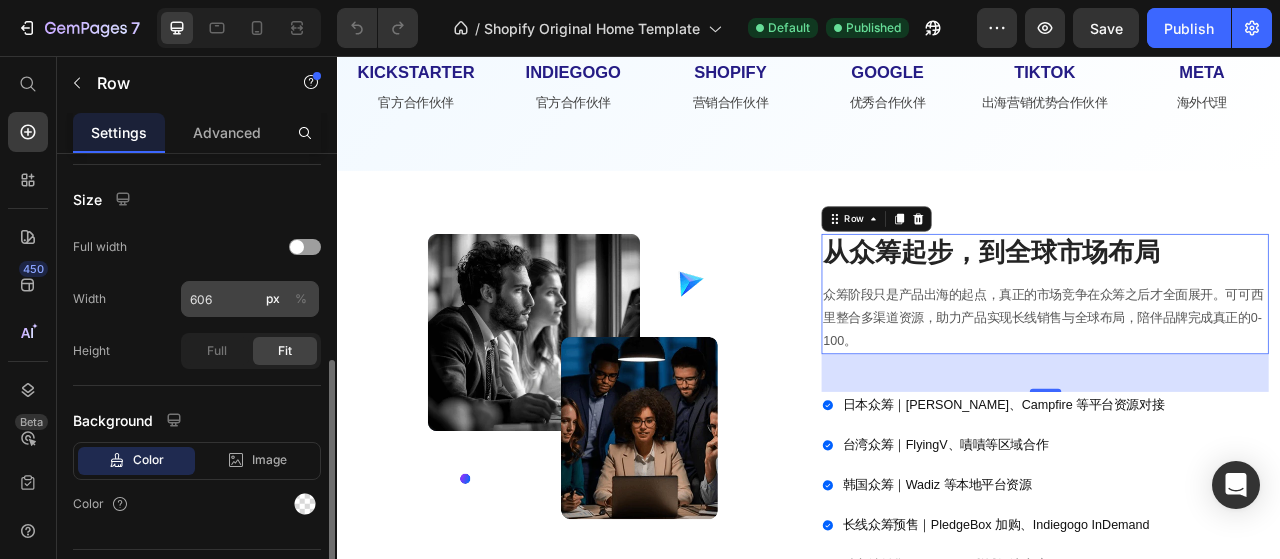 scroll, scrollTop: 403, scrollLeft: 0, axis: vertical 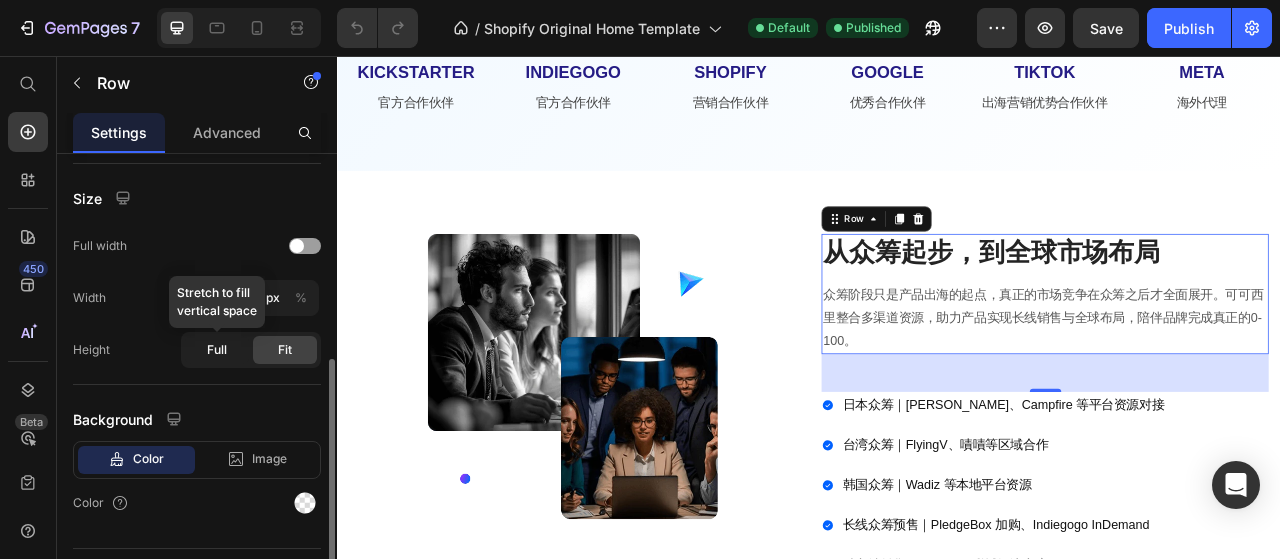 click on "Full" 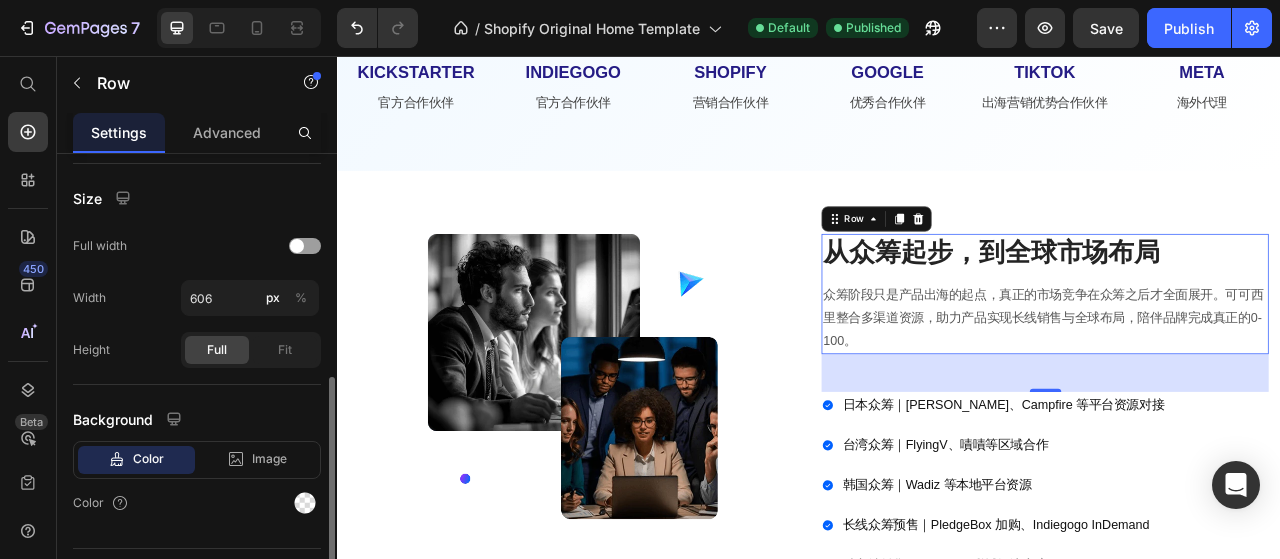 scroll, scrollTop: 532, scrollLeft: 0, axis: vertical 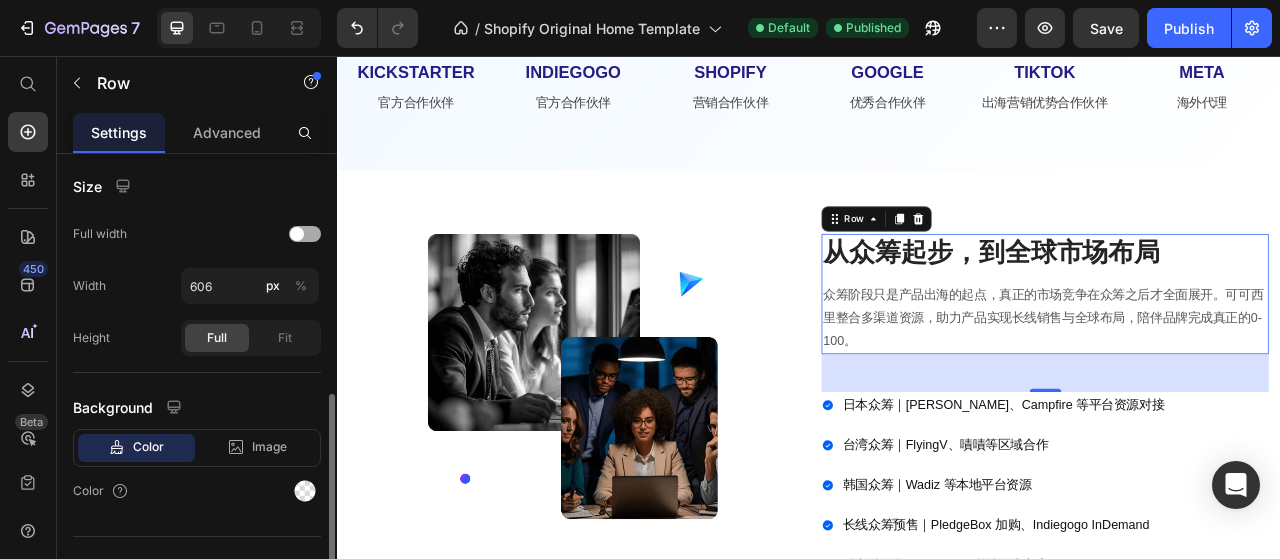 click at bounding box center (305, 234) 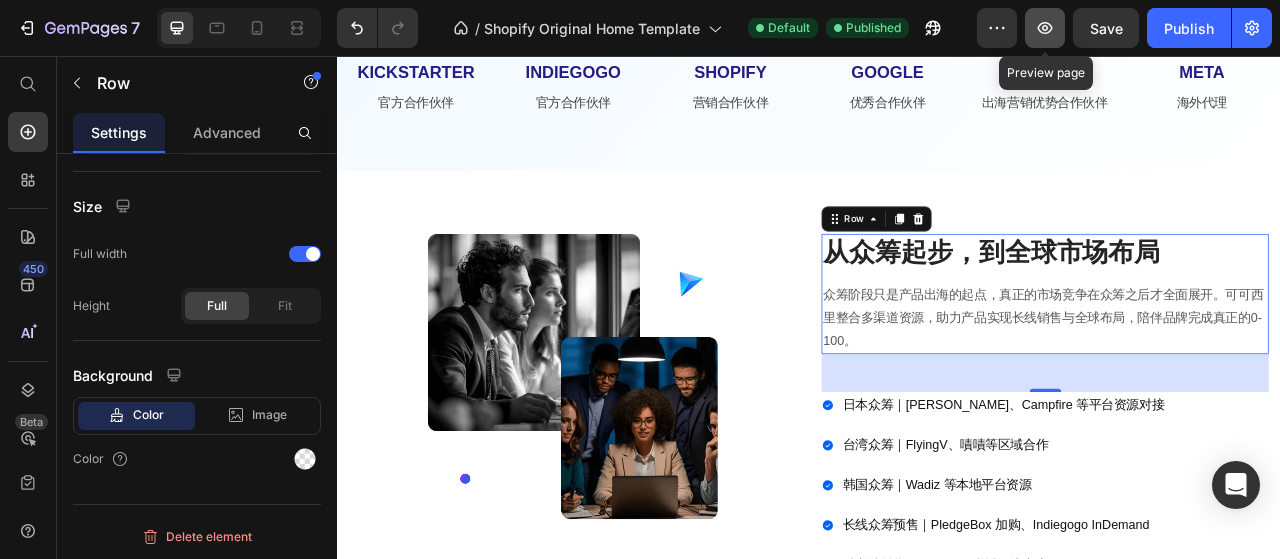 click 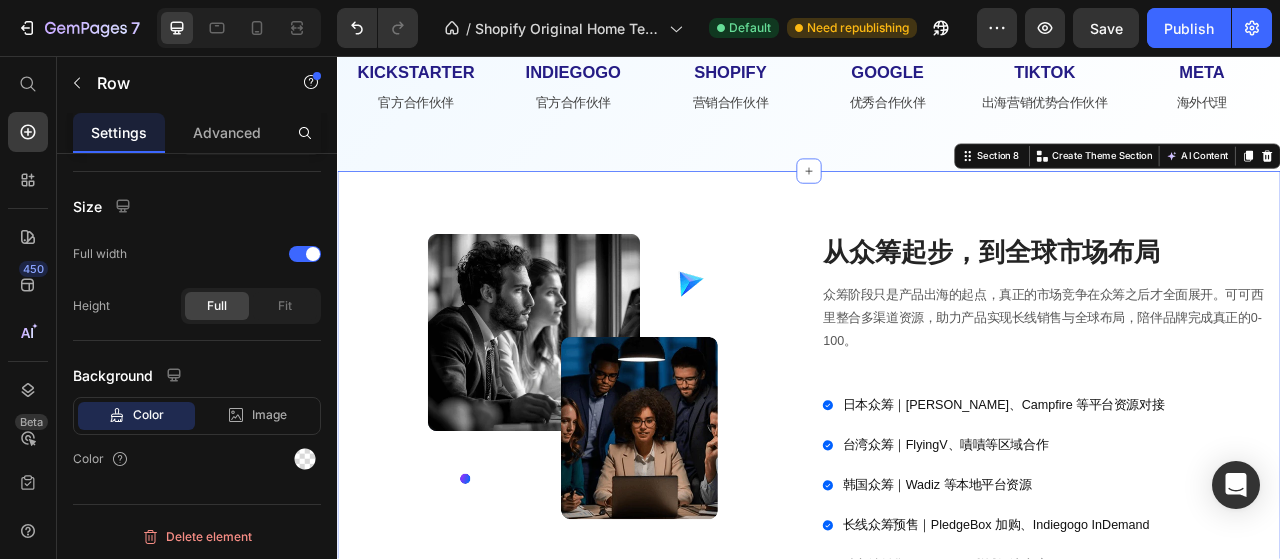 click on "Image 从众筹起步，到全球市场布局 Heading 众筹阶段只是产品出海的起点，真正的市场竞争在众筹之后才全面展开。可可西里整合多渠道资源，助力产品实现长线销售与全球布局，陪伴品牌完成真正的0-100。 Text block Row 日本众筹｜Makuake、Campfire 等平台资源对接 台湾众筹｜FlyingV、嘖嘖等区域合作 韩国众筹｜Wadiz 等本地平台资源 长线众筹预售｜PledgeBox 加购、Indiegogo InDemand 独立站销售｜Shopify、私域沉淀方案 电商平台｜亚马逊、Lazada、Shopee 等国际电商对接 Item List Section 8   You can create reusable sections Create Theme Section AI Content Write with GemAI What would you like to describe here? Tone and Voice Persuasive Product Show more Generate" at bounding box center [937, 528] 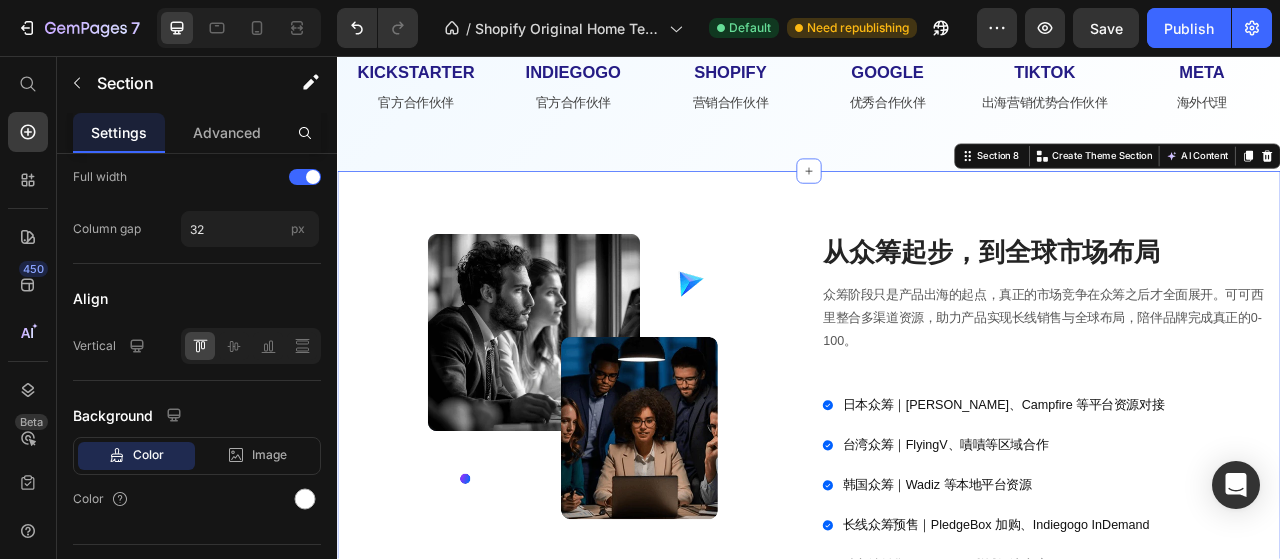 scroll, scrollTop: 0, scrollLeft: 0, axis: both 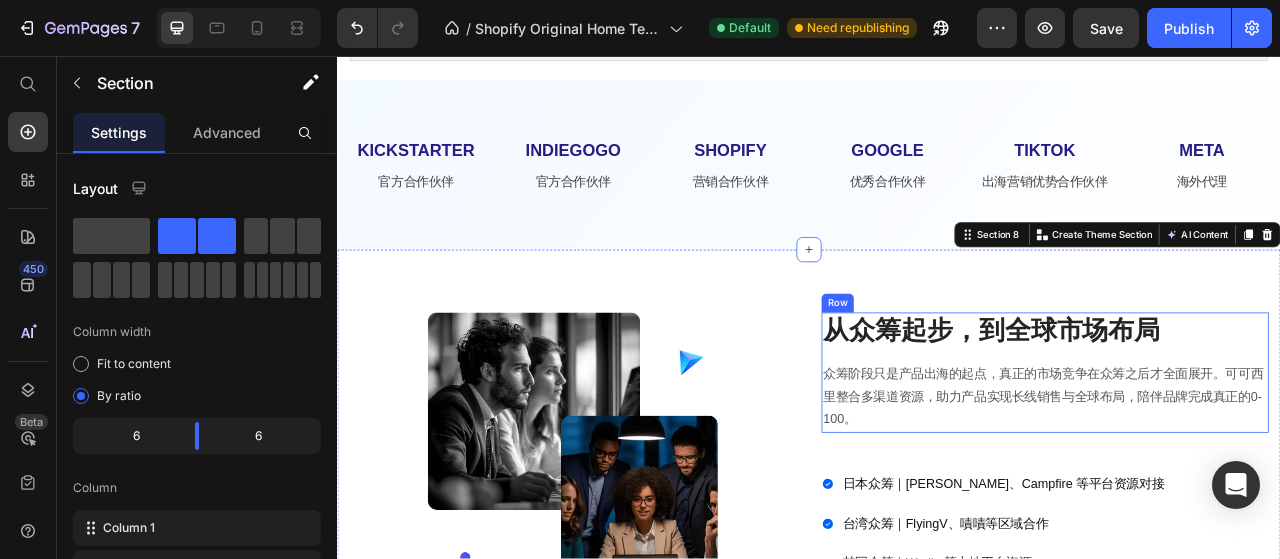 click on "从众筹起步，到全球市场布局" at bounding box center (1237, 406) 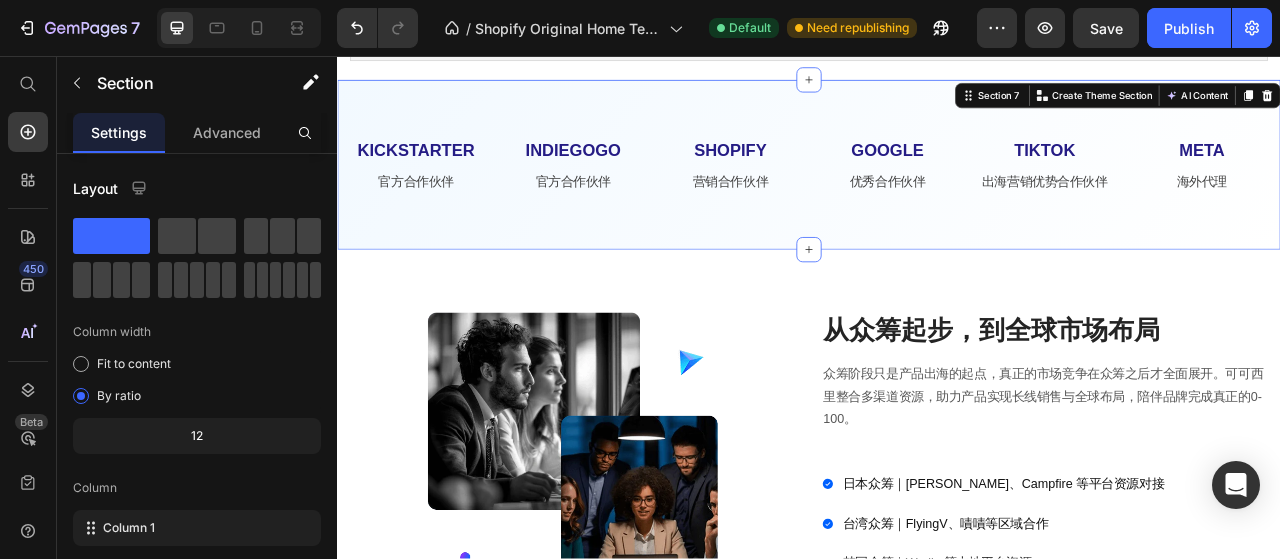 click on "KICKSTARTER Text Block 官方合作伙伴 Text INDIEGOGO Text Block 官方合作伙伴 Text SHOPIFY Text Block 营销合作伙伴 Text GOOGLE Text Block 优秀合作伙伴 Text TIKTOK Text Block 出海营销优势合作伙伴 Text META Text Block 海外代理 Text Row Section 7   You can create reusable sections Create Theme Section AI Content Write with GemAI What would you like to describe here? Tone and Voice Persuasive Product Show more Generate" at bounding box center [937, 195] 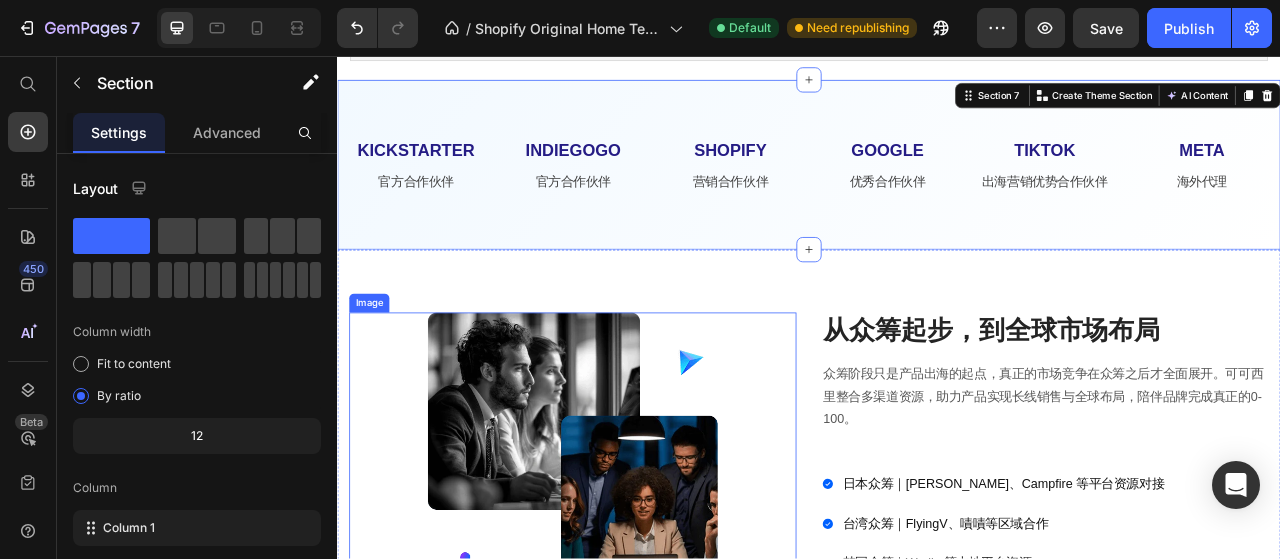 scroll, scrollTop: 800, scrollLeft: 0, axis: vertical 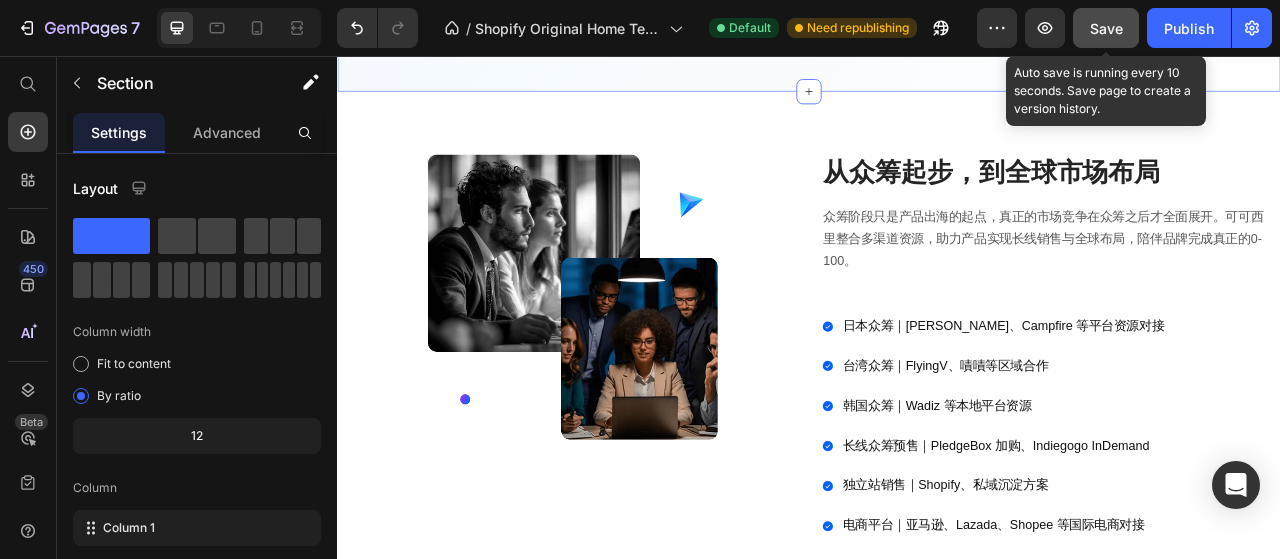 click on "Save" at bounding box center (1106, 28) 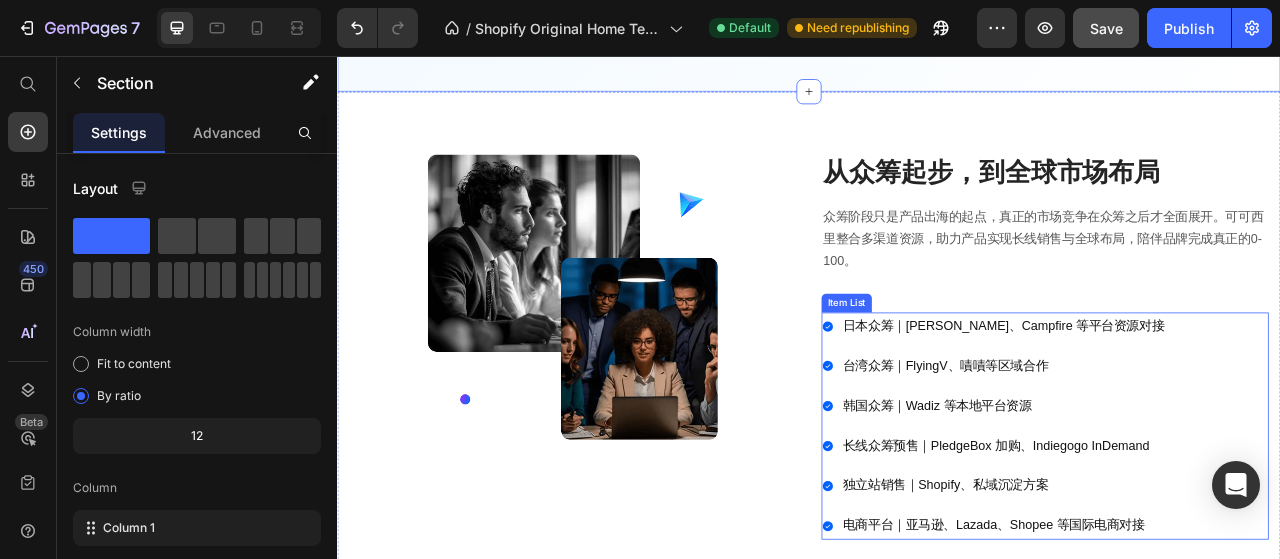 click on "日本众筹｜[PERSON_NAME]、Campfire 等平台资源对接 台湾众筹｜FlyingV、嘖嘖等区域合作 韩国众筹｜Wadiz 等本地平台资源 长线众筹预售｜PledgeBox 加购、Indiegogo InDemand 独立站销售｜Shopify、私域沉淀方案 电商平台｜亚马逊、Lazada、Shopee 等国际电商对接" at bounding box center (1237, 527) 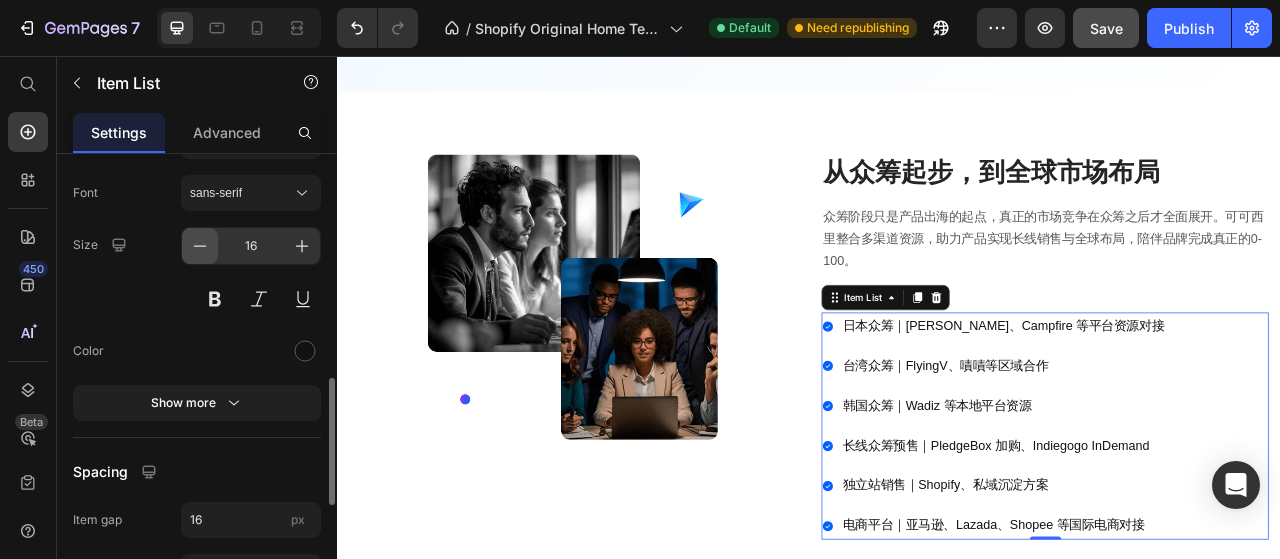 scroll, scrollTop: 827, scrollLeft: 0, axis: vertical 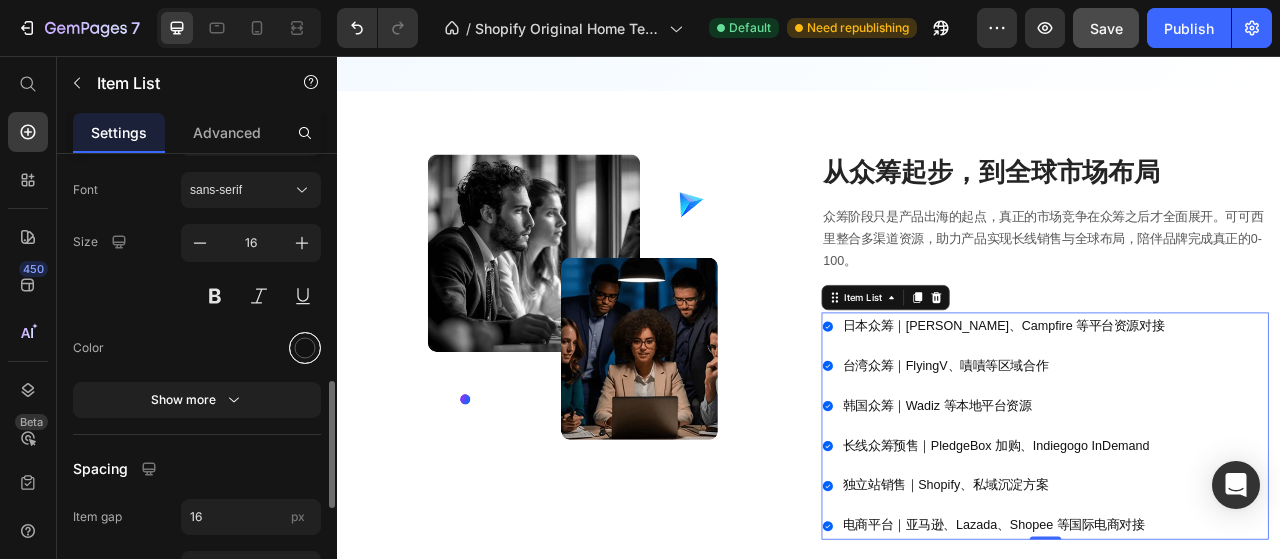 click at bounding box center [305, 348] 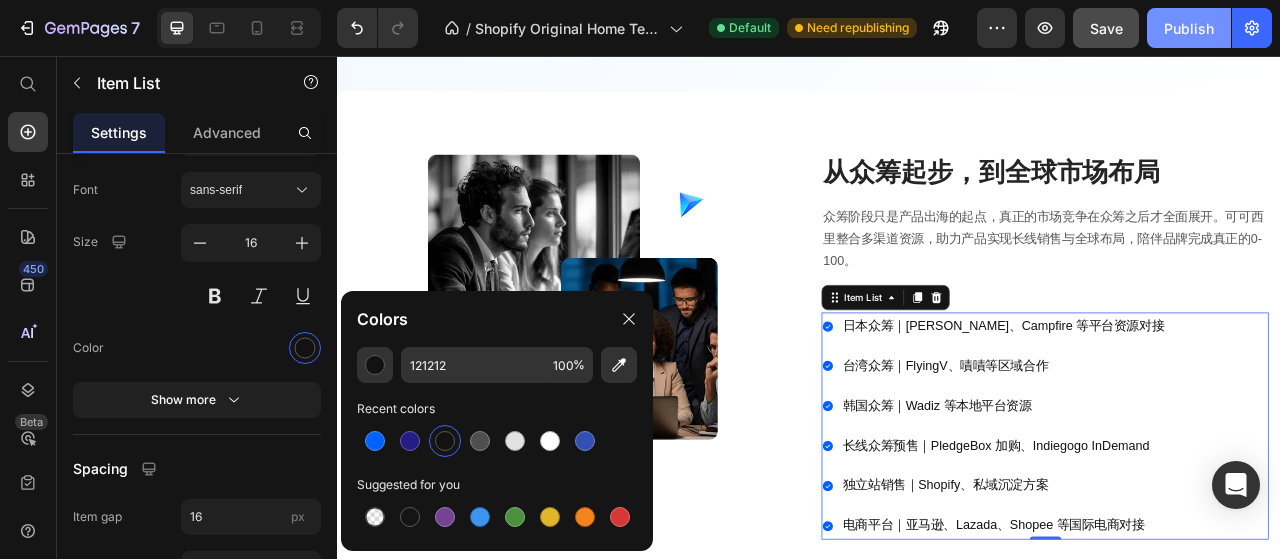 click on "Publish" 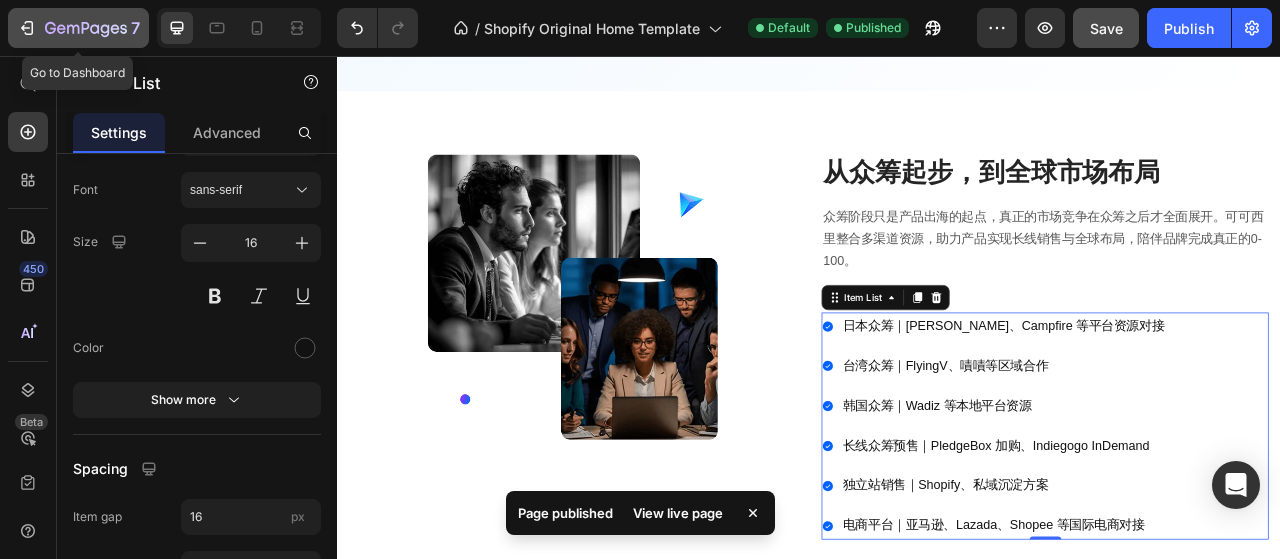 click 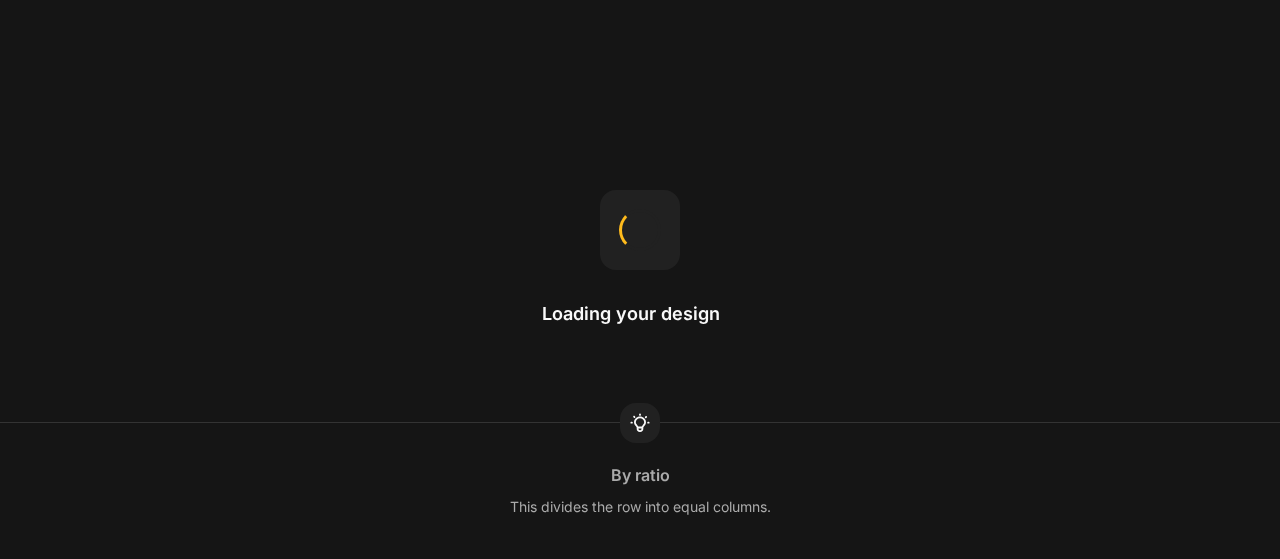 scroll, scrollTop: 0, scrollLeft: 0, axis: both 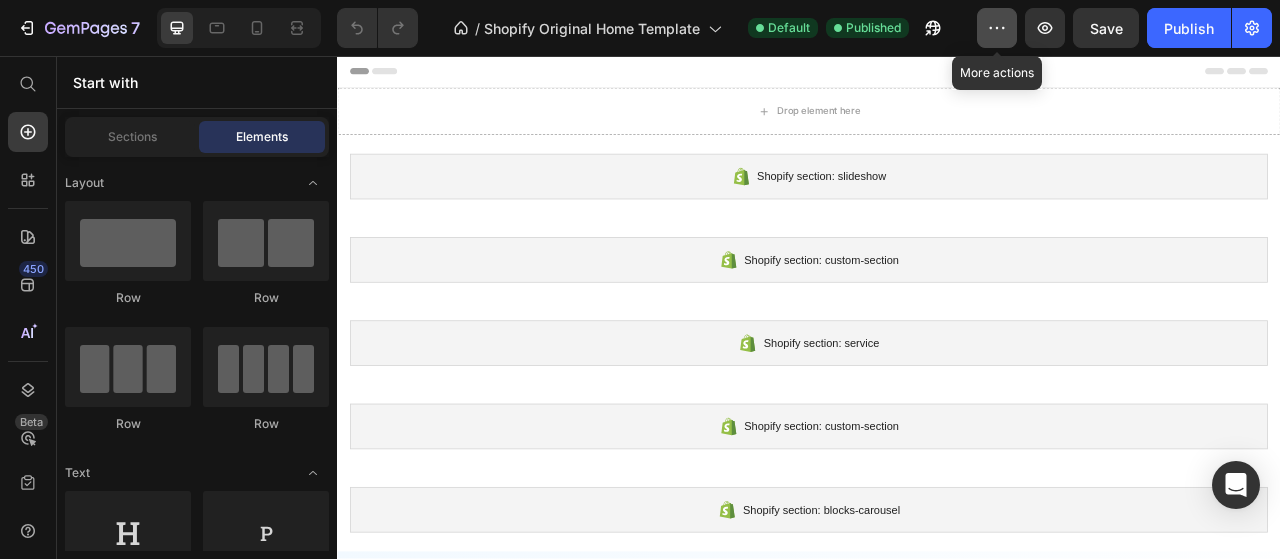 click 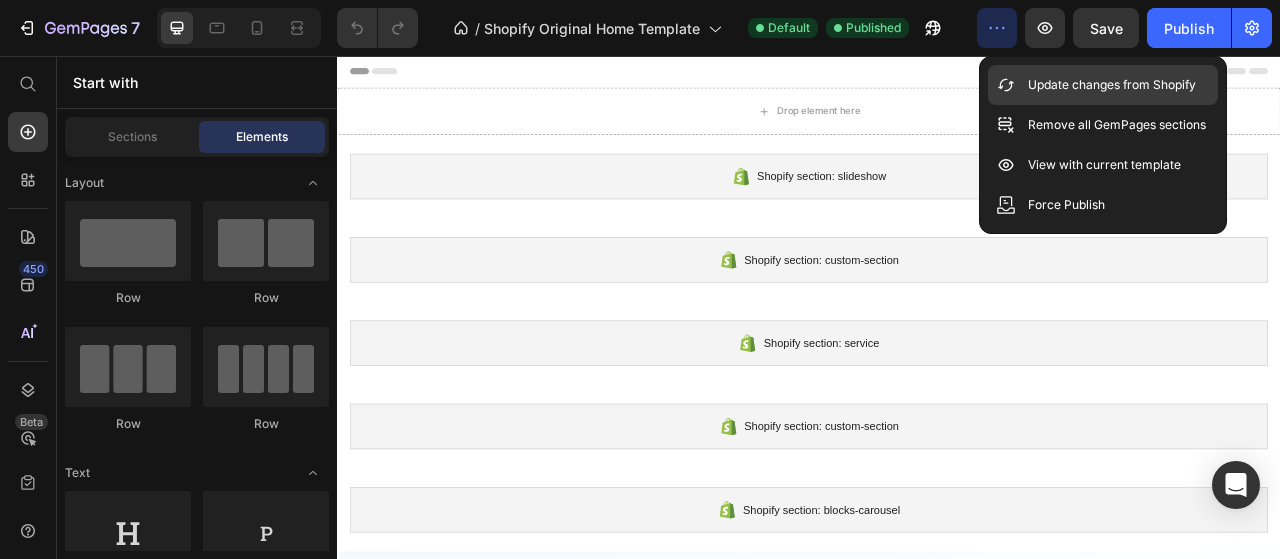 scroll, scrollTop: 0, scrollLeft: 0, axis: both 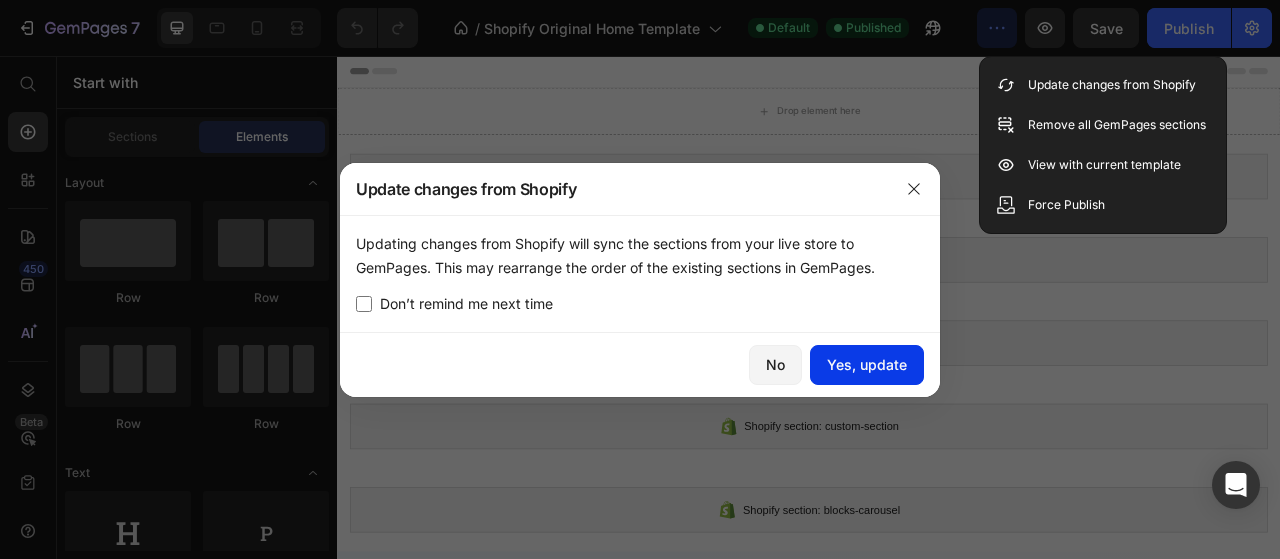 click on "Yes, update" at bounding box center (867, 364) 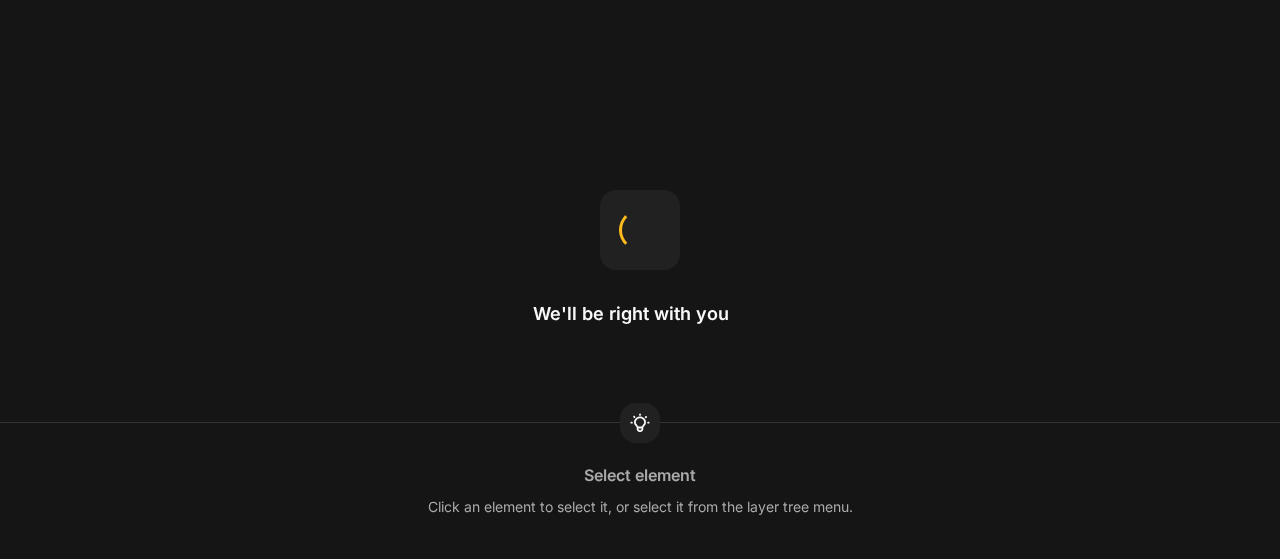 scroll, scrollTop: 0, scrollLeft: 0, axis: both 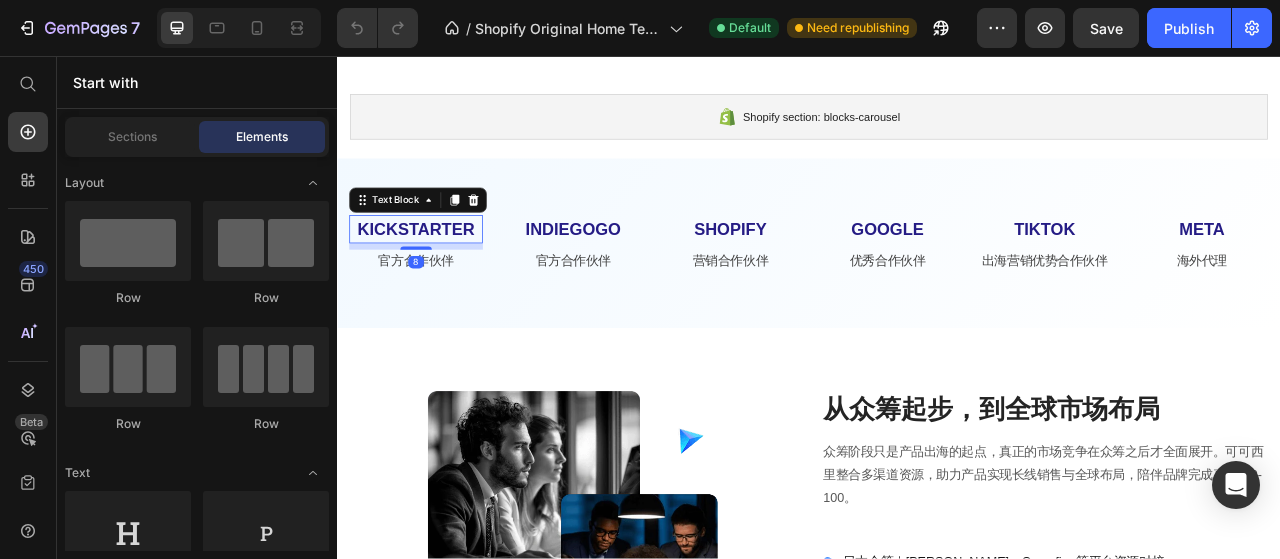 click on "KICKSTARTER" at bounding box center (437, 277) 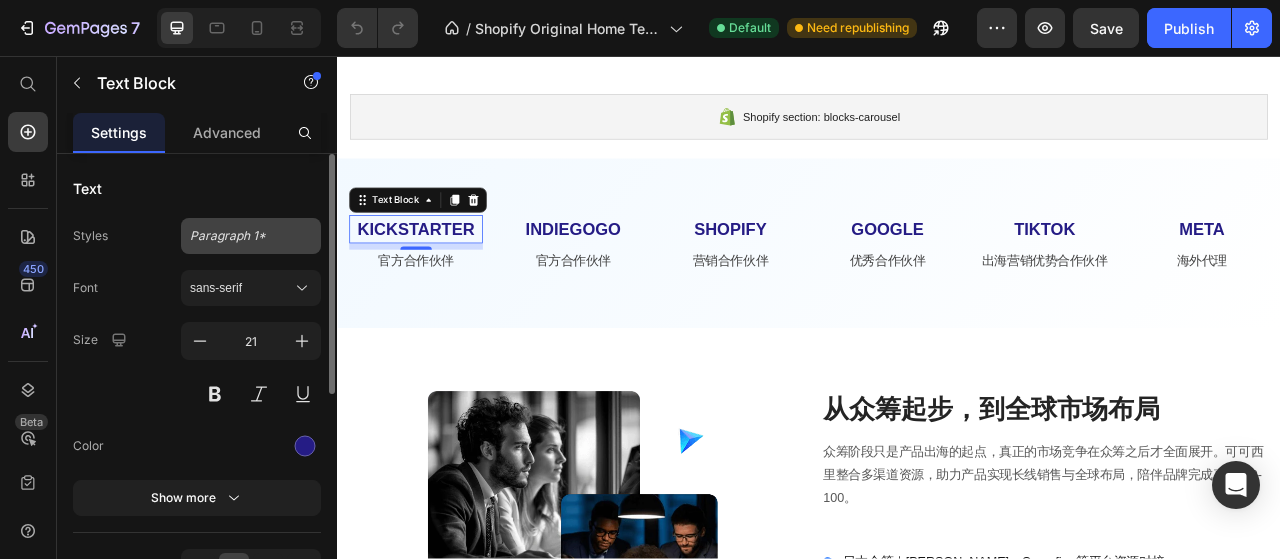 click on "Paragraph 1*" at bounding box center (251, 236) 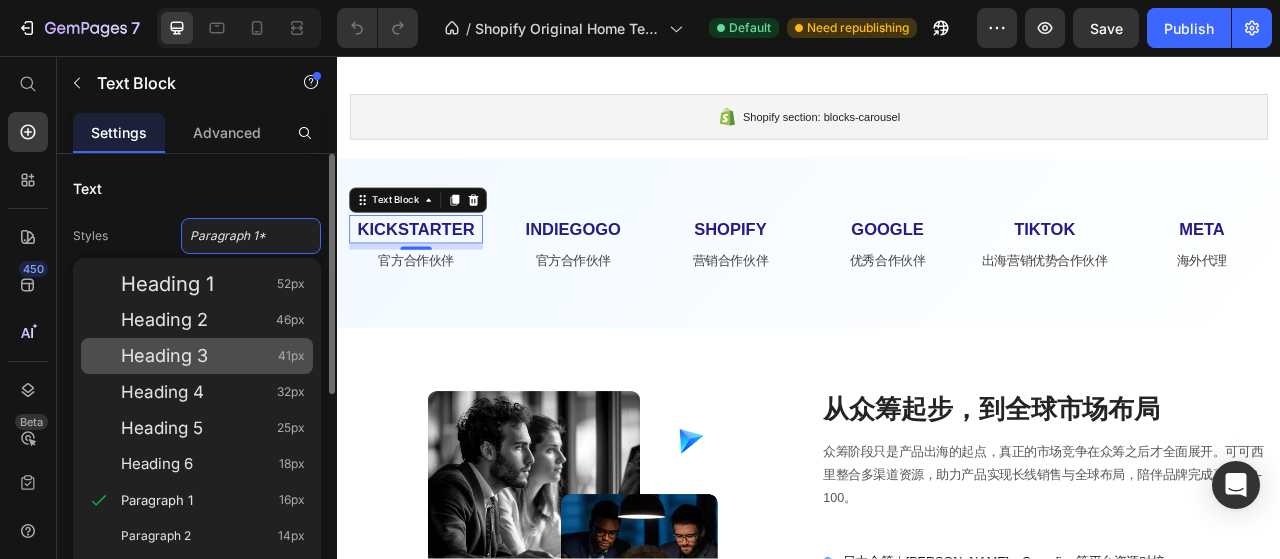 click on "41px" at bounding box center [291, 356] 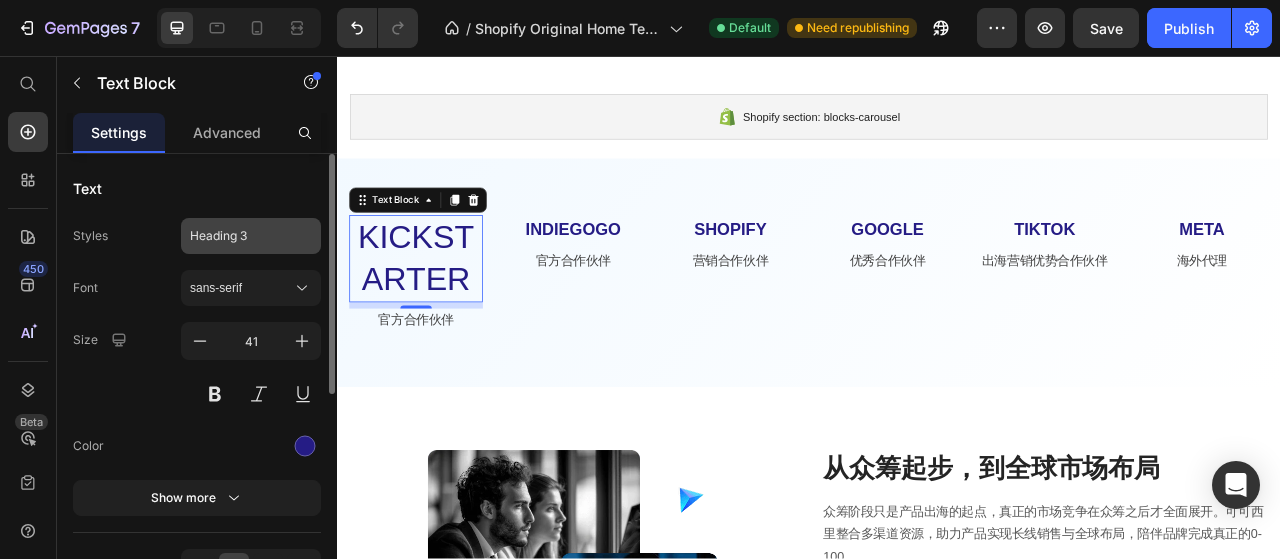 click on "Heading 3" at bounding box center (251, 236) 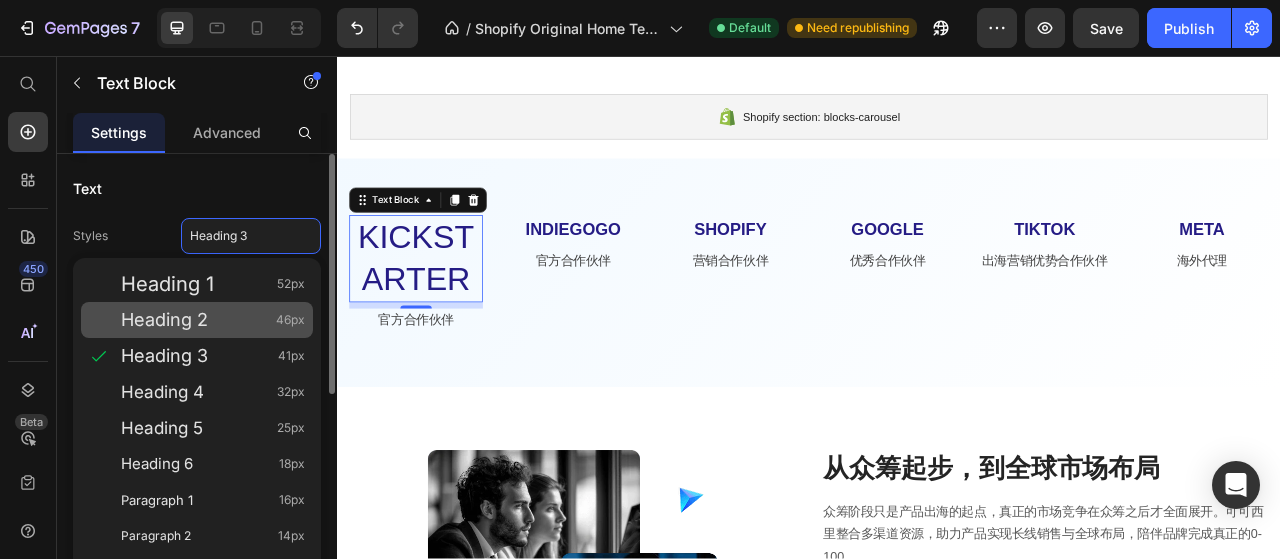 click on "46px" at bounding box center [290, 320] 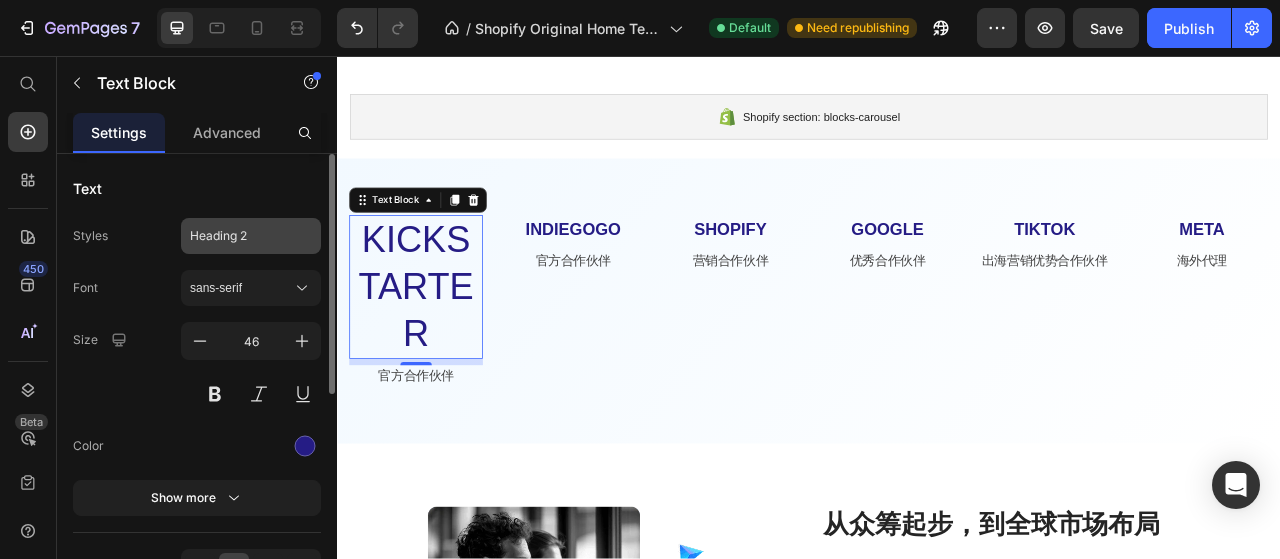 click on "Heading 2" at bounding box center [251, 236] 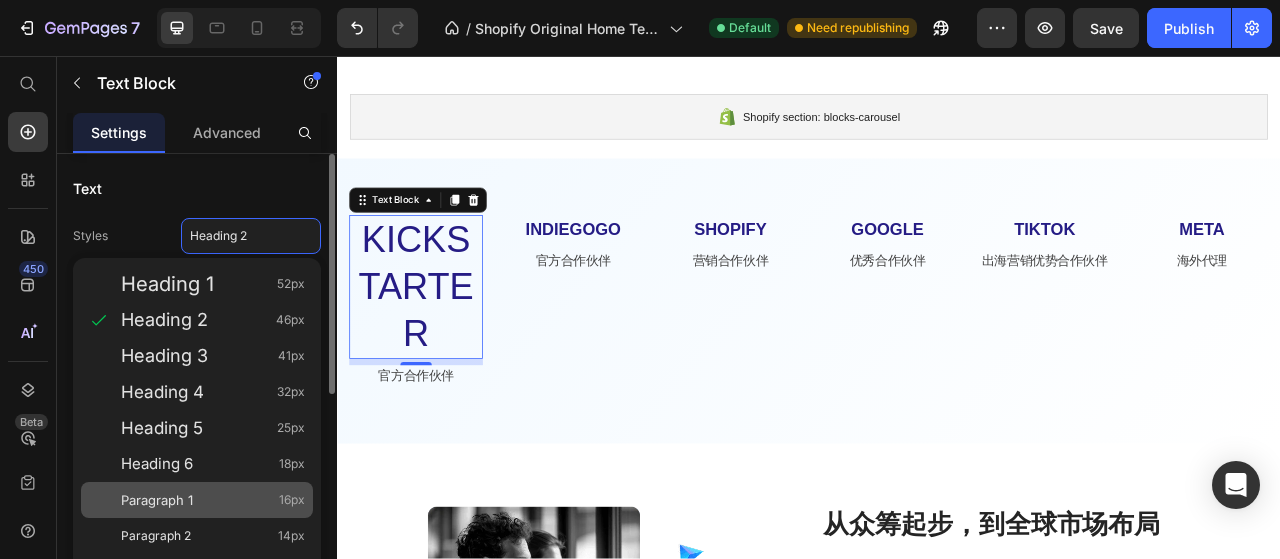 click on "Paragraph 1 16px" 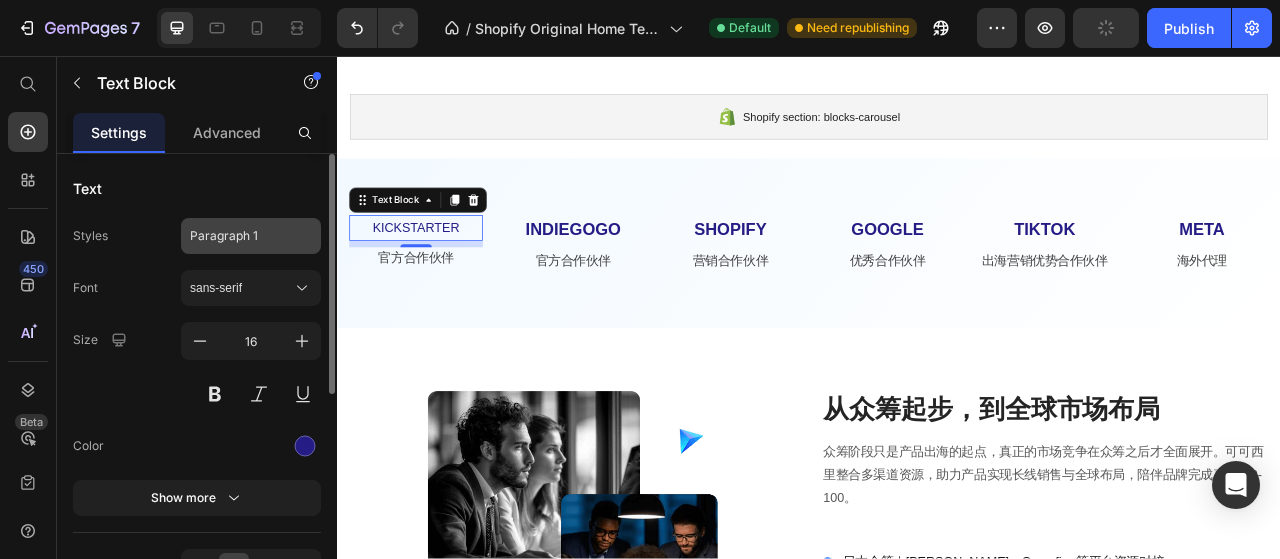 click on "Paragraph 1" at bounding box center [239, 236] 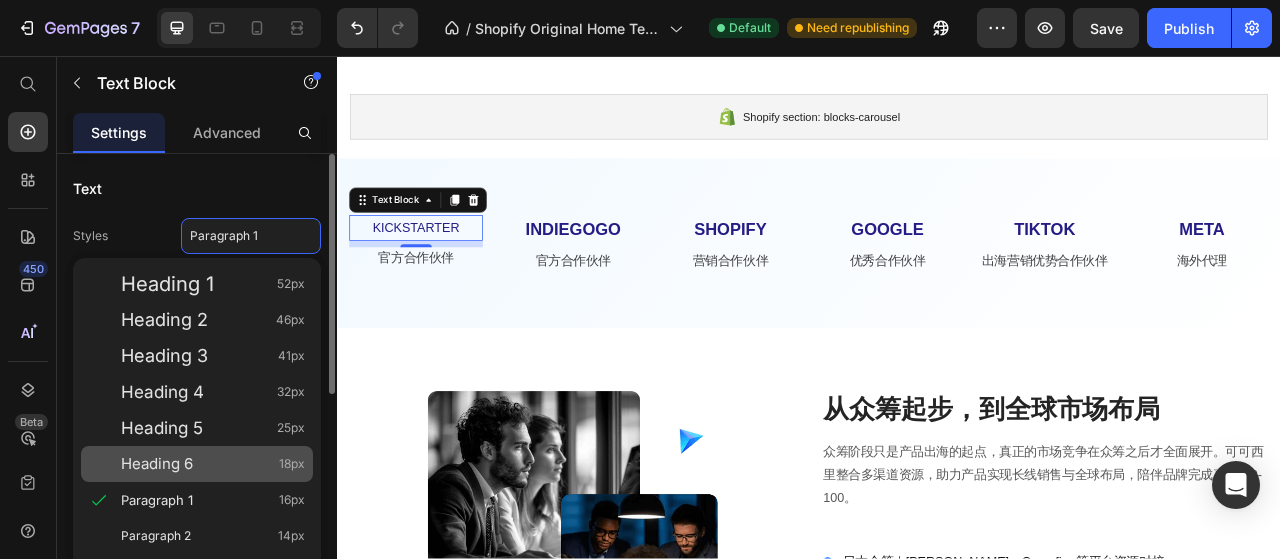 click on "18px" at bounding box center (292, 464) 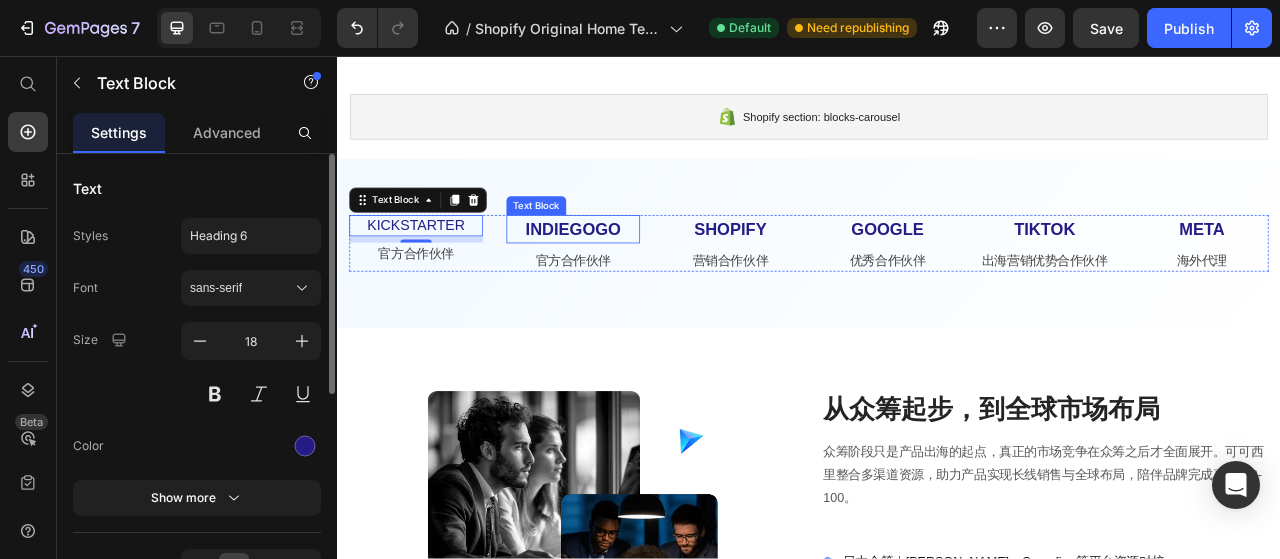 click on "INDIEGOGO" at bounding box center [637, 277] 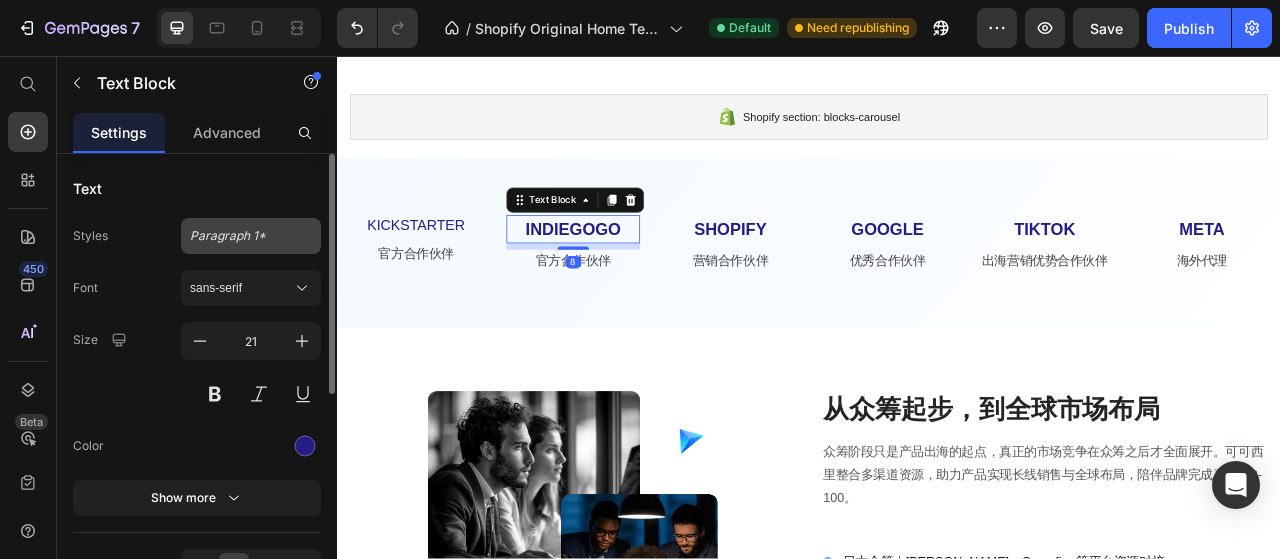 click on "Paragraph 1*" at bounding box center (239, 236) 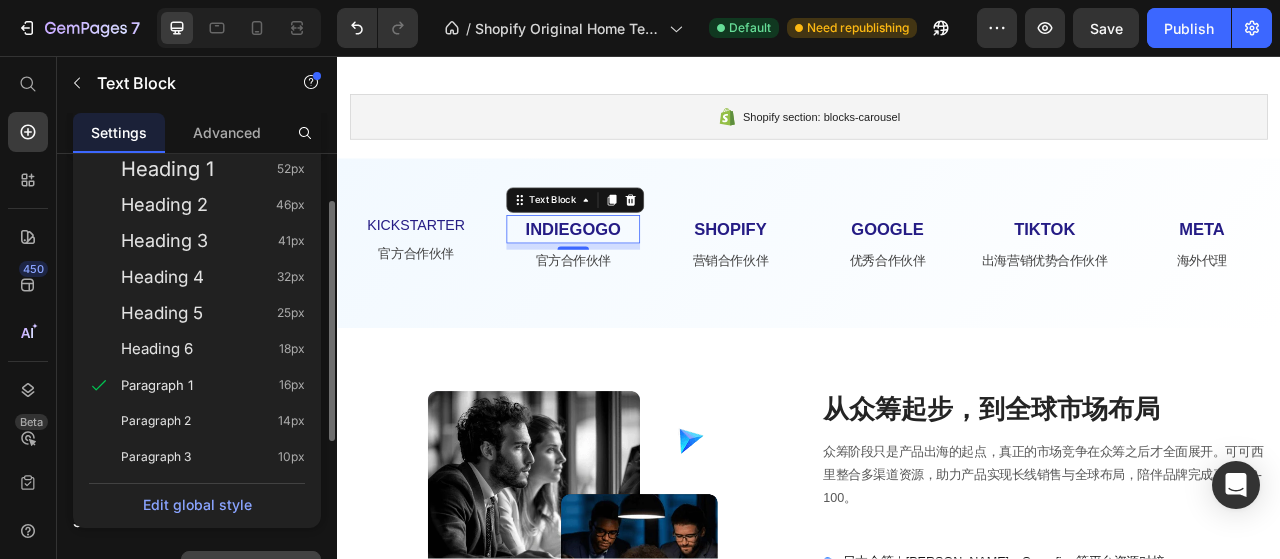 scroll, scrollTop: 96, scrollLeft: 0, axis: vertical 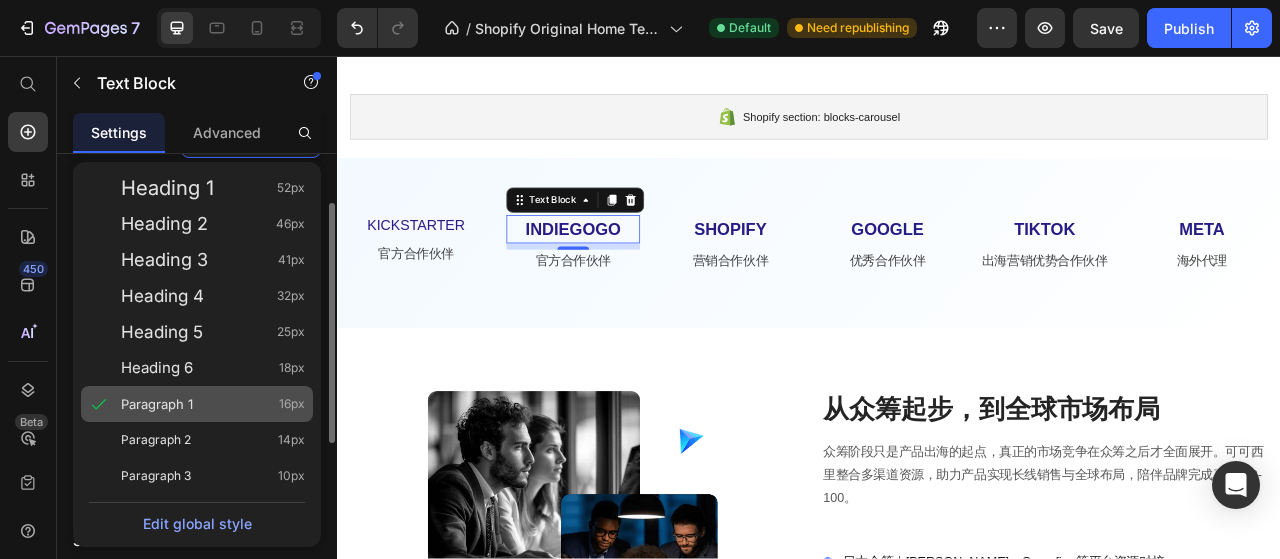 click on "Paragraph 1 16px" at bounding box center (213, 404) 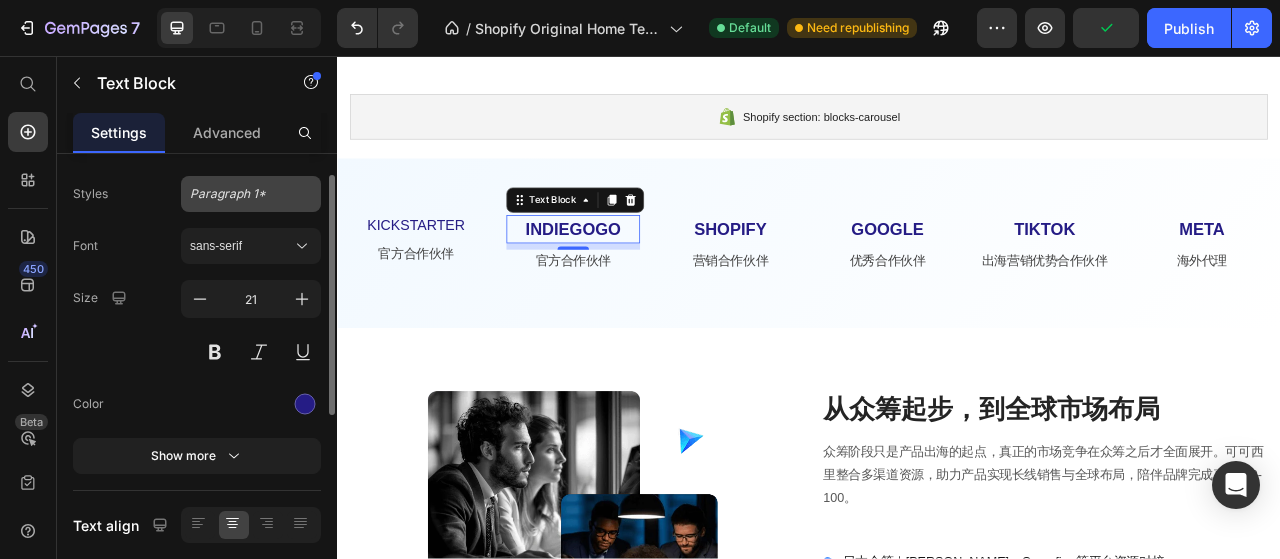scroll, scrollTop: 43, scrollLeft: 0, axis: vertical 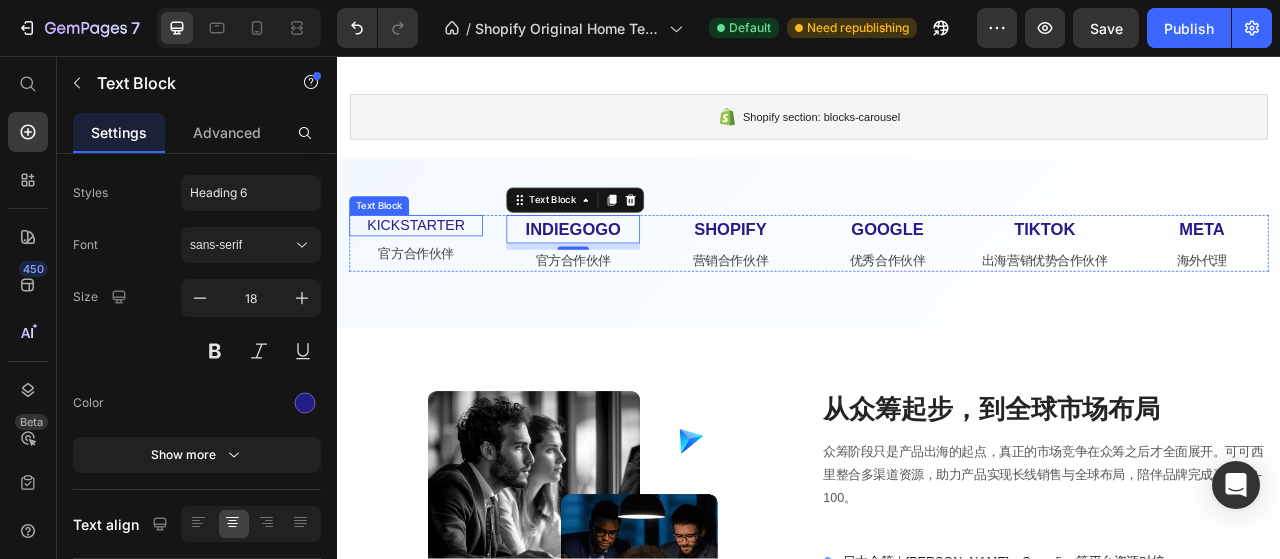 click on "KICKSTARTER" at bounding box center (437, 272) 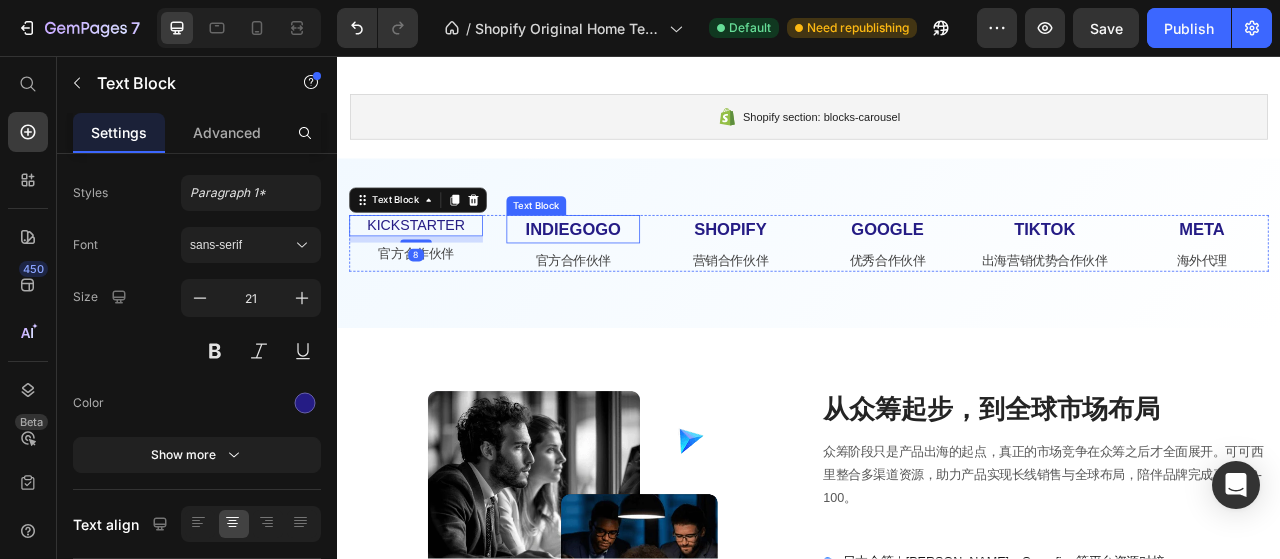 click on "INDIEGOGO" at bounding box center [637, 277] 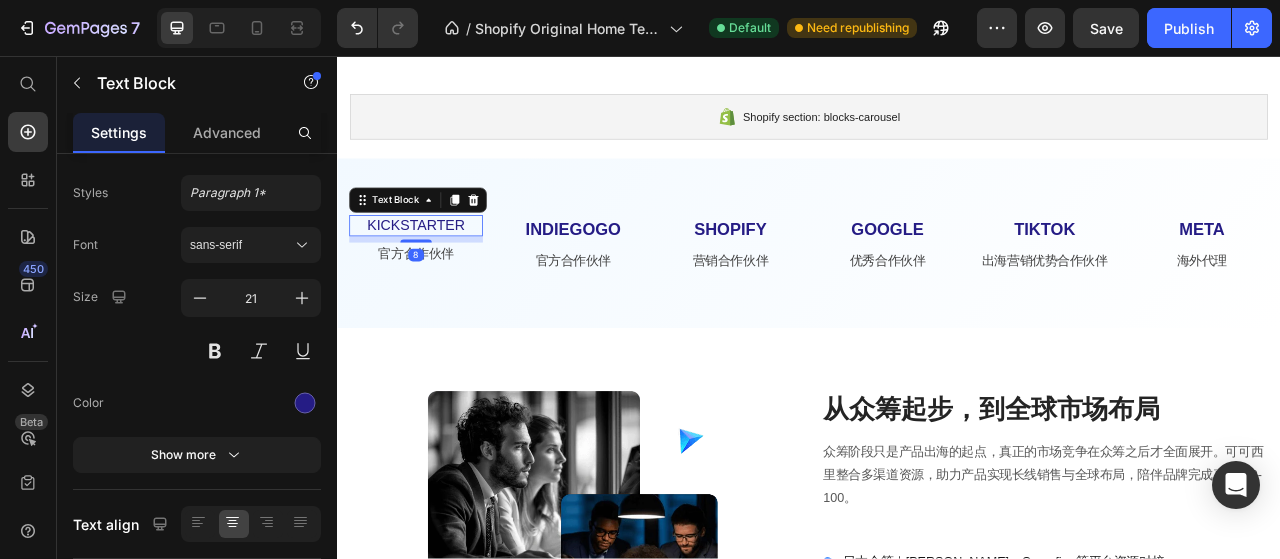 click on "KICKSTARTER" at bounding box center (437, 272) 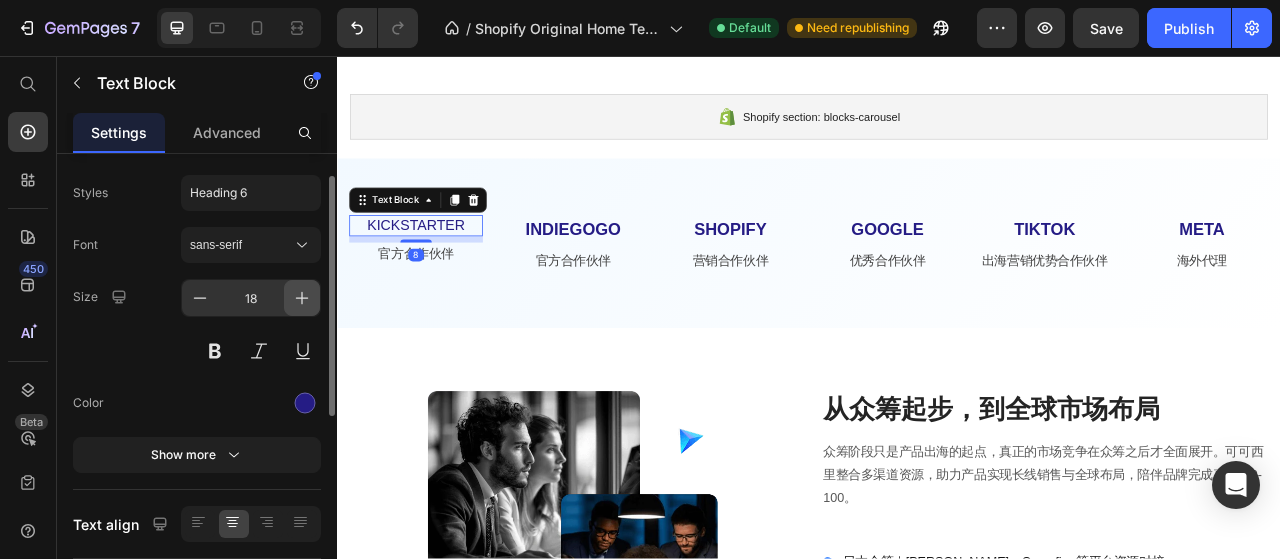 click 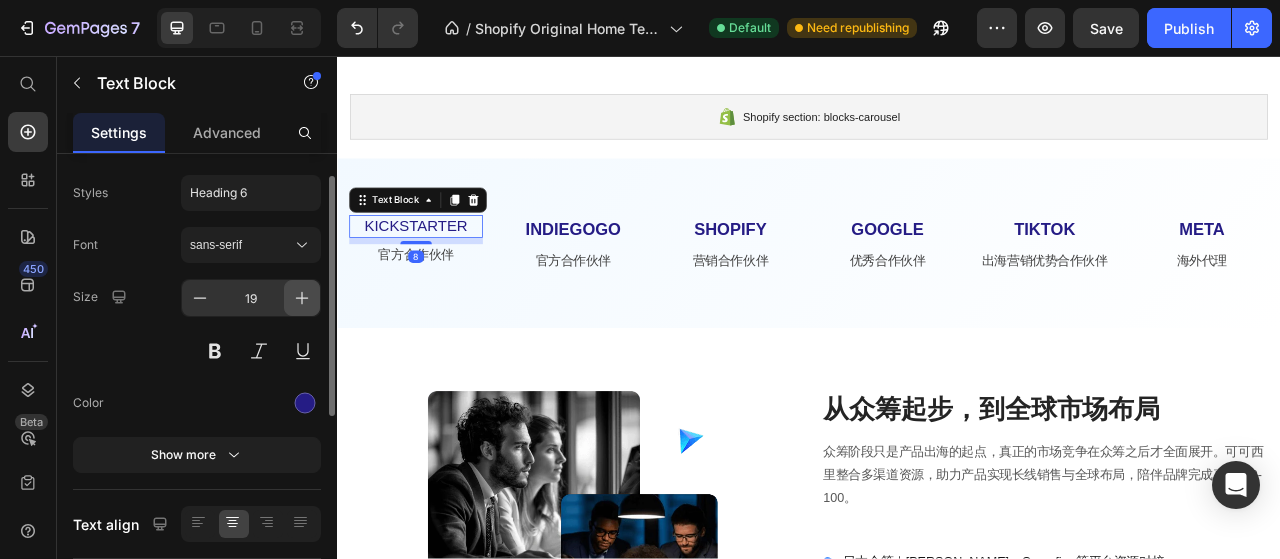 click 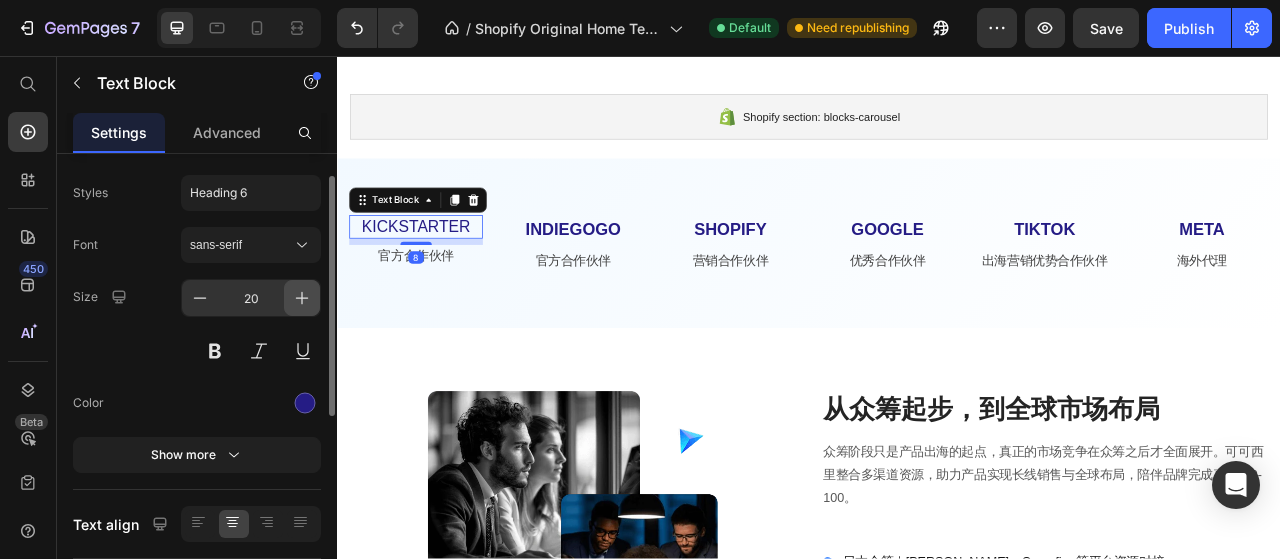 click 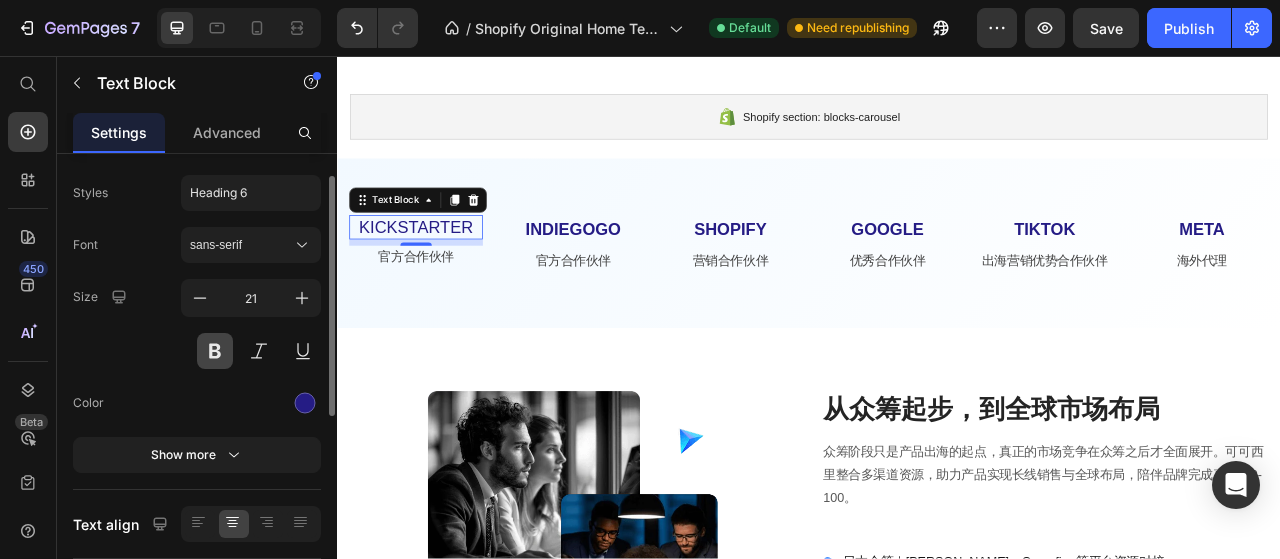 click at bounding box center (215, 351) 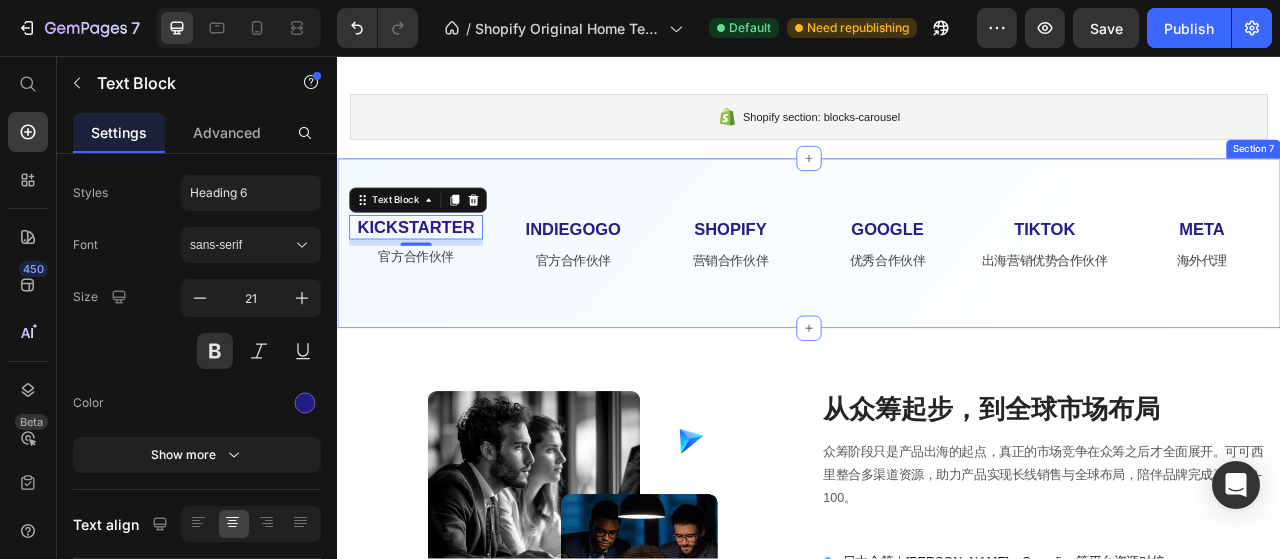 click on "KICKSTARTER Text Block   8 官方合作伙伴 Text INDIEGOGO Text Block 官方合作伙伴 Text SHOPIFY Text Block 营销合作伙伴 Text GOOGLE Text Block 优秀合作伙伴 Text TIKTOK Text Block 出海营销优势合作伙伴 Text META Text Block 海外代理 Text Row Section 7" at bounding box center (937, 295) 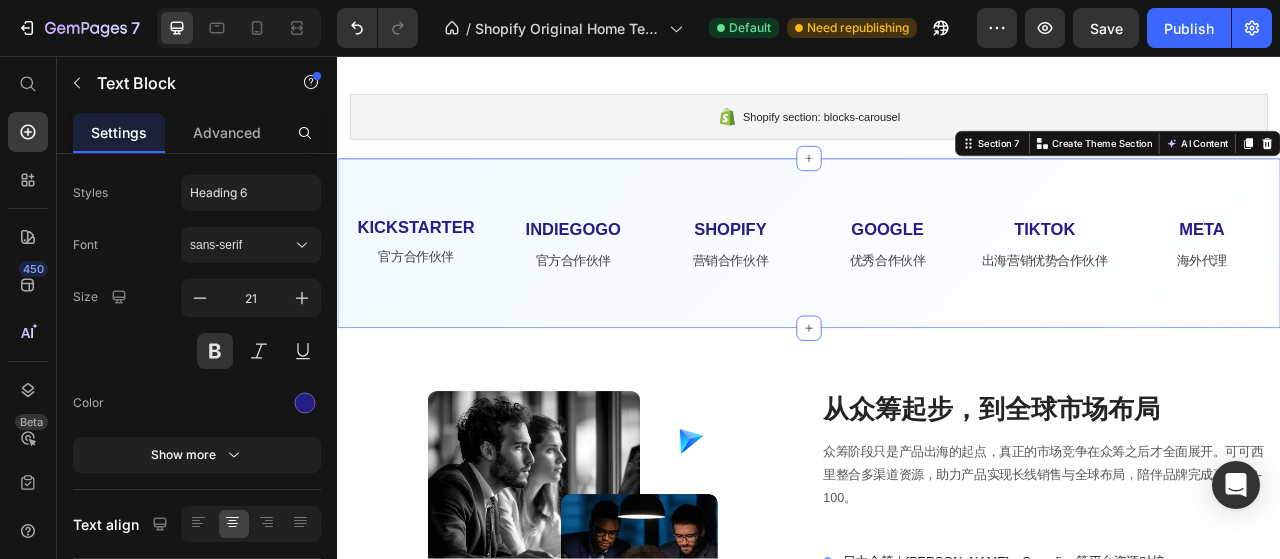 scroll, scrollTop: 0, scrollLeft: 0, axis: both 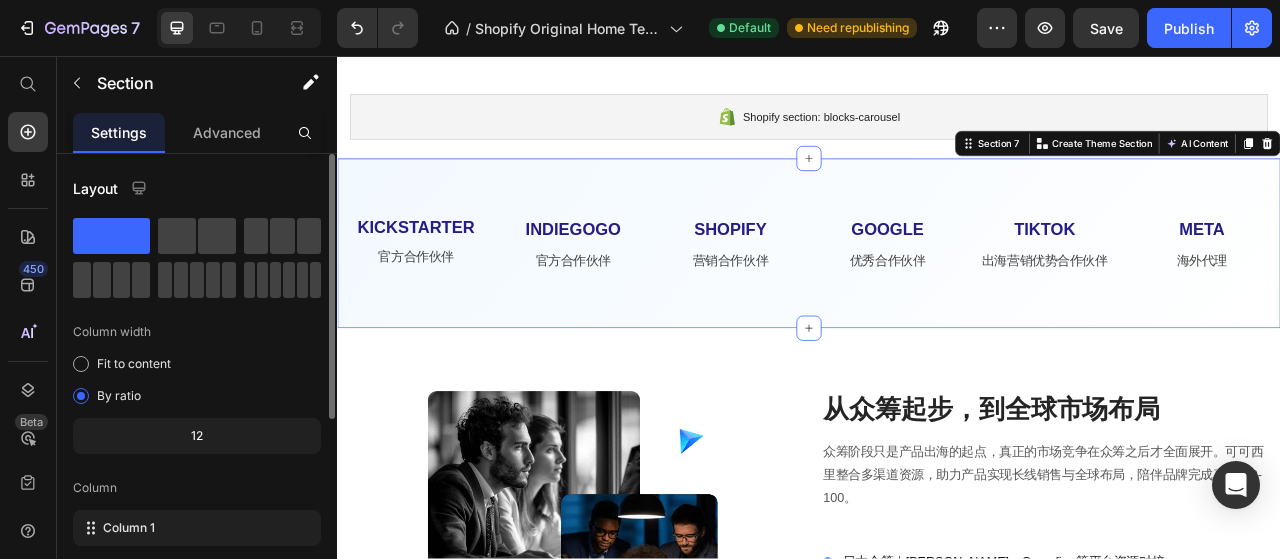 click on "KICKSTARTER Text Block 官方合作伙伴 Text INDIEGOGO Text Block 官方合作伙伴 Text SHOPIFY Text Block 营销合作伙伴 Text GOOGLE Text Block 优秀合作伙伴 Text TIKTOK Text Block 出海营销优势合作伙伴 Text META Text Block 海外代理 Text Row Section 7   You can create reusable sections Create Theme Section AI Content Write with GemAI What would you like to describe here? Tone and Voice Persuasive Product Show more Generate" at bounding box center [937, 295] 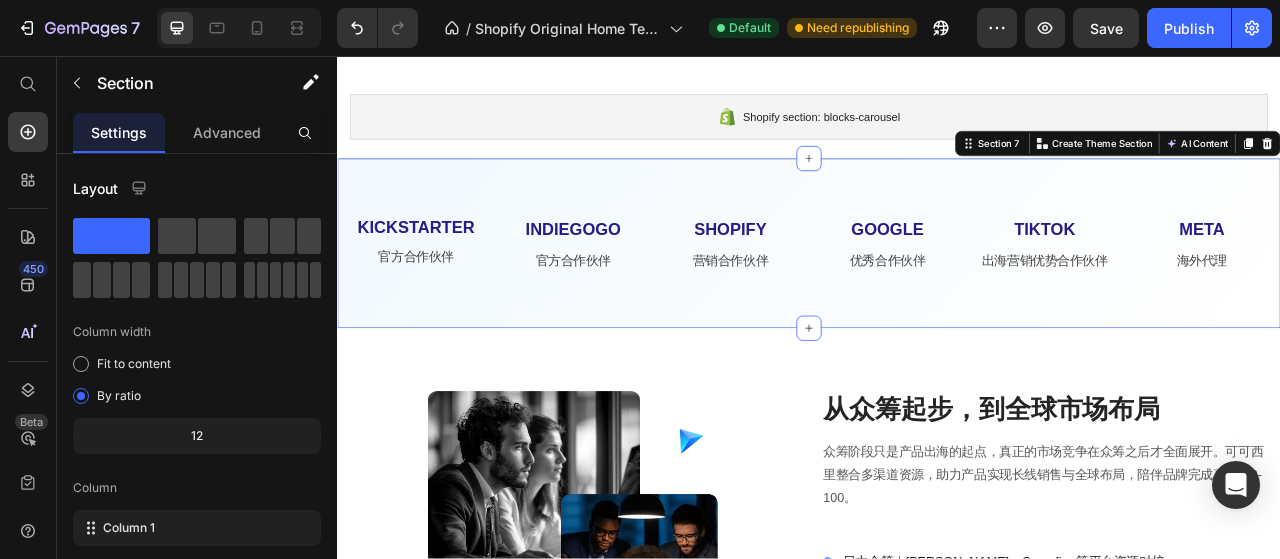 click on "KICKSTARTER" at bounding box center [437, 274] 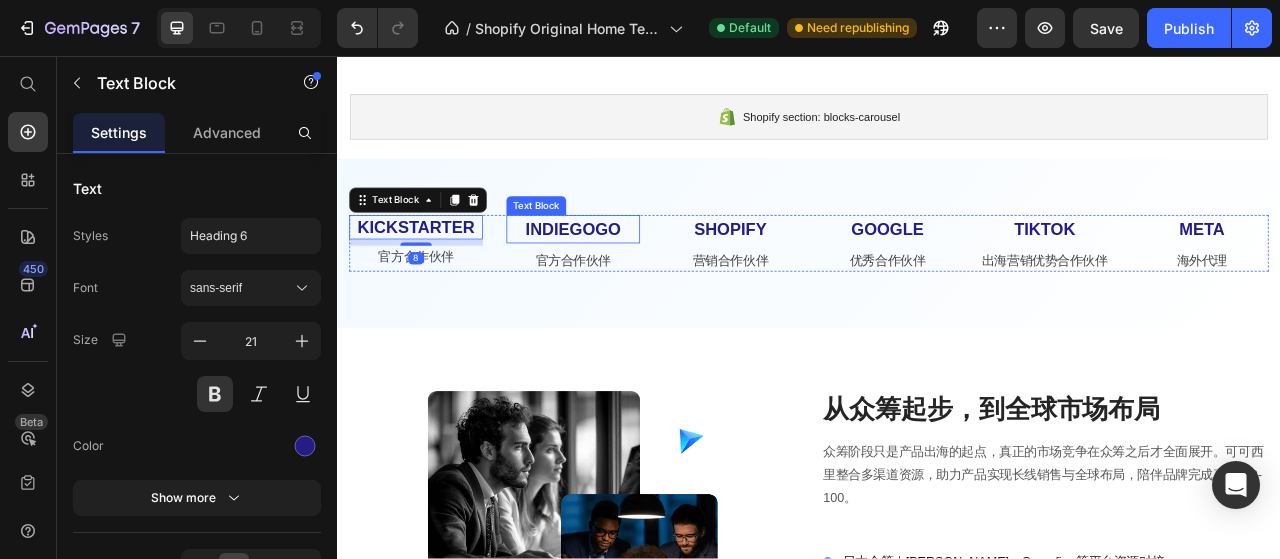 click on "INDIEGOGO" at bounding box center [637, 277] 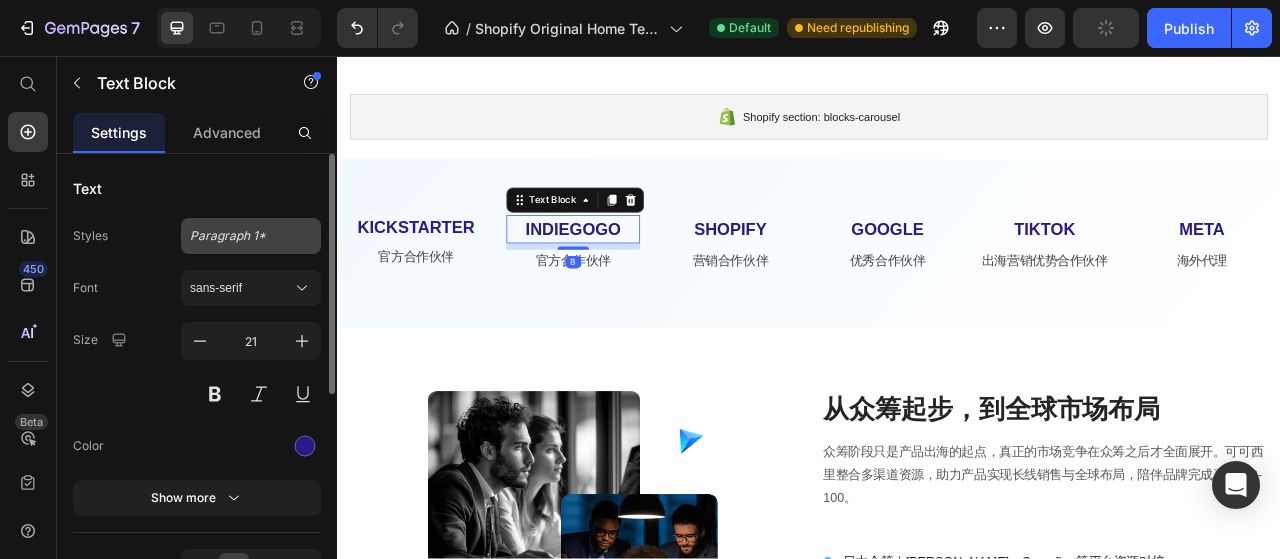 click on "Paragraph 1*" at bounding box center [239, 236] 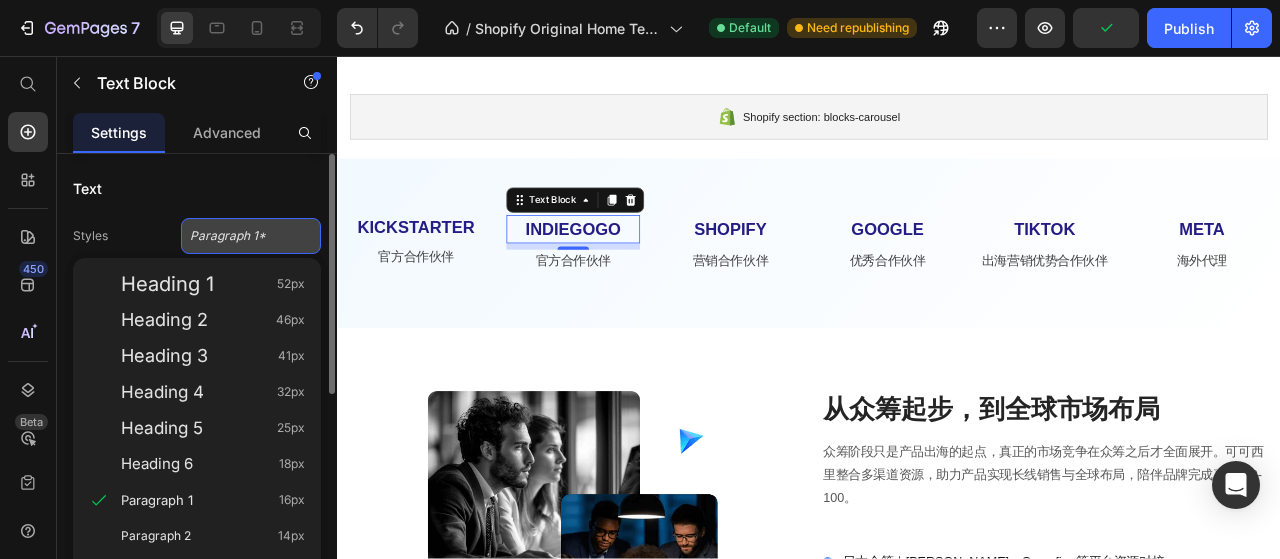 click on "Paragraph 1*" at bounding box center (239, 236) 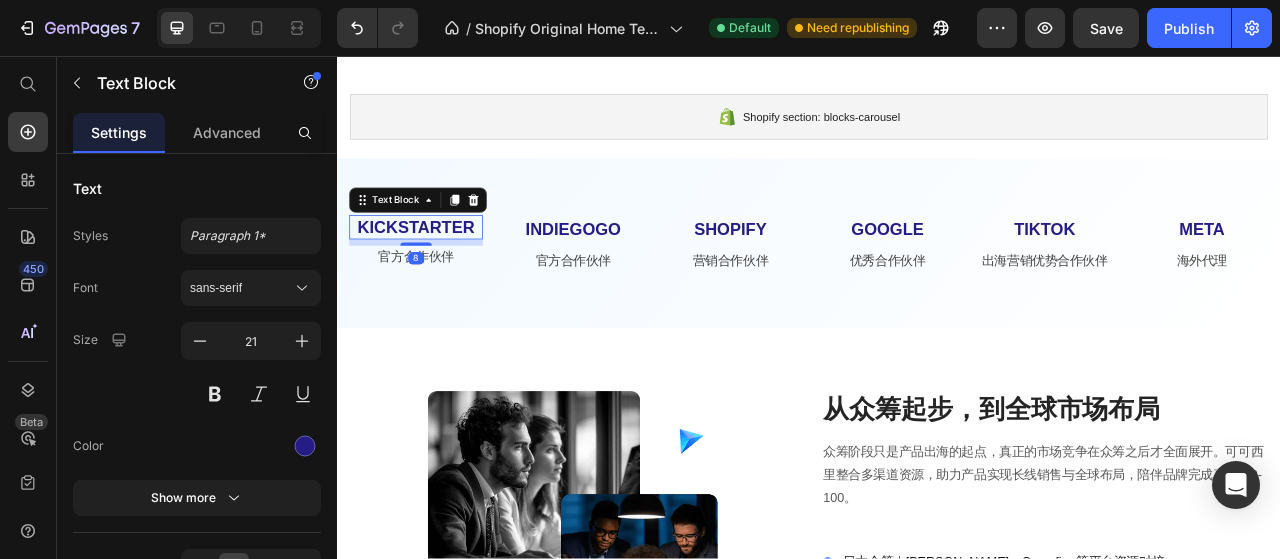 click on "KICKSTARTER" at bounding box center (437, 274) 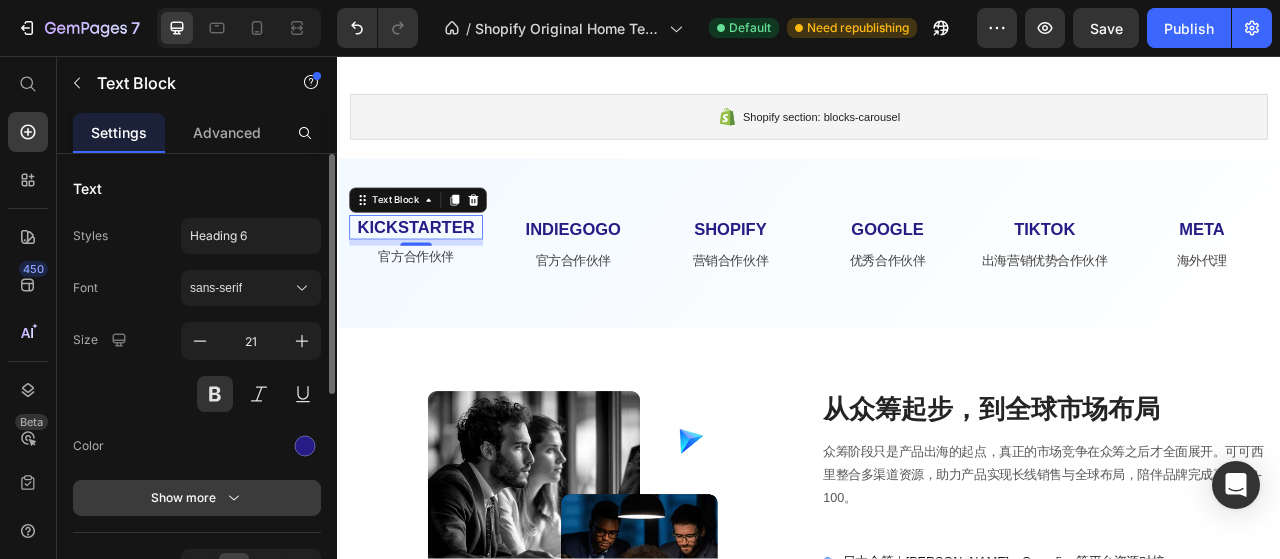 click on "Show more" at bounding box center [197, 498] 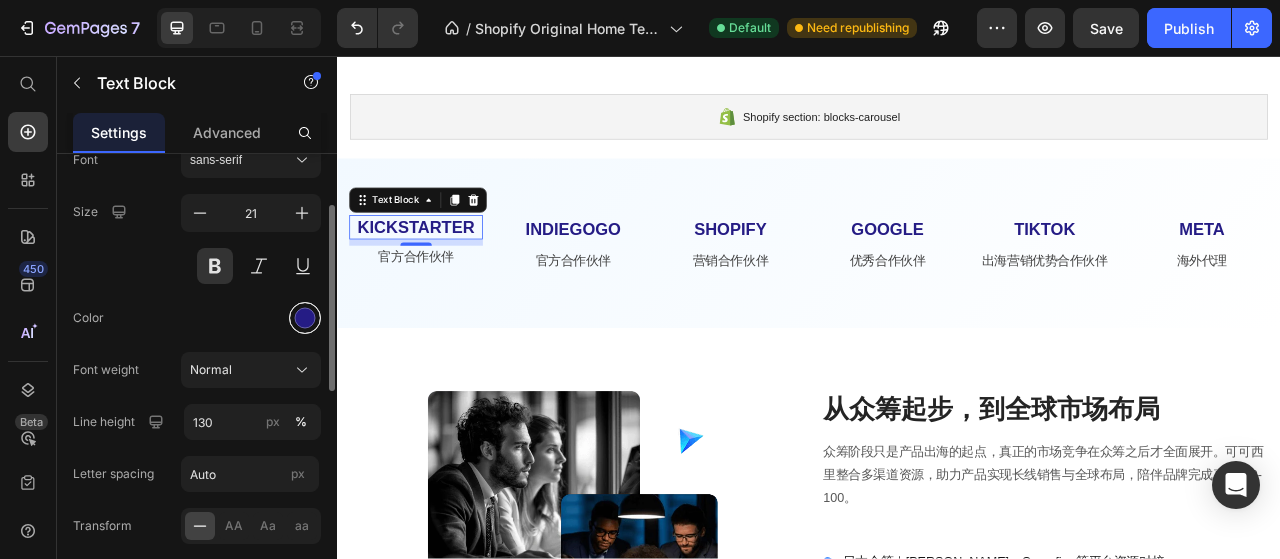 scroll, scrollTop: 130, scrollLeft: 0, axis: vertical 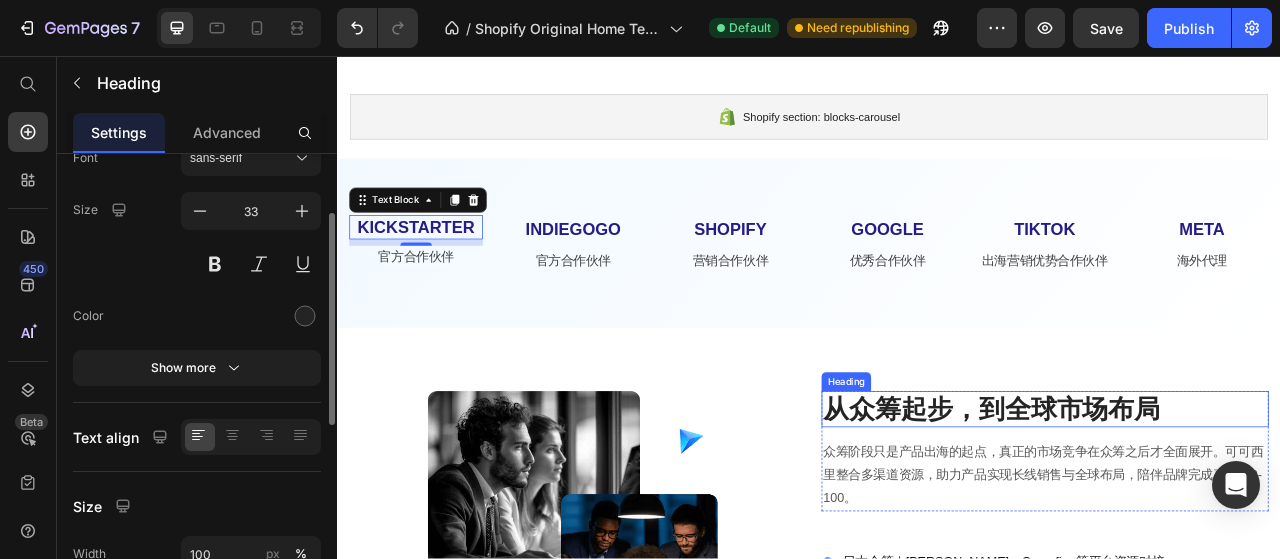click on "从众筹起步，到全球市场布局" at bounding box center (1237, 506) 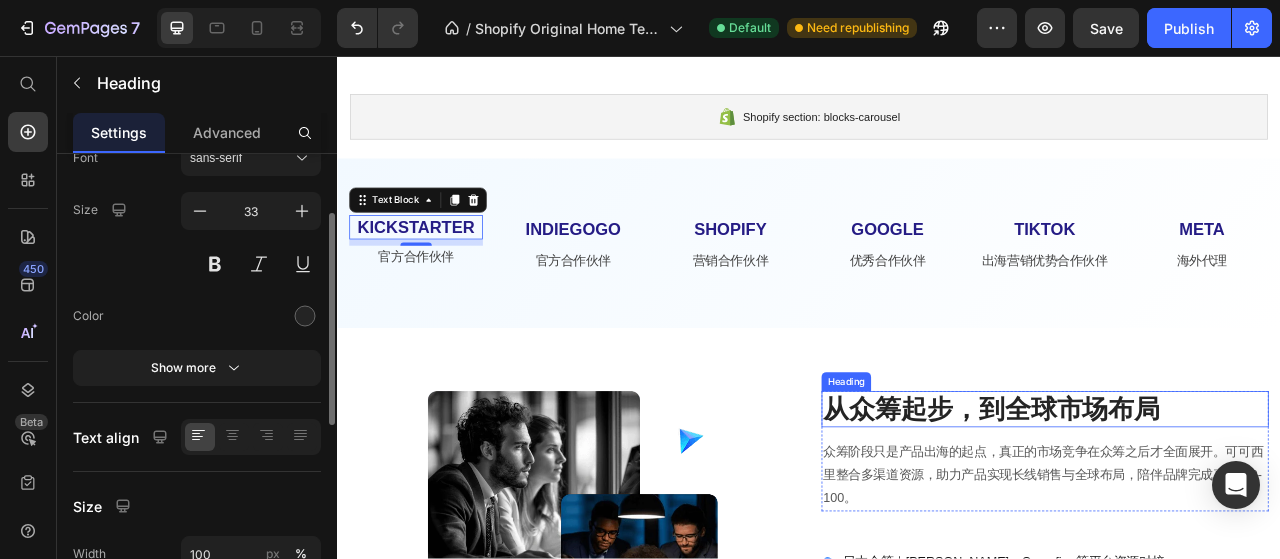 scroll, scrollTop: 0, scrollLeft: 0, axis: both 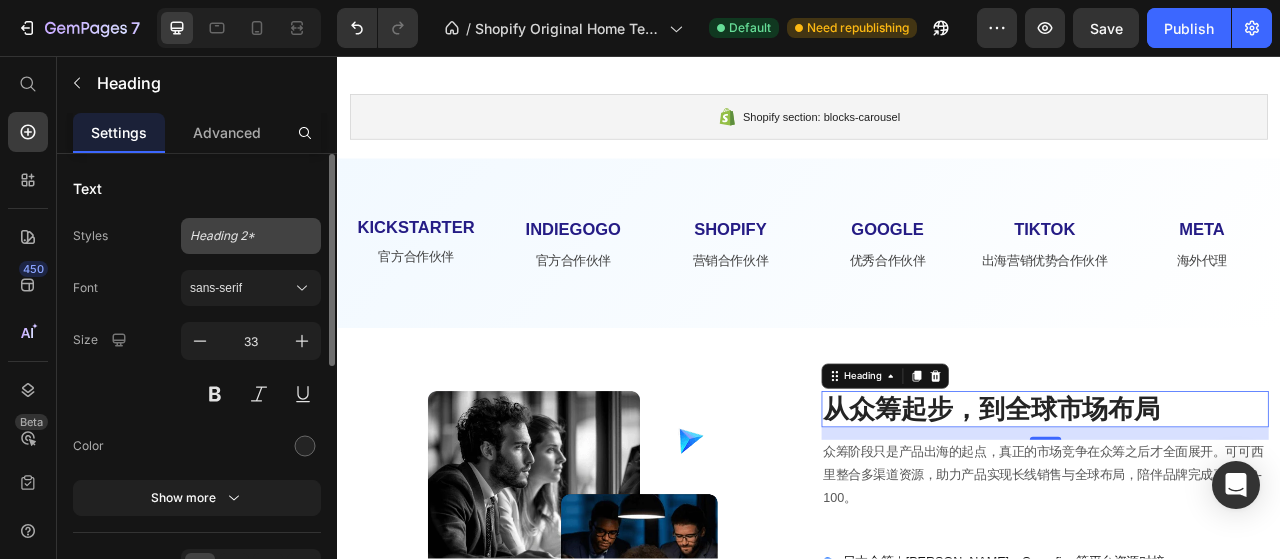 click on "Heading 2*" at bounding box center (251, 236) 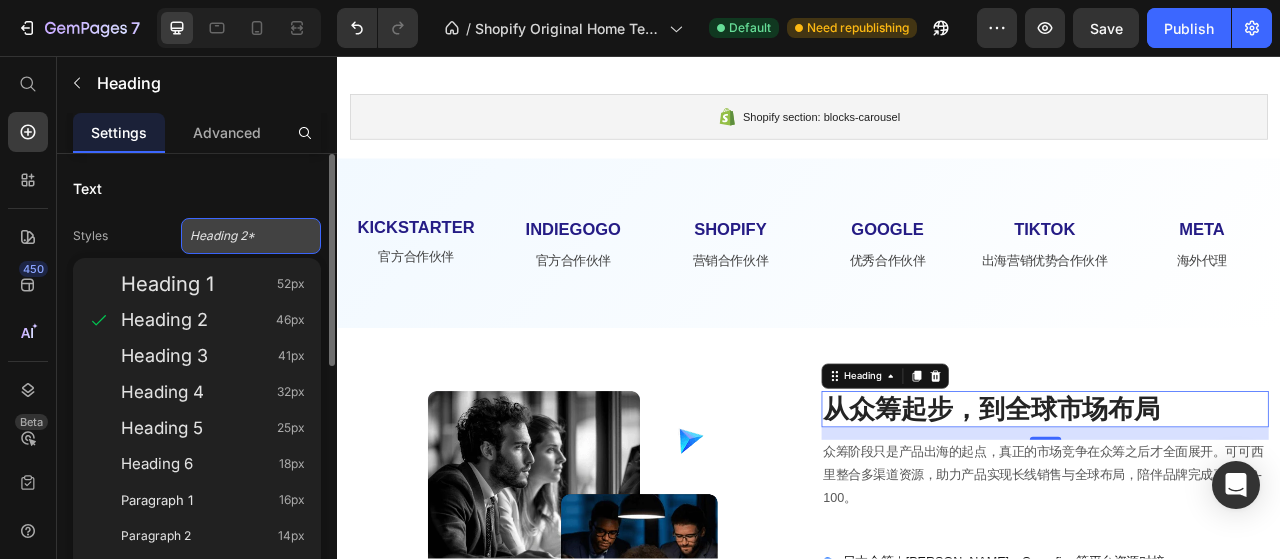 click on "Heading 2*" at bounding box center (251, 236) 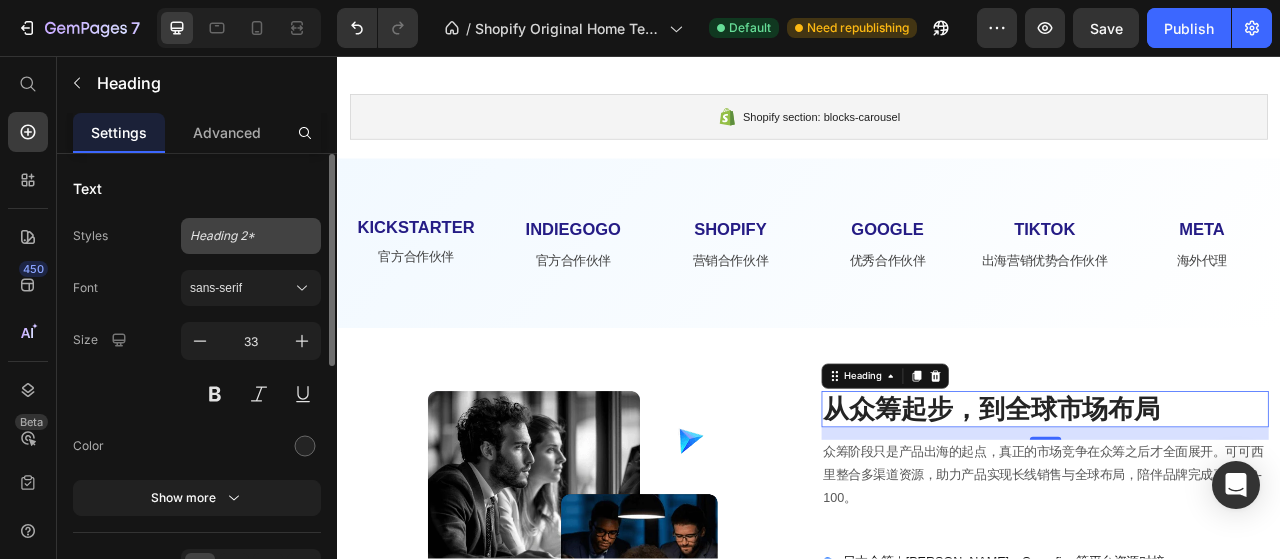 click on "Heading 2*" 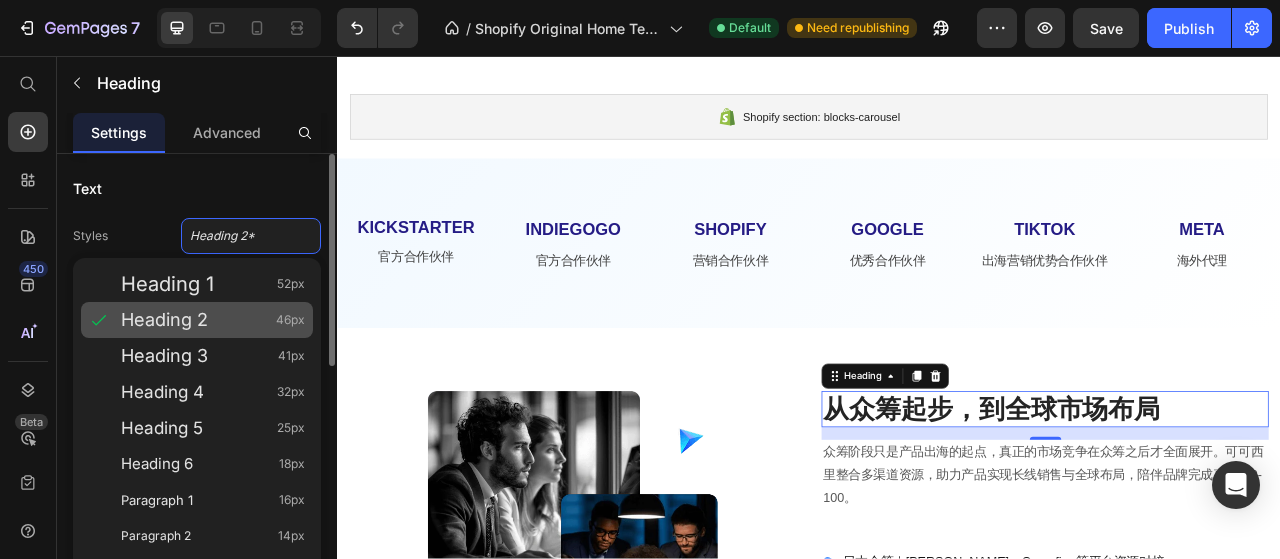 click on "Heading 2 46px" at bounding box center [213, 320] 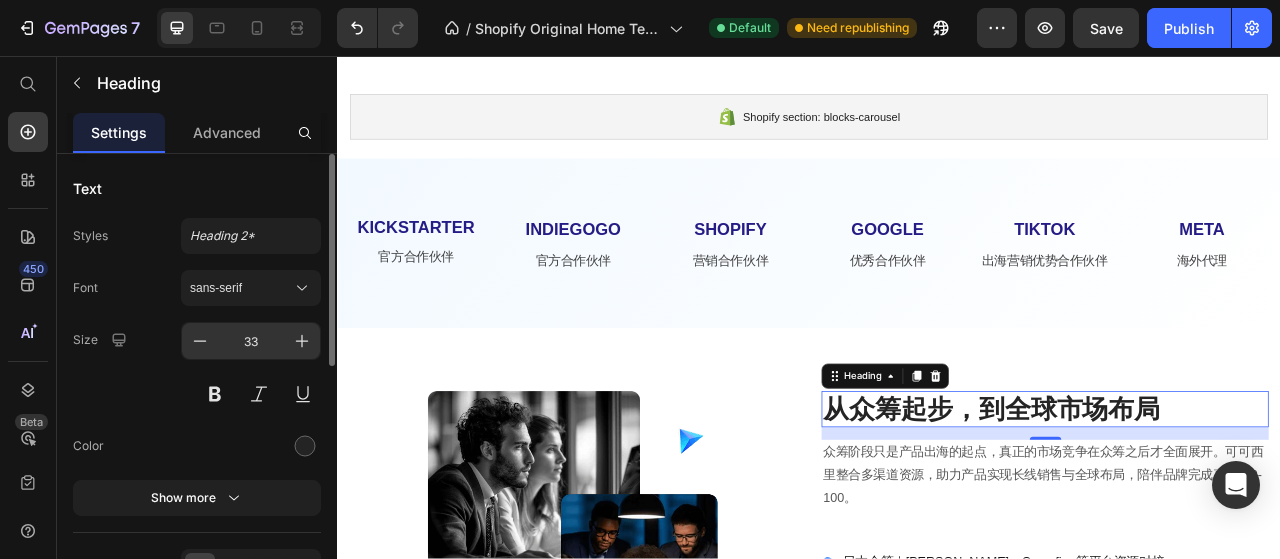 click on "33" at bounding box center (251, 341) 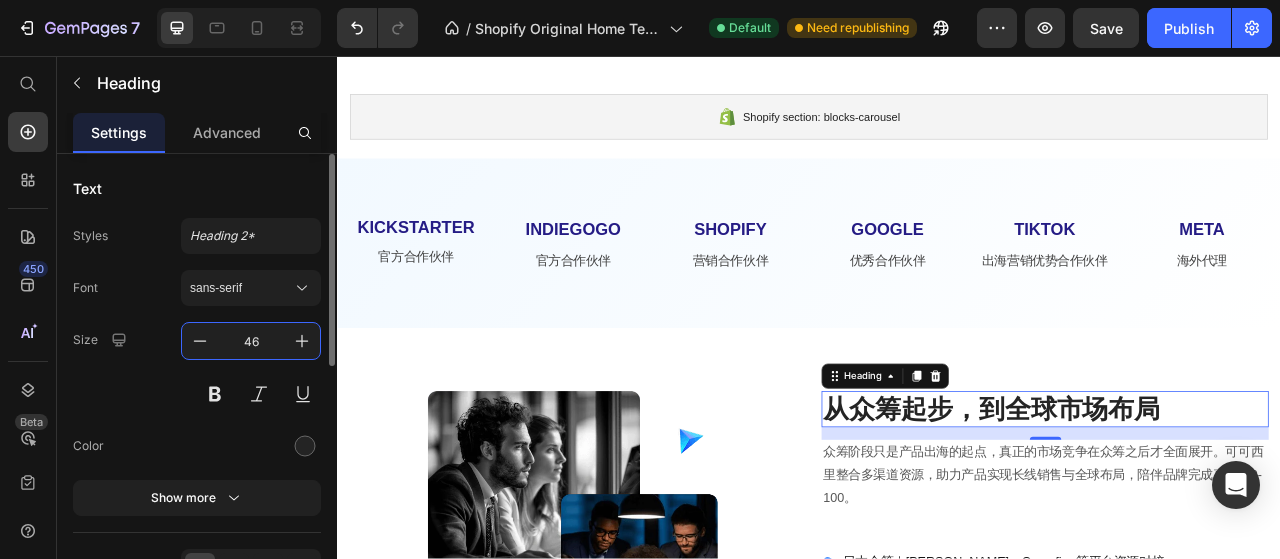 type on "46" 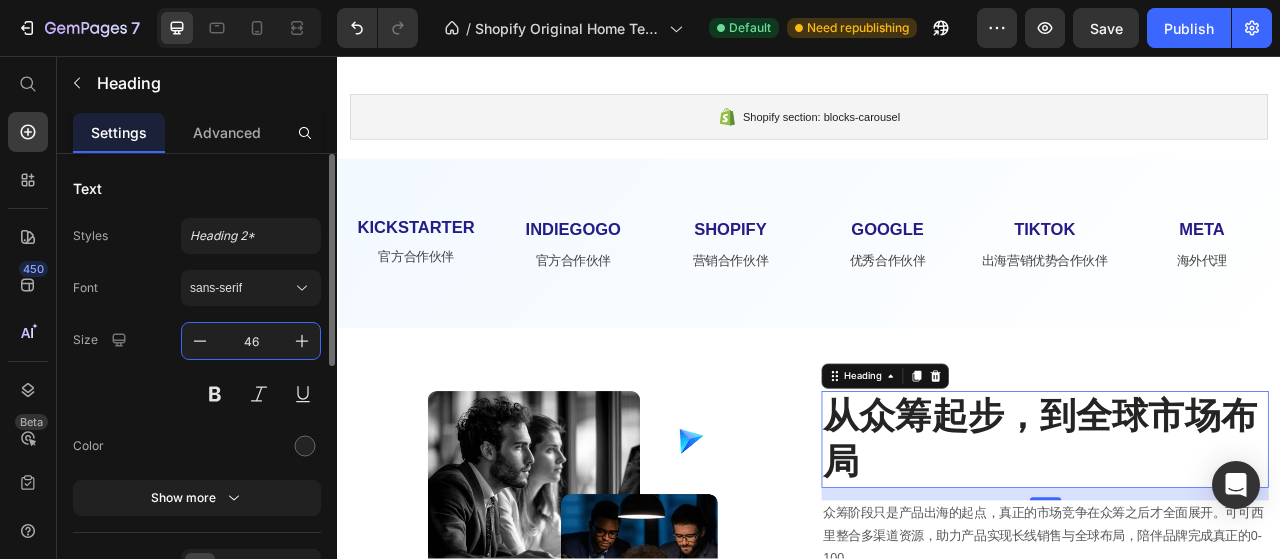 click on "Size 46" at bounding box center (197, 367) 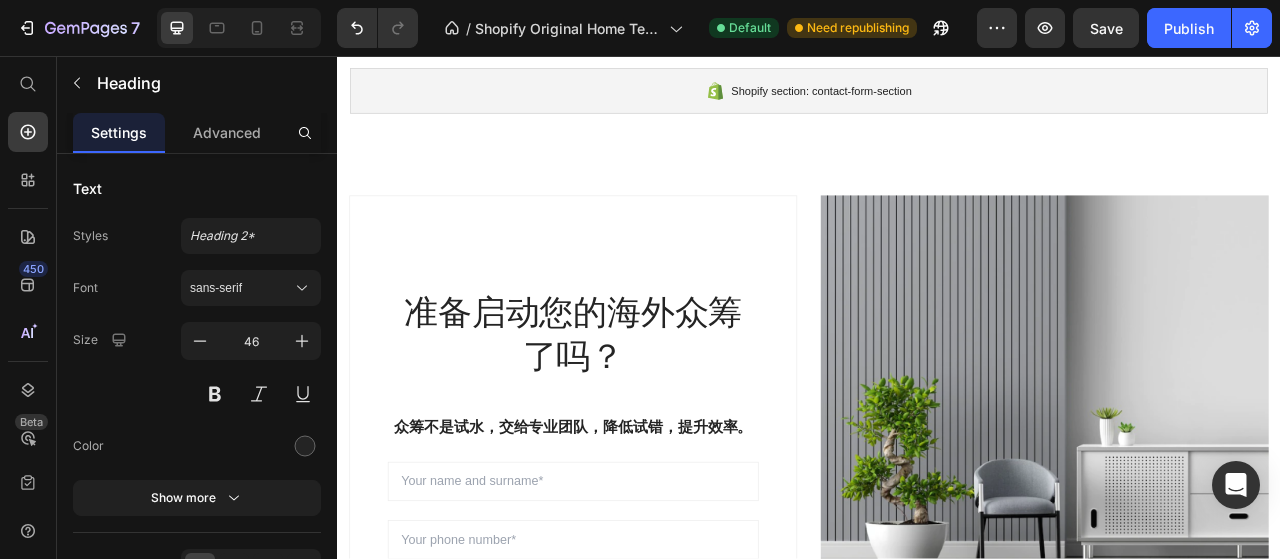 scroll, scrollTop: 1897, scrollLeft: 0, axis: vertical 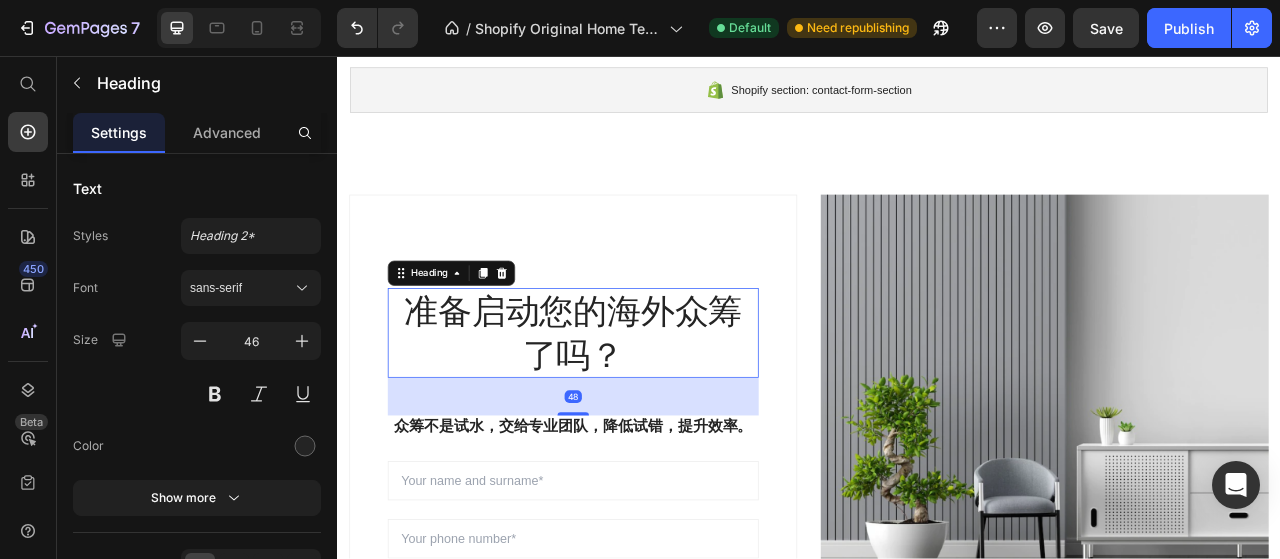 click on "准备启动您的海外众筹了吗？" at bounding box center (637, 409) 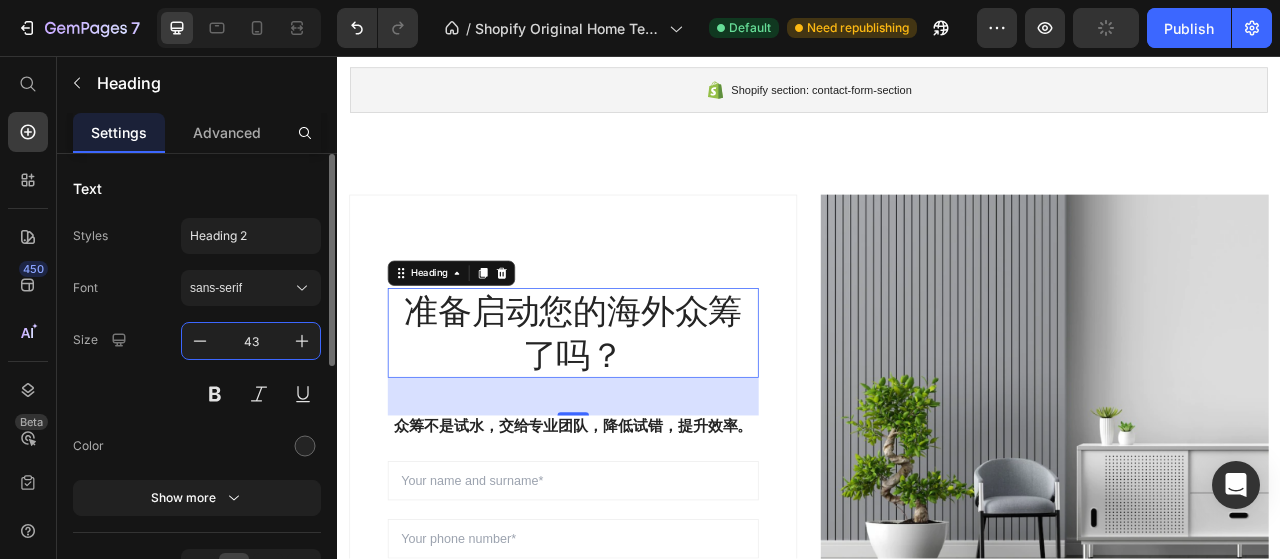 click on "43" at bounding box center [251, 341] 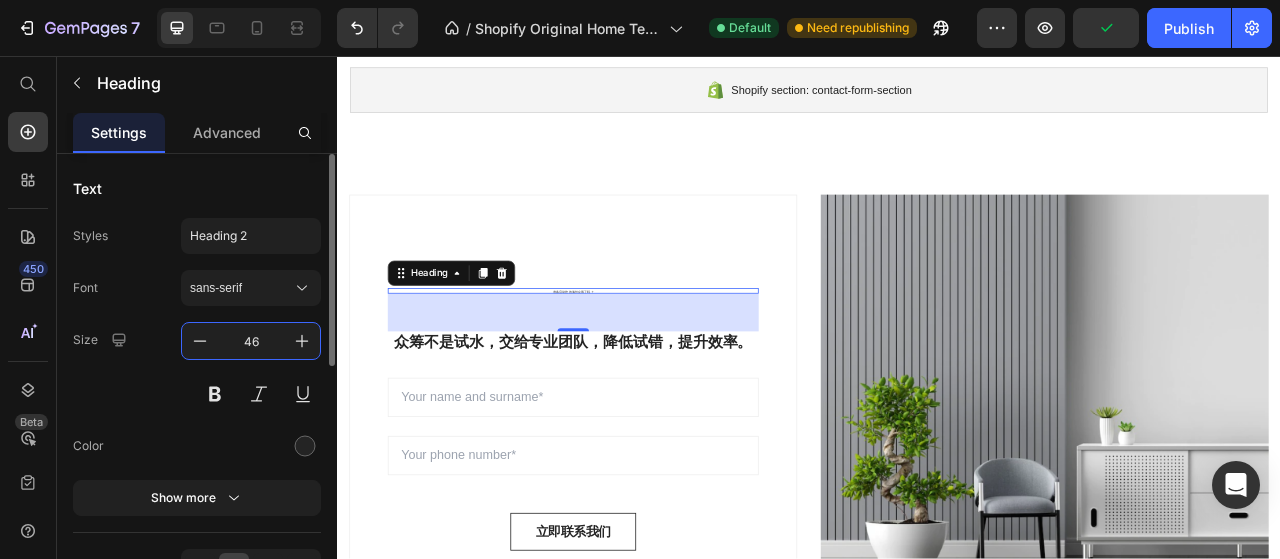 type on "46" 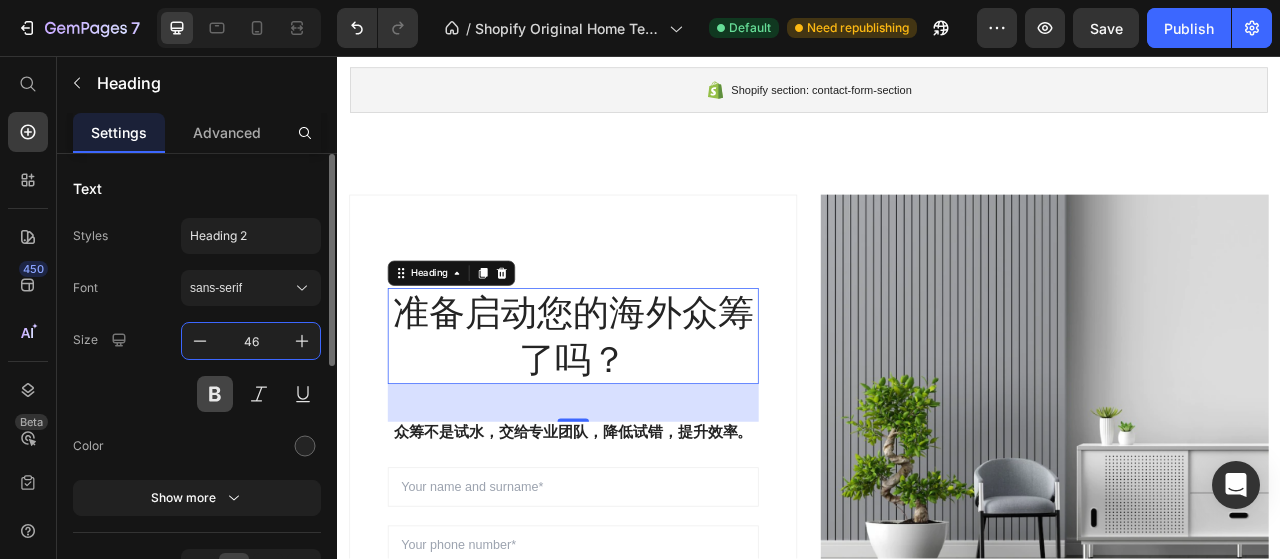 click at bounding box center (215, 394) 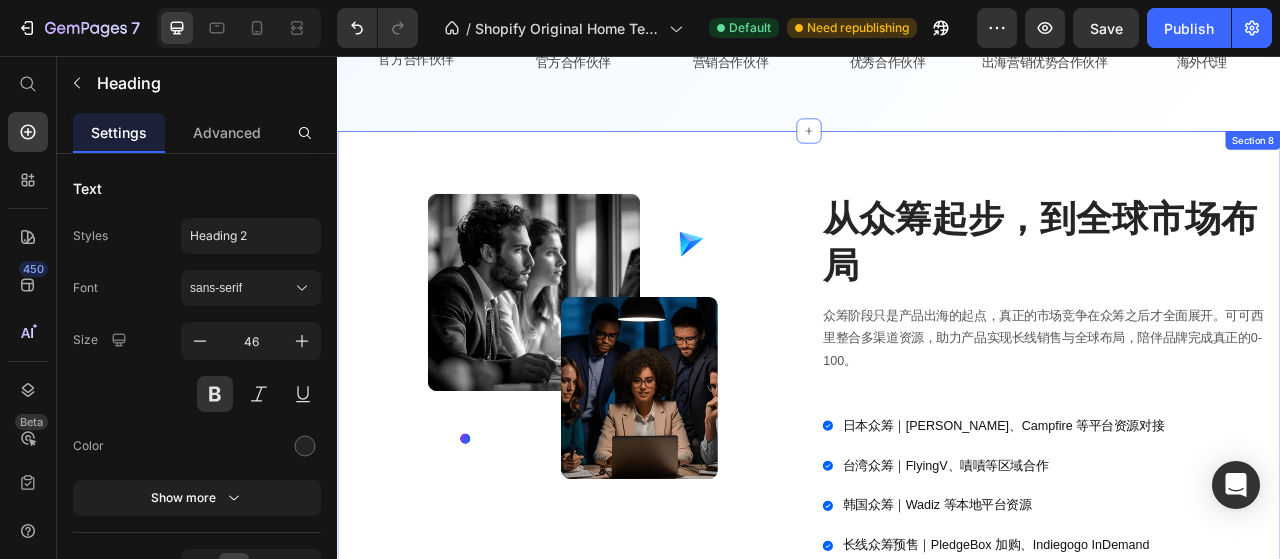 scroll, scrollTop: 748, scrollLeft: 0, axis: vertical 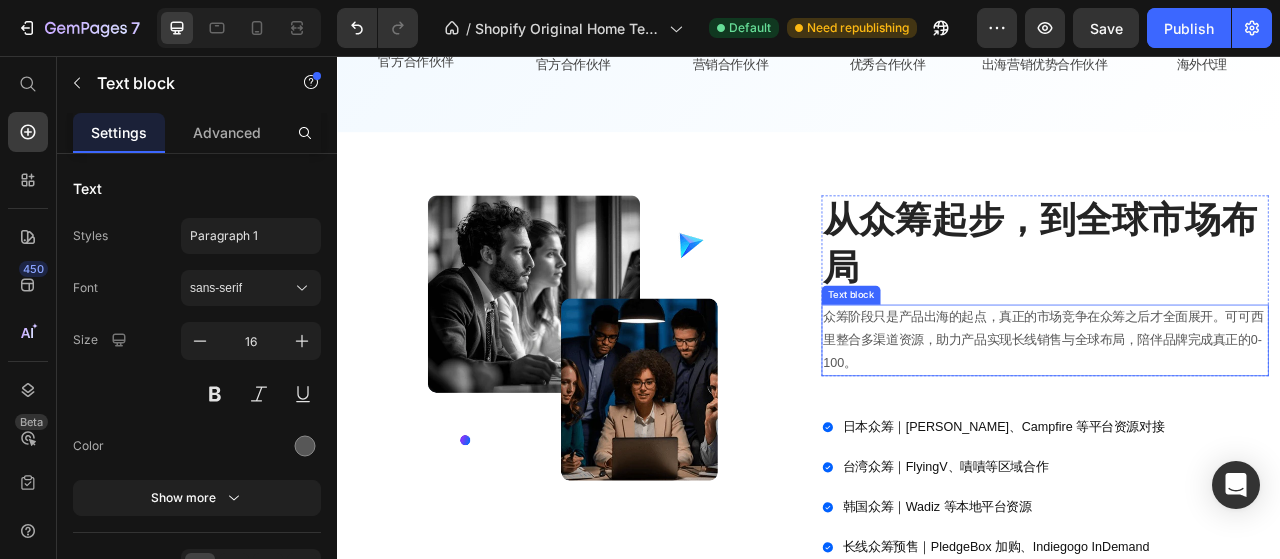 click on "众筹阶段只是产品出海的起点，真正的市场竞争在众筹之后才全面展开。可可西里整合多渠道资源，助力产品实现长线销售与全球布局，陪伴品牌完成真正的0-100。" at bounding box center (1237, 418) 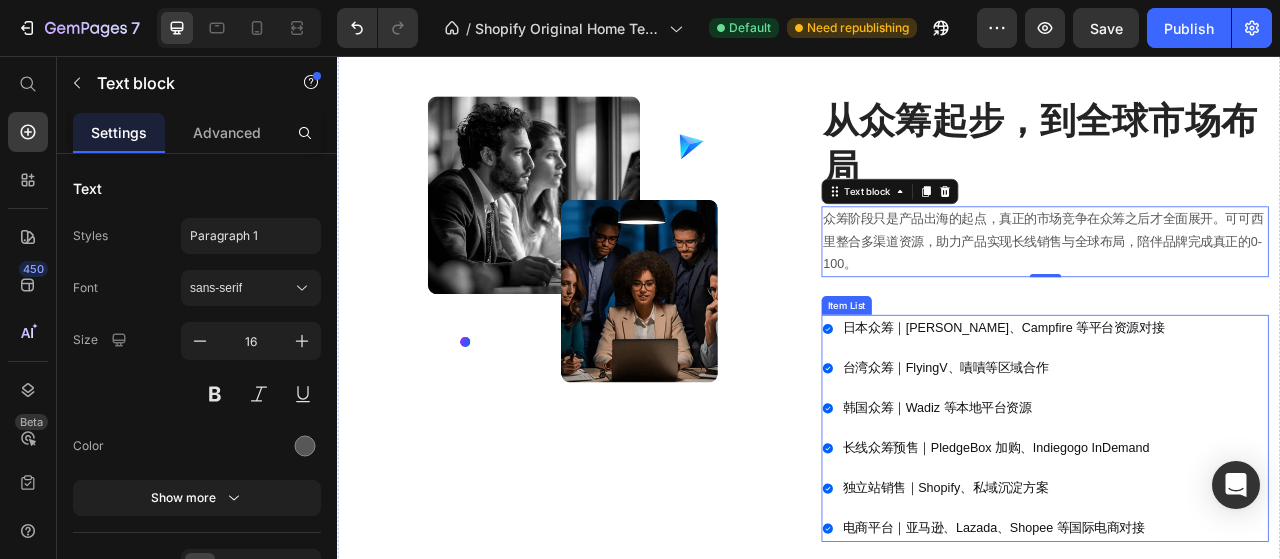 scroll, scrollTop: 871, scrollLeft: 0, axis: vertical 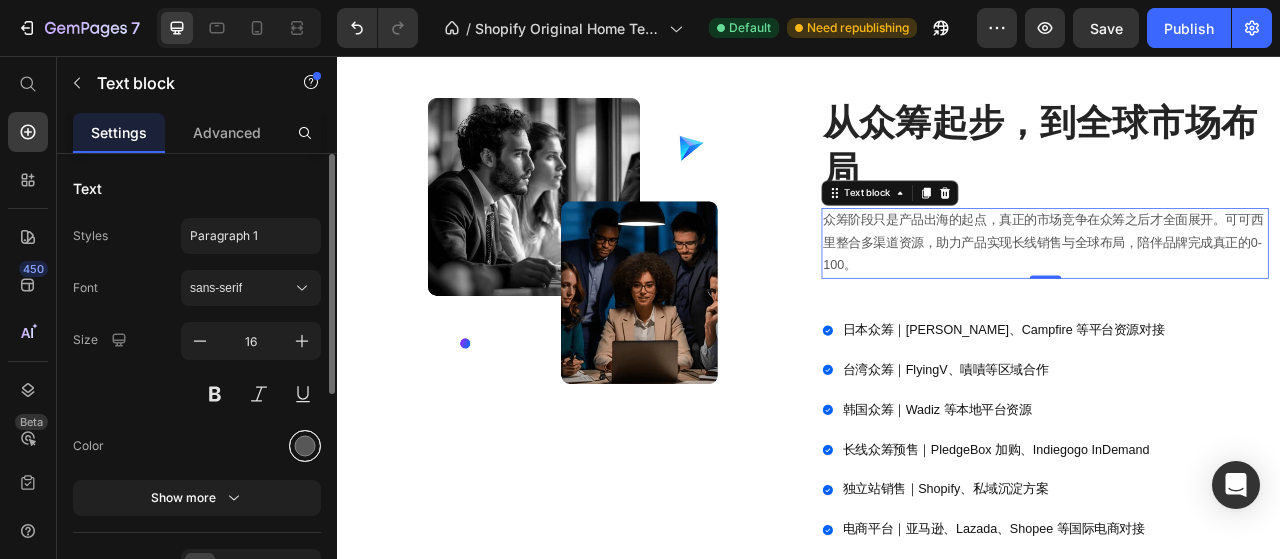 click at bounding box center (305, 446) 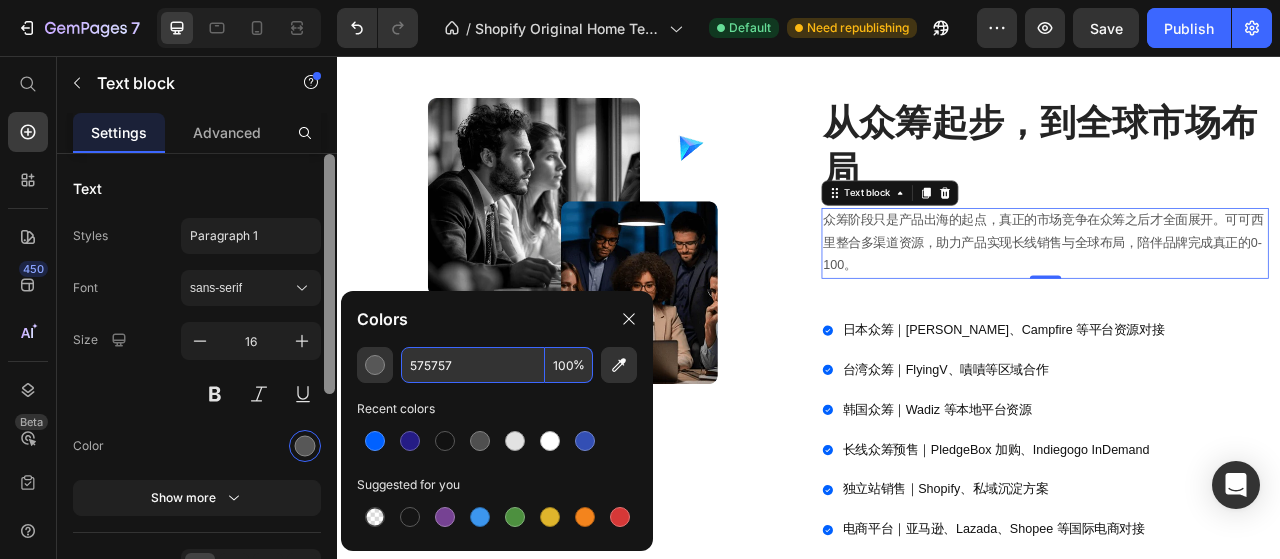 paste on "C6672" 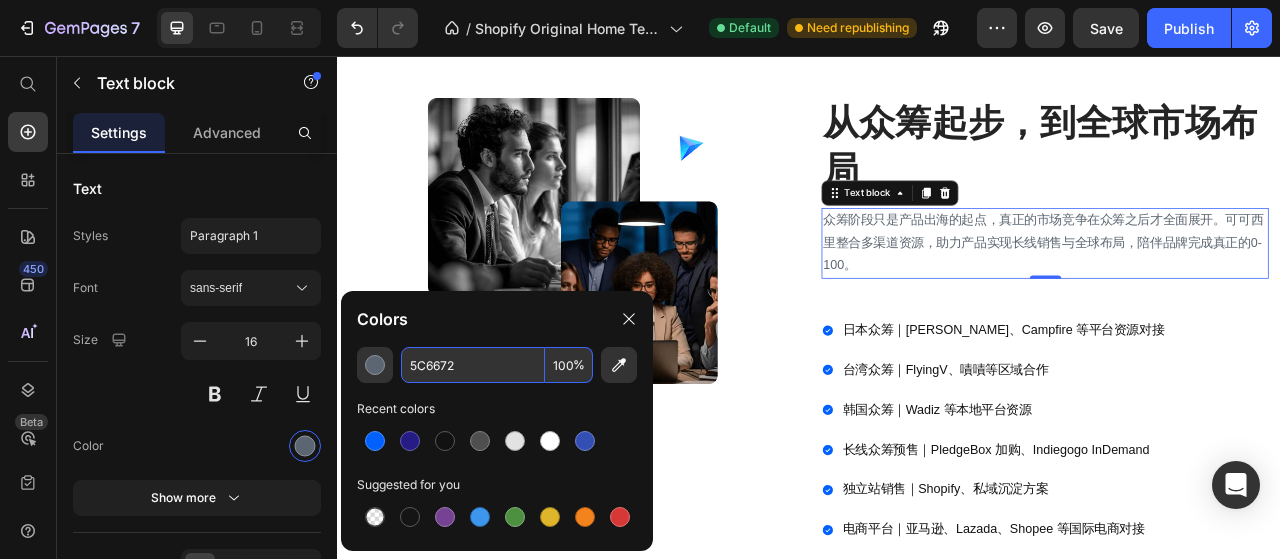 type on "5C6672" 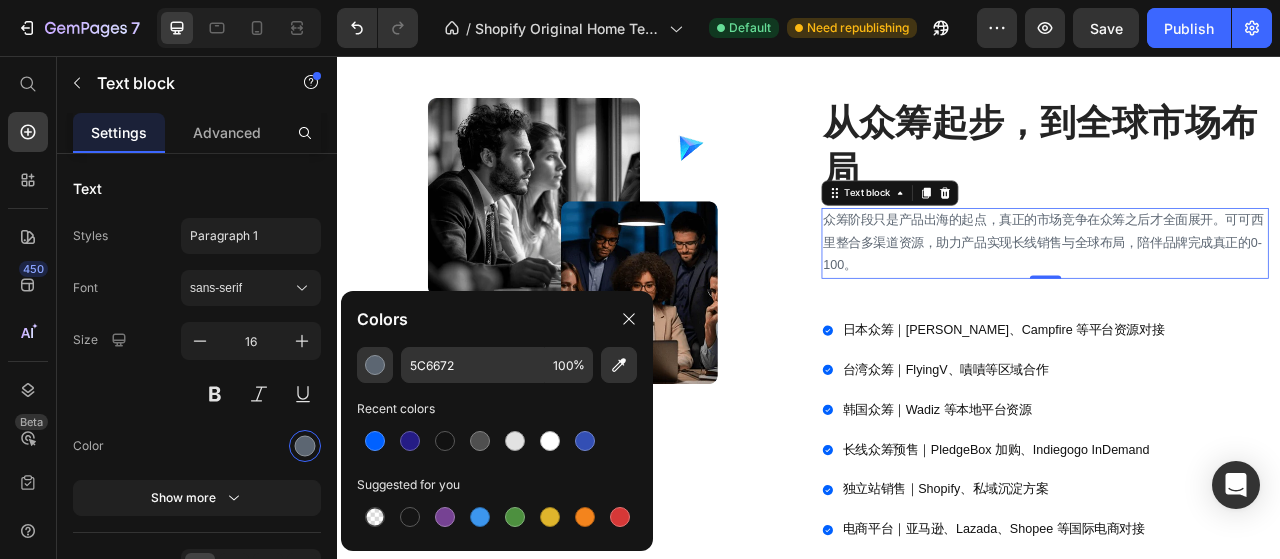 click on "Colors" 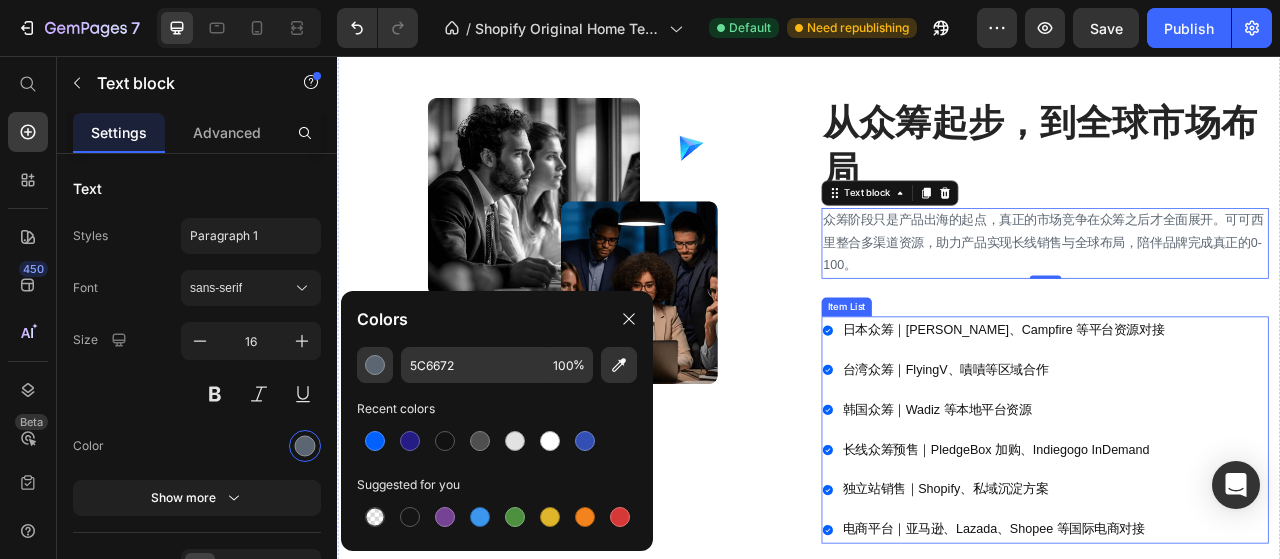 click on "日本众筹｜Makuake、Campfire 等平台资源对接 台湾众筹｜FlyingV、嘖嘖等区域合作 韩国众筹｜Wadiz 等本地平台资源 长线众筹预售｜PledgeBox 加购、Indiegogo InDemand 独立站销售｜Shopify、私域沉淀方案 电商平台｜亚马逊、Lazada、Shopee 等国际电商对接" at bounding box center [1237, 532] 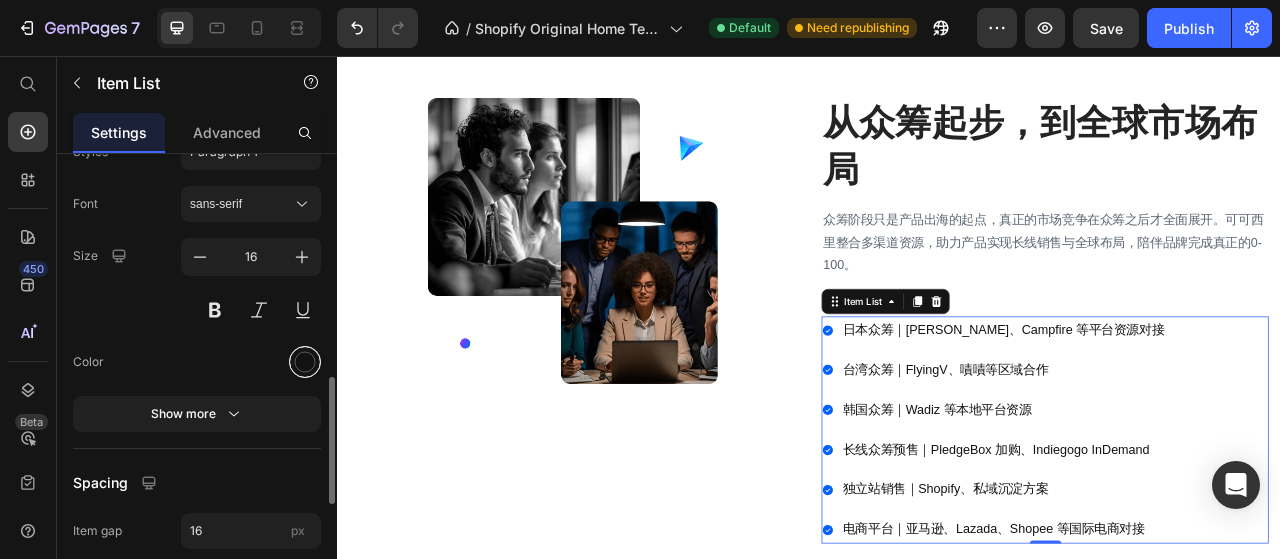 scroll, scrollTop: 814, scrollLeft: 0, axis: vertical 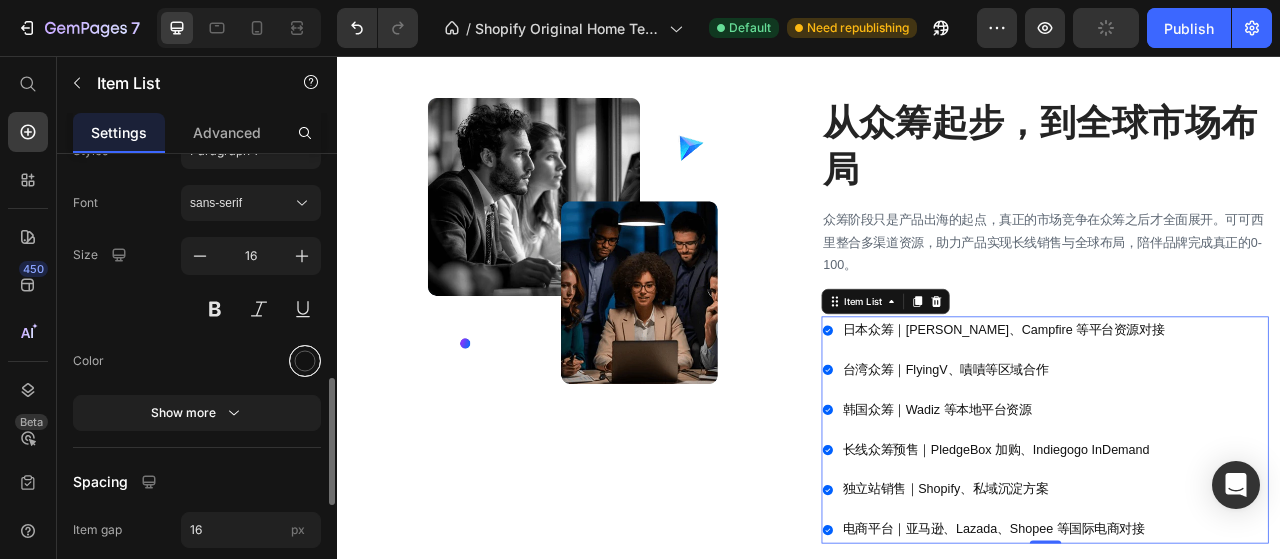 click at bounding box center [305, 360] 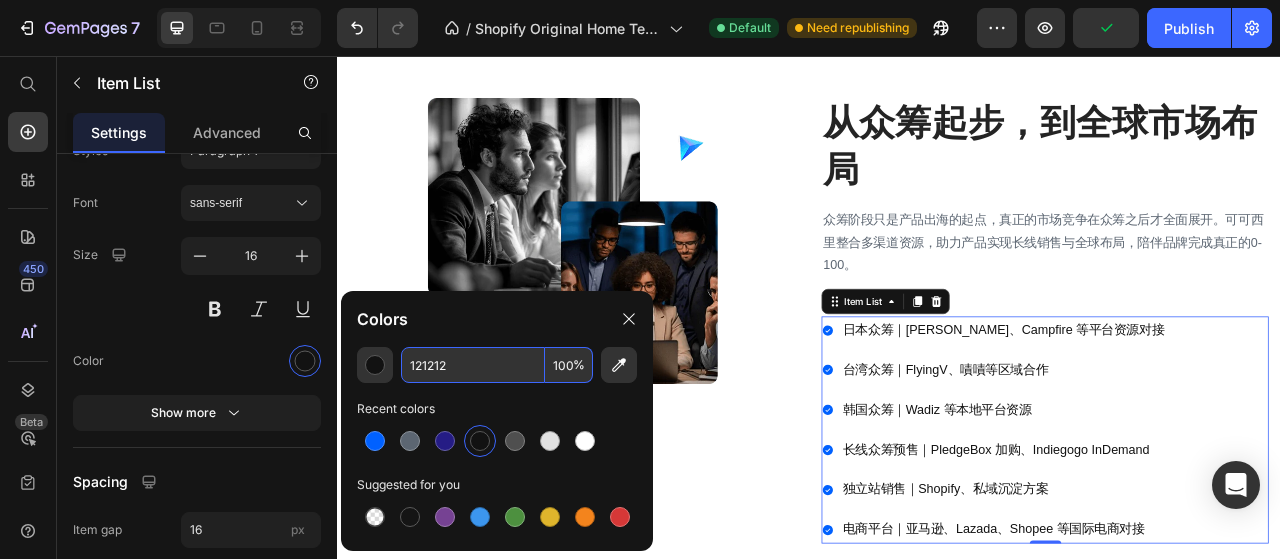 paste on "5C667" 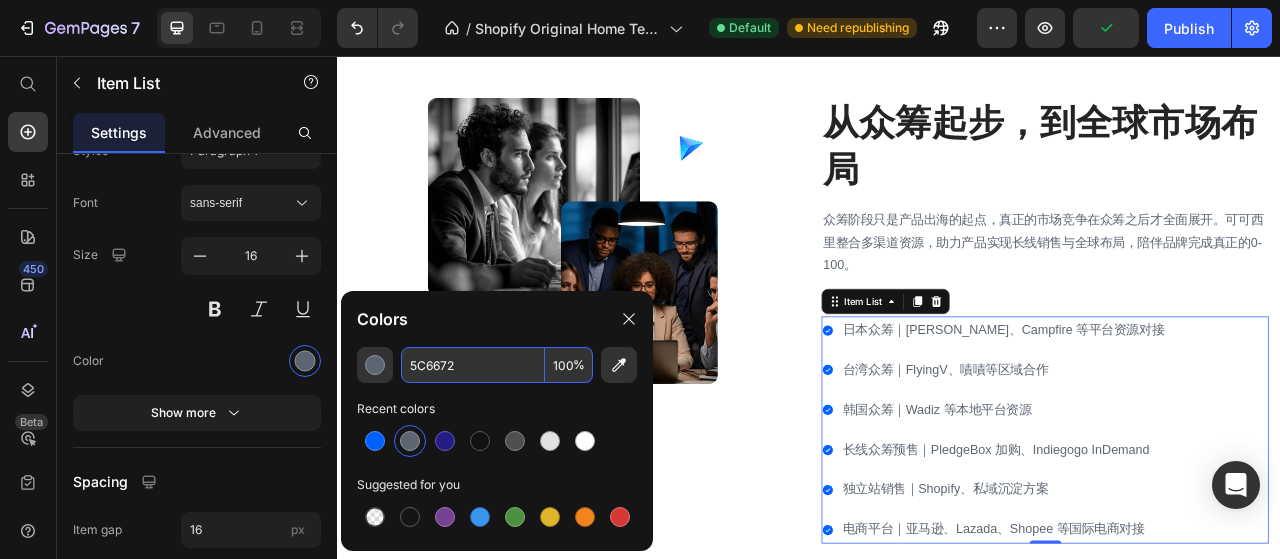 type on "5C6672" 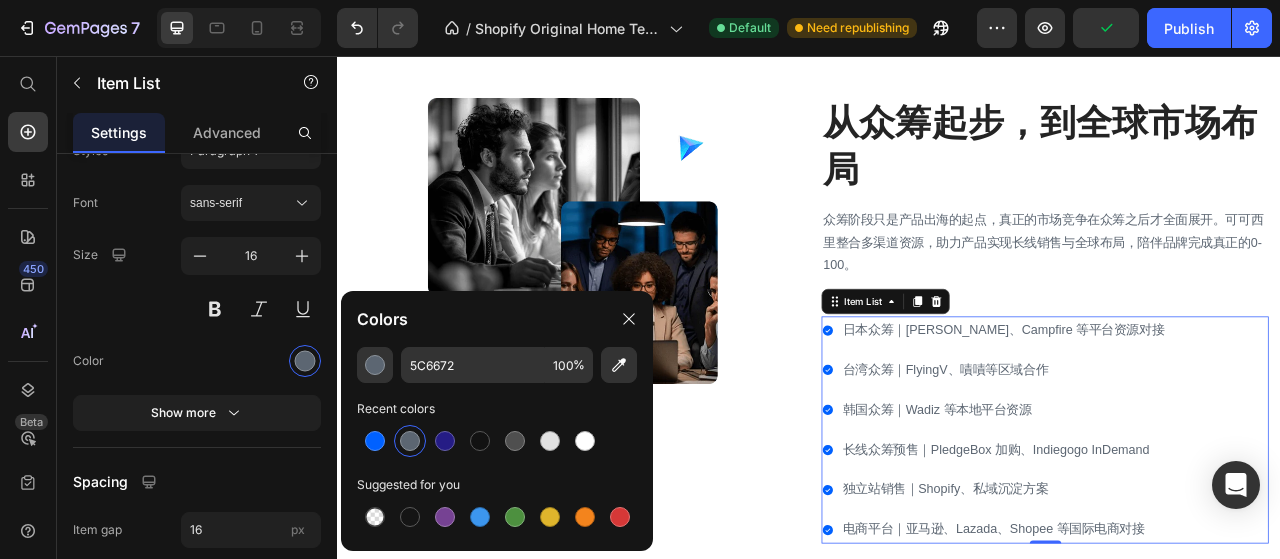 click on "Colors" 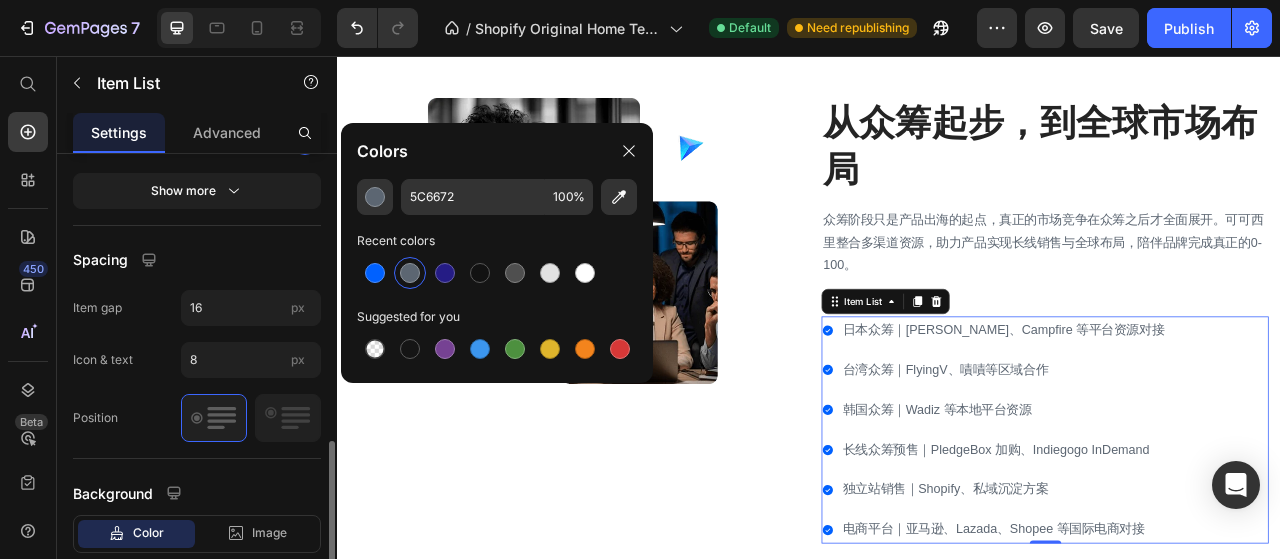 scroll, scrollTop: 1038, scrollLeft: 0, axis: vertical 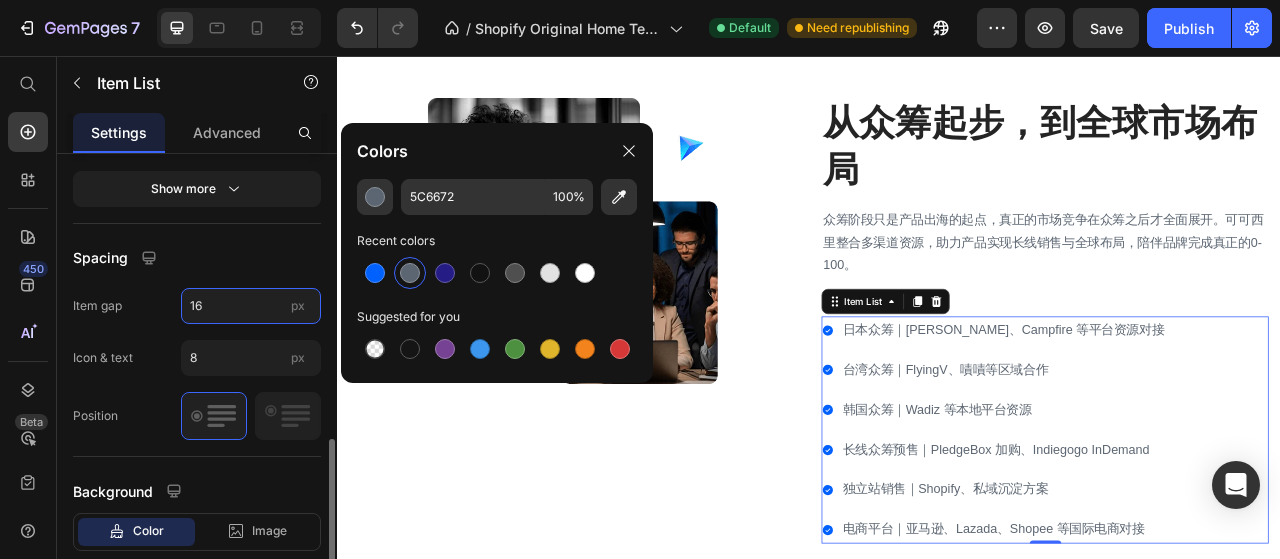 click on "16" at bounding box center [251, 306] 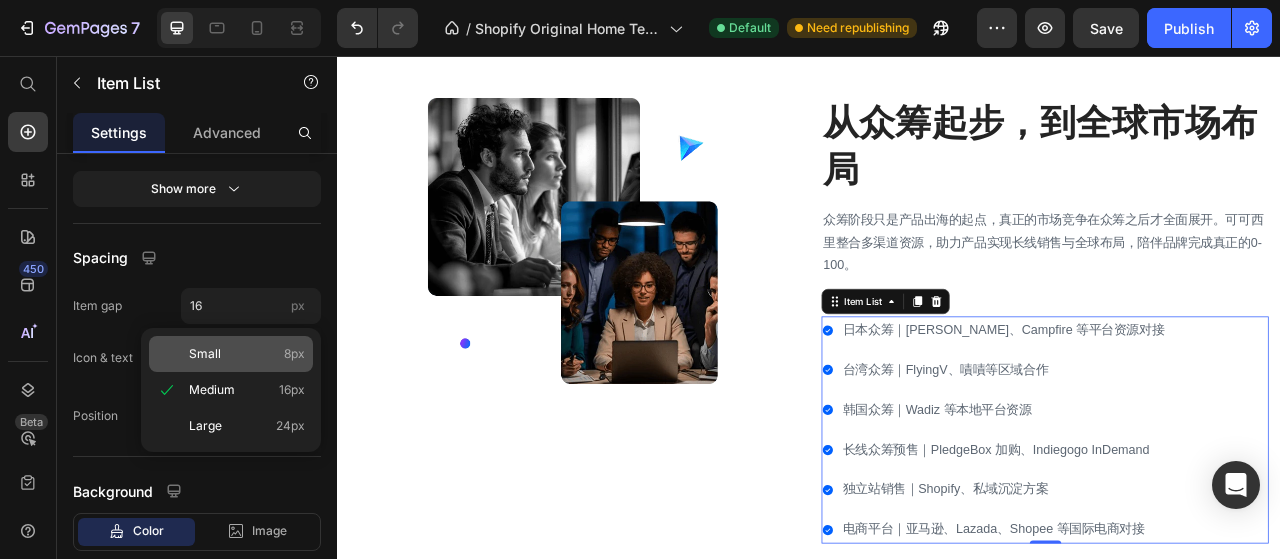 click on "Small 8px" 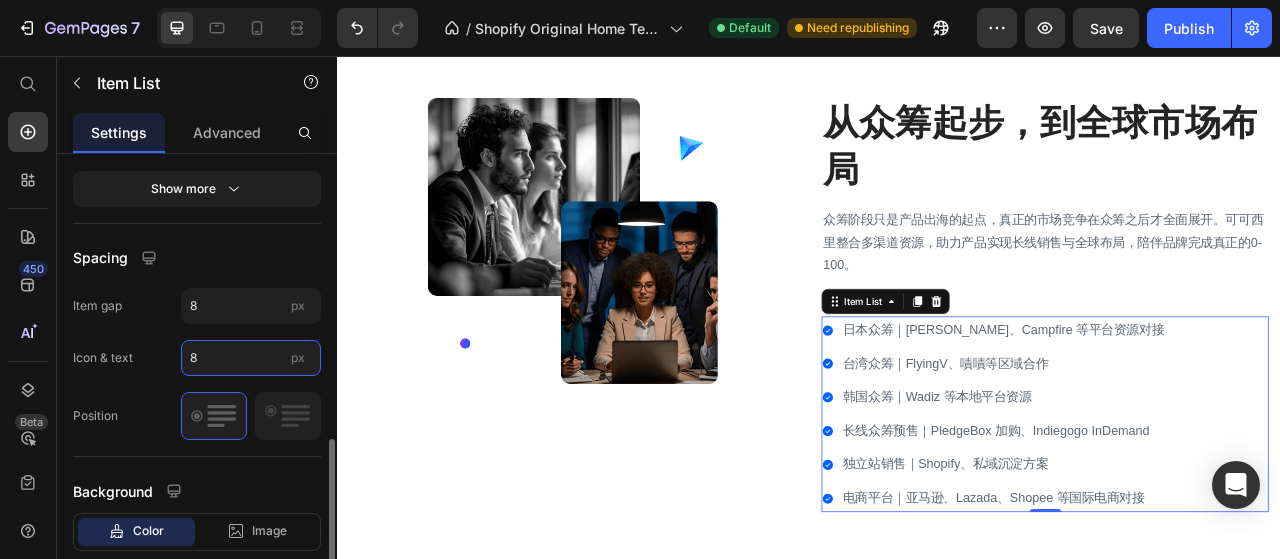 click on "8" at bounding box center (251, 358) 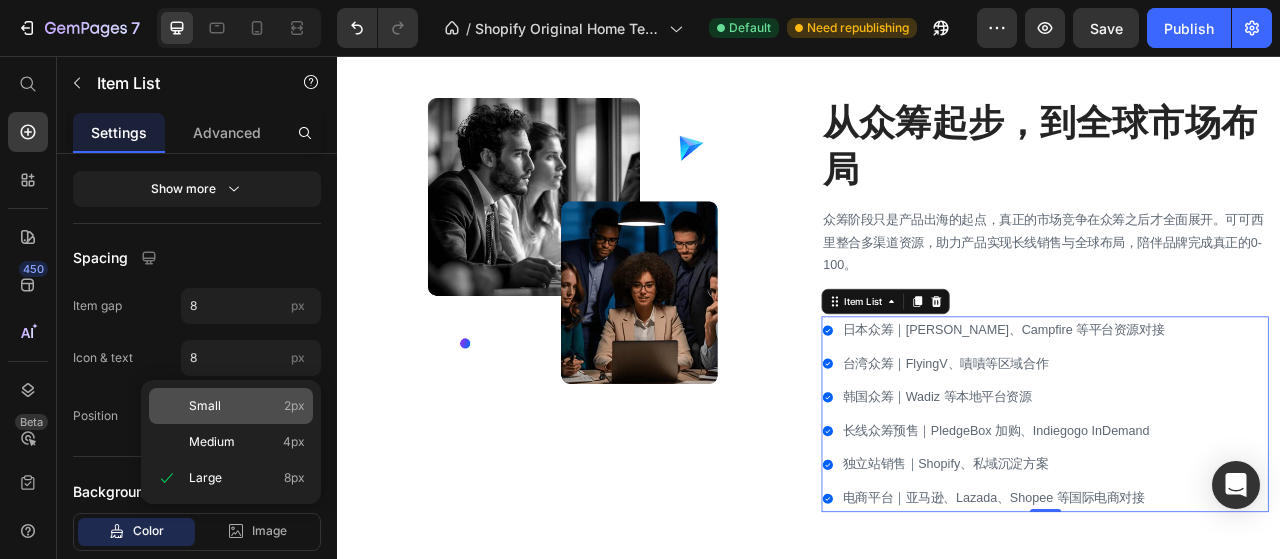 click on "Small 2px" at bounding box center [247, 406] 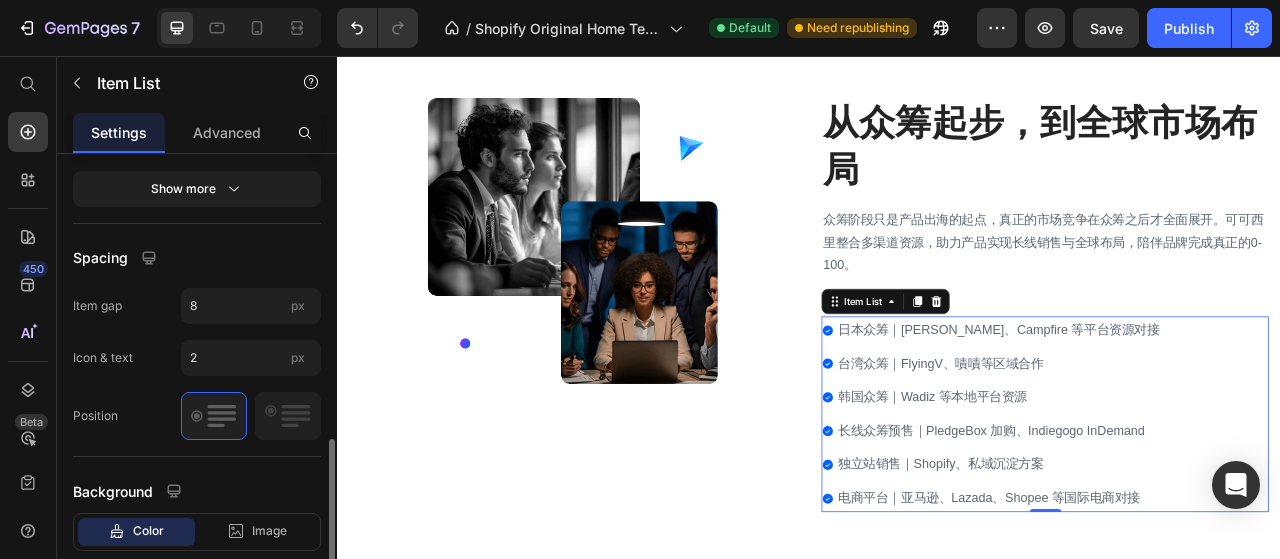 click on "Spacing Item gap 8 px Icon & text 2 px Position" 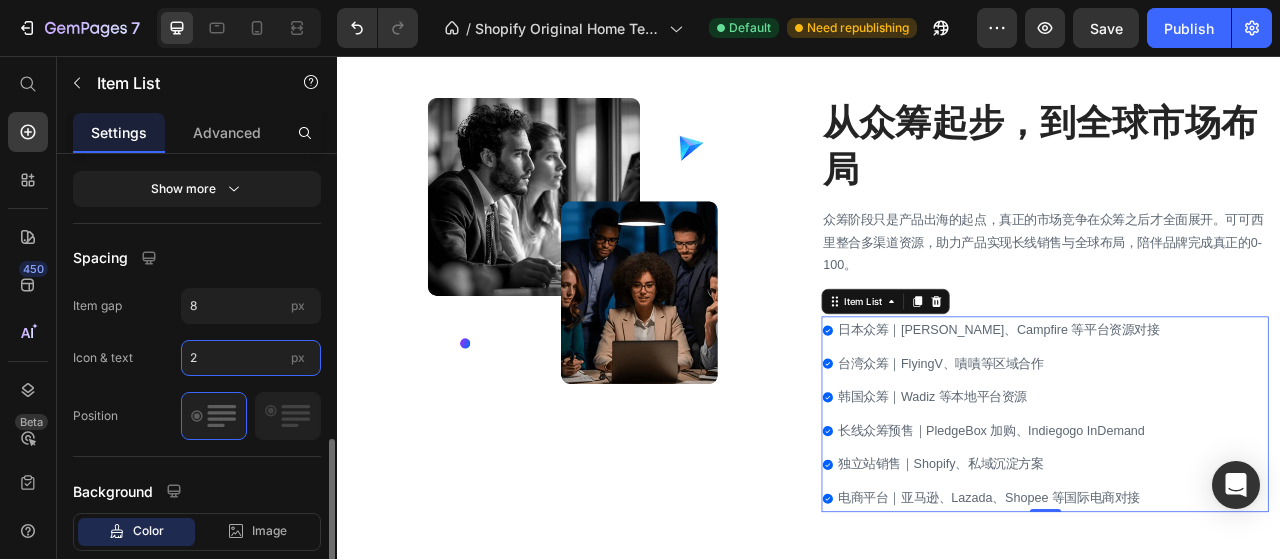 click on "2" at bounding box center (251, 358) 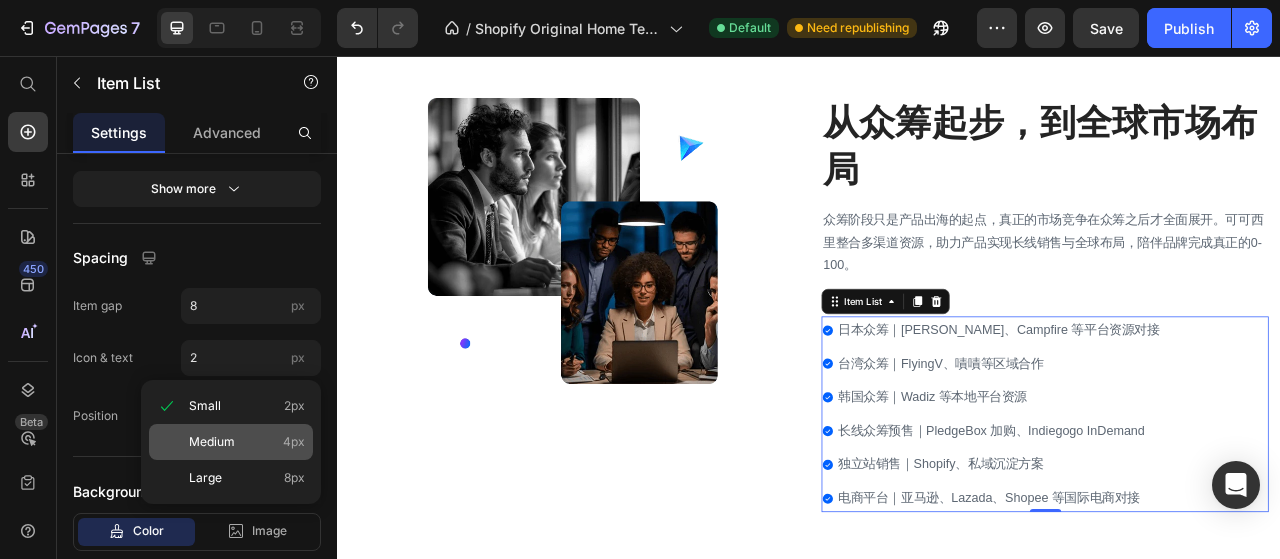 click on "Medium" at bounding box center [212, 442] 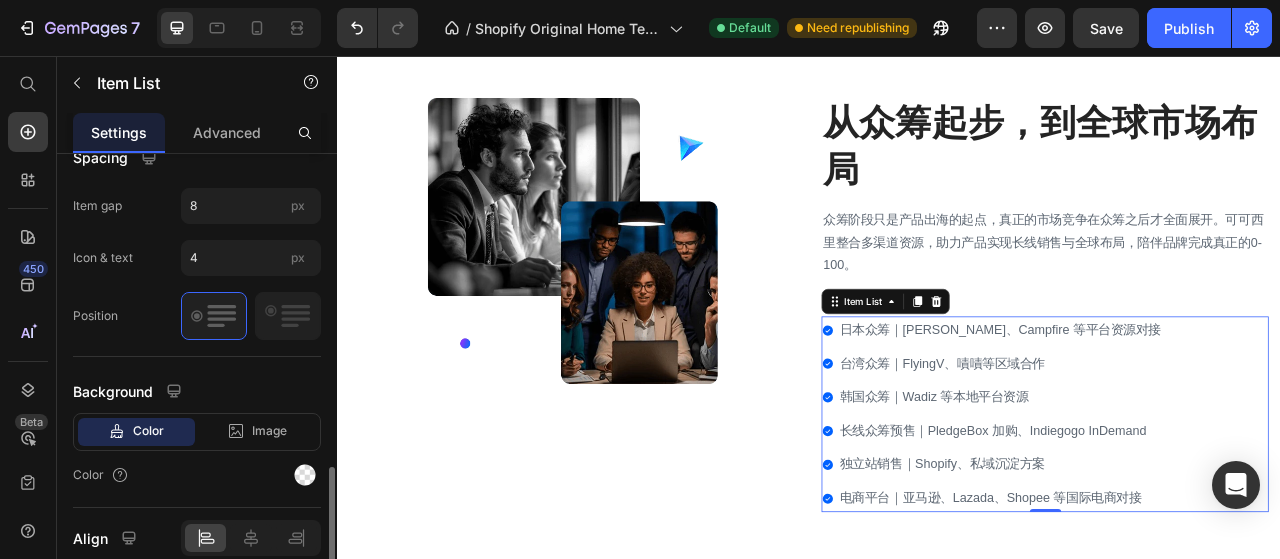 scroll, scrollTop: 1221, scrollLeft: 0, axis: vertical 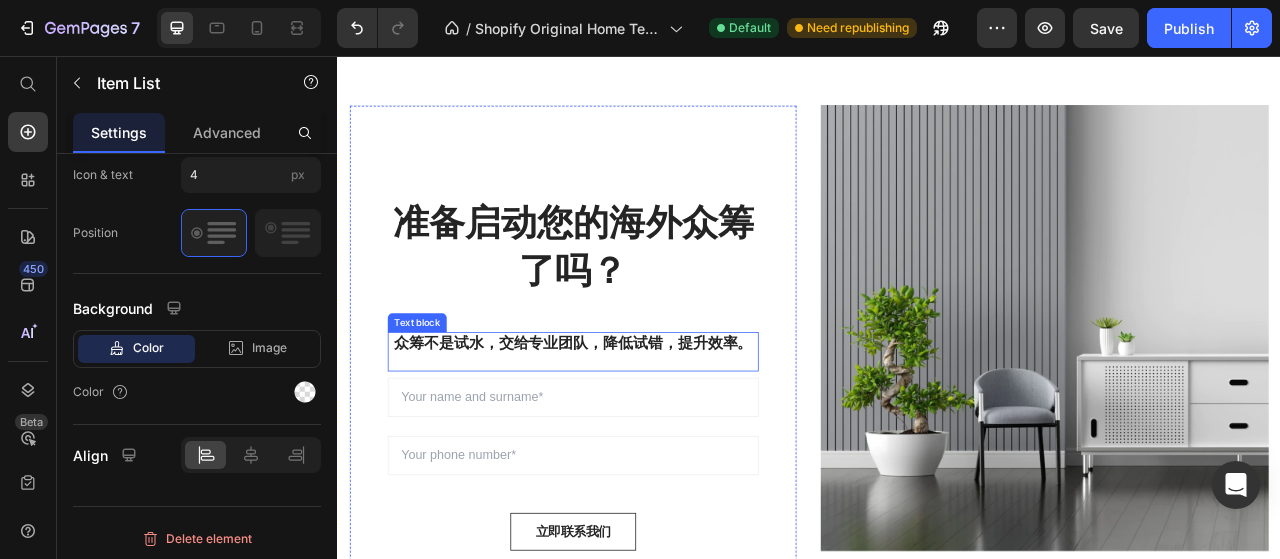 click on "众筹不是试水，交给专业团队，降低试错，提升效率。" at bounding box center [637, 422] 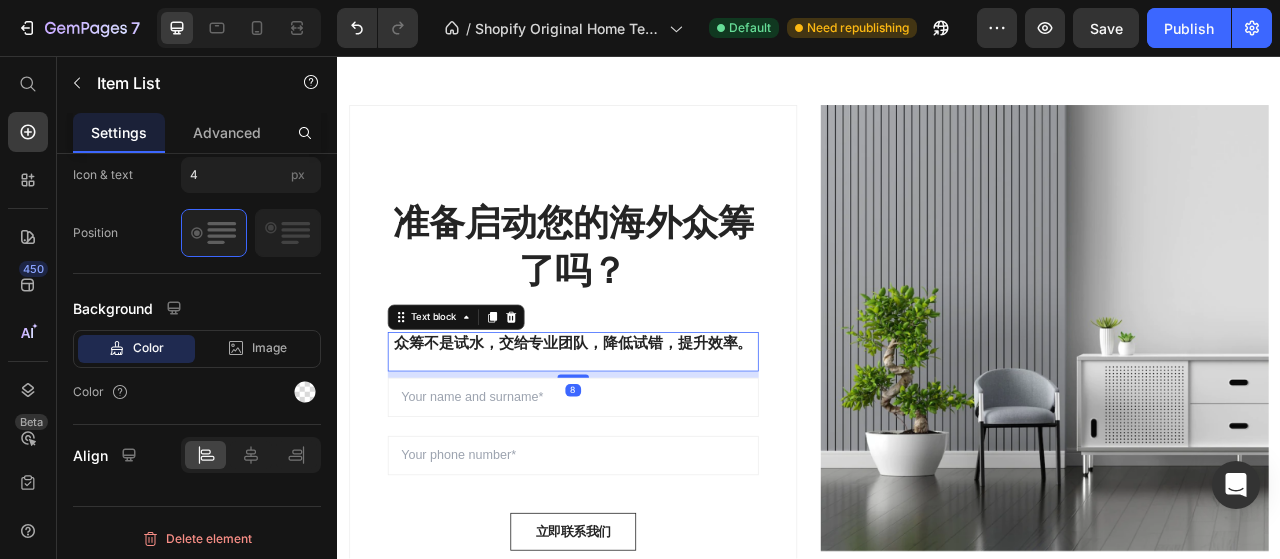 scroll, scrollTop: 0, scrollLeft: 0, axis: both 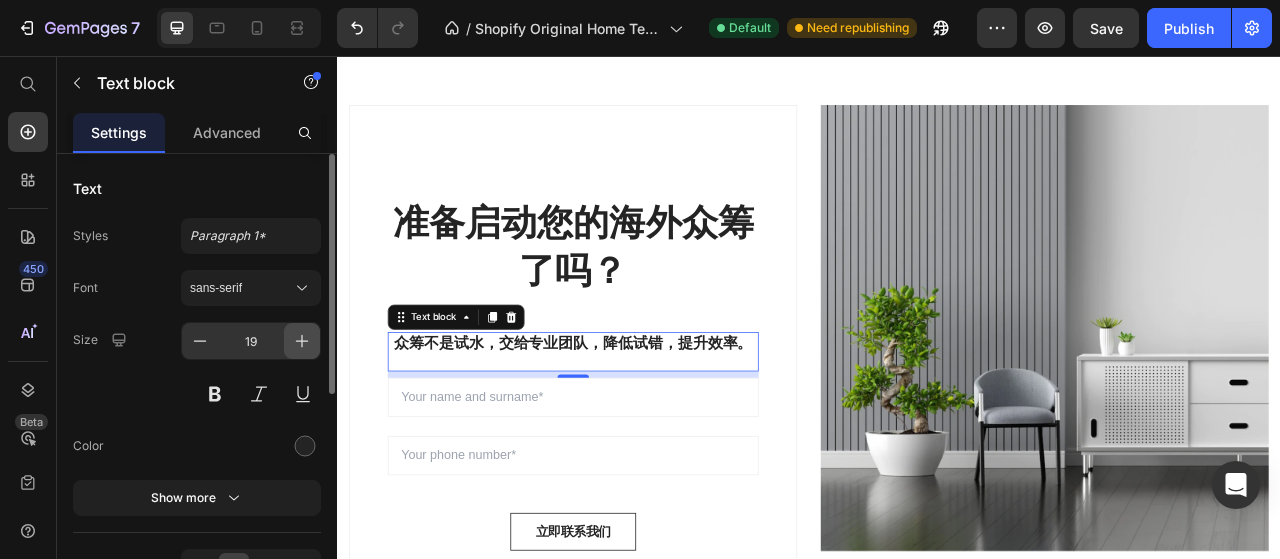 click at bounding box center [302, 341] 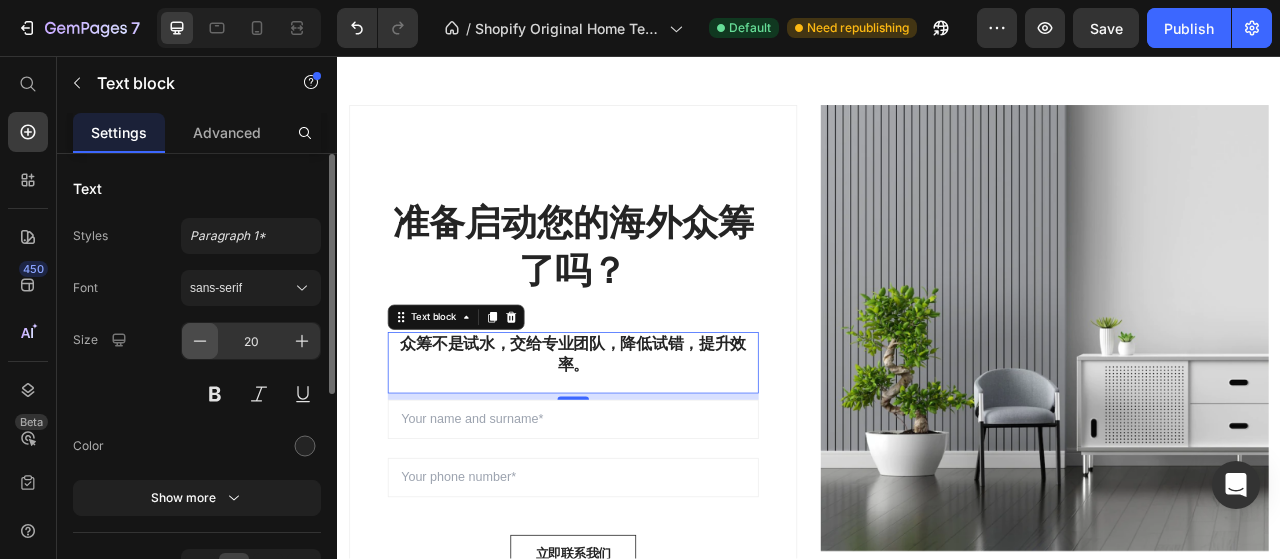 click 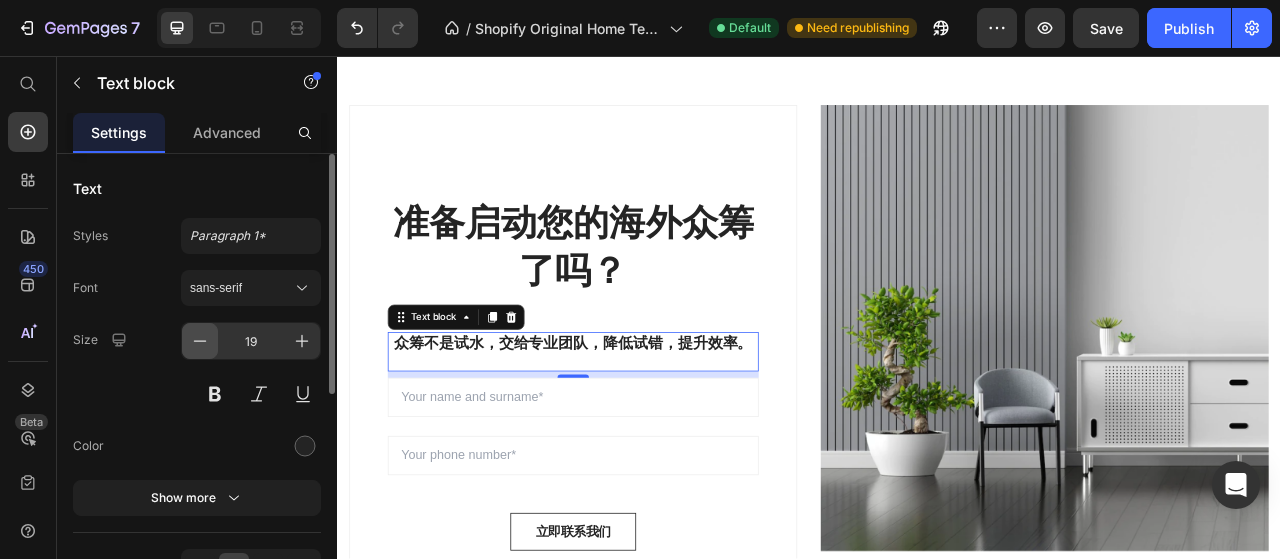 click 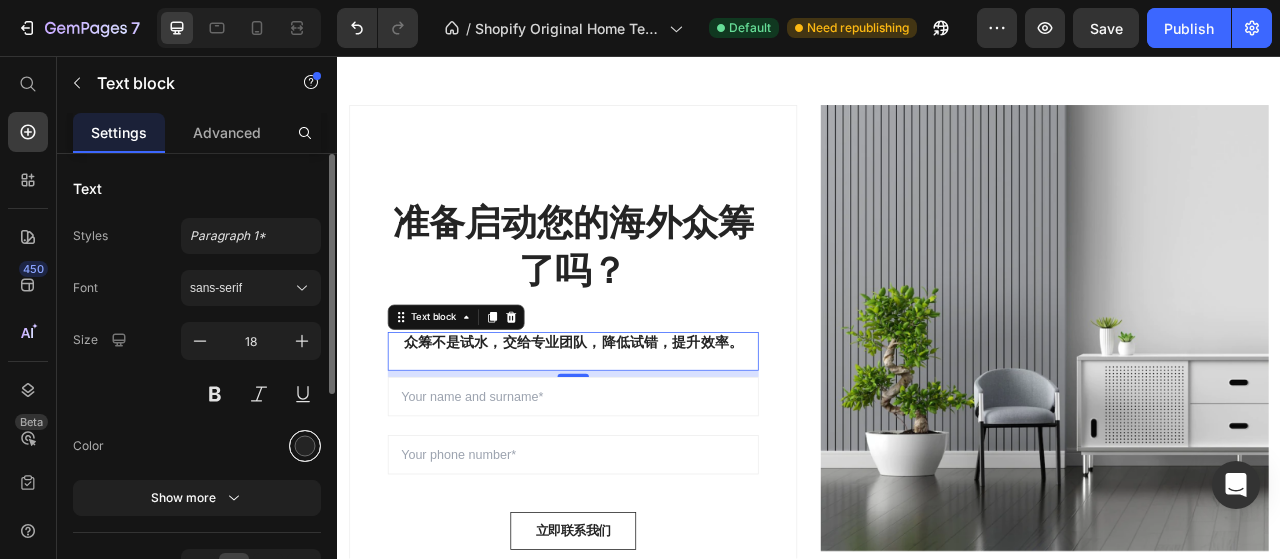 click at bounding box center [305, 446] 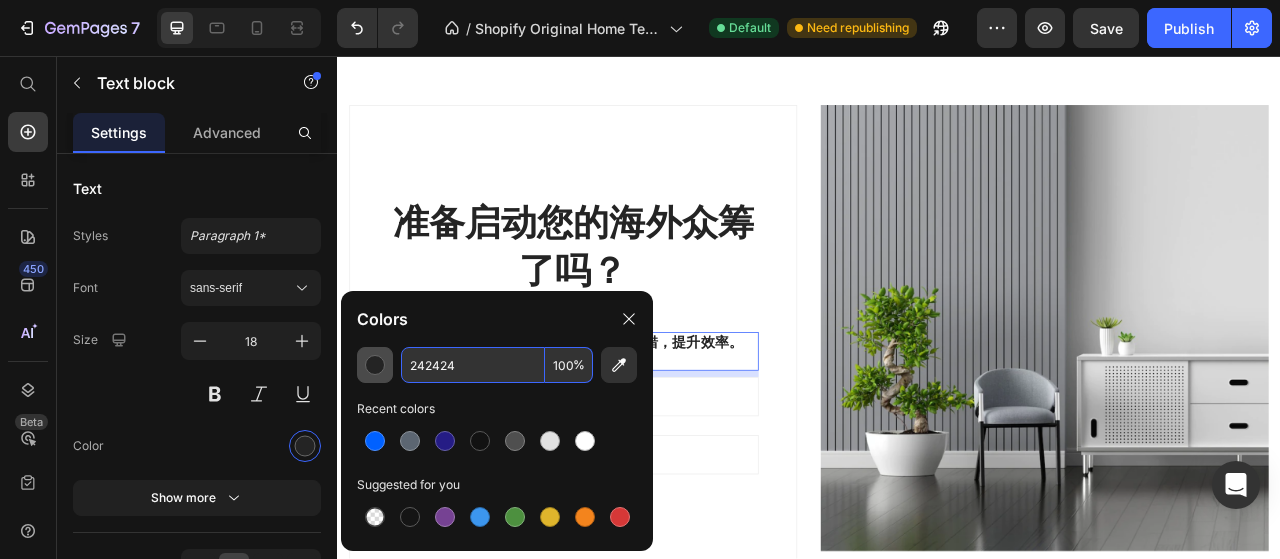 paste on "5C6672" 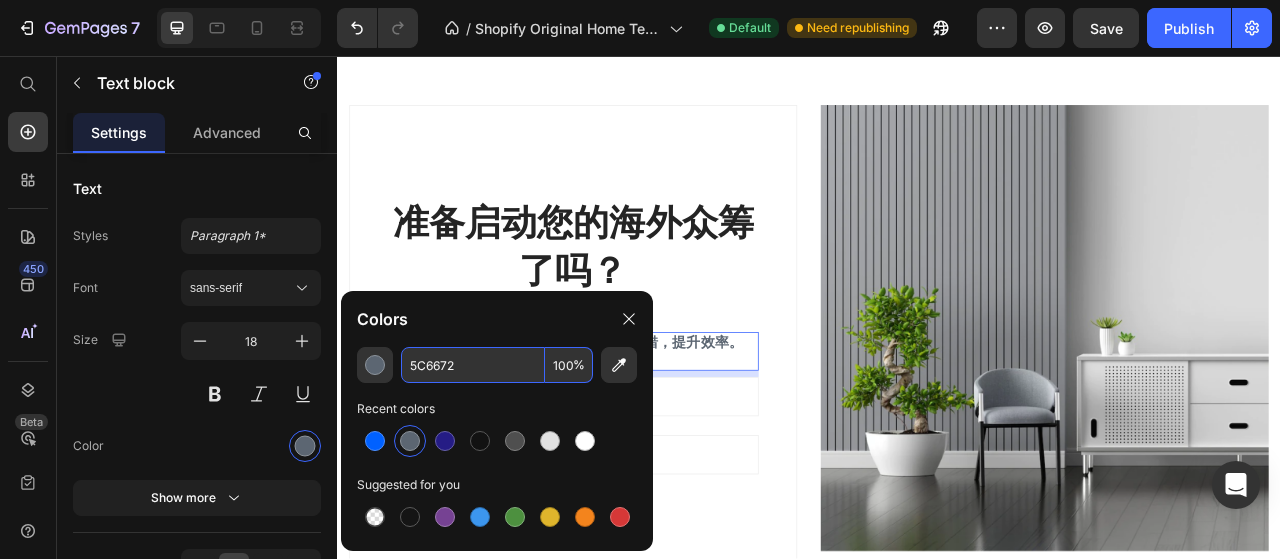 type on "5C6672" 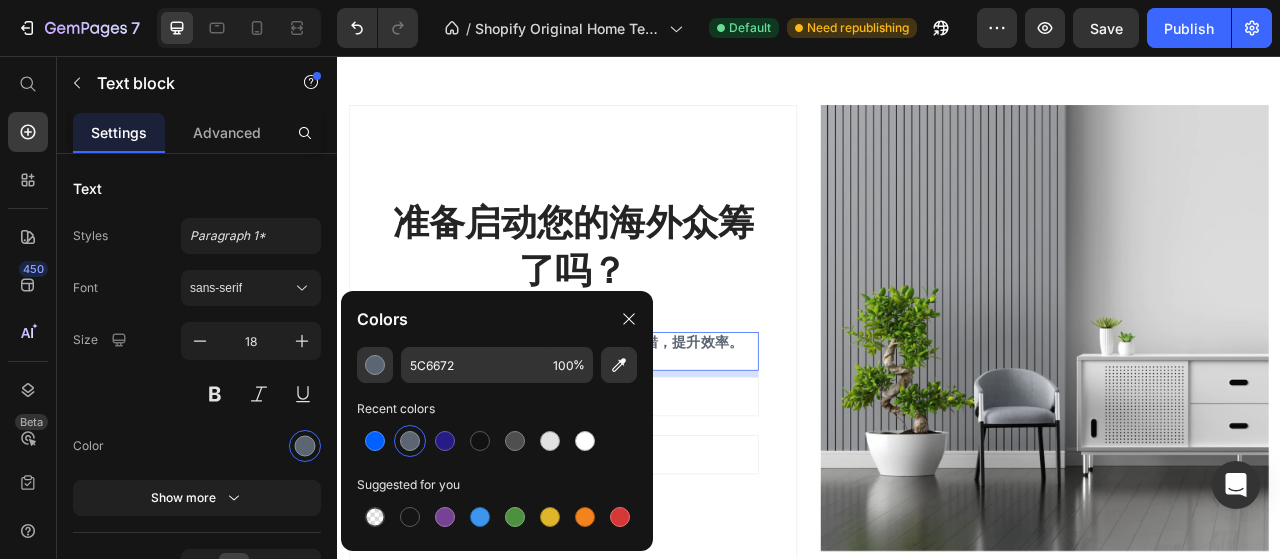 click on "Colors" 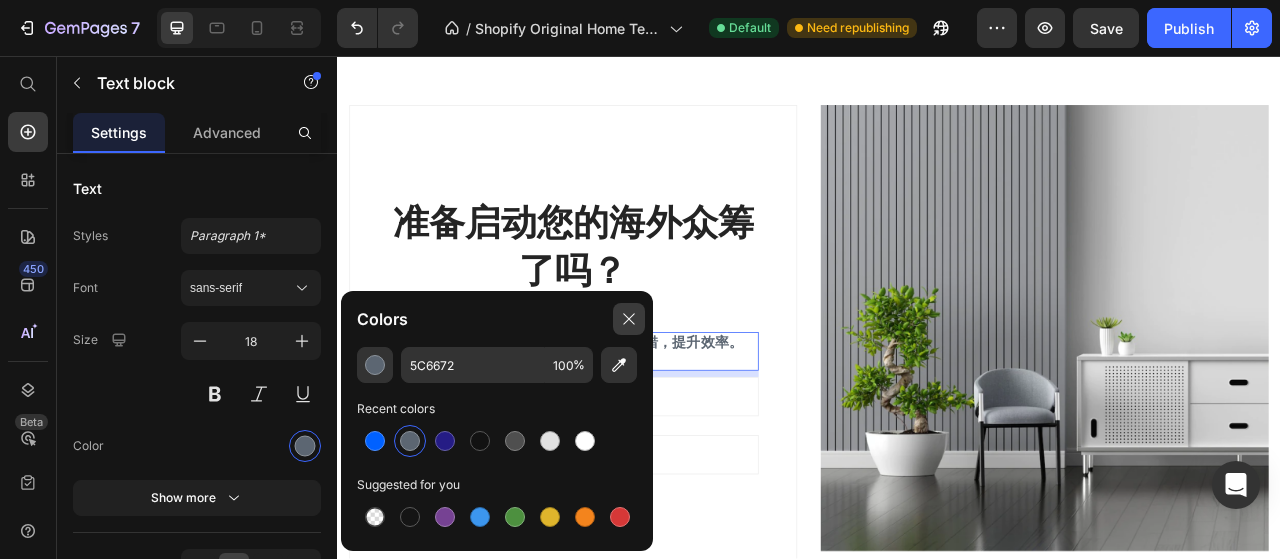 click 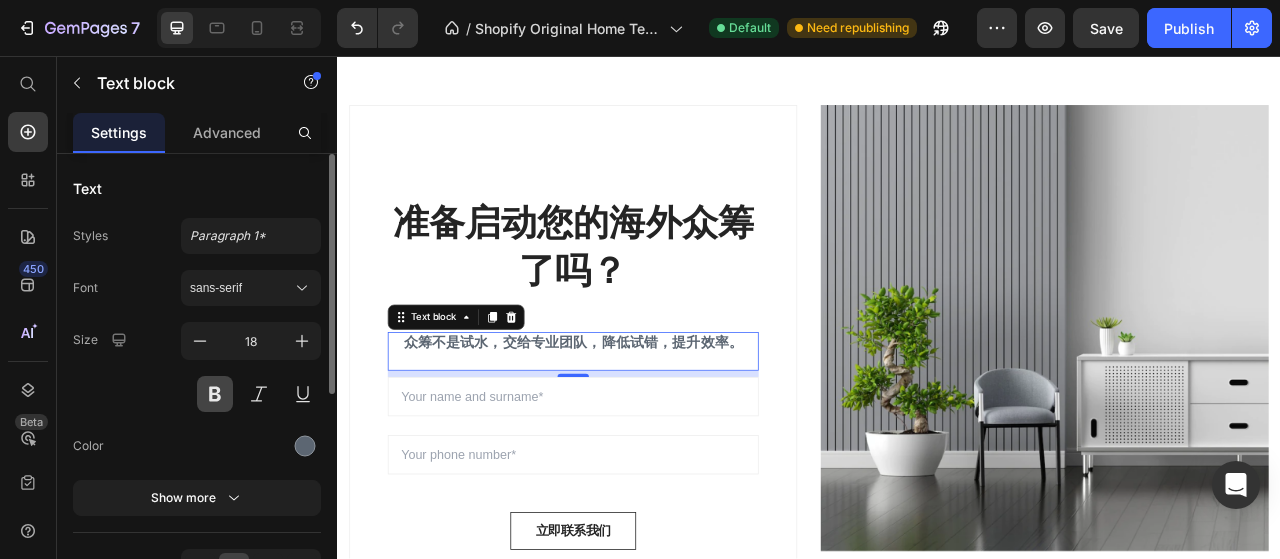 click at bounding box center (215, 394) 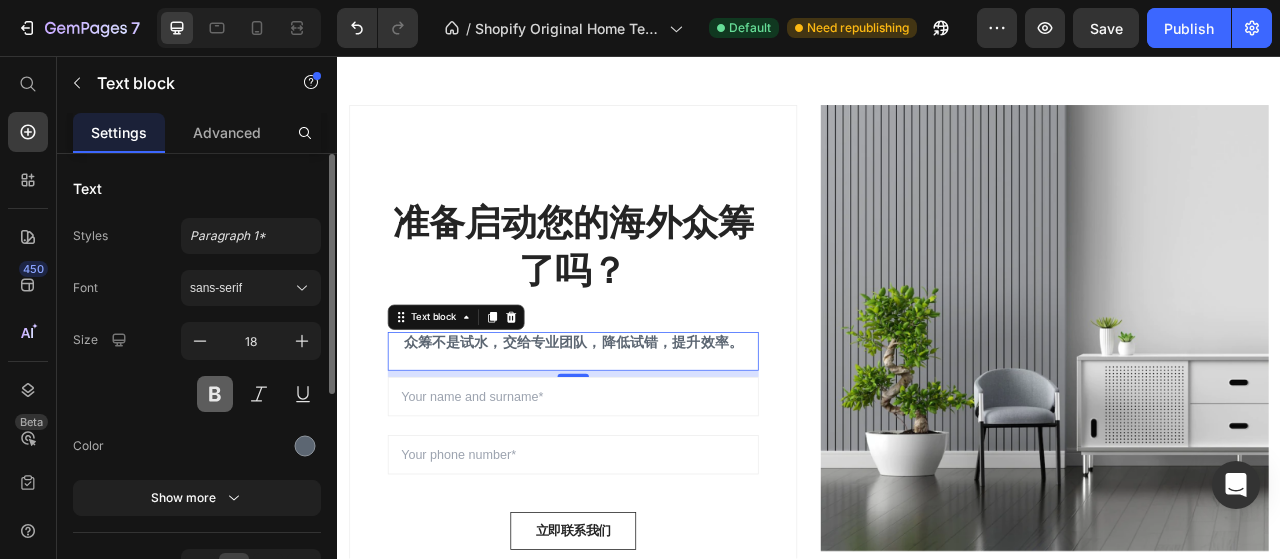 click at bounding box center [215, 394] 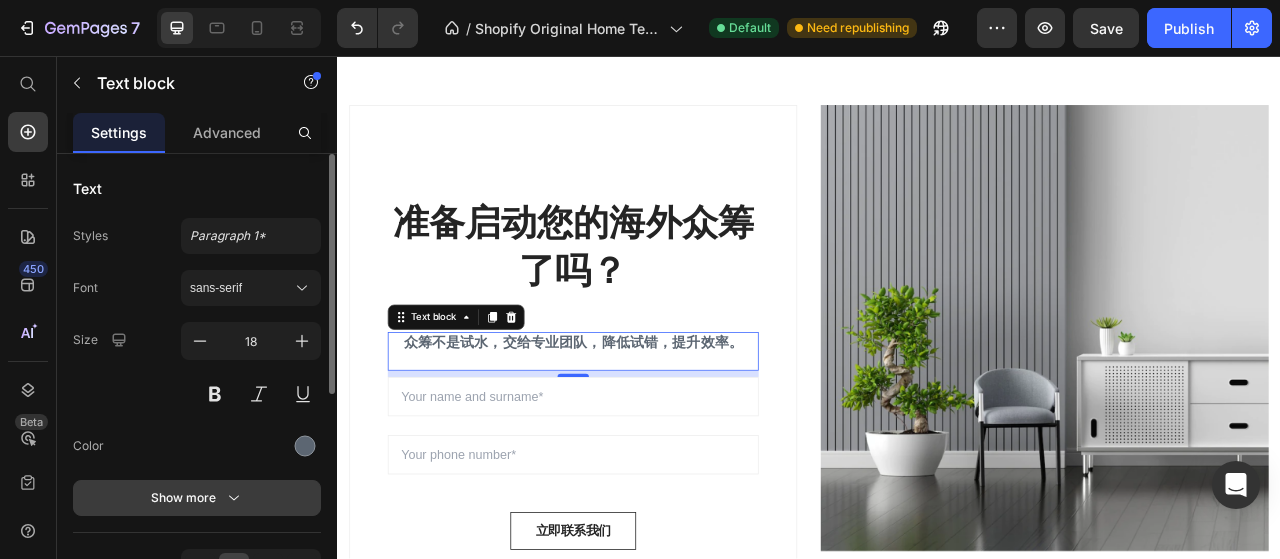 click 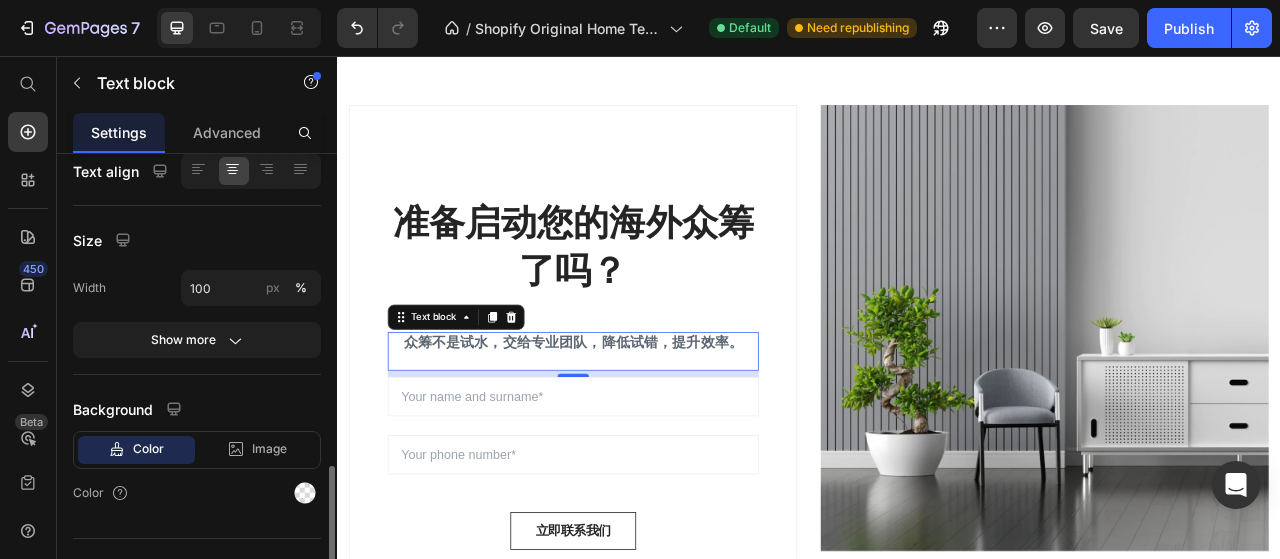 scroll, scrollTop: 690, scrollLeft: 0, axis: vertical 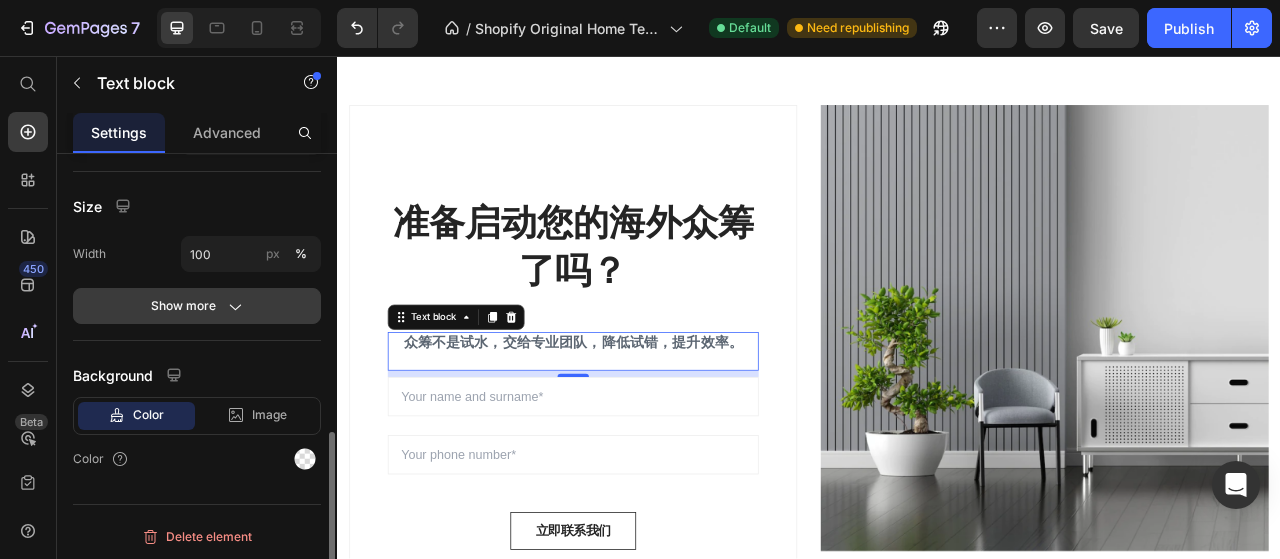 click 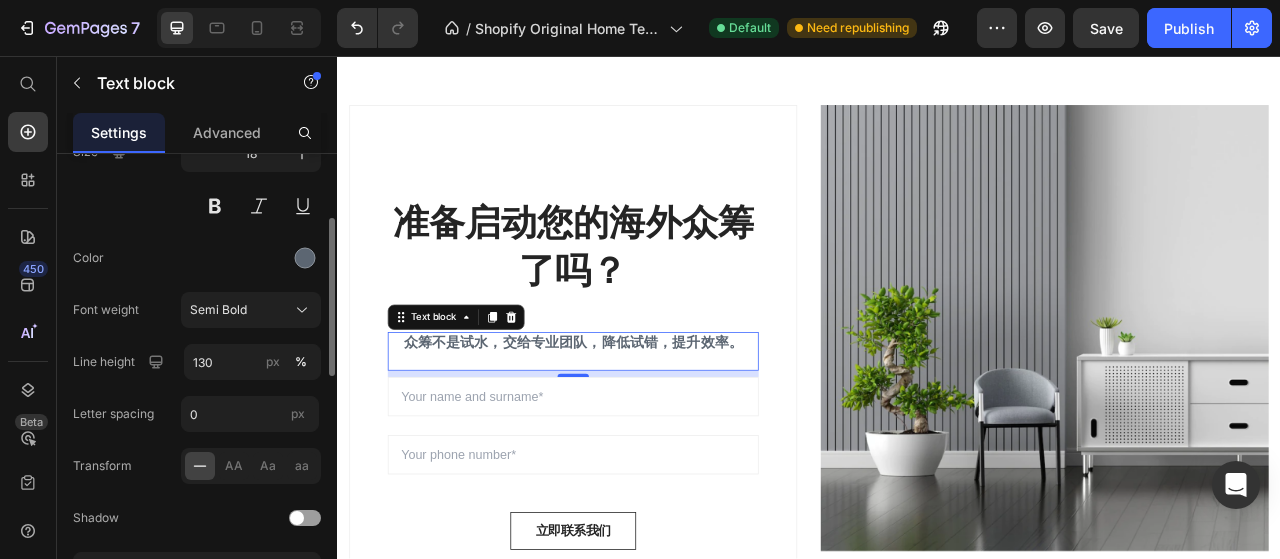 scroll, scrollTop: 0, scrollLeft: 0, axis: both 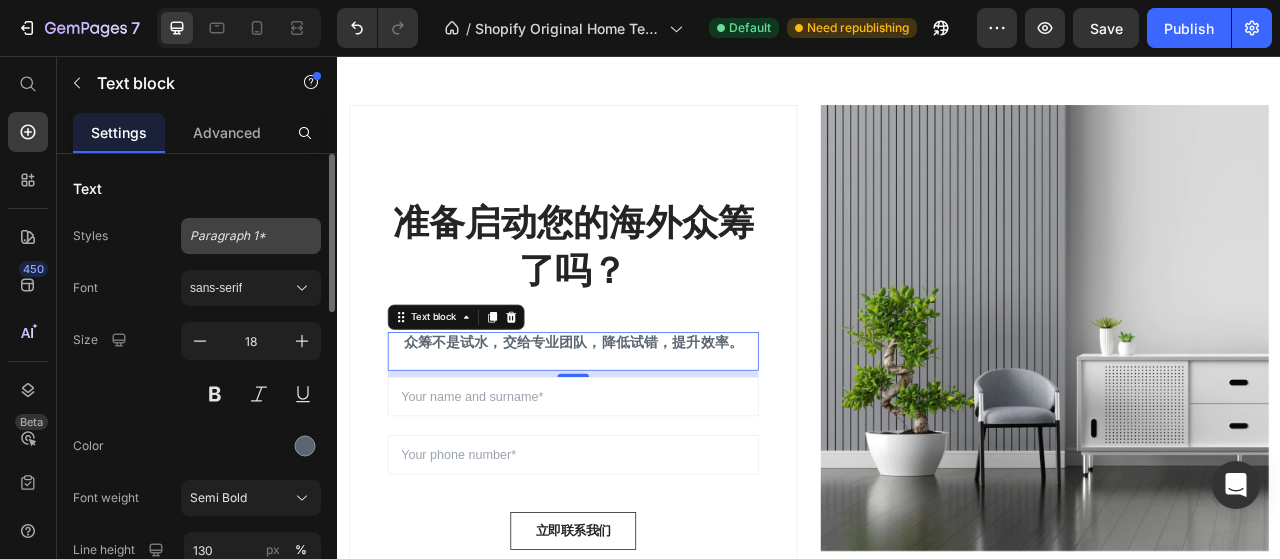 click on "Paragraph 1*" at bounding box center (239, 236) 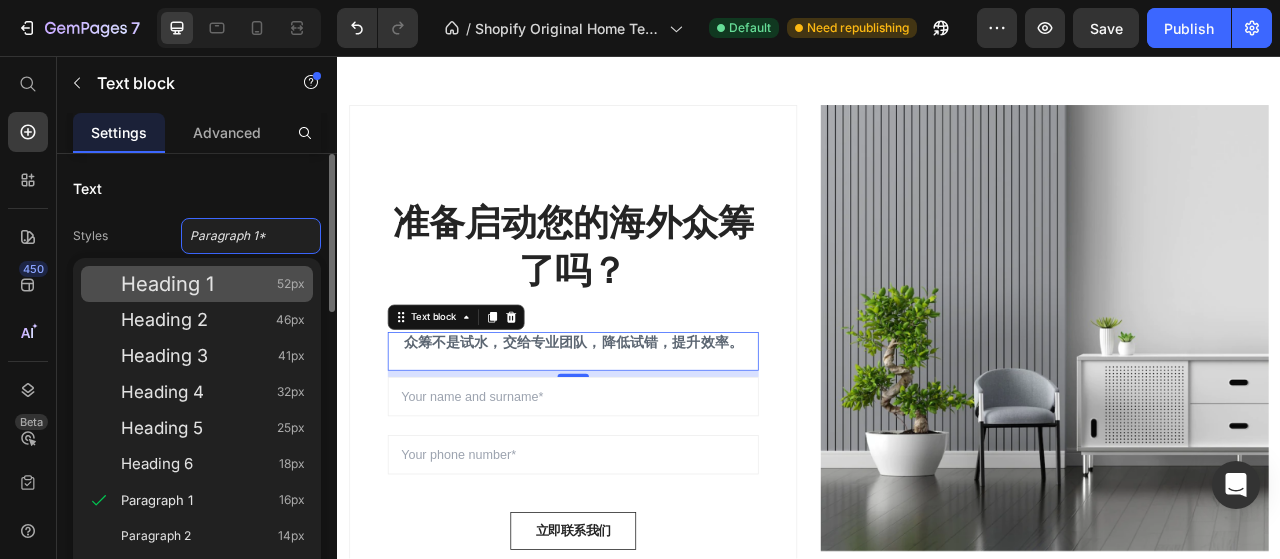 click on "Heading 1 52px" at bounding box center (213, 284) 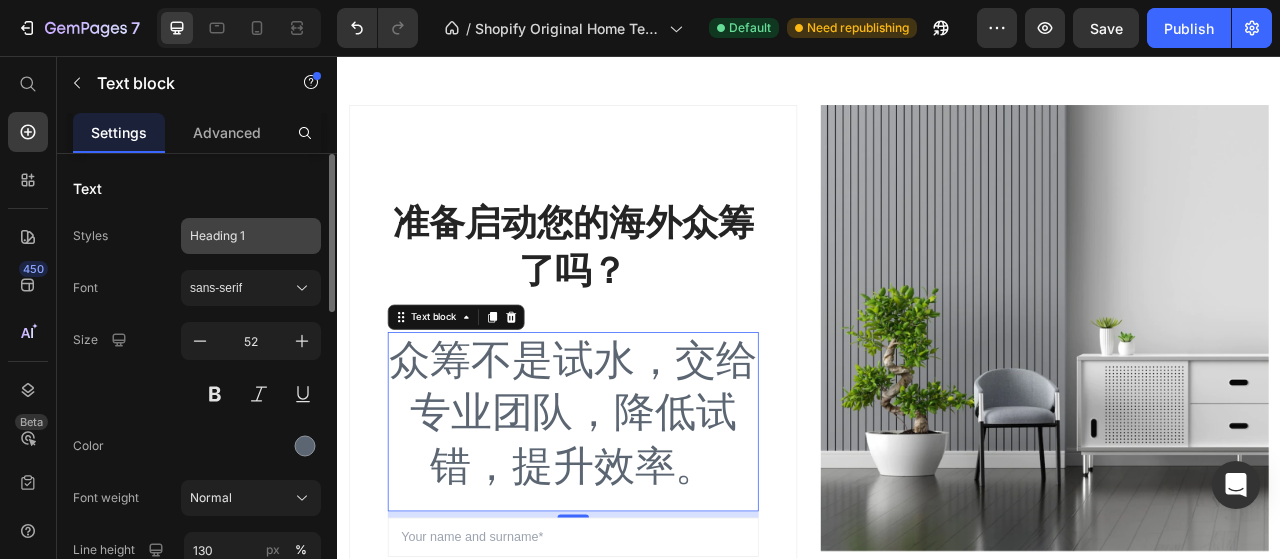 click on "Heading 1" at bounding box center [239, 236] 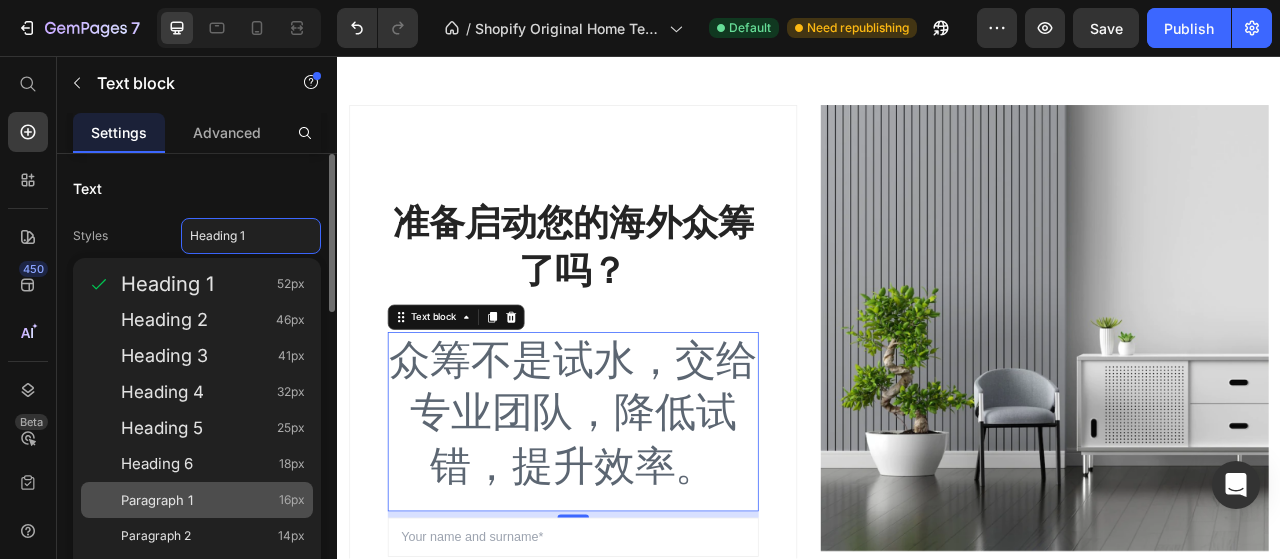 click on "Paragraph 1 16px" 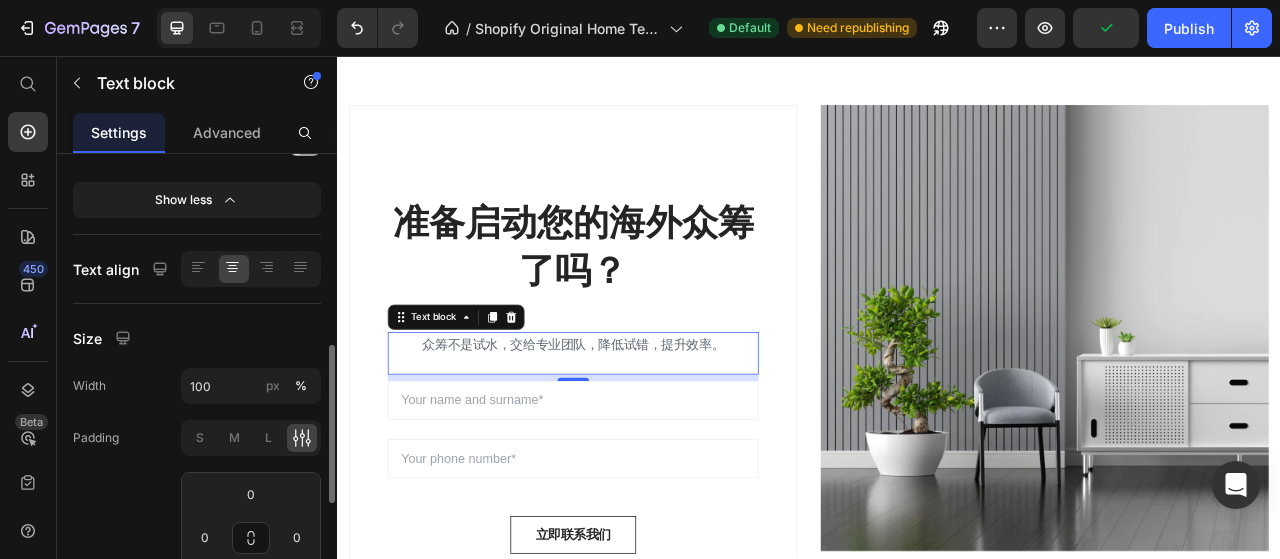 scroll, scrollTop: 559, scrollLeft: 0, axis: vertical 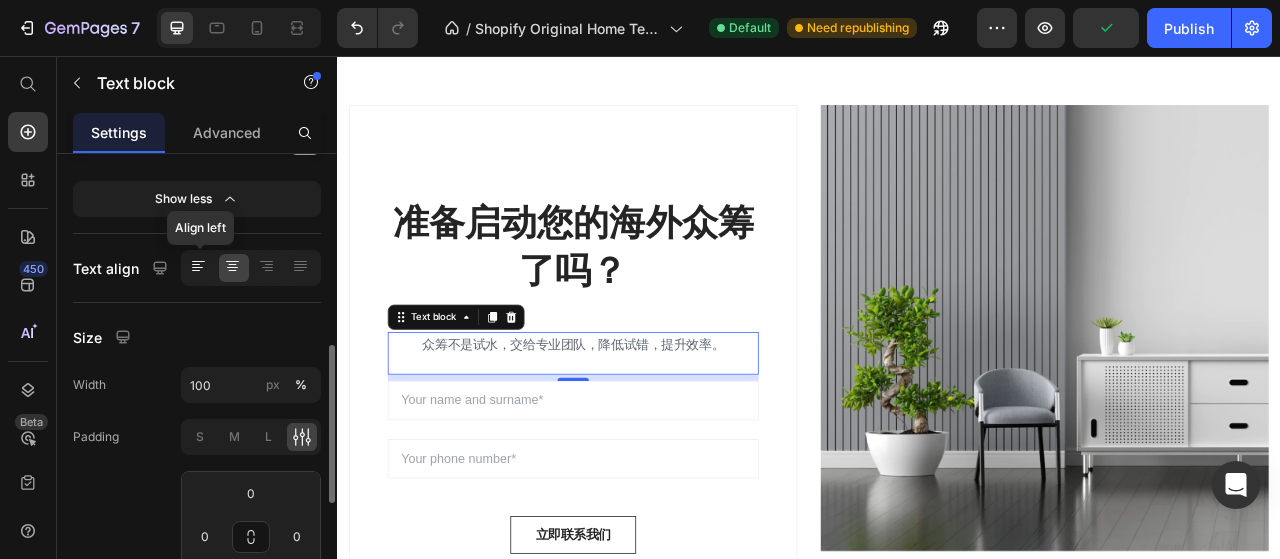 click 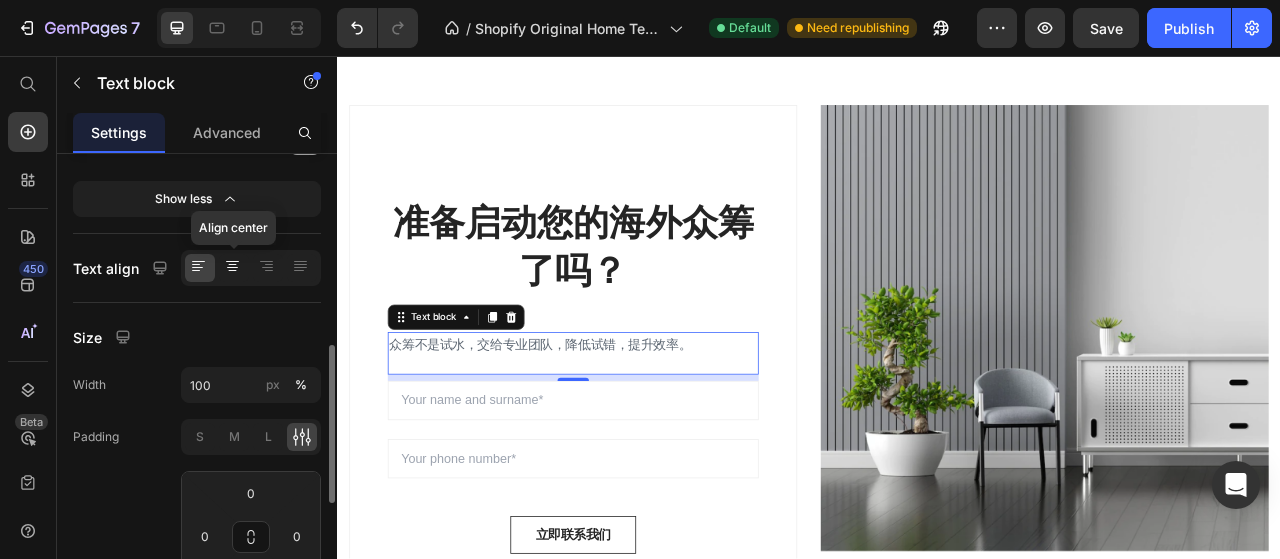 click 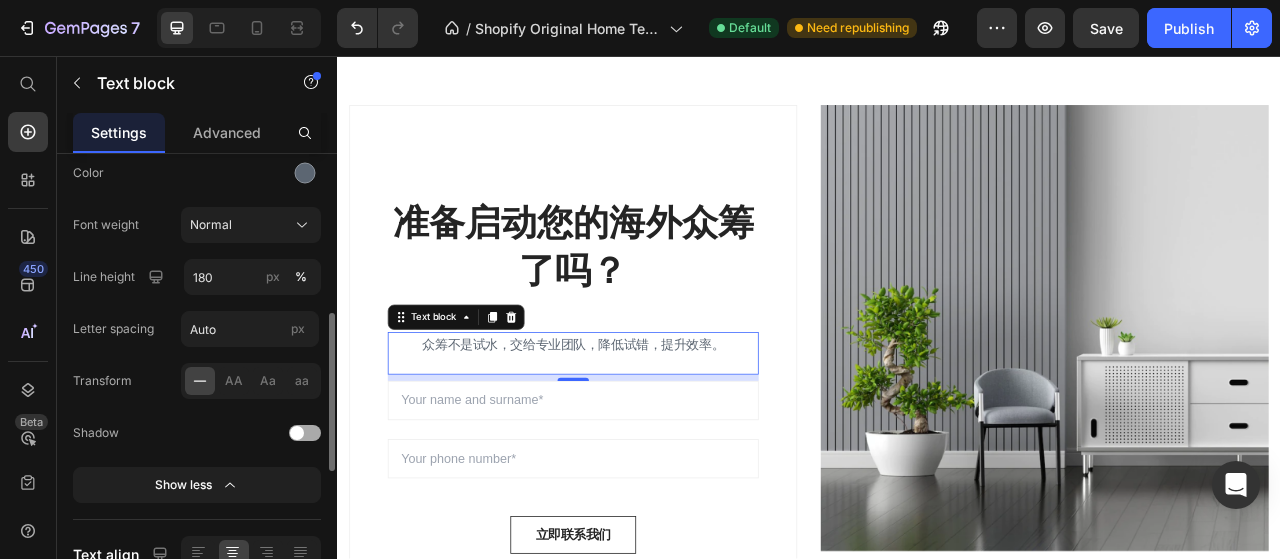 scroll, scrollTop: 262, scrollLeft: 0, axis: vertical 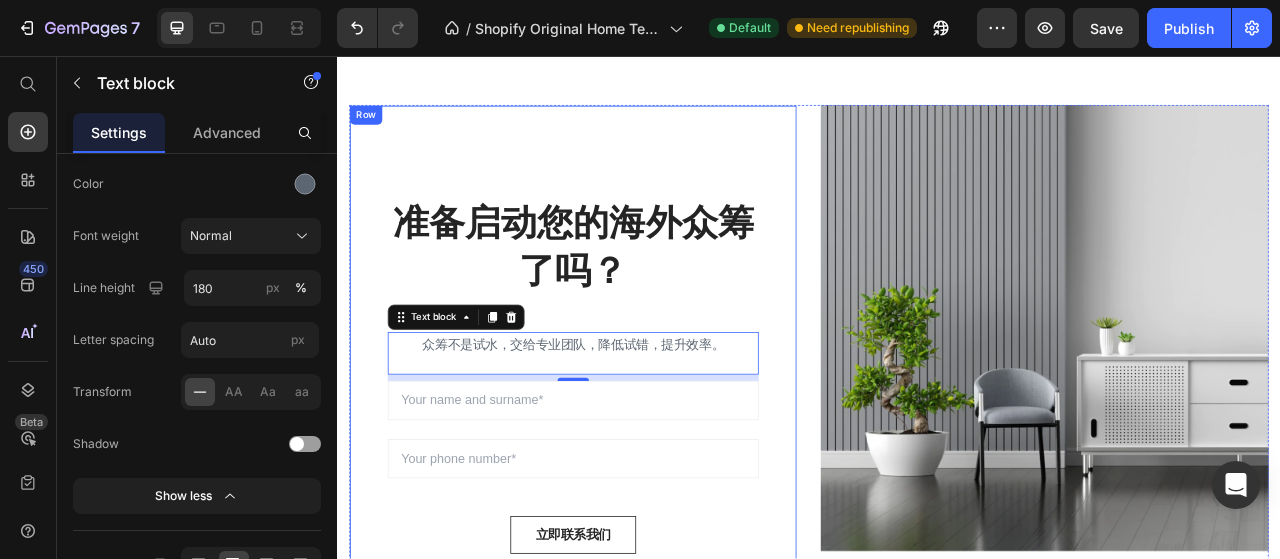 click on "准备启动您的海外众筹了吗？ Heading 众筹不是试水，交给专业团队，降低试错，提升效率。 Text block   8 Sign up to be the first to hear about exclusive deals, special offers and upcoming collections Text block Row Email Field Email Field 立即联系我们 Submit Button Row Newsletter Row" at bounding box center (637, 464) 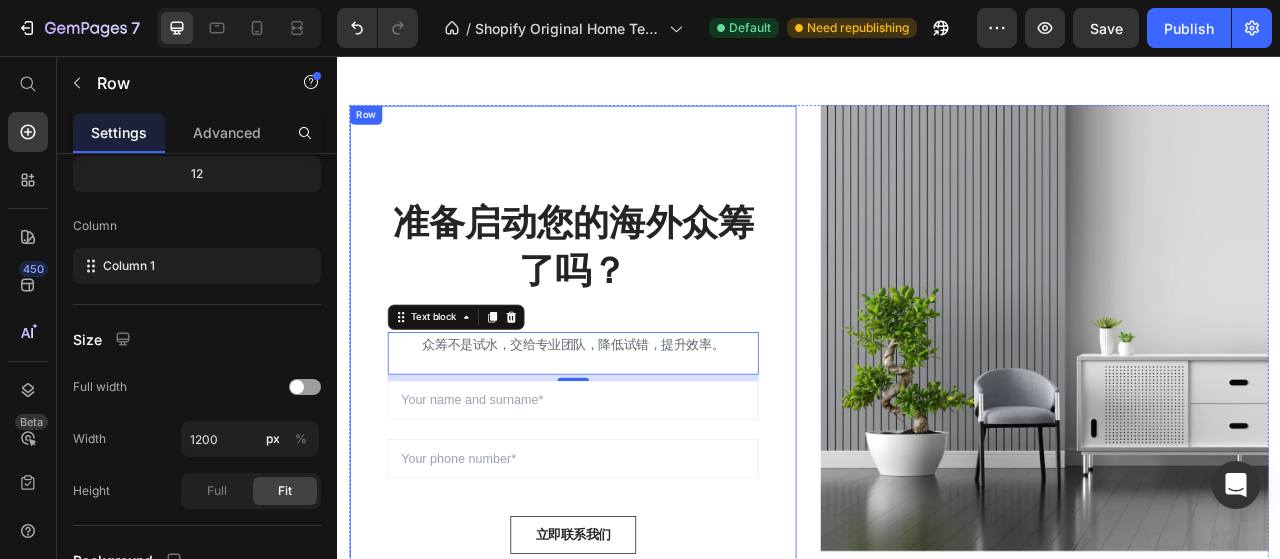 scroll, scrollTop: 0, scrollLeft: 0, axis: both 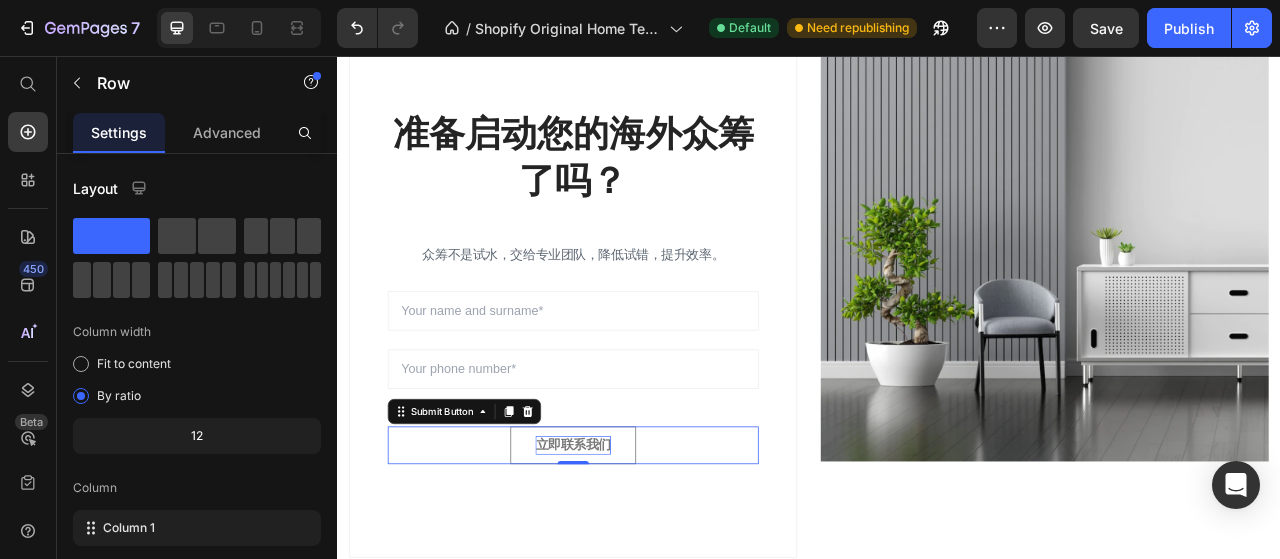 click on "立即联系我们" at bounding box center (637, 552) 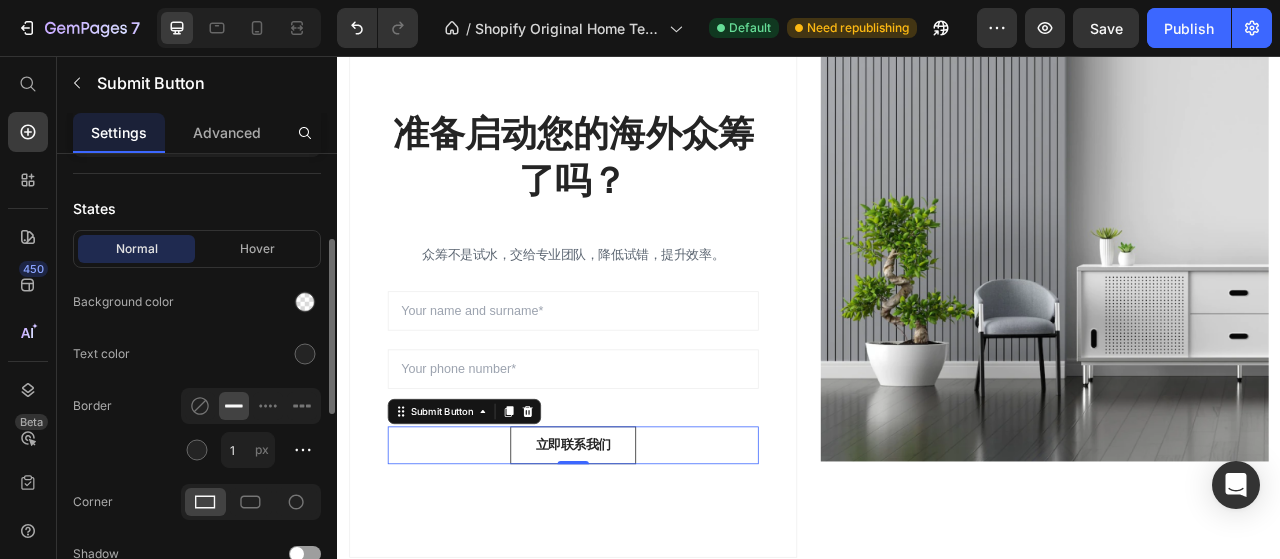 scroll, scrollTop: 0, scrollLeft: 0, axis: both 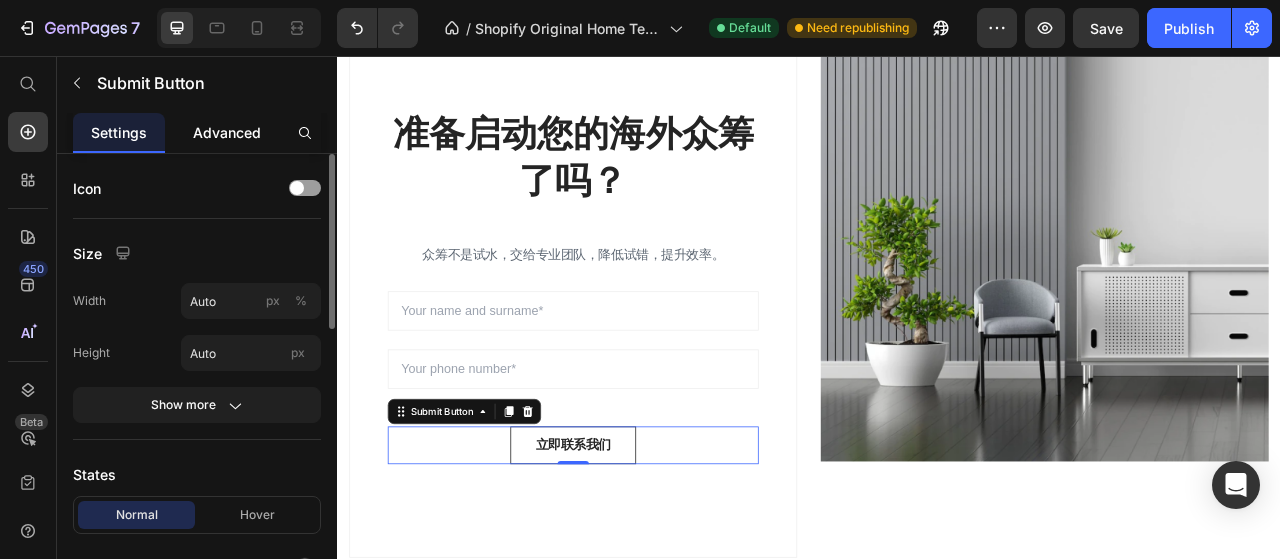 click on "Advanced" at bounding box center [227, 132] 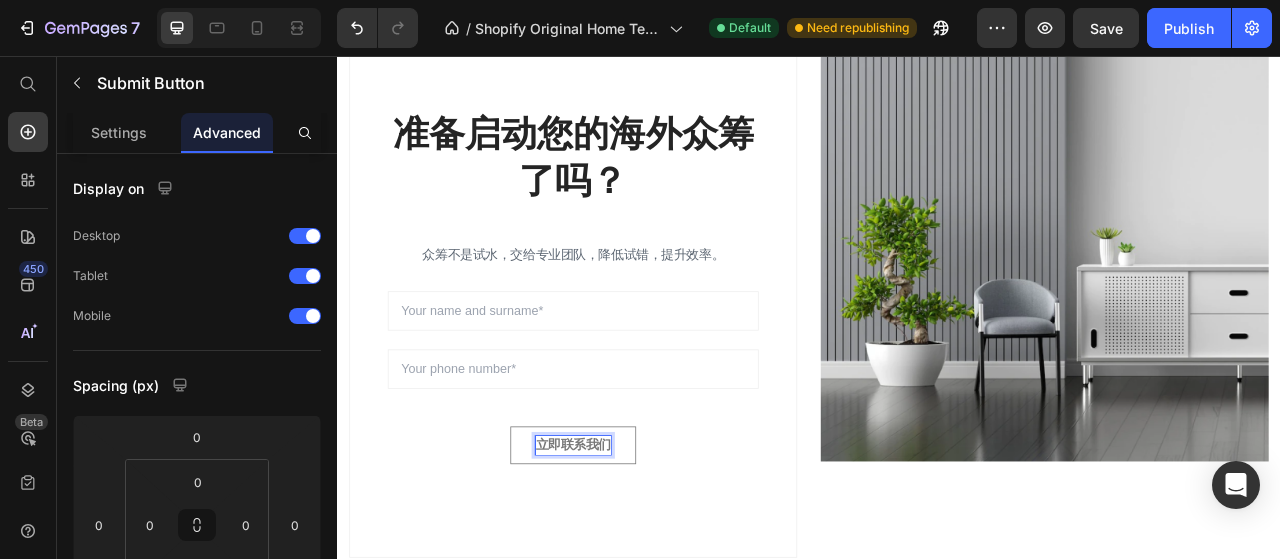 click on "立即联系我们" at bounding box center [637, 552] 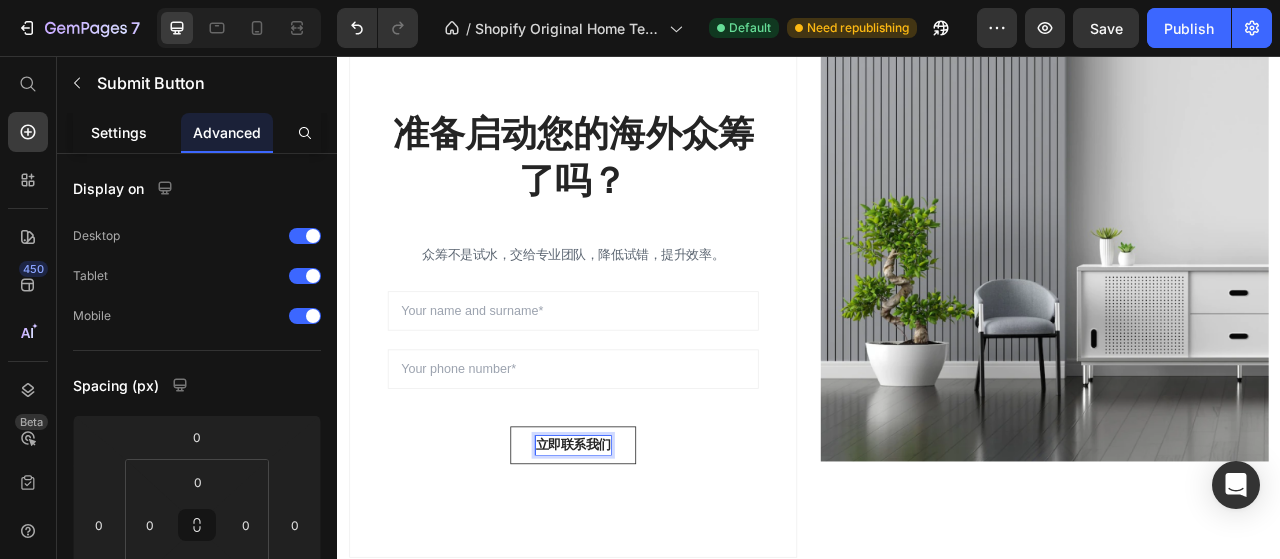 click on "Settings" at bounding box center (119, 132) 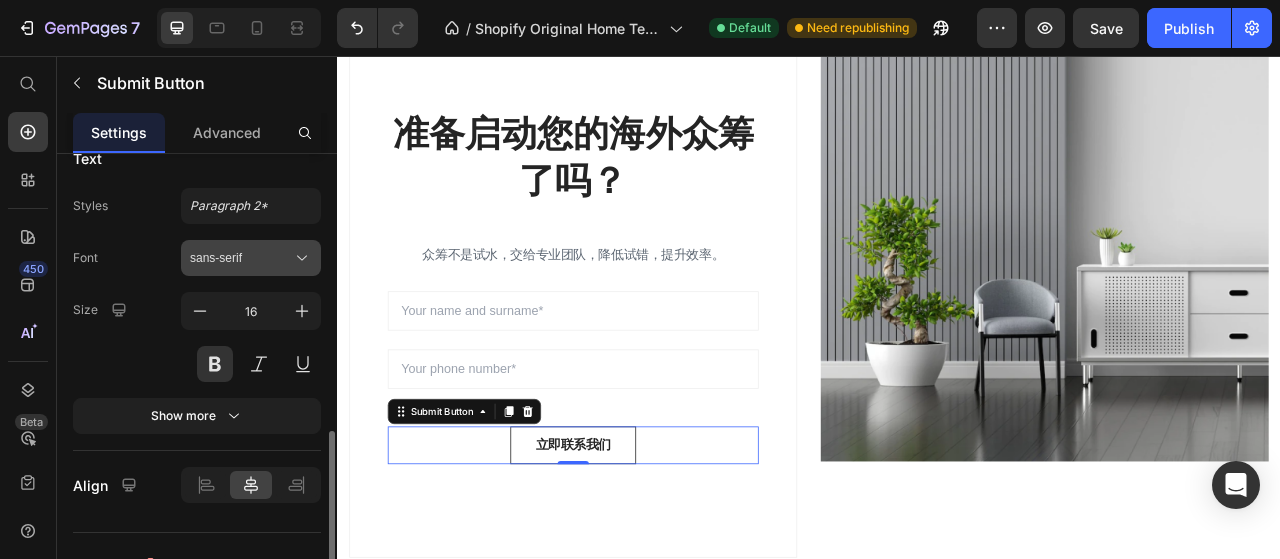 scroll, scrollTop: 732, scrollLeft: 0, axis: vertical 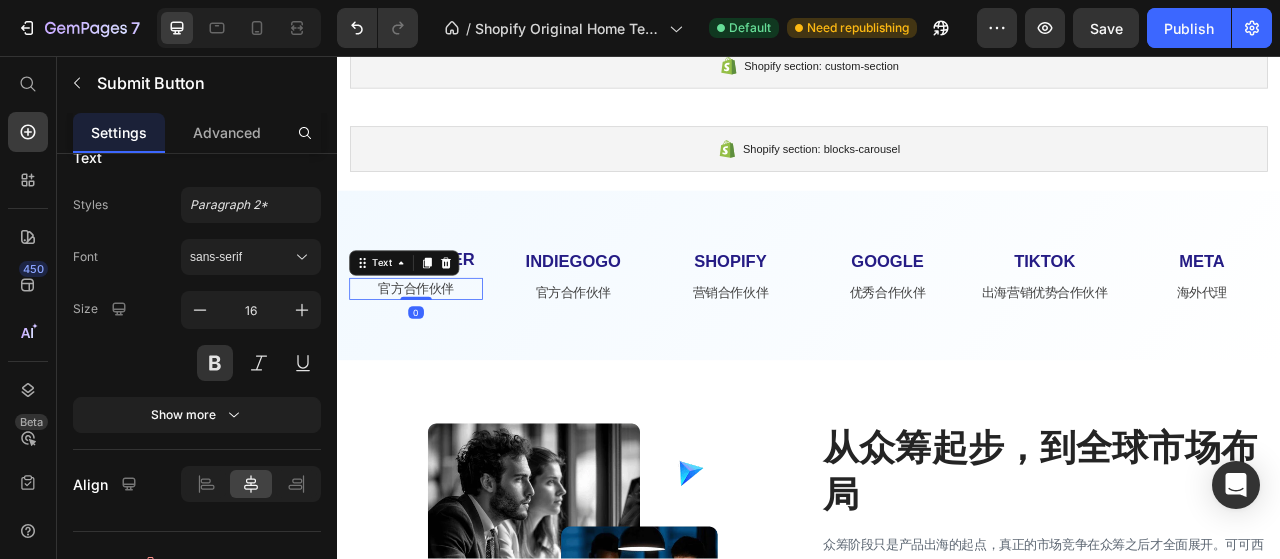 click on "官方合作伙伴" at bounding box center (437, 353) 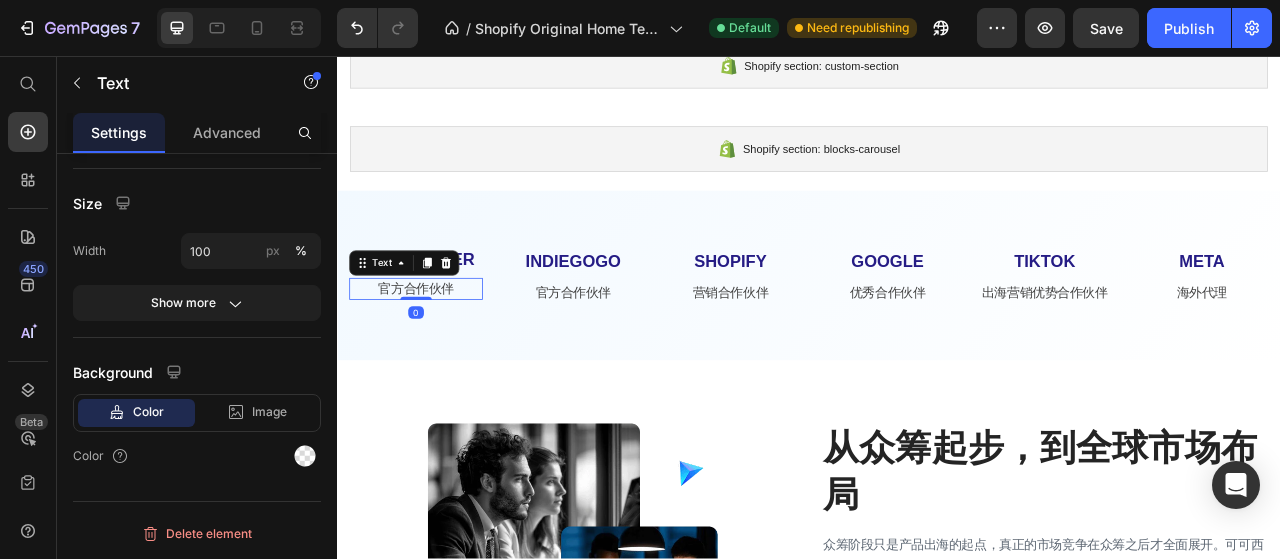 scroll, scrollTop: 0, scrollLeft: 0, axis: both 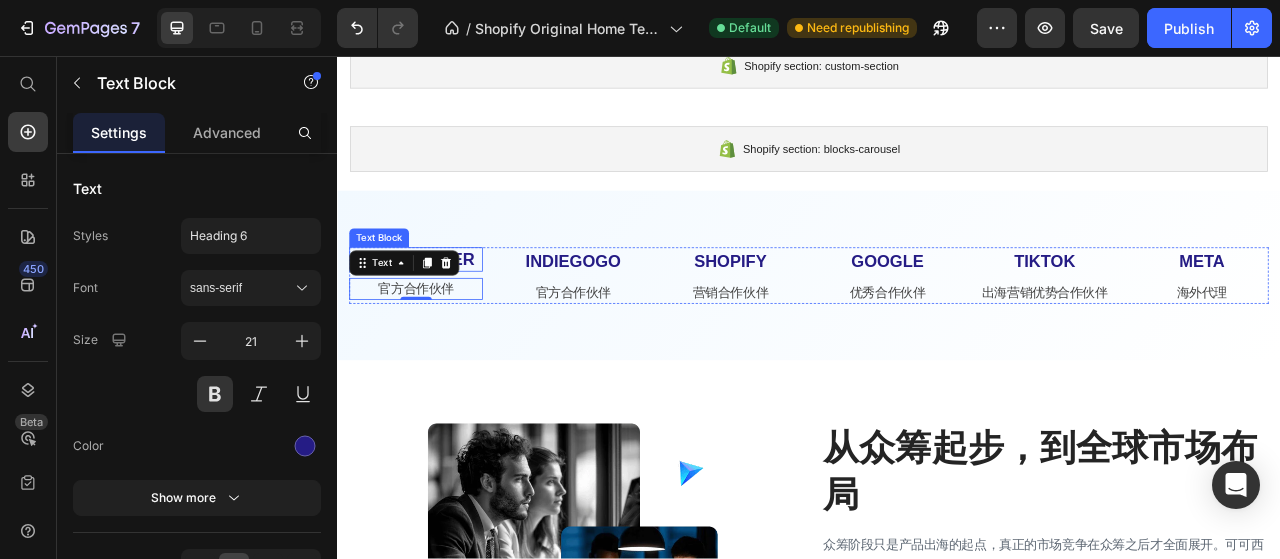 click on "KICKSTARTER" at bounding box center (437, 315) 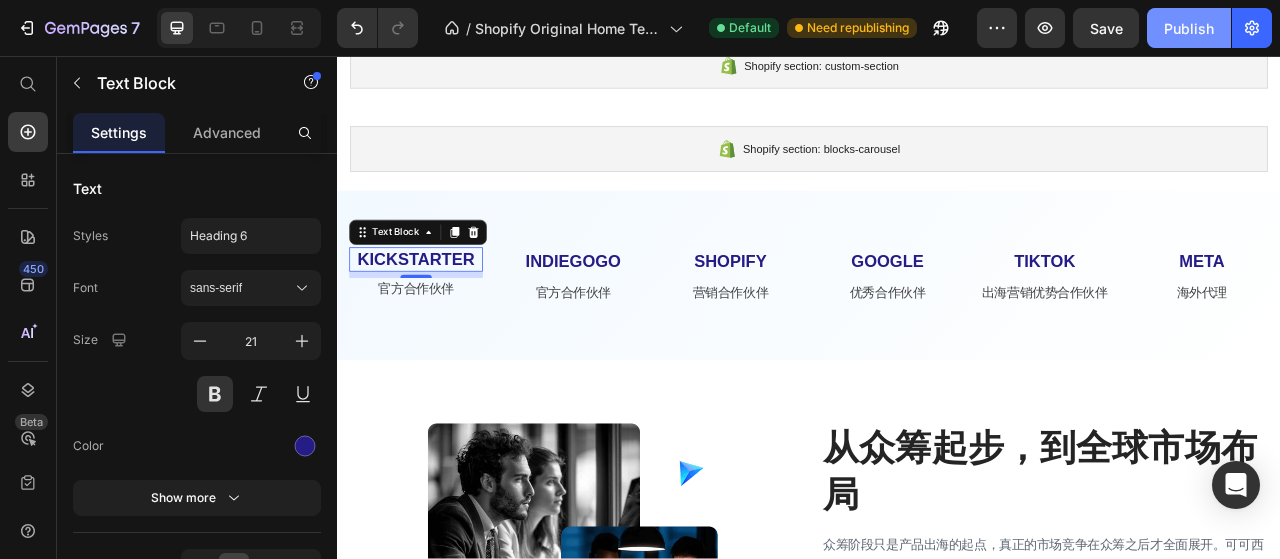 click on "Publish" at bounding box center [1189, 28] 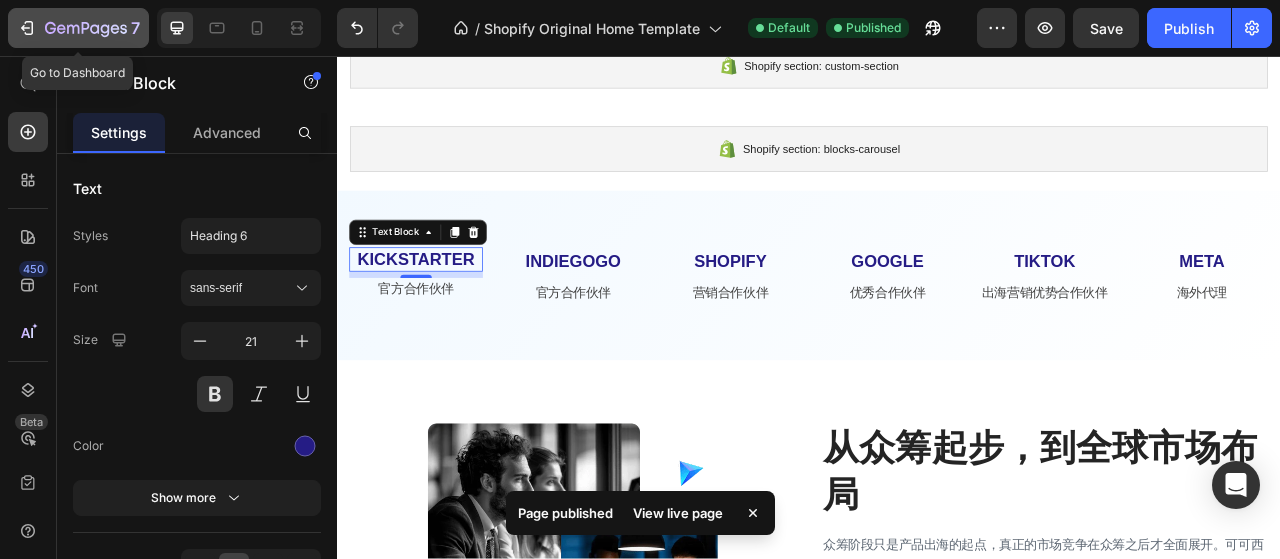 click 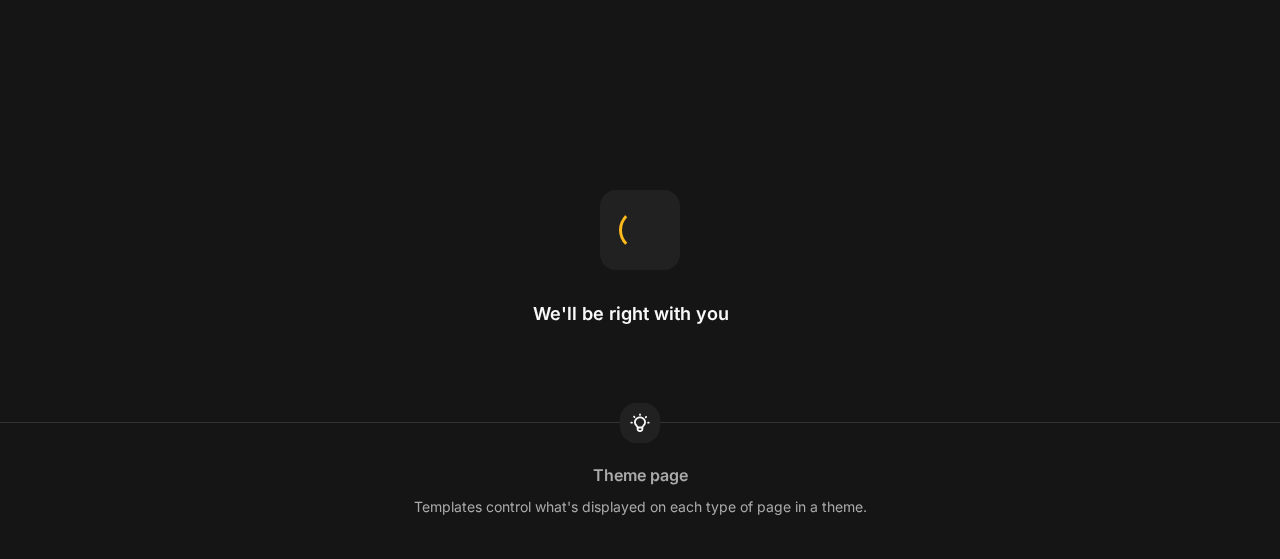 scroll, scrollTop: 0, scrollLeft: 0, axis: both 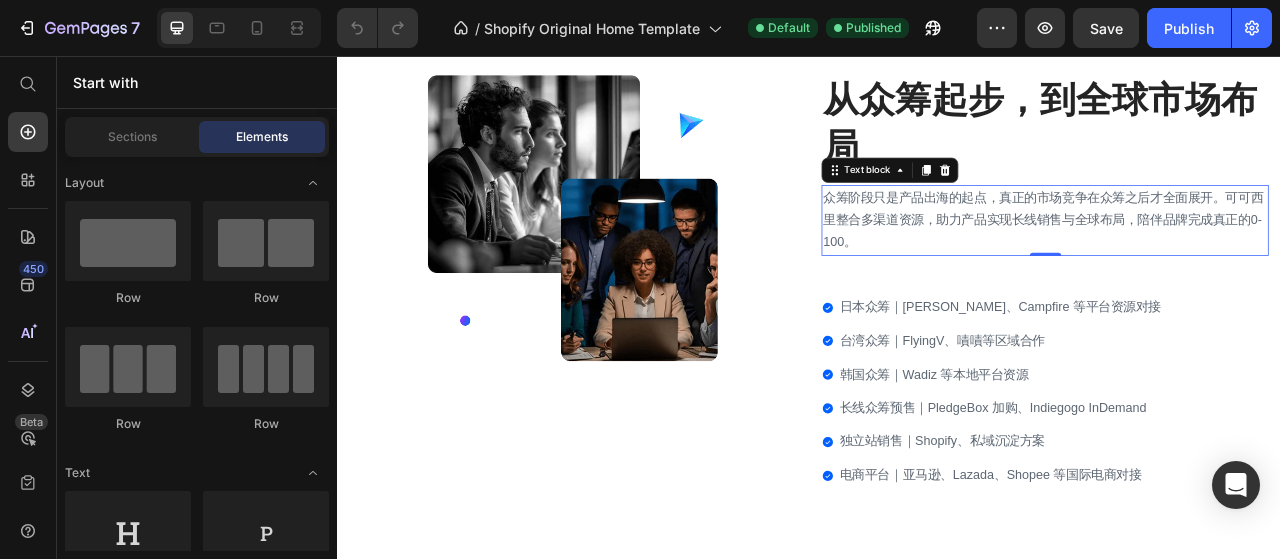 click on "众筹阶段只是产品出海的起点，真正的市场竞争在众筹之后才全面展开。可可西里整合多渠道资源，助力产品实现长线销售与全球布局，陪伴品牌完成真正的0-100。" at bounding box center [1237, 266] 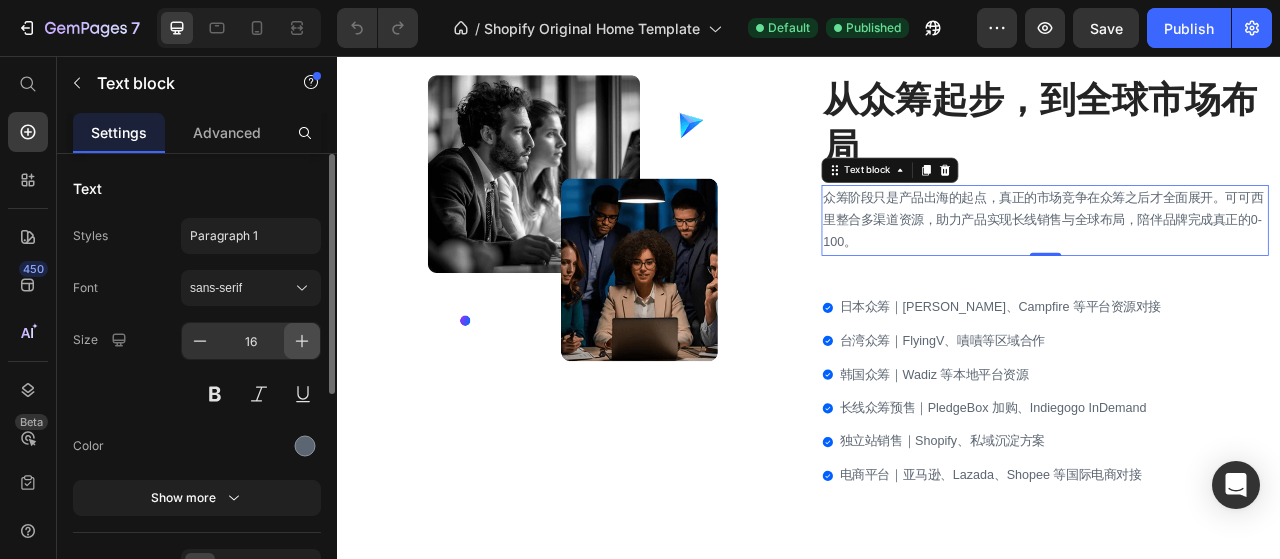 click 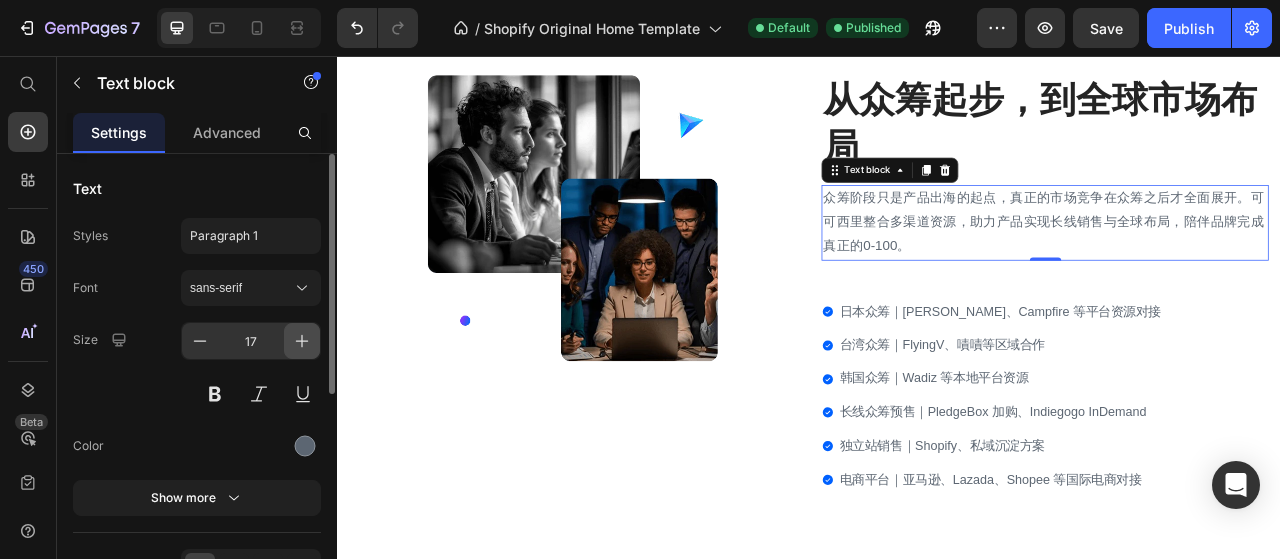 click 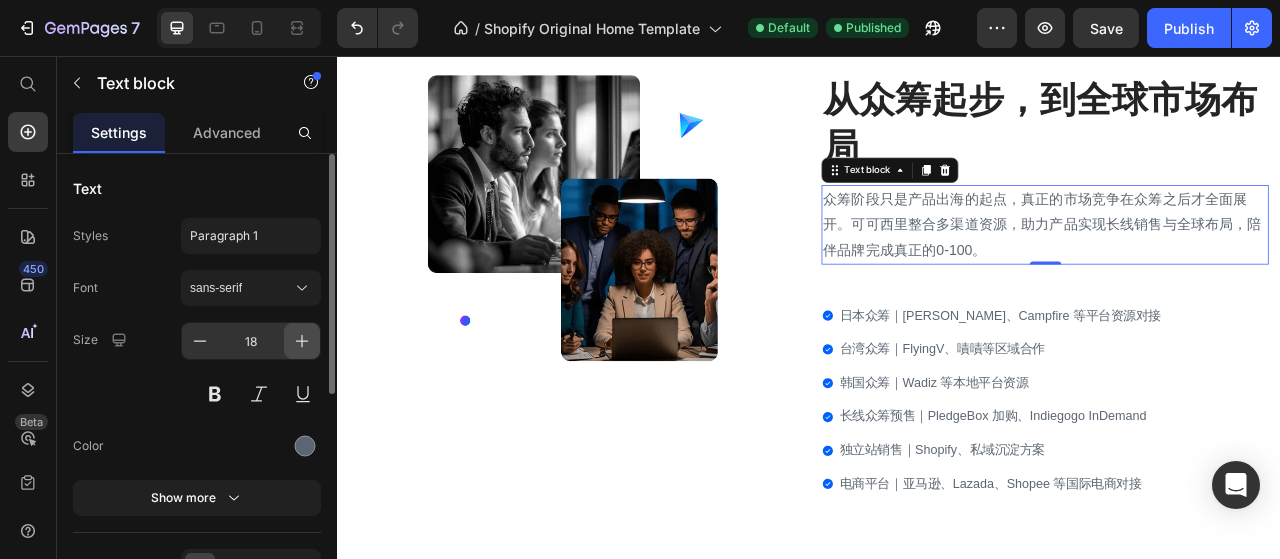 click 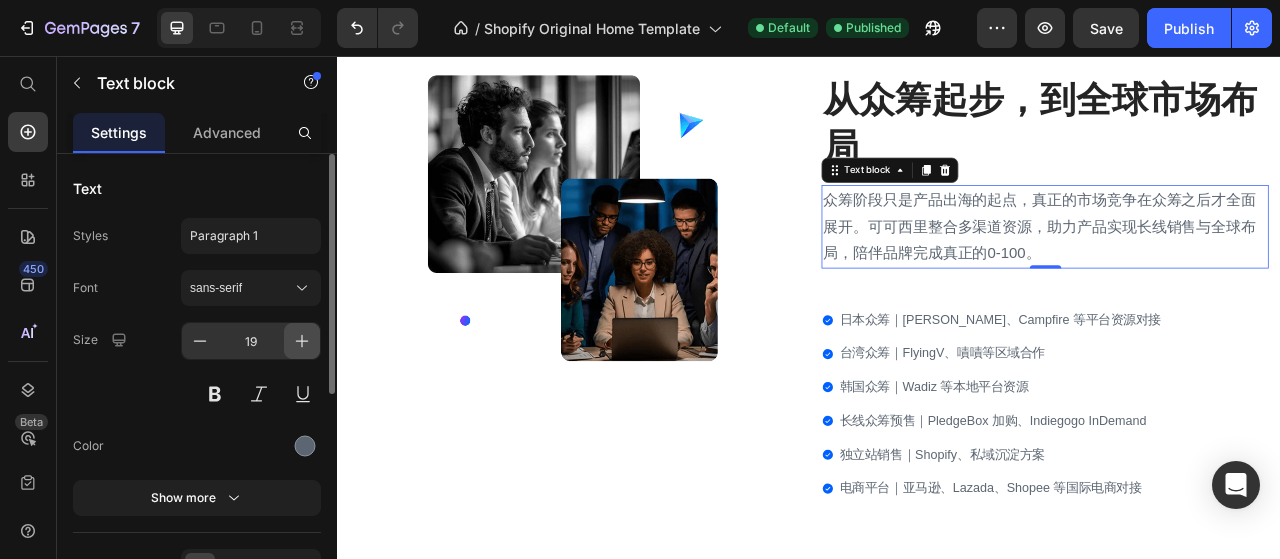 click 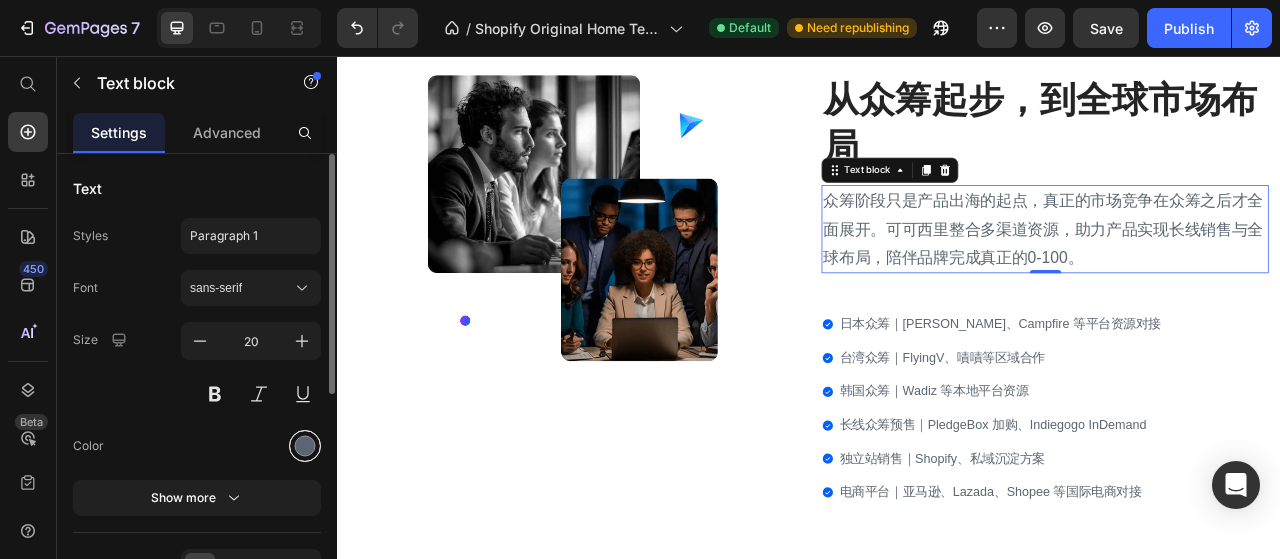 click at bounding box center (305, 446) 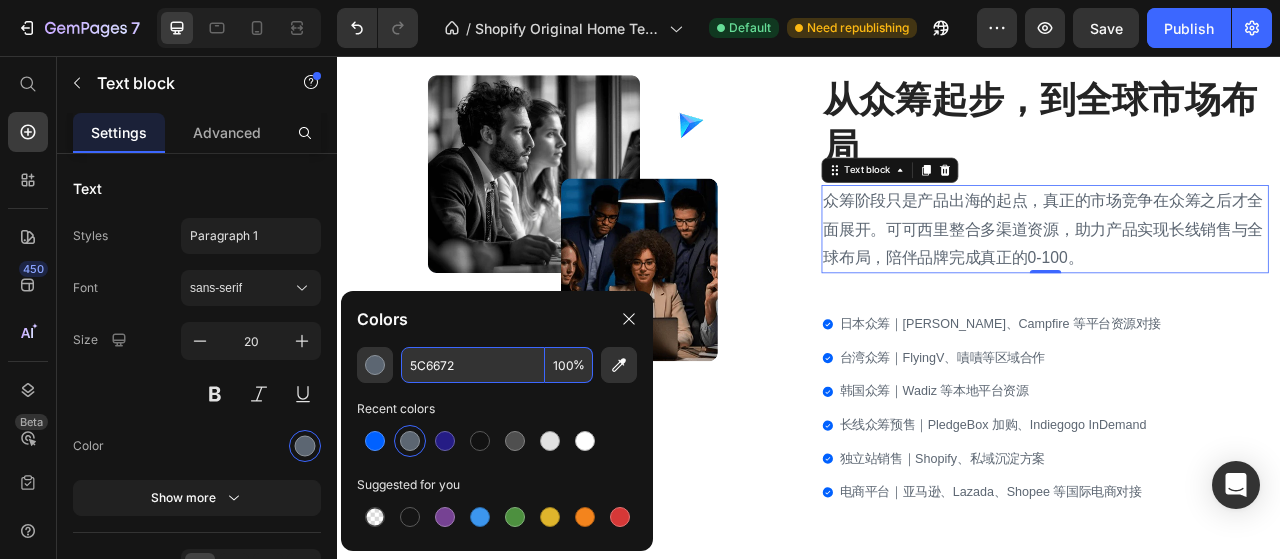 paste on "1D2A38" 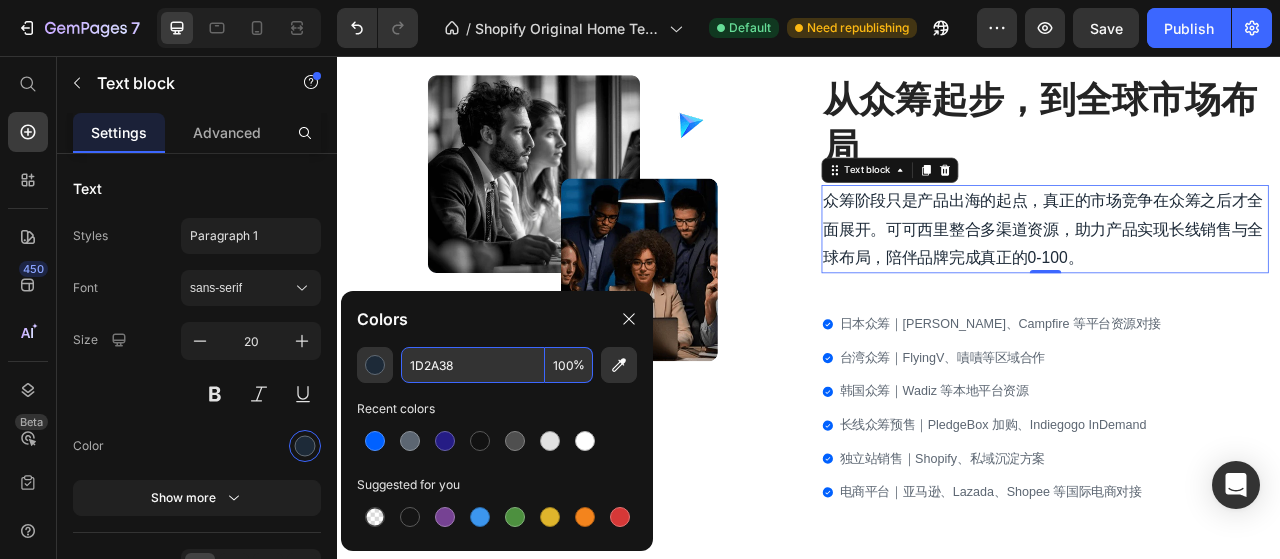 type on "1D2A38" 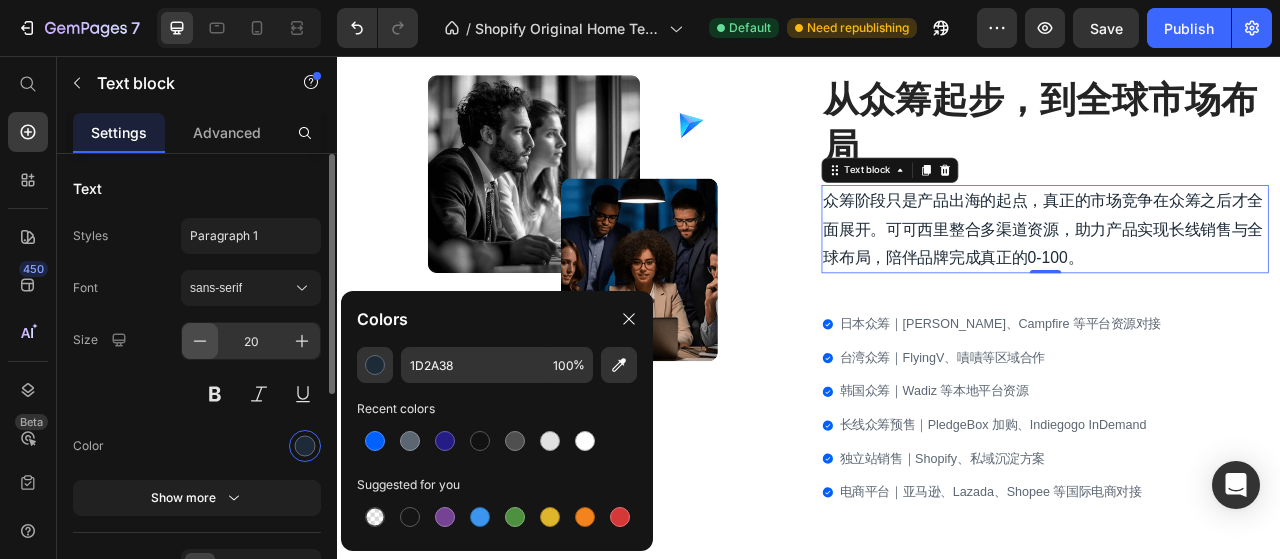 click 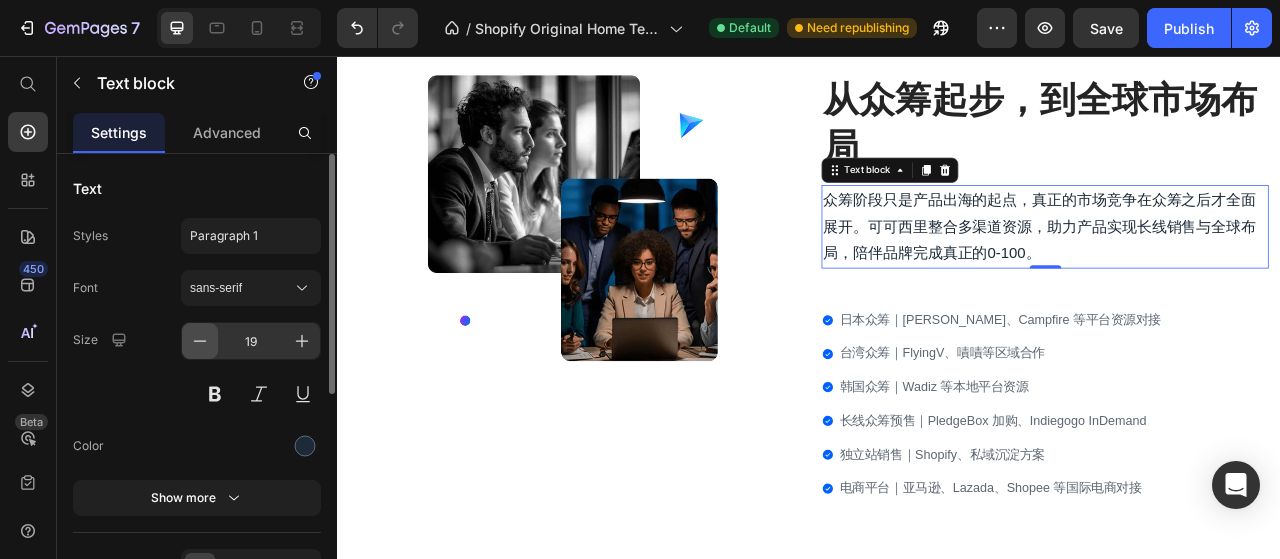 click 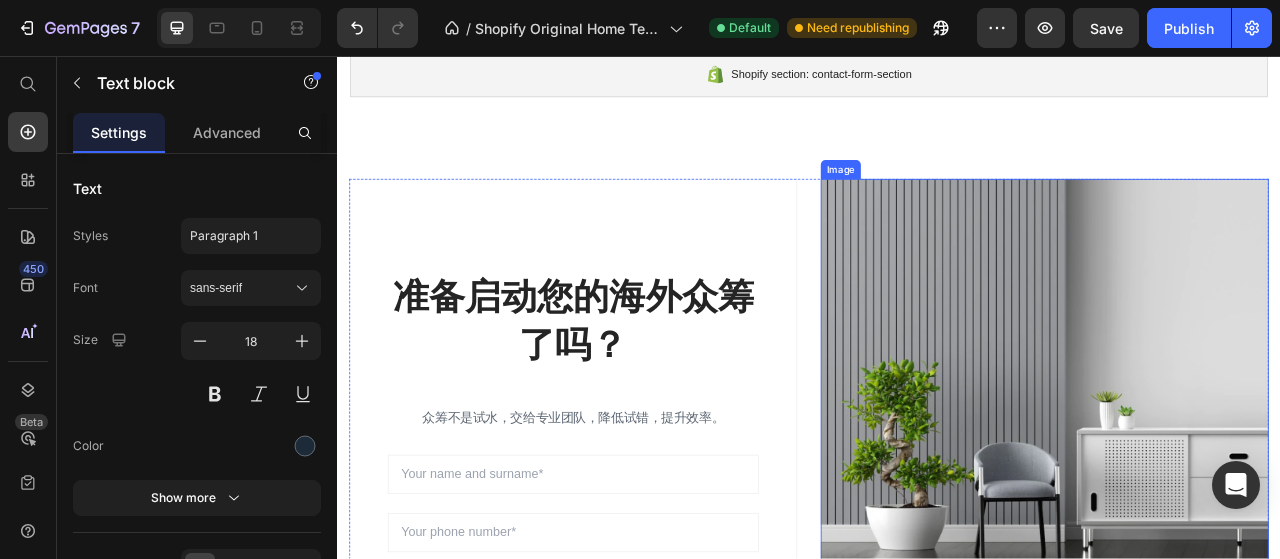 scroll, scrollTop: 2000, scrollLeft: 0, axis: vertical 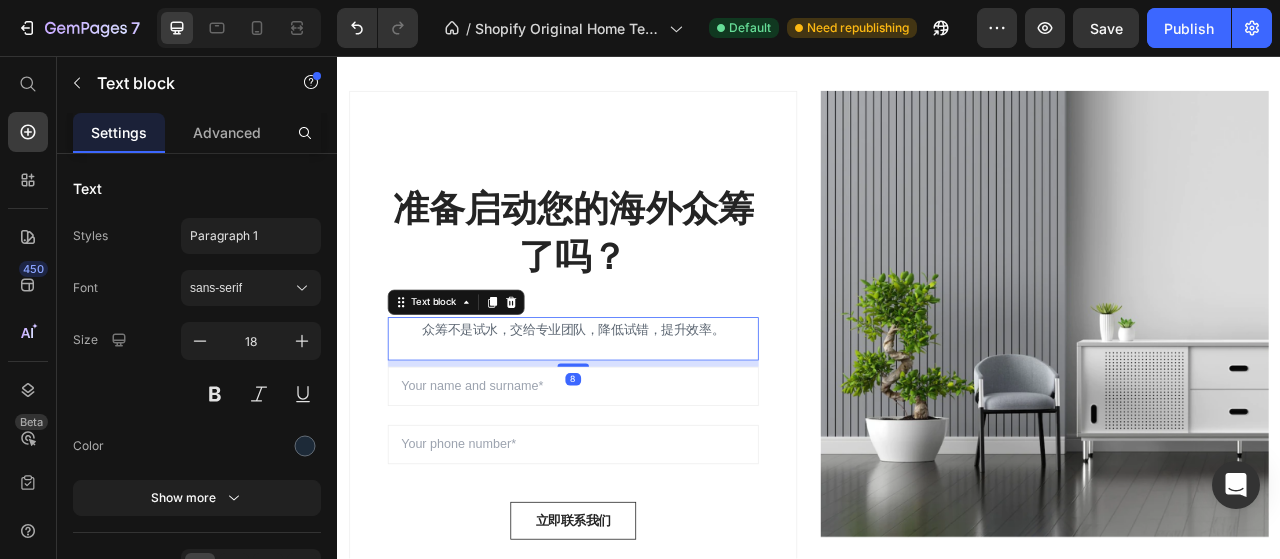 click on "众筹不是试水，交给专业团队，降低试错，提升效率。" at bounding box center [637, 405] 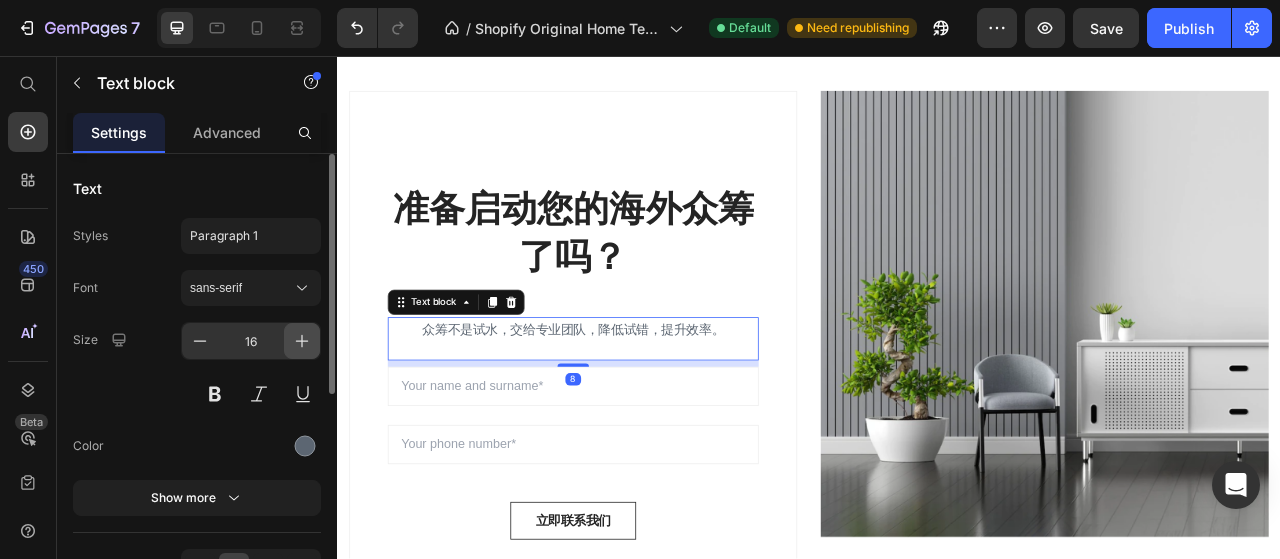 click at bounding box center (302, 341) 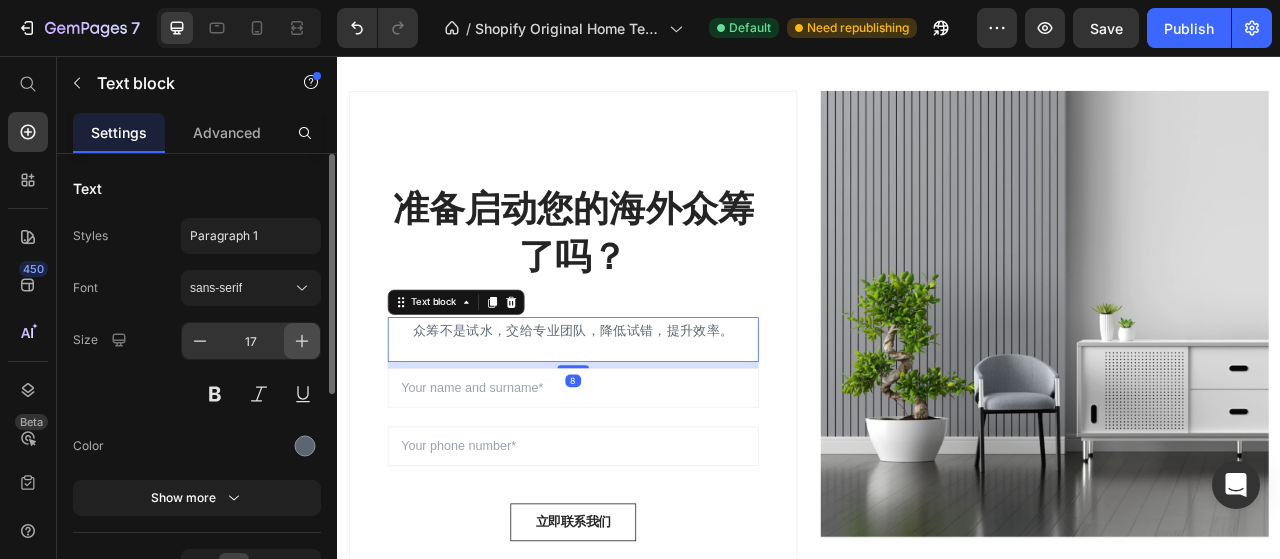 click at bounding box center [302, 341] 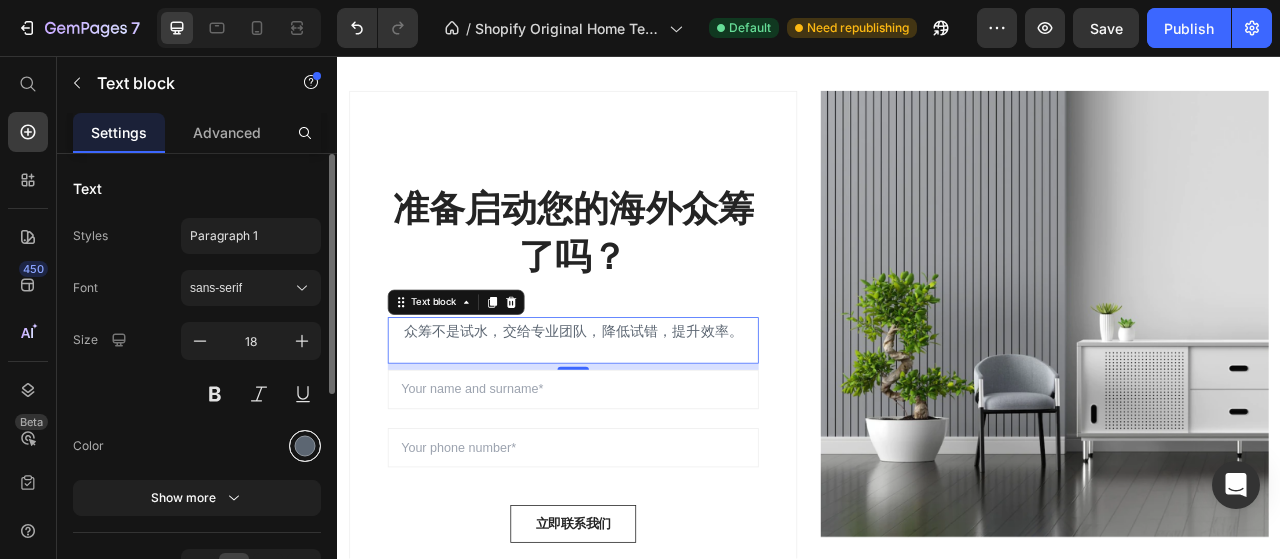 click at bounding box center [305, 446] 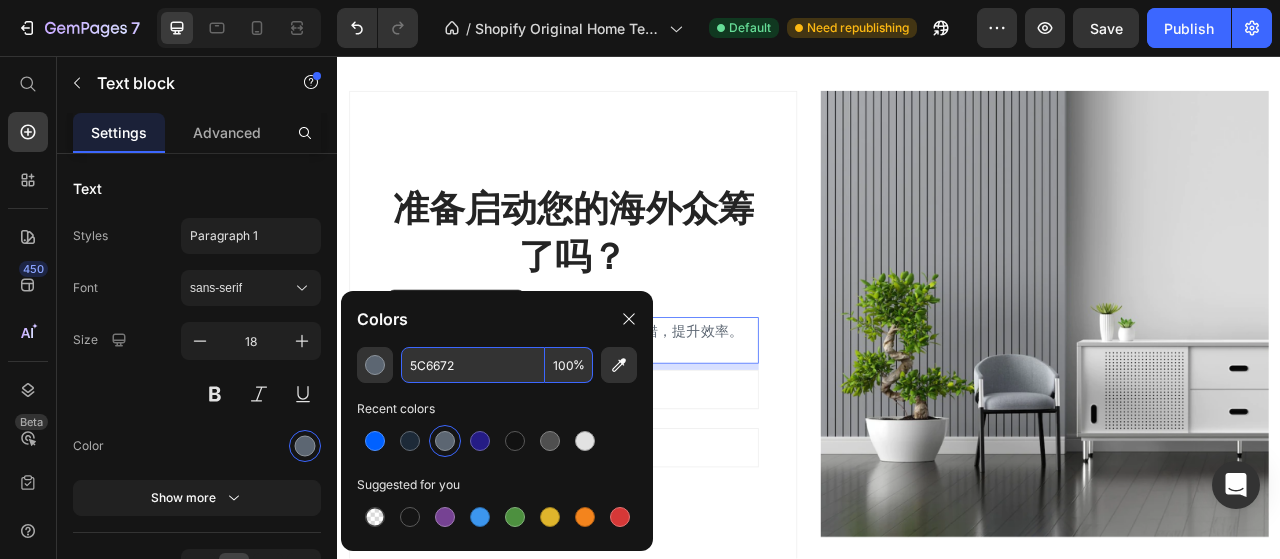paste on "1D2A38" 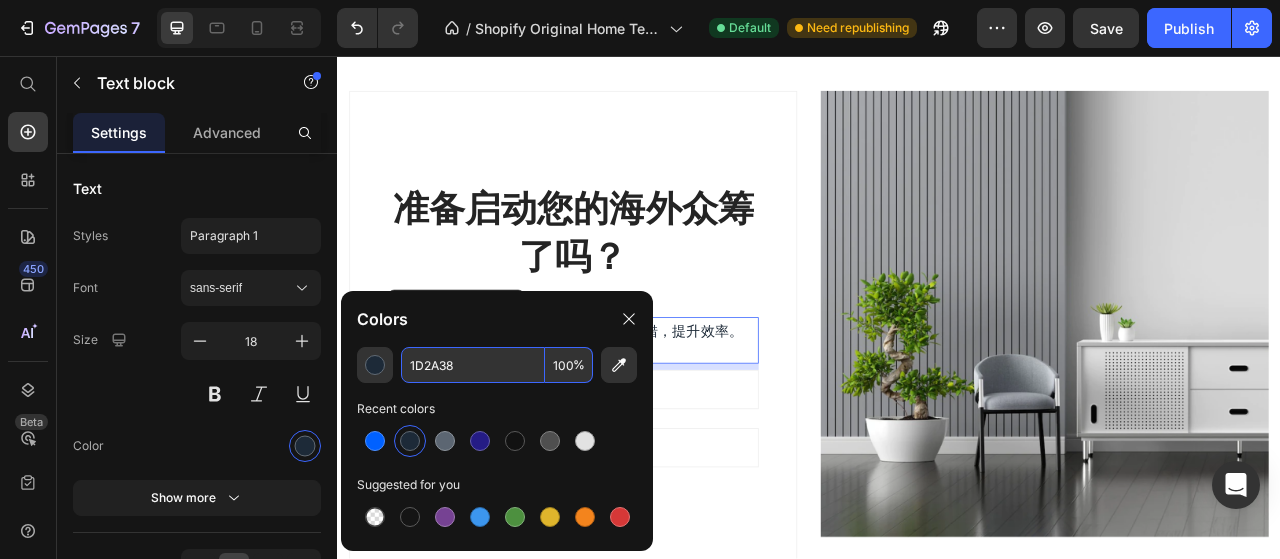 type on "1D2A38" 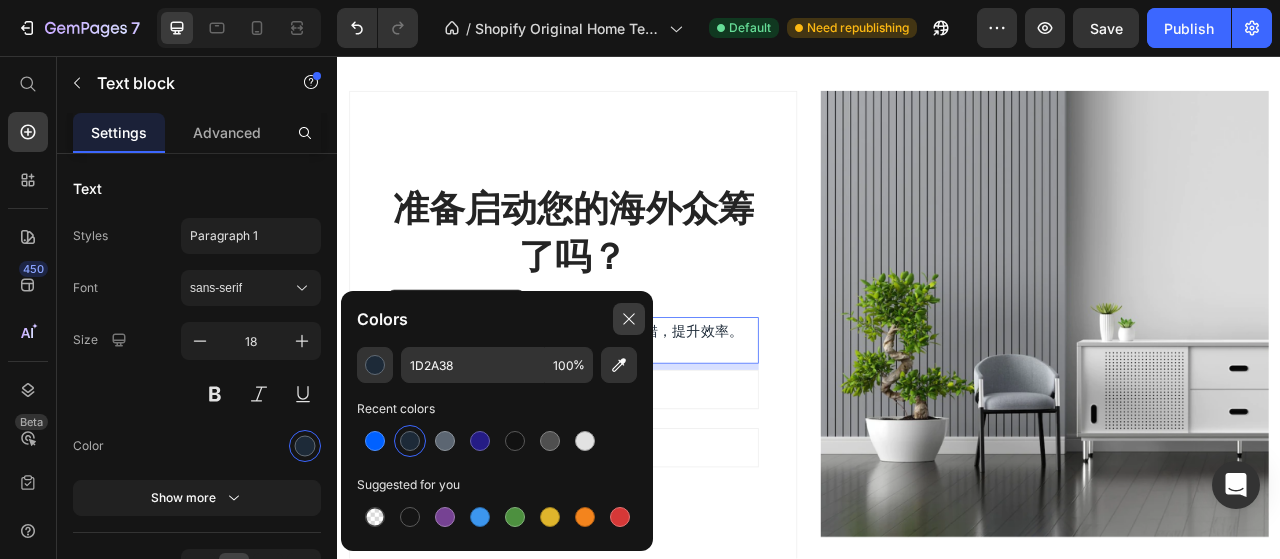 click 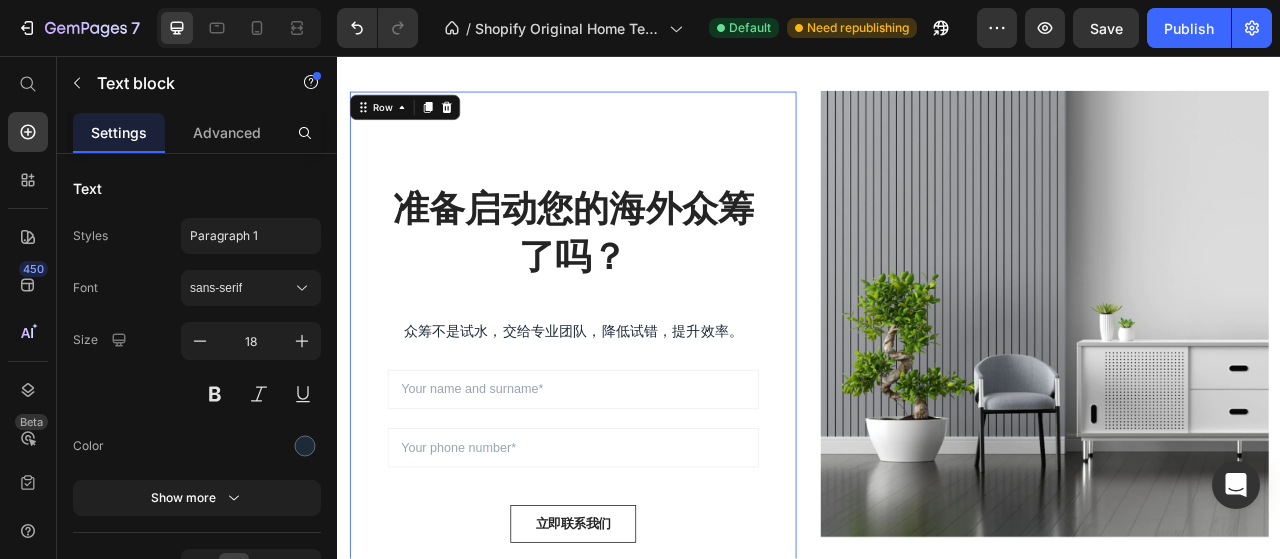 click on "准备启动您的海外众筹了吗？ Heading 众筹不是试水，交给专业团队，降低试错，提升效率。 Text block Sign up to be the first to hear about exclusive deals, special offers and upcoming collections Text block Row Email Field Email Field 立即联系我们 Submit Button Row Newsletter Row   0" at bounding box center (637, 448) 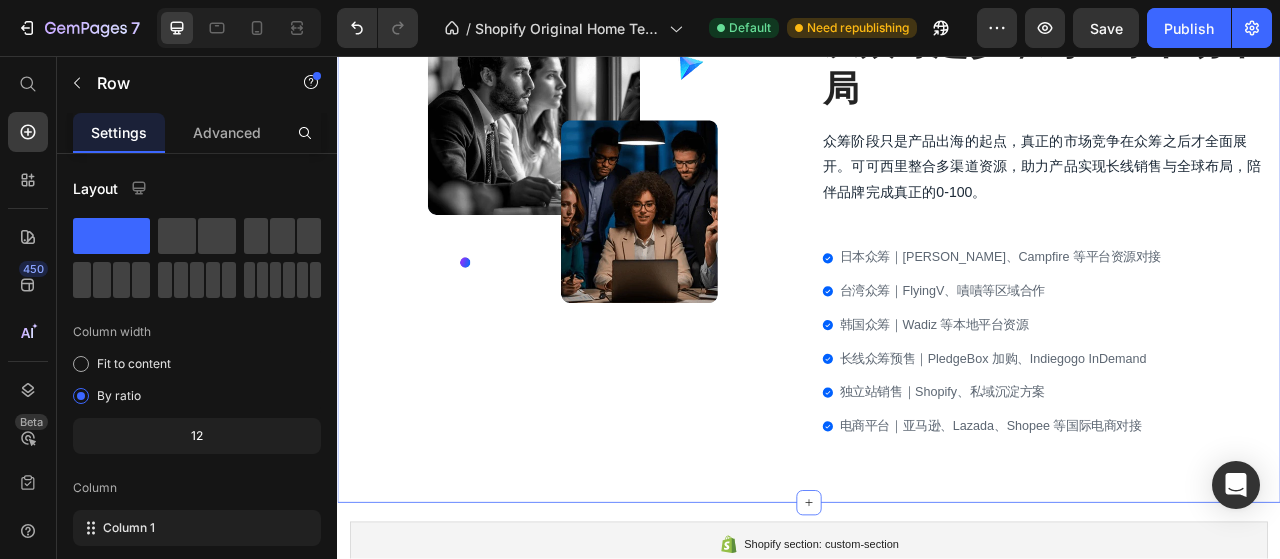 scroll, scrollTop: 900, scrollLeft: 0, axis: vertical 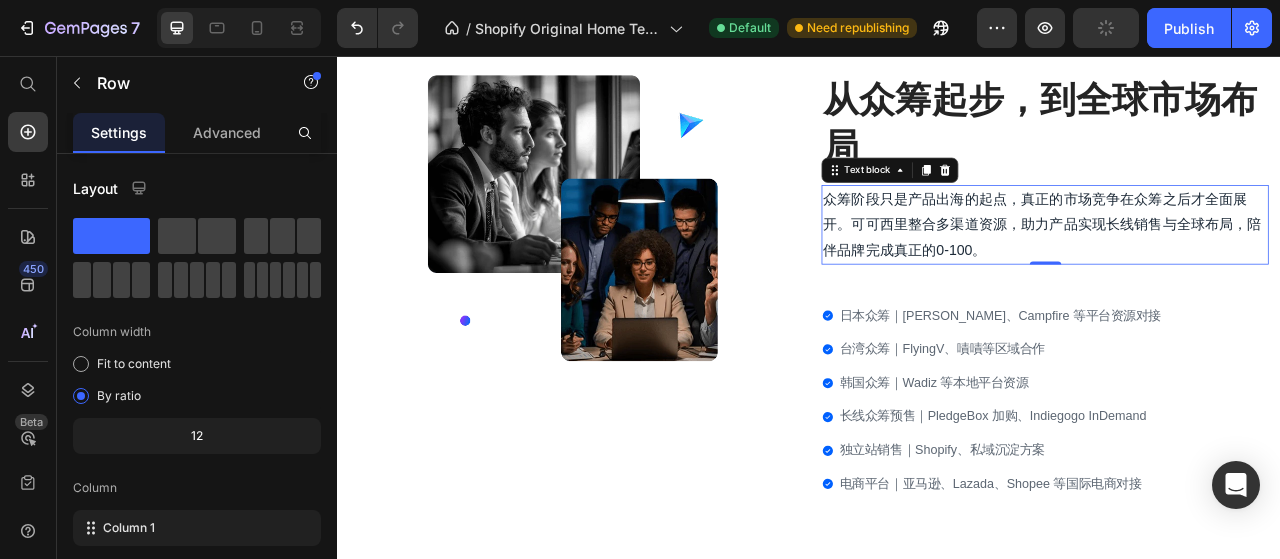 click on "众筹阶段只是产品出海的起点，真正的市场竞争在众筹之后才全面展开。可可西里整合多渠道资源，助力产品实现长线销售与全球布局，陪伴品牌完成真正的0-100。" at bounding box center (1237, 271) 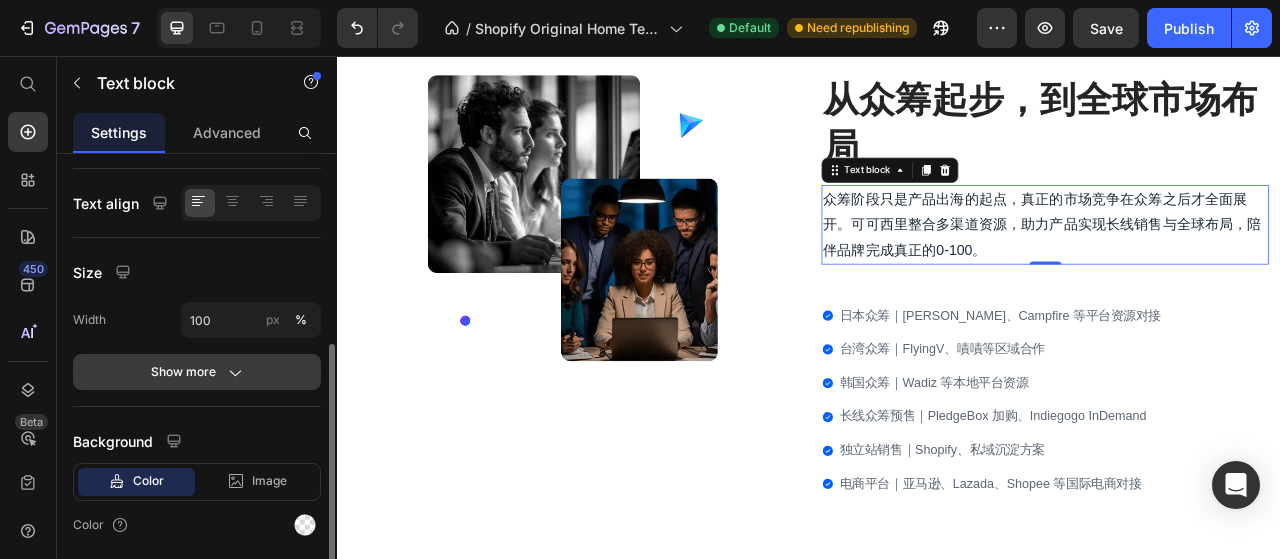 scroll, scrollTop: 365, scrollLeft: 0, axis: vertical 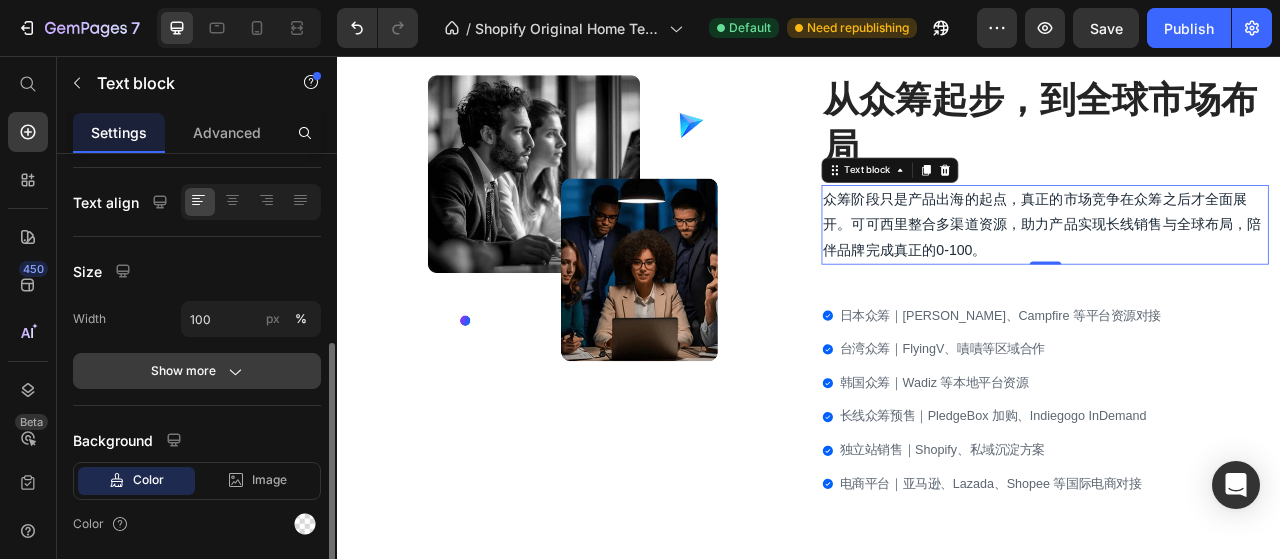 click 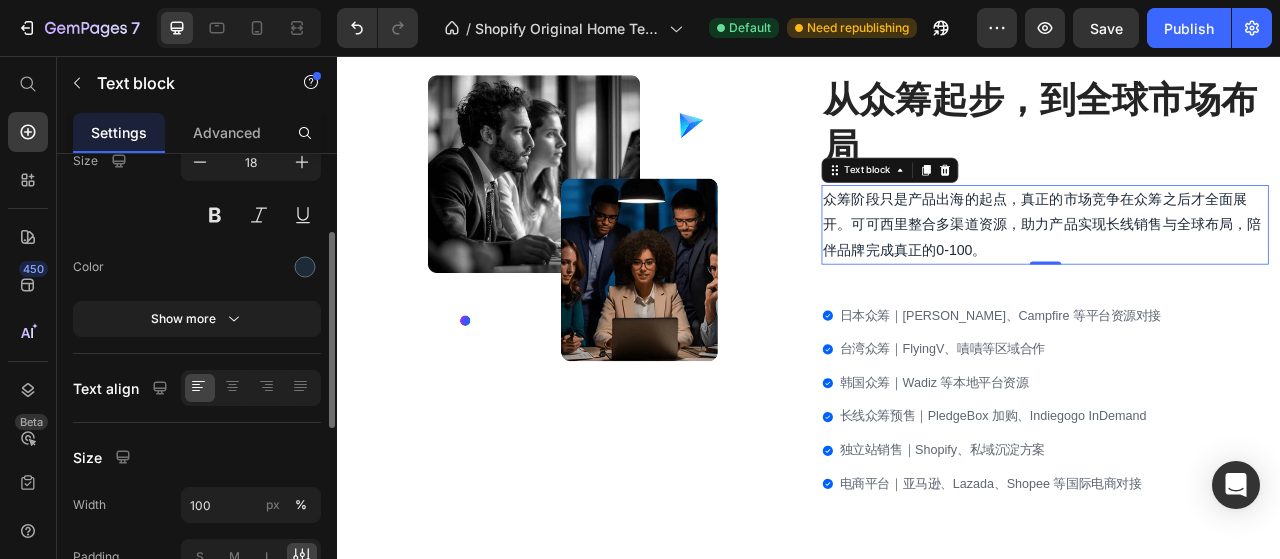 scroll, scrollTop: 178, scrollLeft: 0, axis: vertical 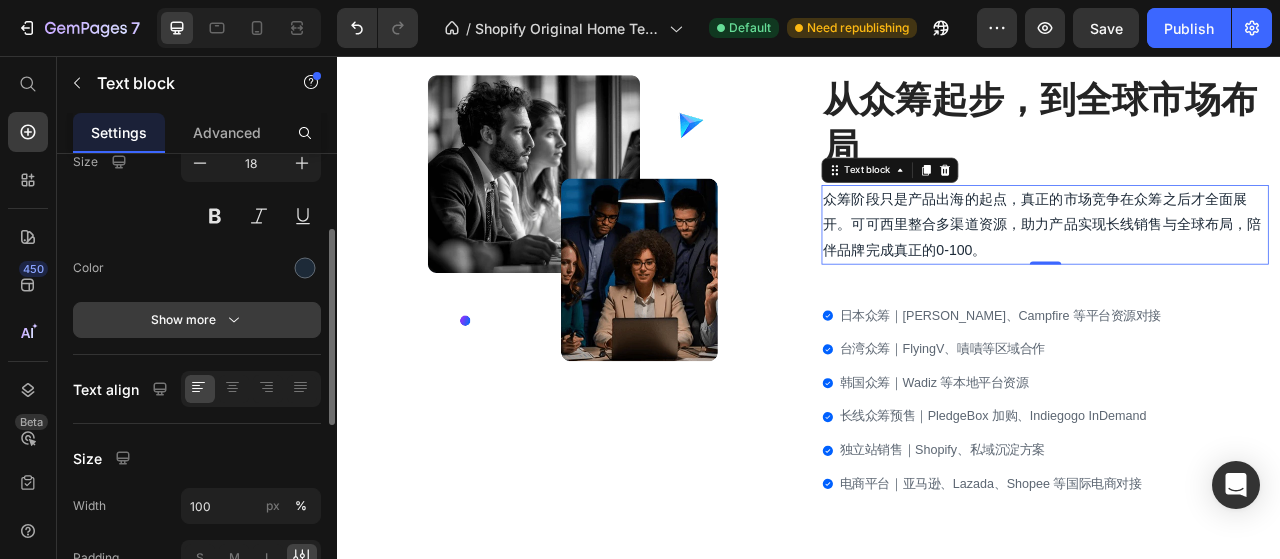 click on "Show more" at bounding box center [197, 320] 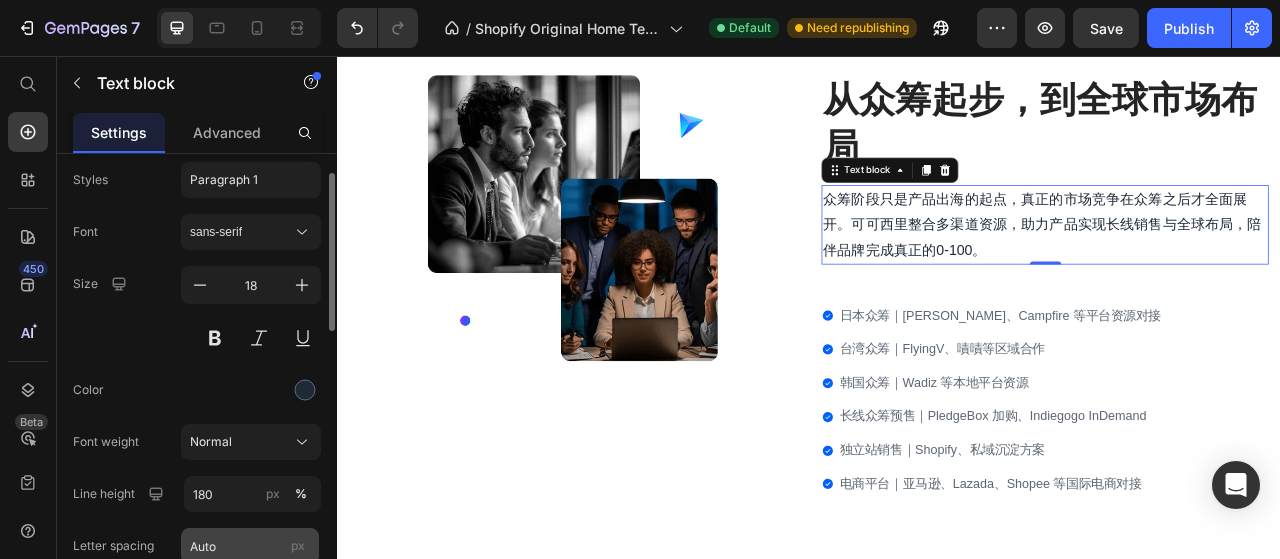 scroll, scrollTop: 0, scrollLeft: 0, axis: both 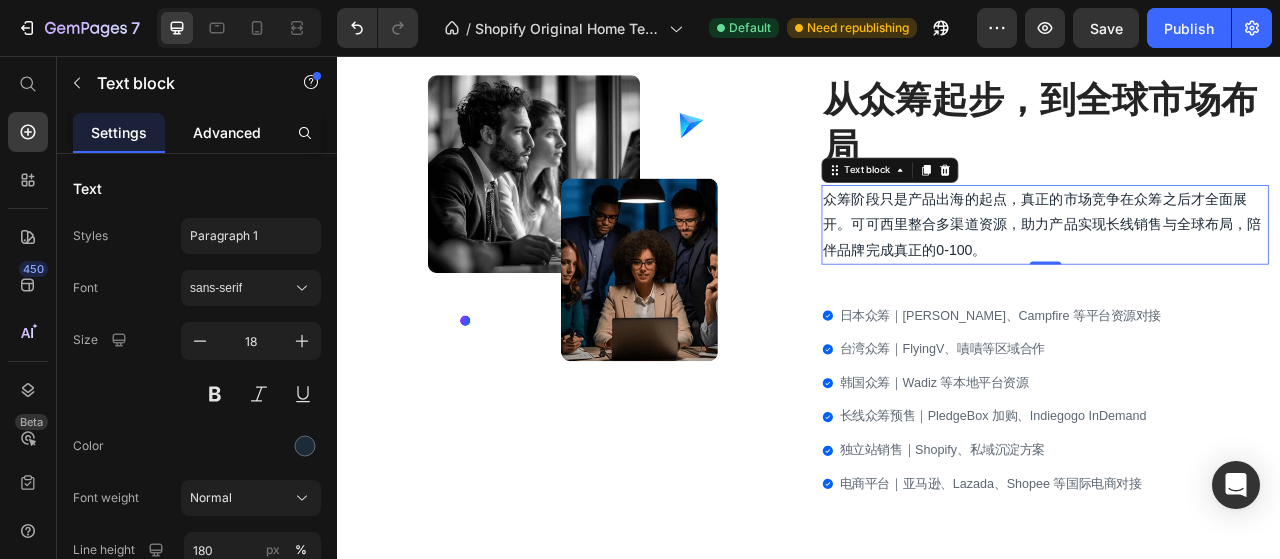 click on "Advanced" at bounding box center (227, 132) 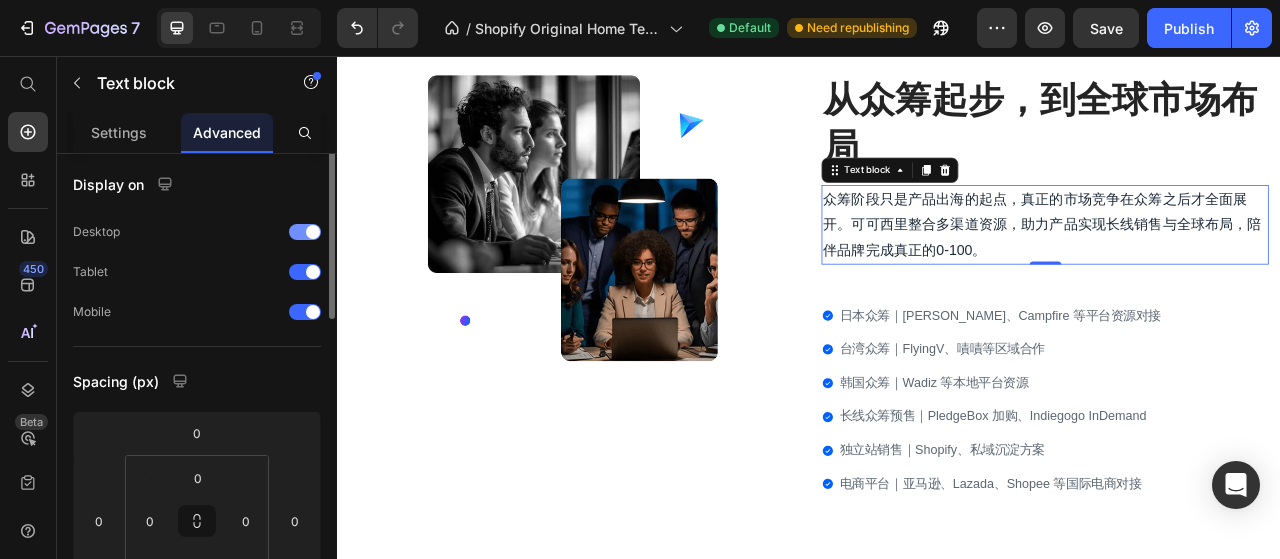 scroll, scrollTop: 0, scrollLeft: 0, axis: both 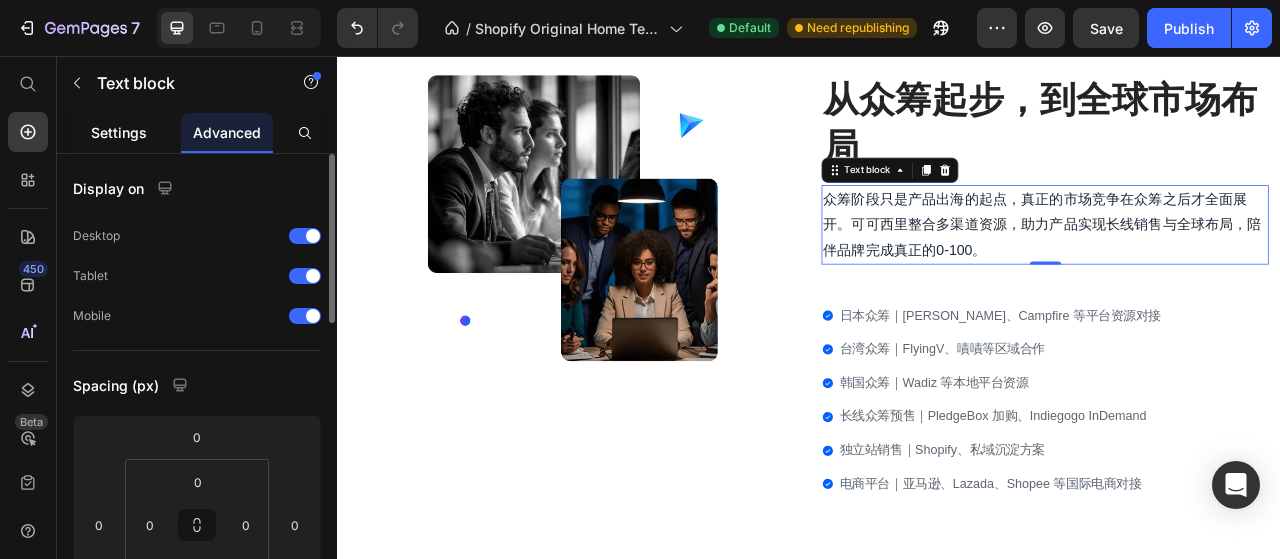 click on "Settings" at bounding box center (119, 132) 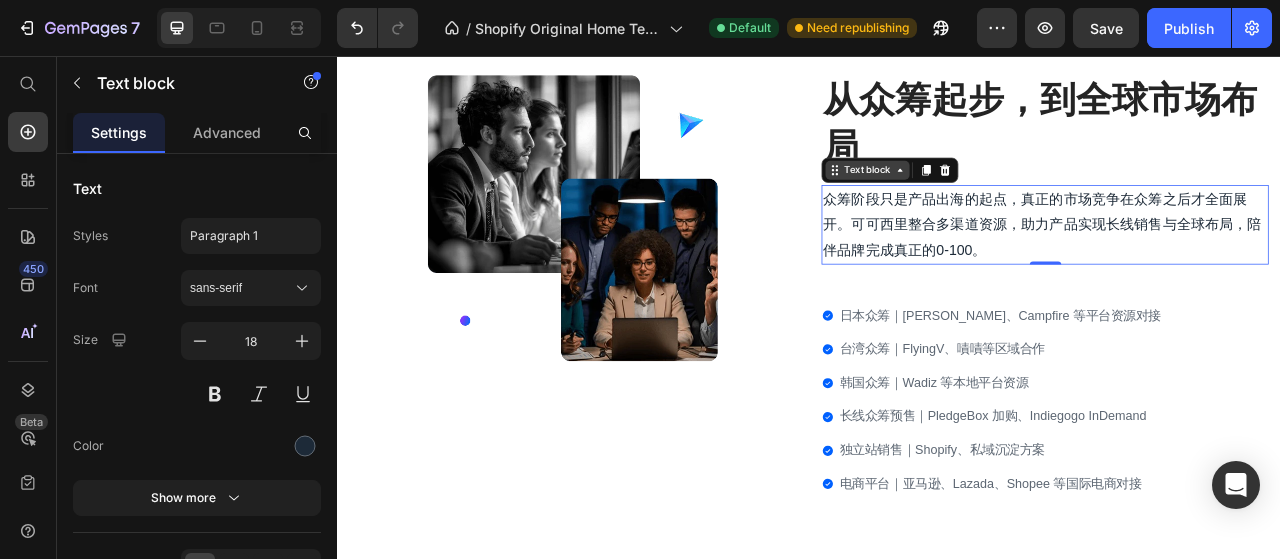 click on "Text block" at bounding box center (1011, 202) 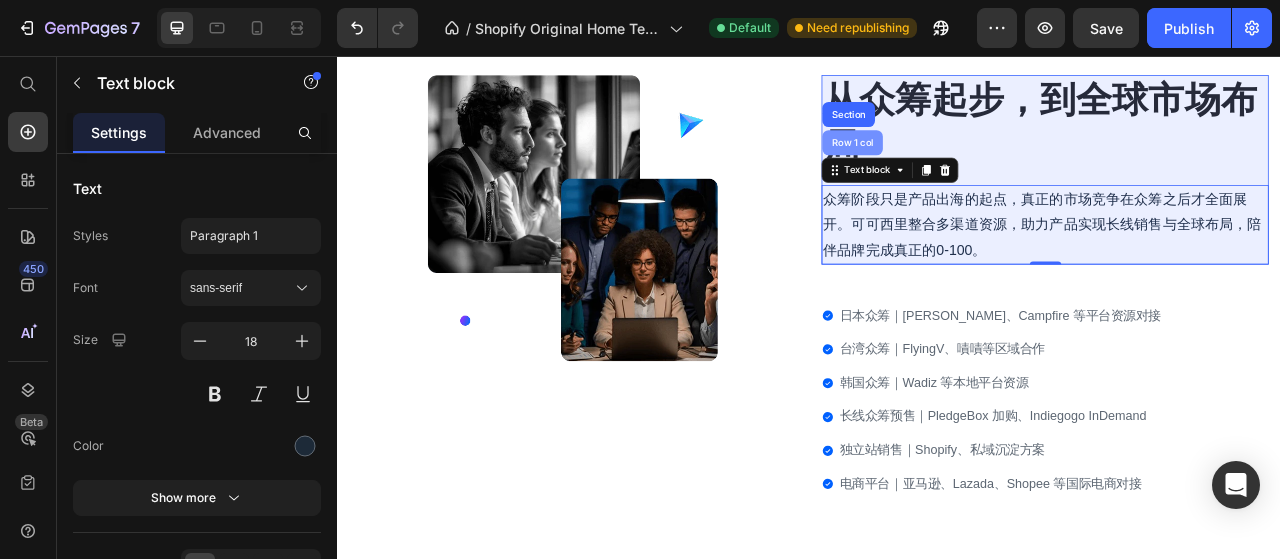 click on "Row 1 col" at bounding box center [992, 167] 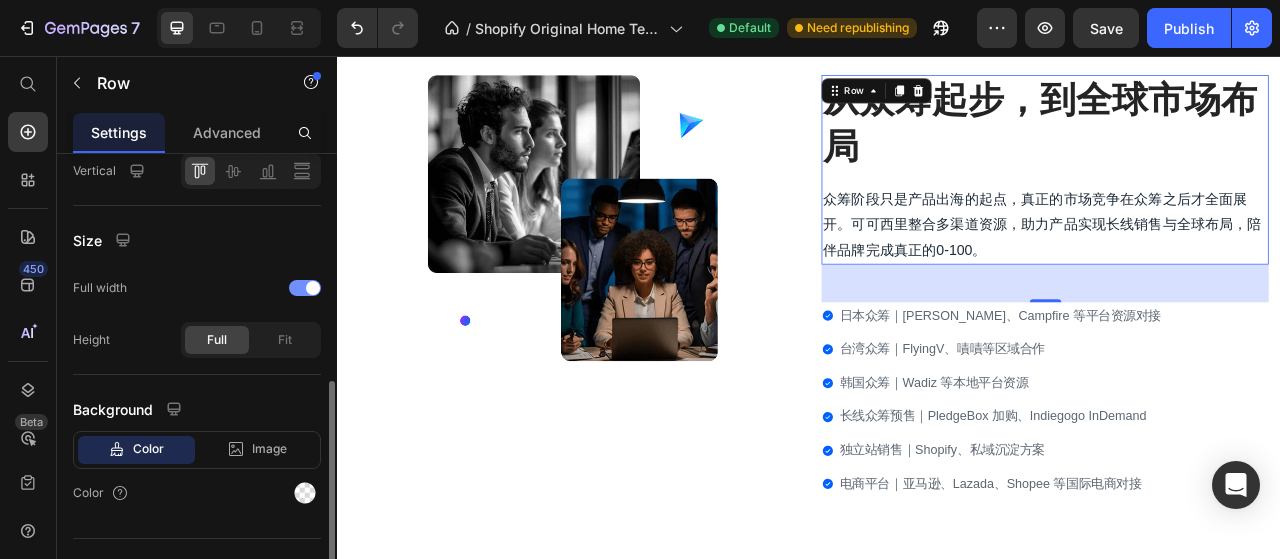 scroll, scrollTop: 512, scrollLeft: 0, axis: vertical 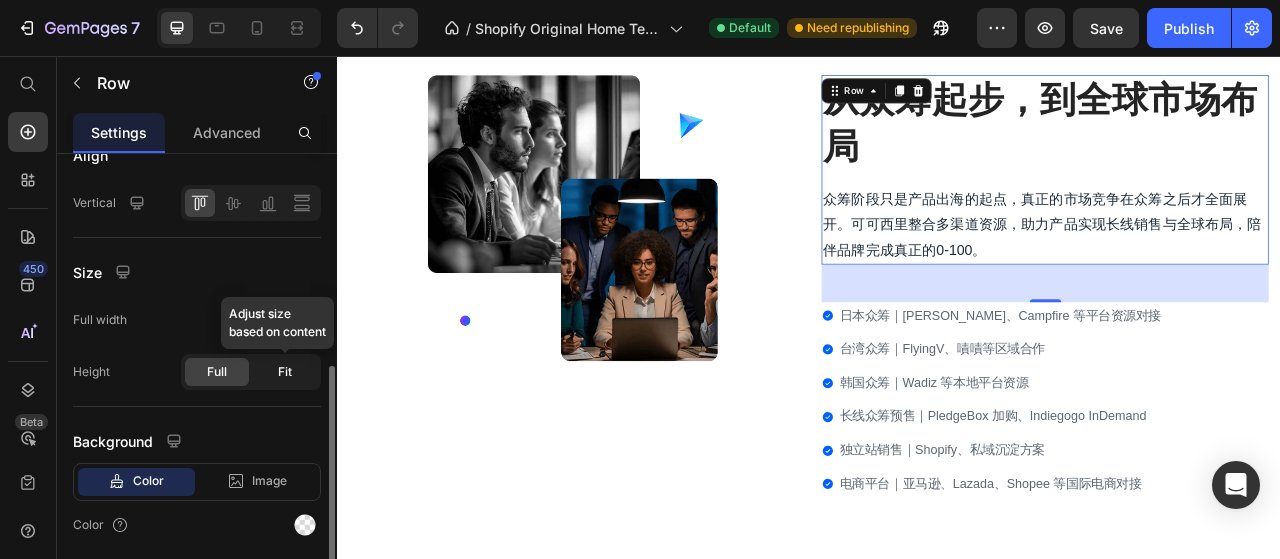 click on "Fit" 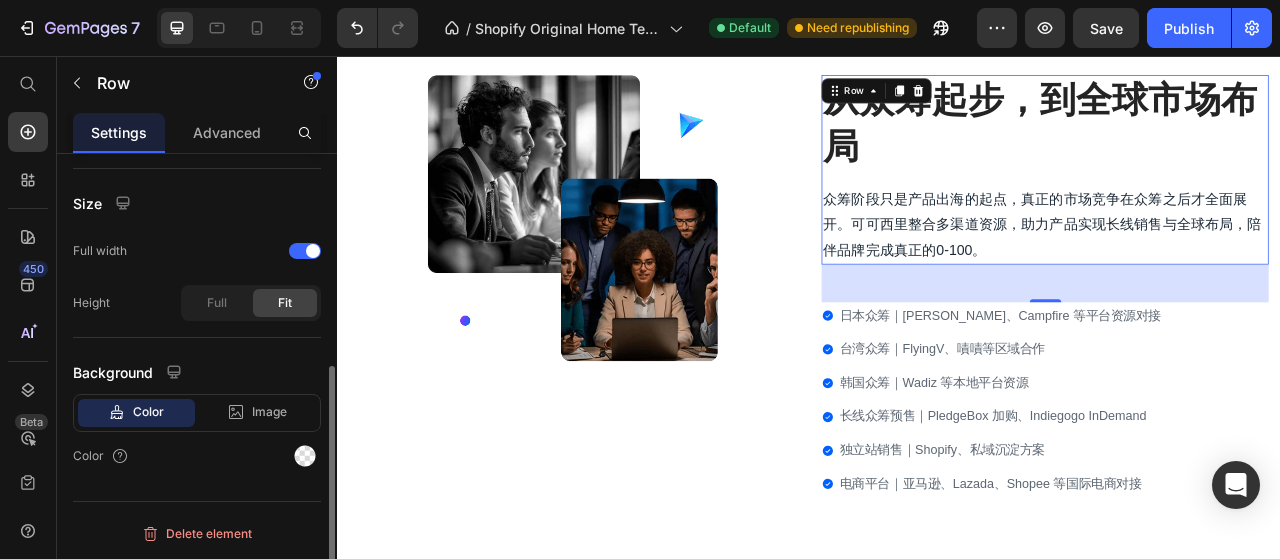 scroll, scrollTop: 396, scrollLeft: 0, axis: vertical 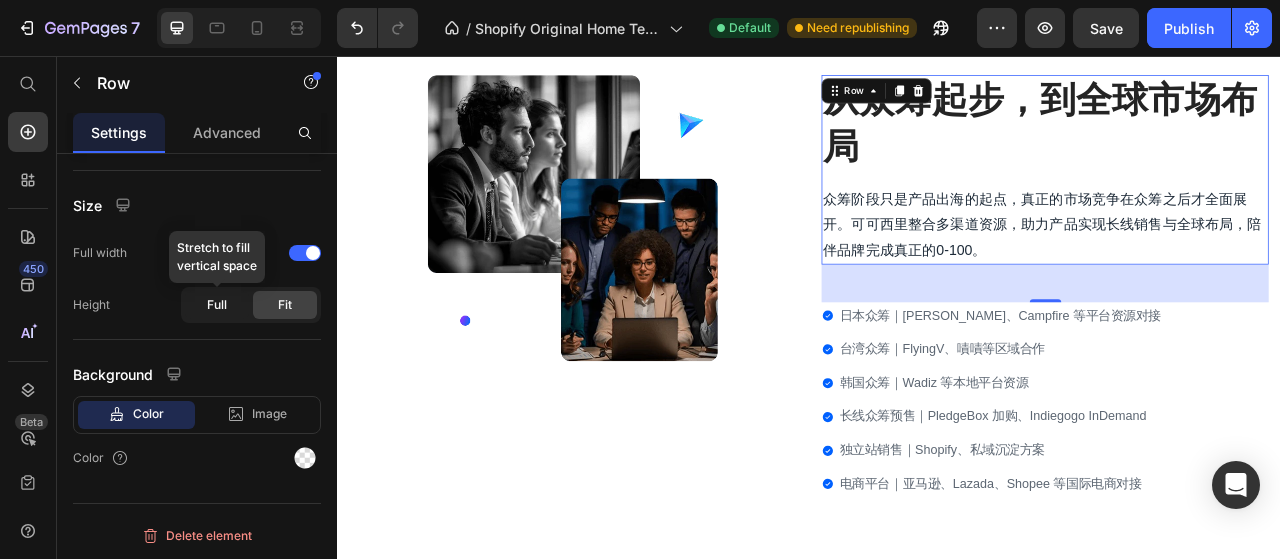 click on "Full" 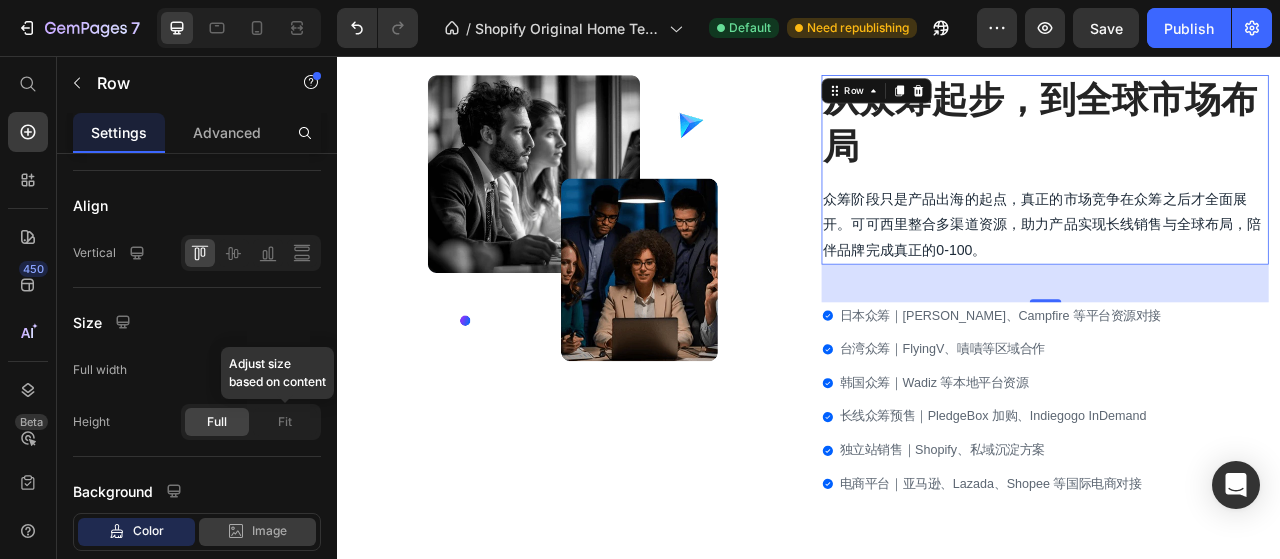 click on "Fit" 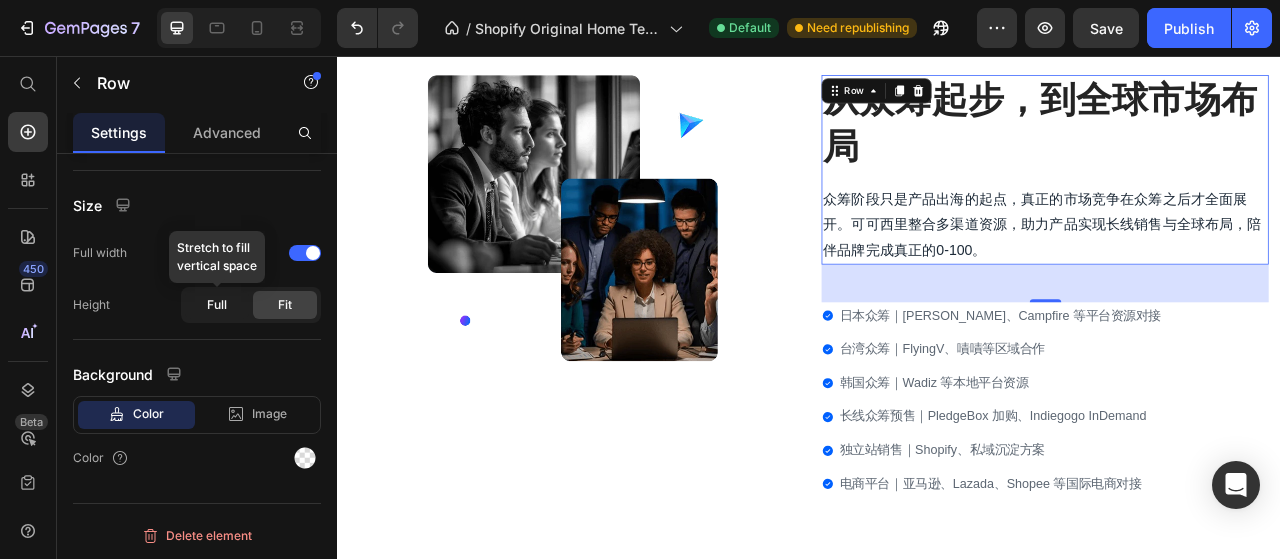 click on "Full" 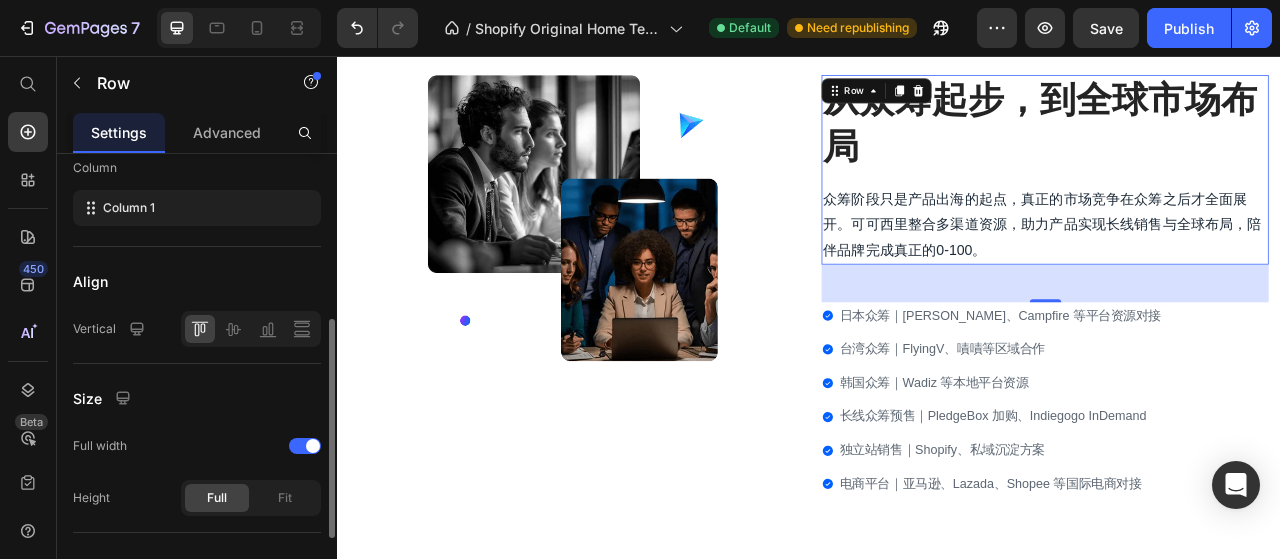 scroll, scrollTop: 316, scrollLeft: 0, axis: vertical 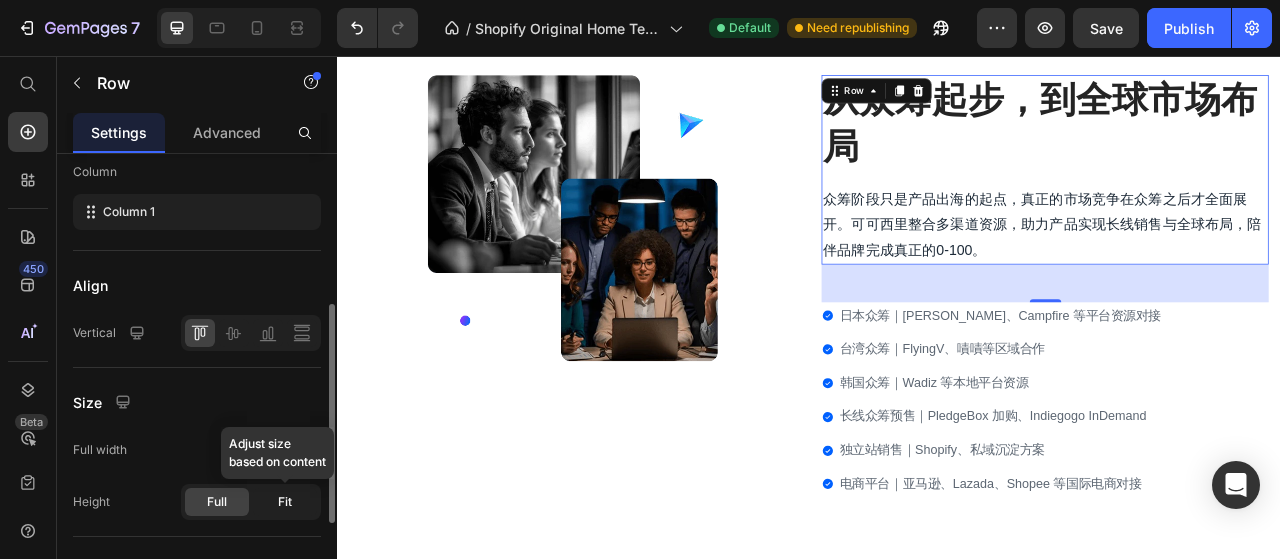 click on "Fit" 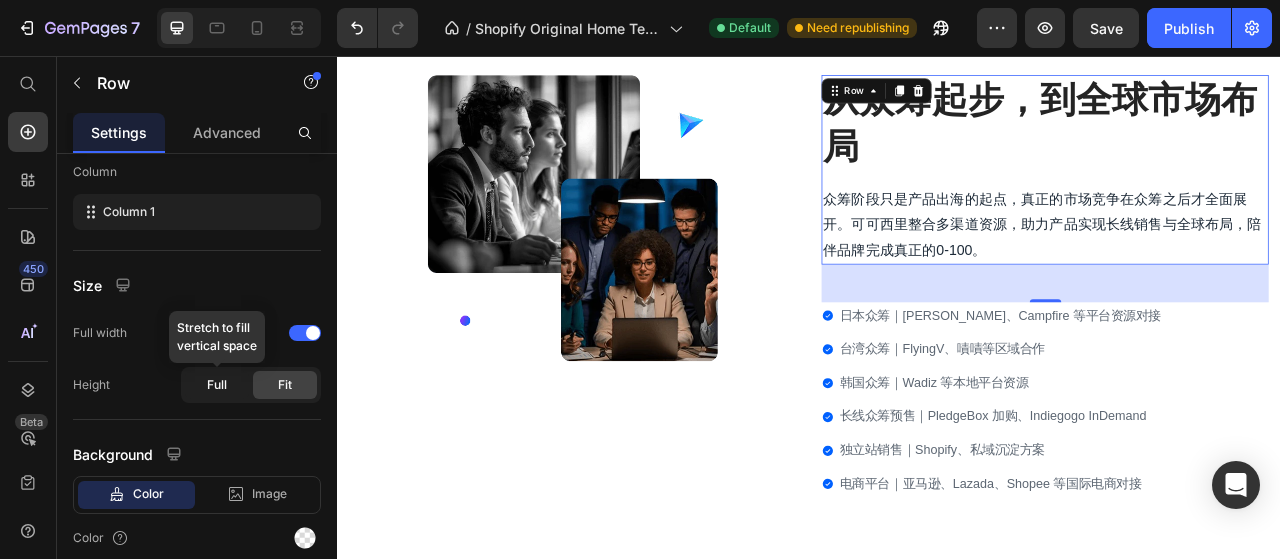 click on "Full" 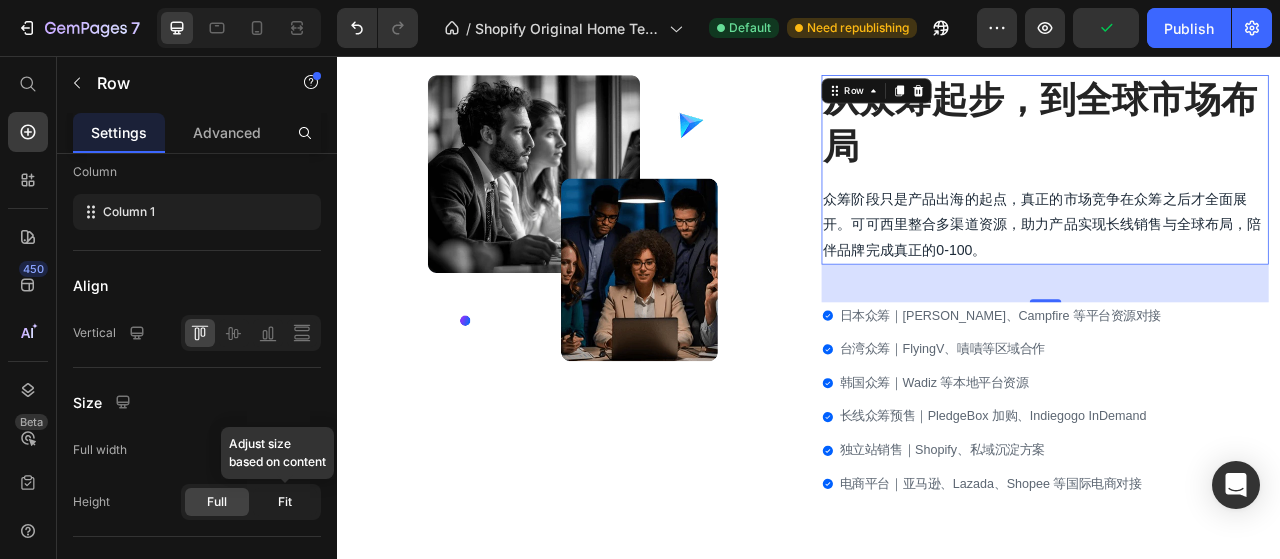 click on "Fit" 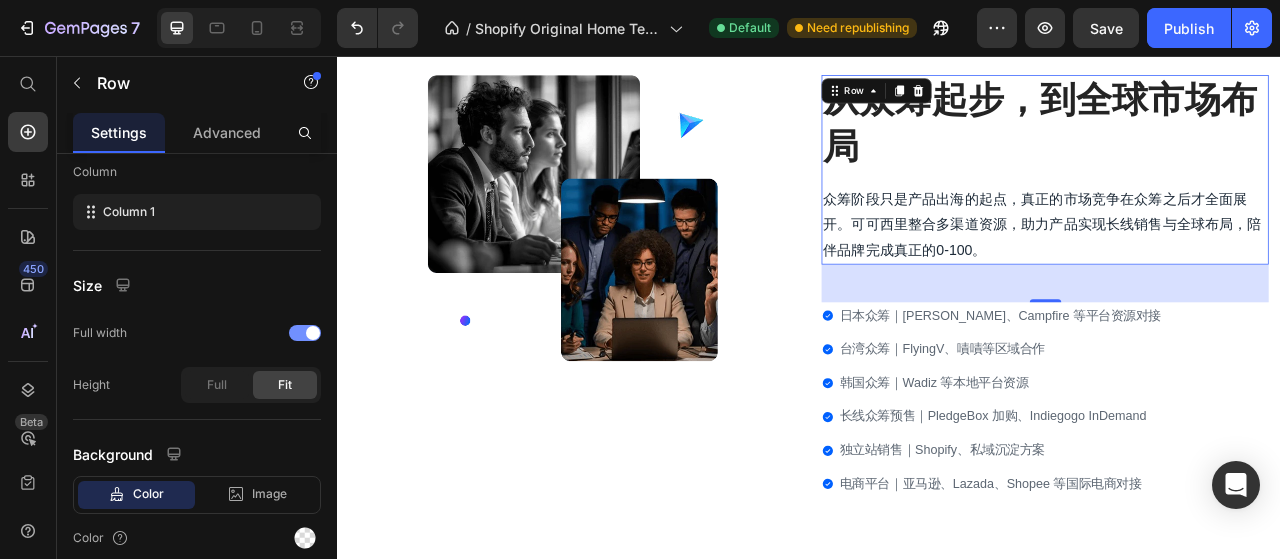 click at bounding box center [305, 333] 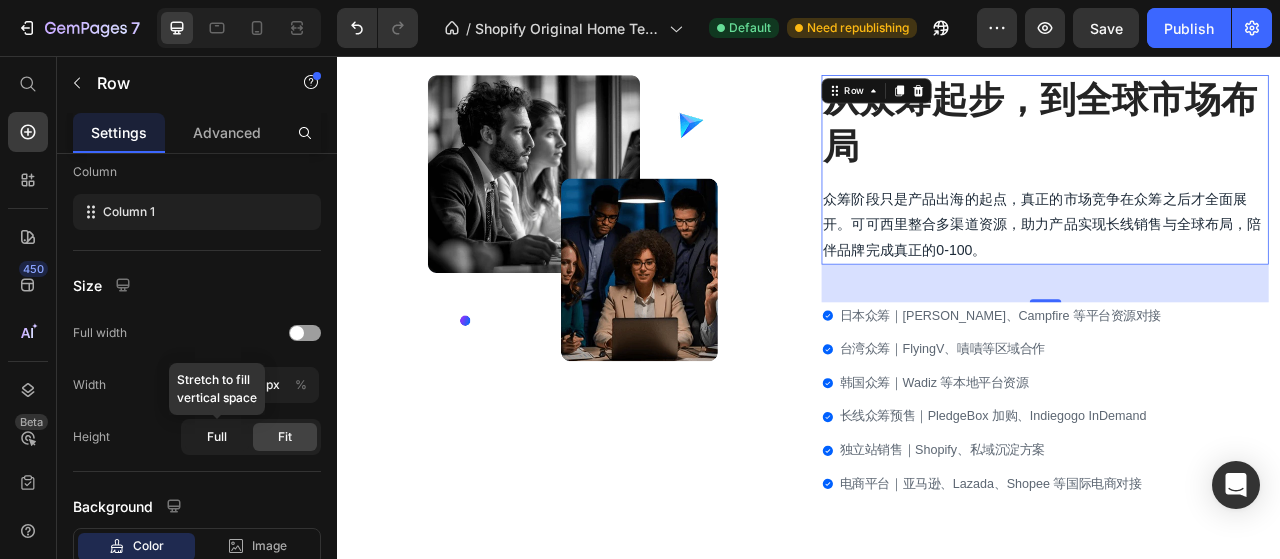click on "Full" 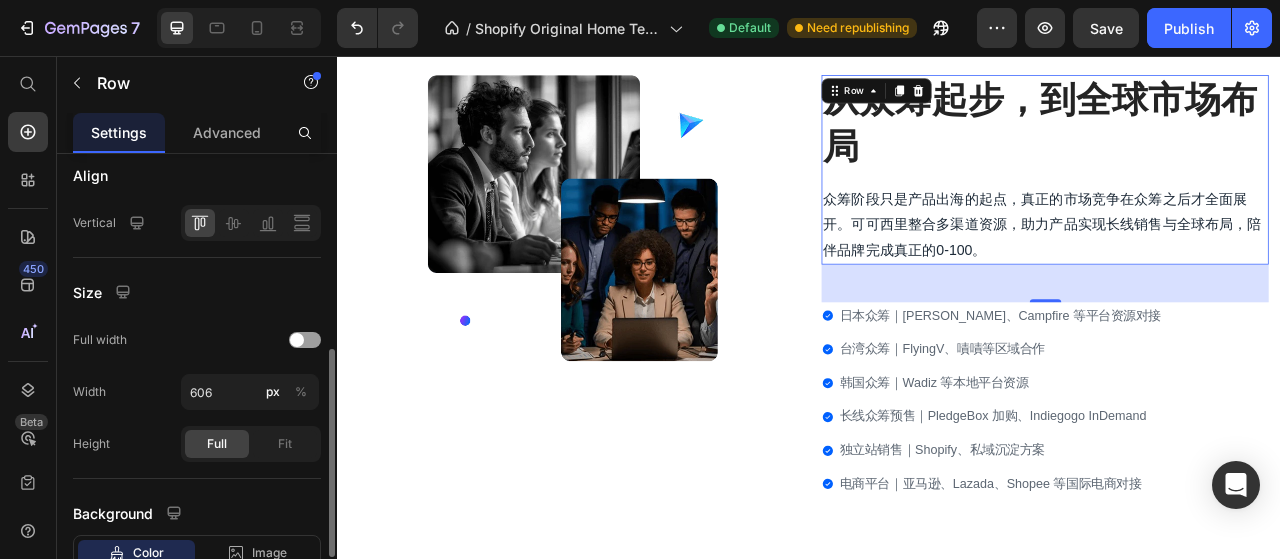 scroll, scrollTop: 428, scrollLeft: 0, axis: vertical 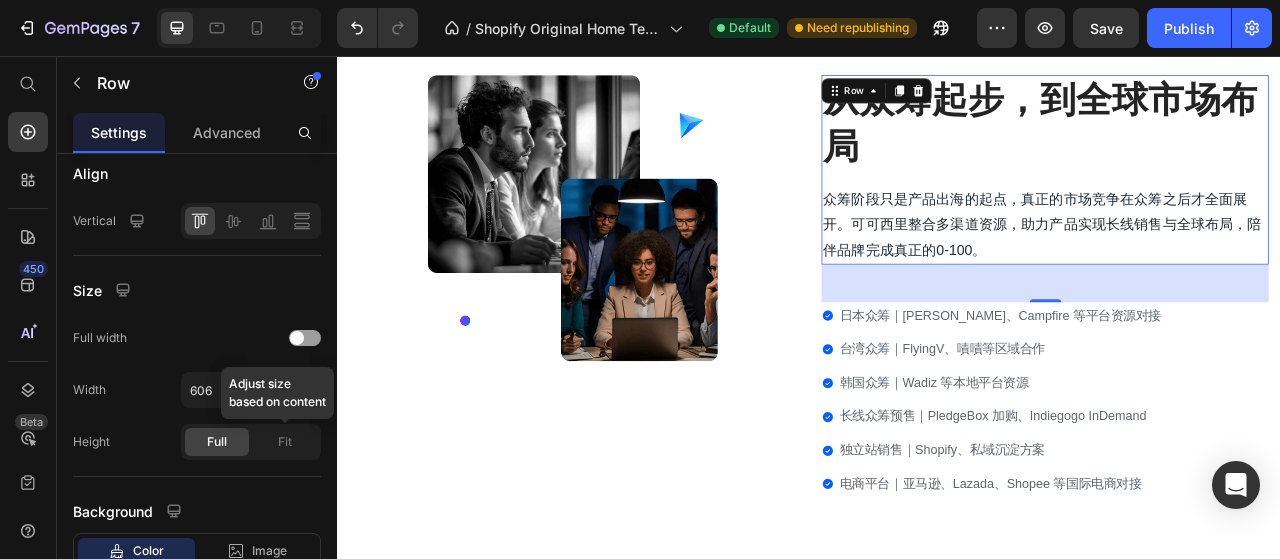 click on "Full Fit Adjust size   based on content" 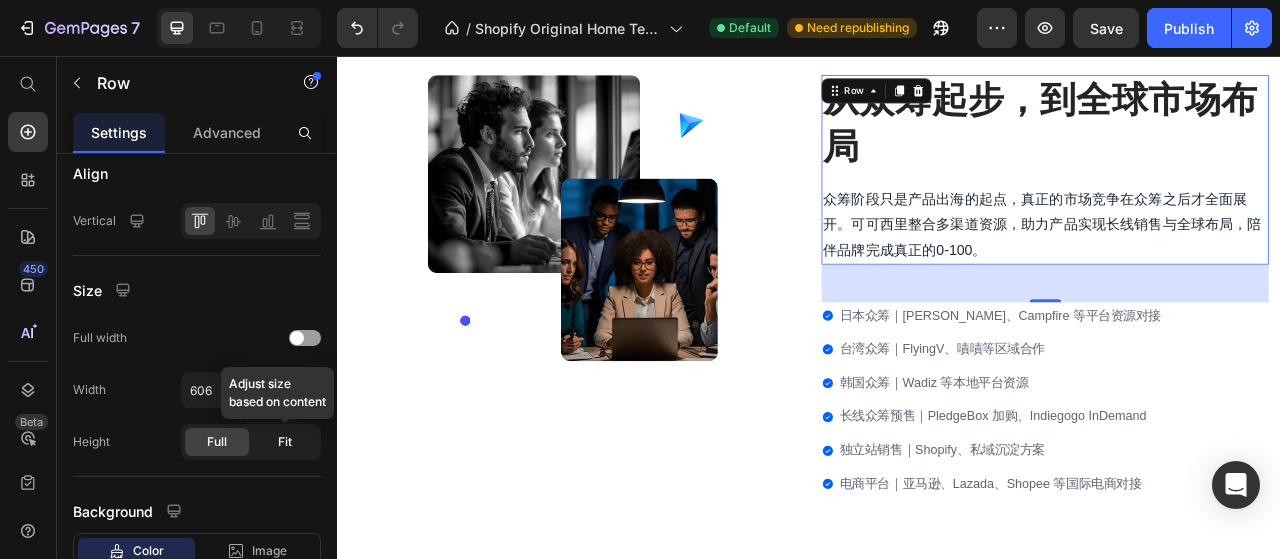click on "Fit" 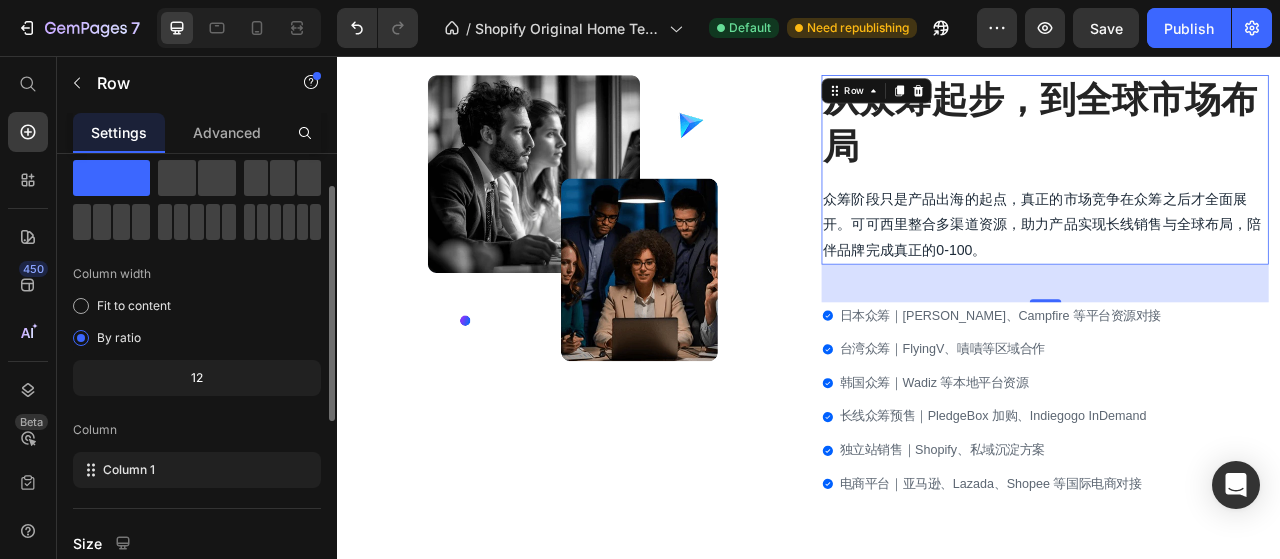 scroll, scrollTop: 0, scrollLeft: 0, axis: both 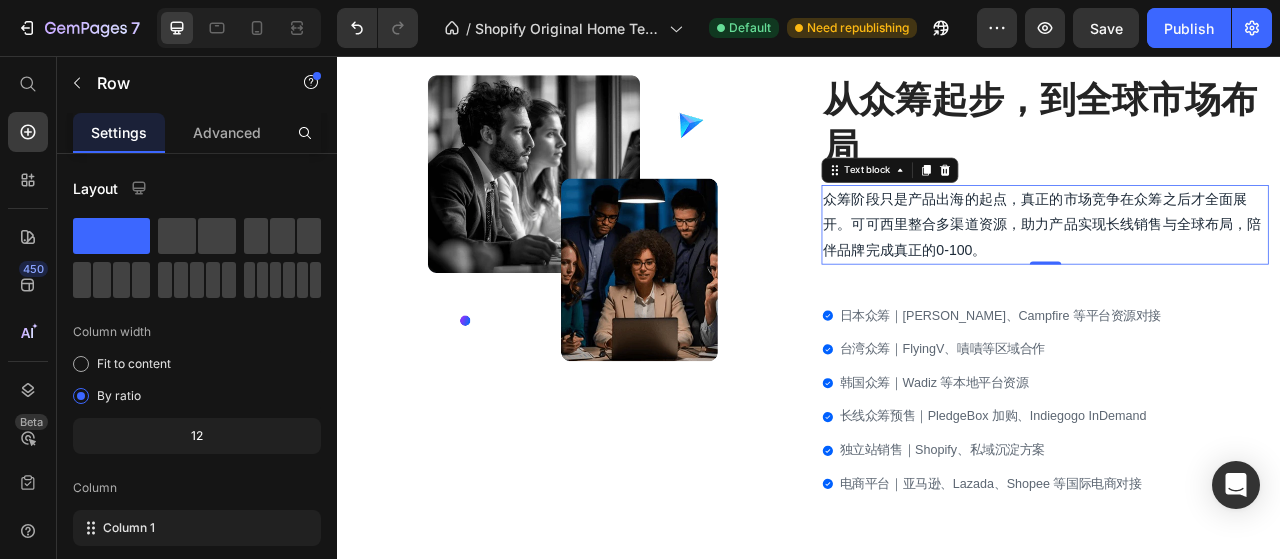 click on "众筹阶段只是产品出海的起点，真正的市场竞争在众筹之后才全面展开。可可西里整合多渠道资源，助力产品实现长线销售与全球布局，陪伴品牌完成真正的0-100。" at bounding box center (1237, 271) 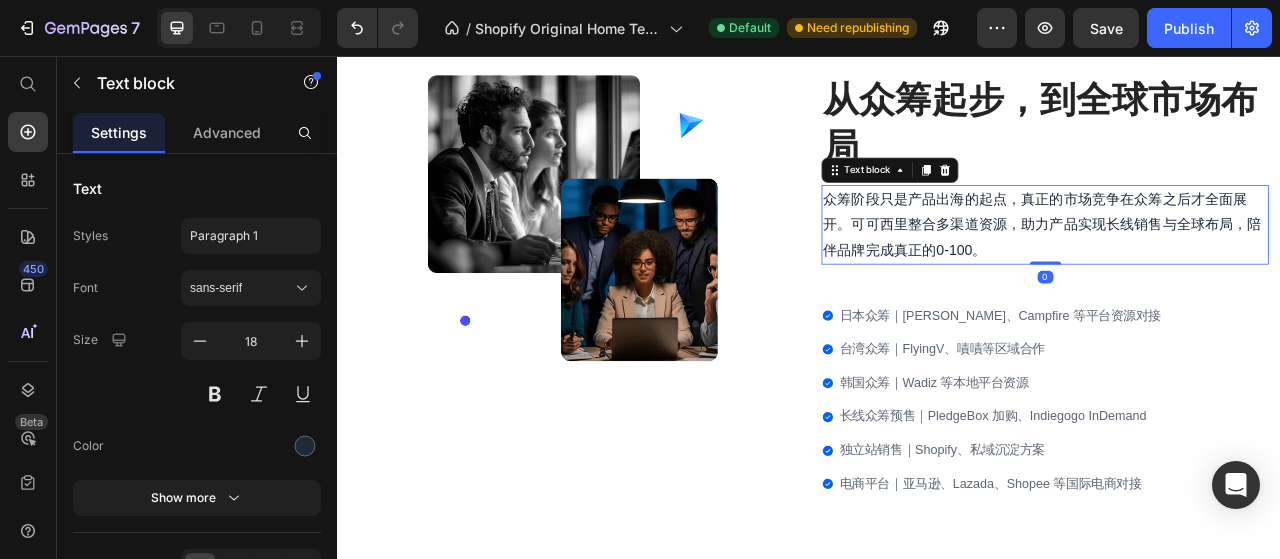 drag, startPoint x: 1226, startPoint y: 315, endPoint x: 1228, endPoint y: 296, distance: 19.104973 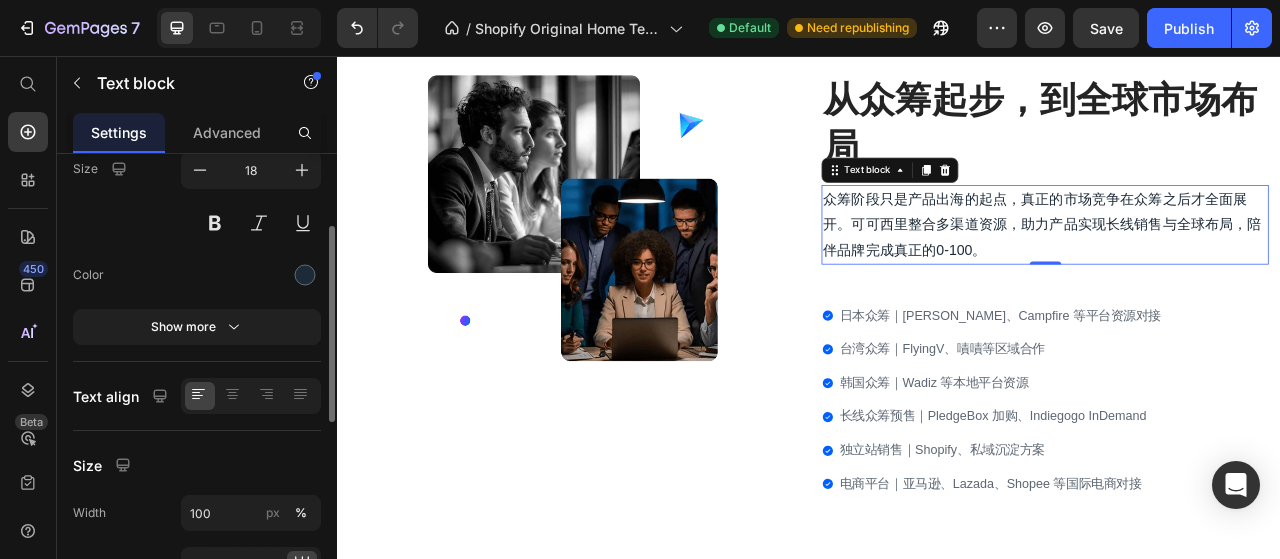 scroll, scrollTop: 172, scrollLeft: 0, axis: vertical 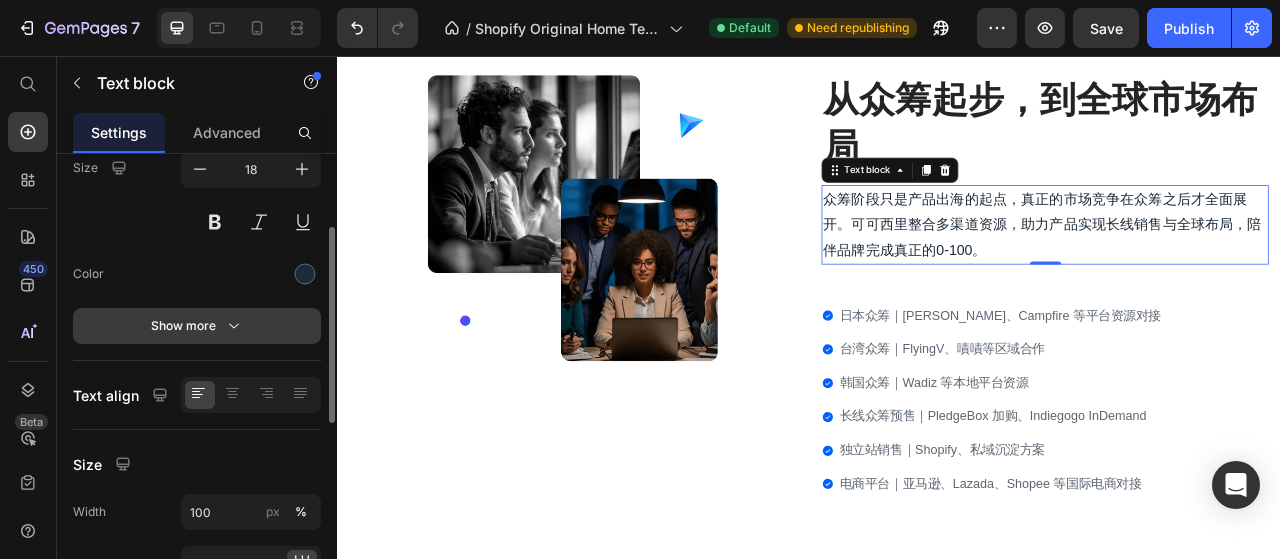 click 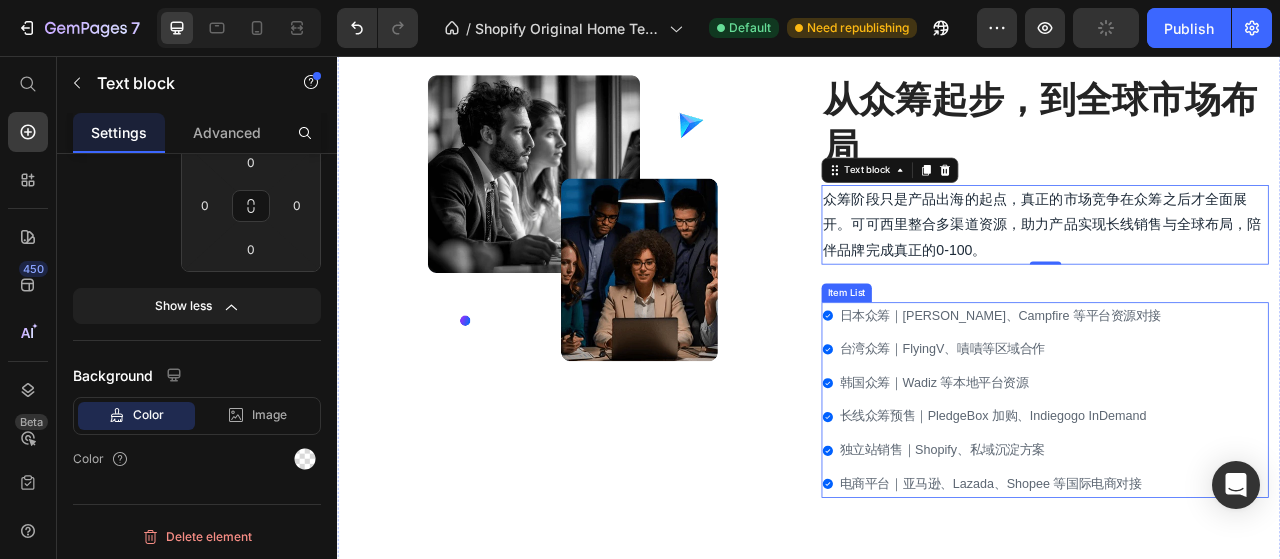 scroll, scrollTop: 890, scrollLeft: 0, axis: vertical 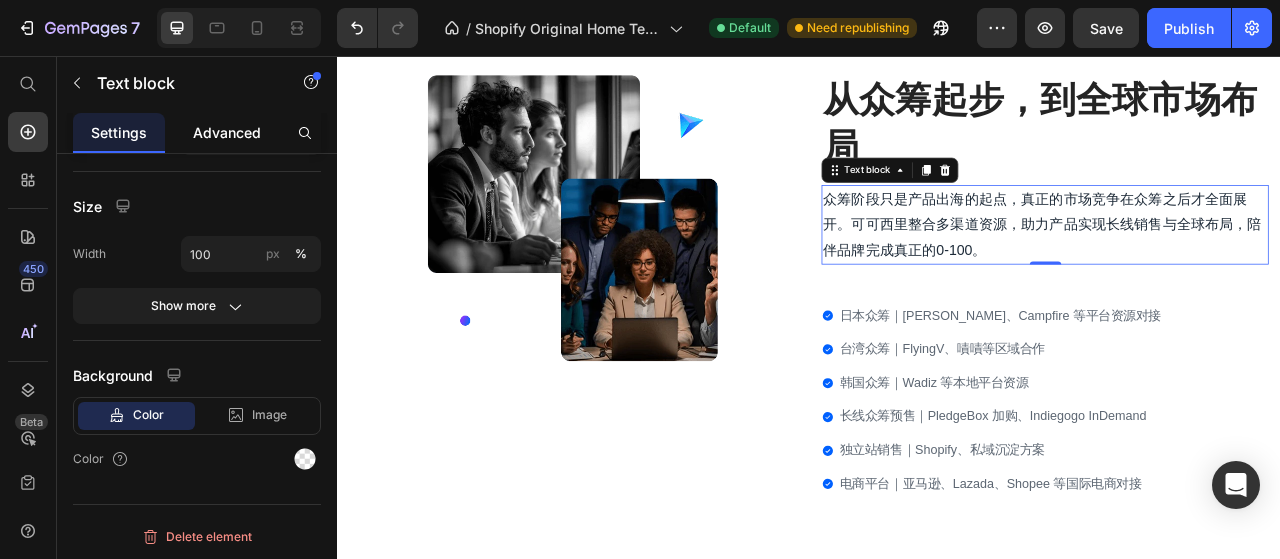 click on "Advanced" at bounding box center [227, 132] 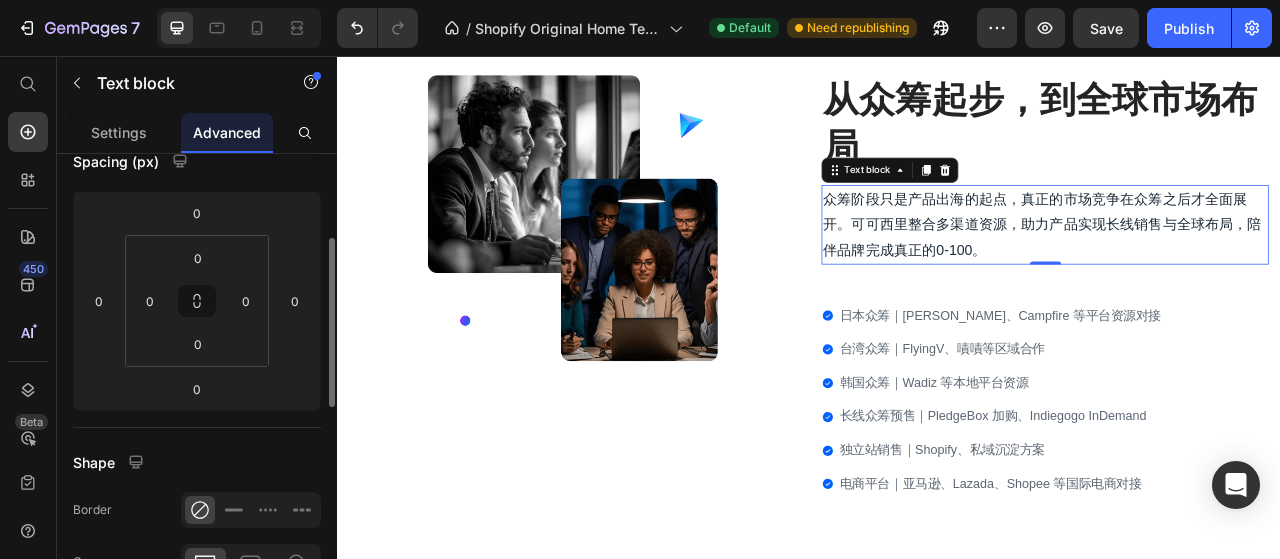 scroll, scrollTop: 226, scrollLeft: 0, axis: vertical 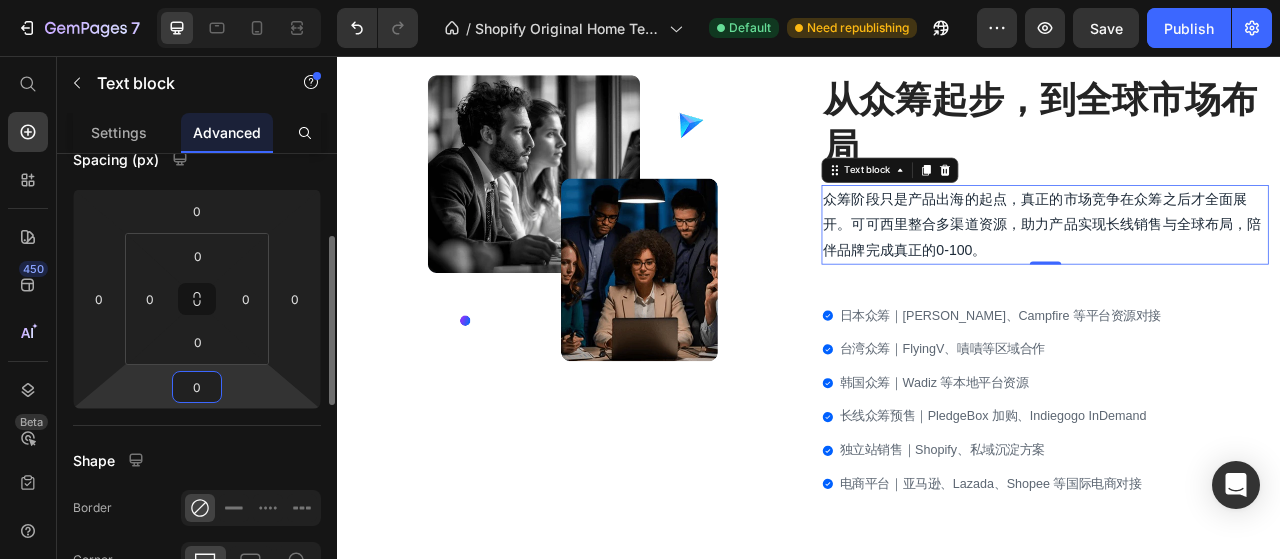 click on "0" at bounding box center [197, 387] 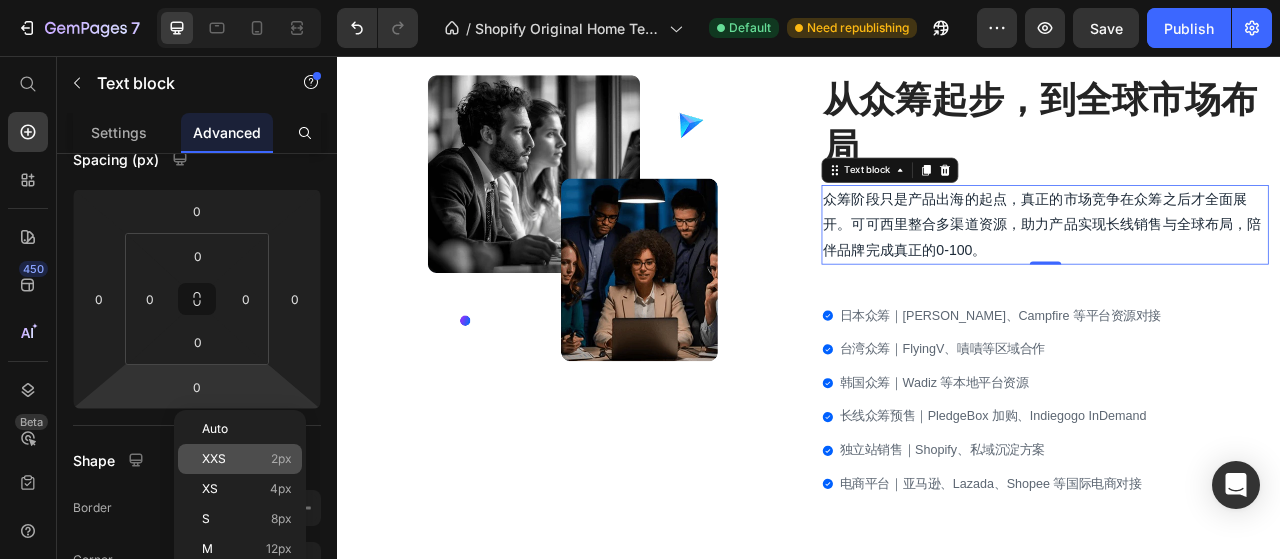click on "XXS" at bounding box center [214, 459] 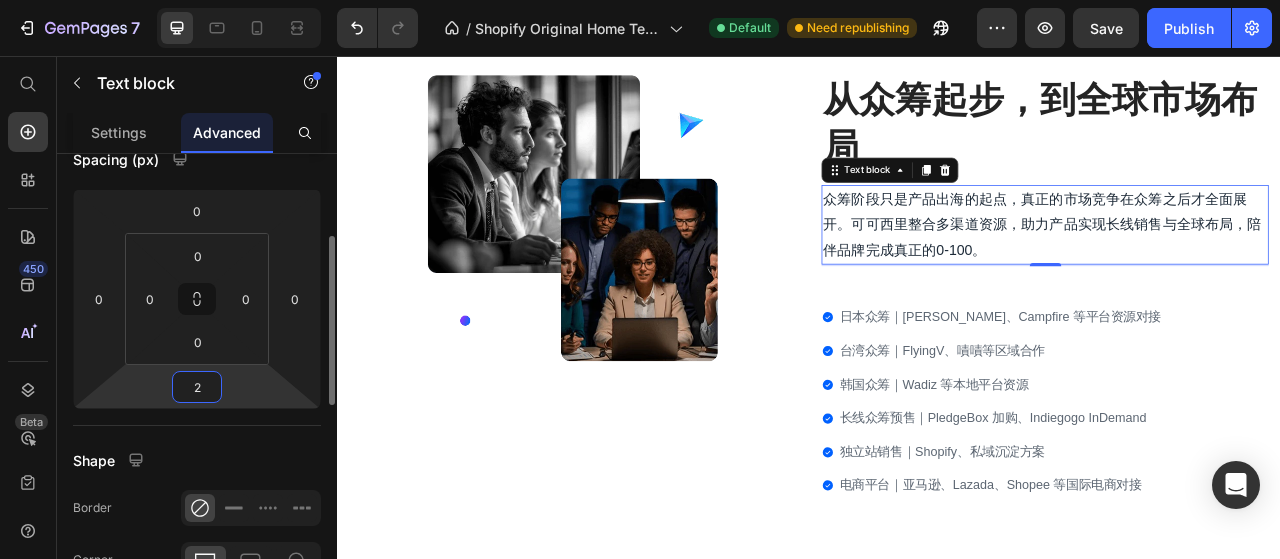 click on "2" at bounding box center [197, 387] 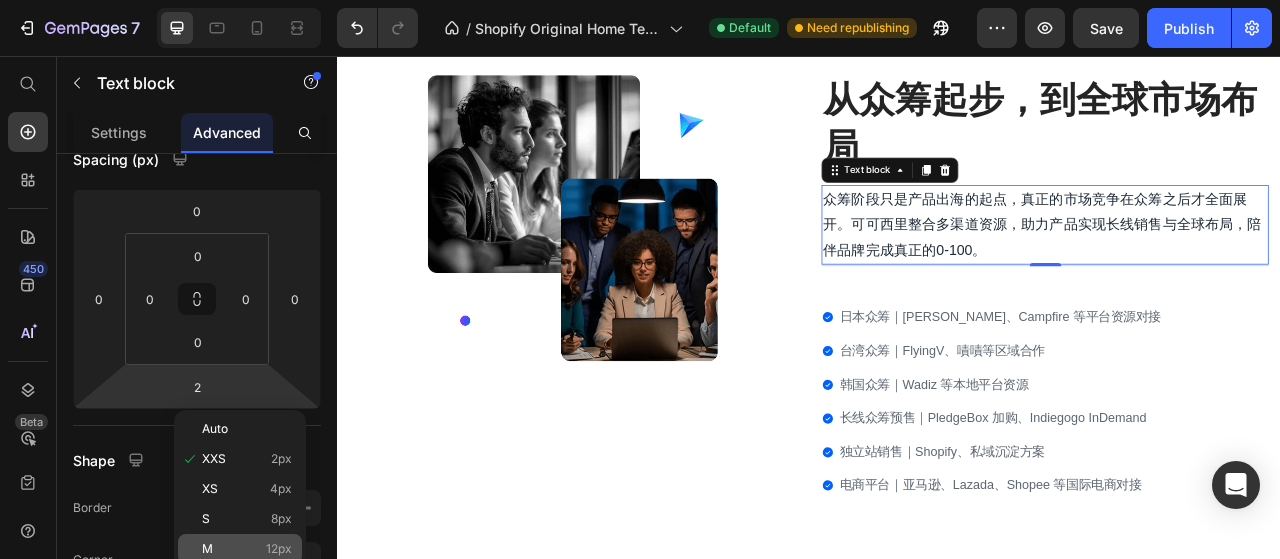 click on "M 12px" 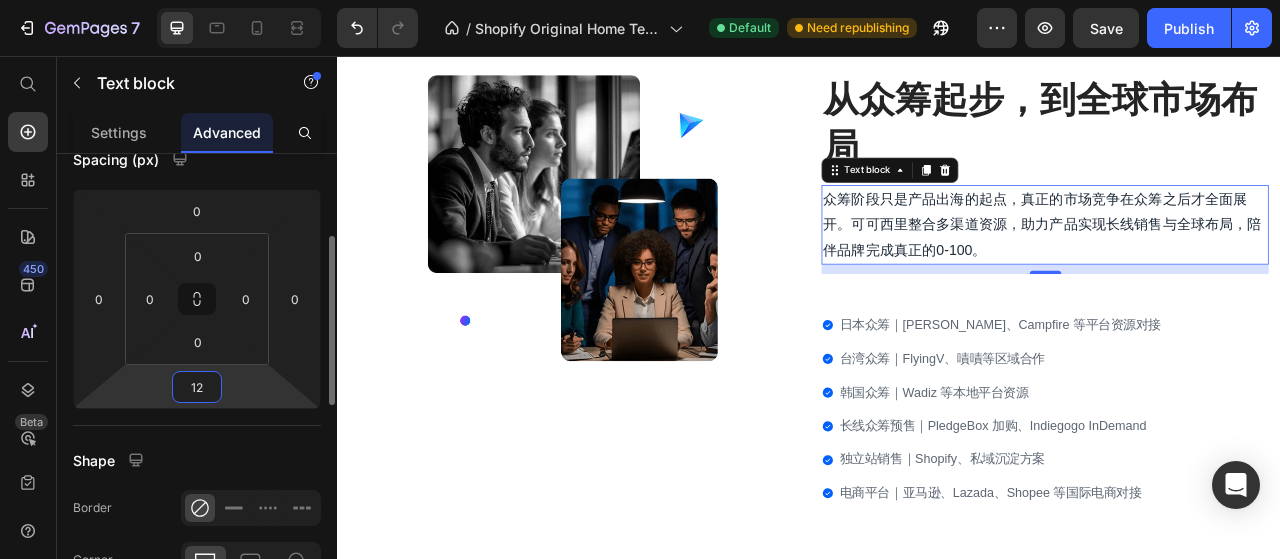 click on "12" at bounding box center [197, 387] 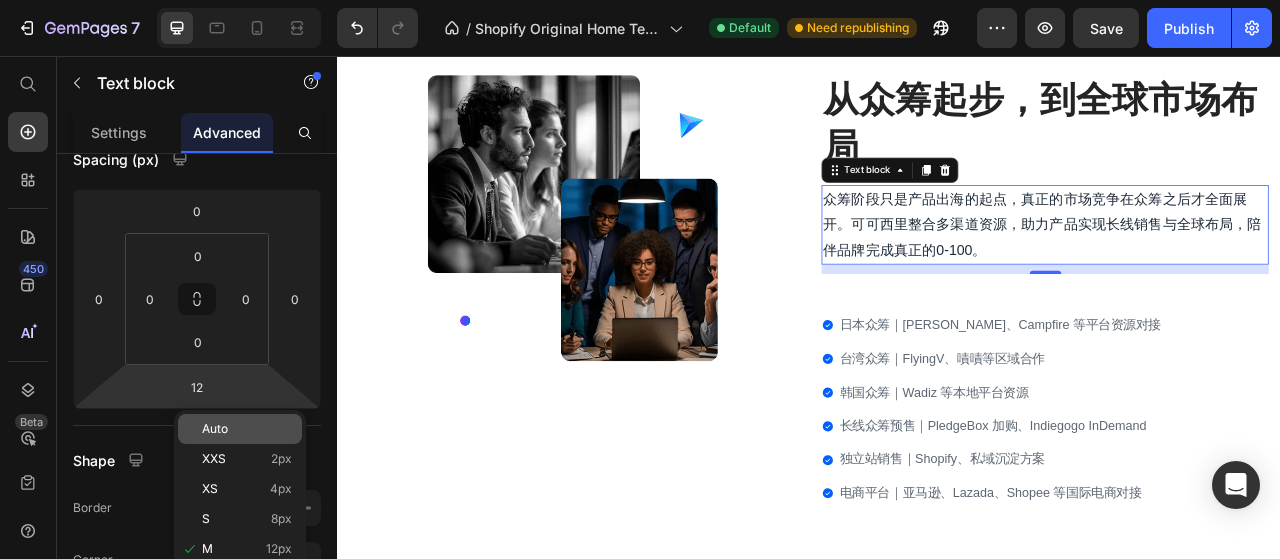 click on "Auto" 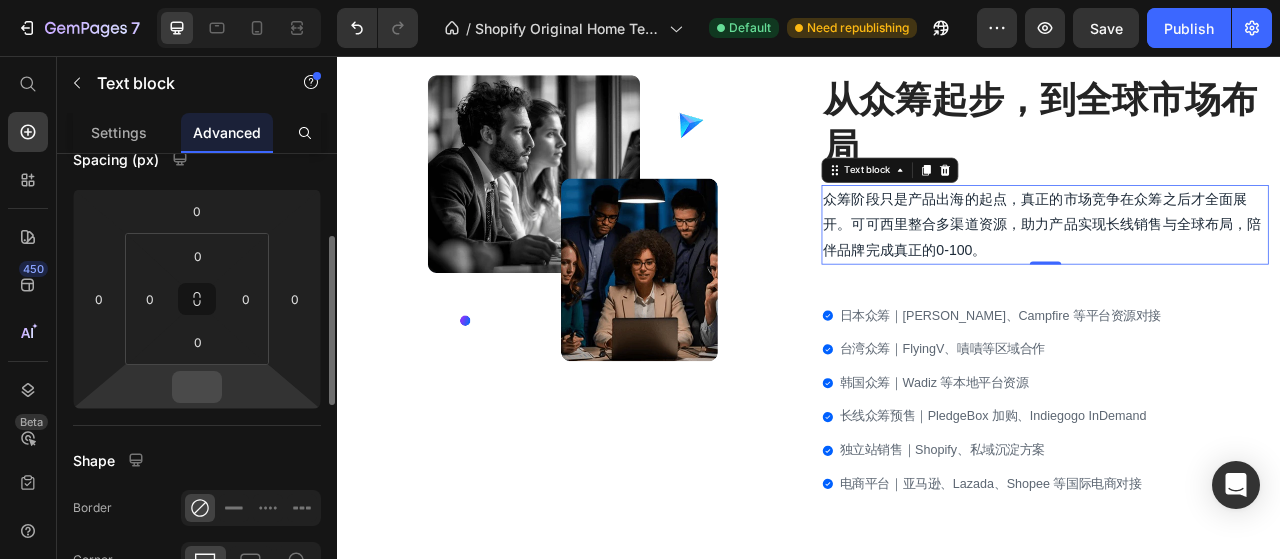 click at bounding box center [197, 387] 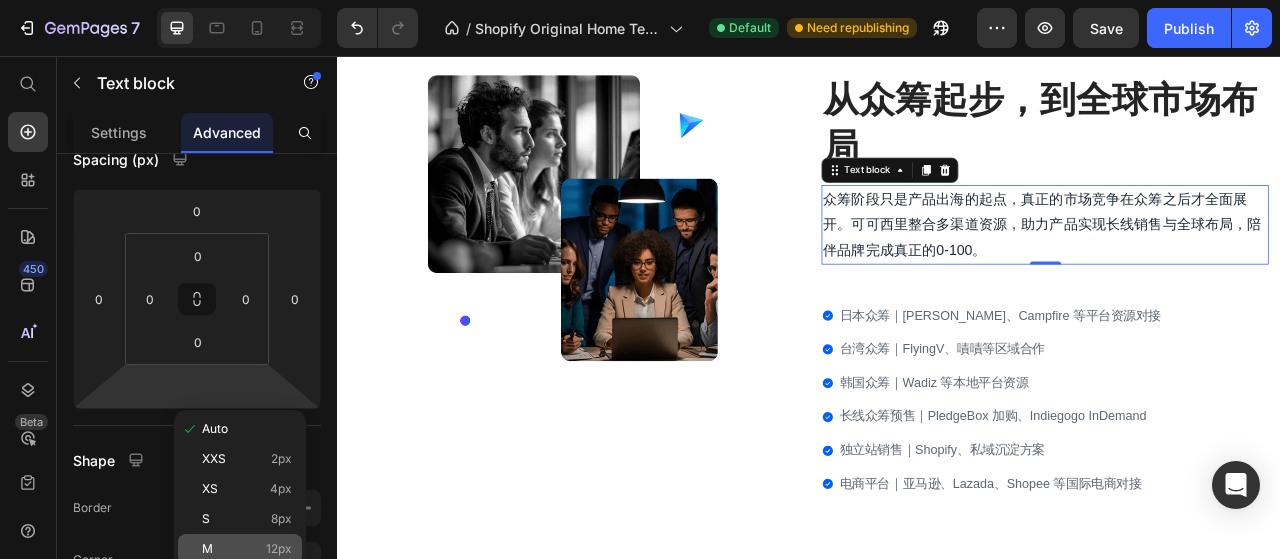 click on "M 12px" at bounding box center (247, 549) 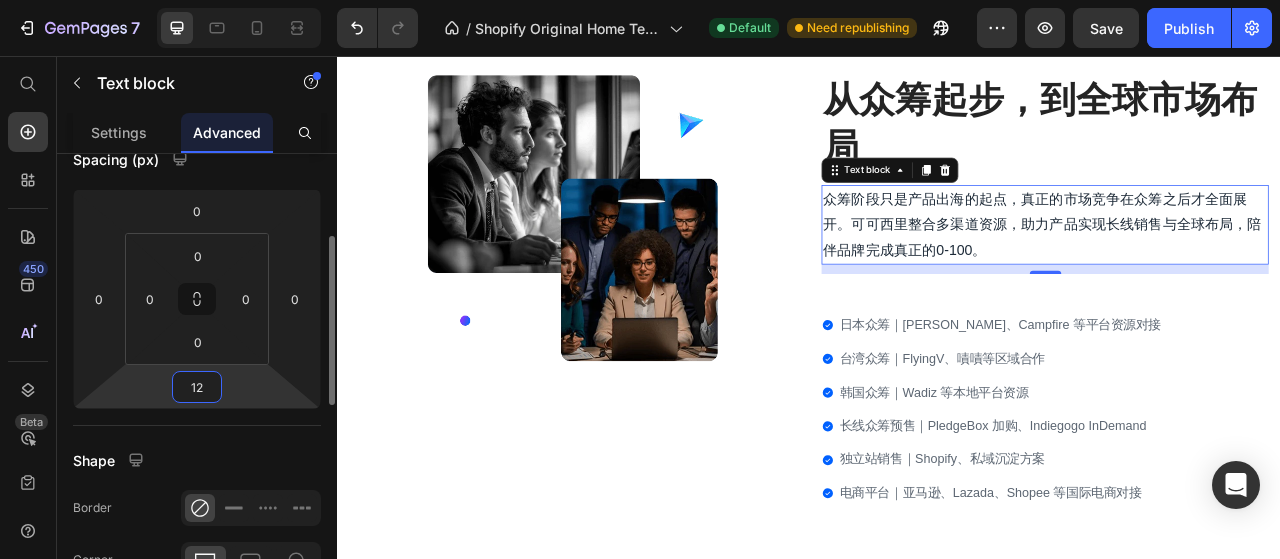 click on "12" at bounding box center [197, 387] 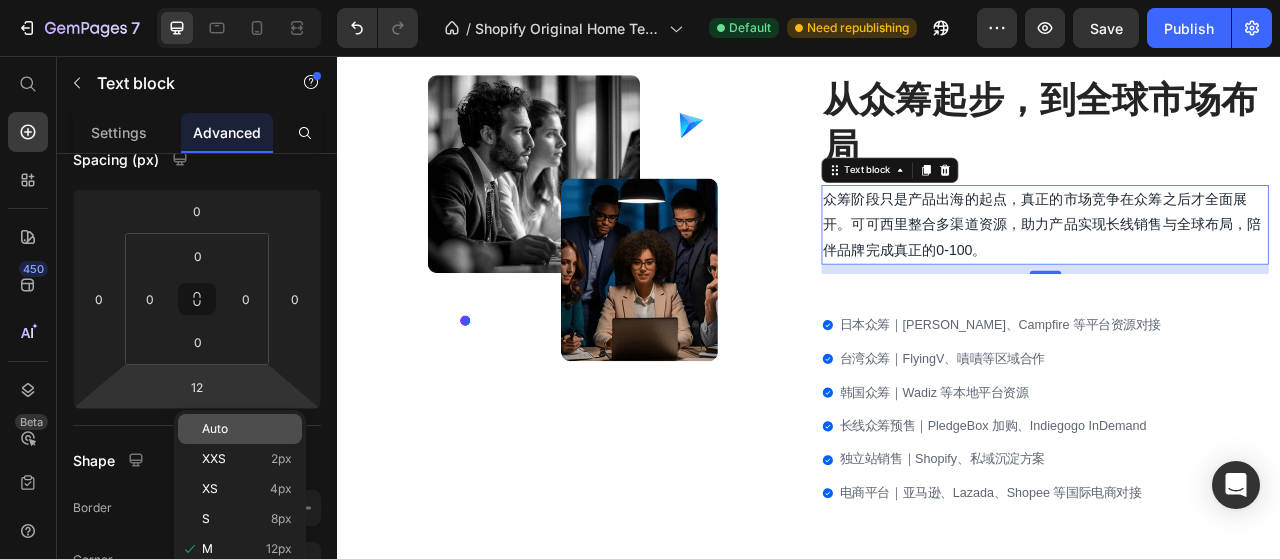 click on "Auto" 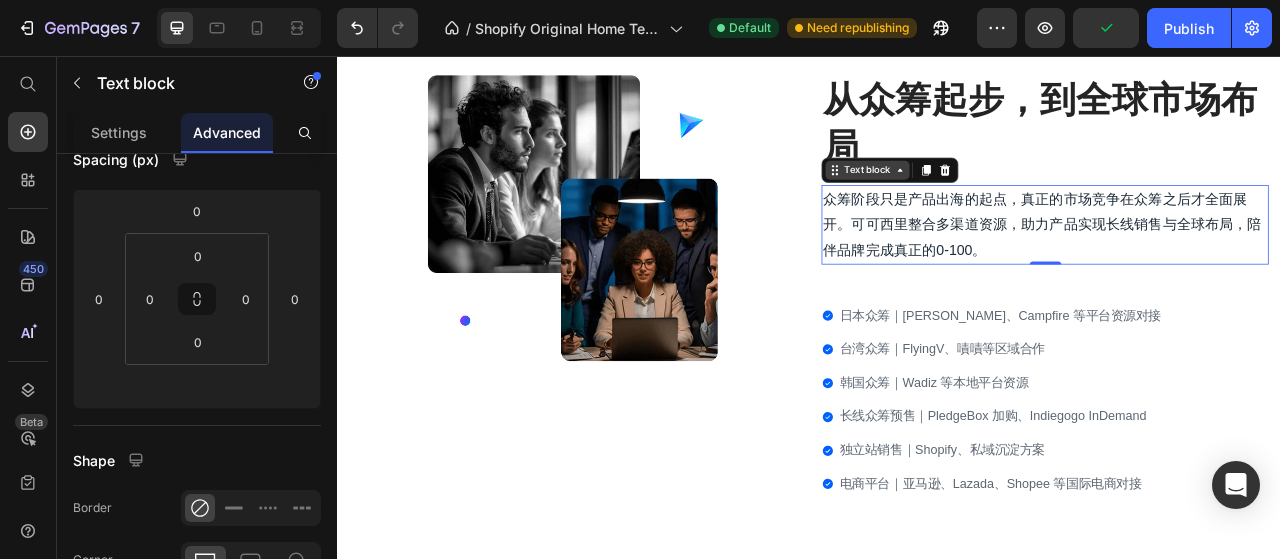 click on "Text block" at bounding box center (1011, 202) 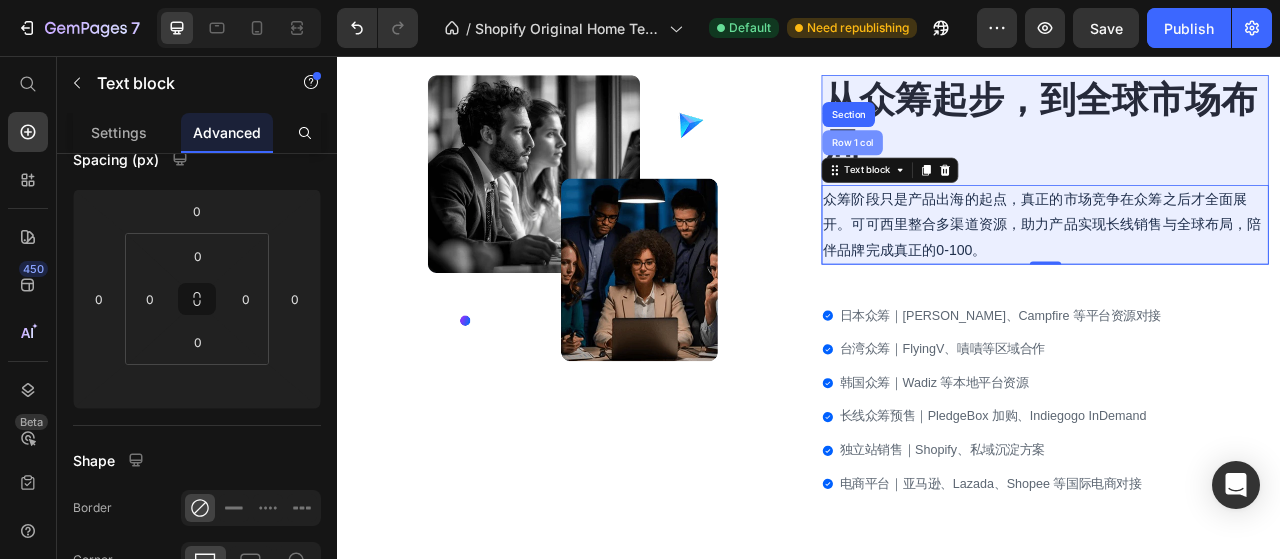 click on "Row 1 col" at bounding box center [992, 167] 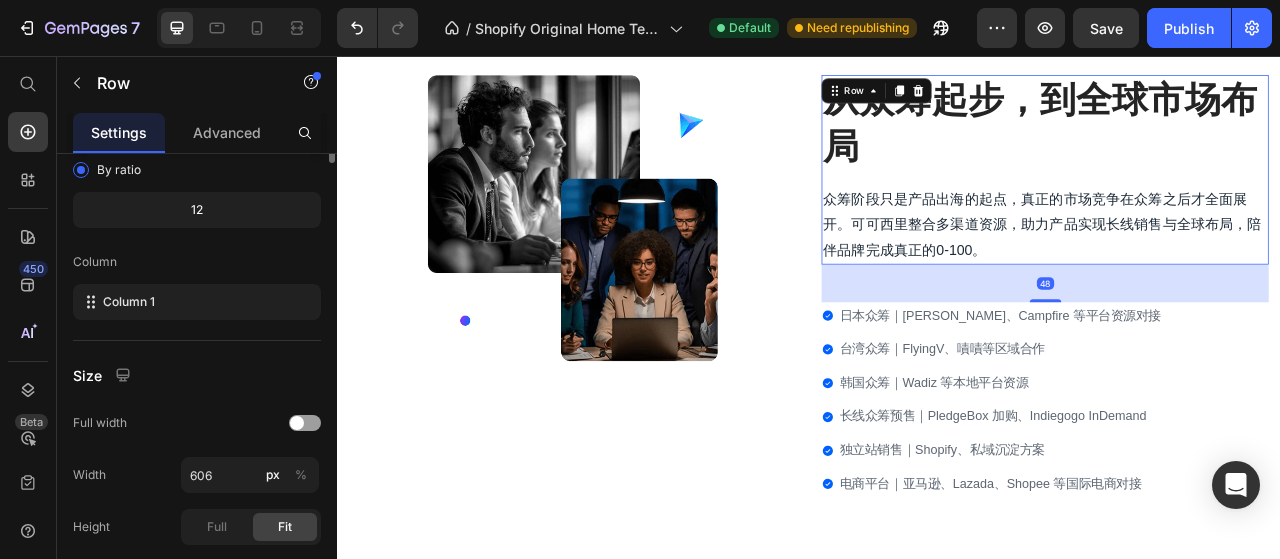 scroll, scrollTop: 0, scrollLeft: 0, axis: both 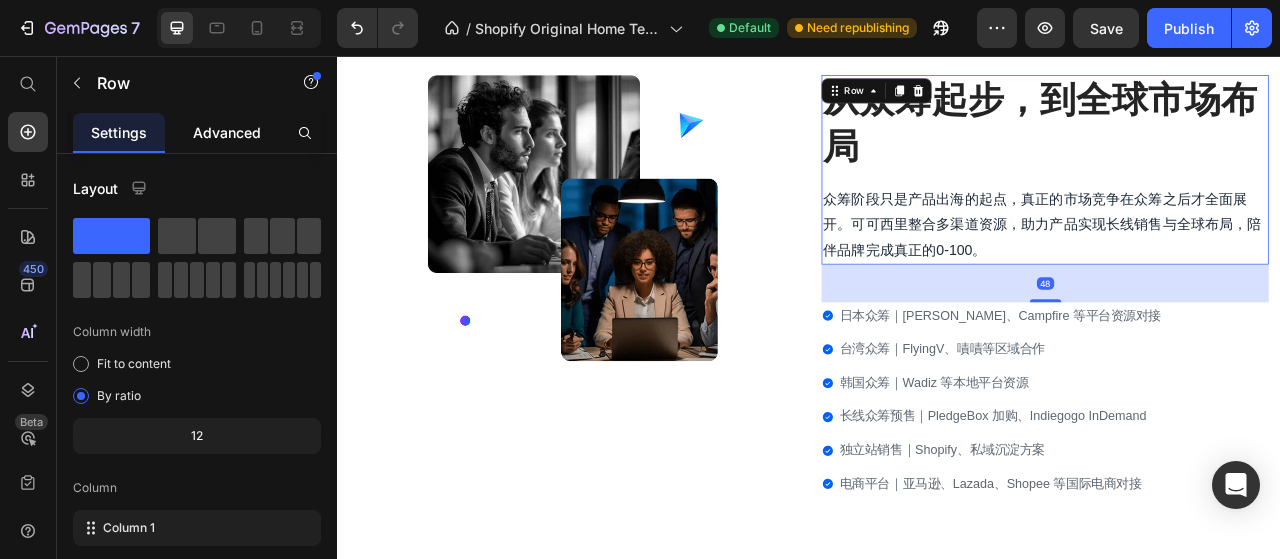 click on "Advanced" at bounding box center [227, 132] 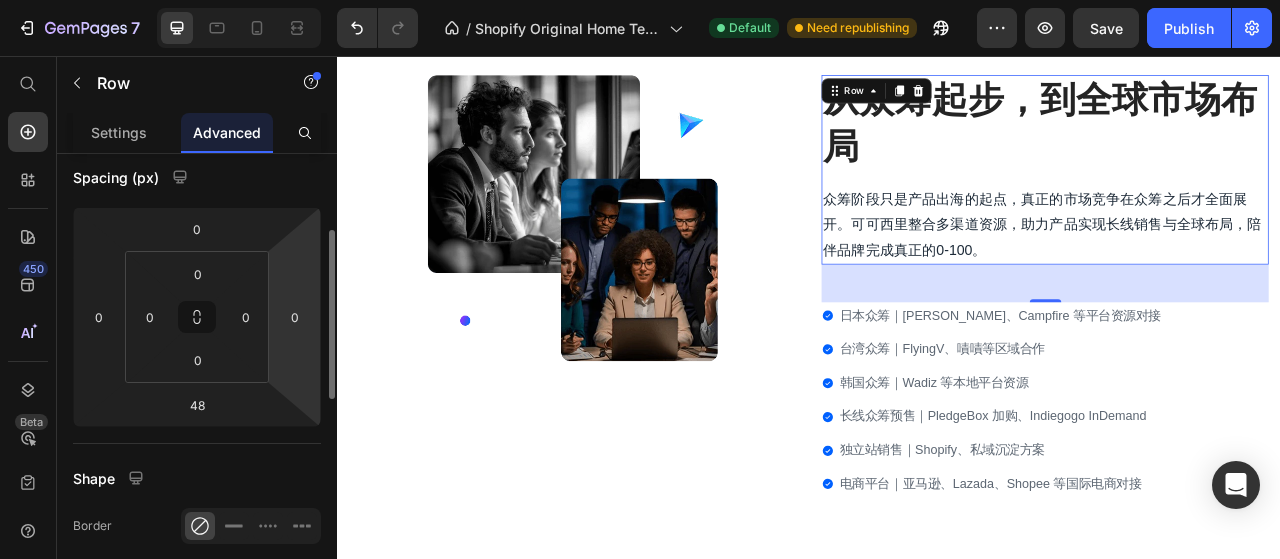 scroll, scrollTop: 210, scrollLeft: 0, axis: vertical 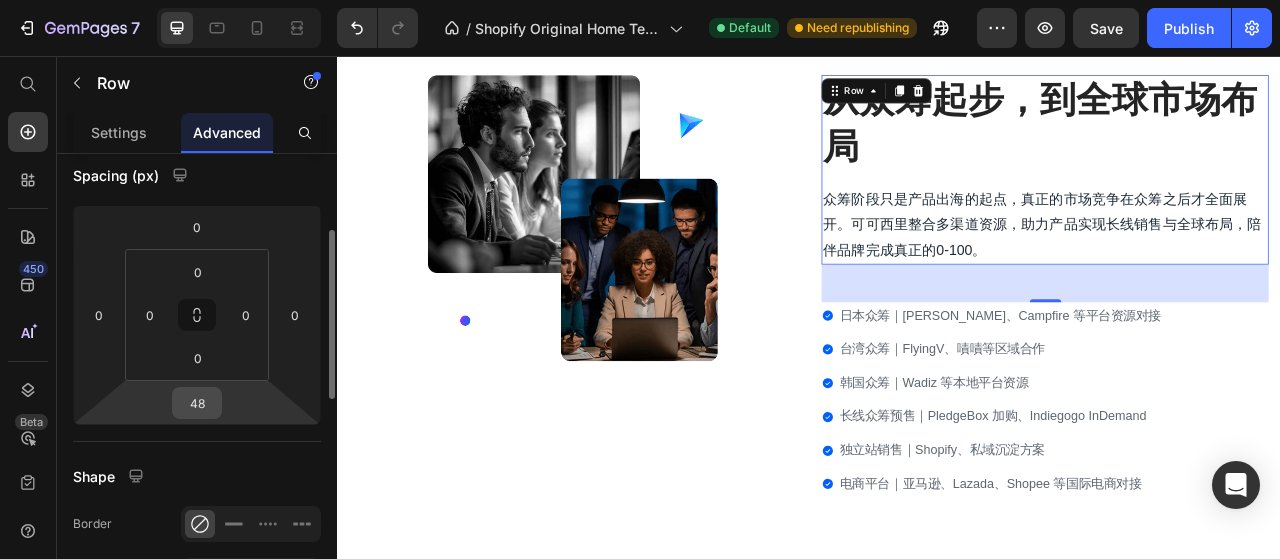 click on "48" at bounding box center (197, 403) 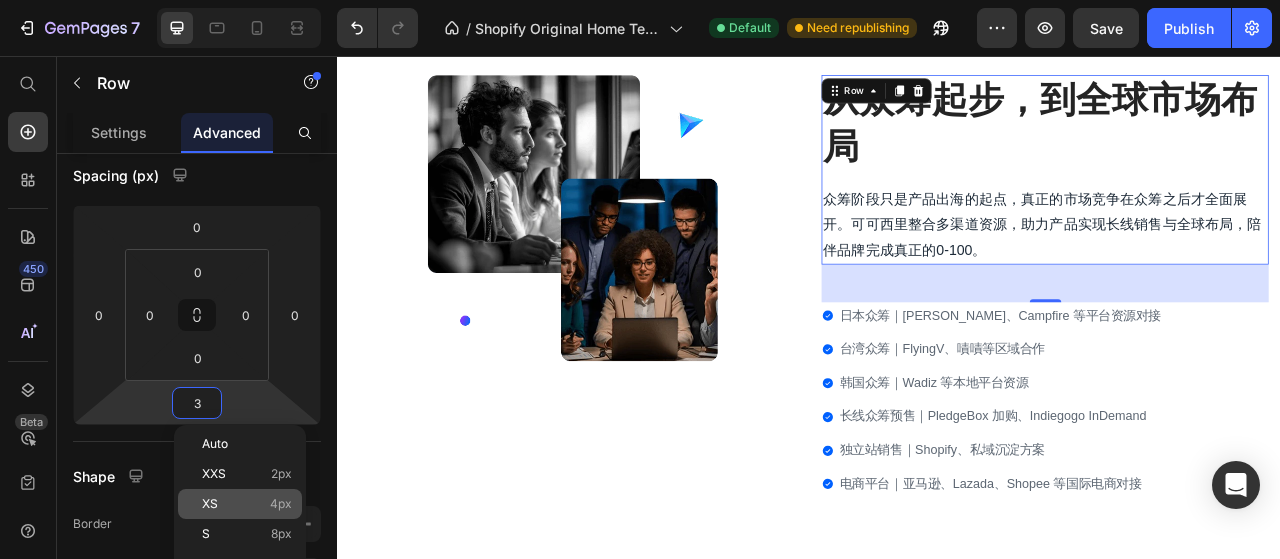 click on "XS 4px" at bounding box center [247, 504] 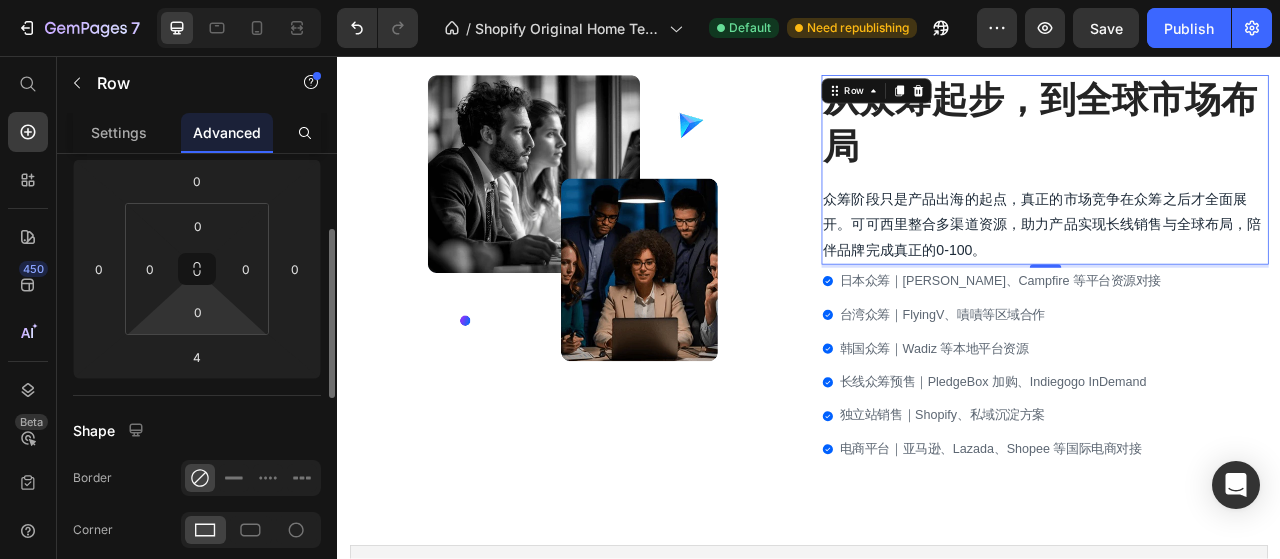 scroll, scrollTop: 258, scrollLeft: 0, axis: vertical 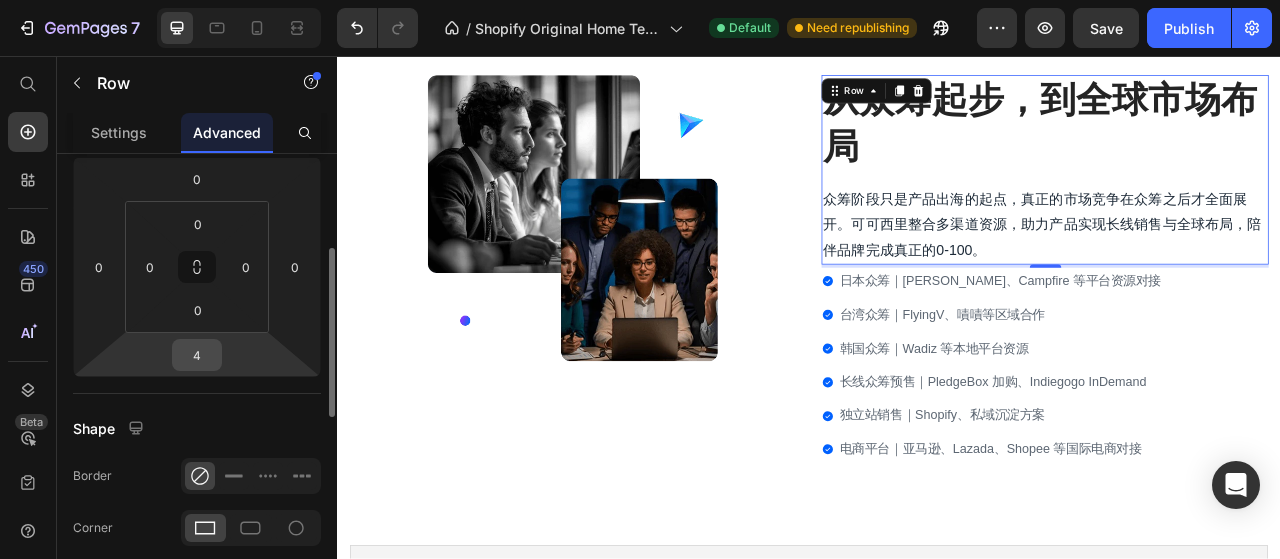 click on "4" at bounding box center (197, 355) 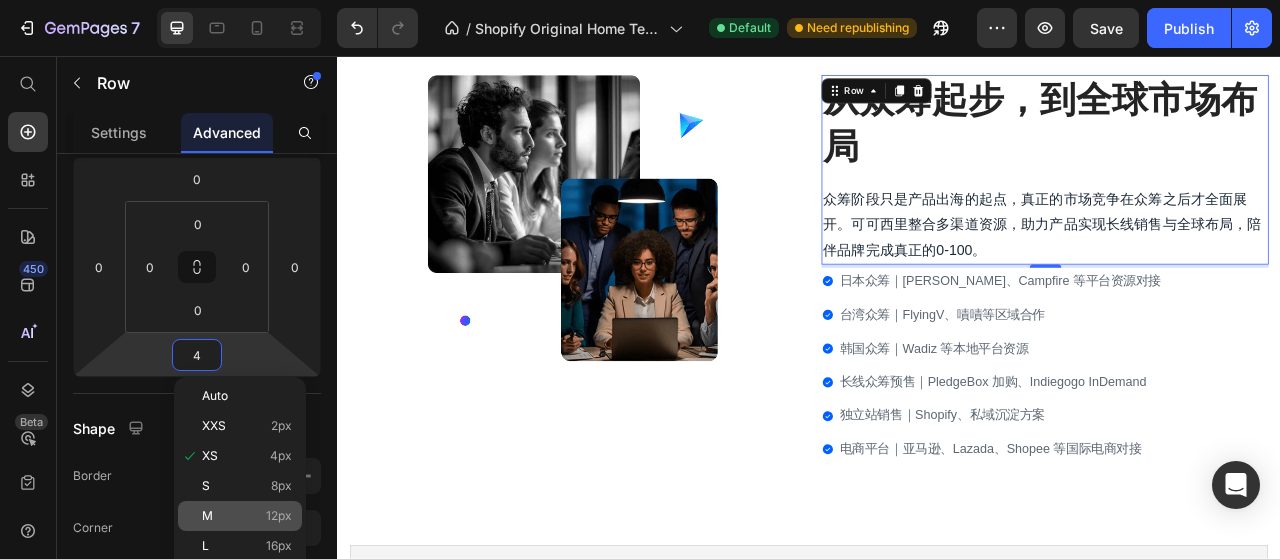 click on "12px" at bounding box center (279, 516) 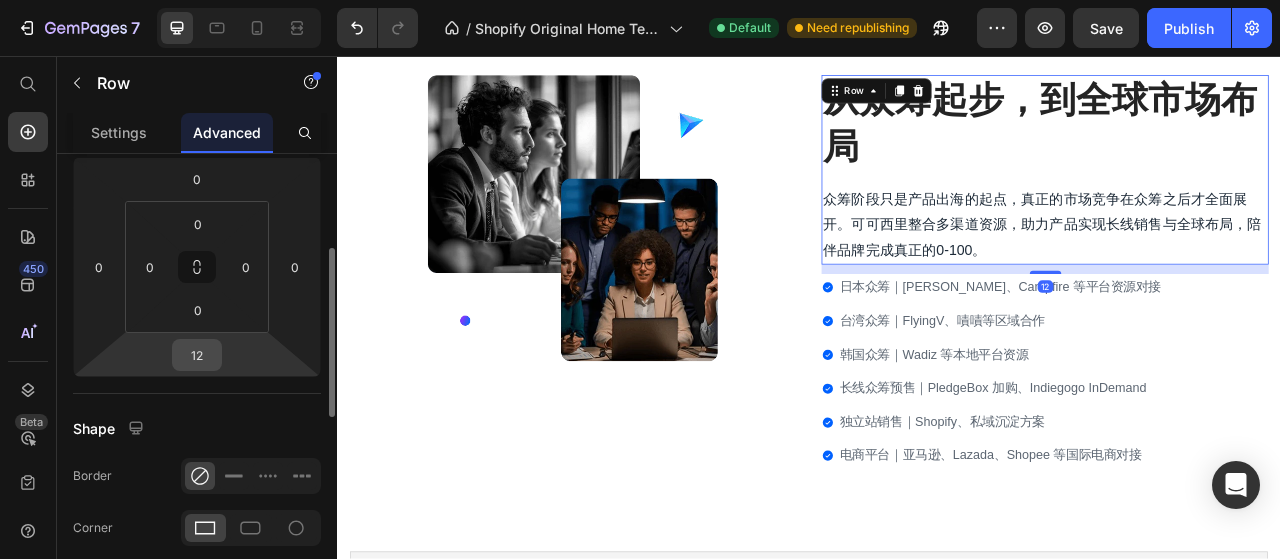 click on "12" at bounding box center (197, 355) 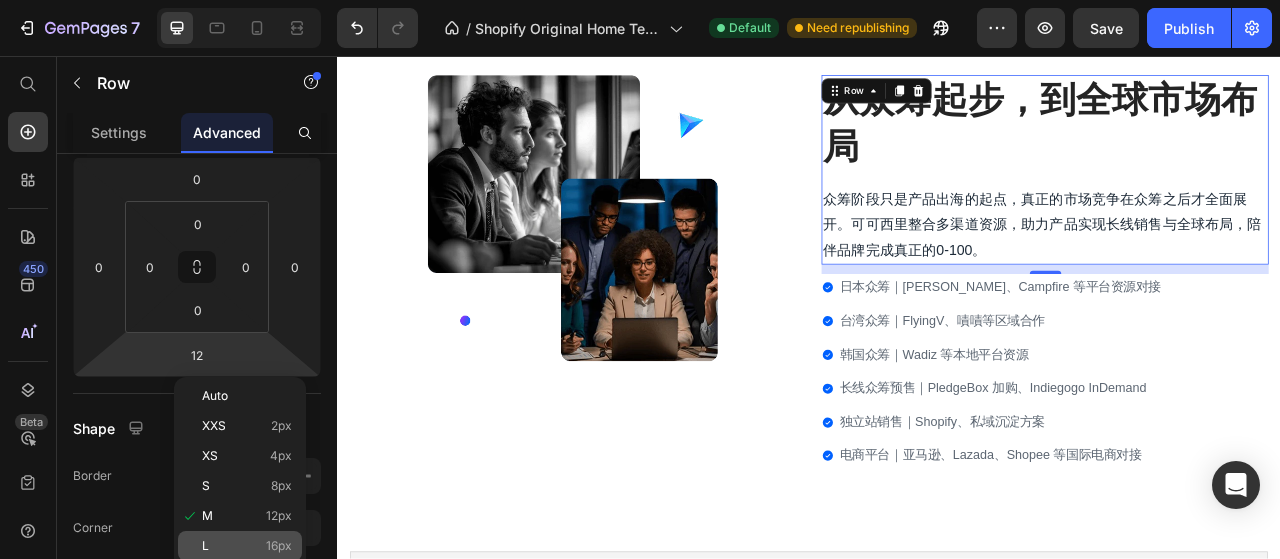 click on "L 16px" 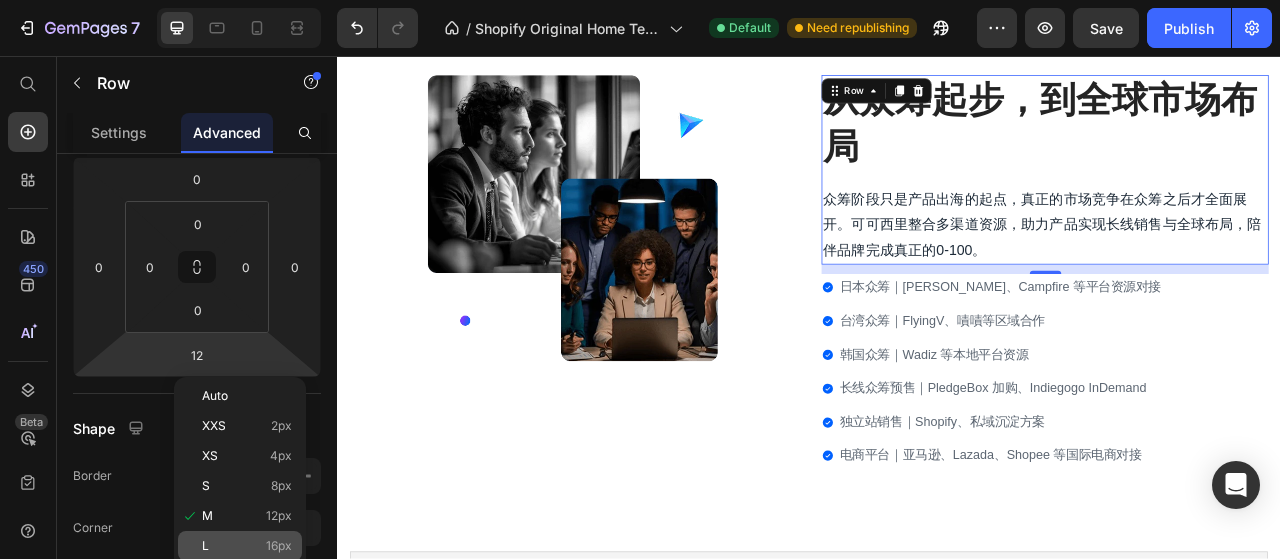 type on "16" 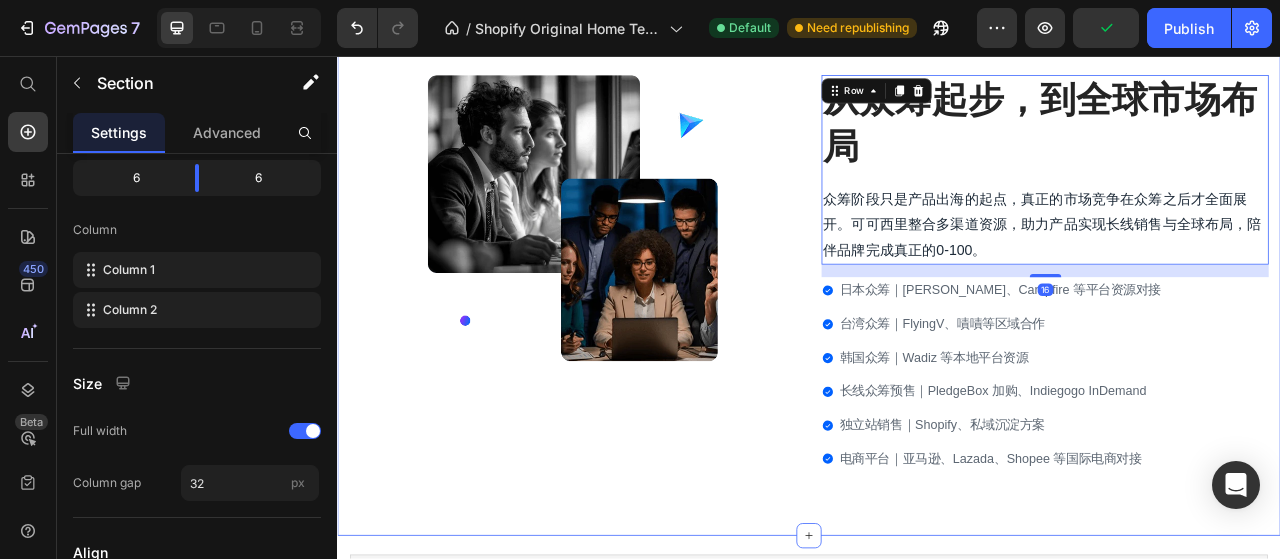 click on "Image 从众筹起步，到全球市场布局 Heading 众筹阶段只是产品出海的起点，真正的市场竞争在众筹之后才全面展开。可可西里整合多渠道资源，助力产品实现长线销售与全球布局，陪伴品牌完成真正的0-100。 Text block Row   16 日本众筹｜Makuake、Campfire 等平台资源对接 台湾众筹｜FlyingV、嘖嘖等区域合作 韩国众筹｜Wadiz 等本地平台资源 长线众筹预售｜PledgeBox 加购、Indiegogo InDemand 独立站销售｜Shopify、私域沉淀方案 电商平台｜亚马逊、Lazada、Shopee 等国际电商对接 Item List Section 8" at bounding box center [937, 334] 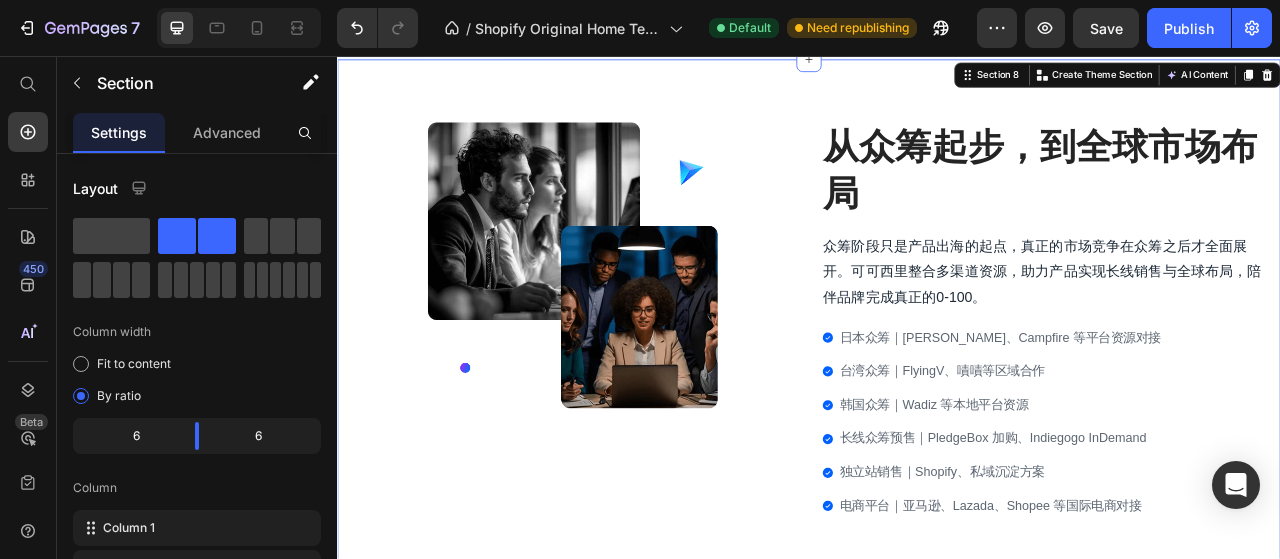 scroll, scrollTop: 922, scrollLeft: 0, axis: vertical 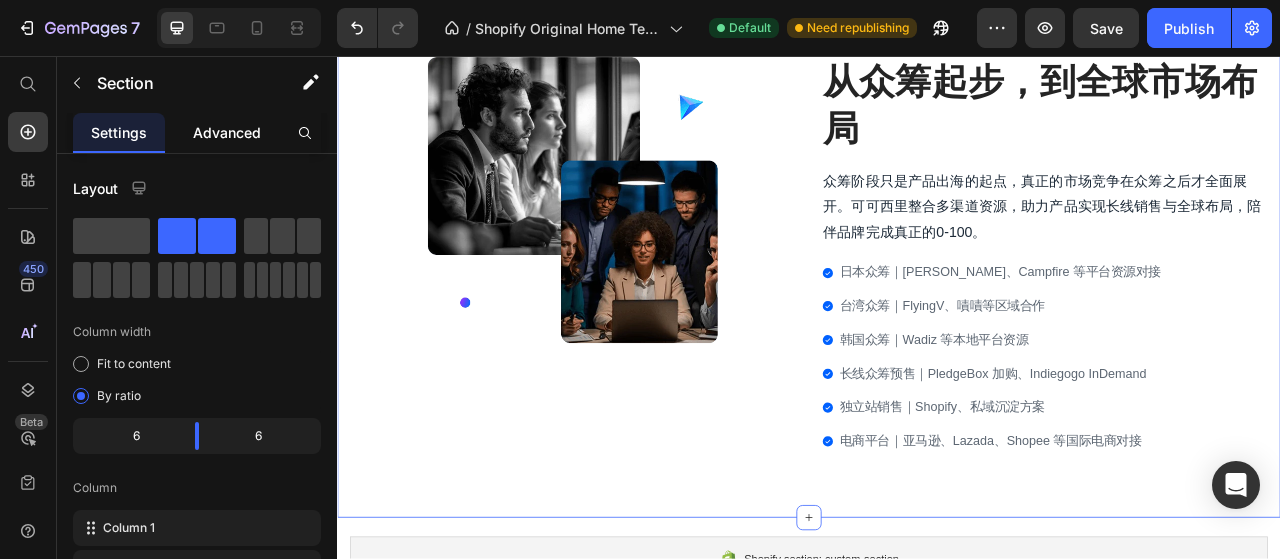 click on "Advanced" at bounding box center (227, 132) 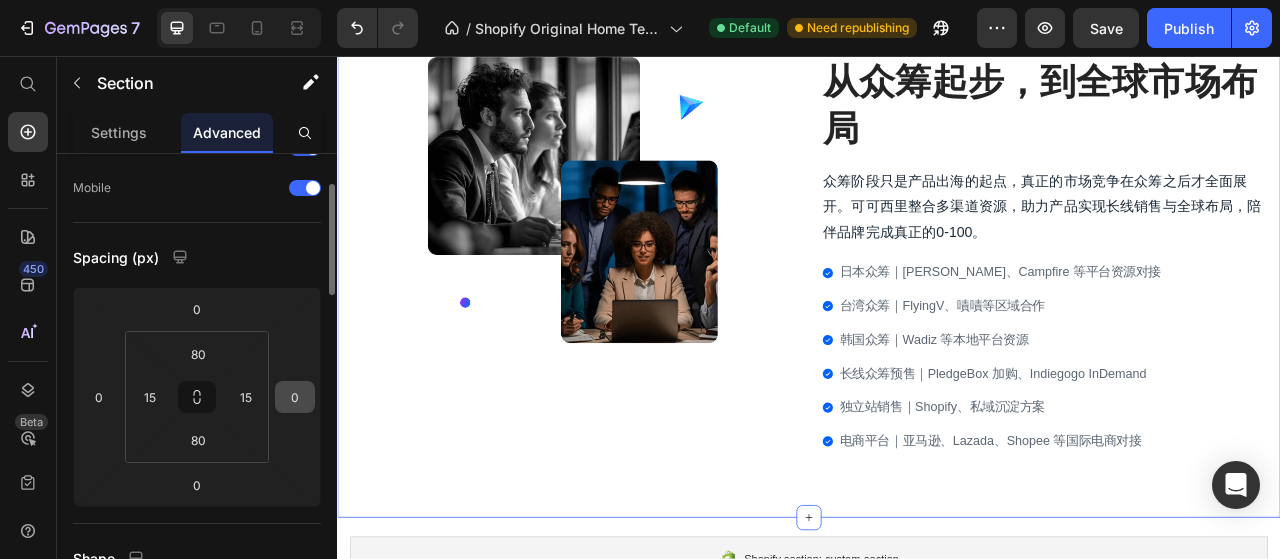 scroll, scrollTop: 129, scrollLeft: 0, axis: vertical 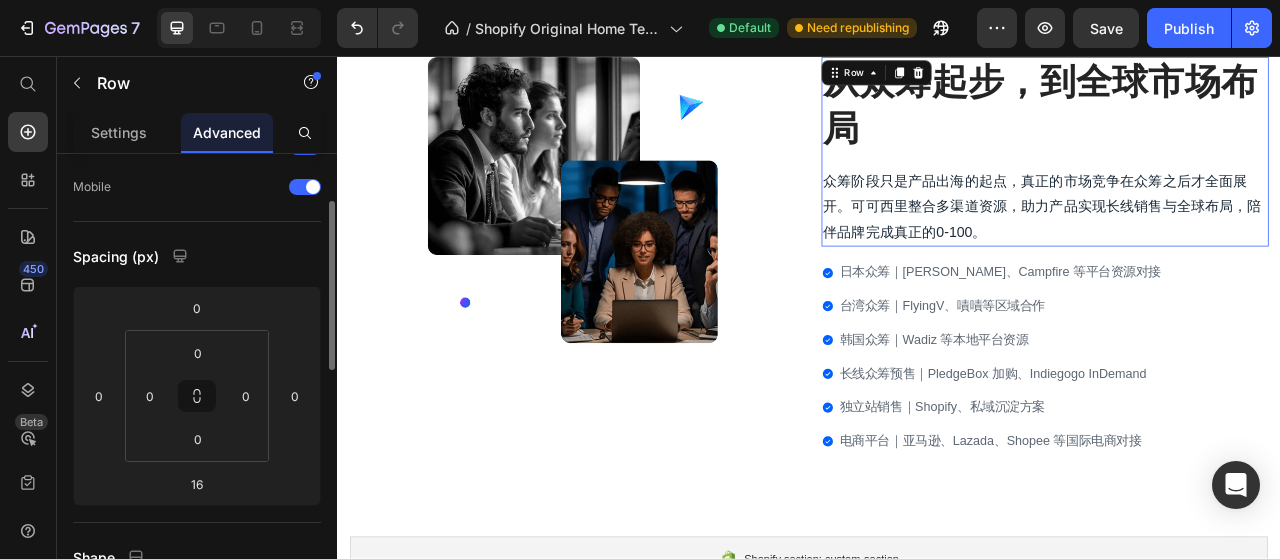 click on "从众筹起步，到全球市场布局 Heading 众筹阶段只是产品出海的起点，真正的市场竞争在众筹之后才全面展开。可可西里整合多渠道资源，助力产品实现长线销售与全球布局，陪伴品牌完成真正的0-100。 Text block" at bounding box center (1237, 178) 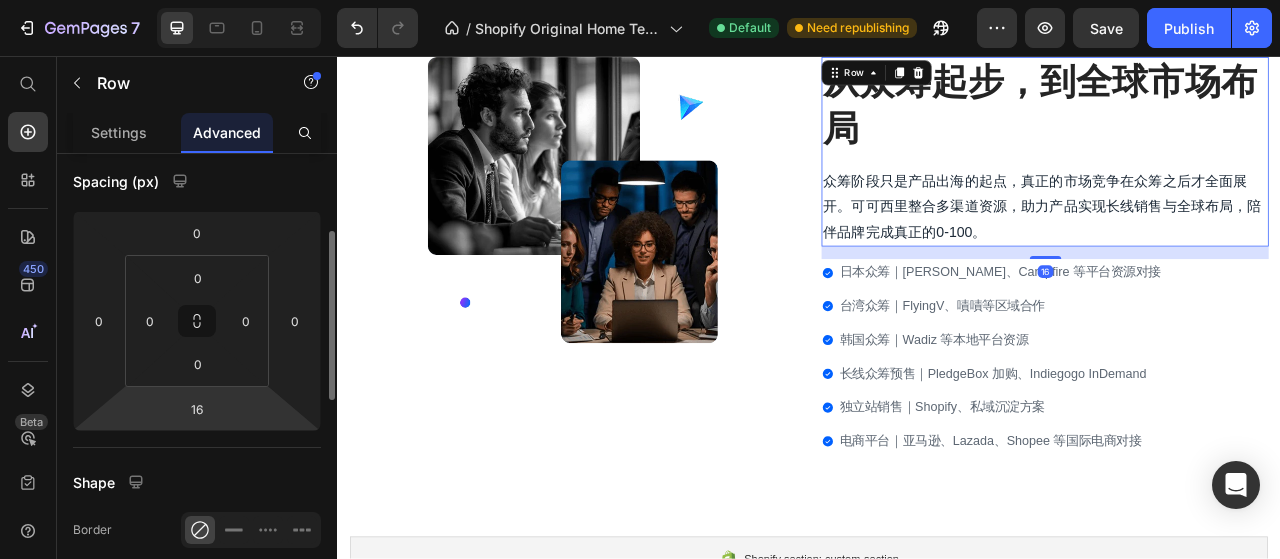 scroll, scrollTop: 208, scrollLeft: 0, axis: vertical 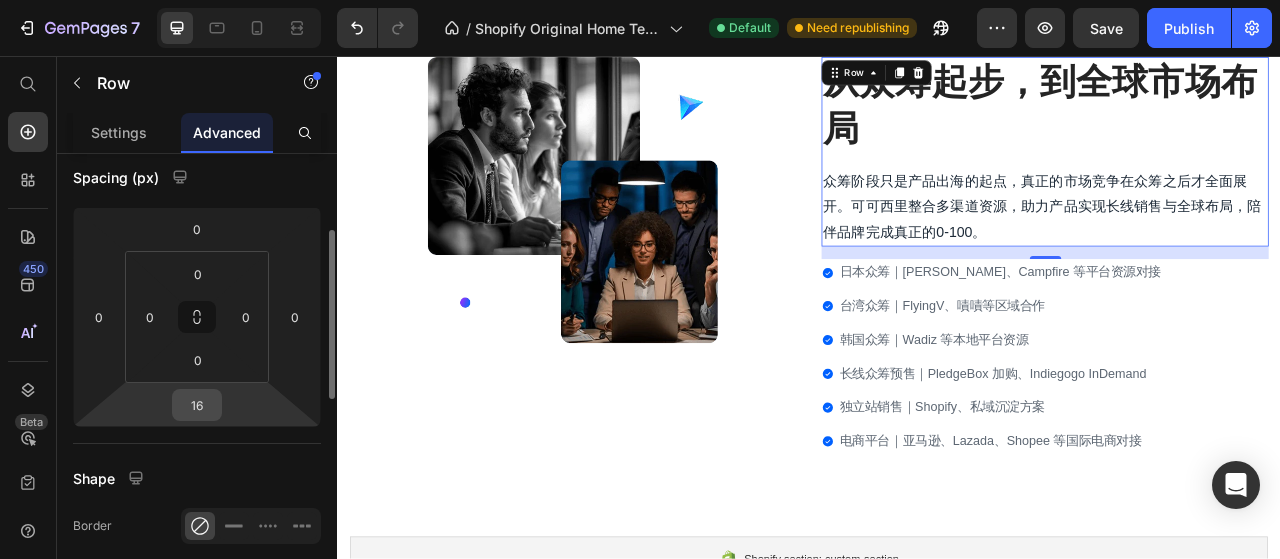 click on "16" at bounding box center [197, 405] 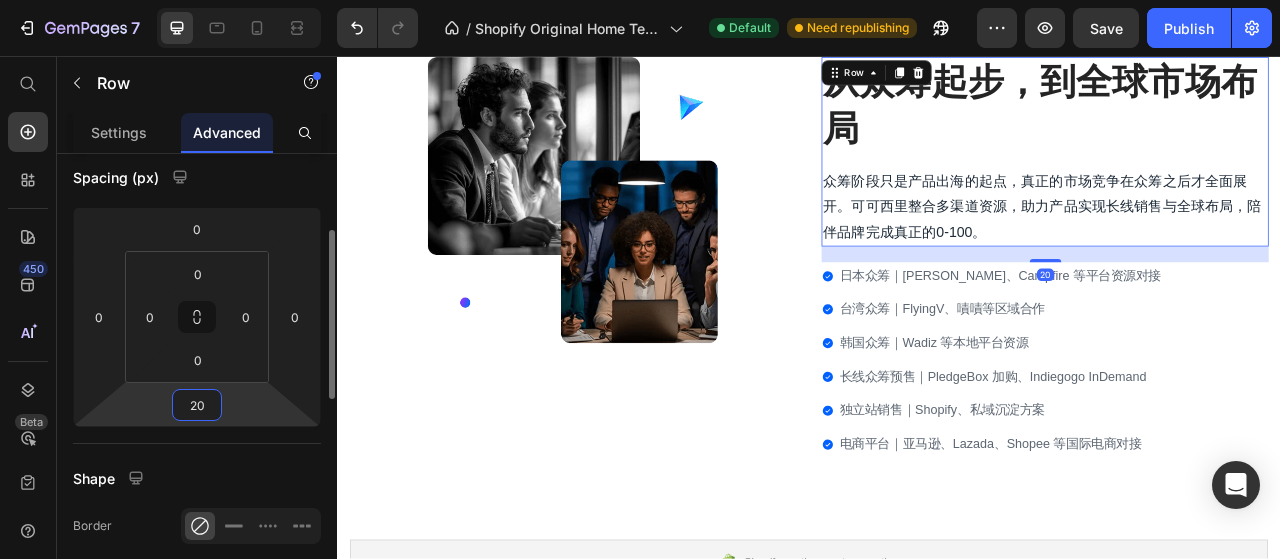 type on "20" 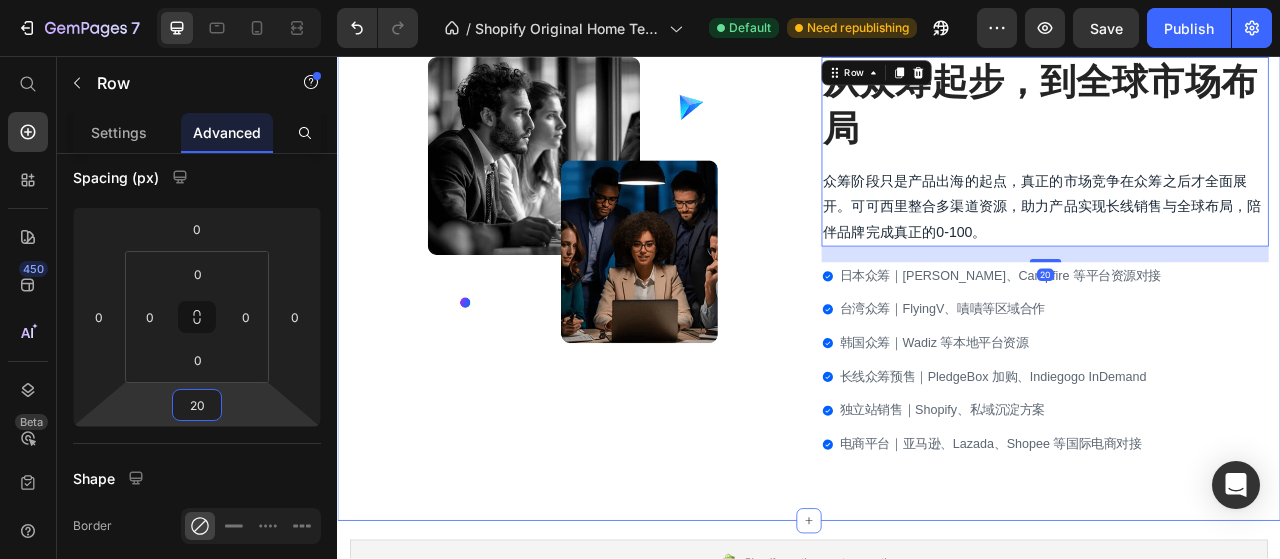 click on "Image 从众筹起步，到全球市场布局 Heading 众筹阶段只是产品出海的起点，真正的市场竞争在众筹之后才全面展开。可可西里整合多渠道资源，助力产品实现长线销售与全球布局，陪伴品牌完成真正的0-100。 Text block Row   20 日本众筹｜Makuake、Campfire 等平台资源对接 台湾众筹｜FlyingV、嘖嘖等区域合作 韩国众筹｜Wadiz 等本地平台资源 长线众筹预售｜PledgeBox 加购、Indiegogo InDemand 独立站销售｜Shopify、私域沉淀方案 电商平台｜亚马逊、Lazada、Shopee 等国际电商对接 Item List Section 8" at bounding box center [937, 313] 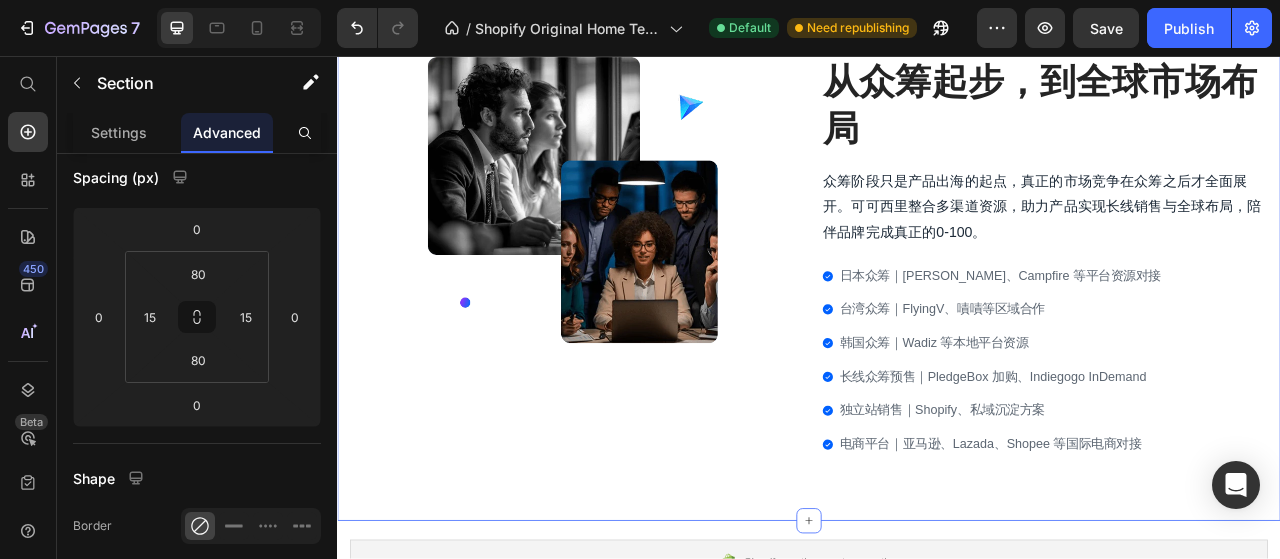 scroll, scrollTop: 0, scrollLeft: 0, axis: both 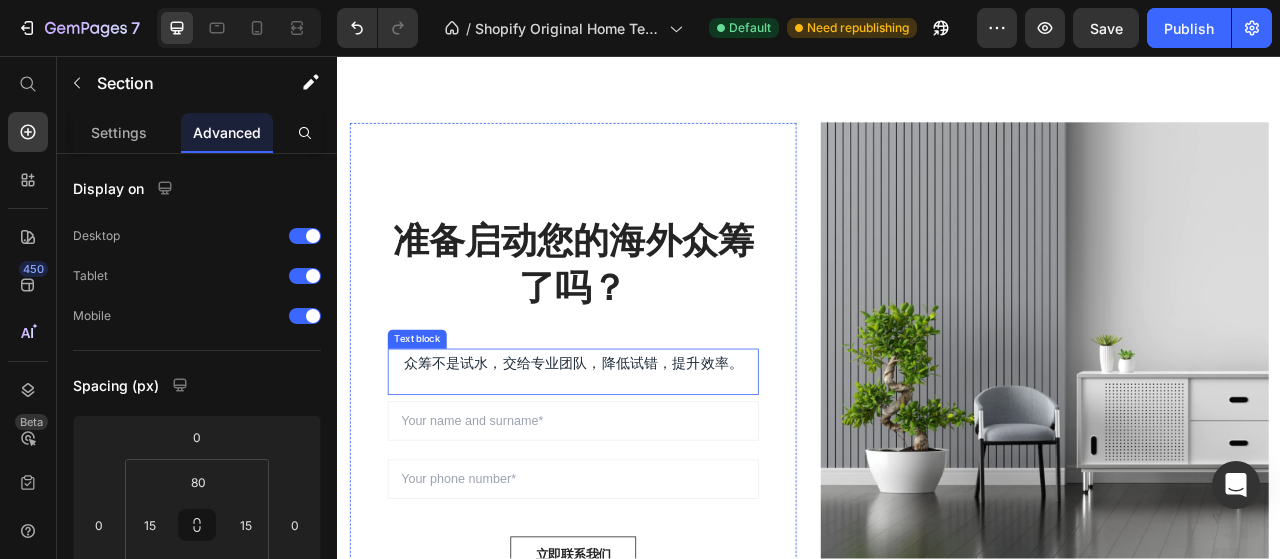 click on "众筹不是试水，交给专业团队，降低试错，提升效率。" at bounding box center (637, 447) 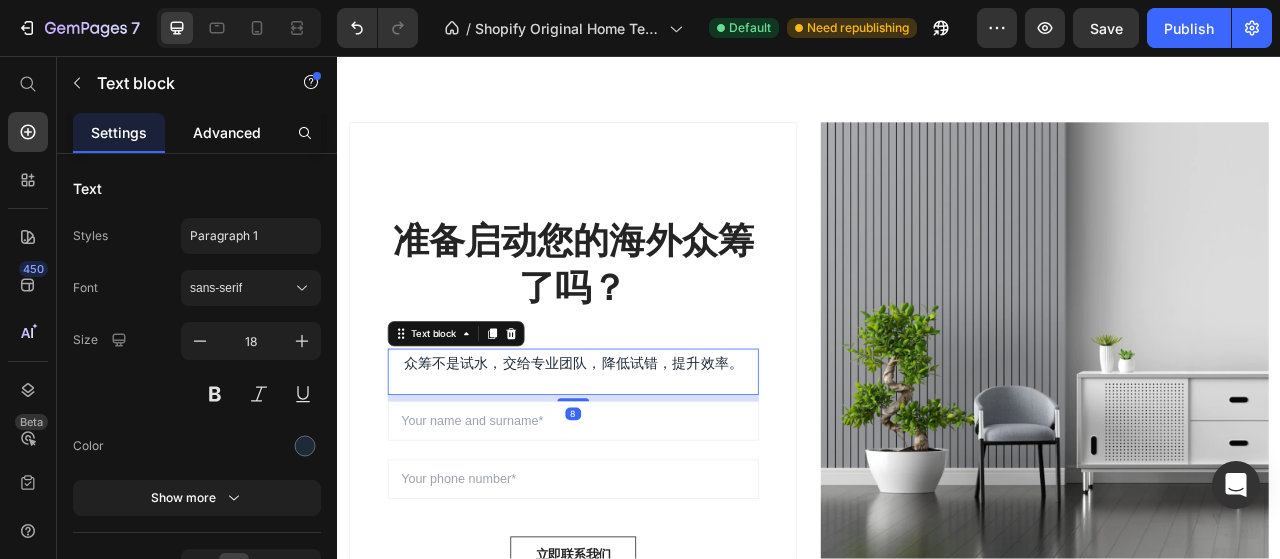 click on "Advanced" at bounding box center (227, 132) 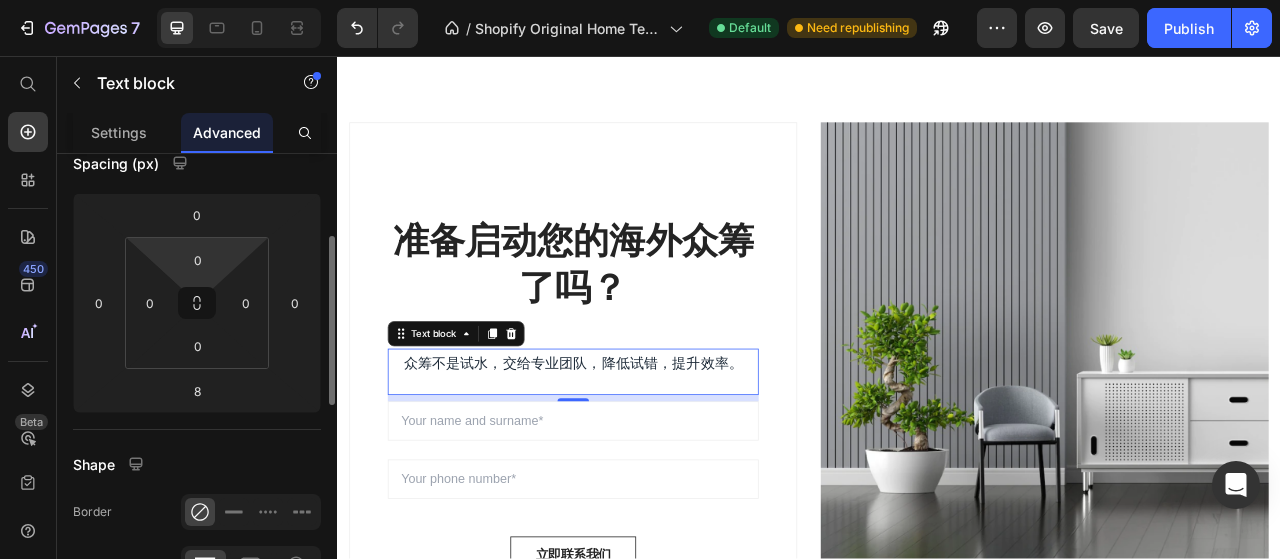 scroll, scrollTop: 223, scrollLeft: 0, axis: vertical 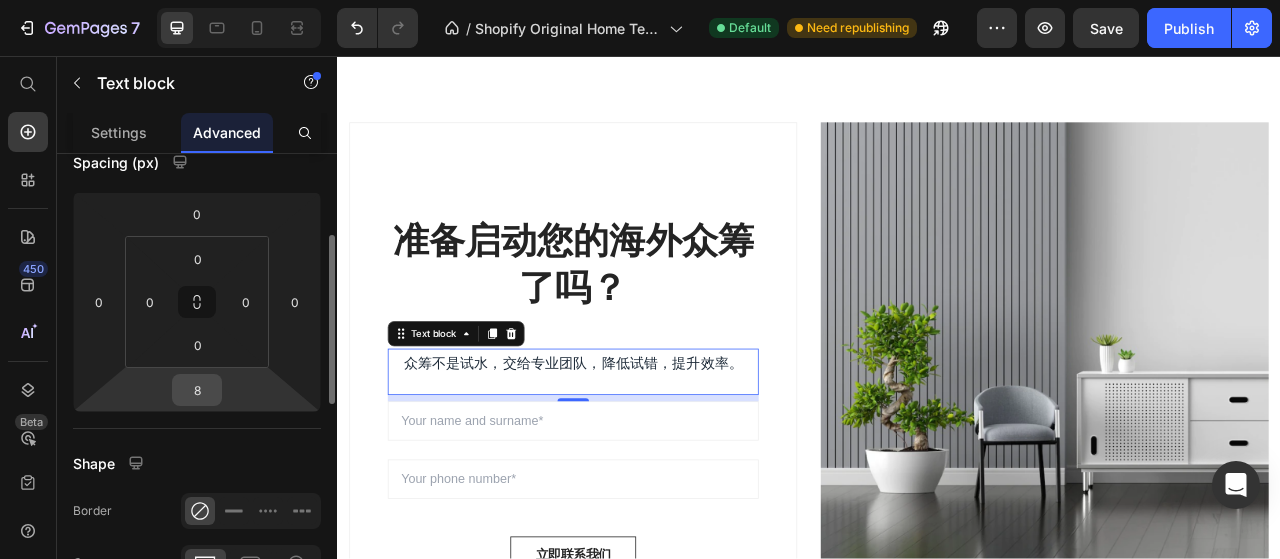 click on "8" at bounding box center (197, 390) 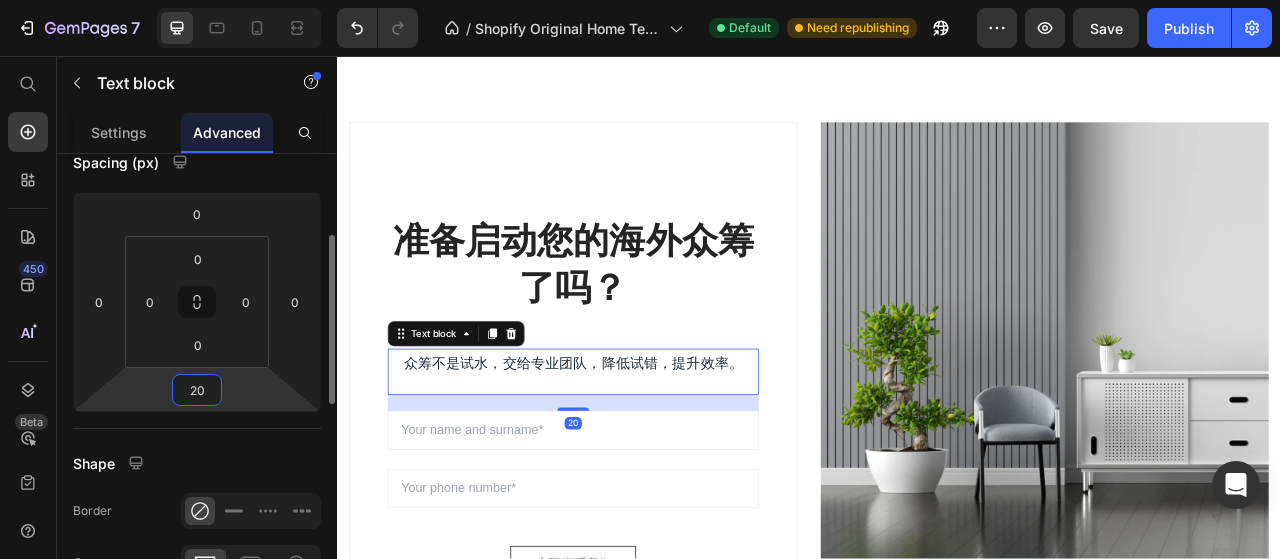 type on "20" 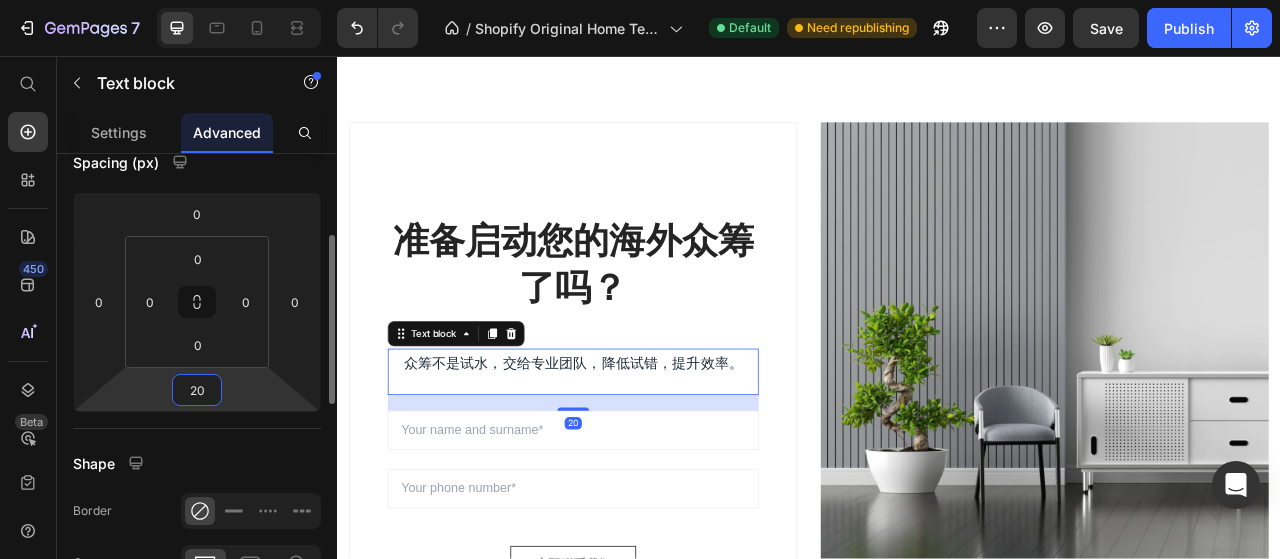 click on "7   /  Shopify Original Home Template Default Need republishing Preview  Save   Publish  450 Beta Start with Sections Elements Hero Section Product Detail Brands Trusted Badges Guarantee Product Breakdown How to use Testimonials Compare Bundle FAQs Social Proof Brand Story Product List Collection Blog List Contact Sticky Add to Cart Custom Footer Browse Library 450 Layout
Row
Row
Row
Row Text
Heading
Text Block Button
Button
Button
Sticky Back to top Media
Image" at bounding box center [640, 0] 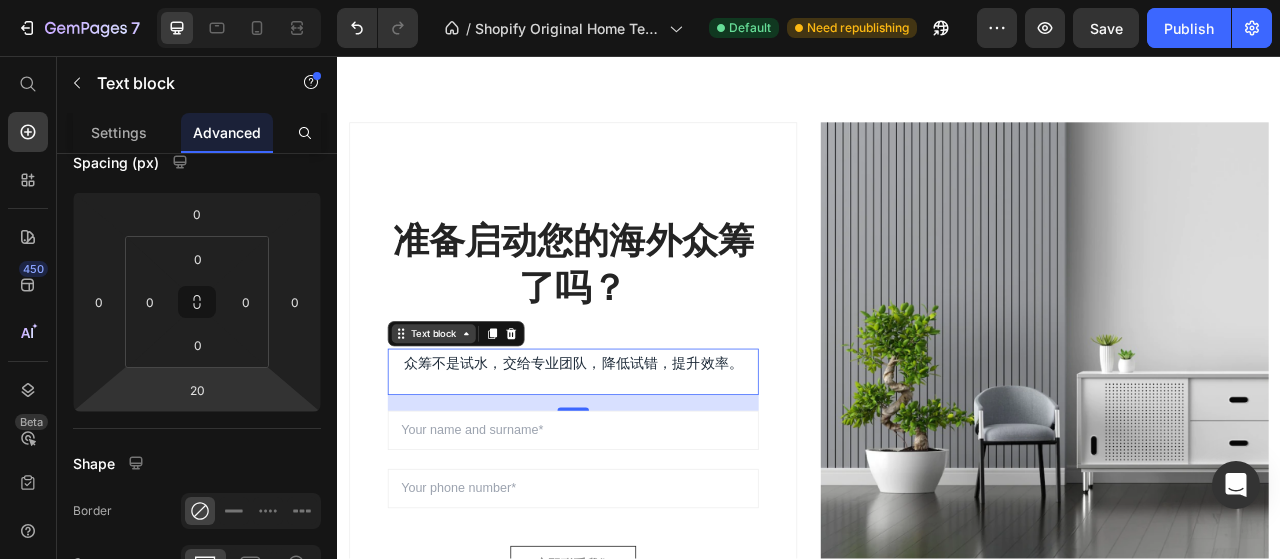 click on "Text block" at bounding box center (459, 410) 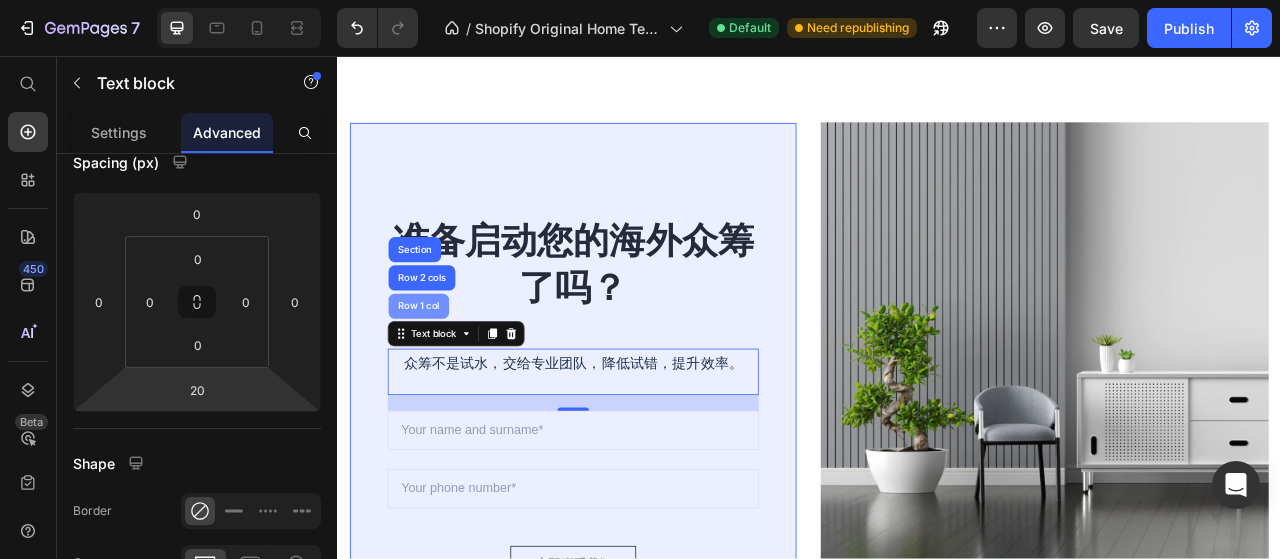 click on "Row 1 col" at bounding box center [440, 375] 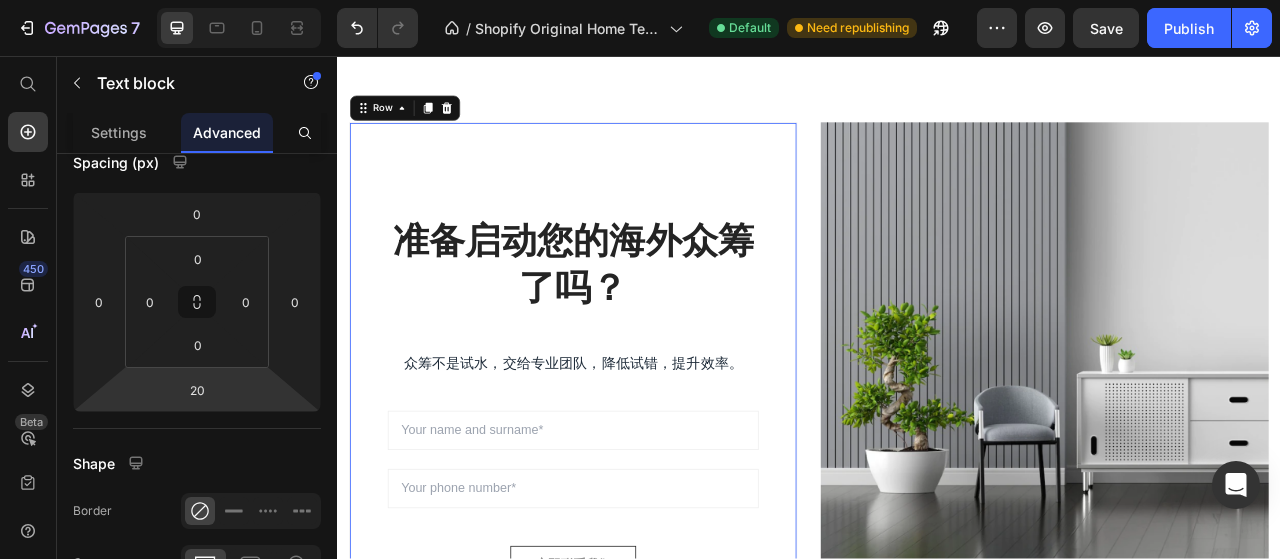 scroll, scrollTop: 0, scrollLeft: 0, axis: both 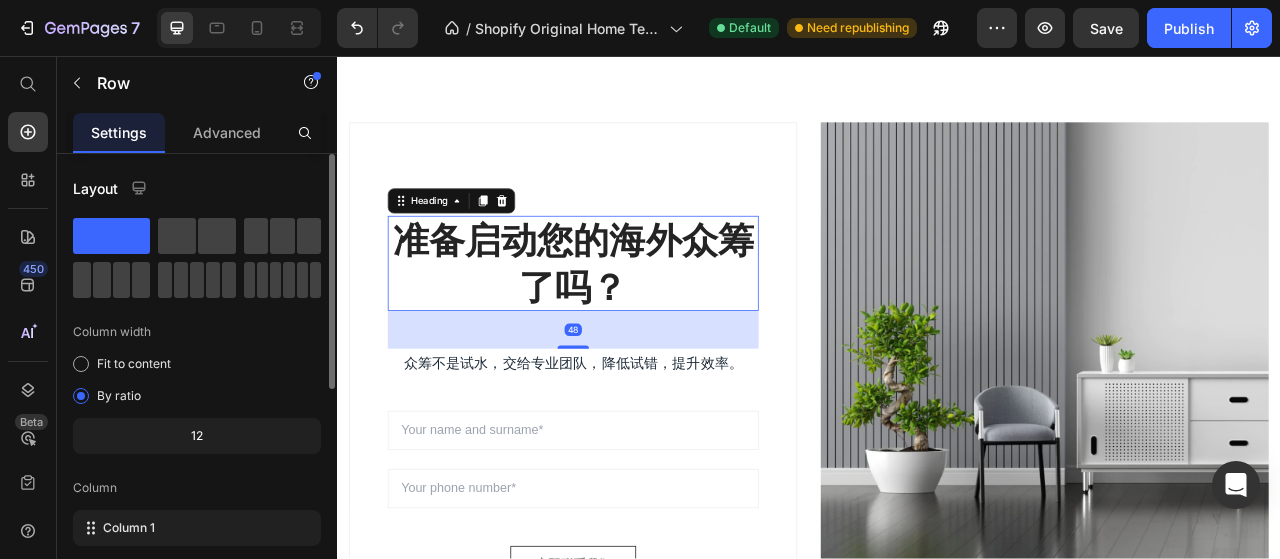 click on "准备启动您的海外众筹了吗？" at bounding box center [637, 321] 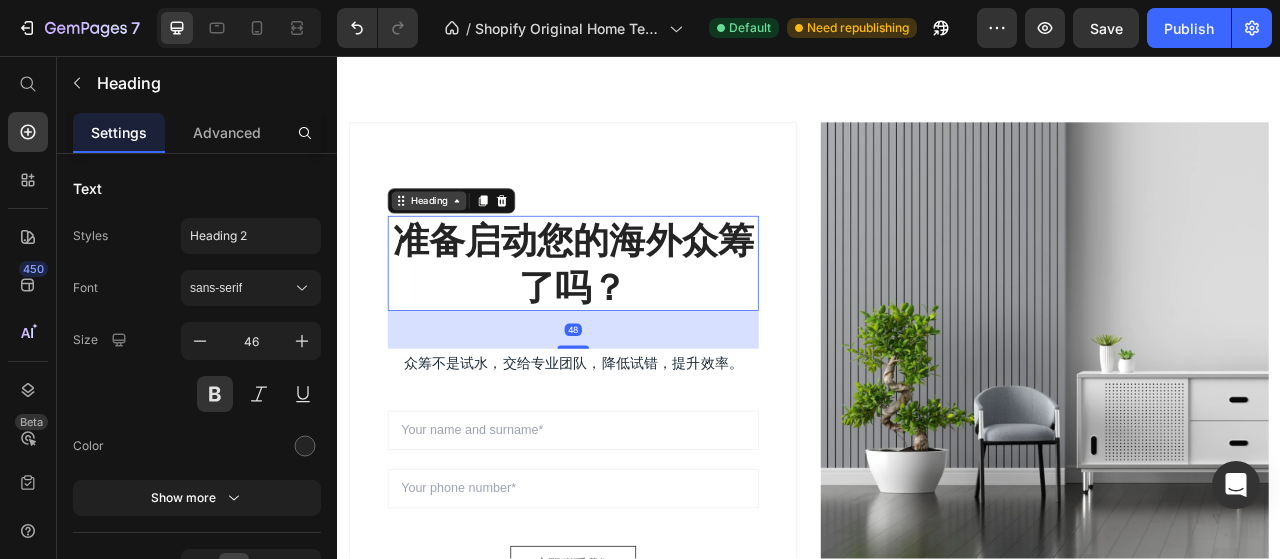 click on "Heading" at bounding box center [453, 241] 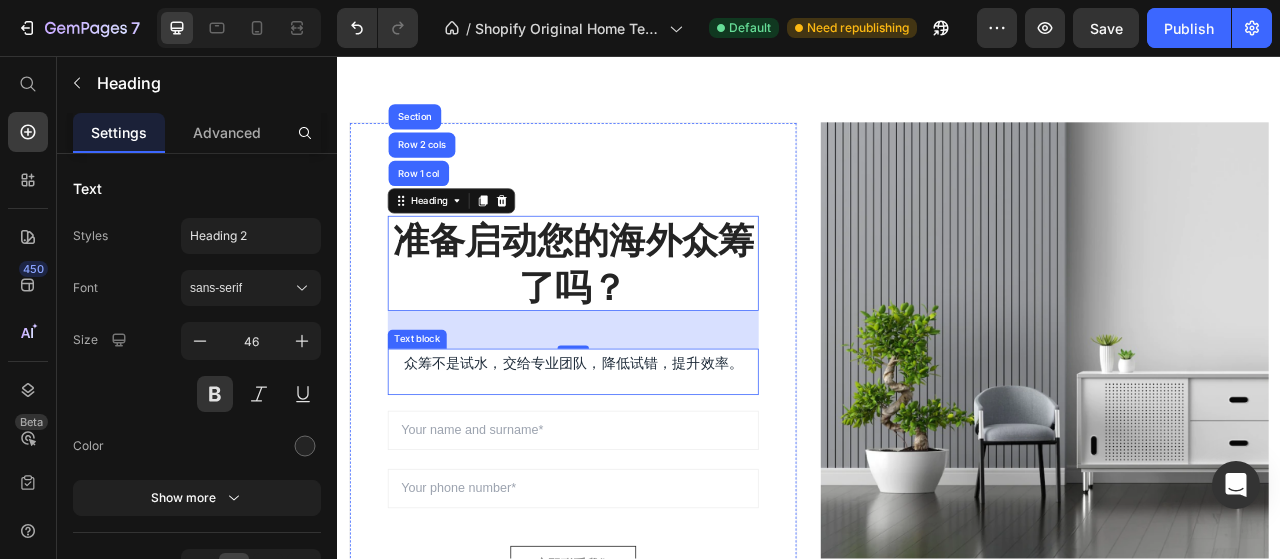 click on "众筹不是试水，交给专业团队，降低试错，提升效率。" at bounding box center (637, 447) 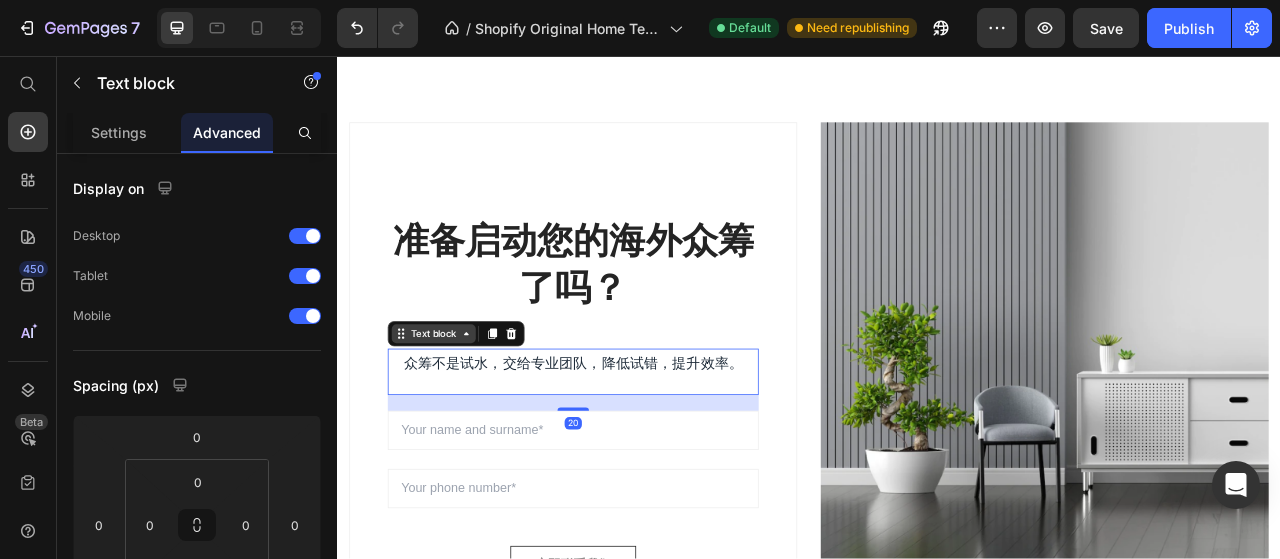 click on "Text block" at bounding box center (459, 410) 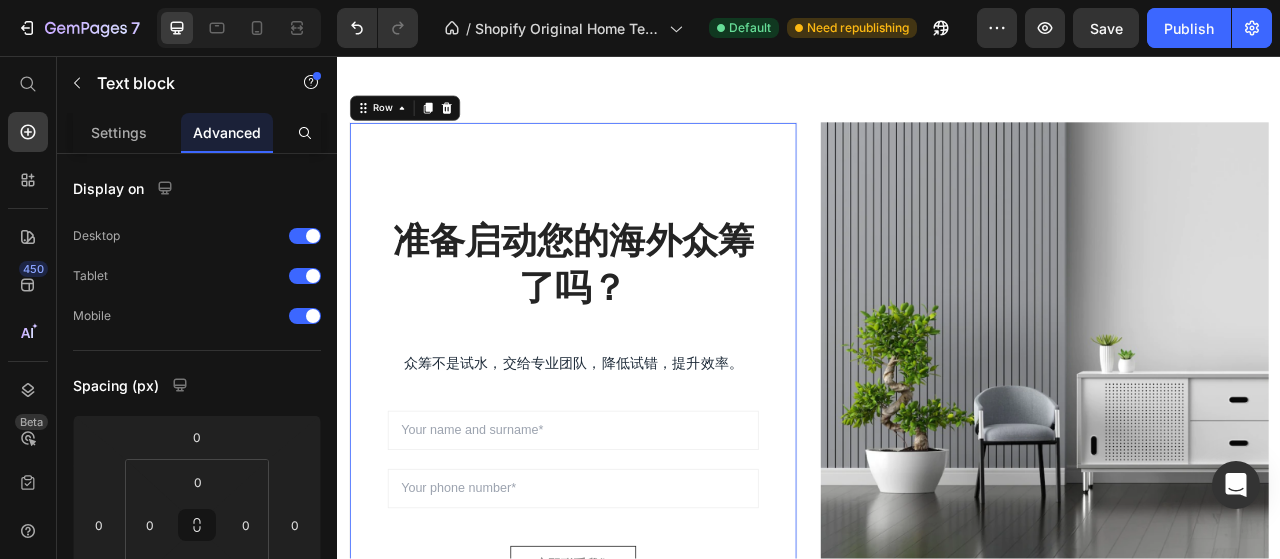 click on "准备启动您的海外众筹了吗？ Heading 众筹不是试水，交给专业团队，降低试错，提升效率。 Text block Sign up to be the first to hear about exclusive deals, special offers and upcoming collections Text block Row Email Field Email Field 立即联系我们 Submit Button Row Newsletter Row   0" at bounding box center [637, 494] 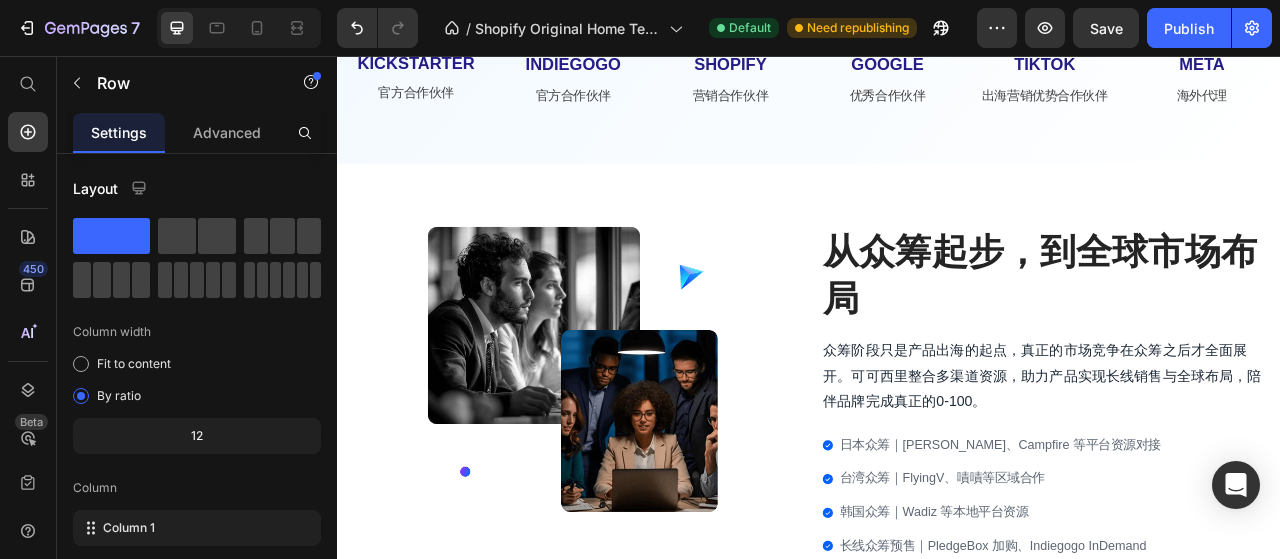 scroll, scrollTop: 692, scrollLeft: 0, axis: vertical 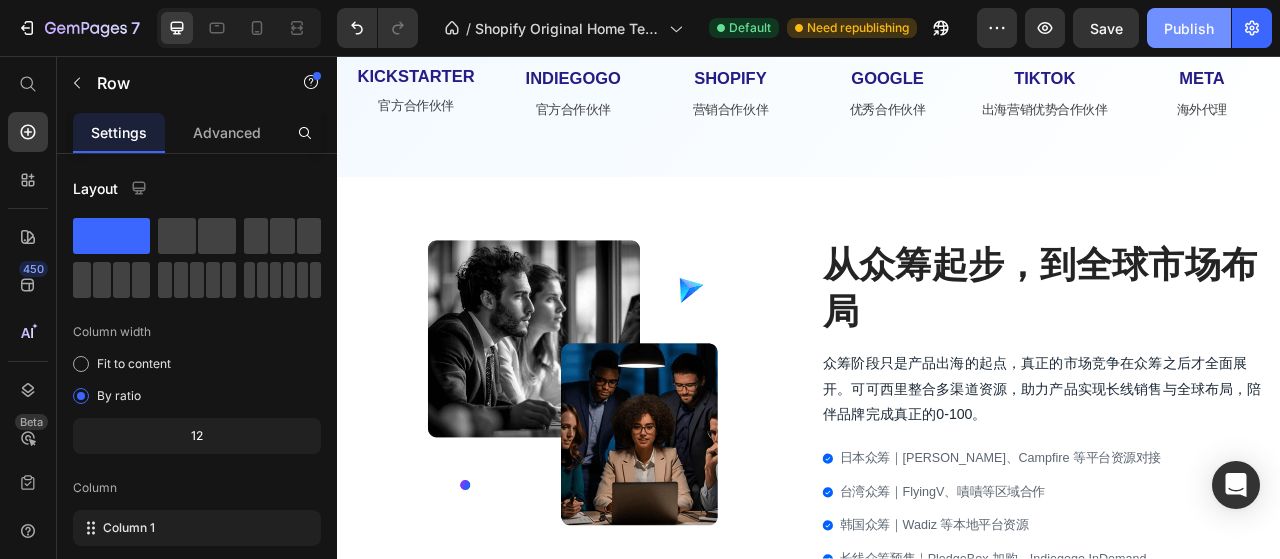 click on "Publish" at bounding box center [1189, 28] 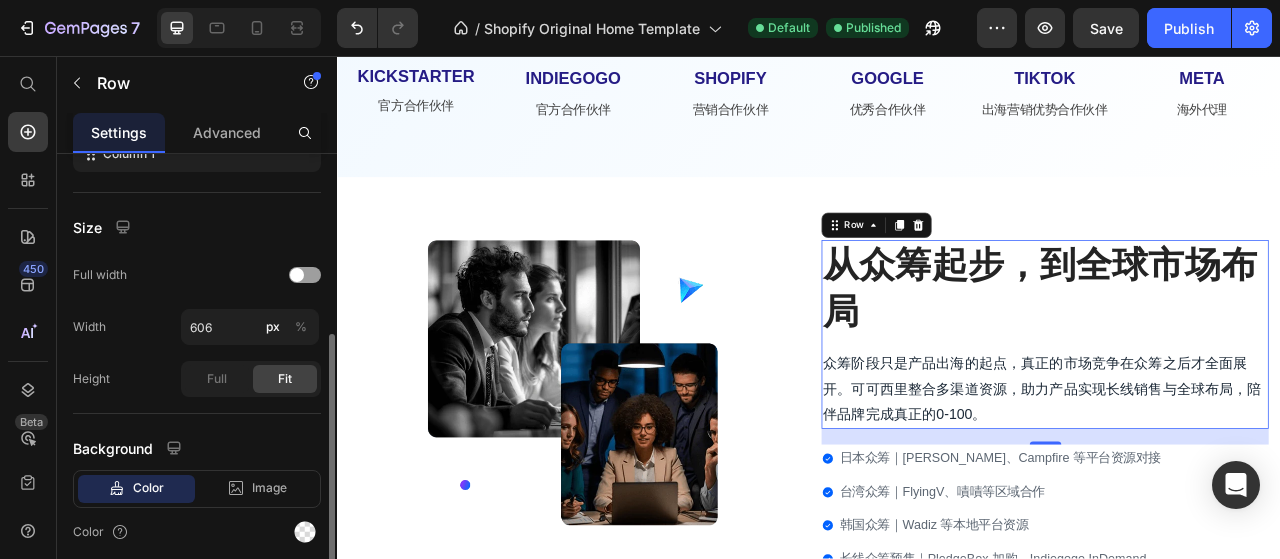 scroll, scrollTop: 376, scrollLeft: 0, axis: vertical 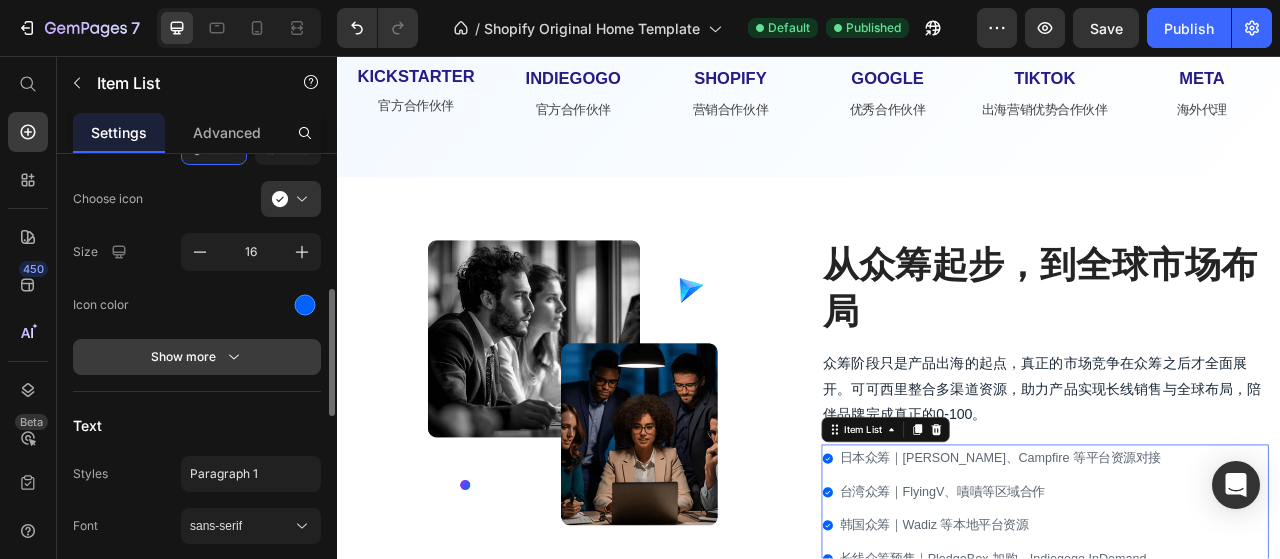 click on "Show more" at bounding box center [197, 357] 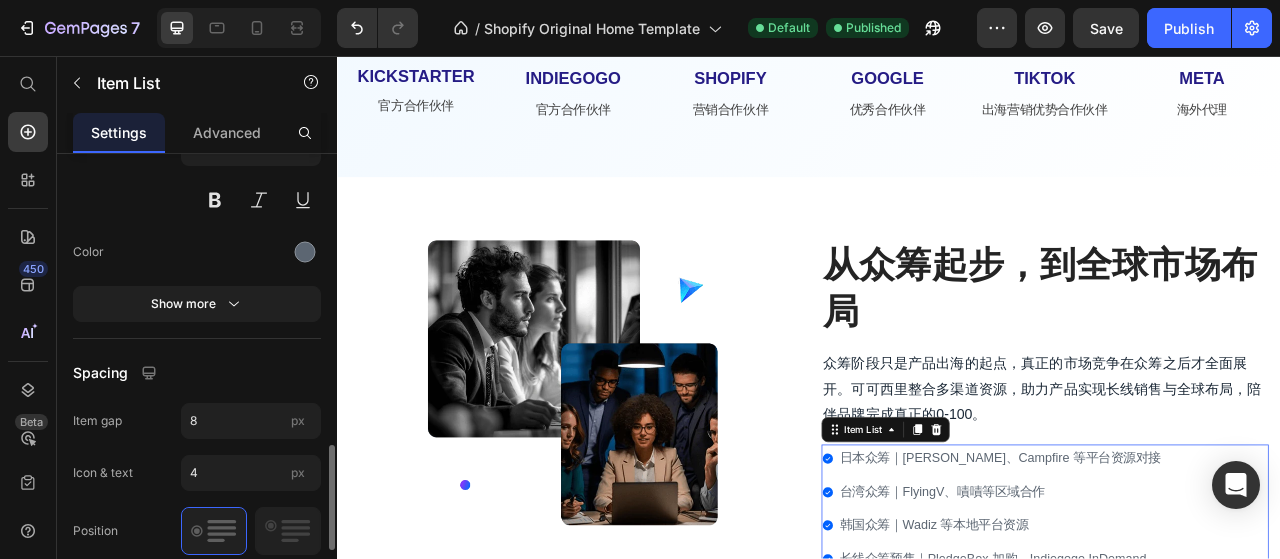 scroll, scrollTop: 1280, scrollLeft: 0, axis: vertical 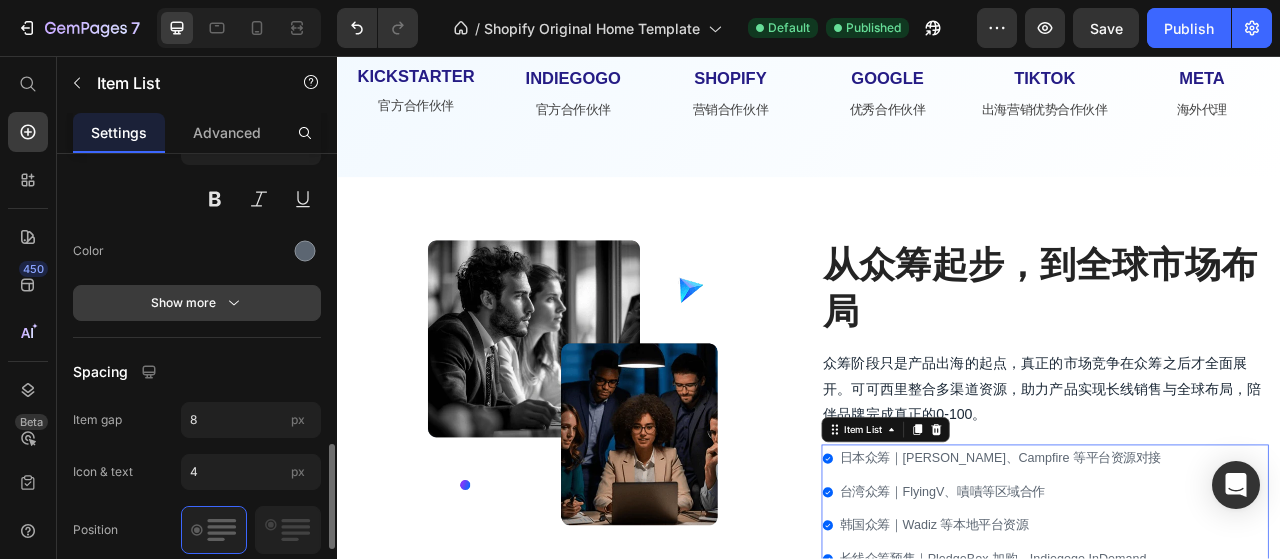 click on "Show more" at bounding box center (197, 303) 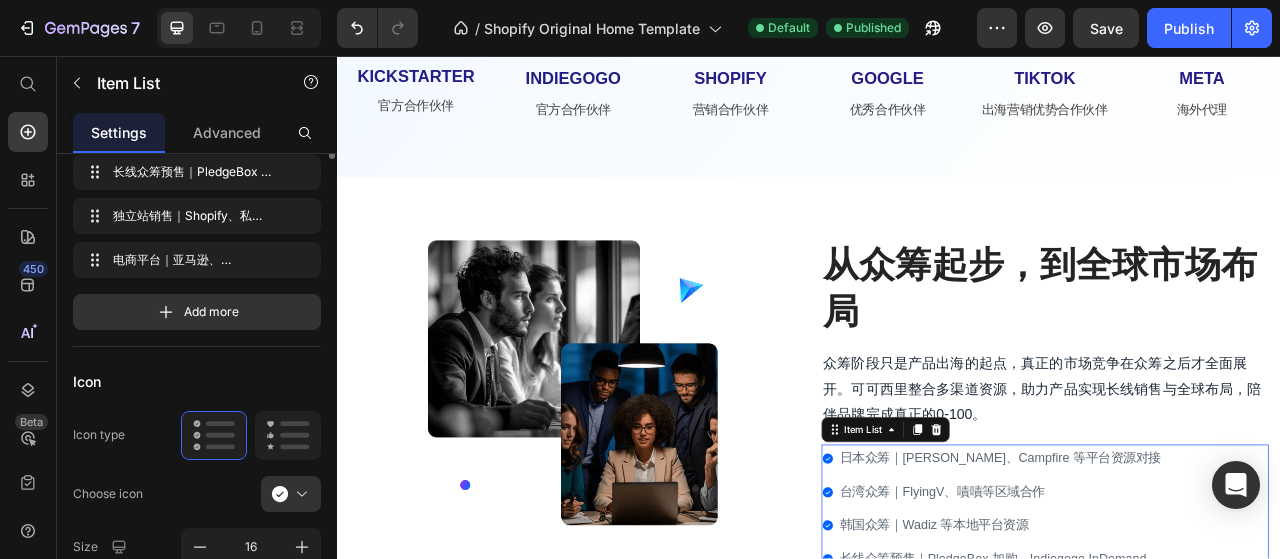 scroll, scrollTop: 0, scrollLeft: 0, axis: both 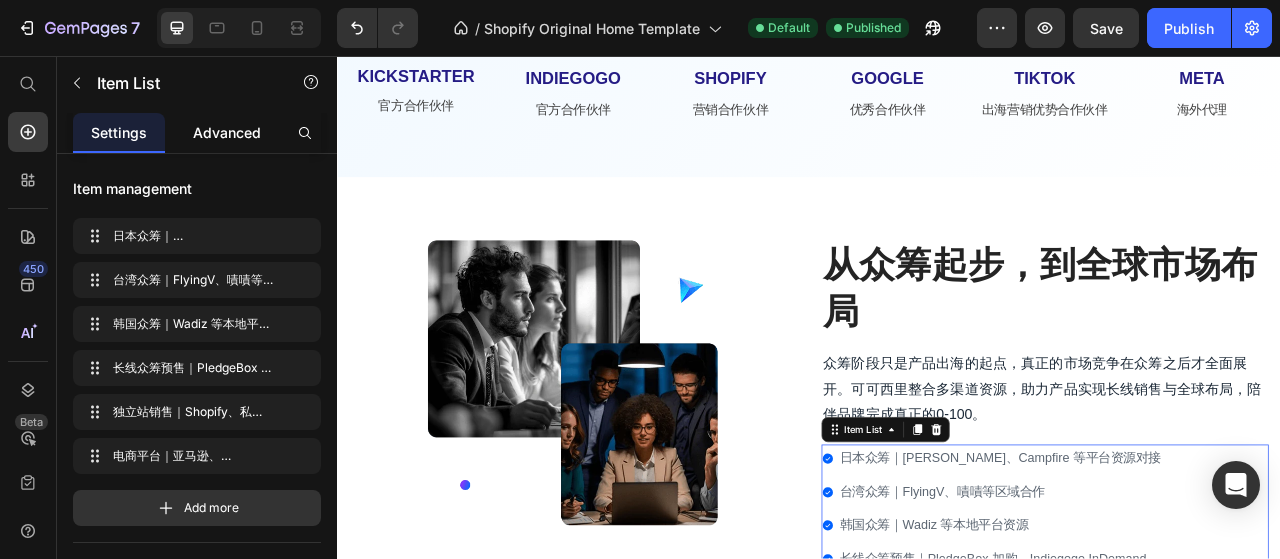 click on "Advanced" at bounding box center (227, 132) 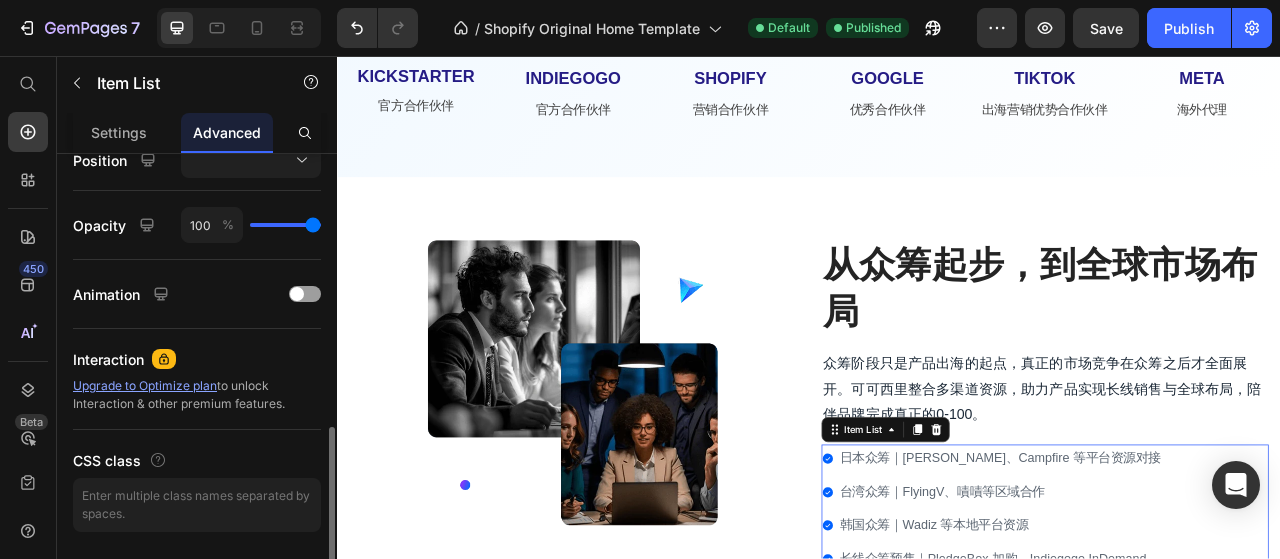 scroll, scrollTop: 803, scrollLeft: 0, axis: vertical 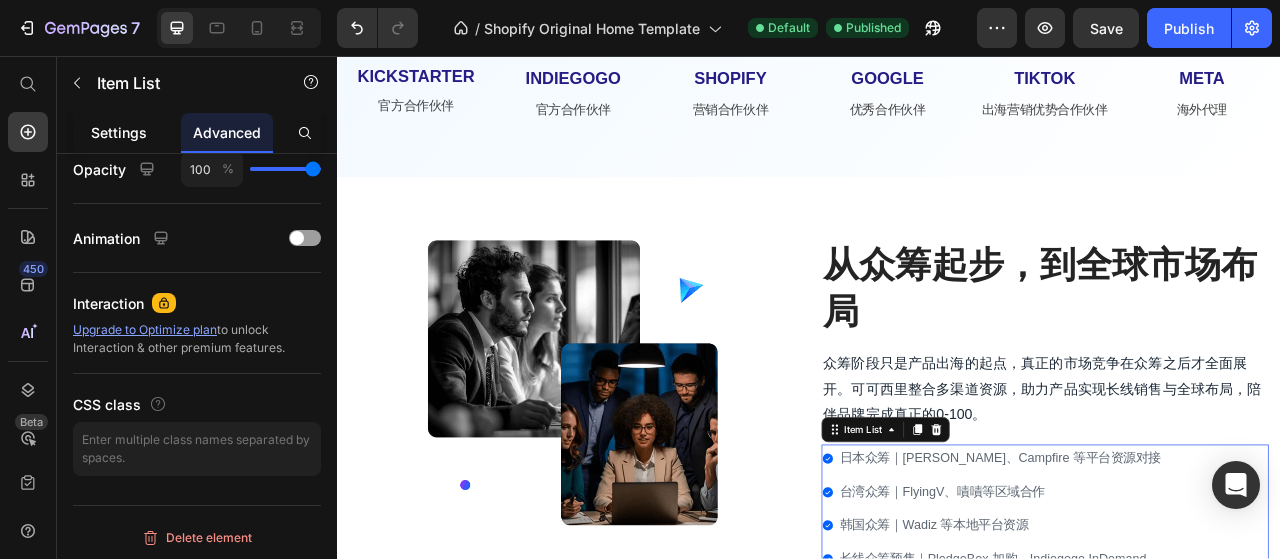 click on "Settings" at bounding box center (119, 132) 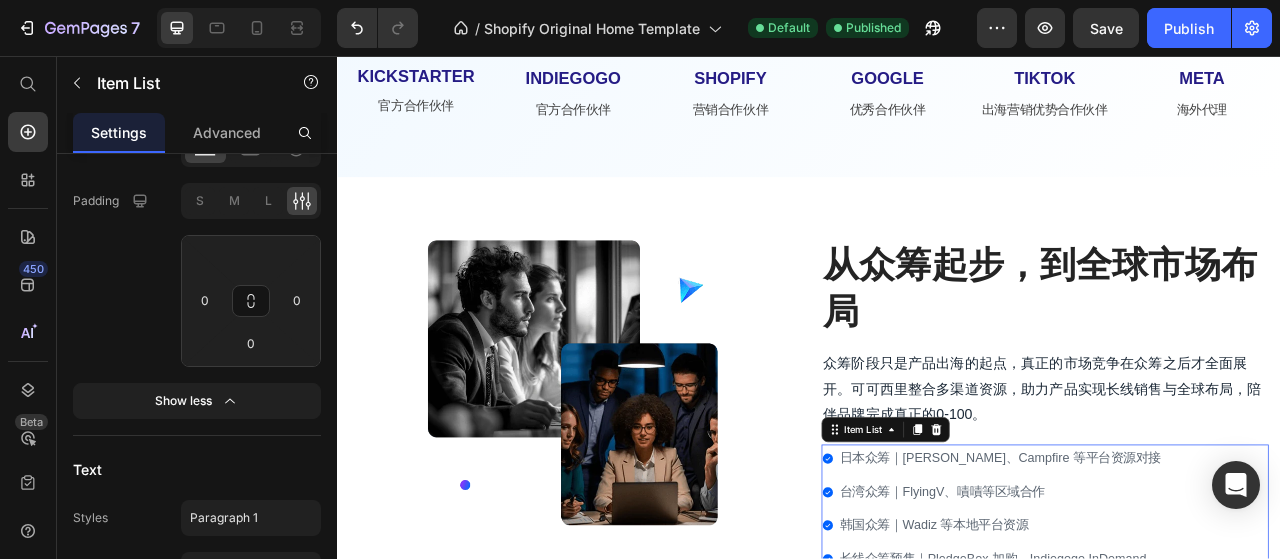 scroll, scrollTop: 0, scrollLeft: 0, axis: both 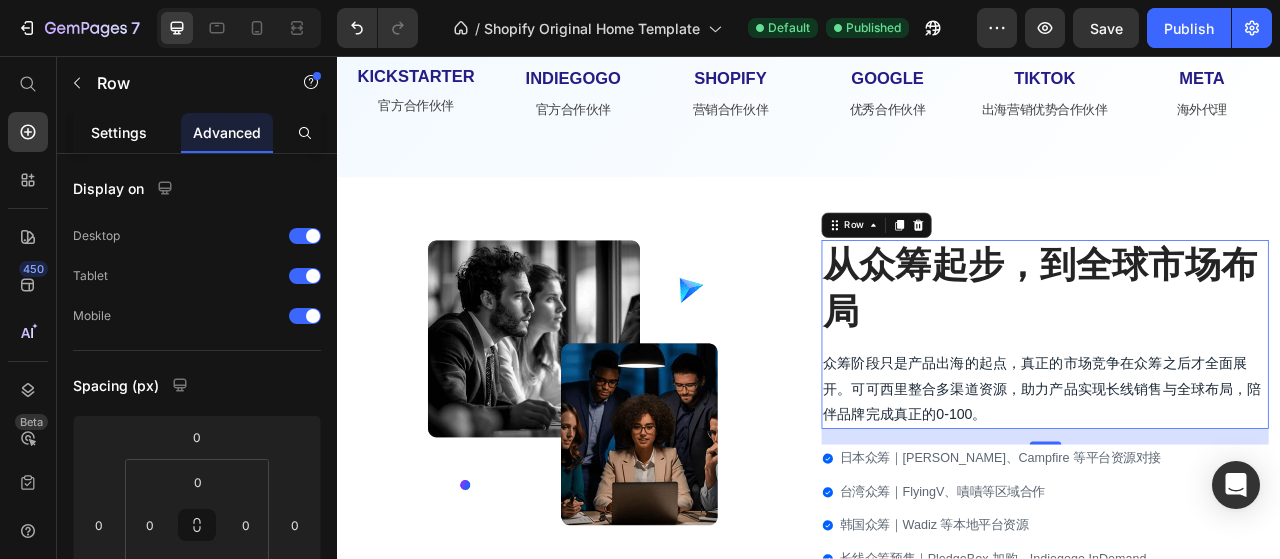 click on "Settings" at bounding box center (119, 132) 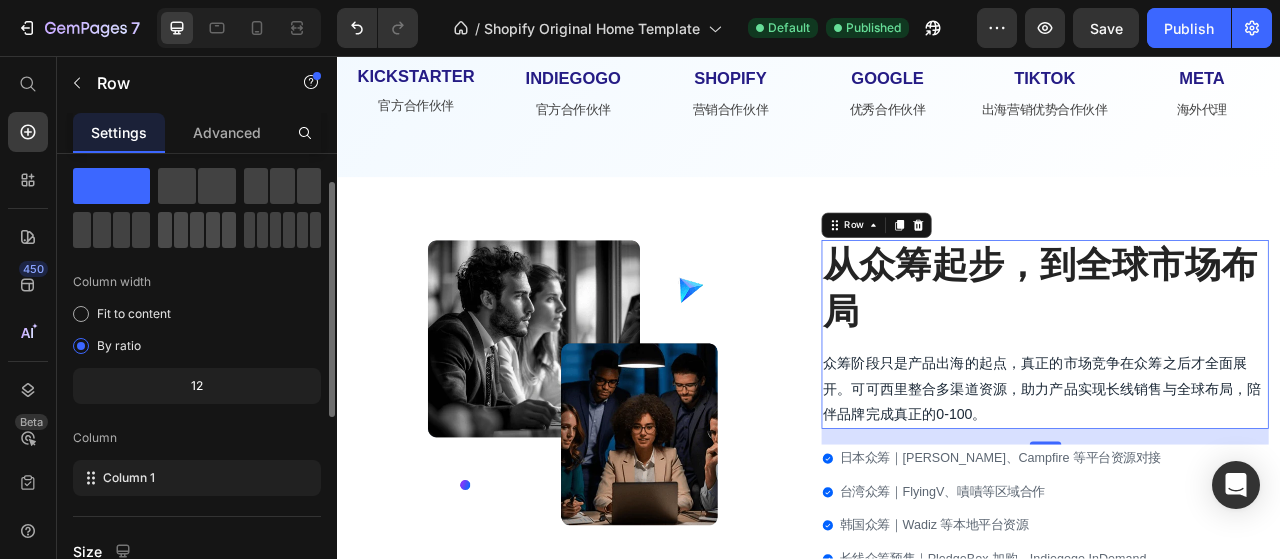 scroll, scrollTop: 52, scrollLeft: 0, axis: vertical 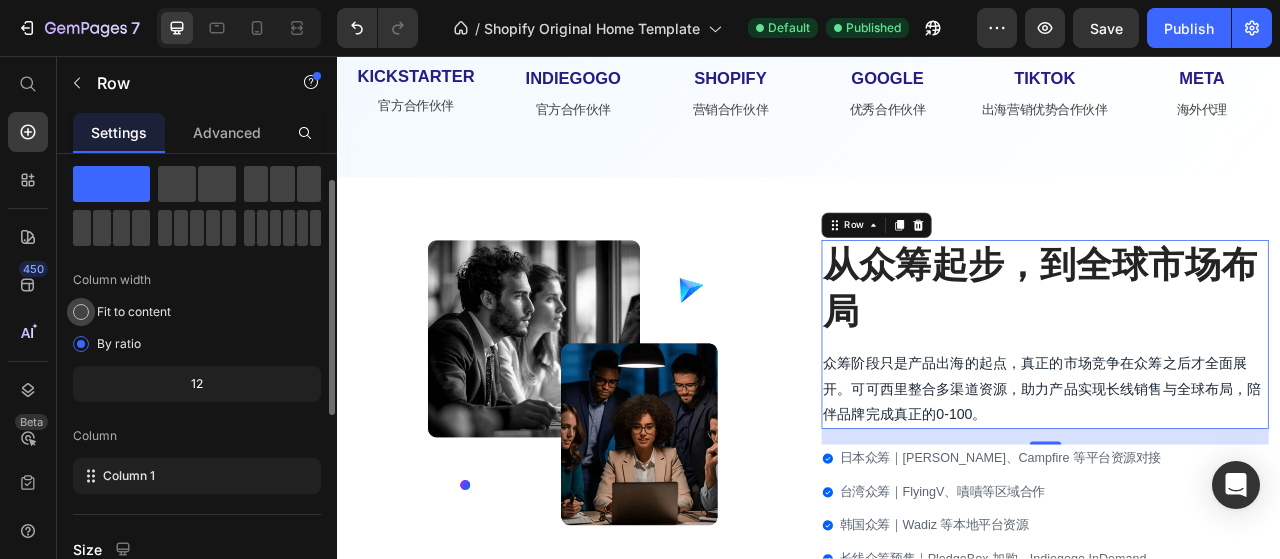 click on "Fit to content" at bounding box center (134, 312) 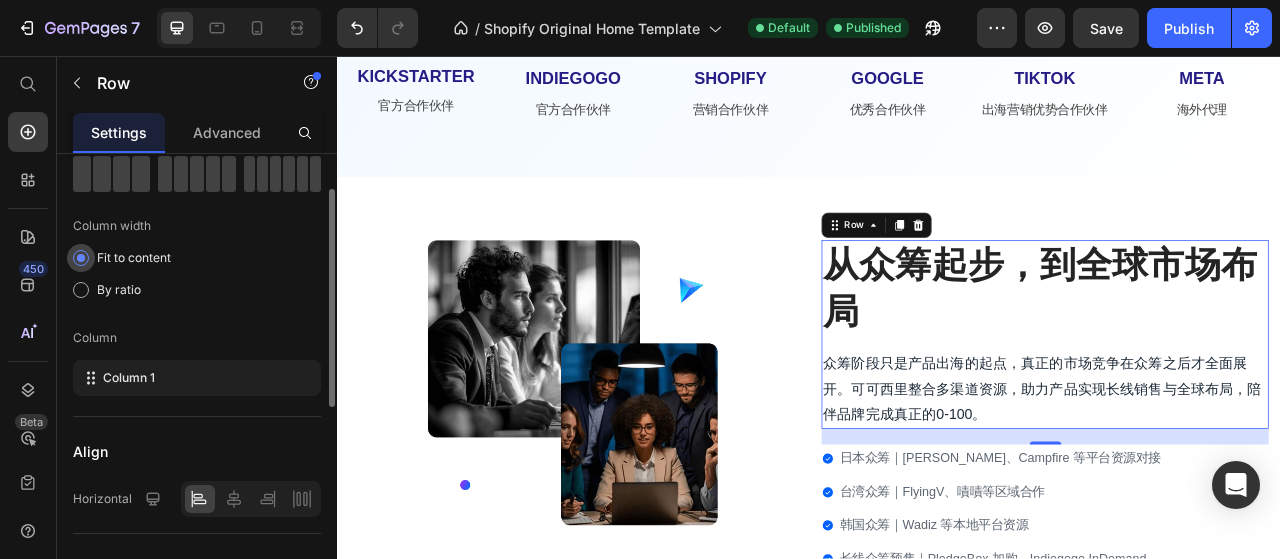 scroll, scrollTop: 96, scrollLeft: 0, axis: vertical 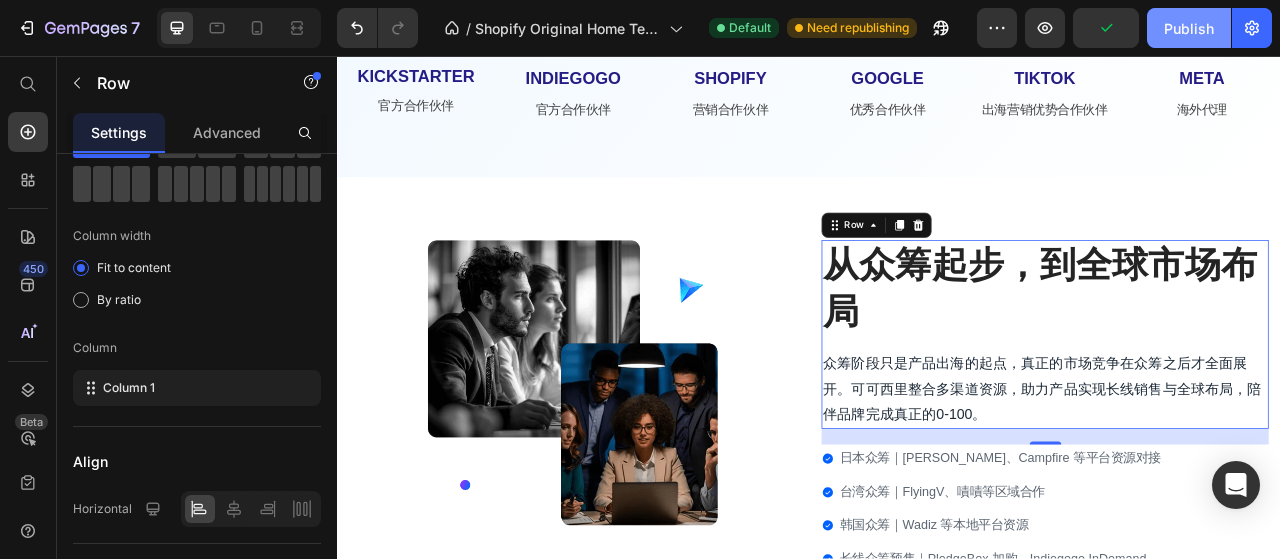 click on "Publish" at bounding box center (1189, 28) 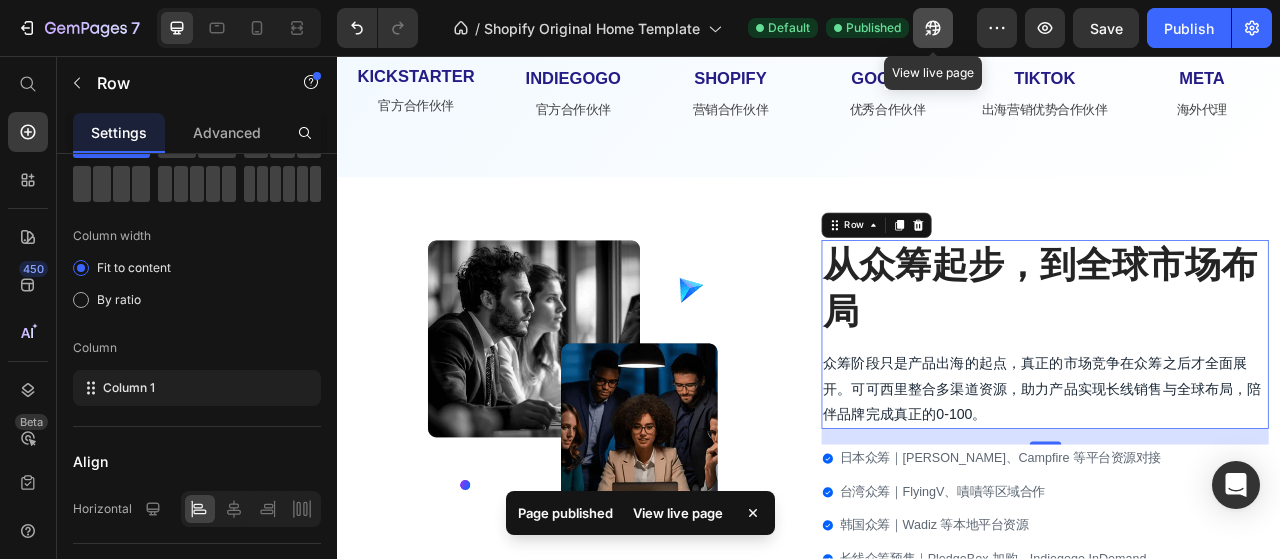 click 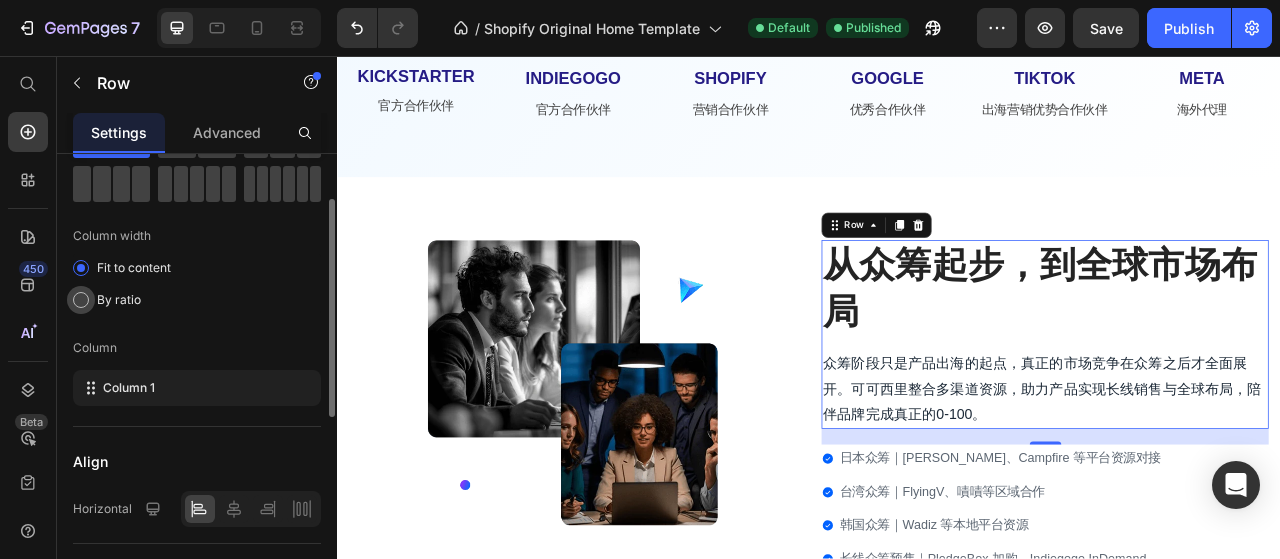 click on "By ratio" 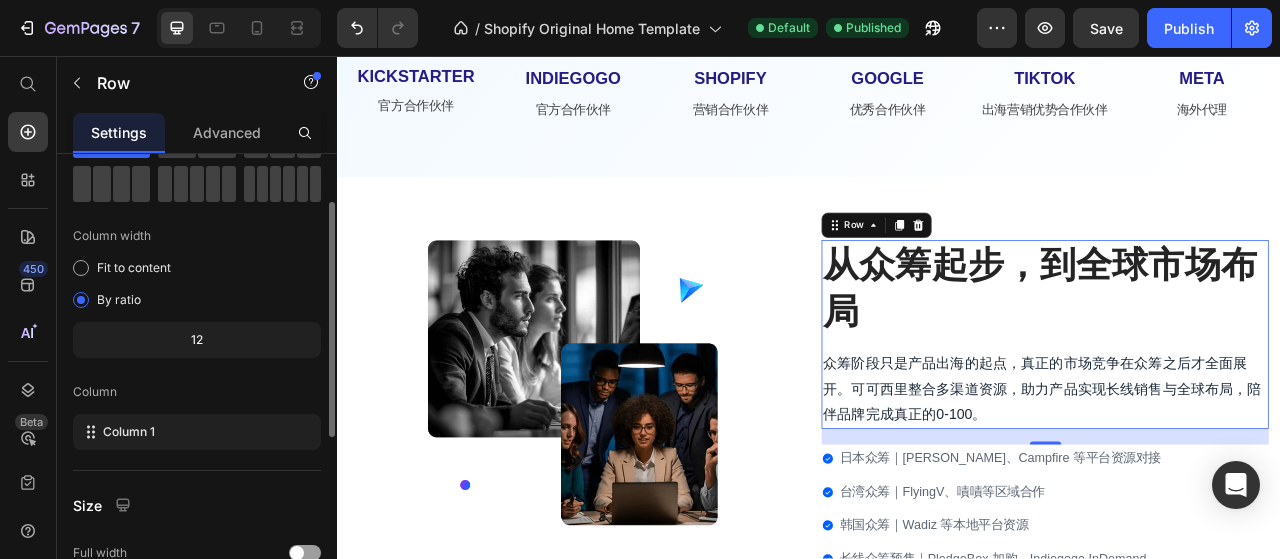 click on "12" 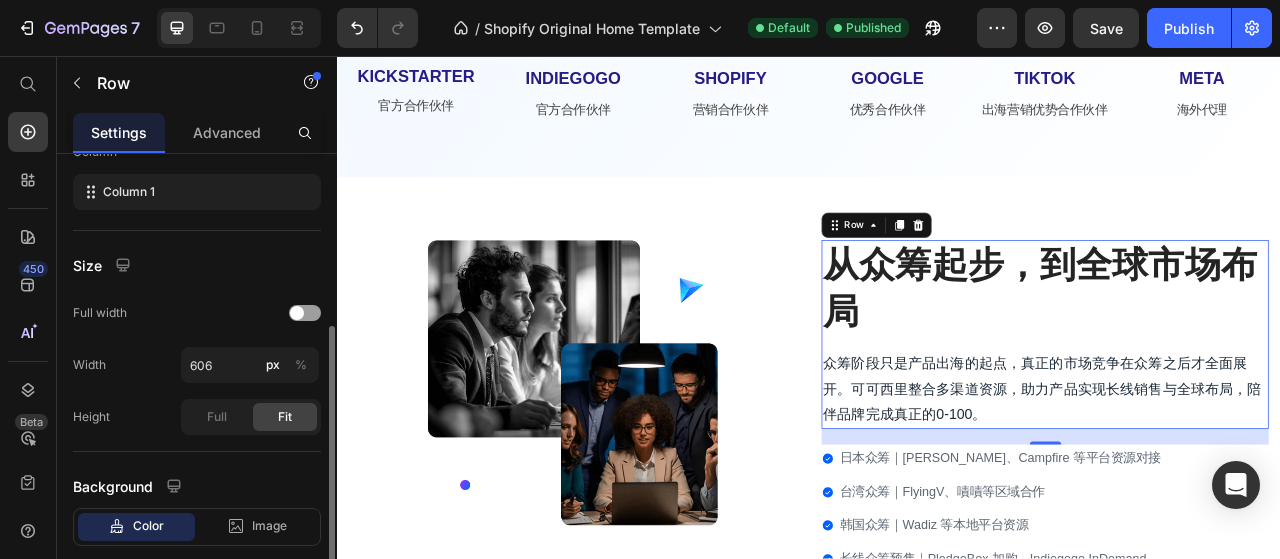 scroll, scrollTop: 337, scrollLeft: 0, axis: vertical 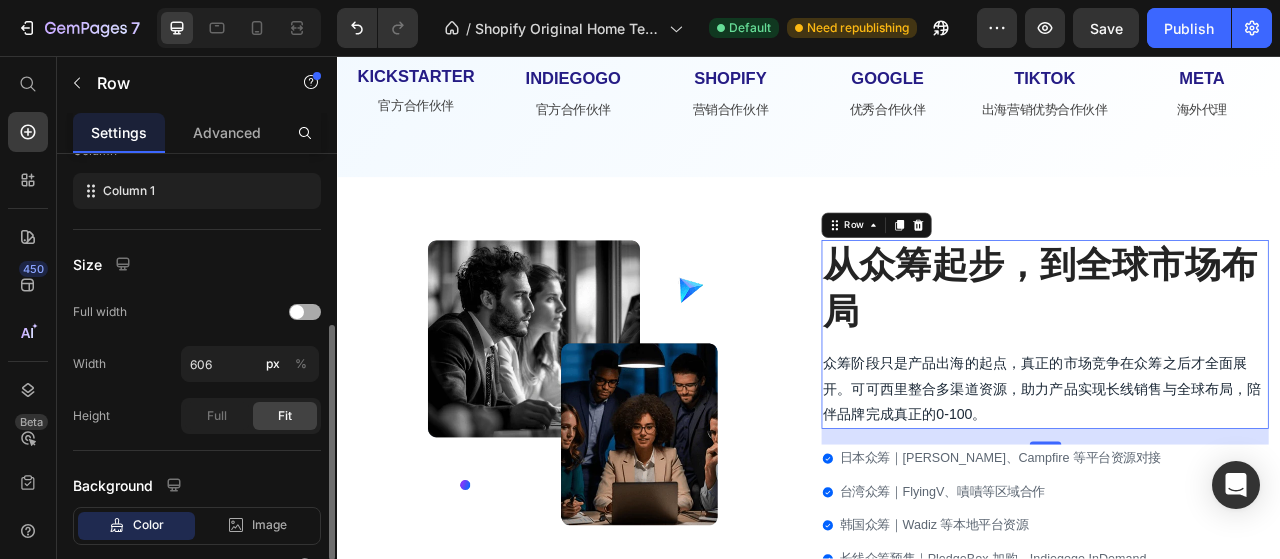 click at bounding box center (305, 312) 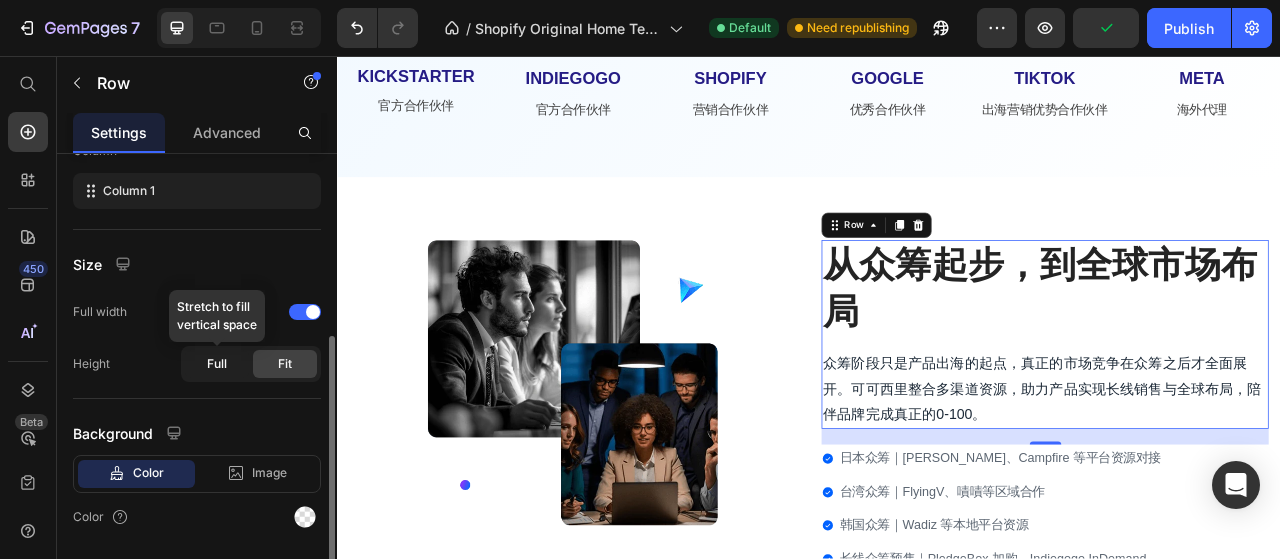 click on "Full" 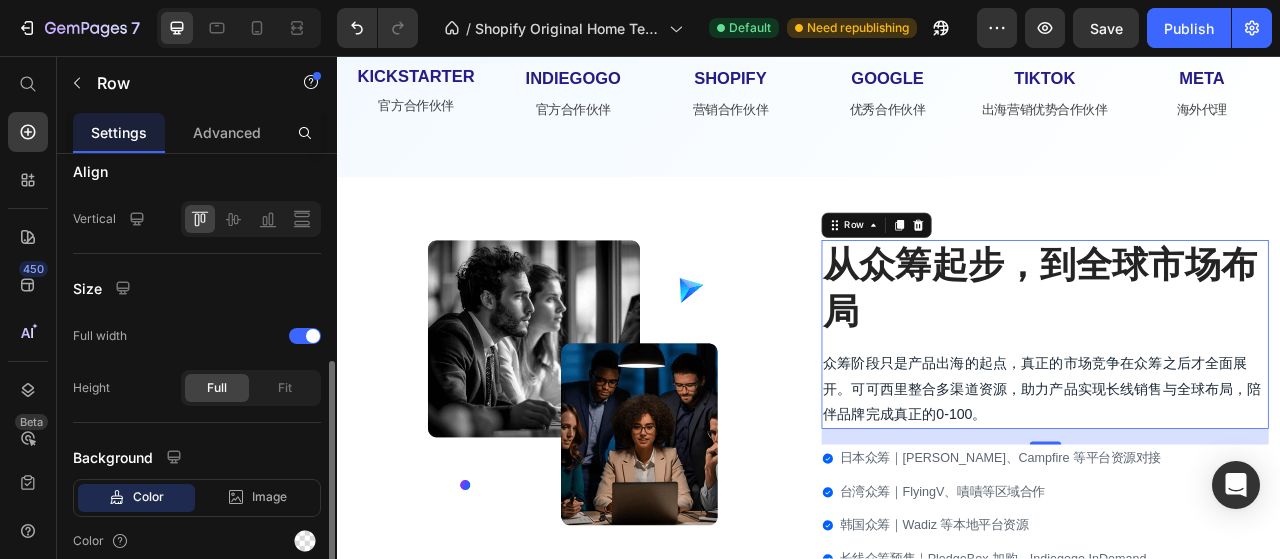 scroll, scrollTop: 433, scrollLeft: 0, axis: vertical 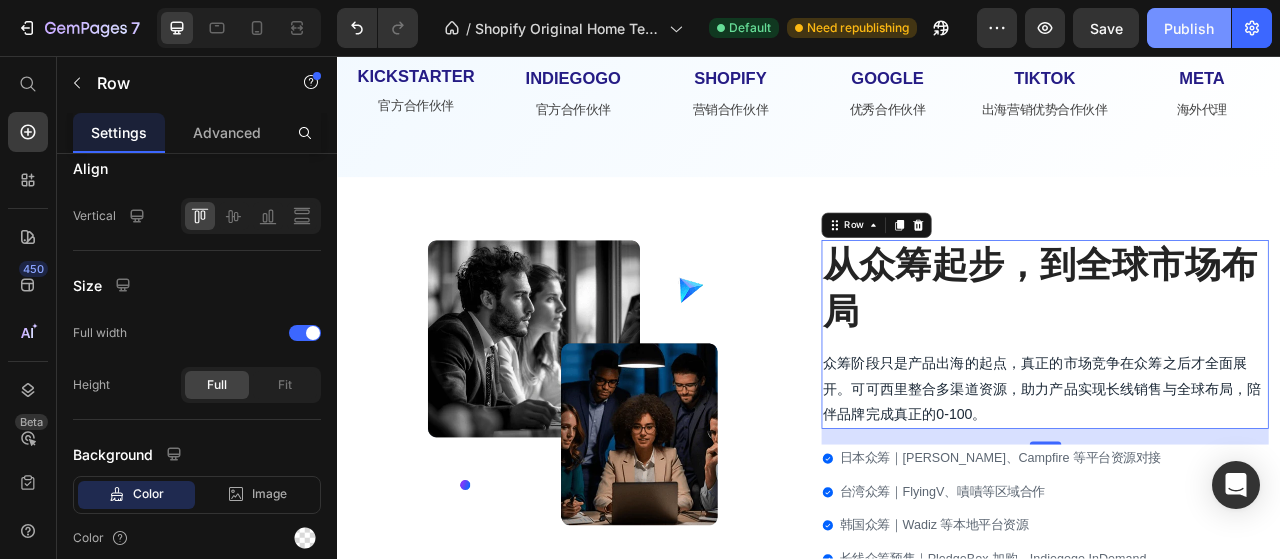 click on "Publish" at bounding box center (1189, 28) 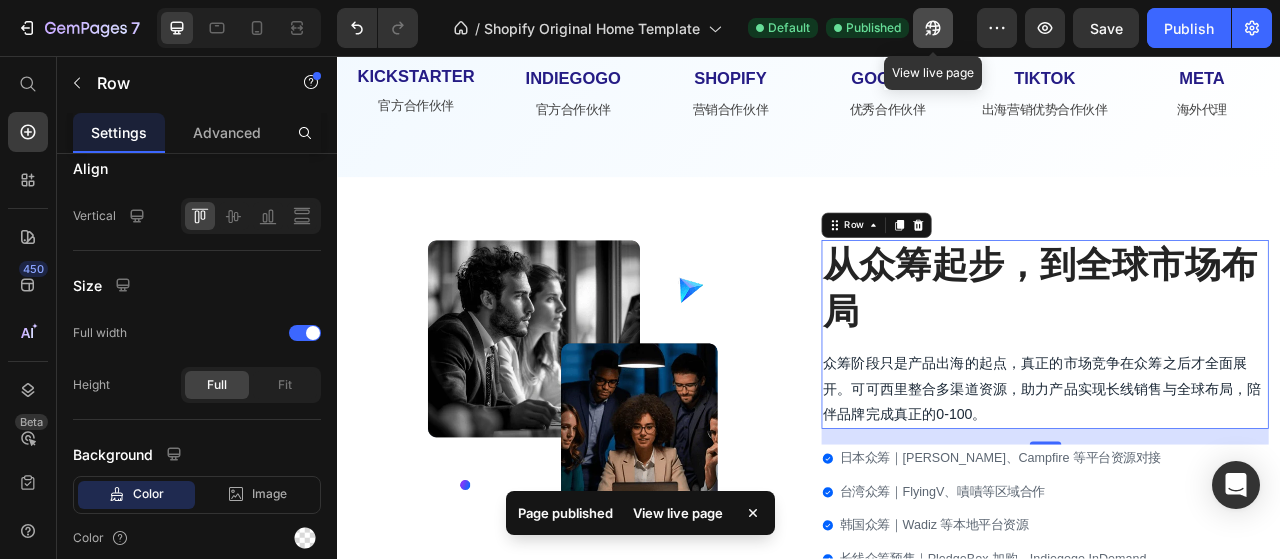 click 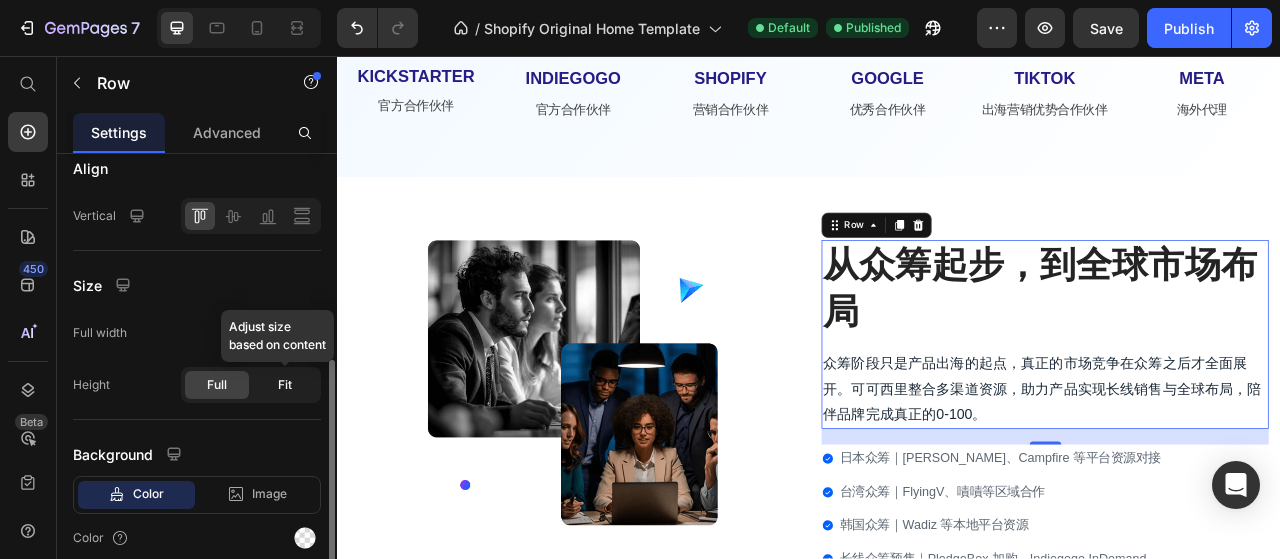 click on "Fit" 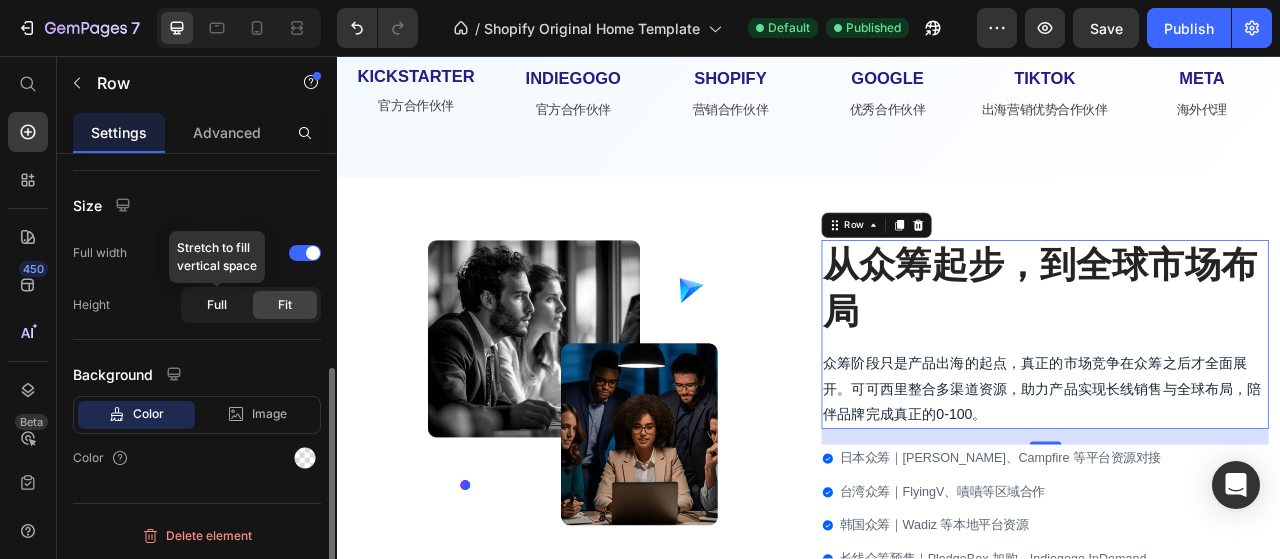 click on "Full" 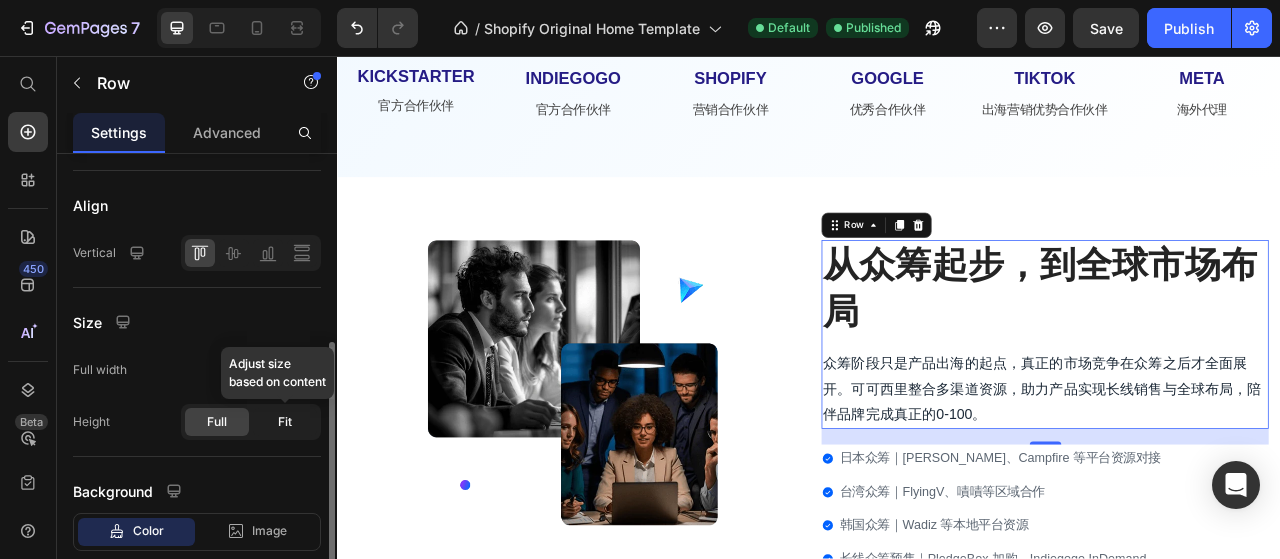 click on "Fit" 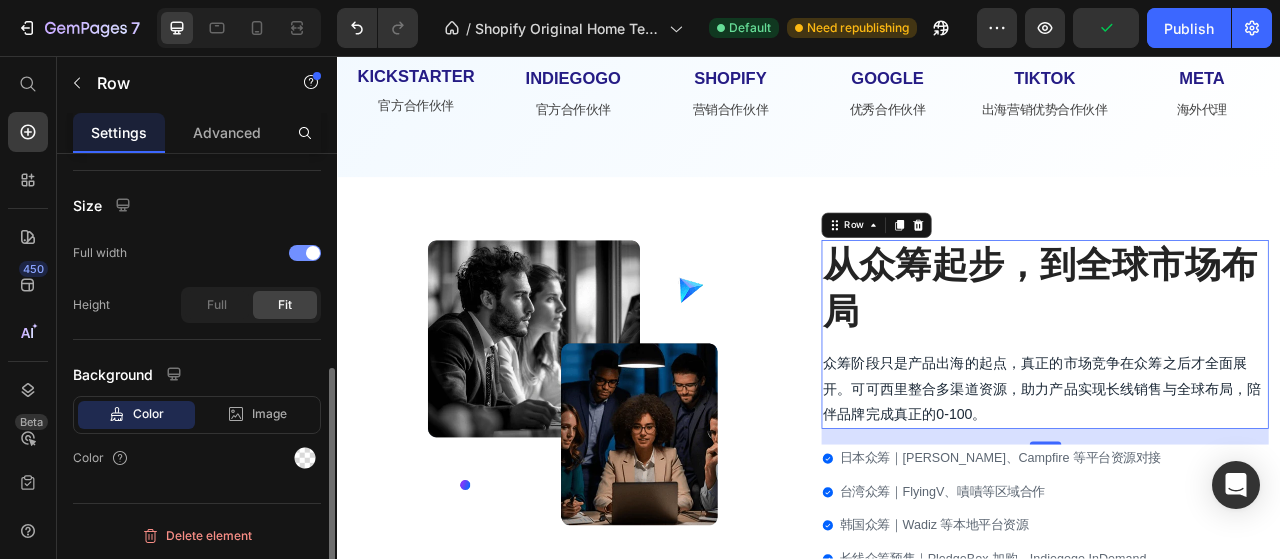 click at bounding box center (305, 253) 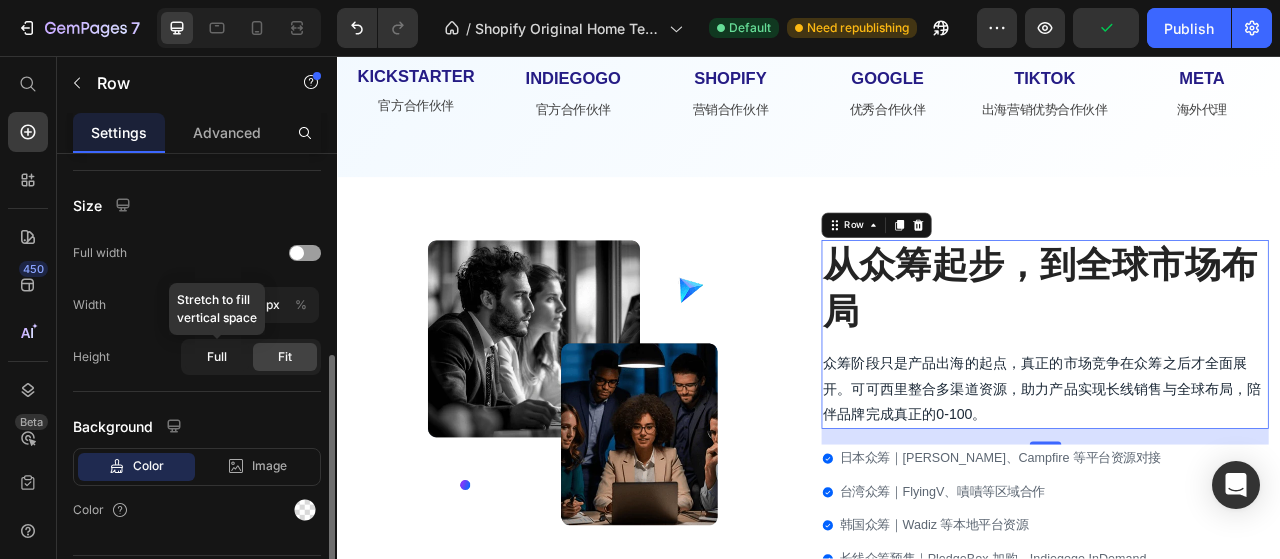 click on "Full" 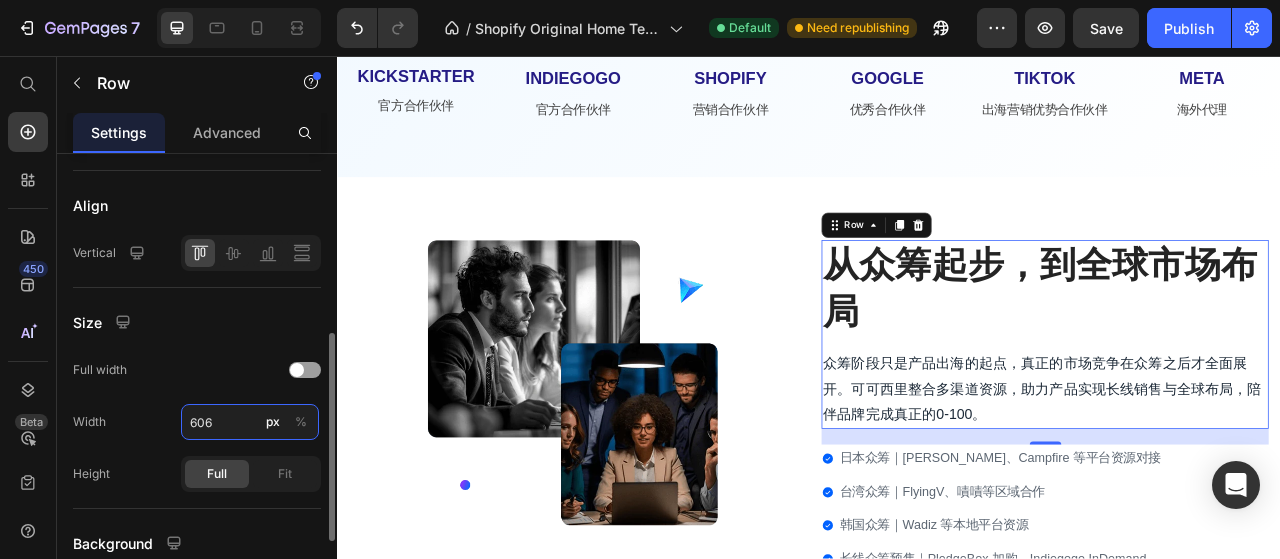 click on "606" at bounding box center (250, 422) 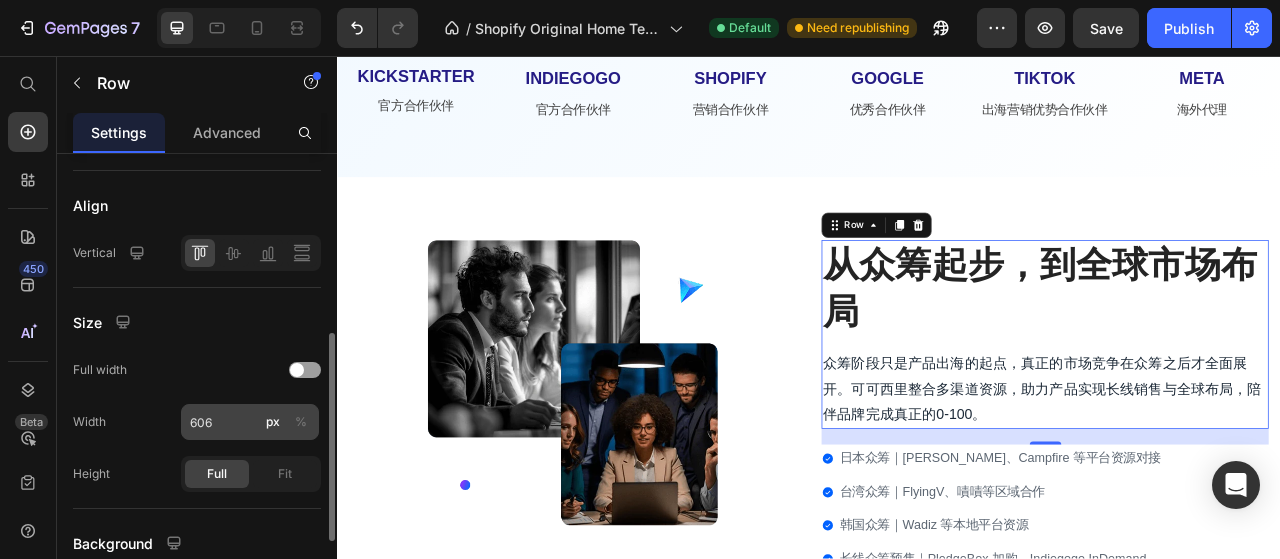 click on "%" at bounding box center (301, 422) 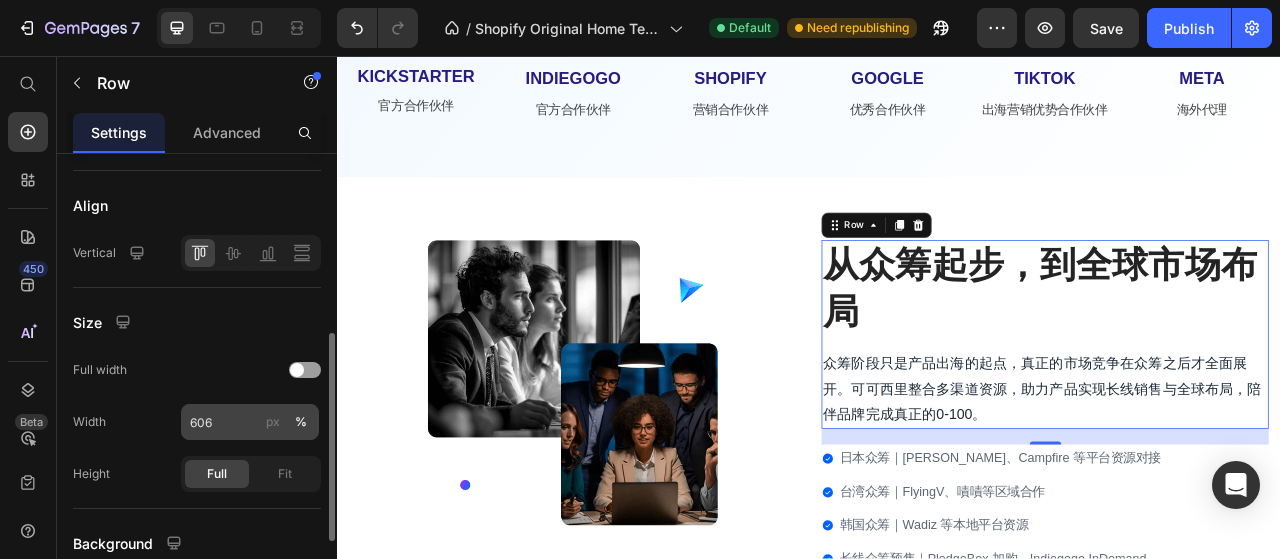 click on "px" at bounding box center [273, 422] 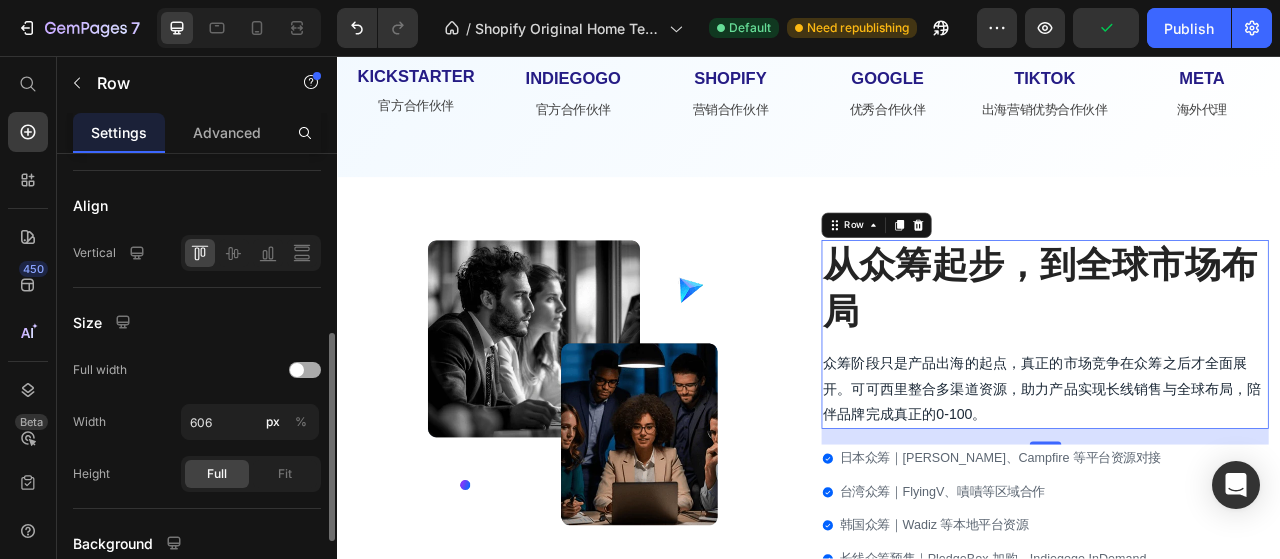 click at bounding box center (297, 370) 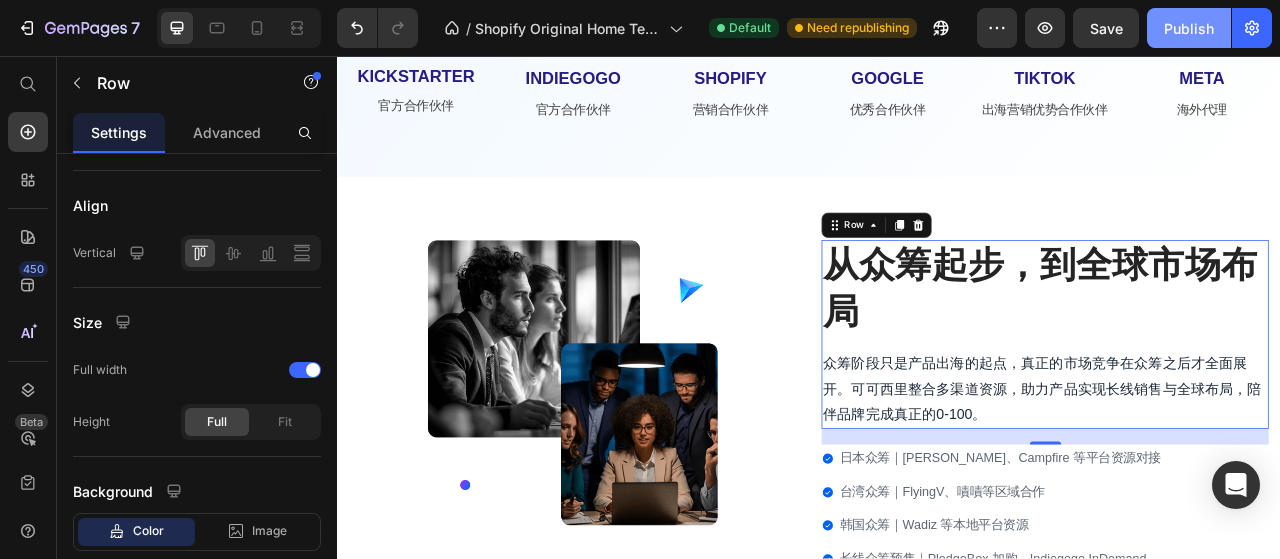 click on "Publish" at bounding box center (1189, 28) 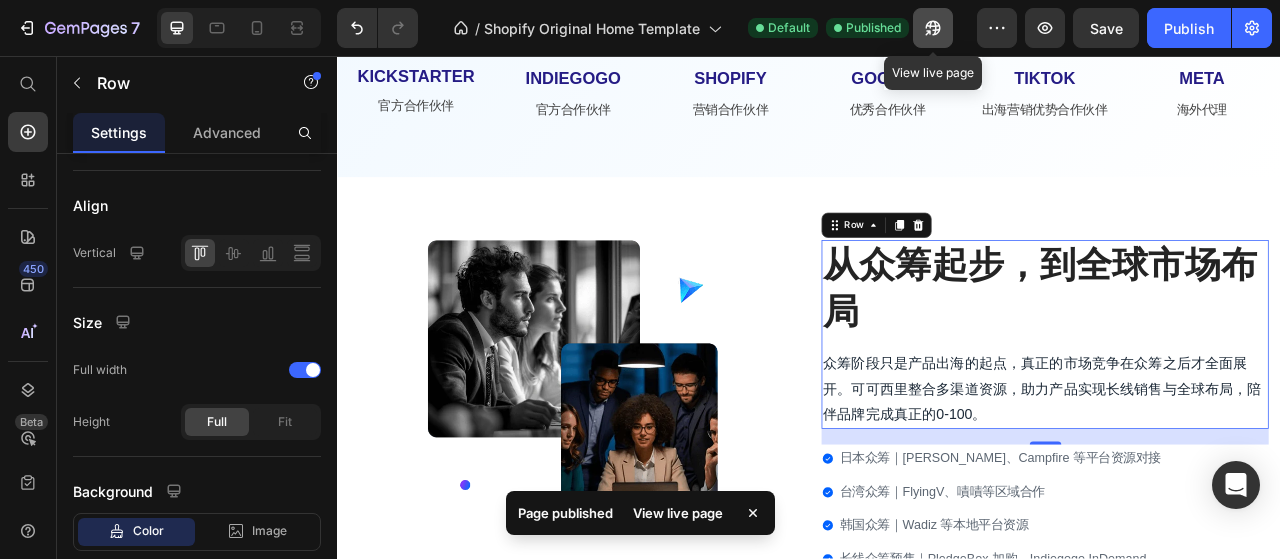 click 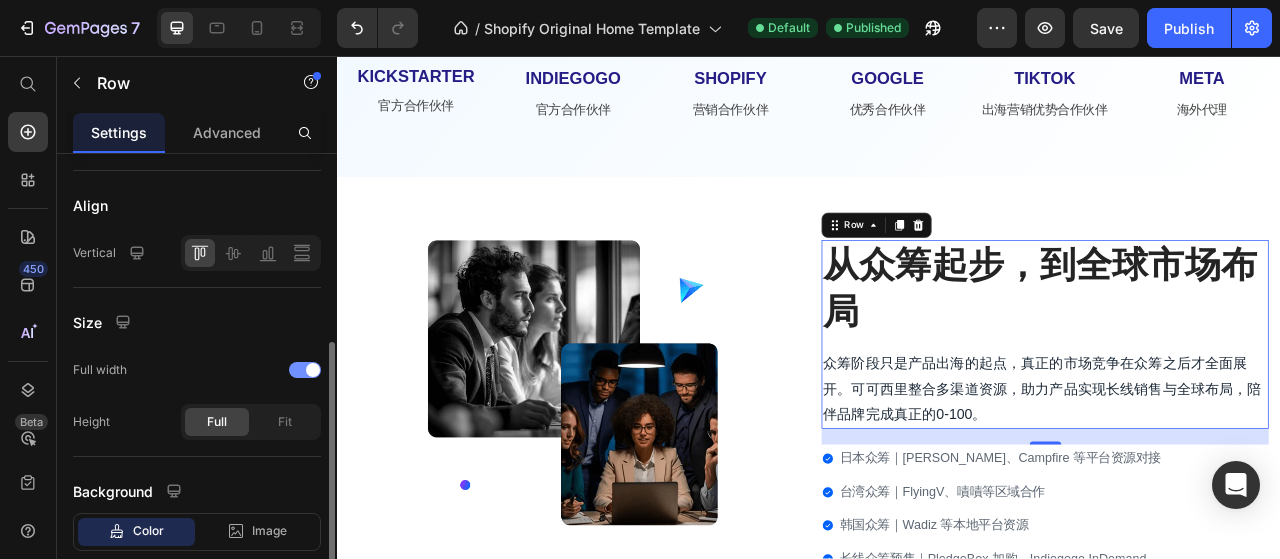click at bounding box center (313, 370) 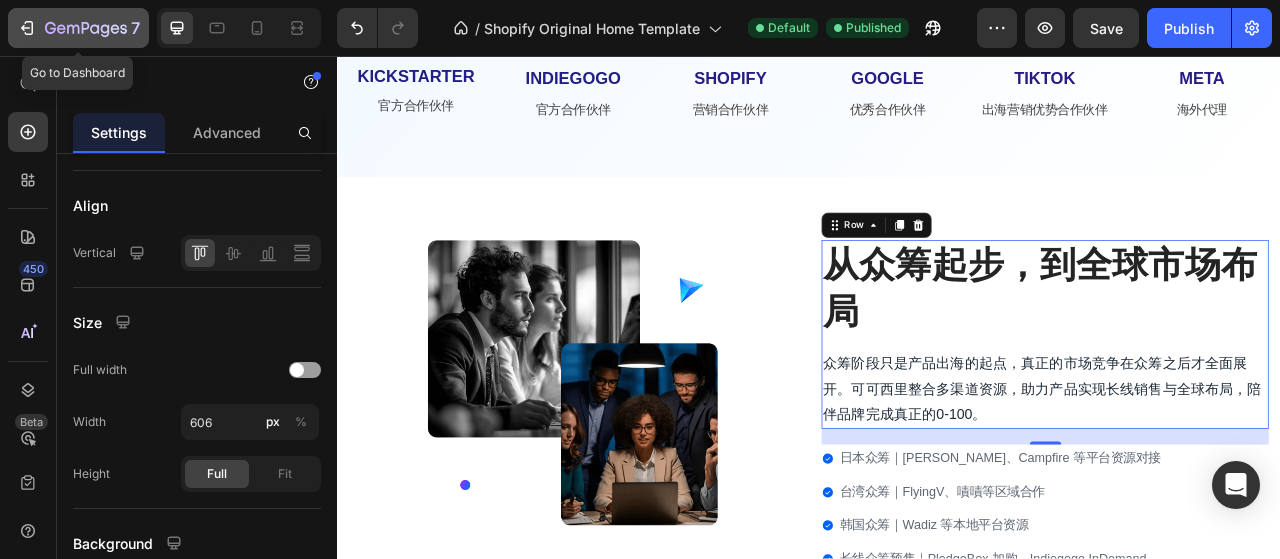 click 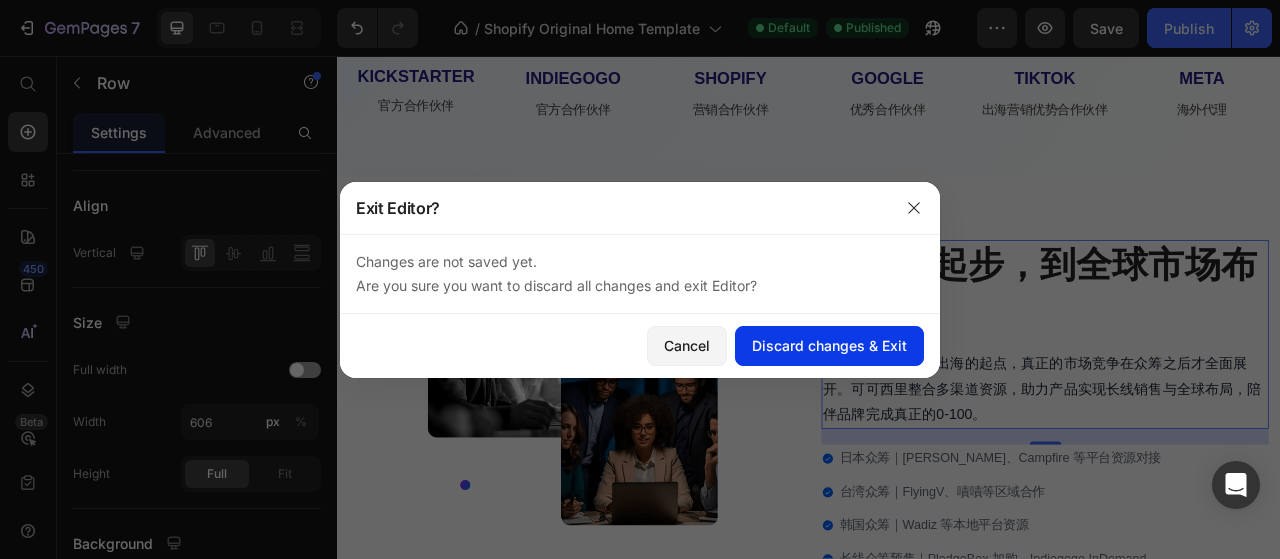 click on "Discard changes & Exit" at bounding box center [829, 345] 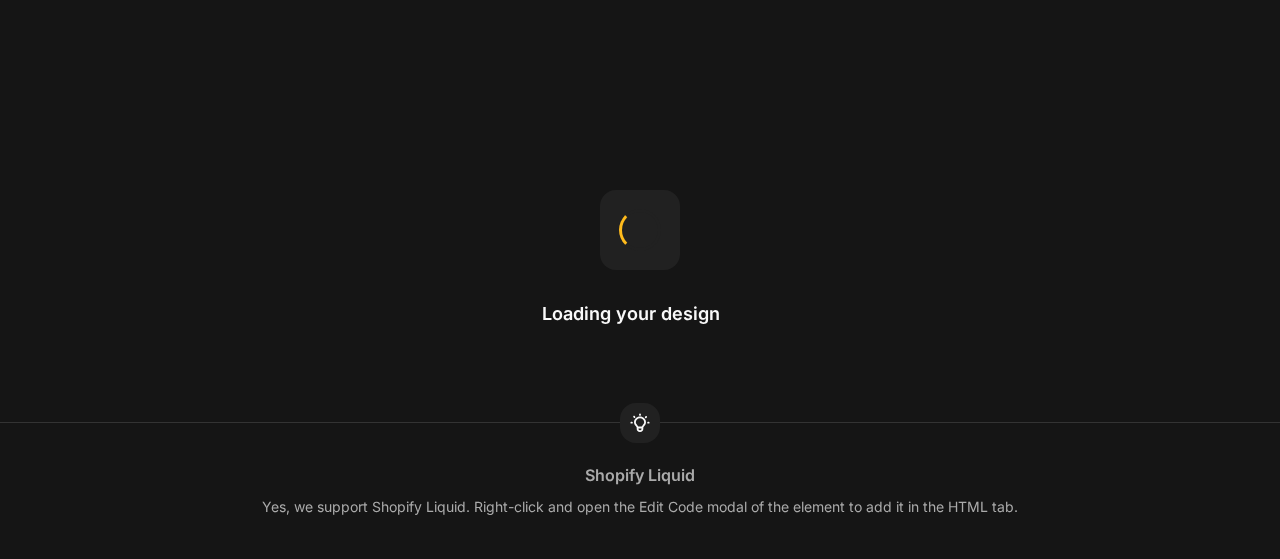 scroll, scrollTop: 0, scrollLeft: 0, axis: both 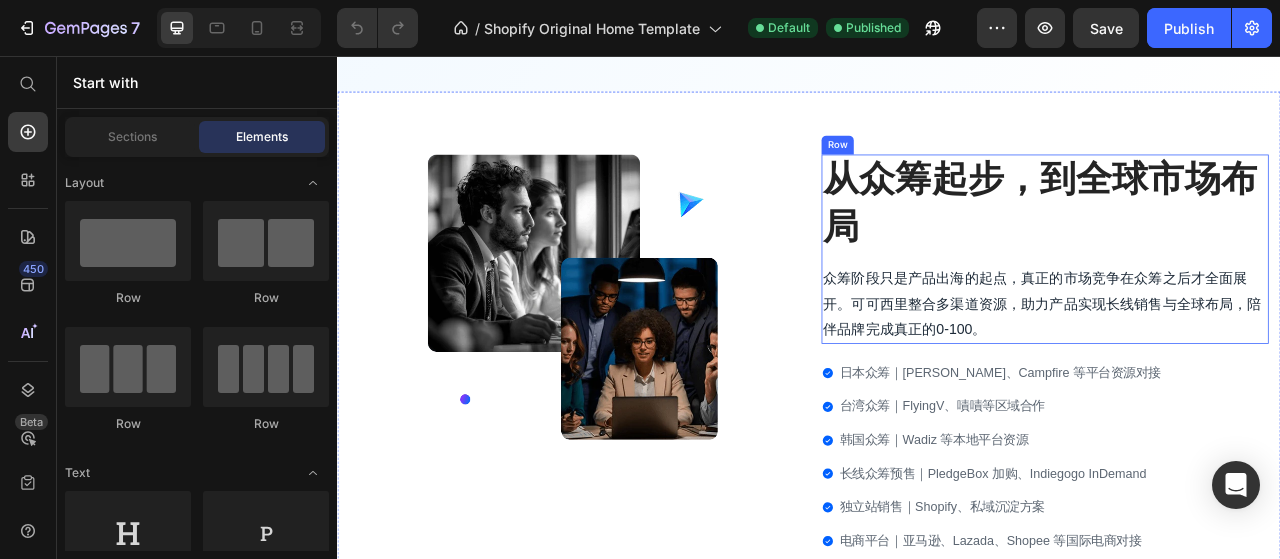 click on "从众筹起步，到全球市场布局 Heading 众筹阶段只是产品出海的起点，真正的市场竞争在众筹之后才全面展开。可可西里整合多渠道资源，助力产品实现长线销售与全球布局，陪伴品牌完成真正的0-100。 Text block" at bounding box center [1237, 302] 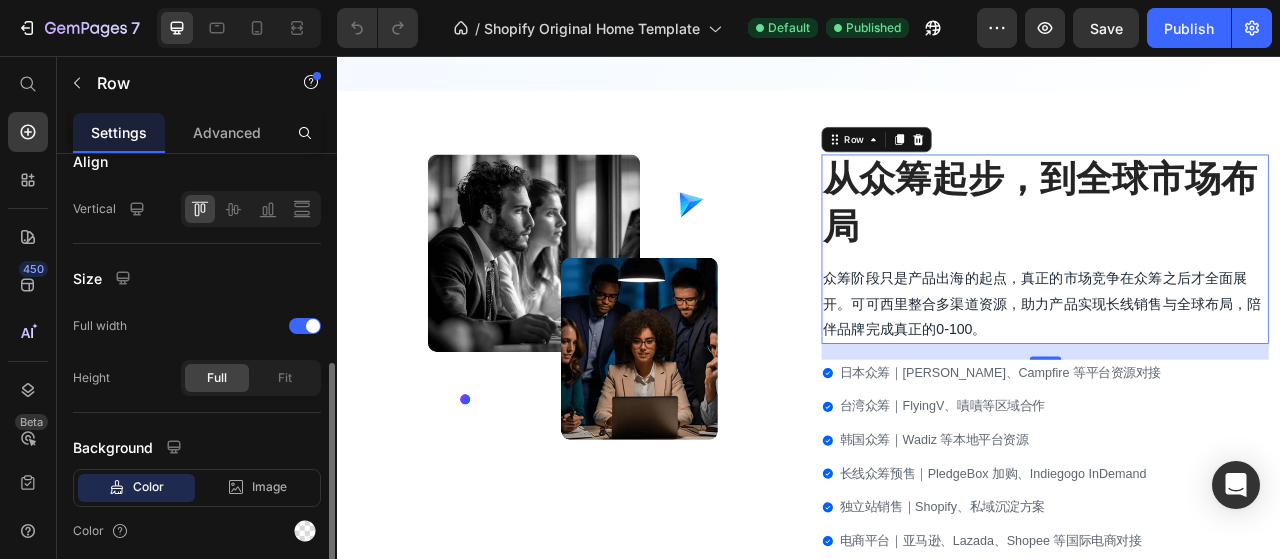 scroll, scrollTop: 512, scrollLeft: 0, axis: vertical 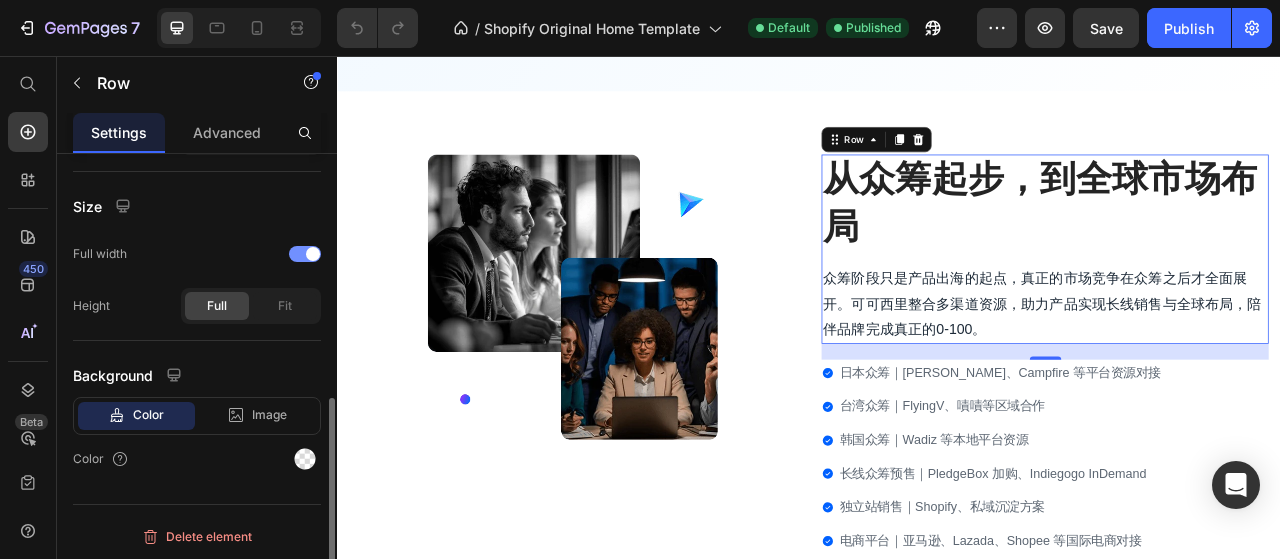 click at bounding box center [305, 254] 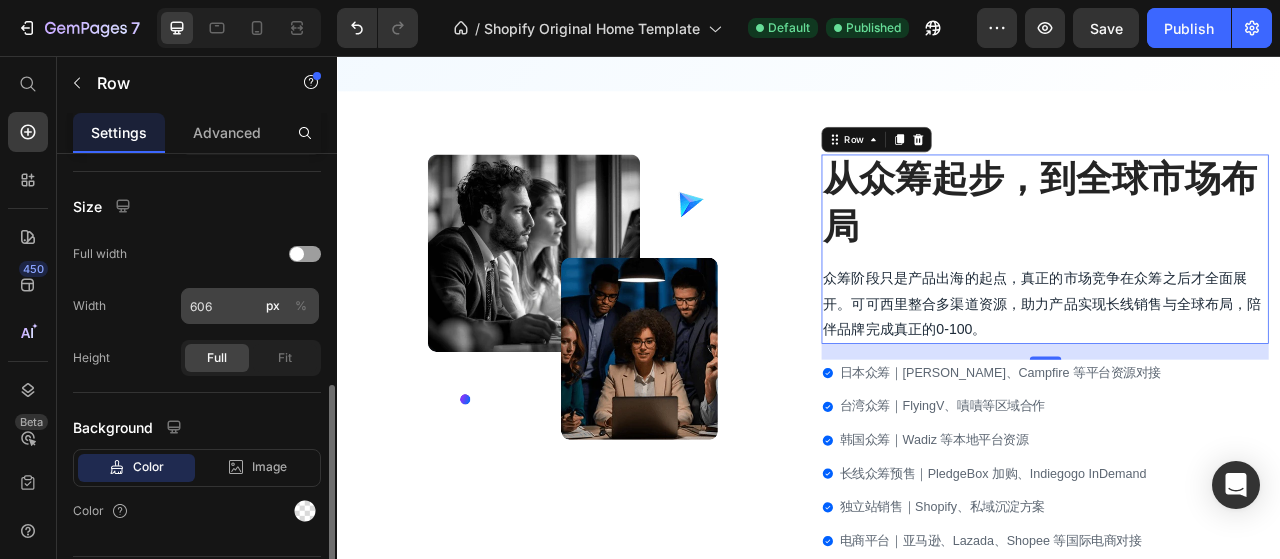 click on "%" at bounding box center (301, 306) 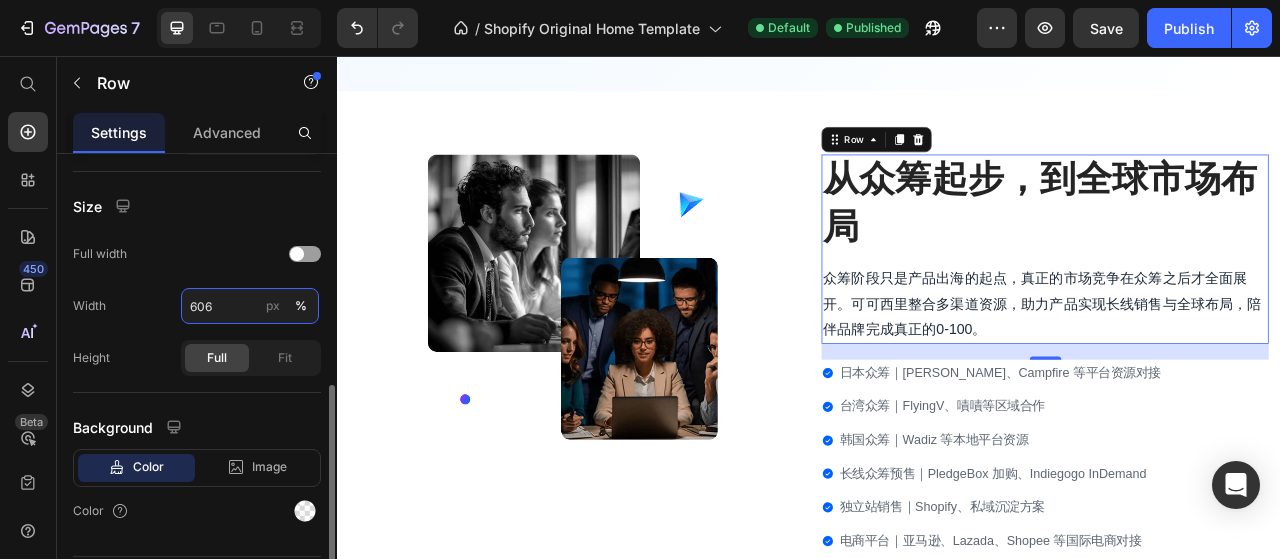 click on "606" at bounding box center [250, 306] 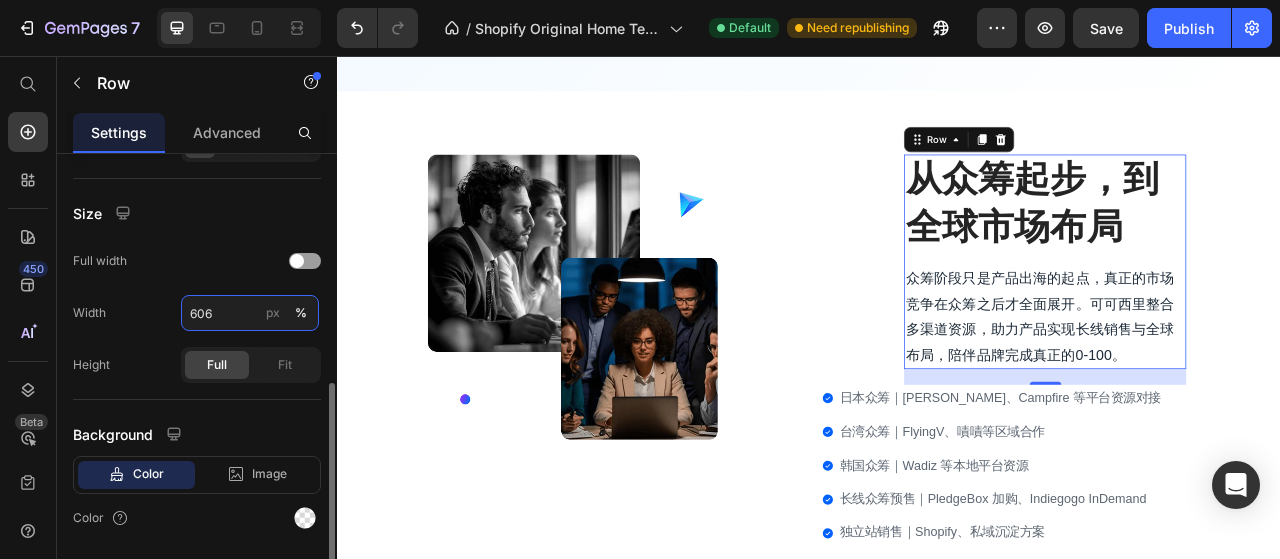 scroll, scrollTop: 506, scrollLeft: 0, axis: vertical 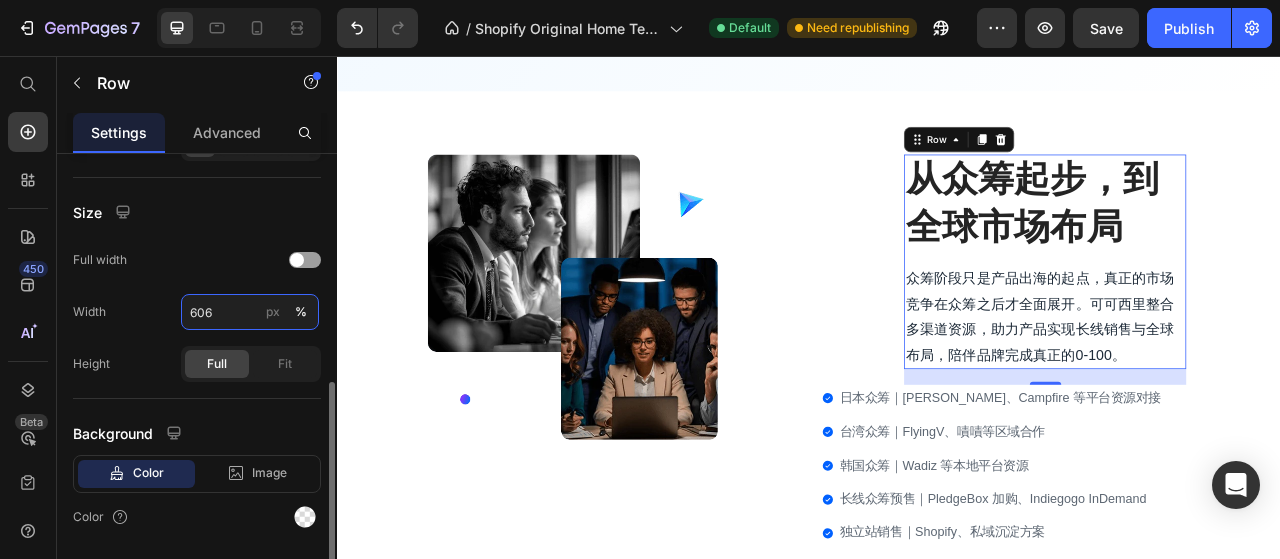 click on "606" at bounding box center [250, 312] 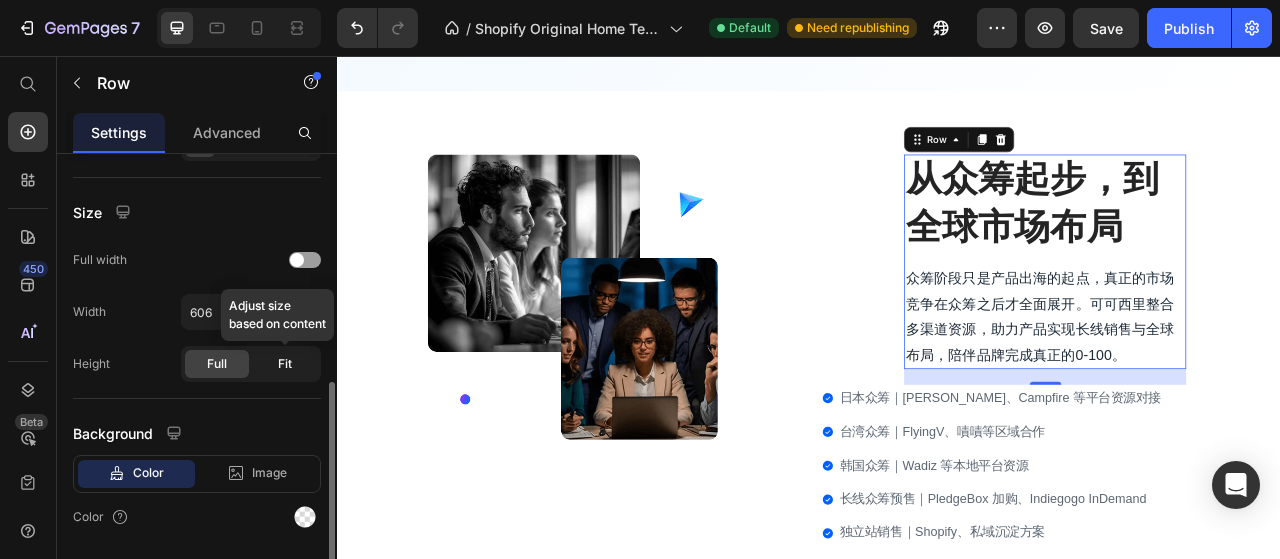 click on "Fit" 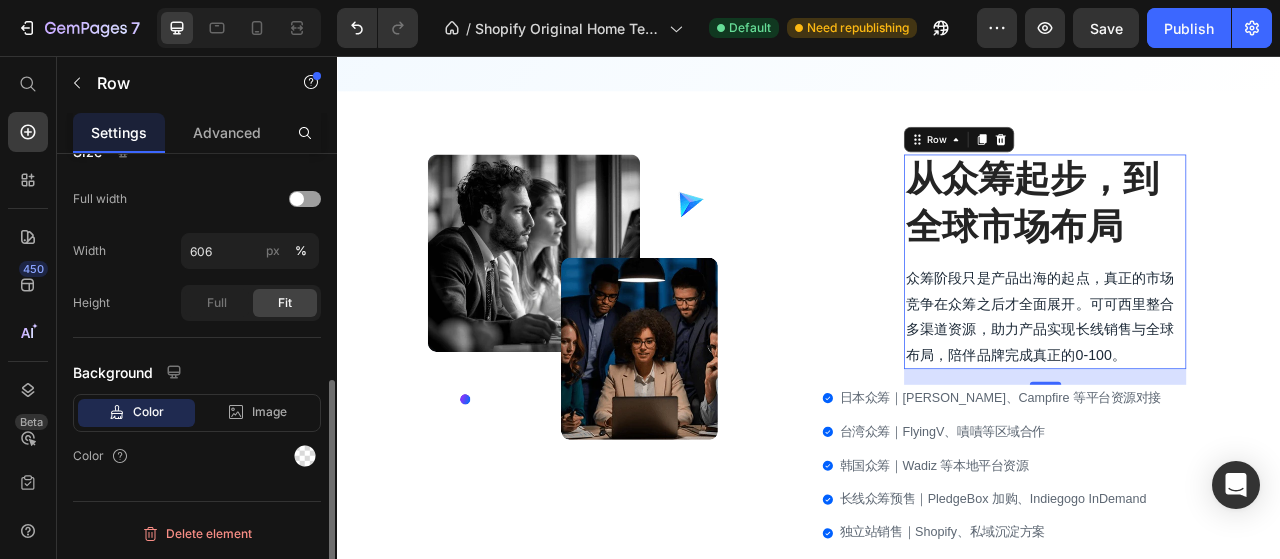scroll, scrollTop: 448, scrollLeft: 0, axis: vertical 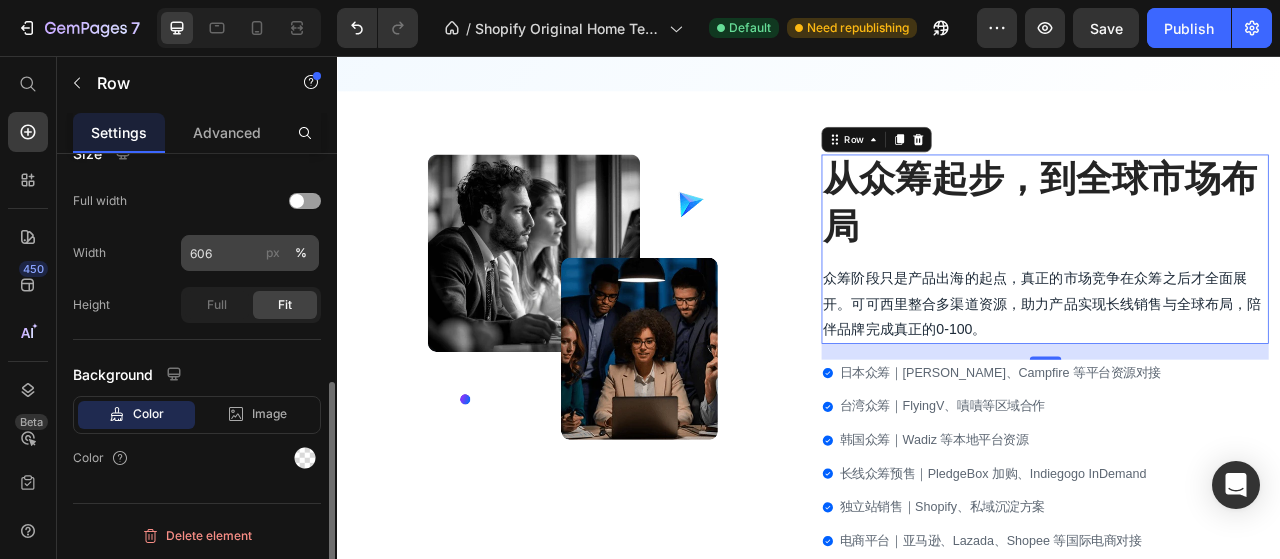 click on "px" at bounding box center (273, 253) 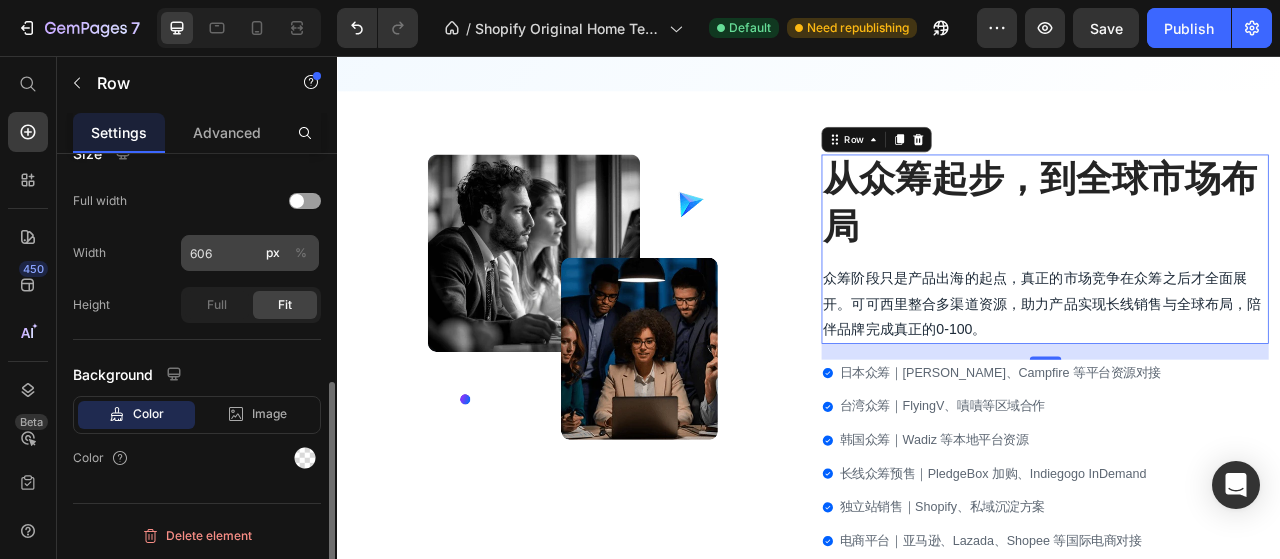 click on "%" at bounding box center (301, 253) 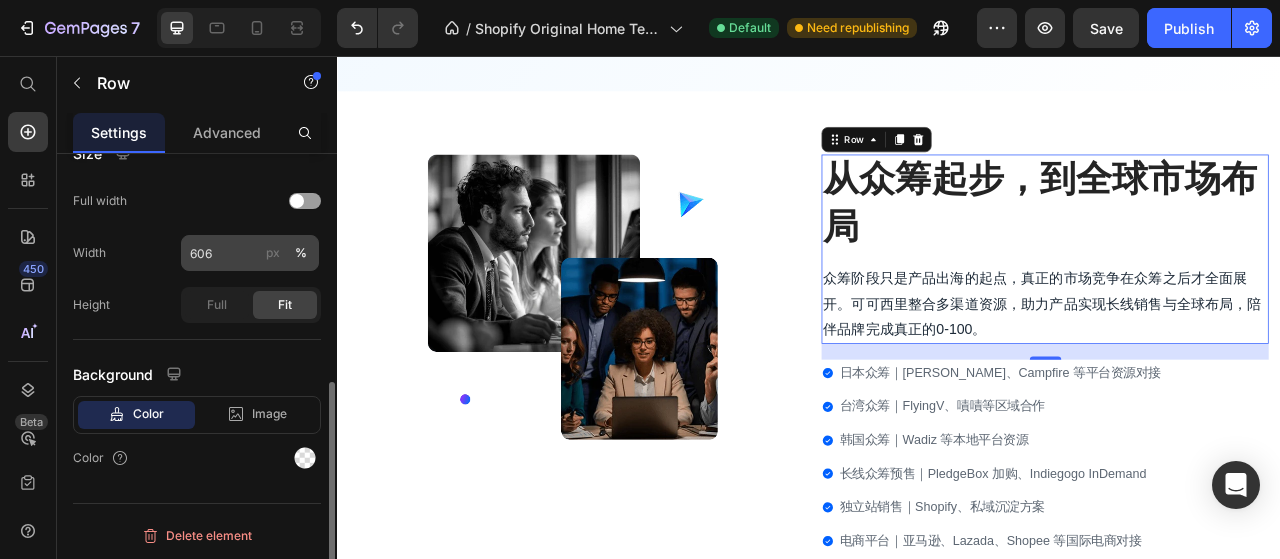 click on "px" 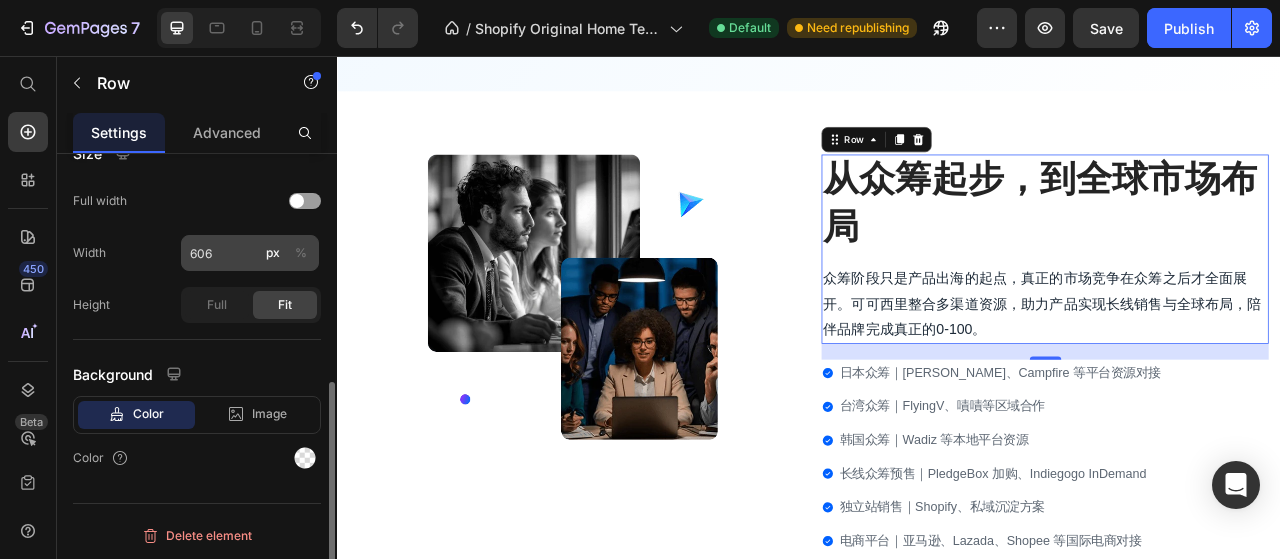 click on "%" at bounding box center [301, 253] 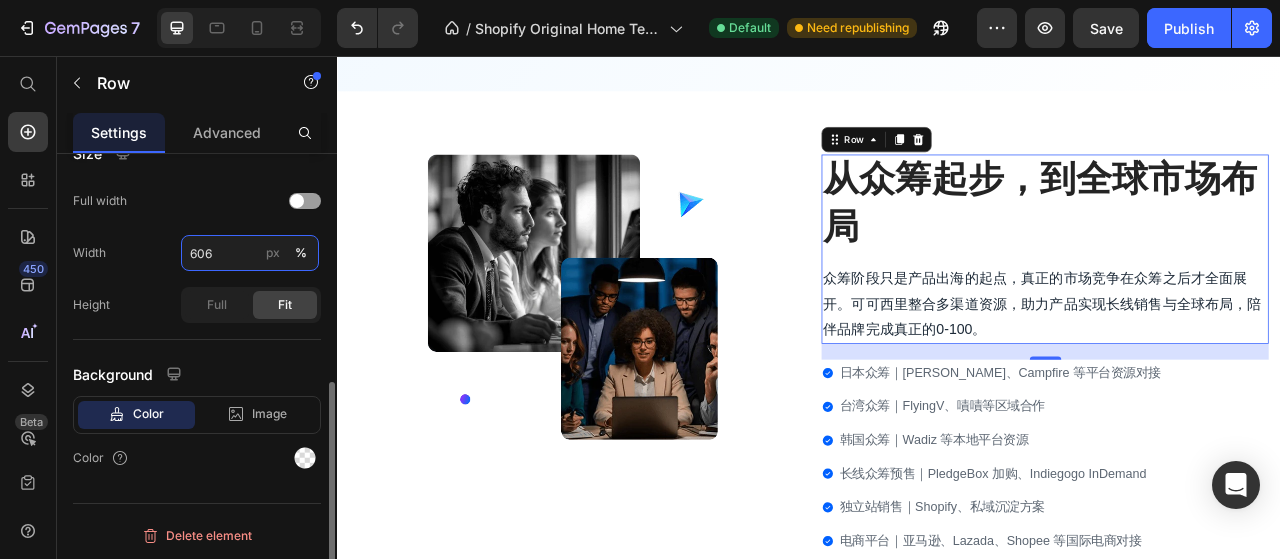 click on "606" at bounding box center (250, 253) 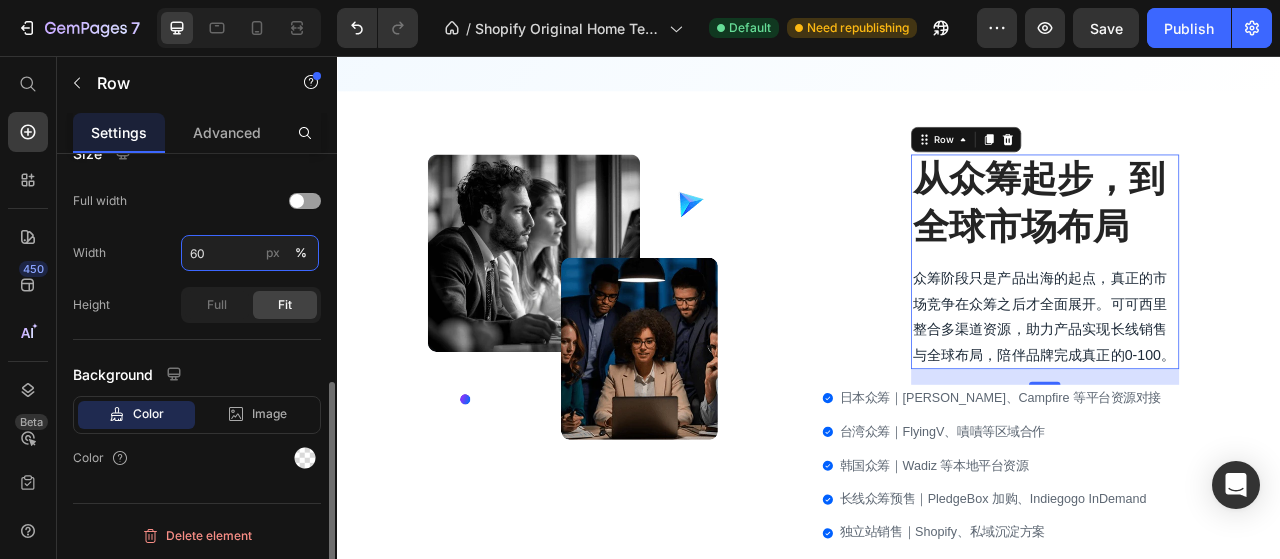 type on "6" 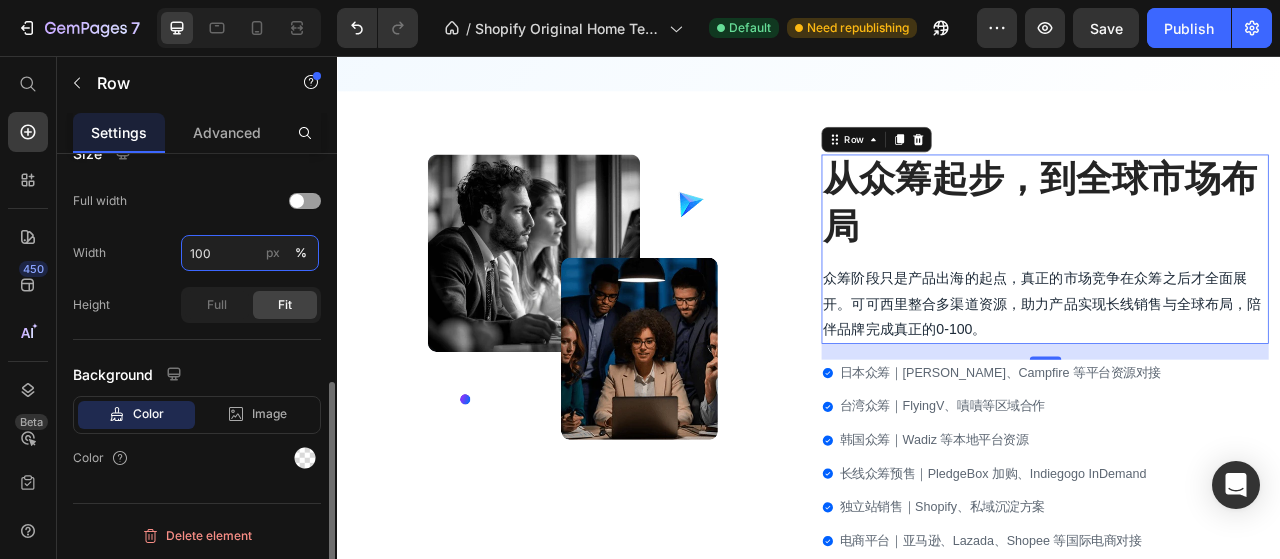type on "100" 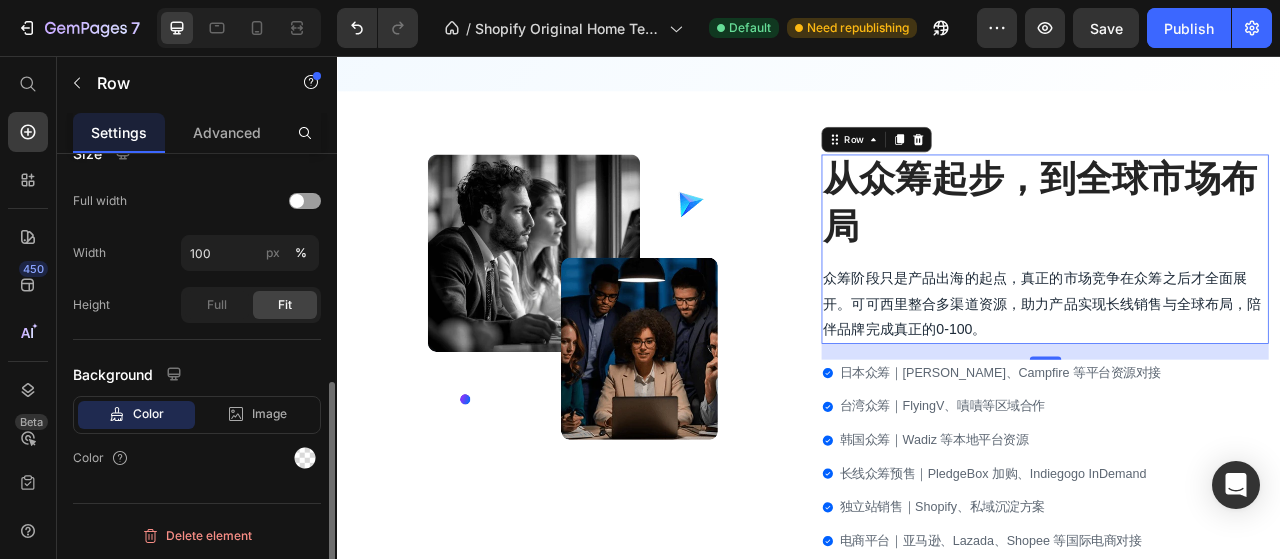 click on "Width 100 px %" 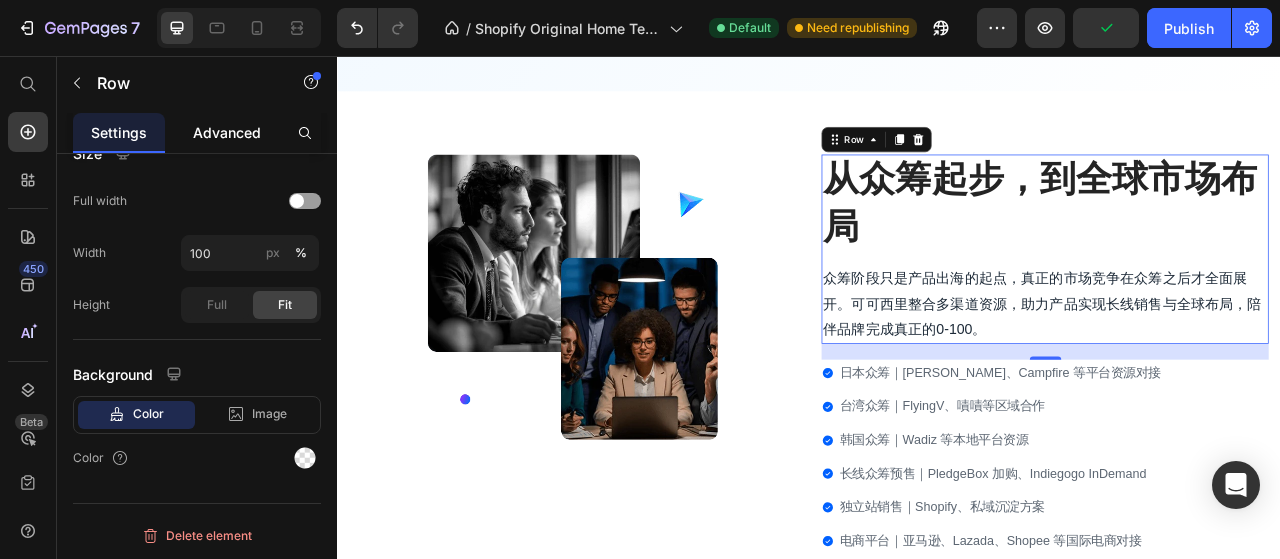 click on "Advanced" at bounding box center [227, 132] 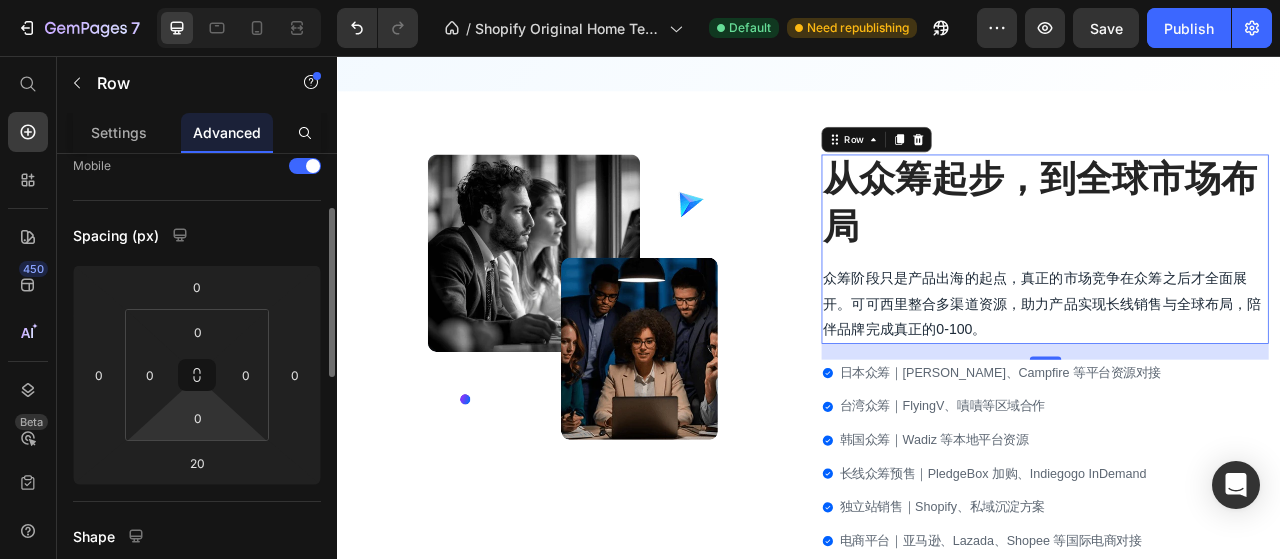 scroll, scrollTop: 178, scrollLeft: 0, axis: vertical 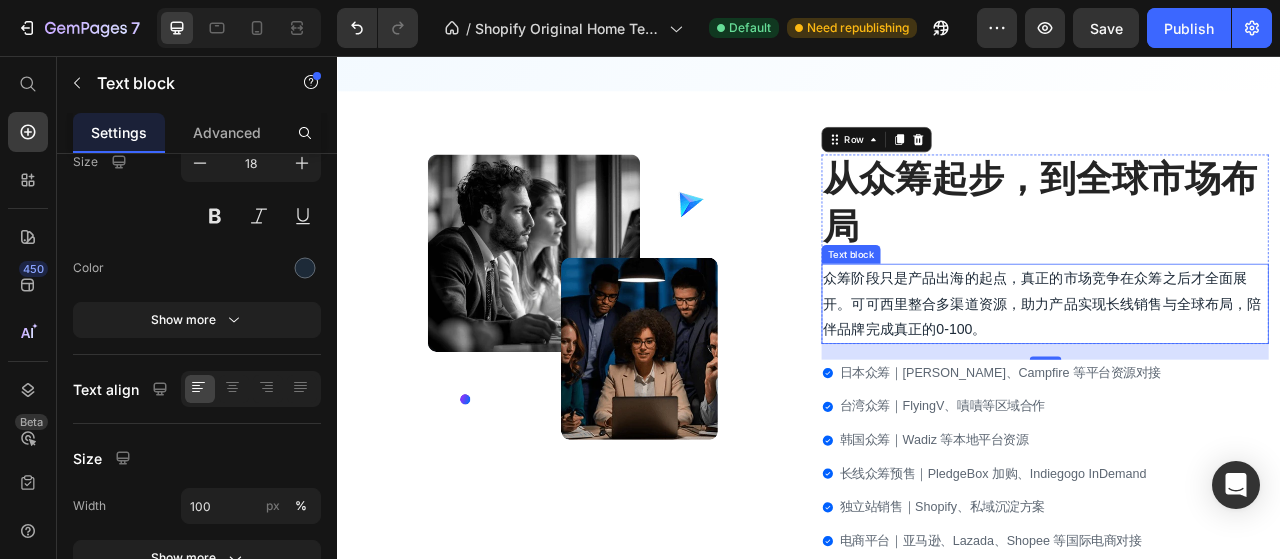click on "众筹阶段只是产品出海的起点，真正的市场竞争在众筹之后才全面展开。可可西里整合多渠道资源，助力产品实现长线销售与全球布局，陪伴品牌完成真正的0-100。" at bounding box center (1237, 371) 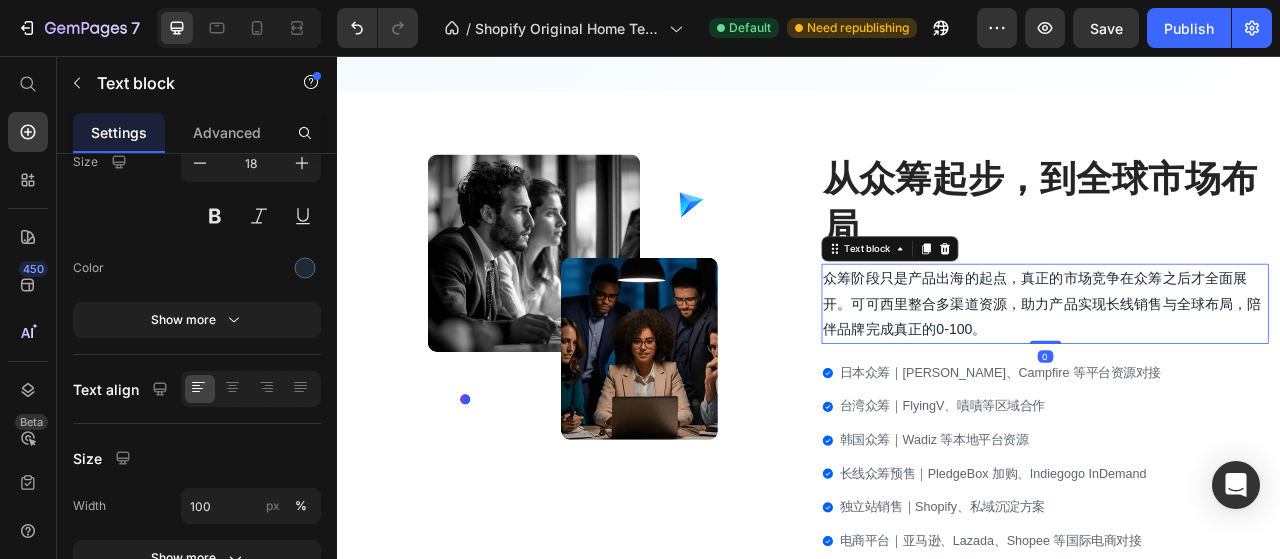 scroll, scrollTop: 0, scrollLeft: 0, axis: both 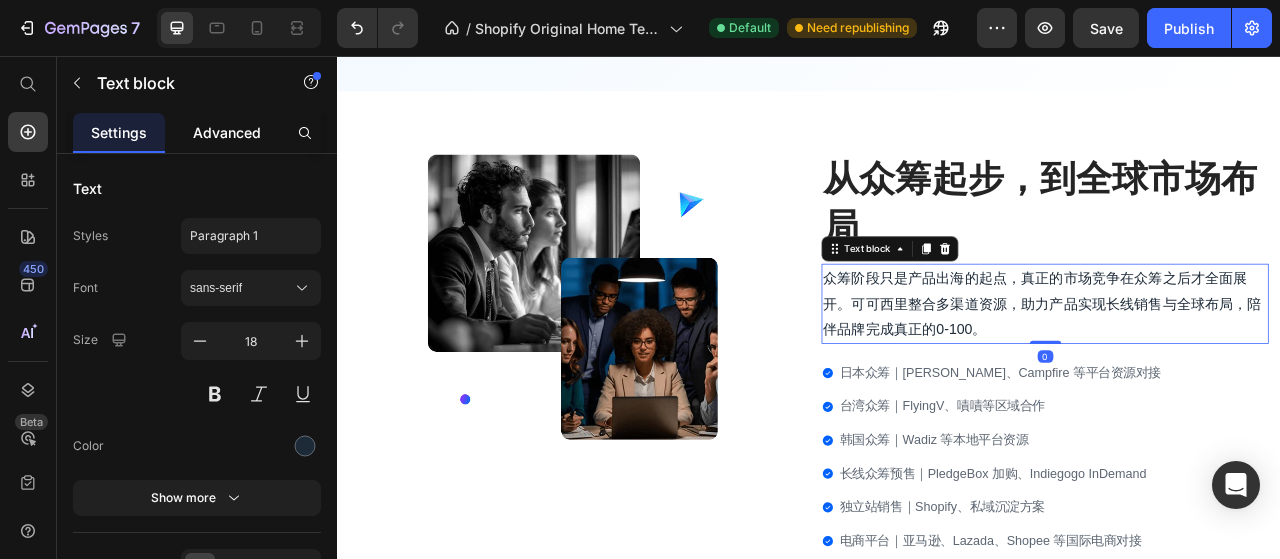 click on "Advanced" at bounding box center (227, 132) 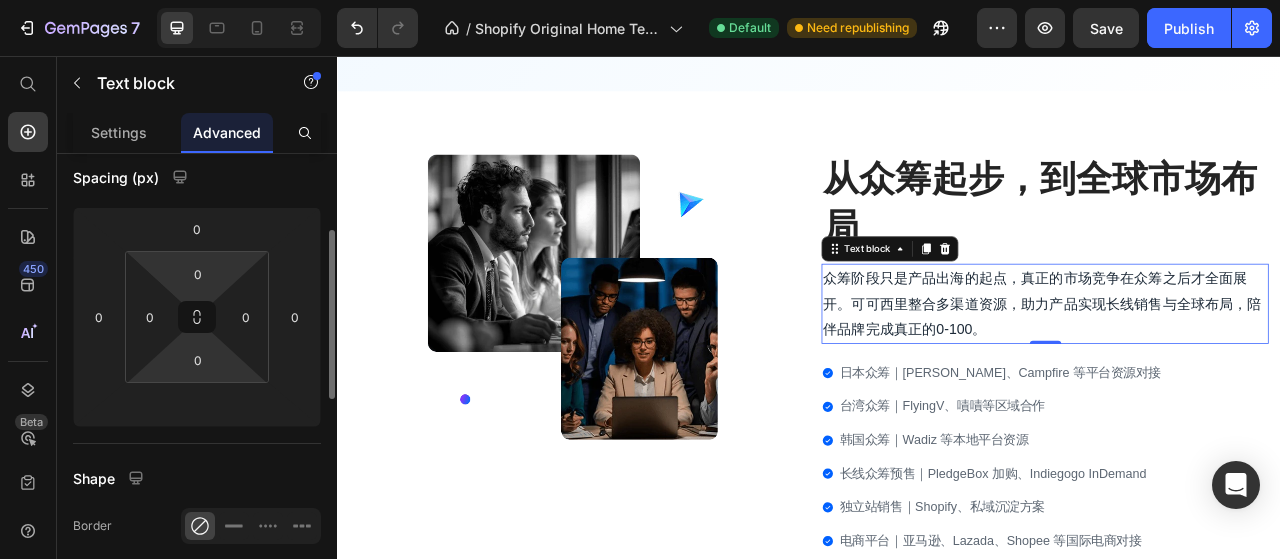 scroll, scrollTop: 210, scrollLeft: 0, axis: vertical 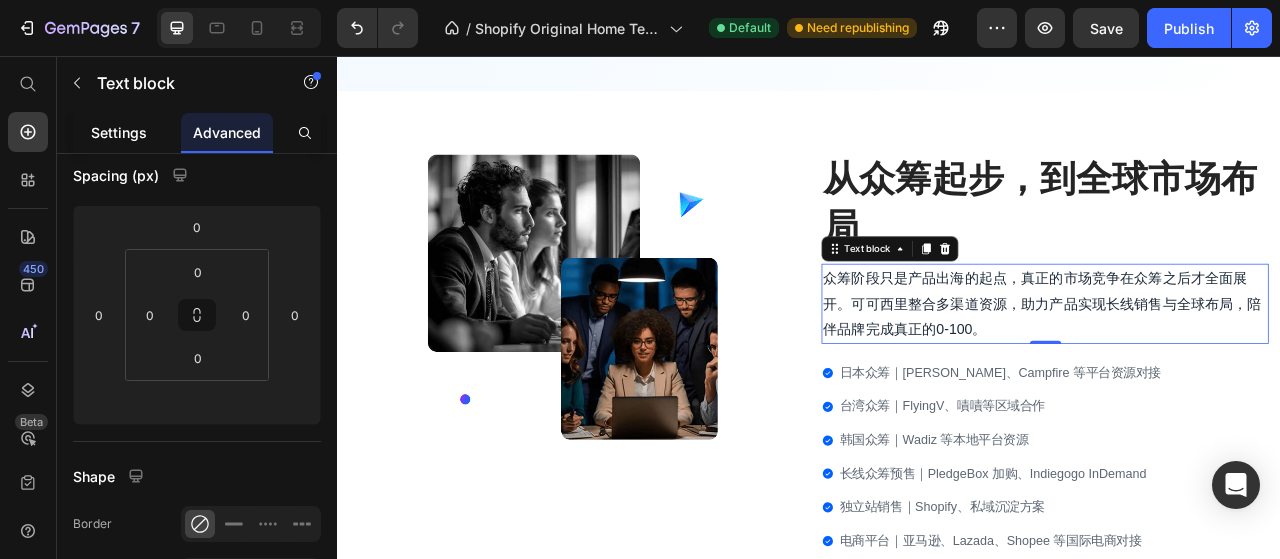 click on "Settings" at bounding box center (119, 132) 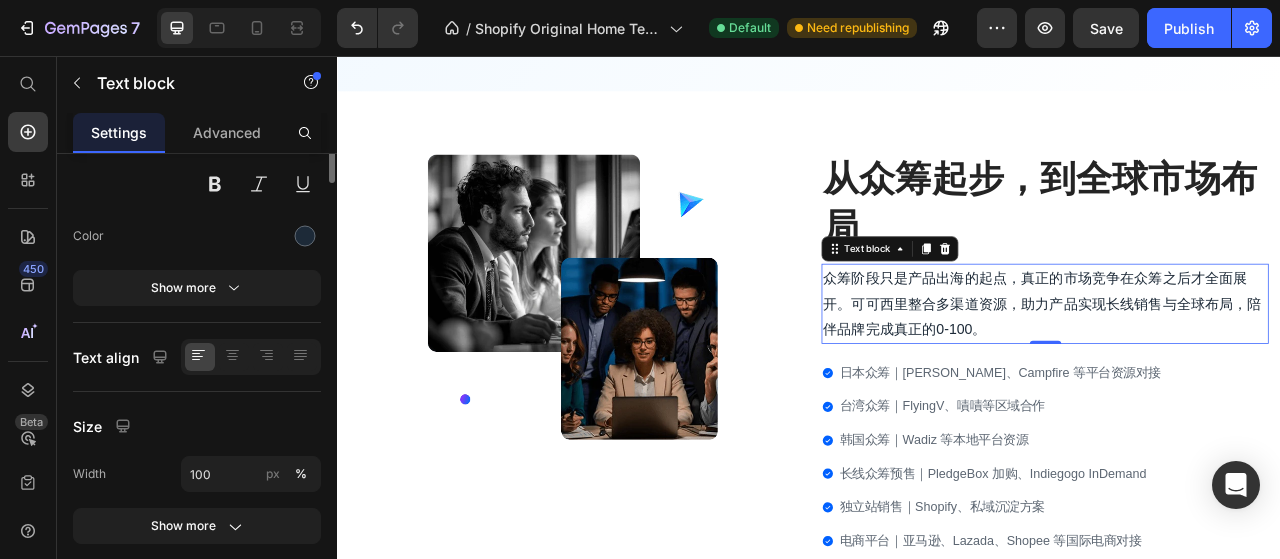 scroll, scrollTop: 0, scrollLeft: 0, axis: both 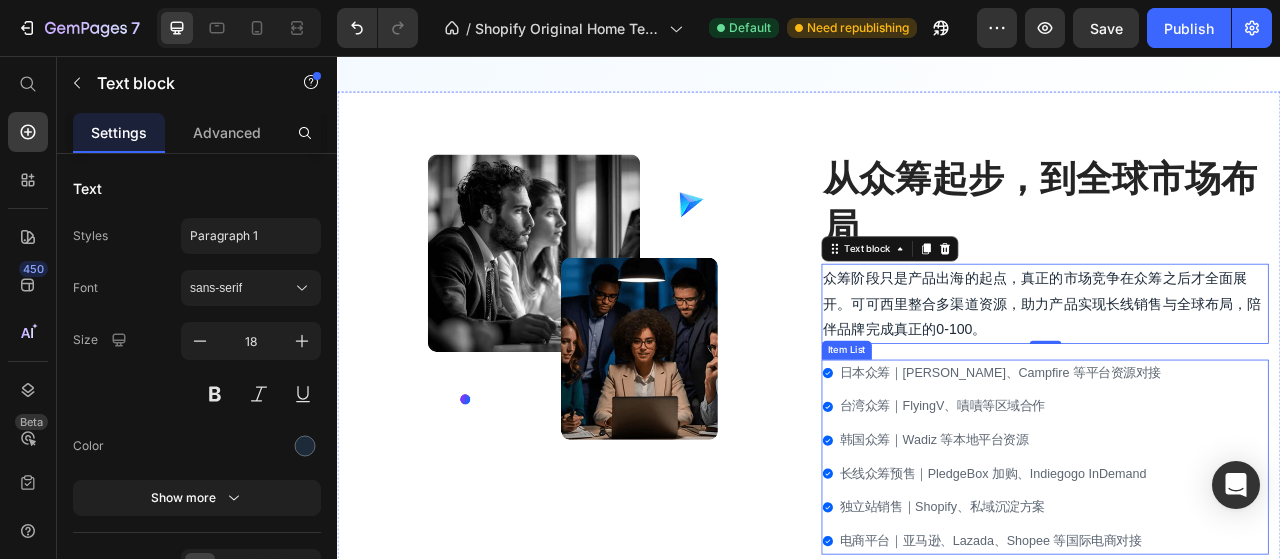 click on "日本众筹｜[PERSON_NAME]、Campfire 等平台资源对接 台湾众筹｜FlyingV、嘖嘖等区域合作 韩国众筹｜Wadiz 等本地平台资源 长线众筹预售｜PledgeBox 加购、Indiegogo InDemand 独立站销售｜Shopify、私域沉淀方案 电商平台｜亚马逊、Lazada、Shopee 等国际电商对接" at bounding box center [1237, 567] 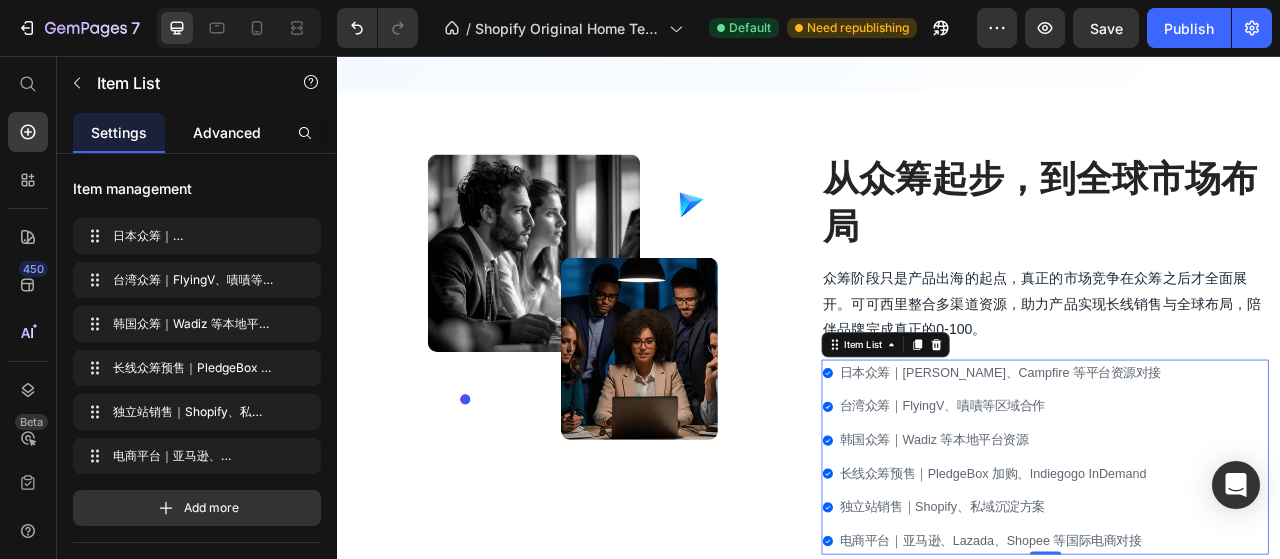 click on "Advanced" at bounding box center [227, 132] 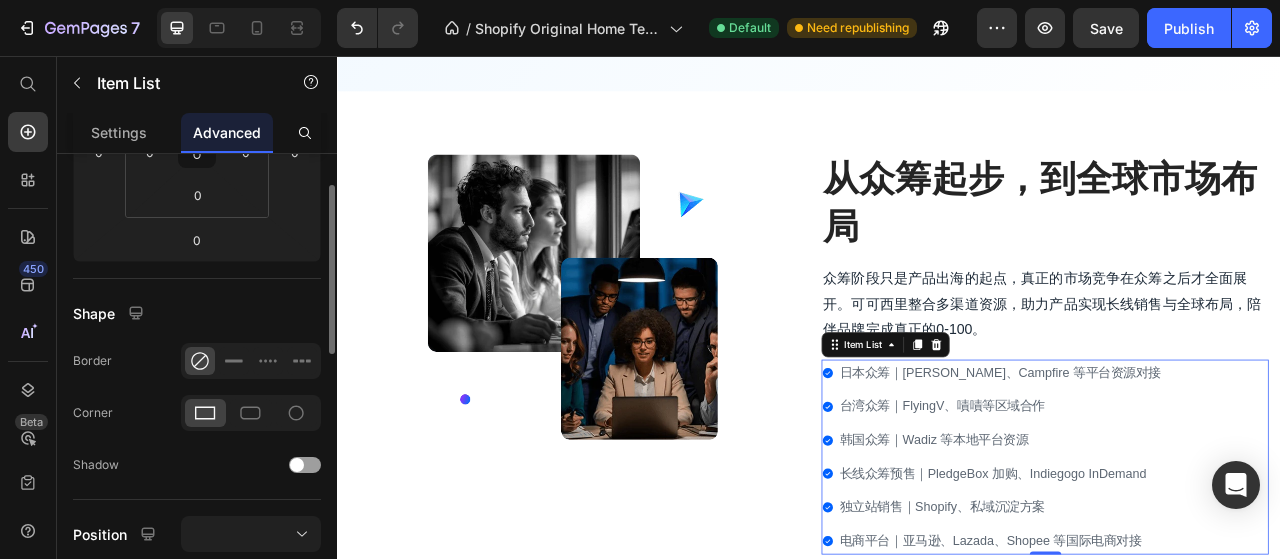 scroll, scrollTop: 374, scrollLeft: 0, axis: vertical 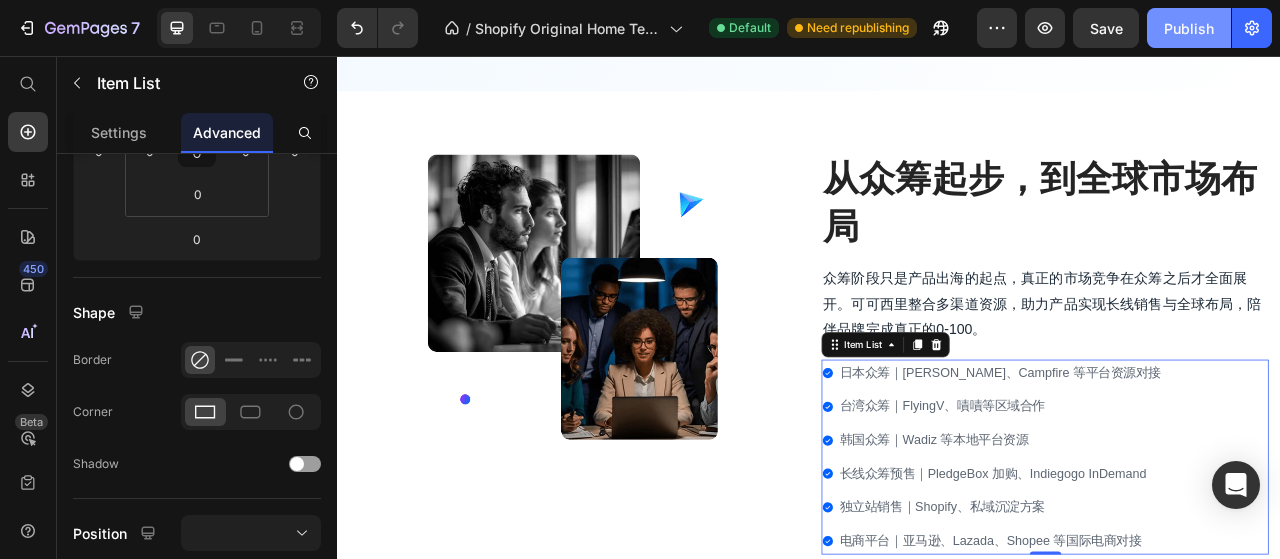 click on "Publish" at bounding box center [1189, 28] 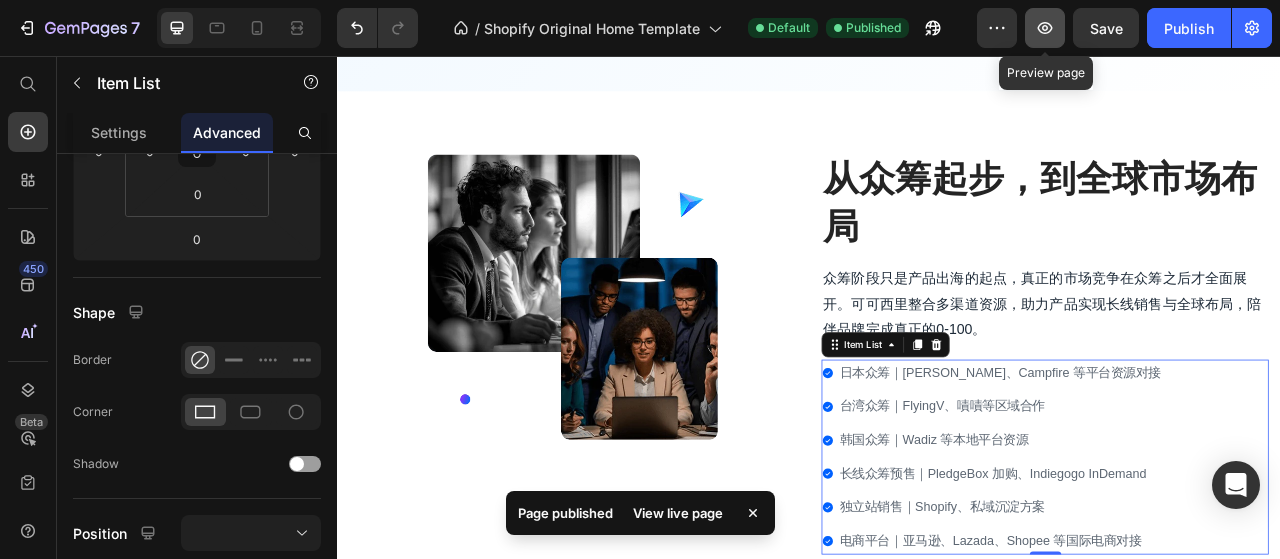 click 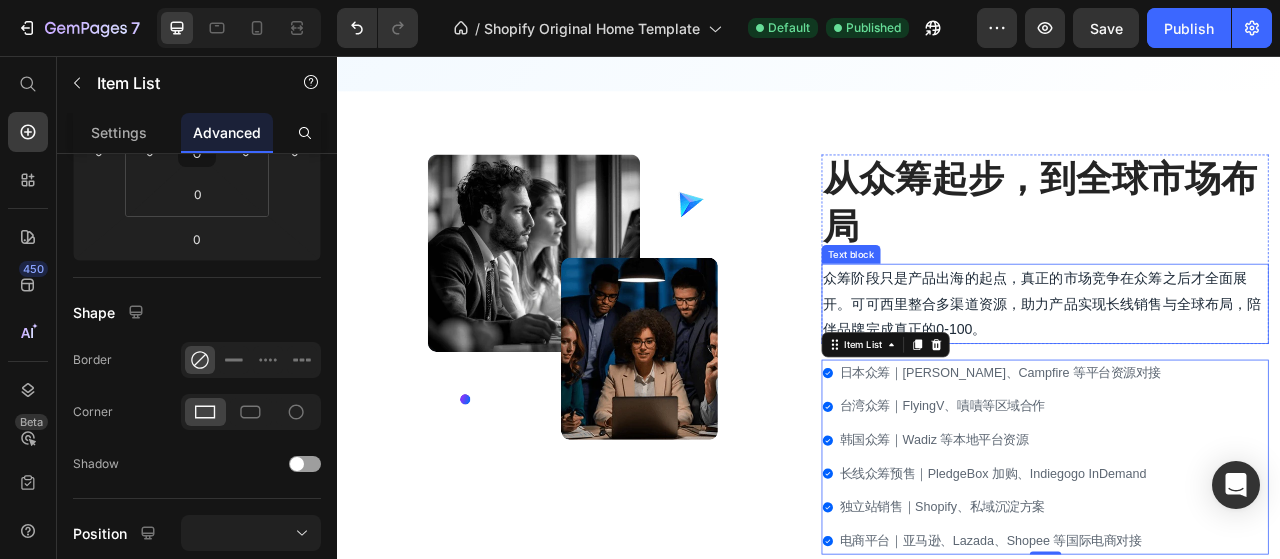 click on "众筹阶段只是产品出海的起点，真正的市场竞争在众筹之后才全面展开。可可西里整合多渠道资源，助力产品实现长线销售与全球布局，陪伴品牌完成真正的0-100。" at bounding box center [1237, 371] 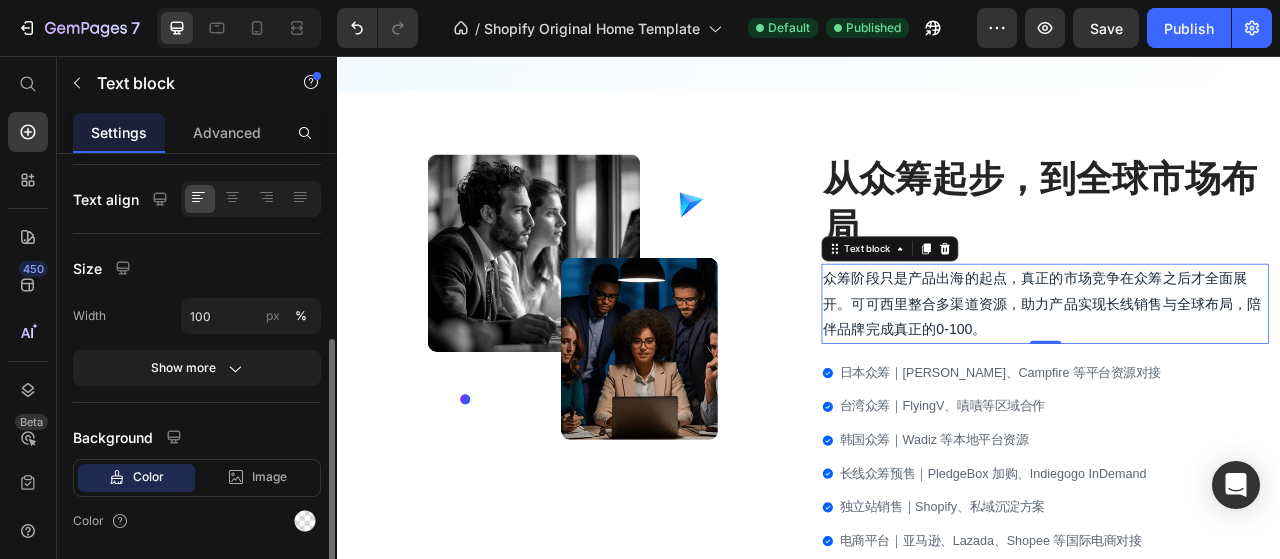 scroll, scrollTop: 369, scrollLeft: 0, axis: vertical 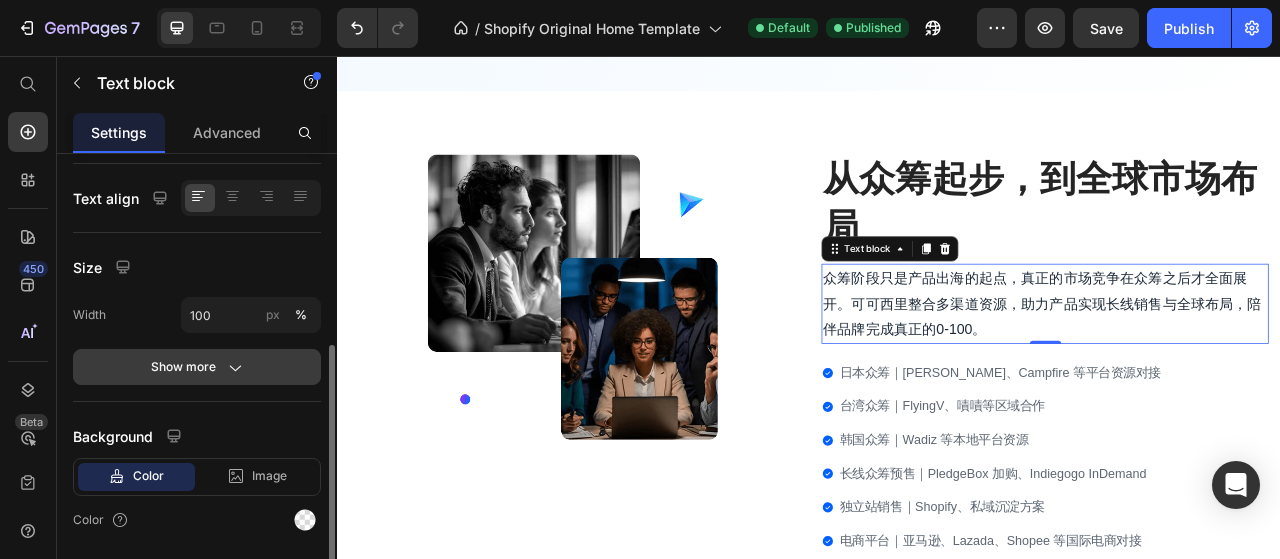 click 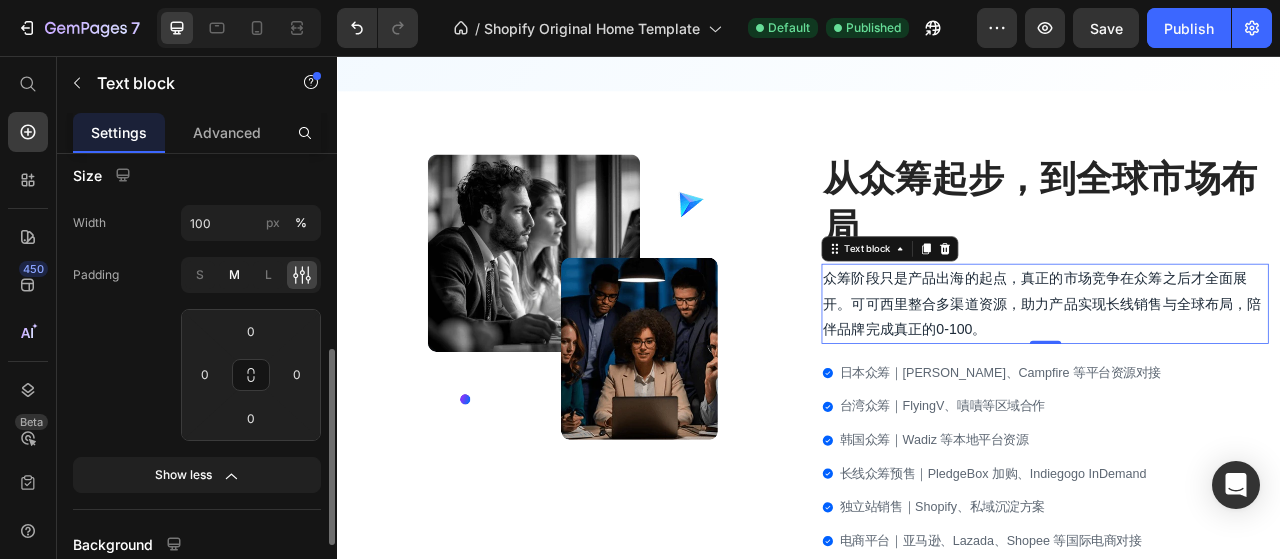scroll, scrollTop: 438, scrollLeft: 0, axis: vertical 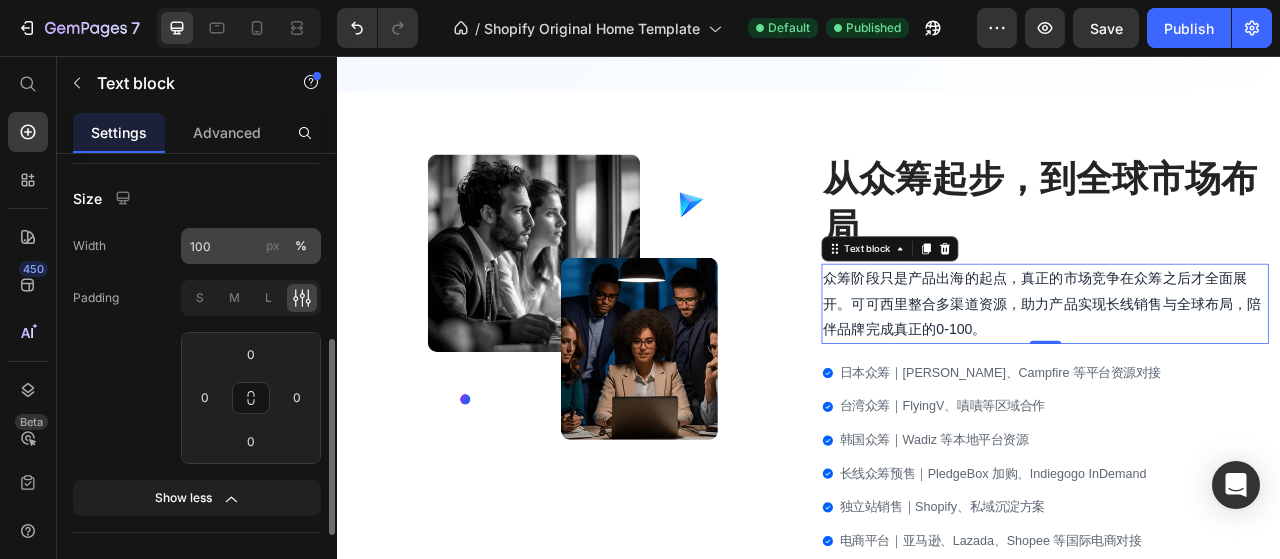 click on "px" at bounding box center [273, 246] 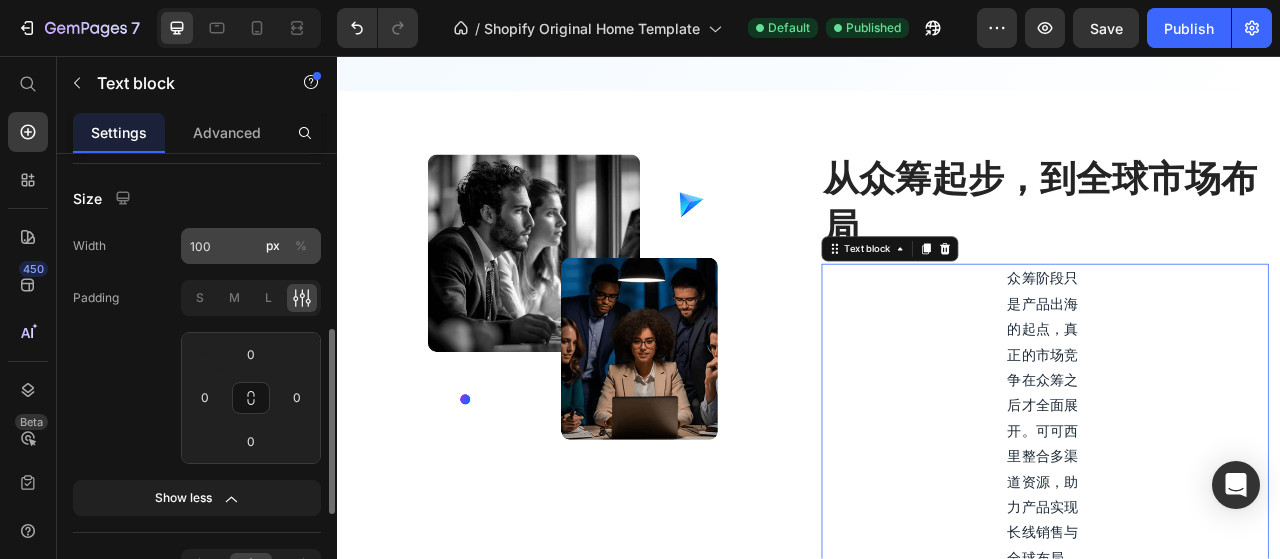 click on "%" at bounding box center (301, 246) 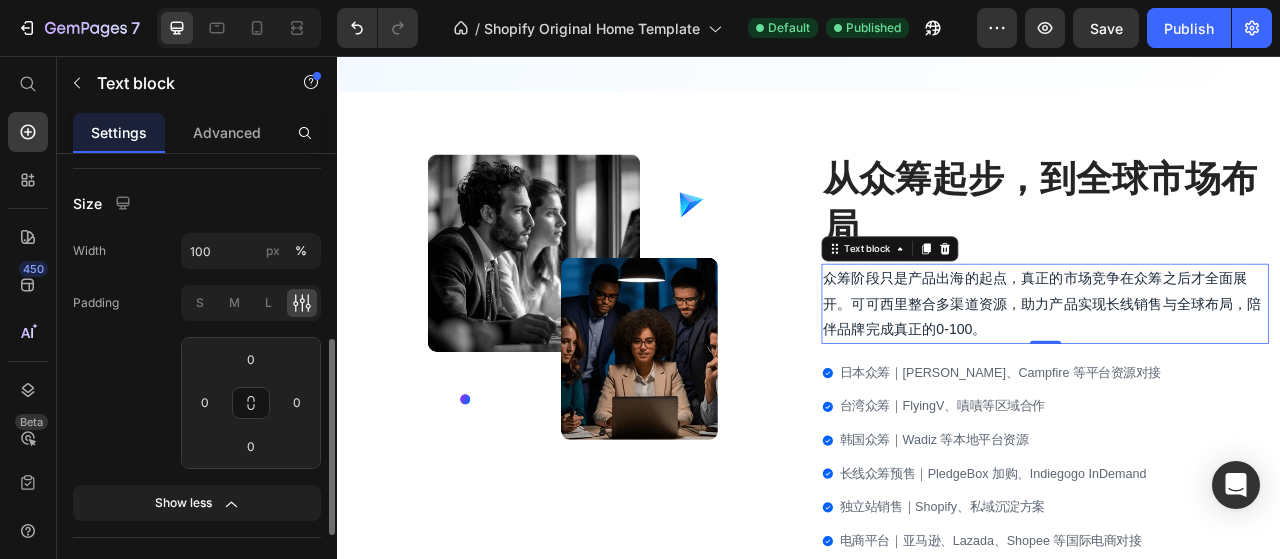 scroll, scrollTop: 441, scrollLeft: 0, axis: vertical 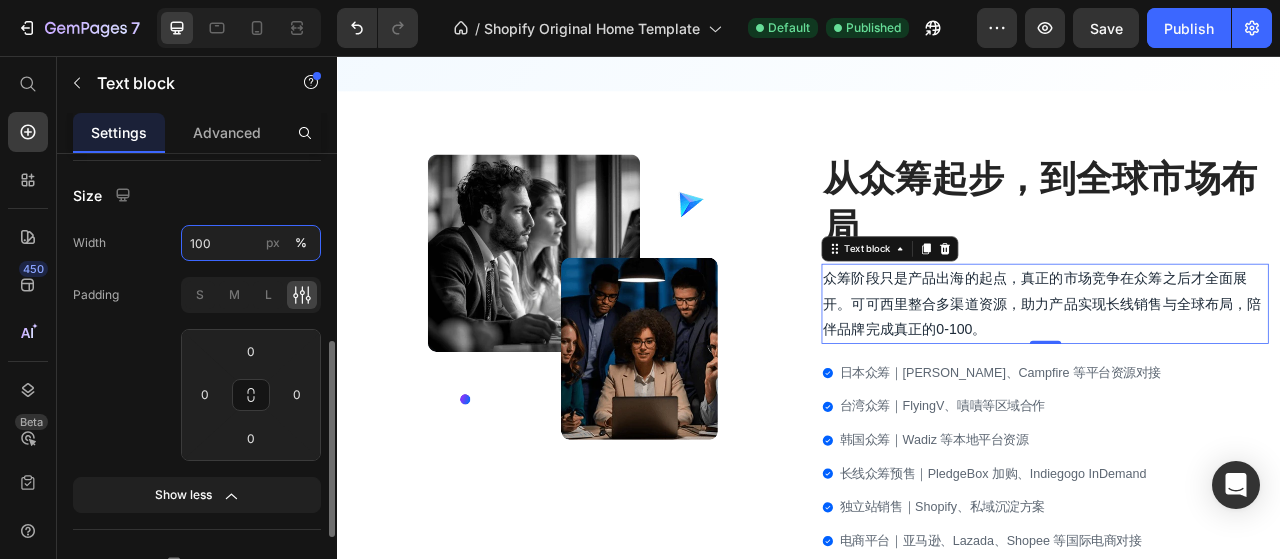 click on "100" at bounding box center [251, 243] 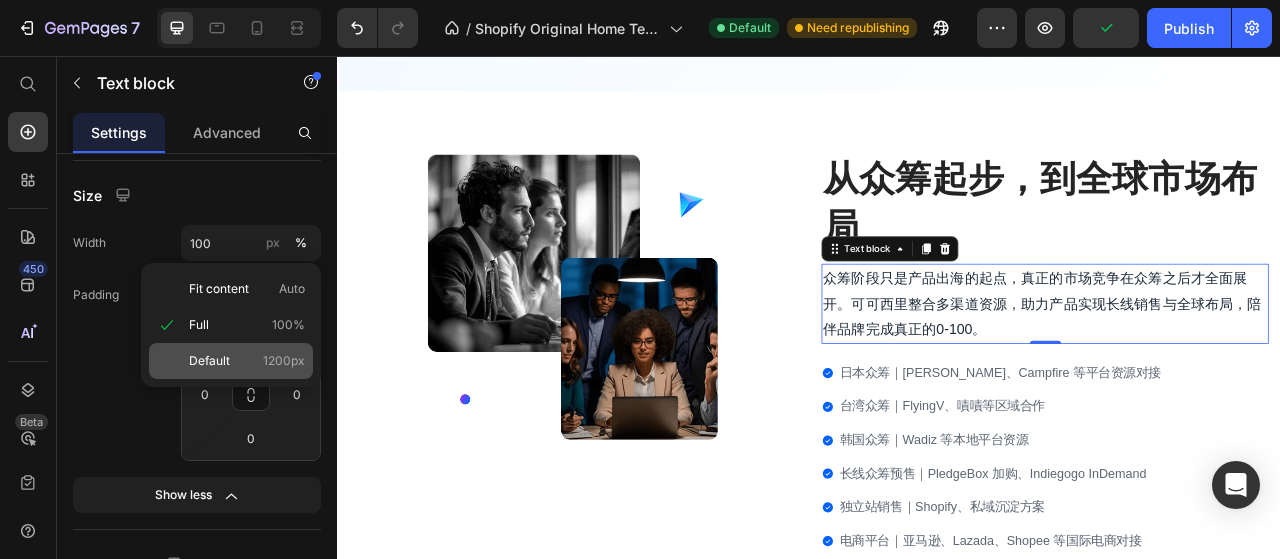 click on "Default 1200px" at bounding box center [247, 361] 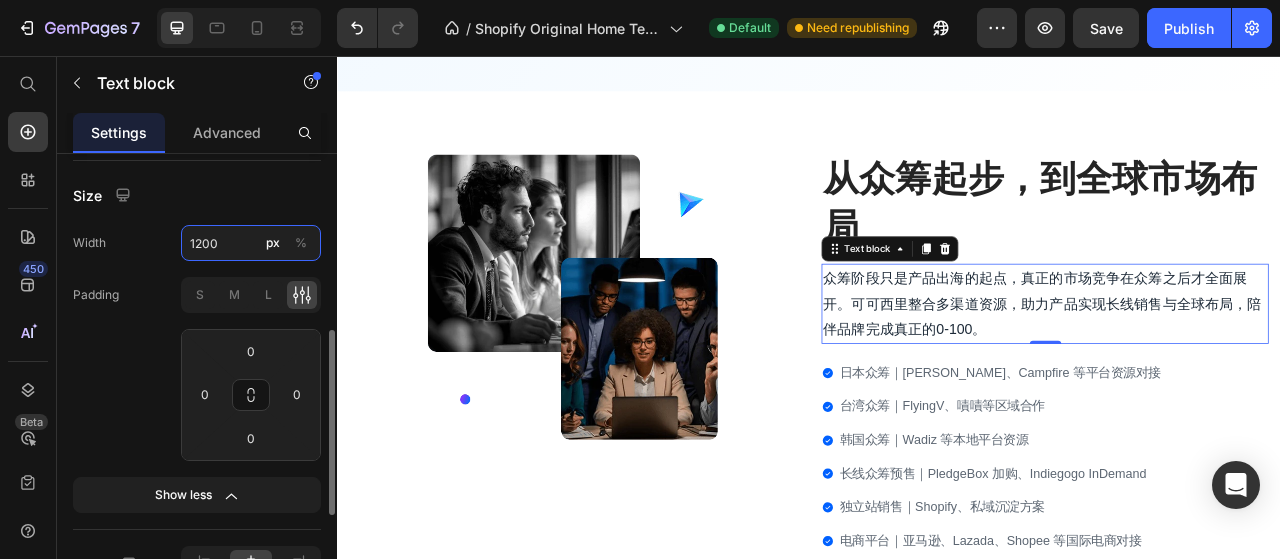 click on "1200" at bounding box center [251, 243] 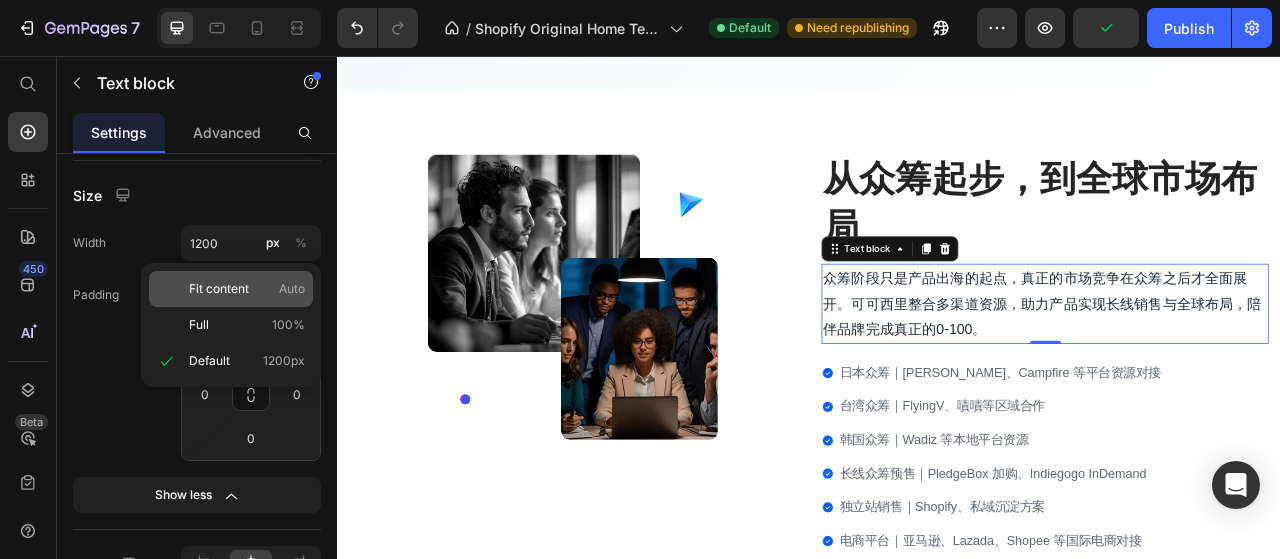 click on "Fit content Auto" at bounding box center (247, 289) 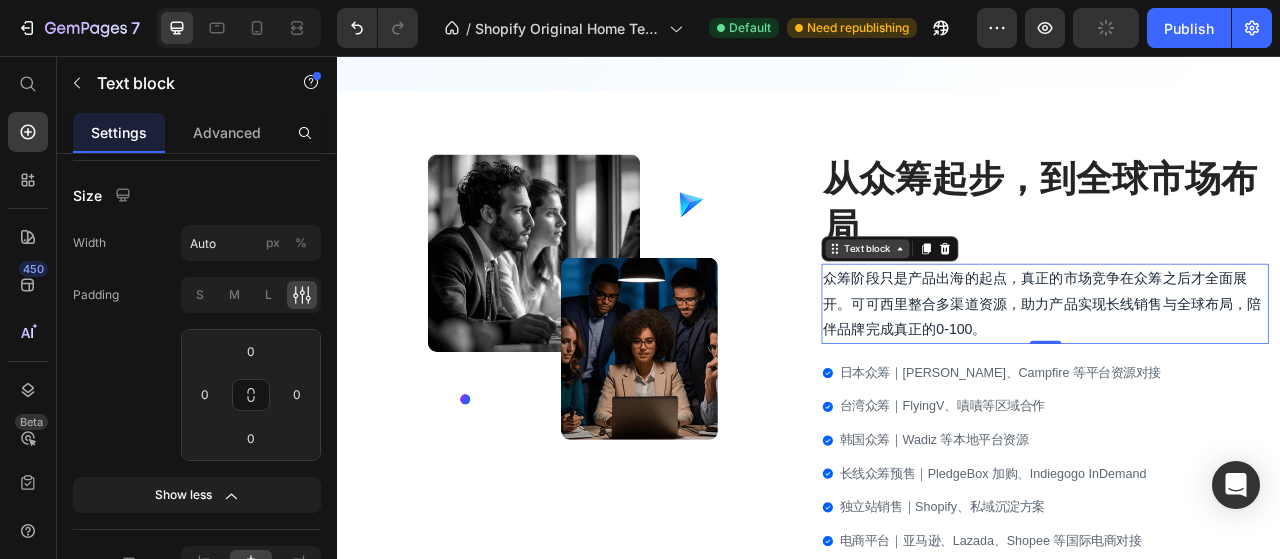 click on "Text block" at bounding box center (1011, 302) 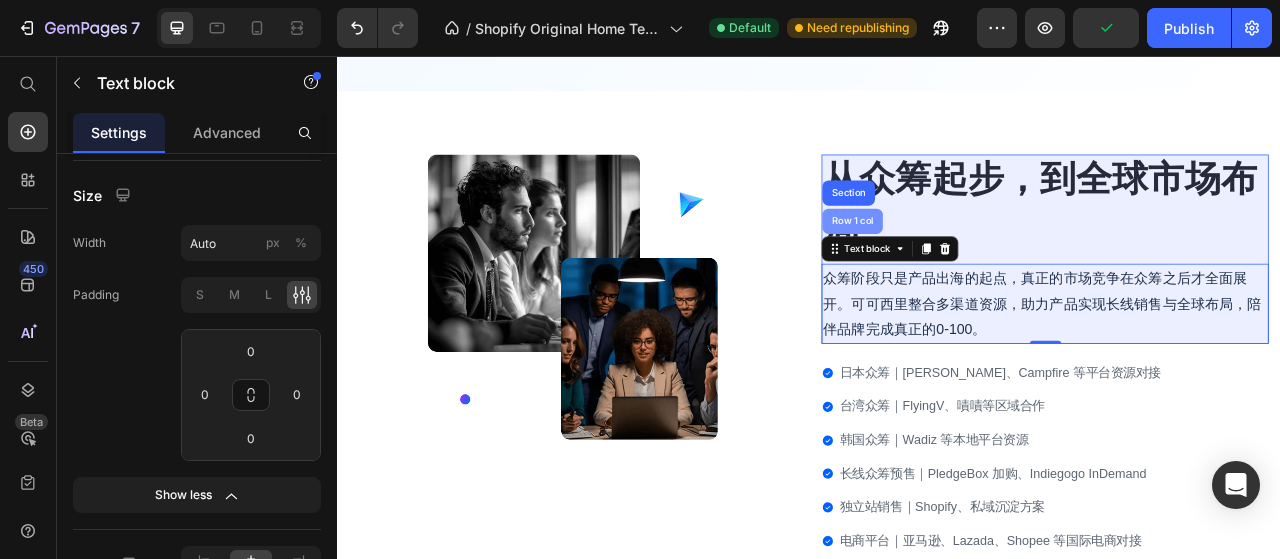 click on "Row 1 col" at bounding box center [992, 267] 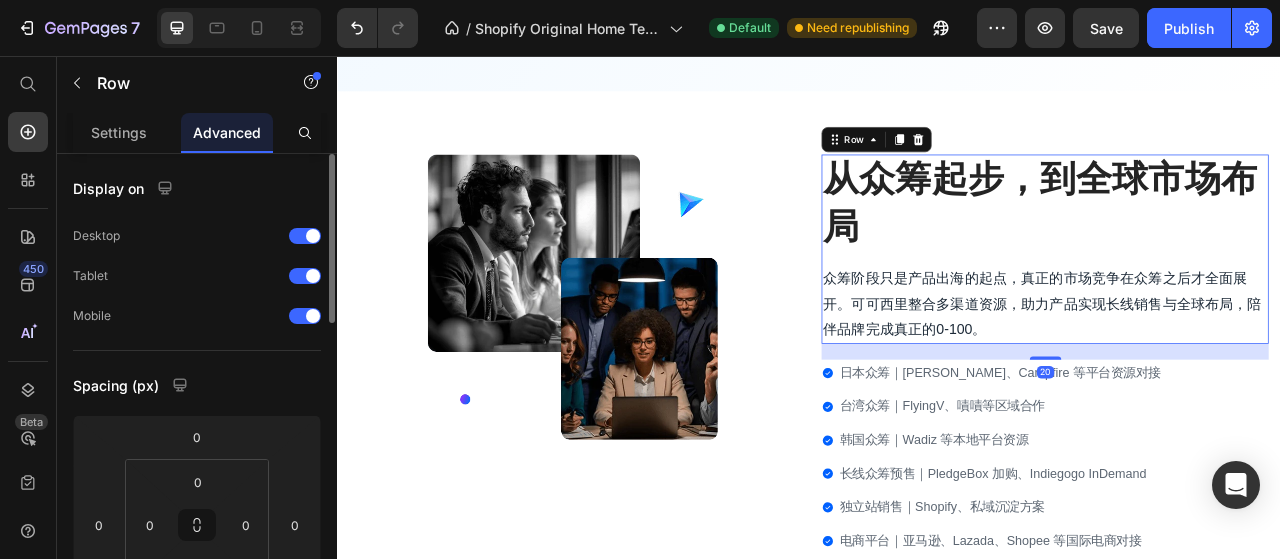 scroll, scrollTop: 200, scrollLeft: 0, axis: vertical 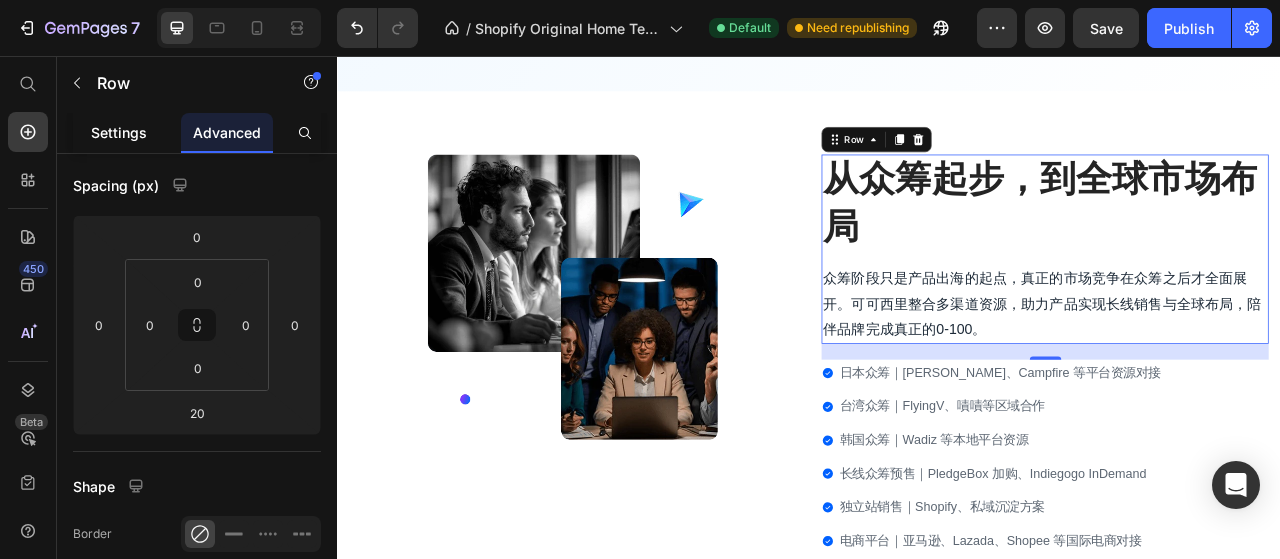 click on "Settings" at bounding box center (119, 132) 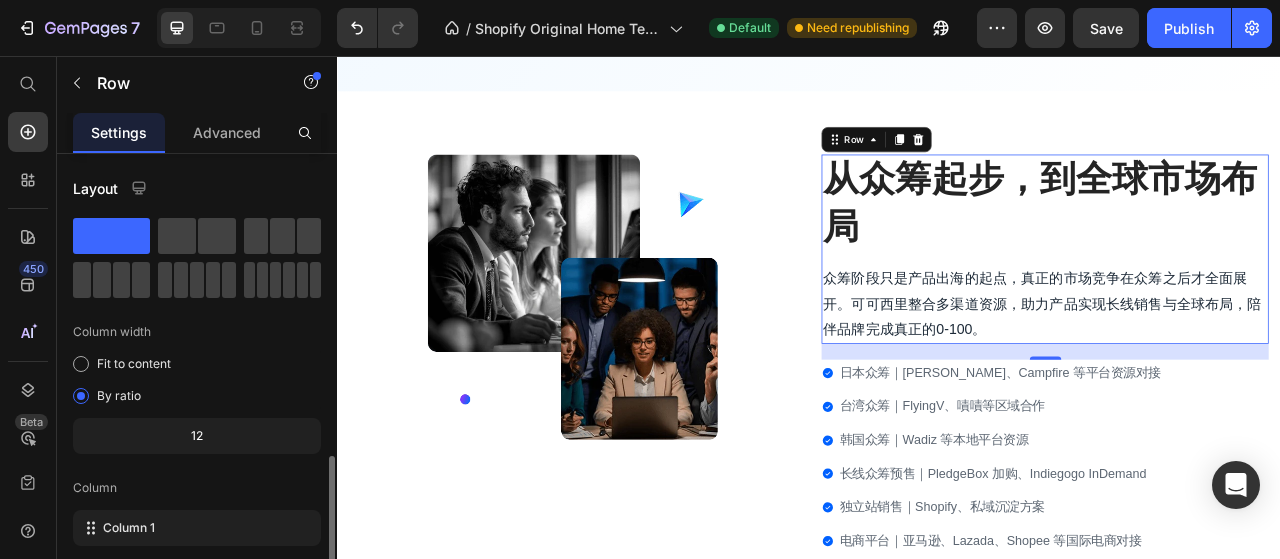 scroll, scrollTop: 300, scrollLeft: 0, axis: vertical 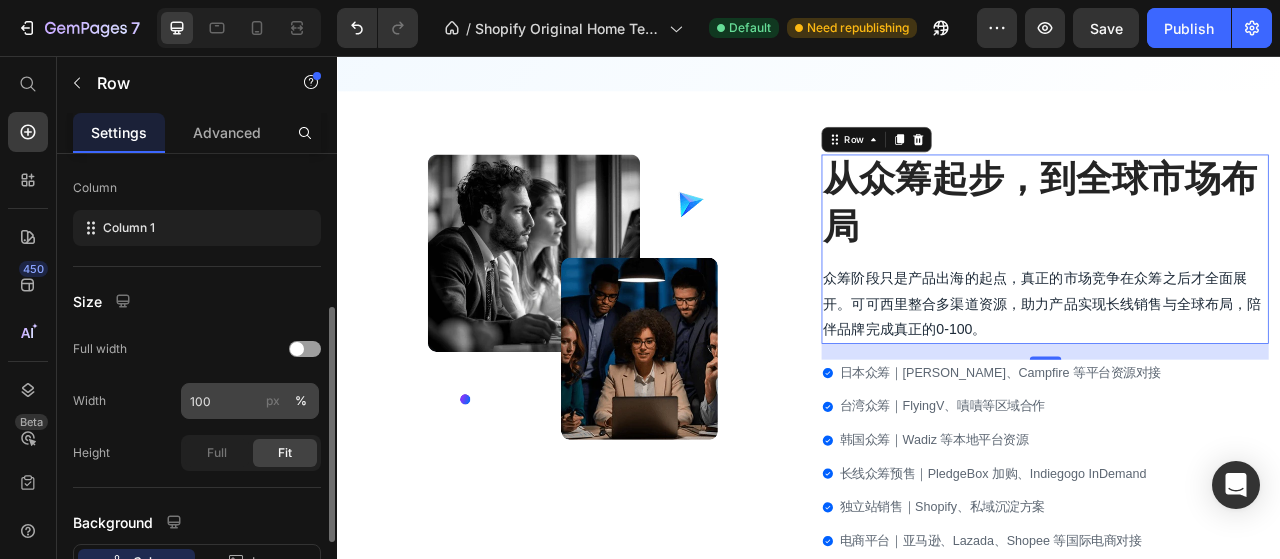 click on "px" at bounding box center [273, 401] 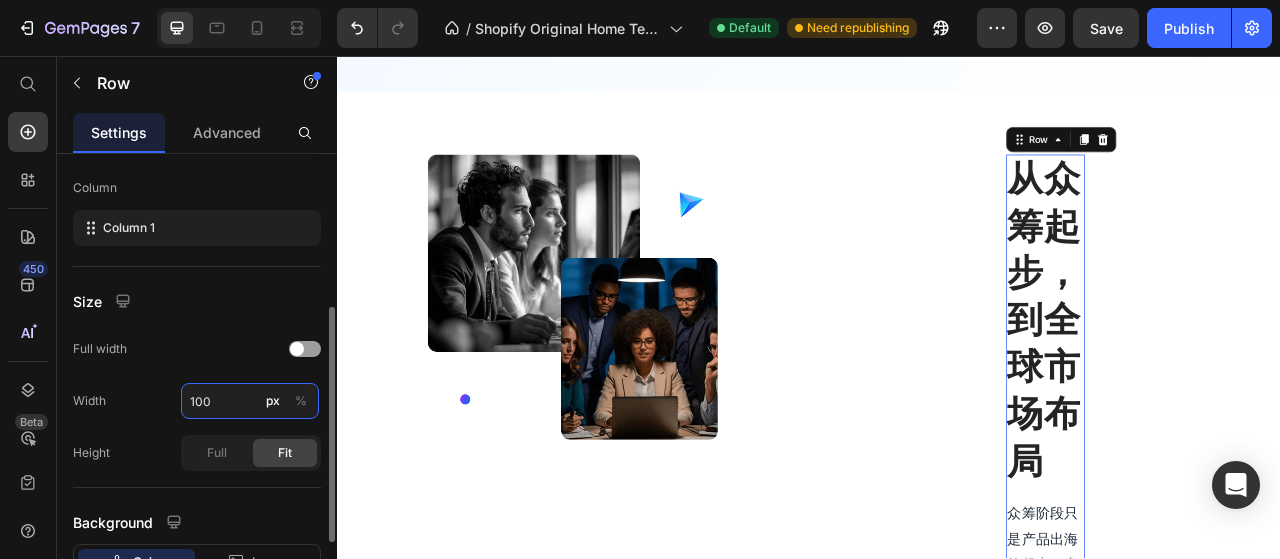 click on "100" at bounding box center [250, 401] 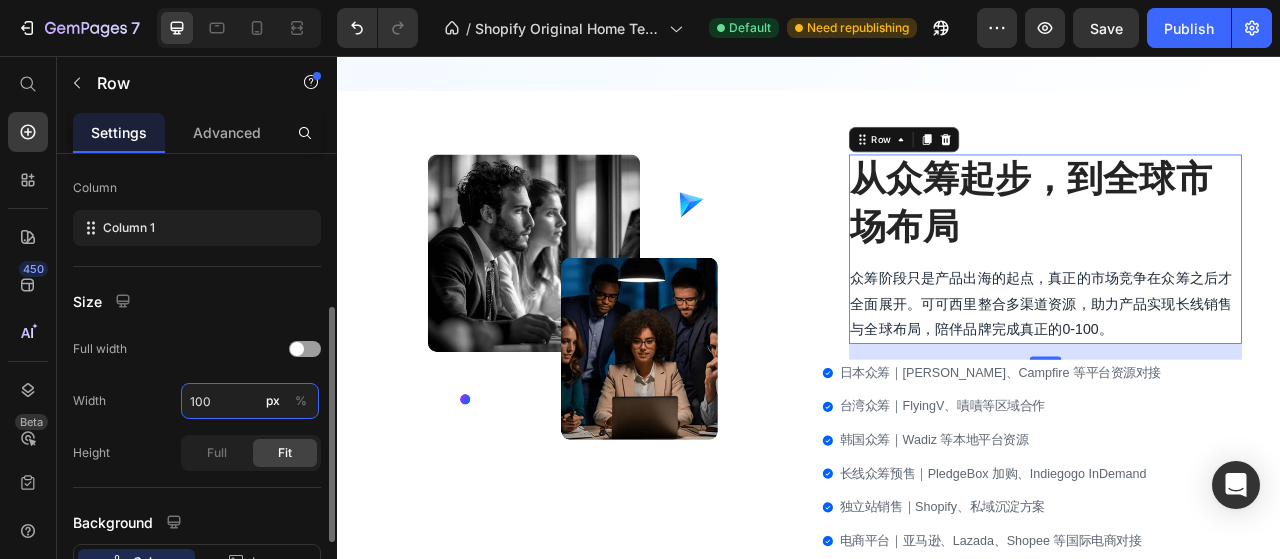 click on "100" at bounding box center [250, 401] 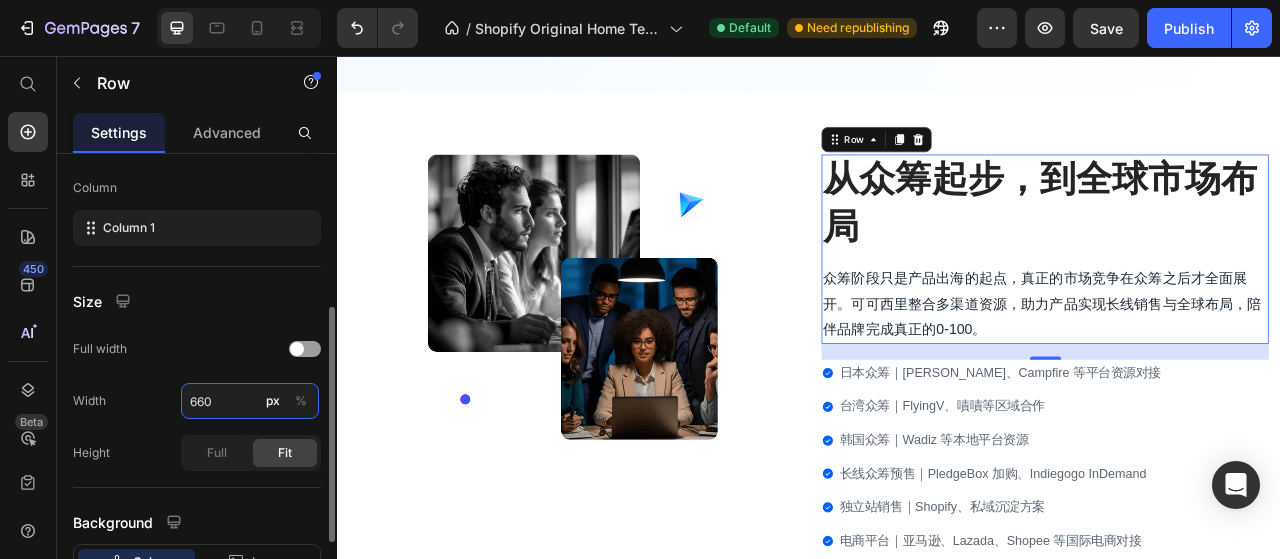 click on "660" at bounding box center (250, 401) 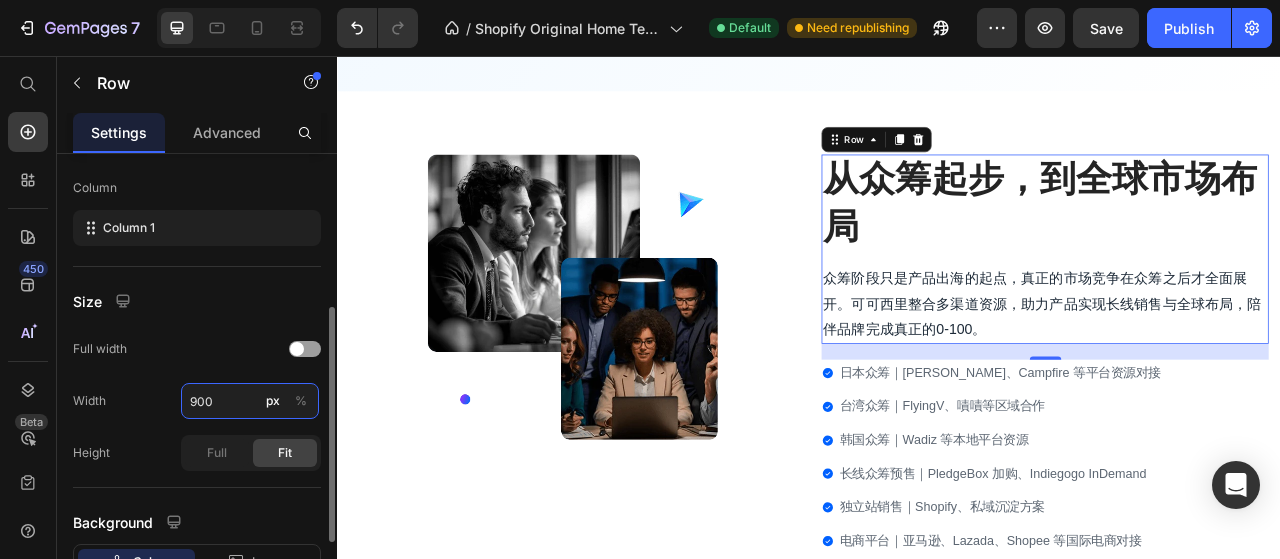 click on "900" at bounding box center [250, 401] 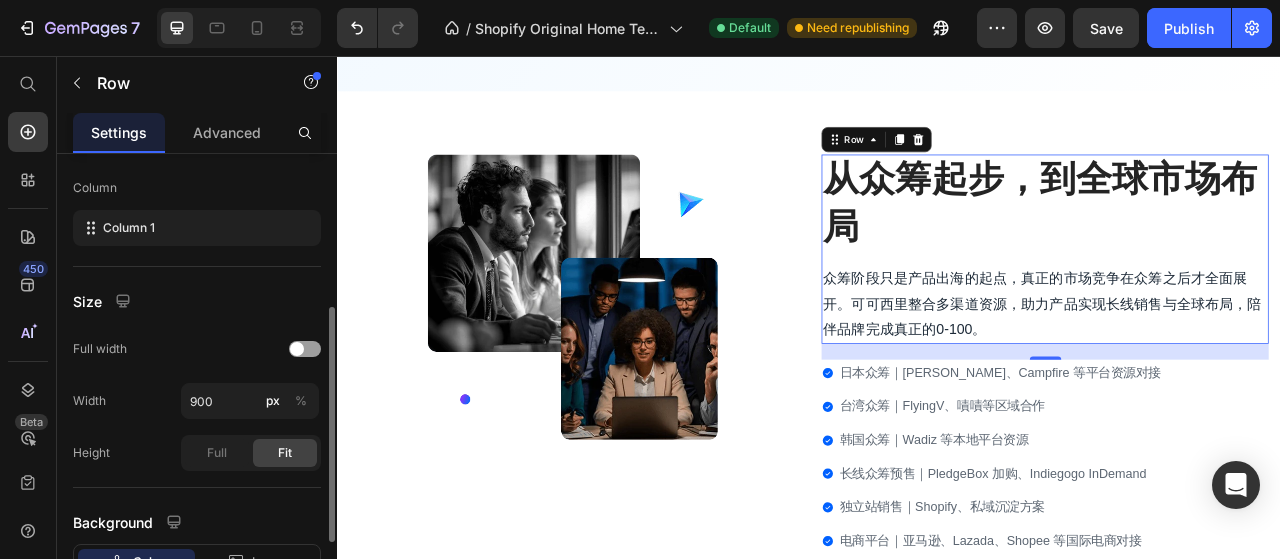 click on "Width 900 px %" 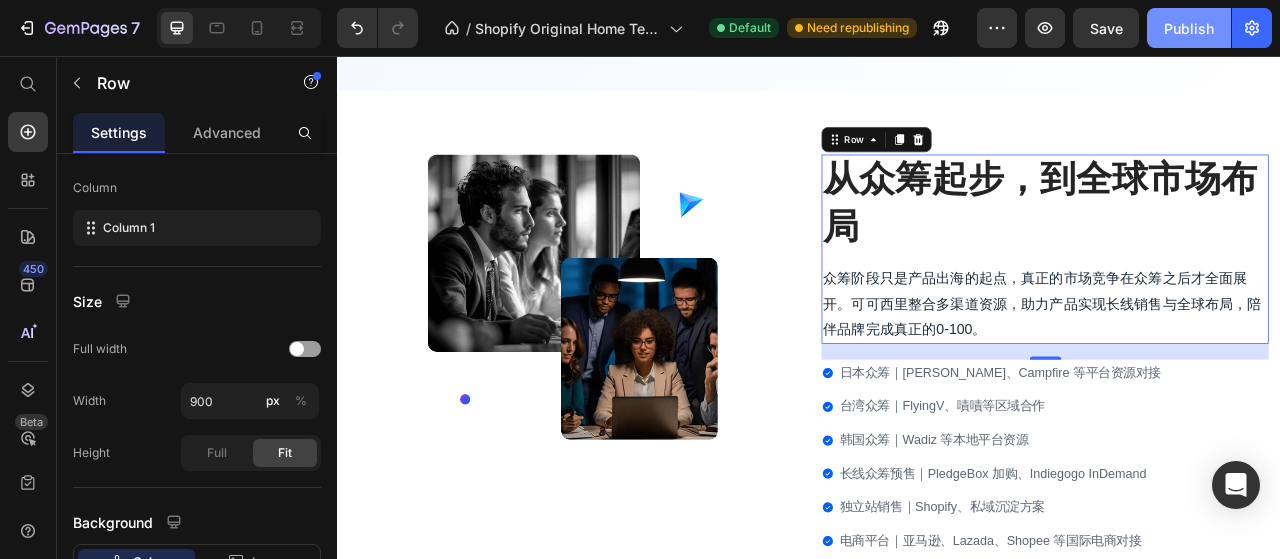 click on "Publish" at bounding box center (1189, 28) 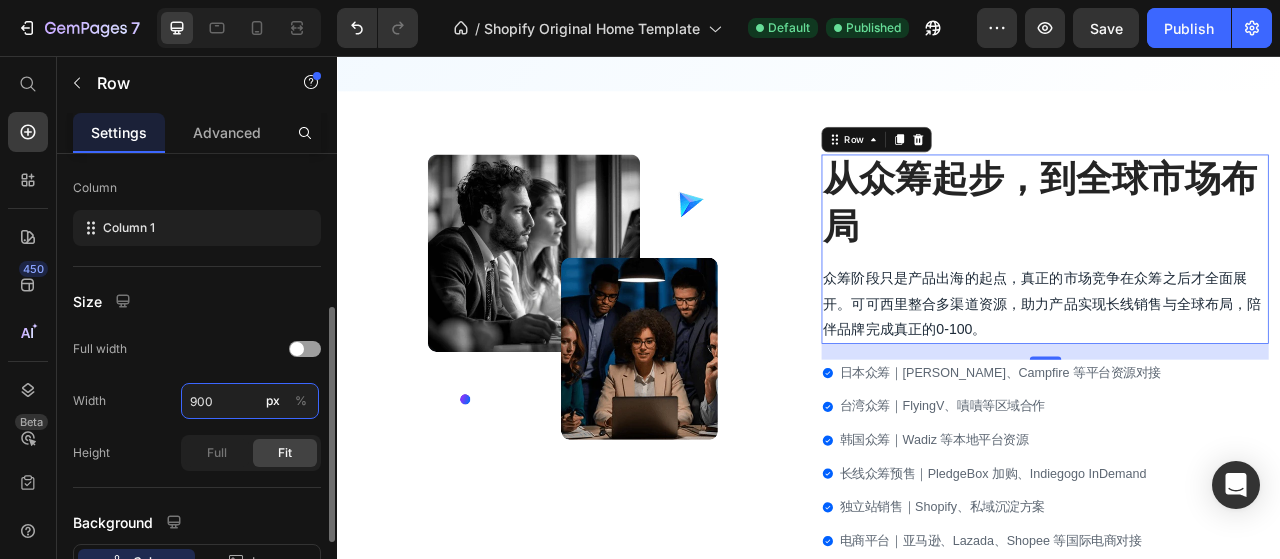 click on "900" at bounding box center [250, 401] 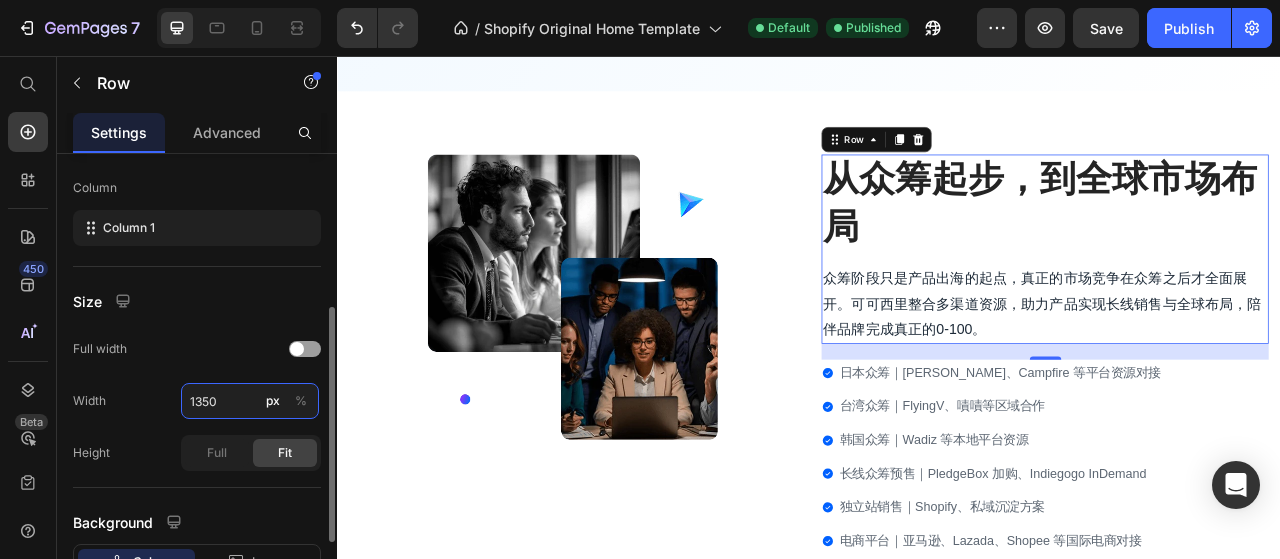 type on "1350" 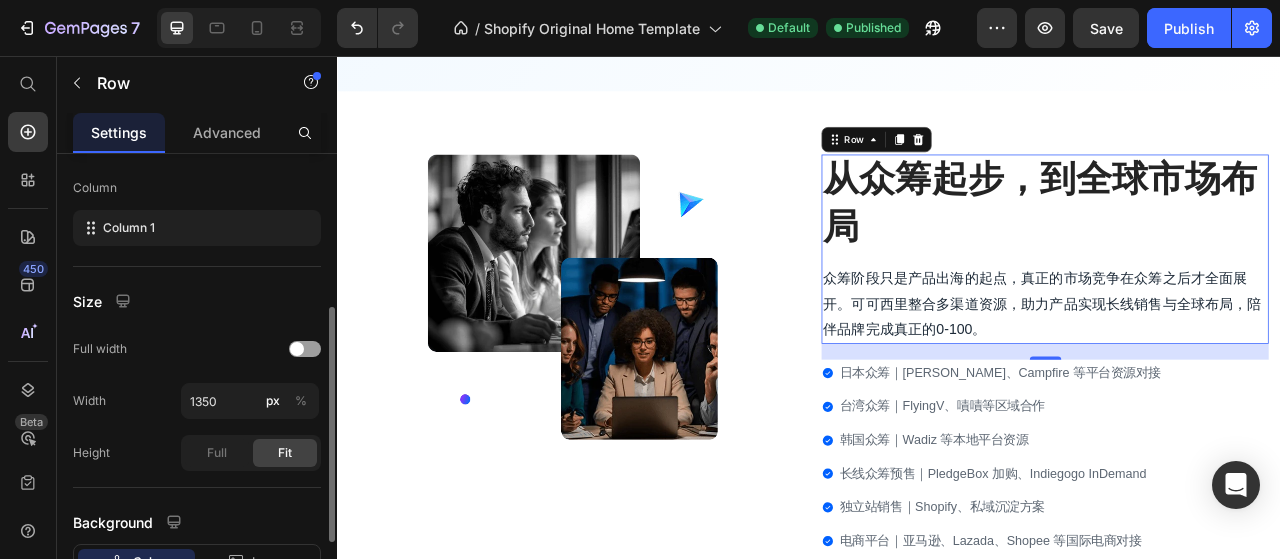 click on "Width 1350 px %" 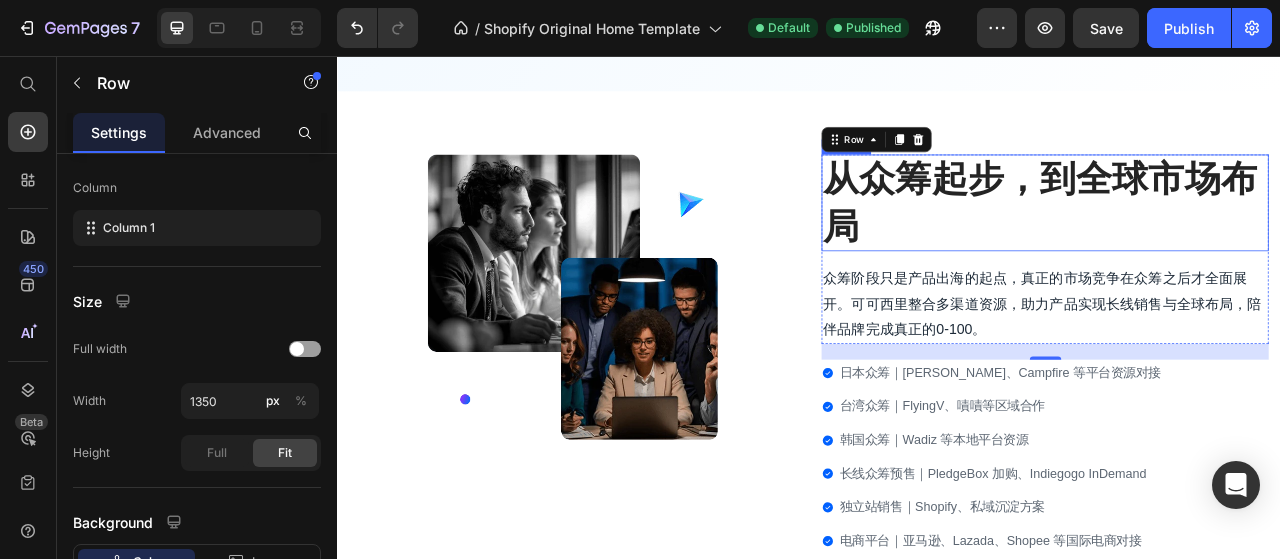 click on "从众筹起步，到全球市场布局" at bounding box center (1237, 244) 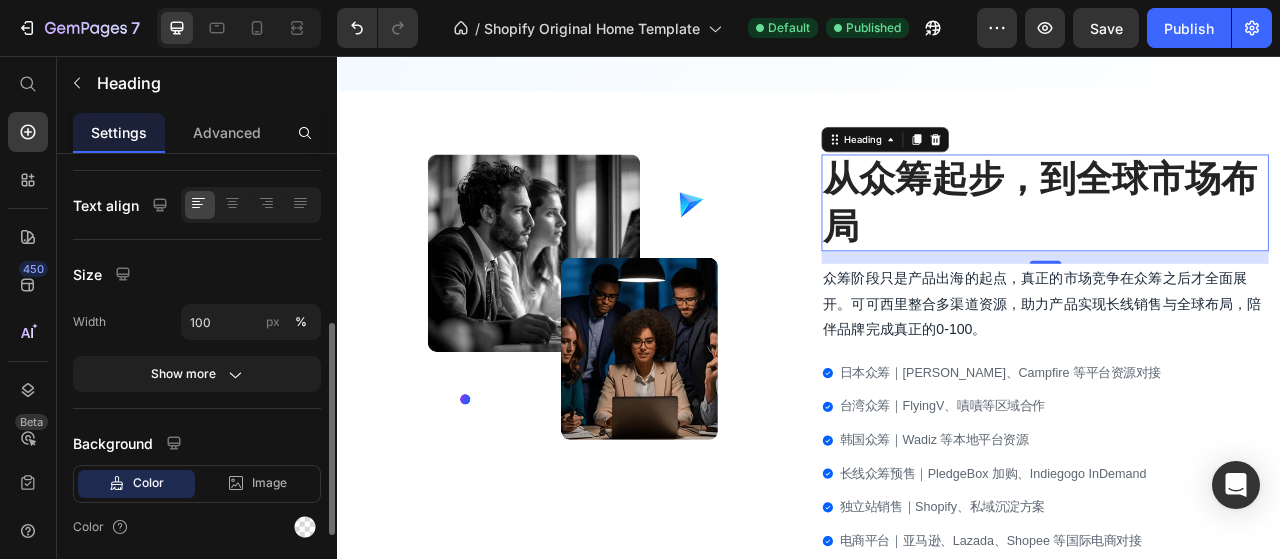 scroll, scrollTop: 364, scrollLeft: 0, axis: vertical 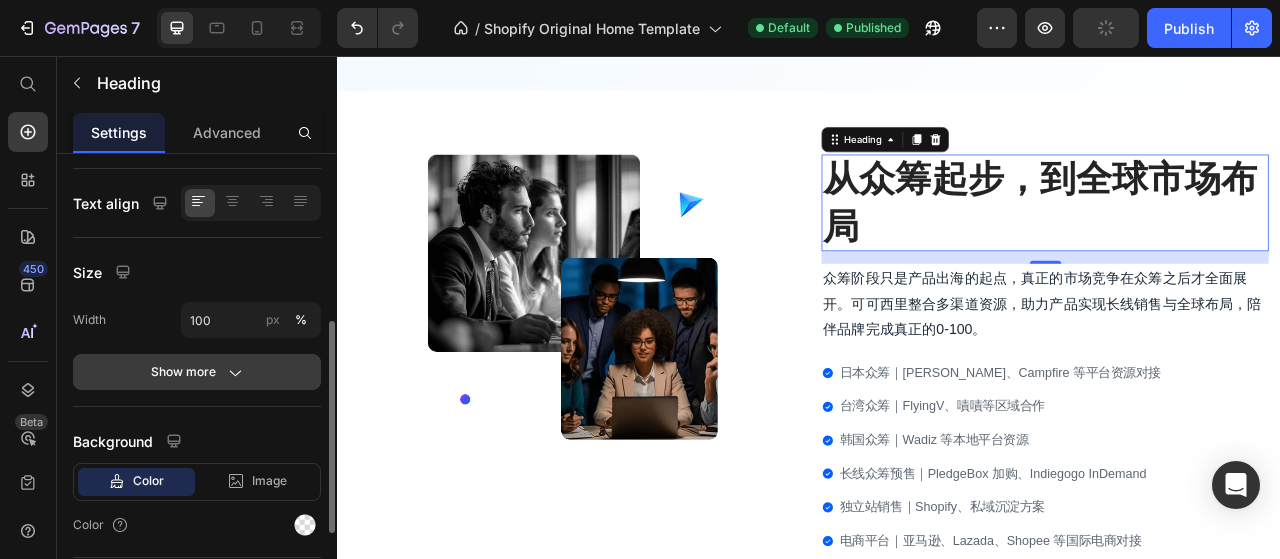 click 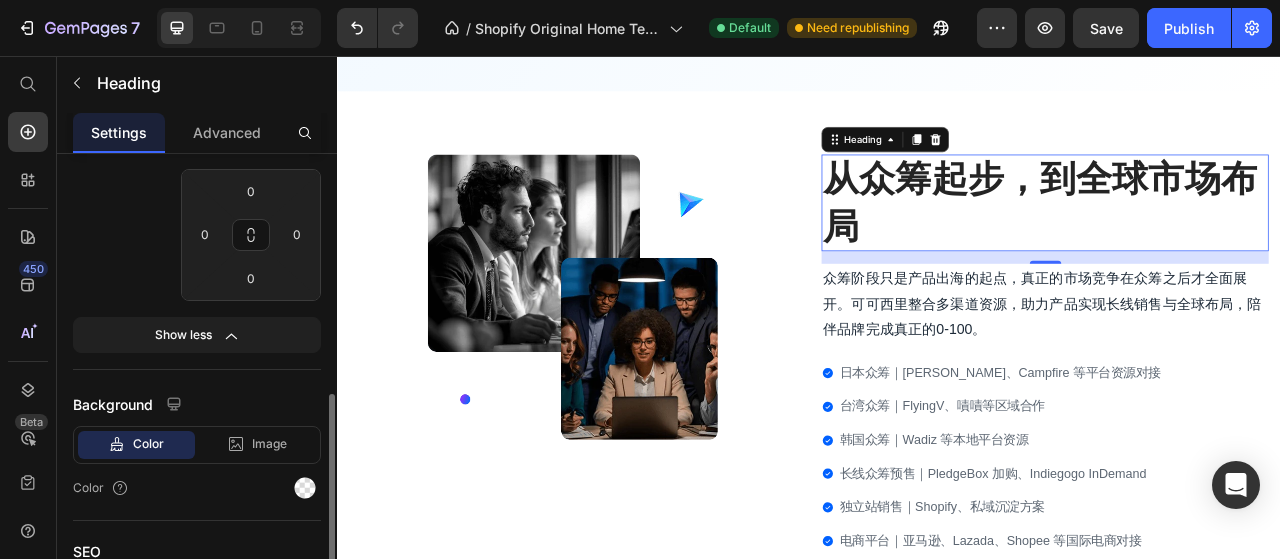 scroll, scrollTop: 608, scrollLeft: 0, axis: vertical 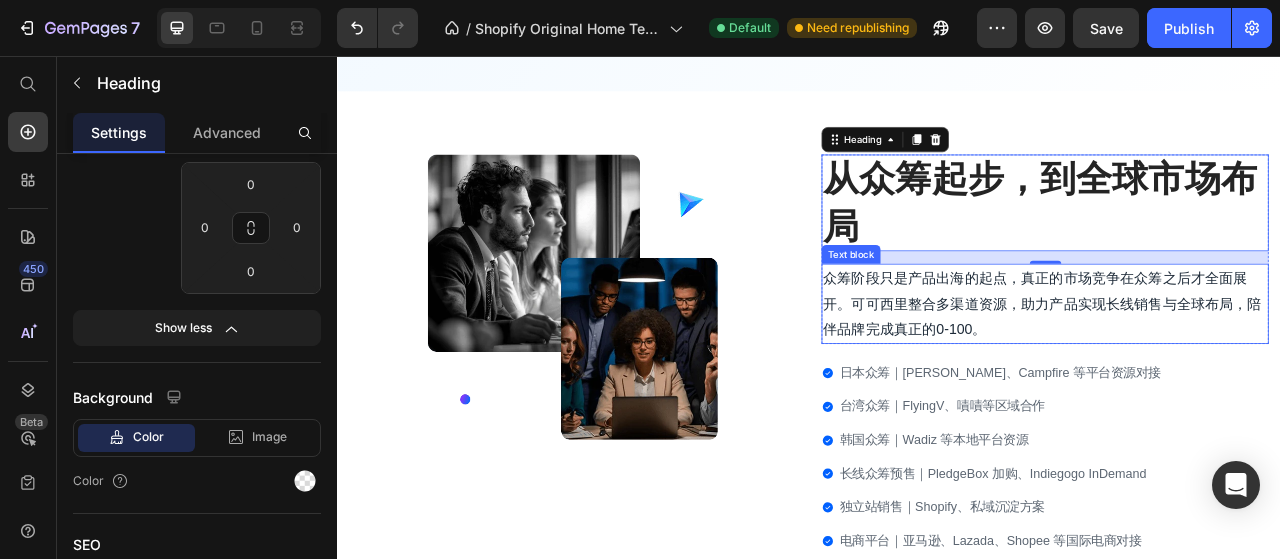 click on "众筹阶段只是产品出海的起点，真正的市场竞争在众筹之后才全面展开。可可西里整合多渠道资源，助力产品实现长线销售与全球布局，陪伴品牌完成真正的0-100。" at bounding box center (1237, 371) 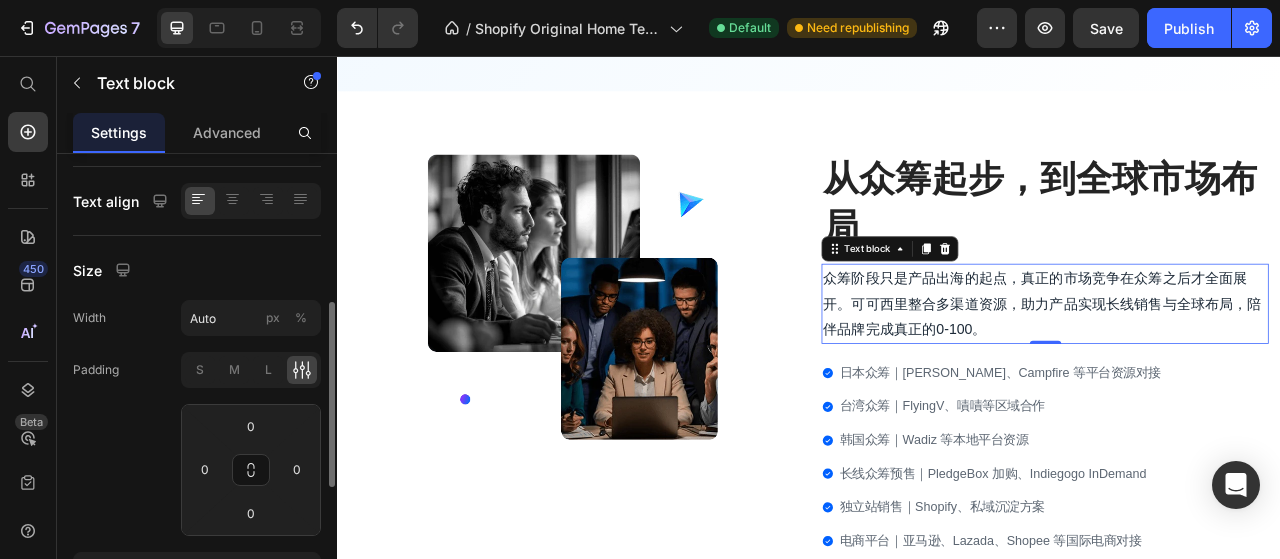 scroll, scrollTop: 367, scrollLeft: 0, axis: vertical 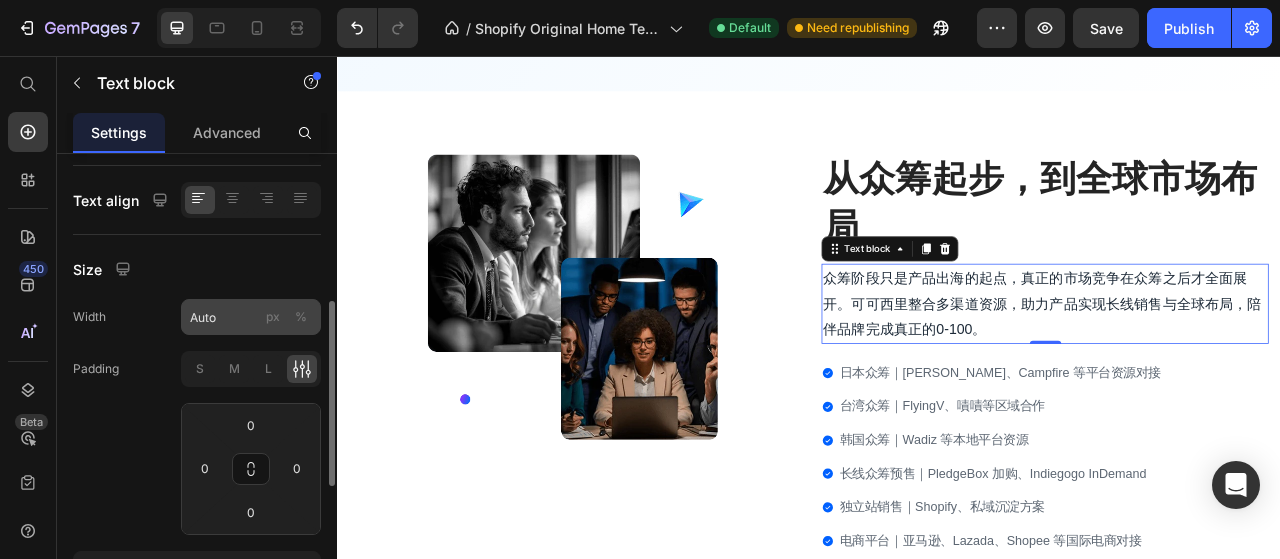 click on "%" at bounding box center [301, 317] 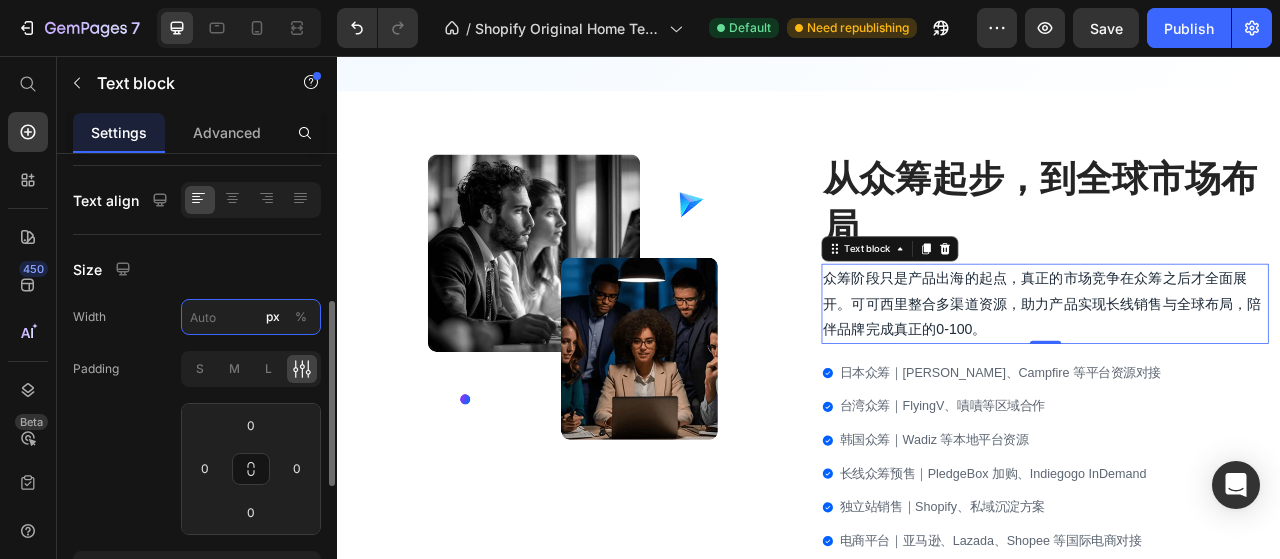 click on "px %" at bounding box center [251, 317] 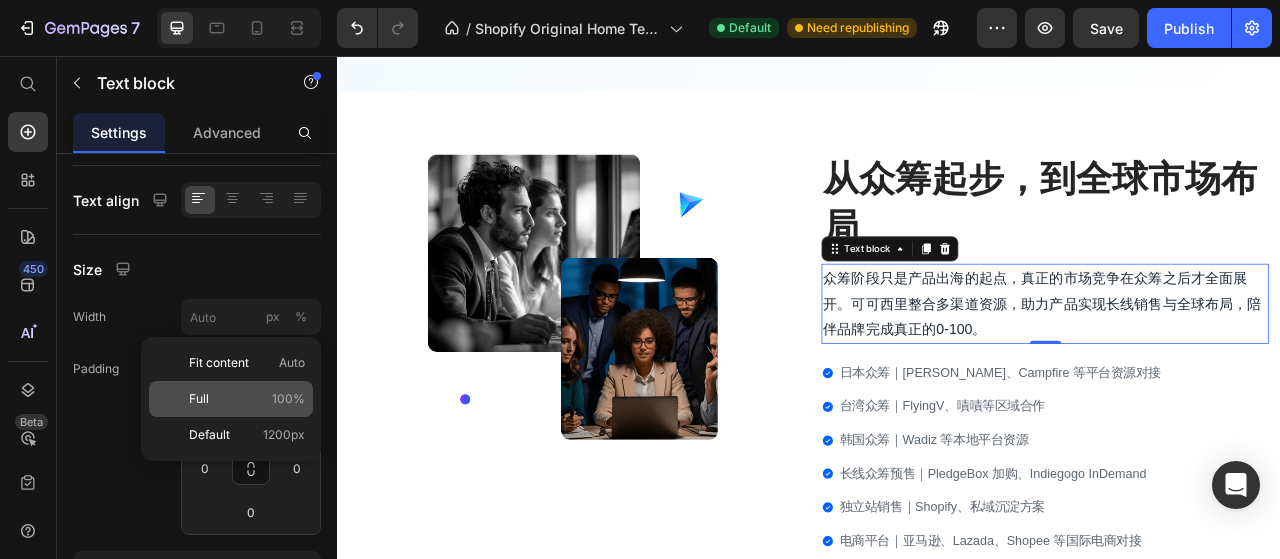 click on "100%" at bounding box center [288, 399] 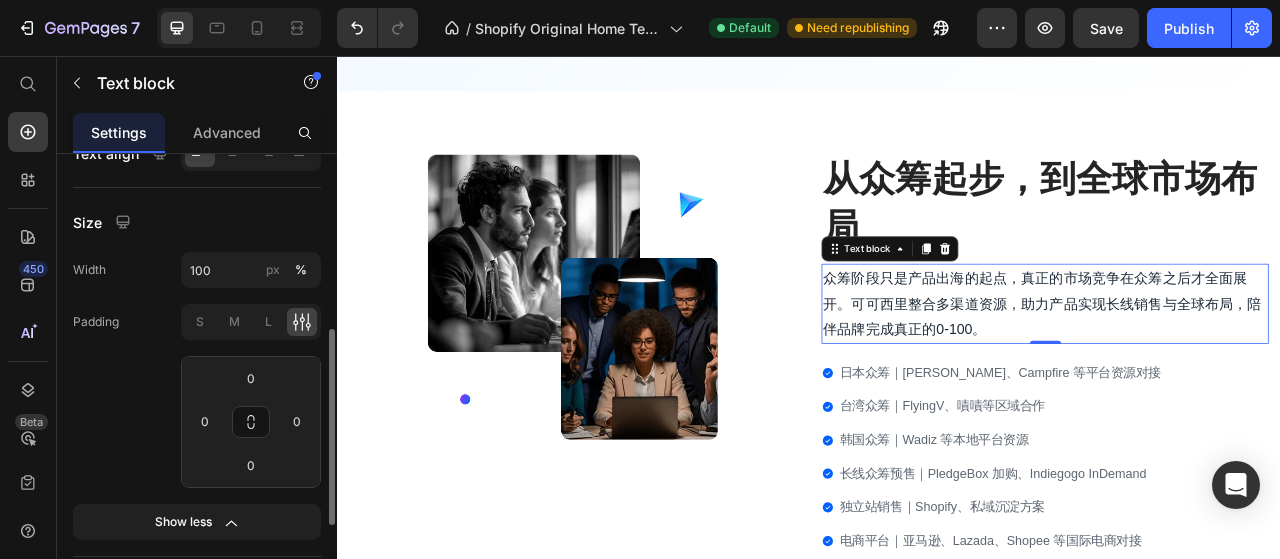scroll, scrollTop: 416, scrollLeft: 0, axis: vertical 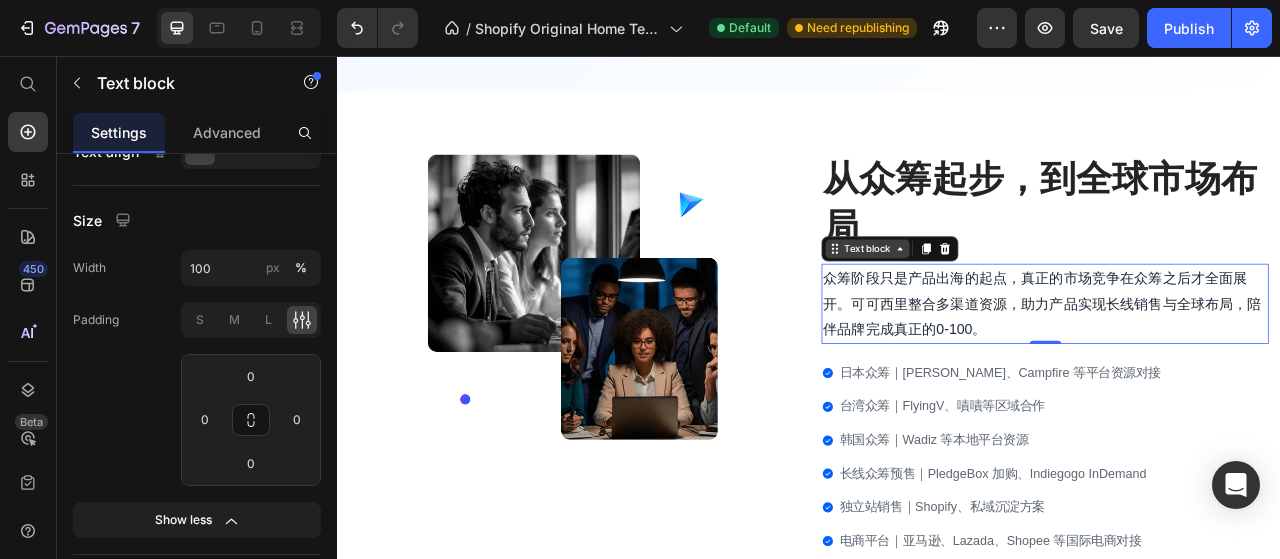 click on "Text block" at bounding box center [1011, 302] 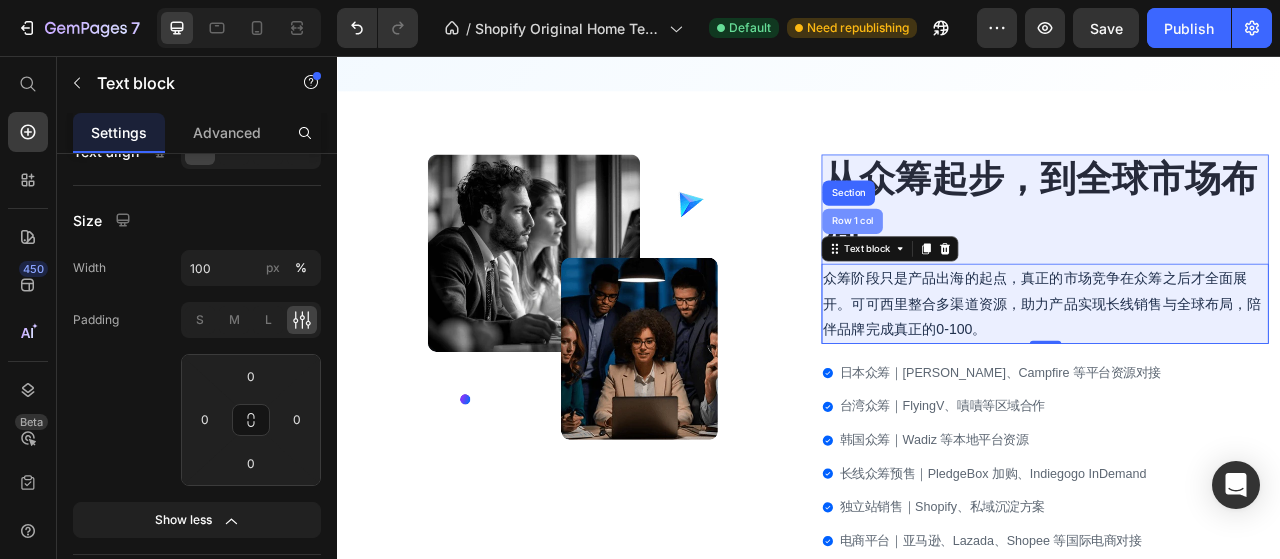 click on "Row 1 col" at bounding box center [992, 267] 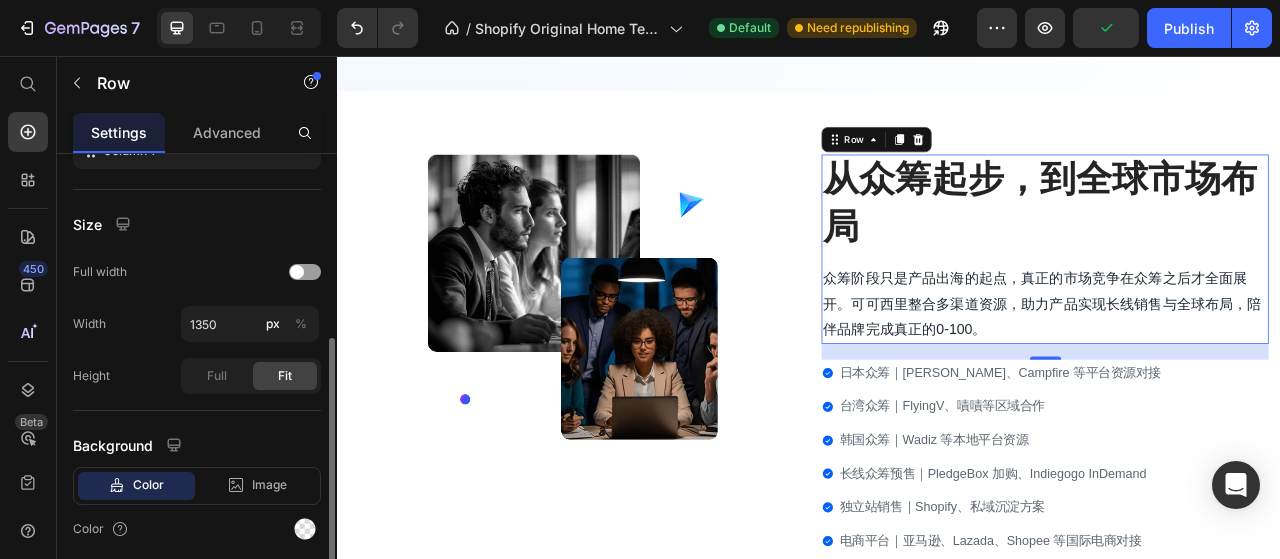 scroll, scrollTop: 380, scrollLeft: 0, axis: vertical 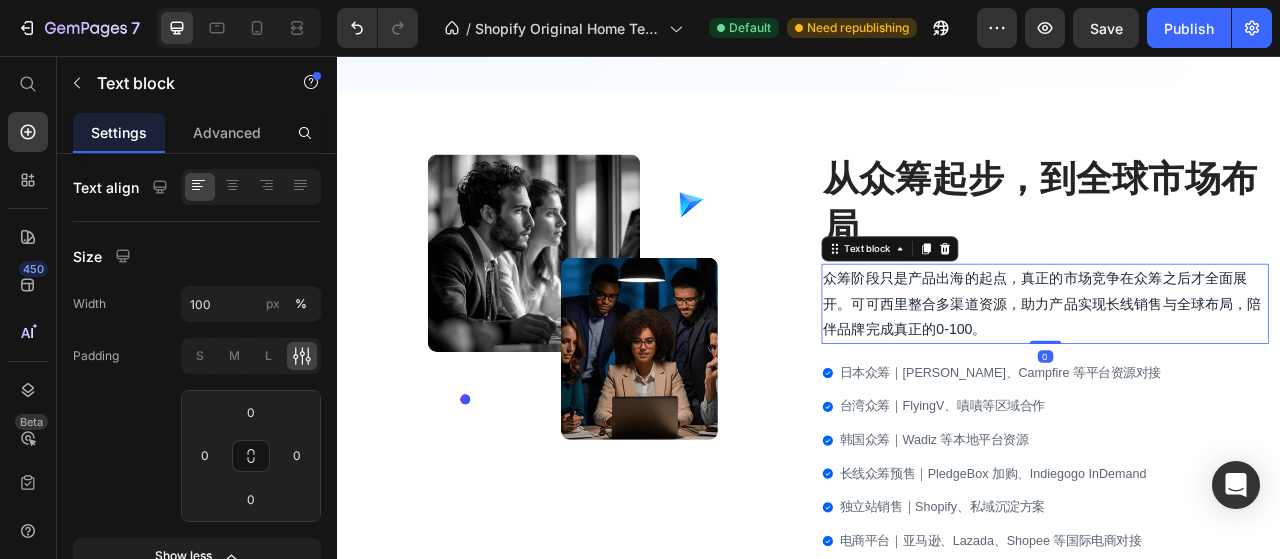 click on "众筹阶段只是产品出海的起点，真正的市场竞争在众筹之后才全面展开。可可西里整合多渠道资源，助力产品实现长线销售与全球布局，陪伴品牌完成真正的0-100。" at bounding box center [1237, 371] 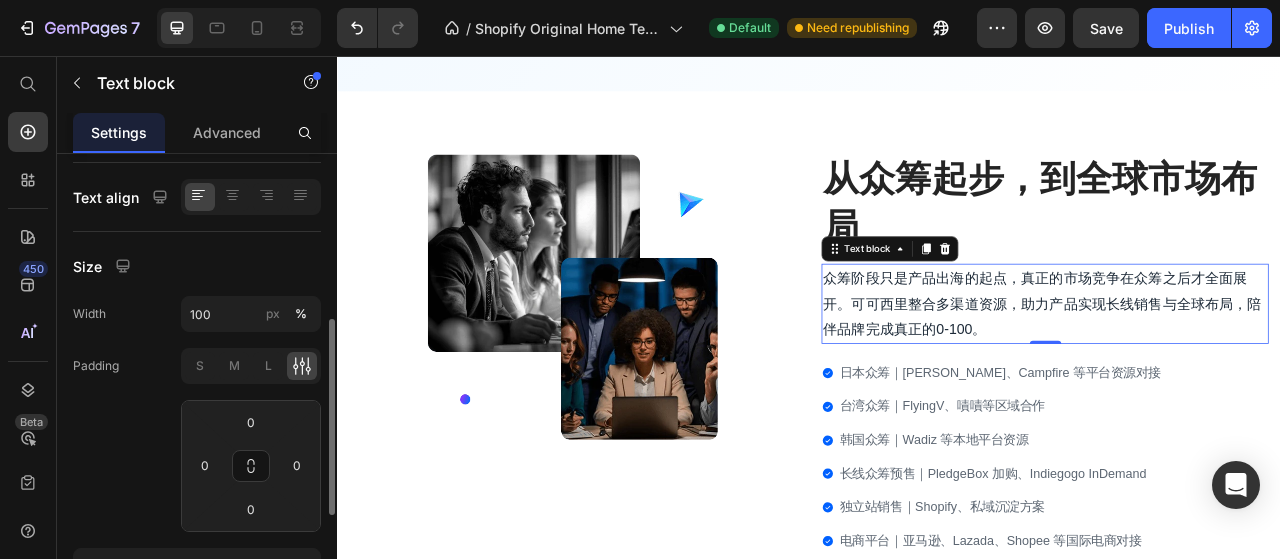 scroll, scrollTop: 377, scrollLeft: 0, axis: vertical 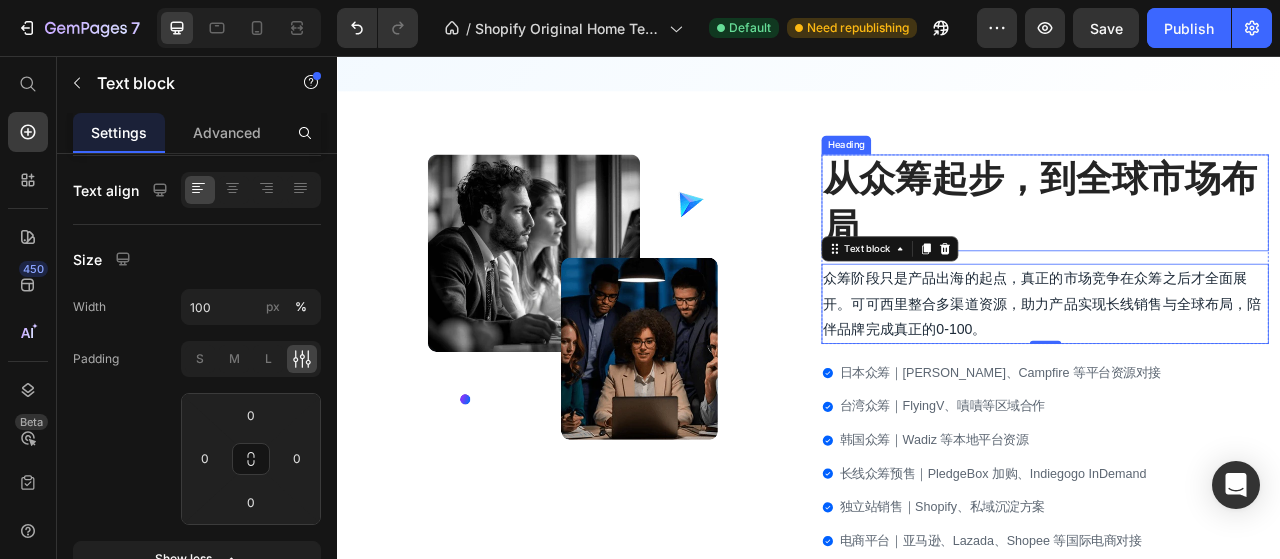 click on "从众筹起步，到全球市场布局" at bounding box center [1237, 244] 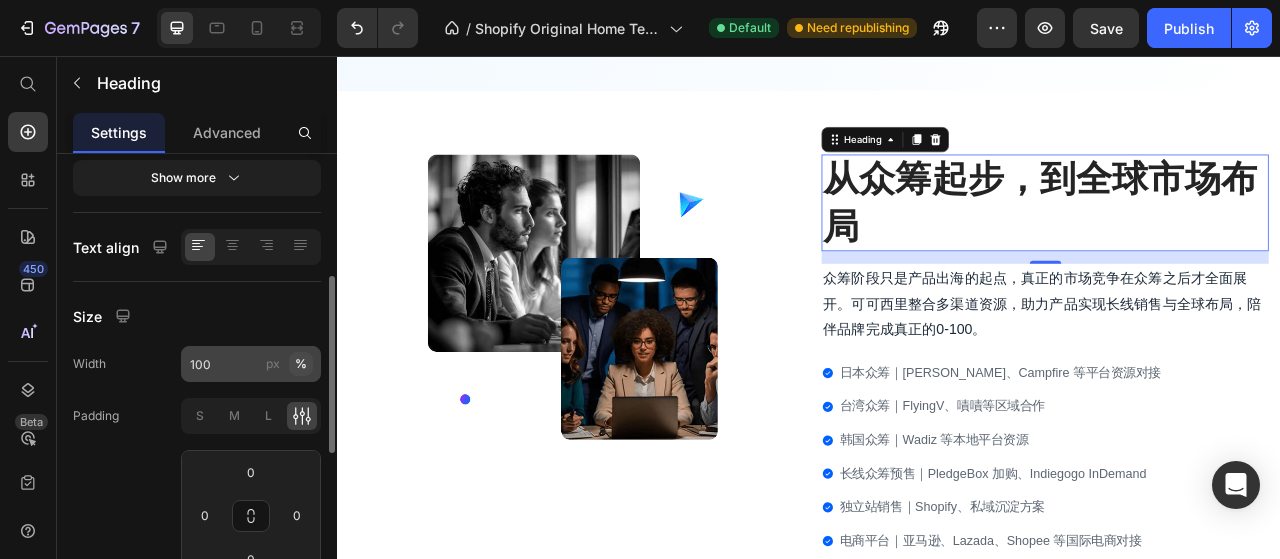 scroll, scrollTop: 321, scrollLeft: 0, axis: vertical 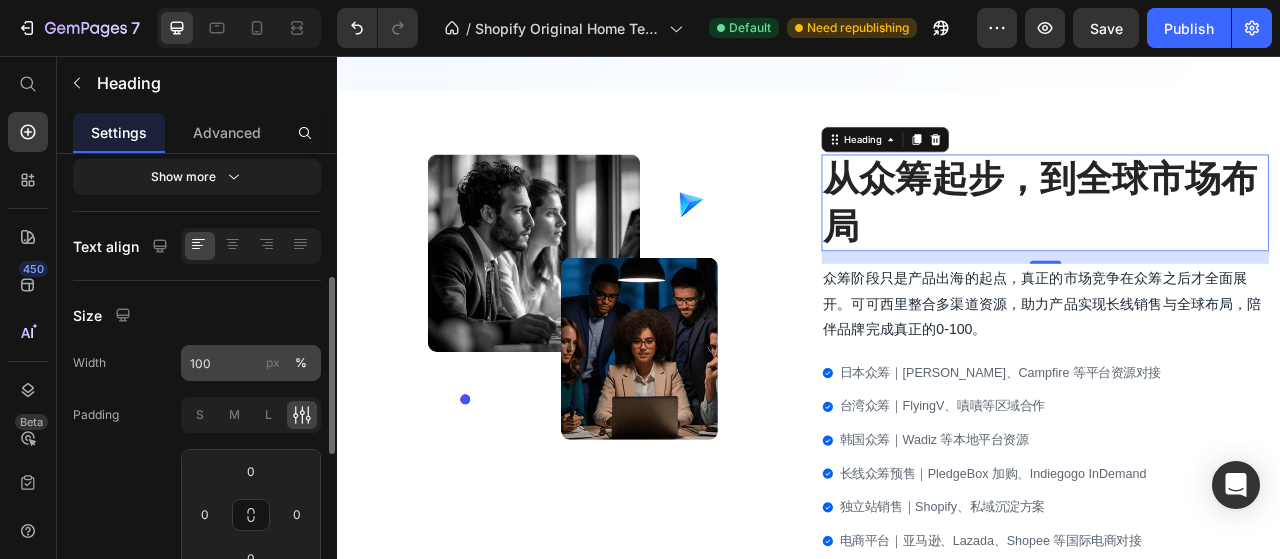 click on "px" at bounding box center [273, 363] 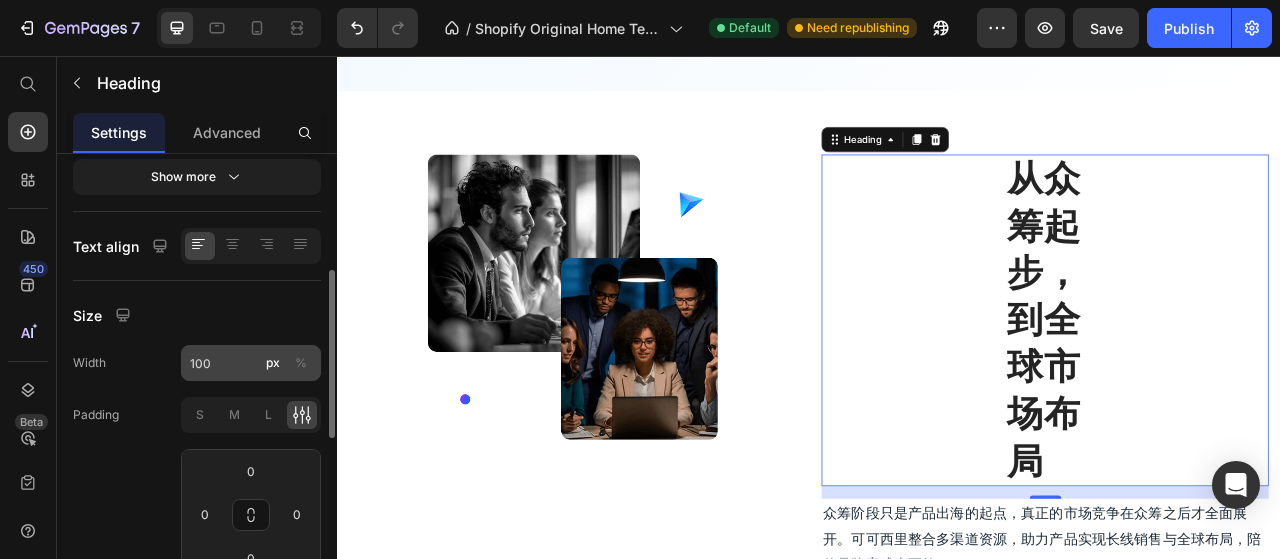 click on "%" 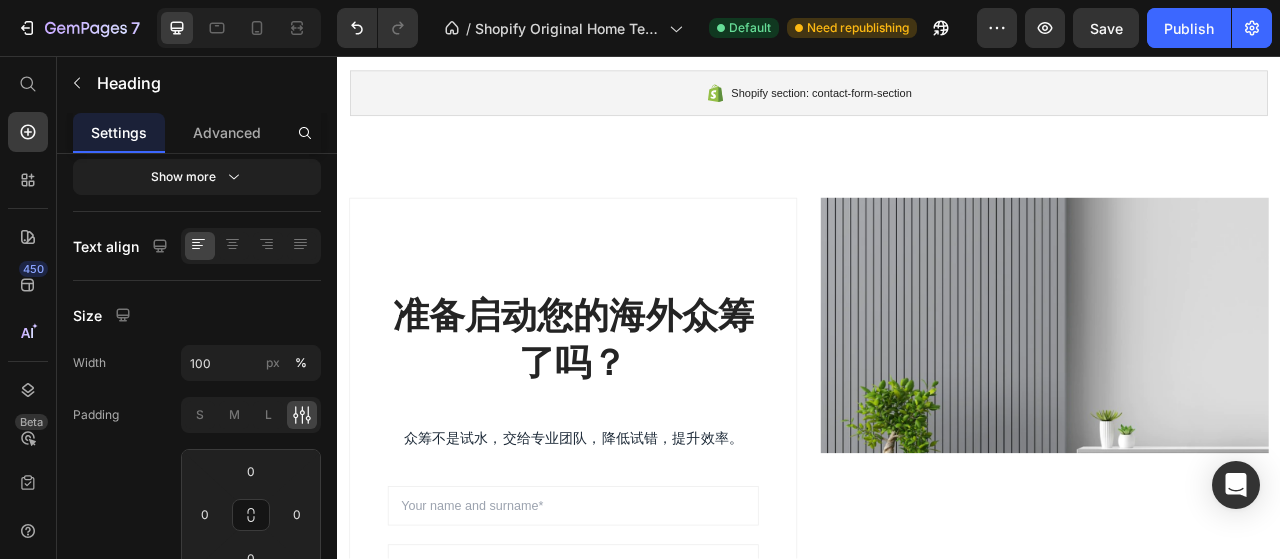 scroll, scrollTop: 1848, scrollLeft: 0, axis: vertical 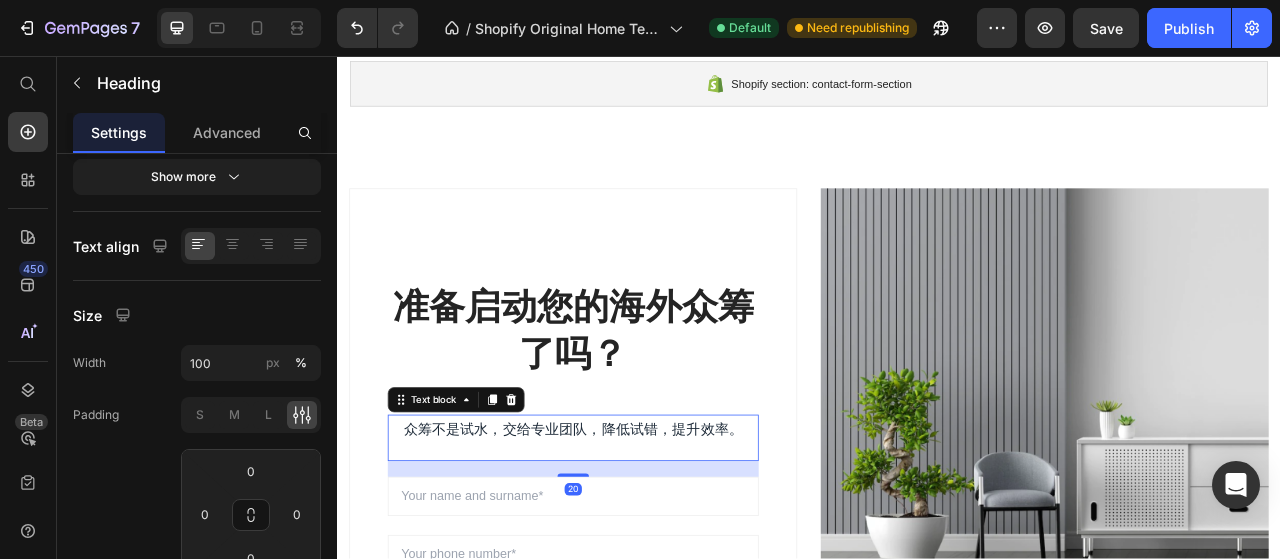 click on "众筹不是试水，交给专业团队，降低试错，提升效率。" at bounding box center (637, 531) 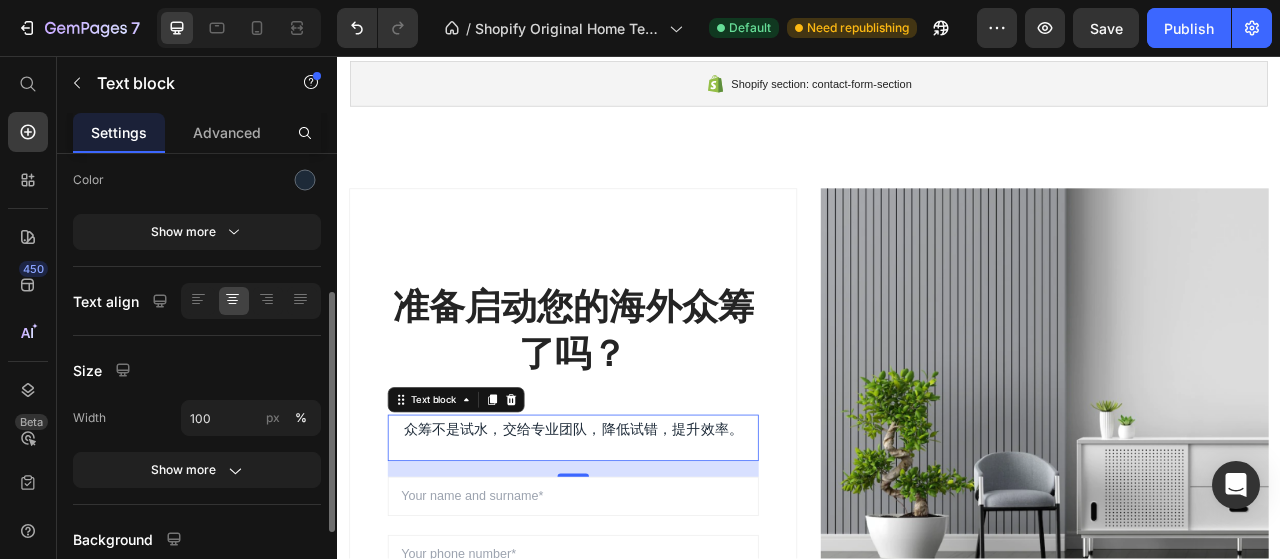 scroll, scrollTop: 286, scrollLeft: 0, axis: vertical 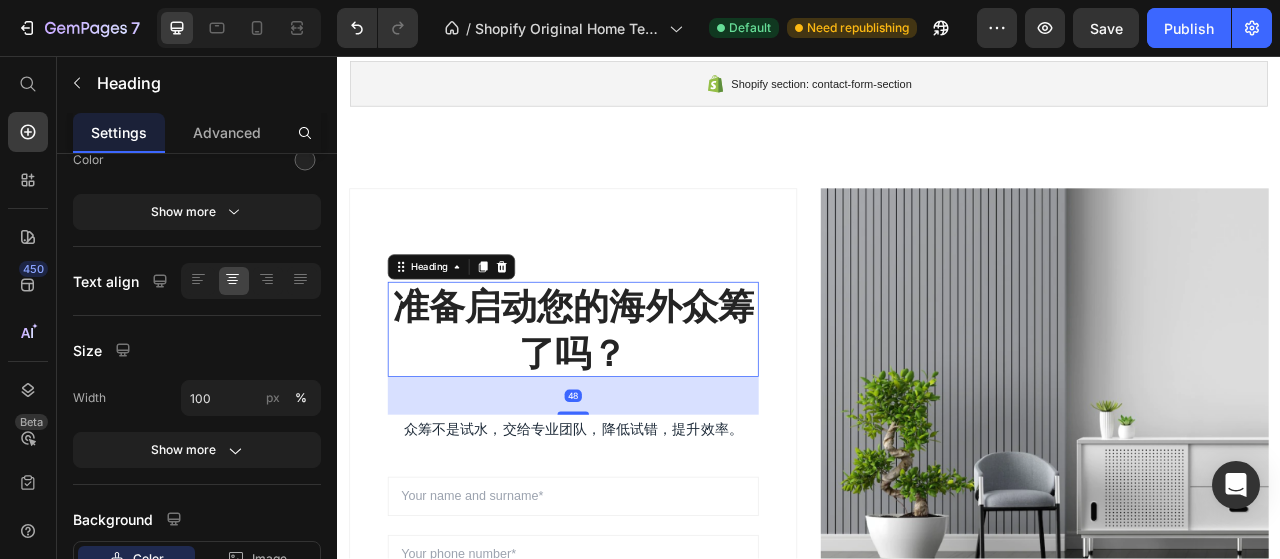 click on "准备启动您的海外众筹了吗？" at bounding box center (637, 405) 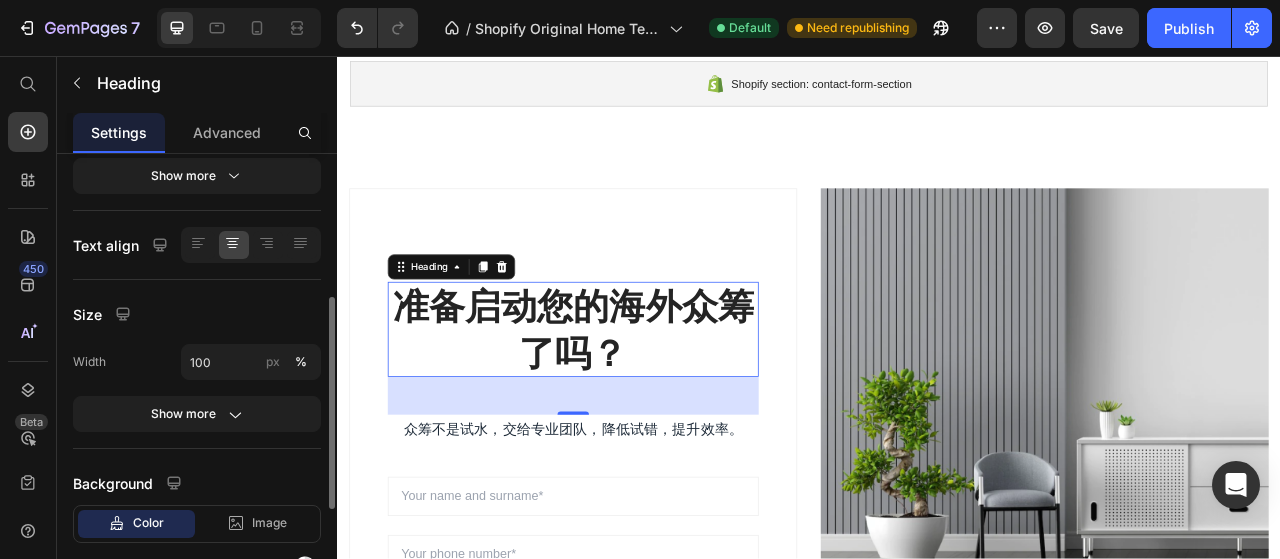 scroll, scrollTop: 325, scrollLeft: 0, axis: vertical 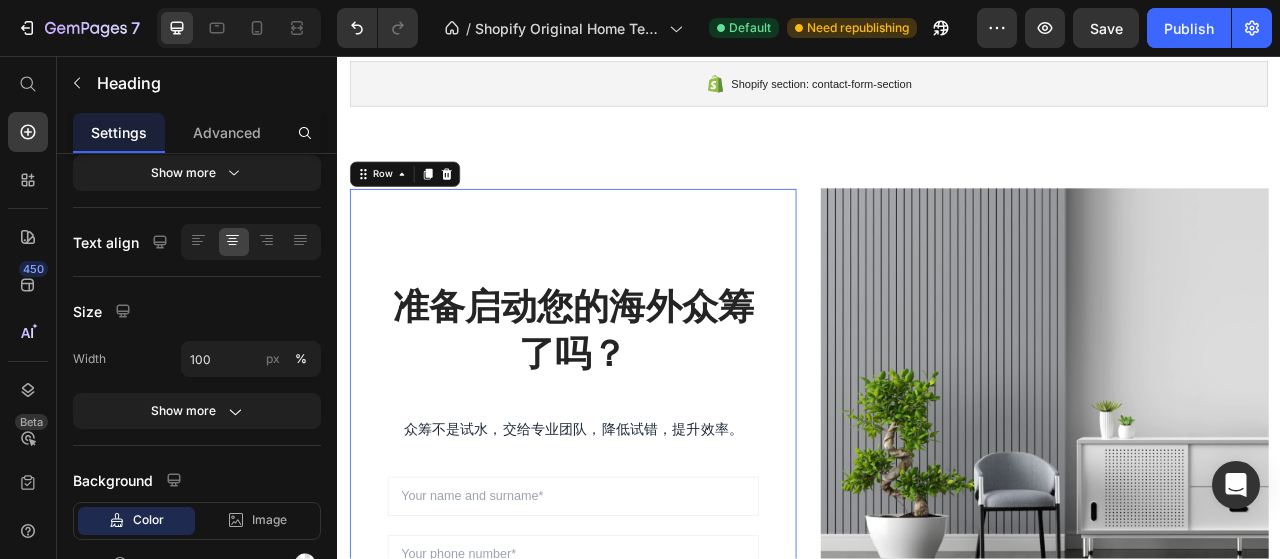 click on "准备启动您的海外众筹了吗？ Heading 众筹不是试水，交给专业团队，降低试错，提升效率。 Text block Sign up to be the first to hear about exclusive deals, special offers and upcoming collections Text block Row Email Field Email Field 立即联系我们 Submit Button Row Newsletter Row   0" at bounding box center [637, 578] 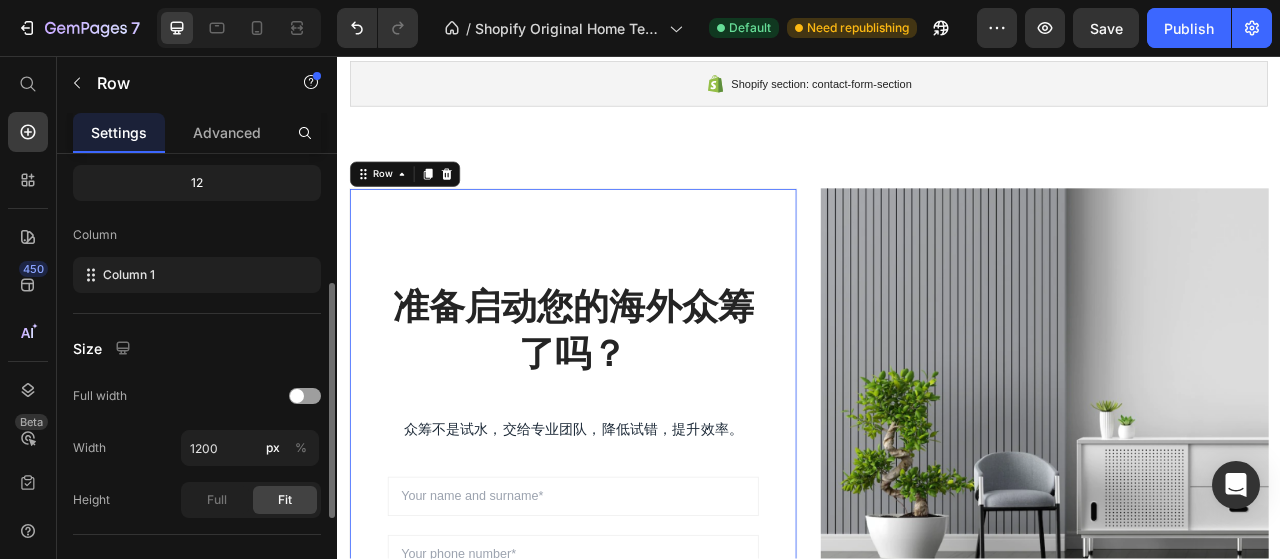 scroll, scrollTop: 254, scrollLeft: 0, axis: vertical 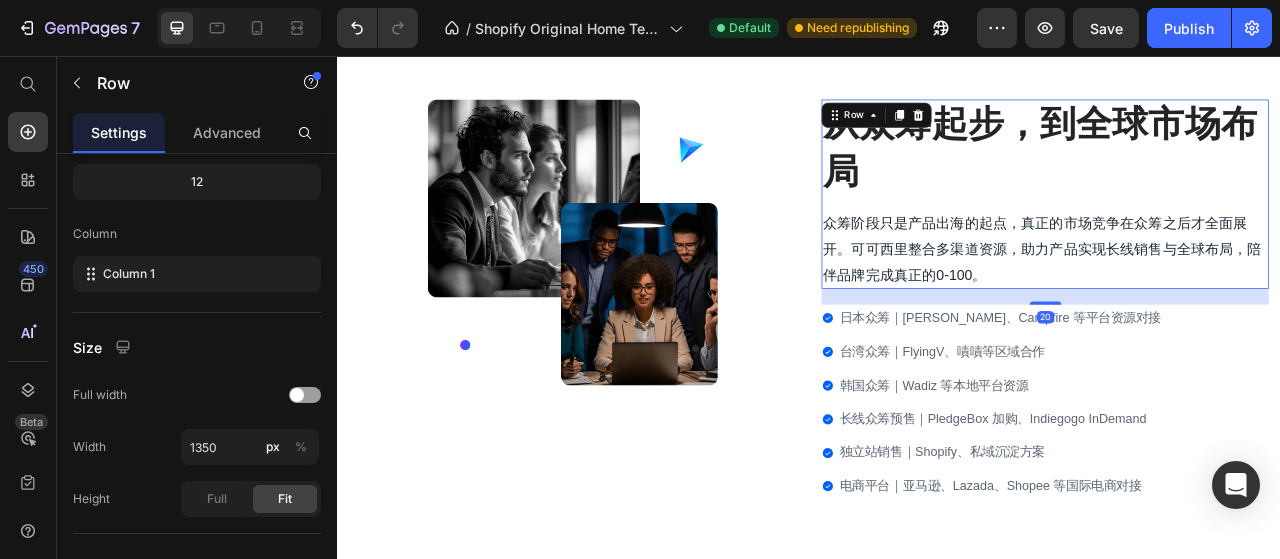 click on "从众筹起步，到全球市场布局 Heading 众筹阶段只是产品出海的起点，真正的市场竞争在众筹之后才全面展开。可可西里整合多渠道资源，助力产品实现长线销售与全球布局，陪伴品牌完成真正的0-100。 Text block" at bounding box center [1237, 232] 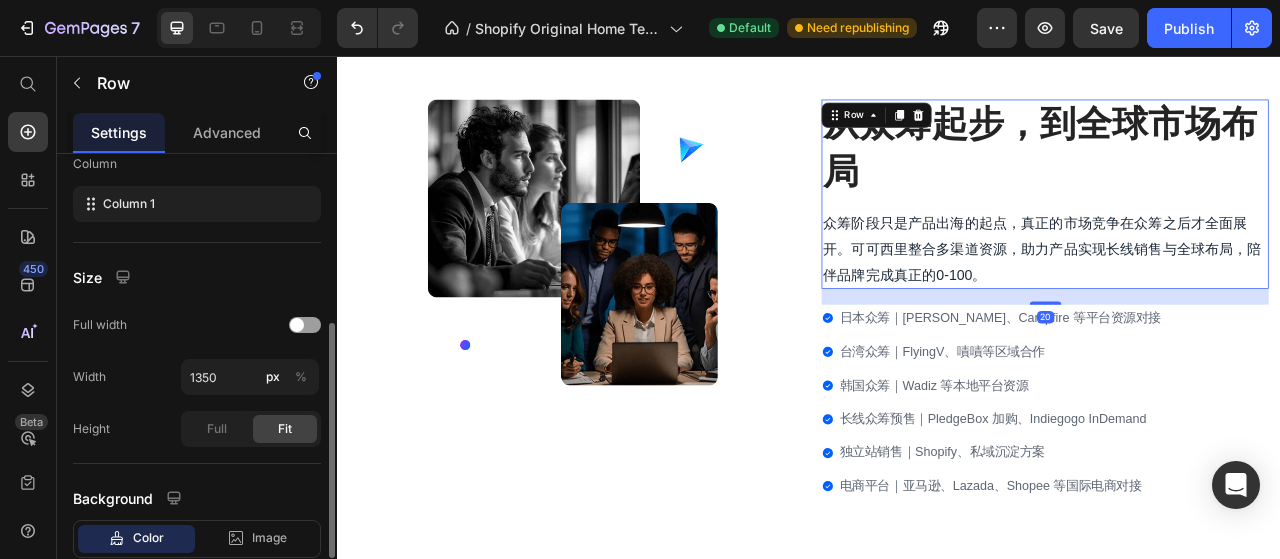 scroll, scrollTop: 328, scrollLeft: 0, axis: vertical 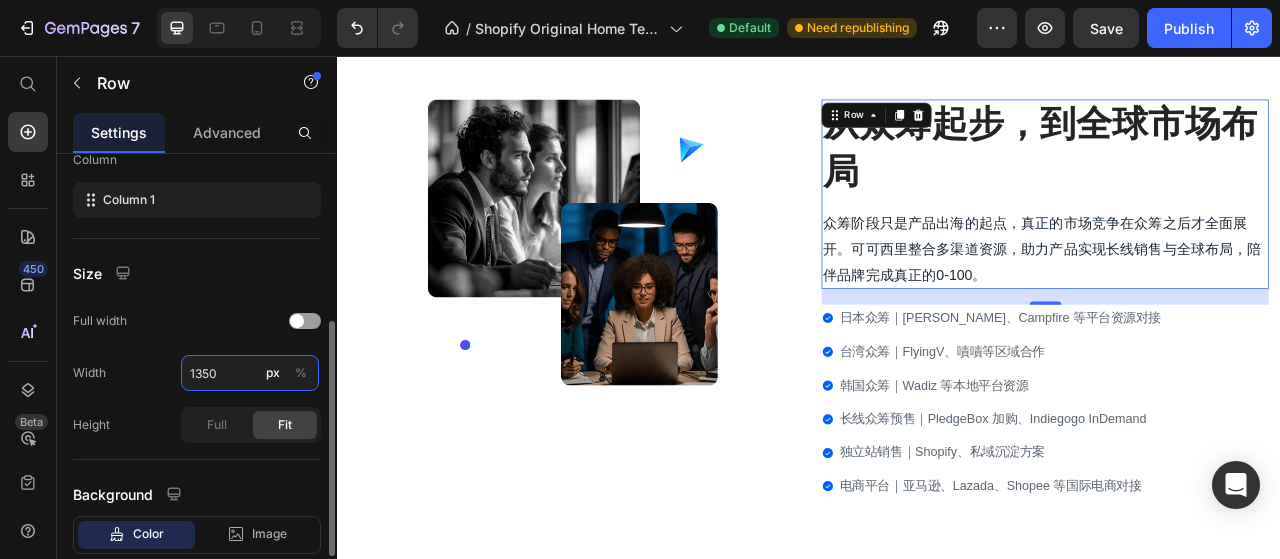 click on "1350" at bounding box center (250, 373) 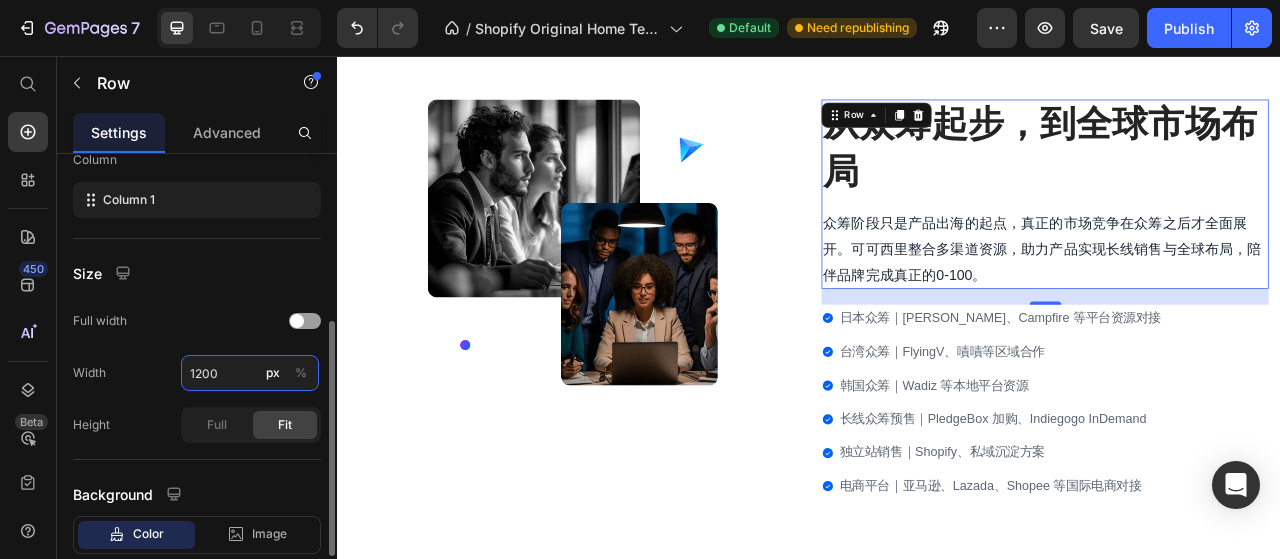 type on "1200" 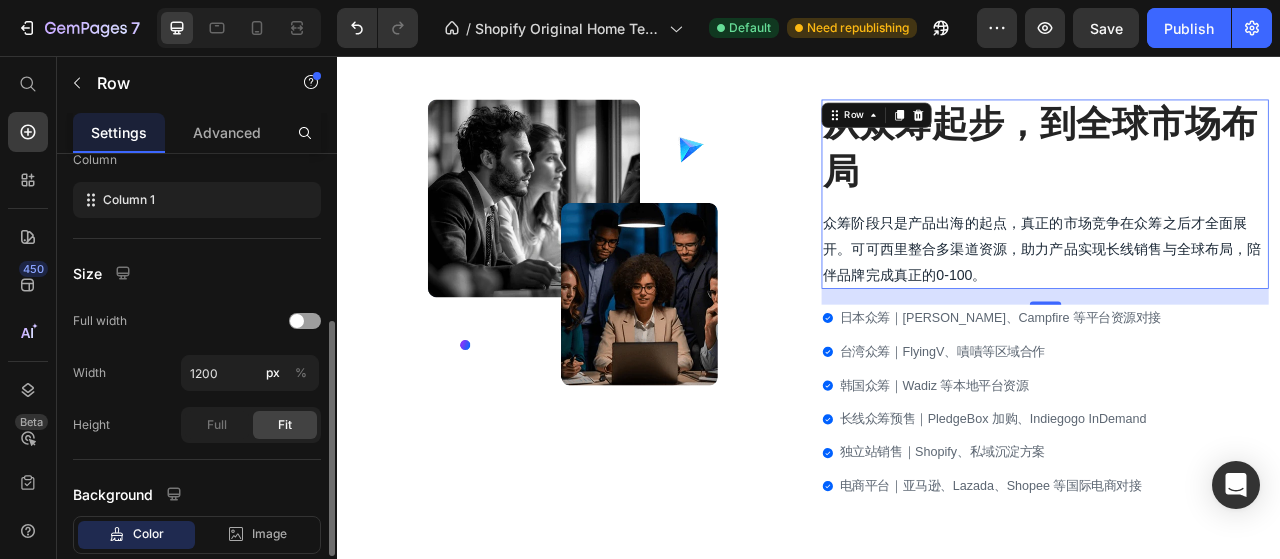 click on "Width 1200 px %" 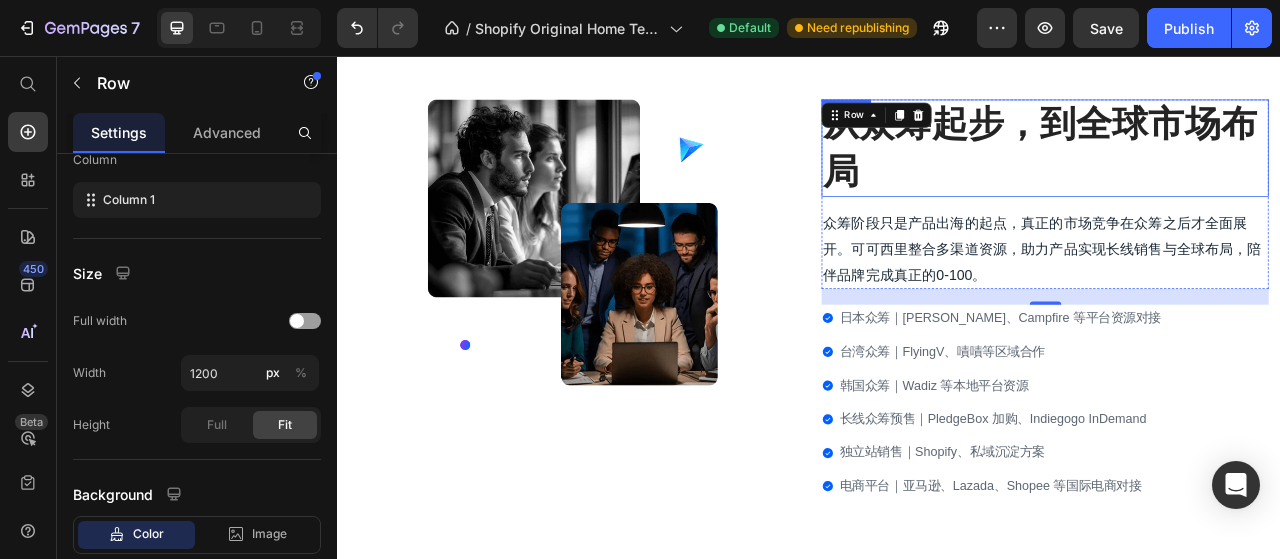 click on "从众筹起步，到全球市场布局" at bounding box center (1237, 174) 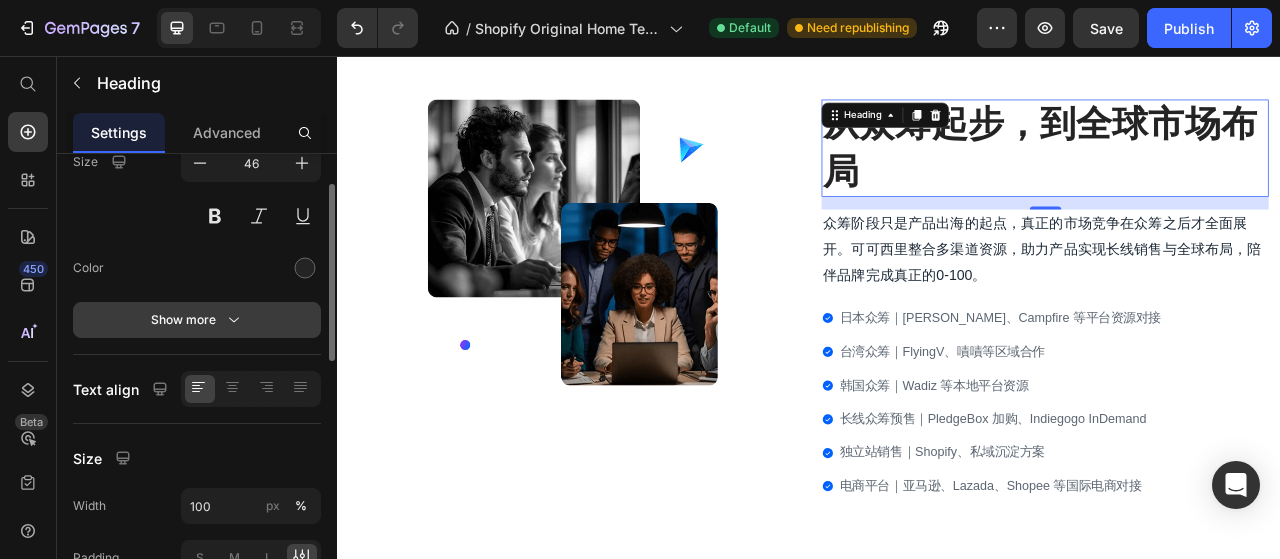 scroll, scrollTop: 209, scrollLeft: 0, axis: vertical 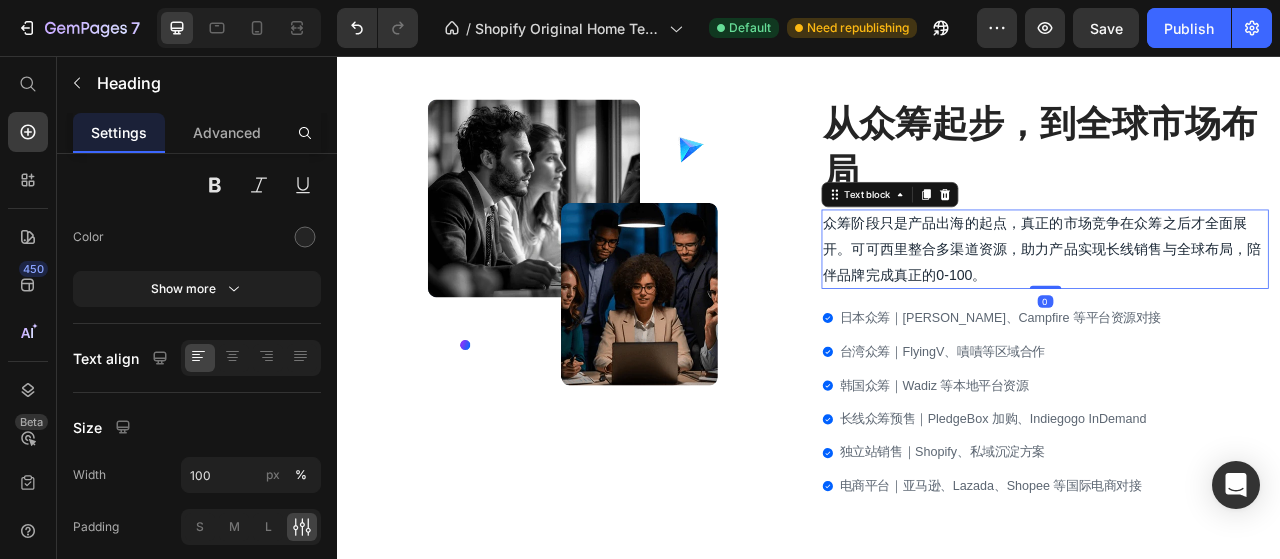 click on "众筹阶段只是产品出海的起点，真正的市场竞争在众筹之后才全面展开。可可西里整合多渠道资源，助力产品实现长线销售与全球布局，陪伴品牌完成真正的0-100。" at bounding box center (1237, 302) 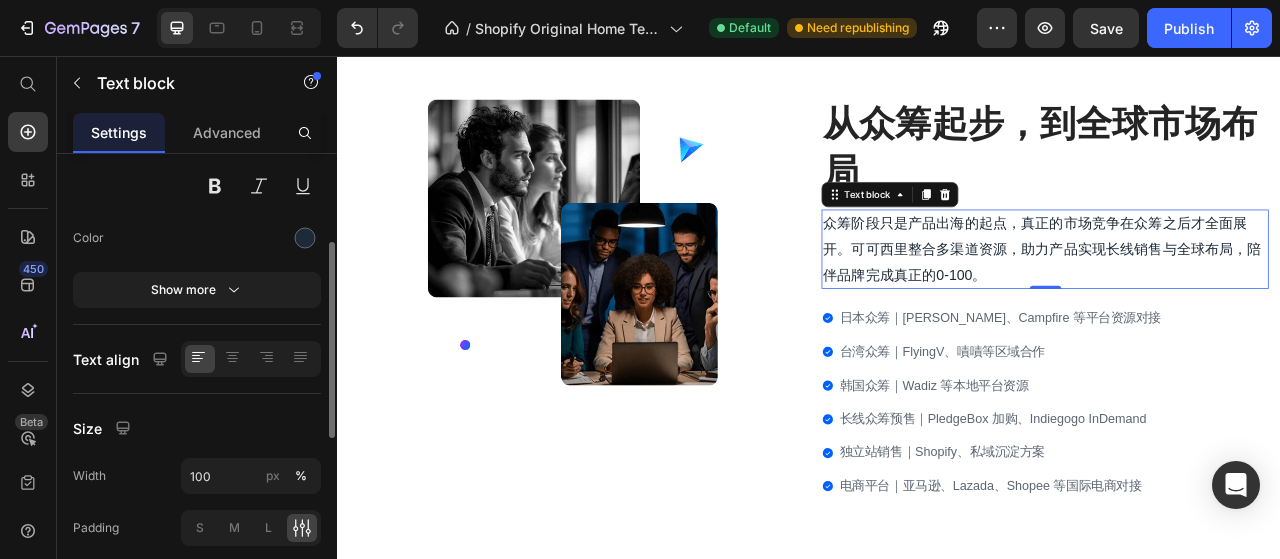 scroll, scrollTop: 209, scrollLeft: 0, axis: vertical 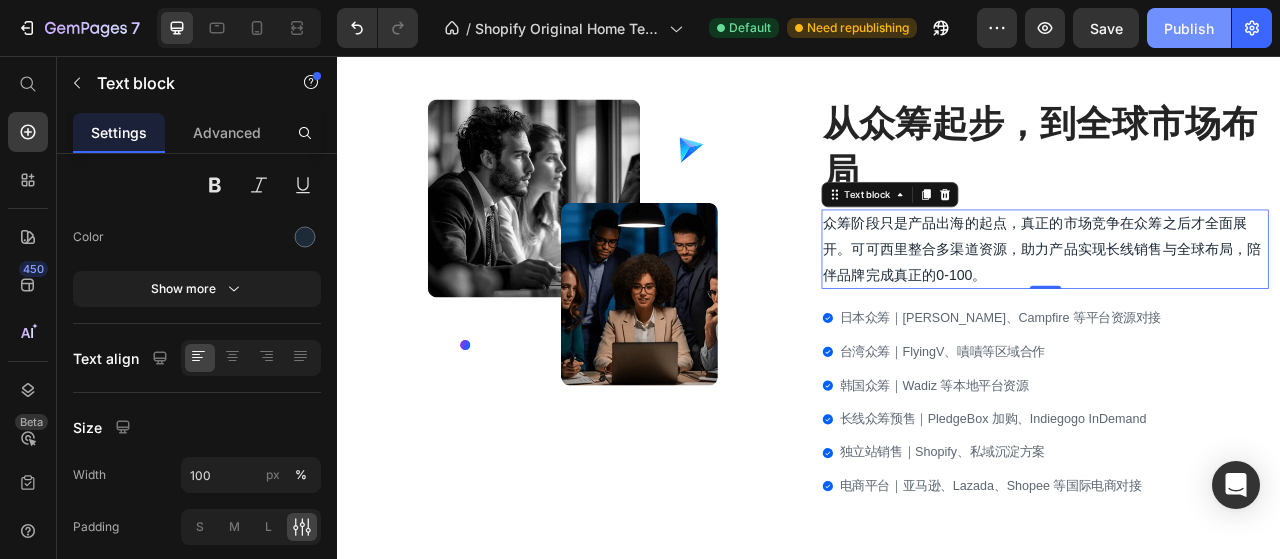 click on "Publish" at bounding box center [1189, 28] 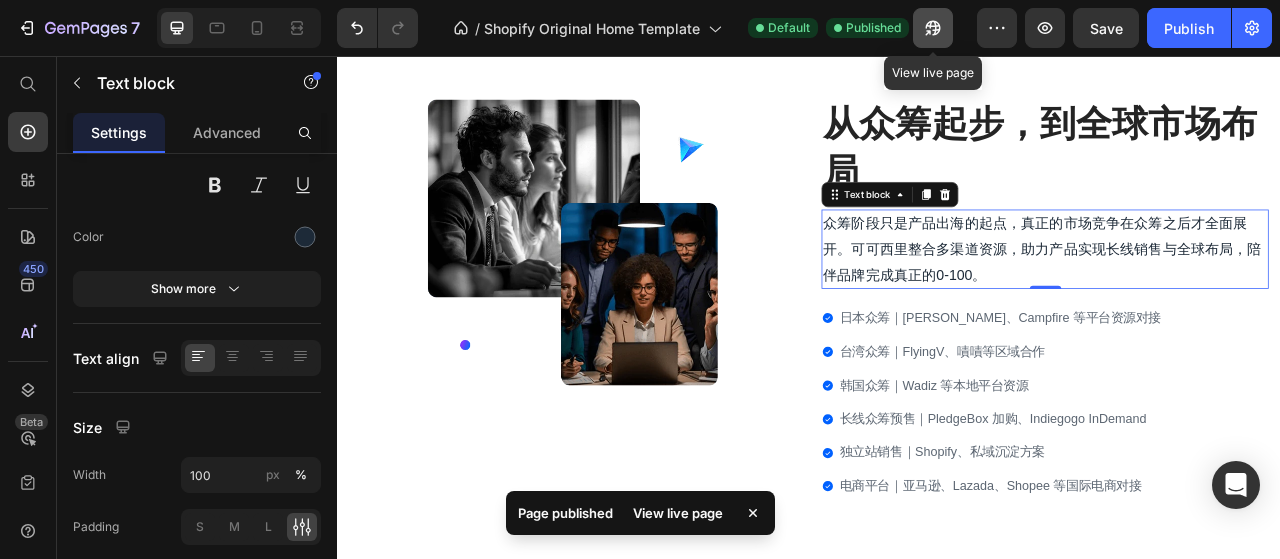 click 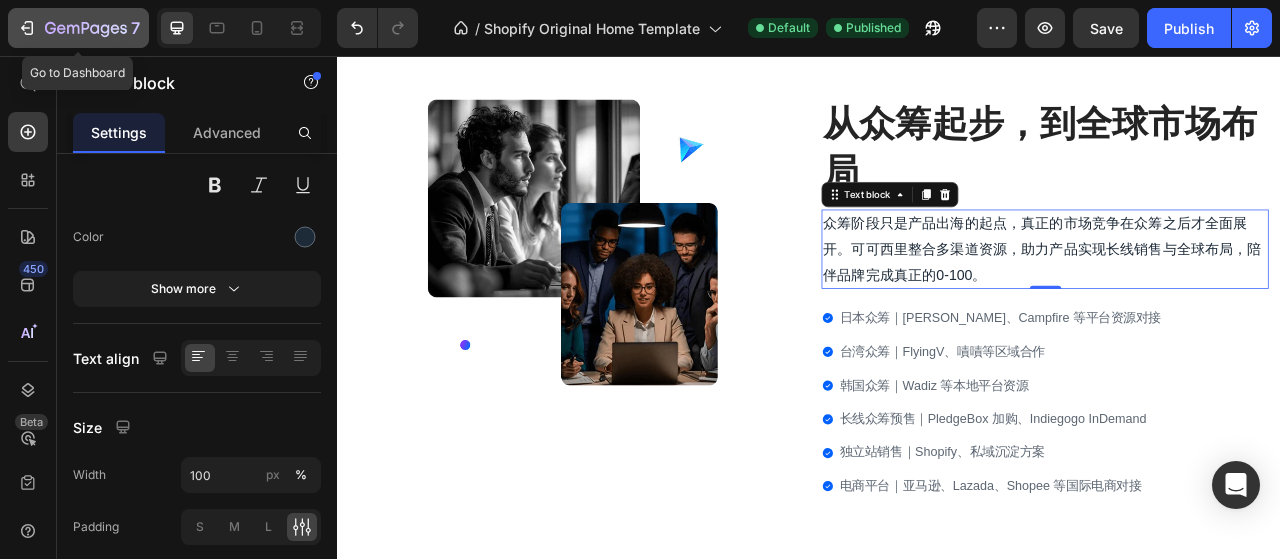click on "7" 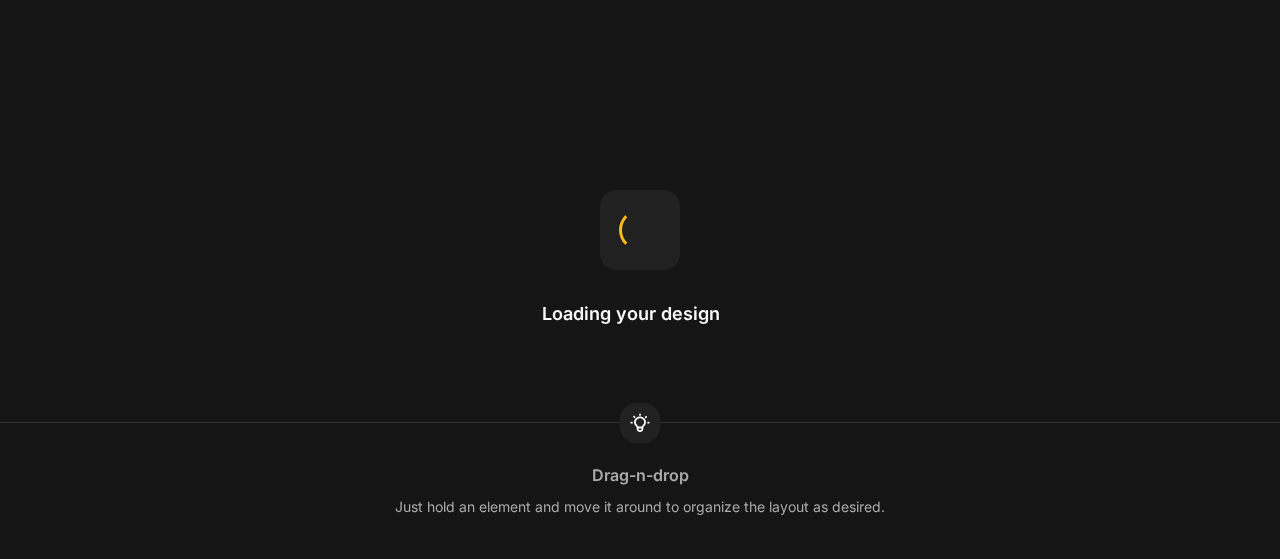 scroll, scrollTop: 0, scrollLeft: 0, axis: both 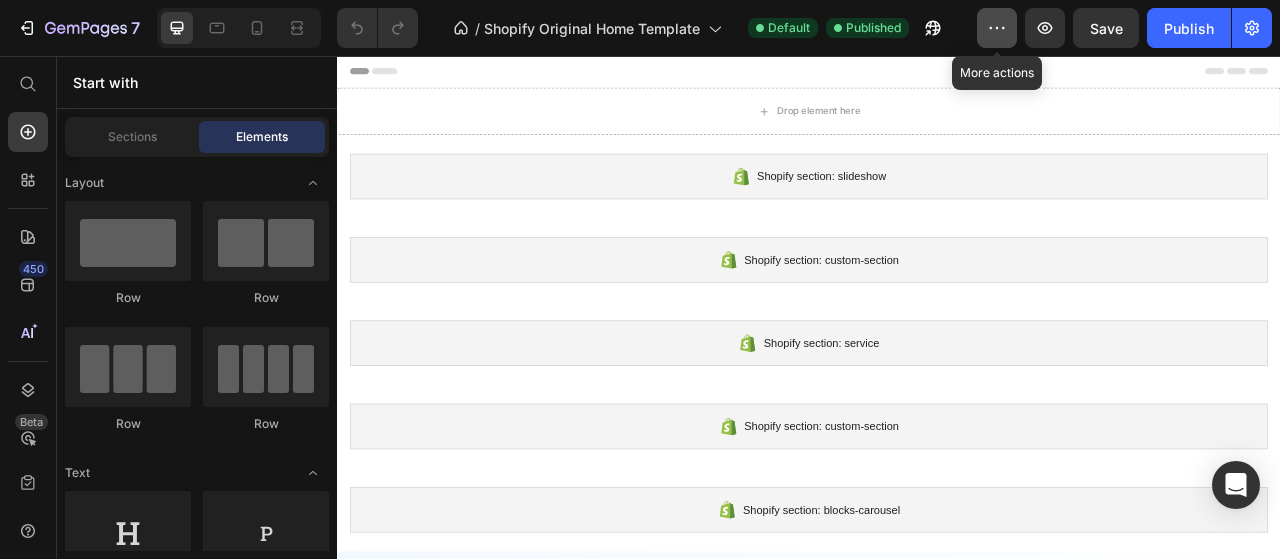 click 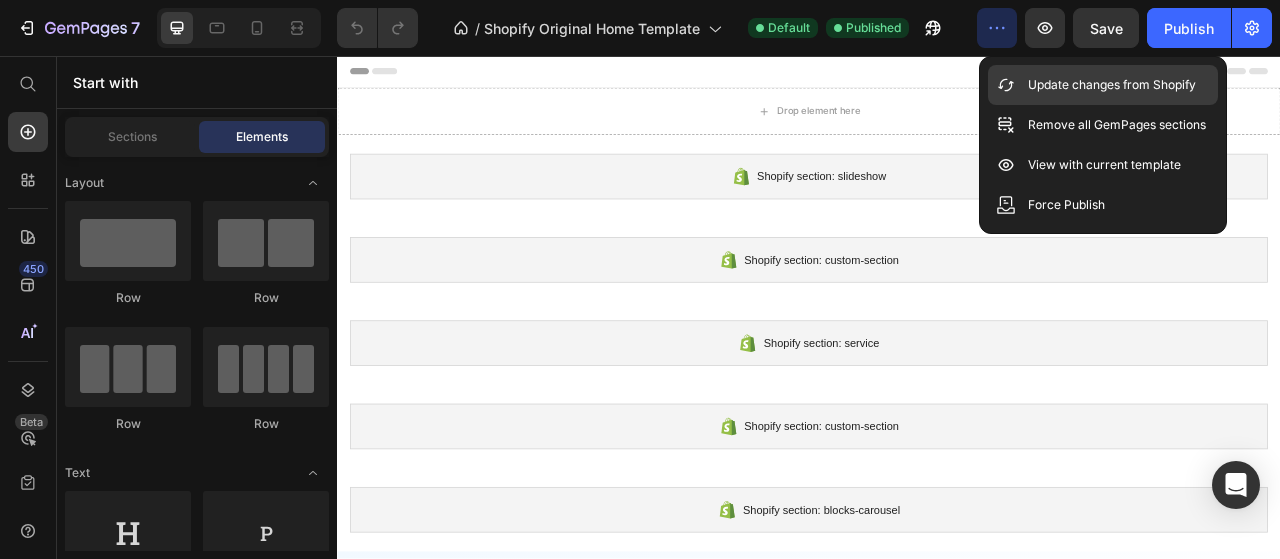 click on "Update changes from Shopify" at bounding box center [1112, 85] 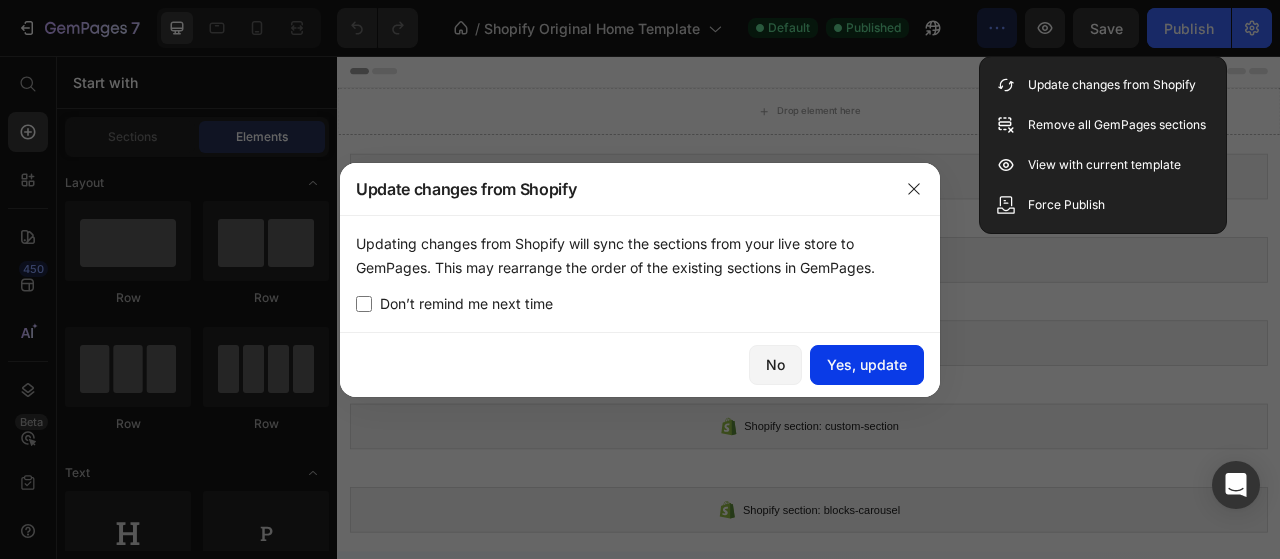 click on "Yes, update" at bounding box center [867, 364] 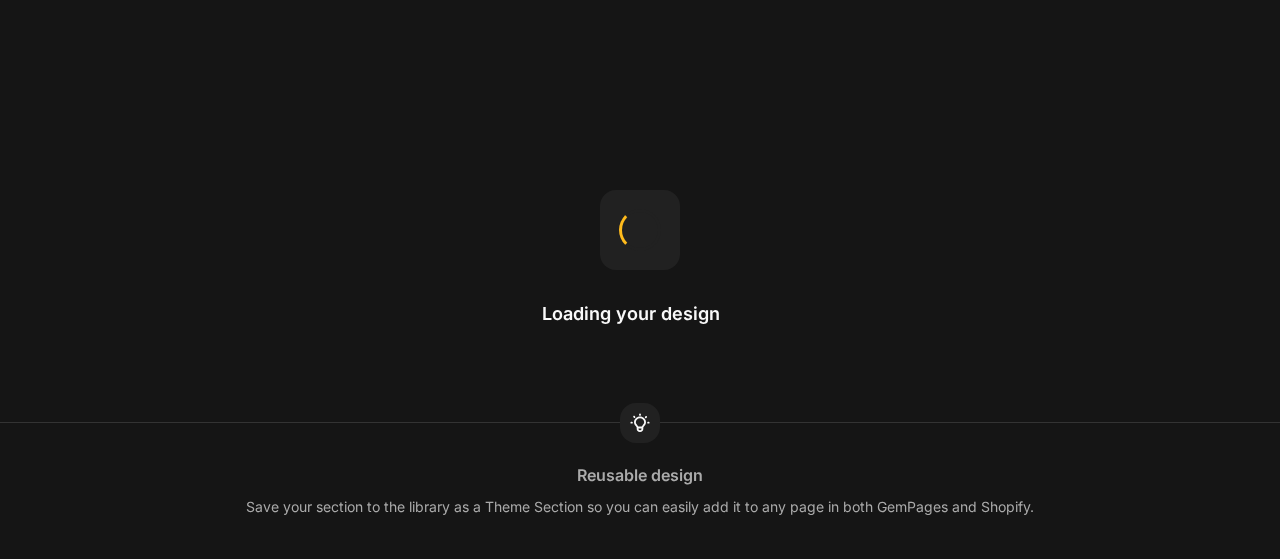 scroll, scrollTop: 0, scrollLeft: 0, axis: both 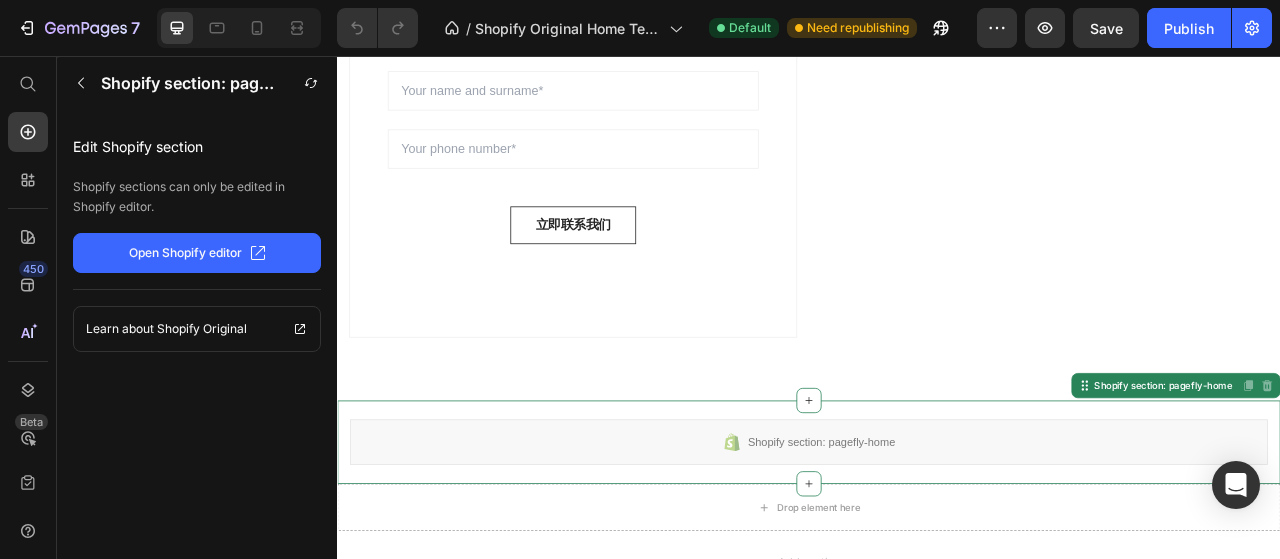 click on "Shopify section: pagefly-home" at bounding box center [937, 548] 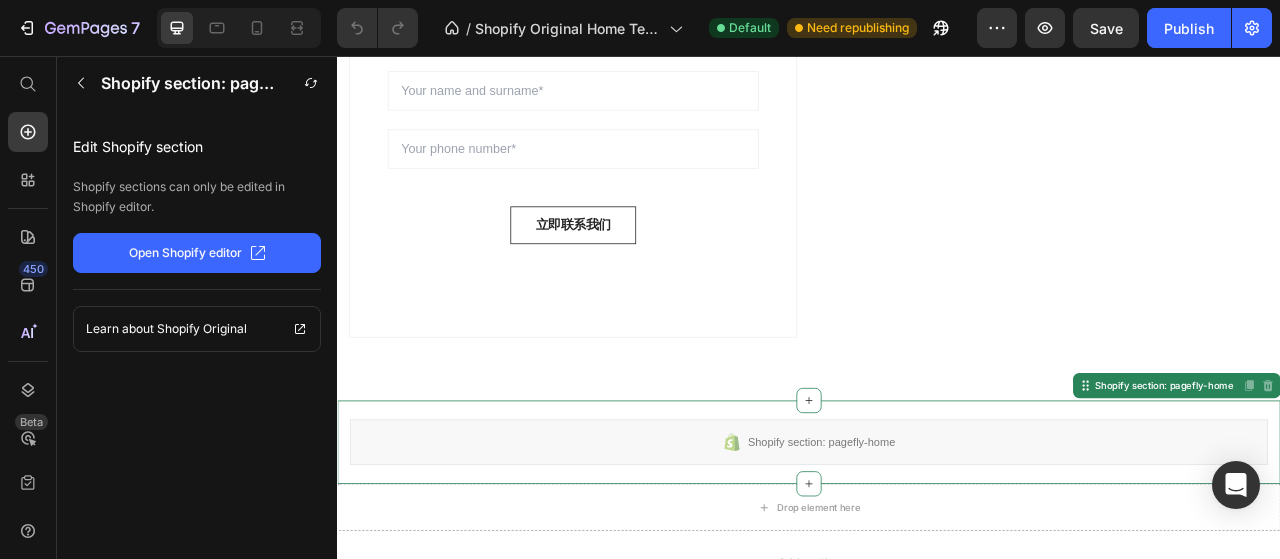 scroll, scrollTop: 2452, scrollLeft: 0, axis: vertical 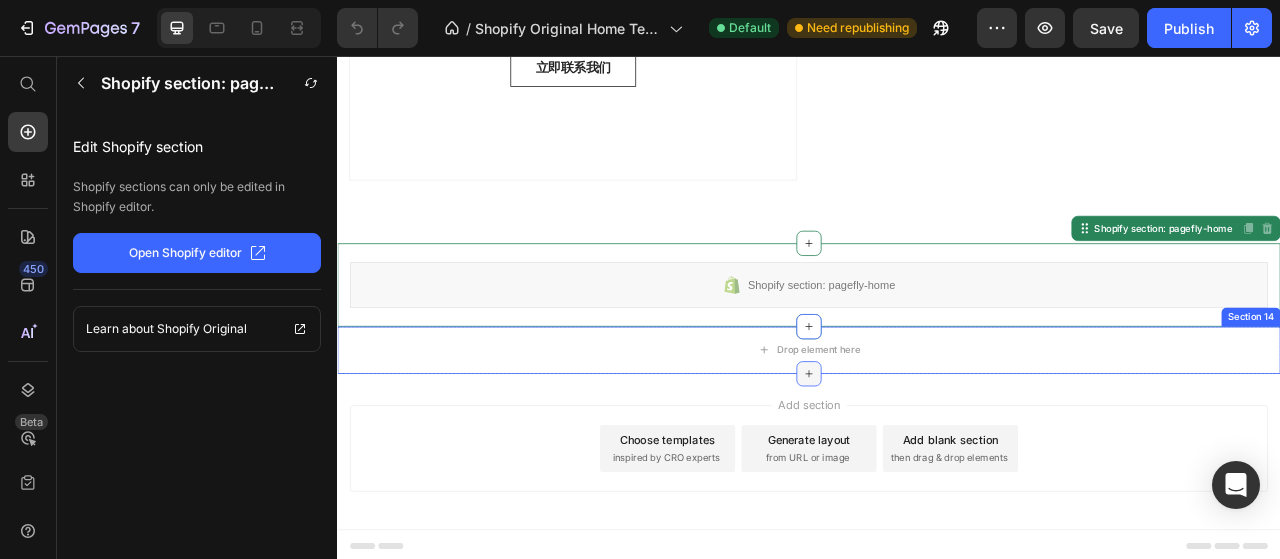 click 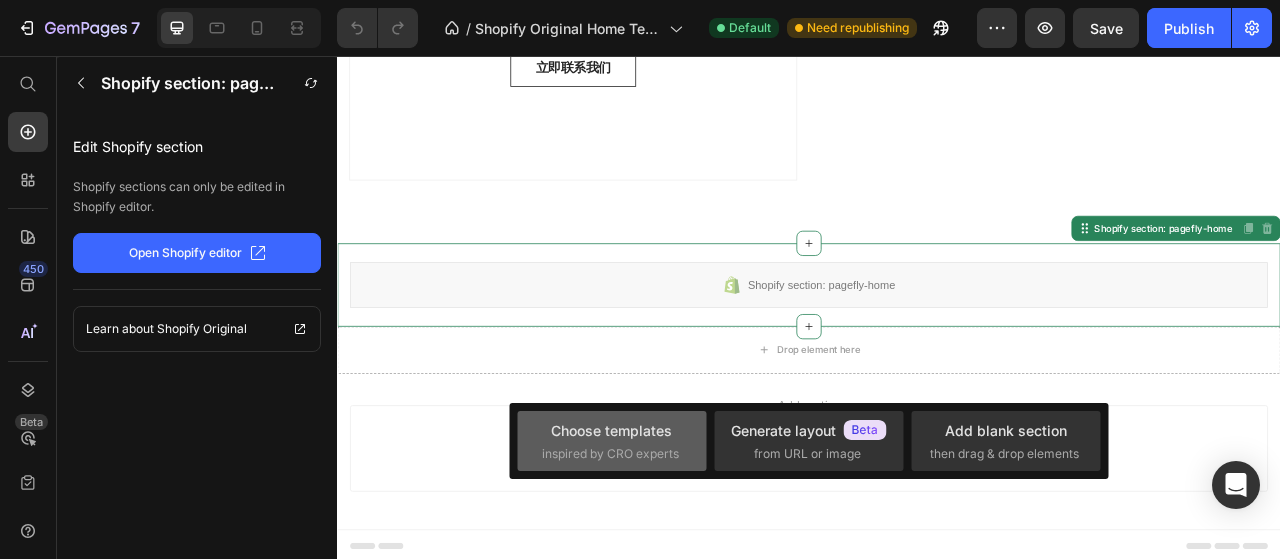 click on "Choose templates  inspired by CRO experts" at bounding box center [612, 441] 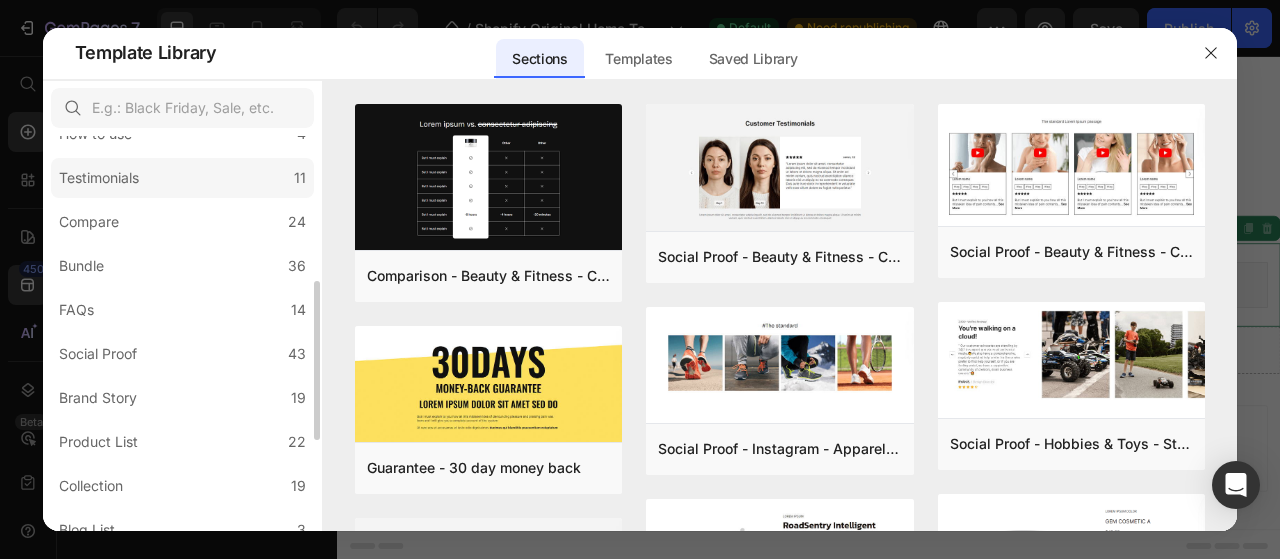 scroll, scrollTop: 352, scrollLeft: 0, axis: vertical 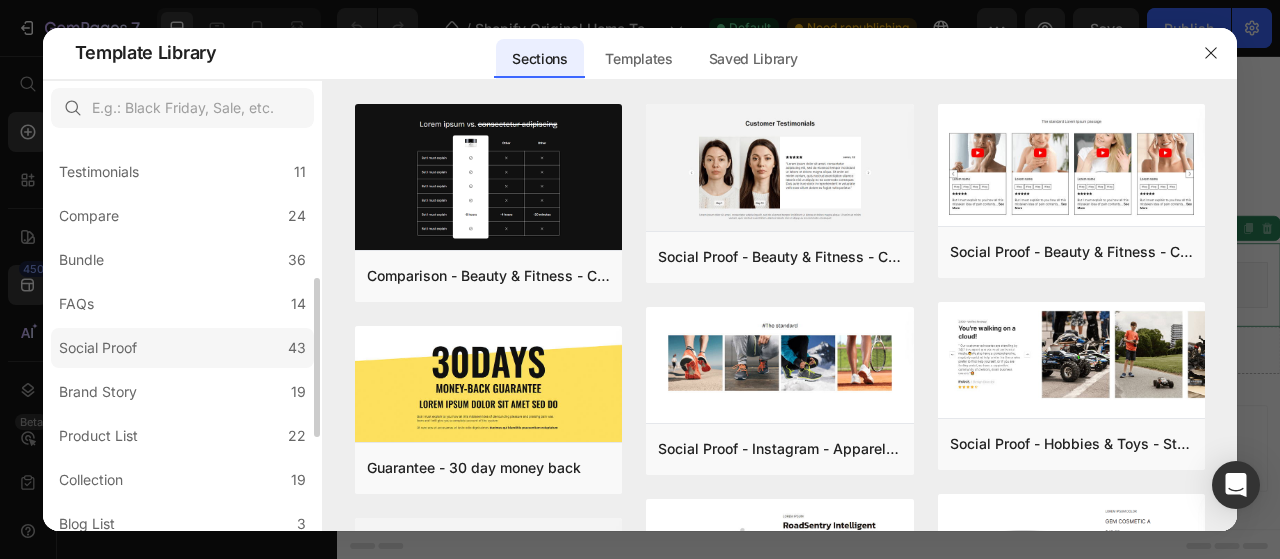 click on "Social Proof 43" 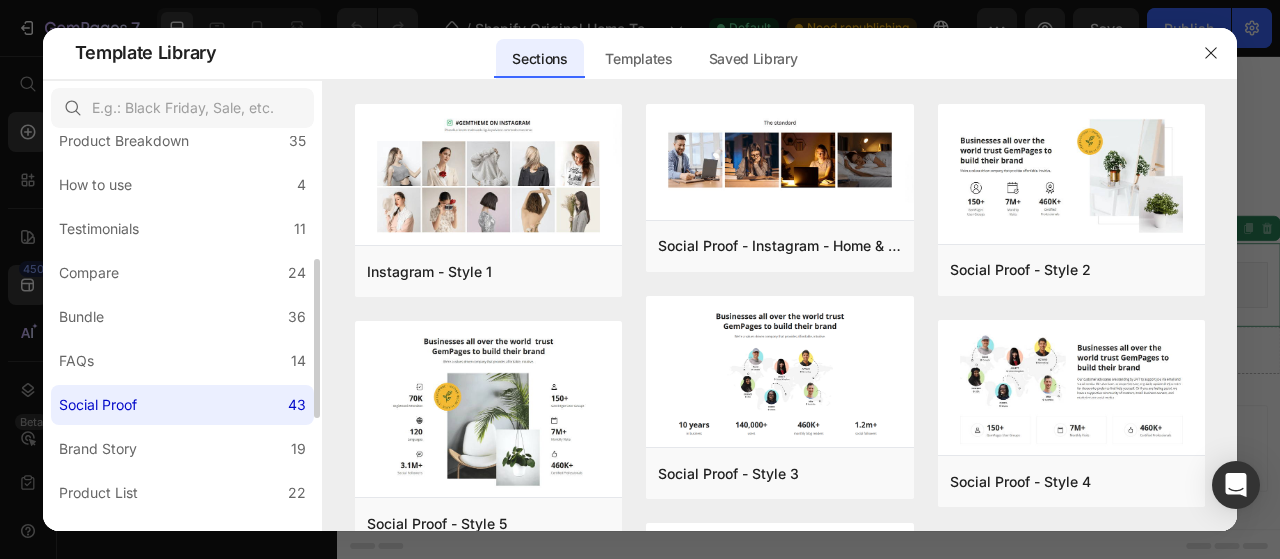 scroll, scrollTop: 584, scrollLeft: 0, axis: vertical 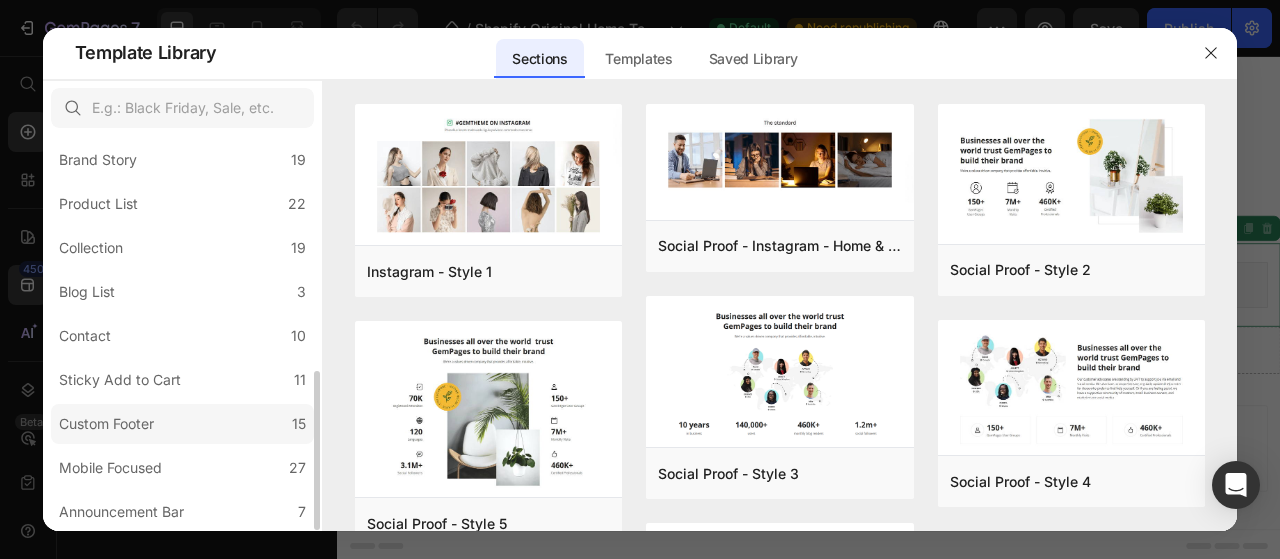 click on "Custom Footer 15" 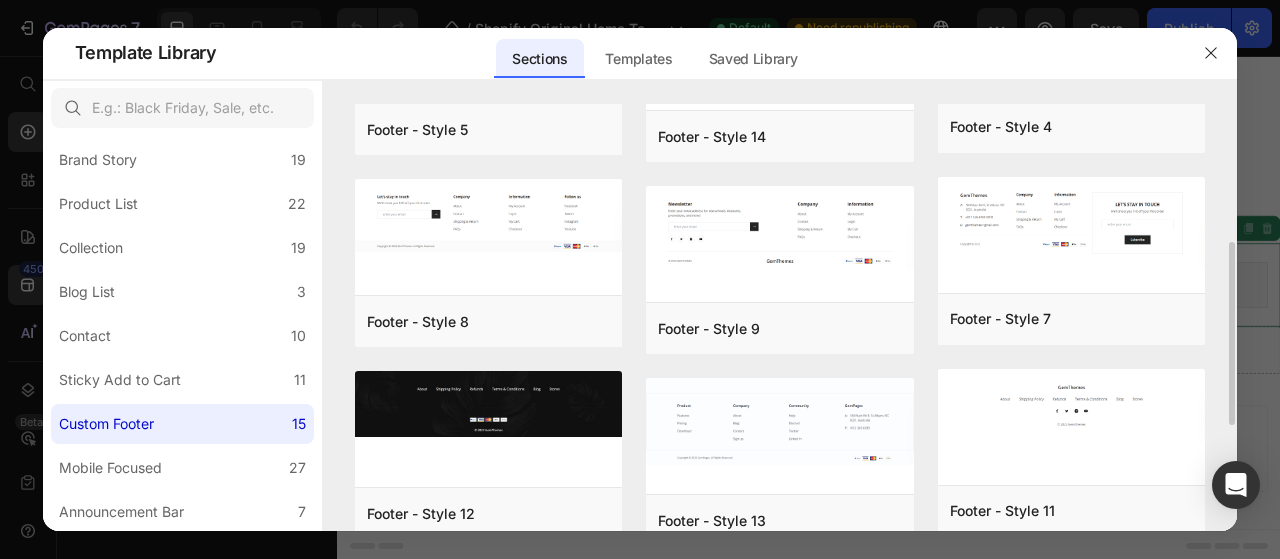 scroll, scrollTop: 314, scrollLeft: 0, axis: vertical 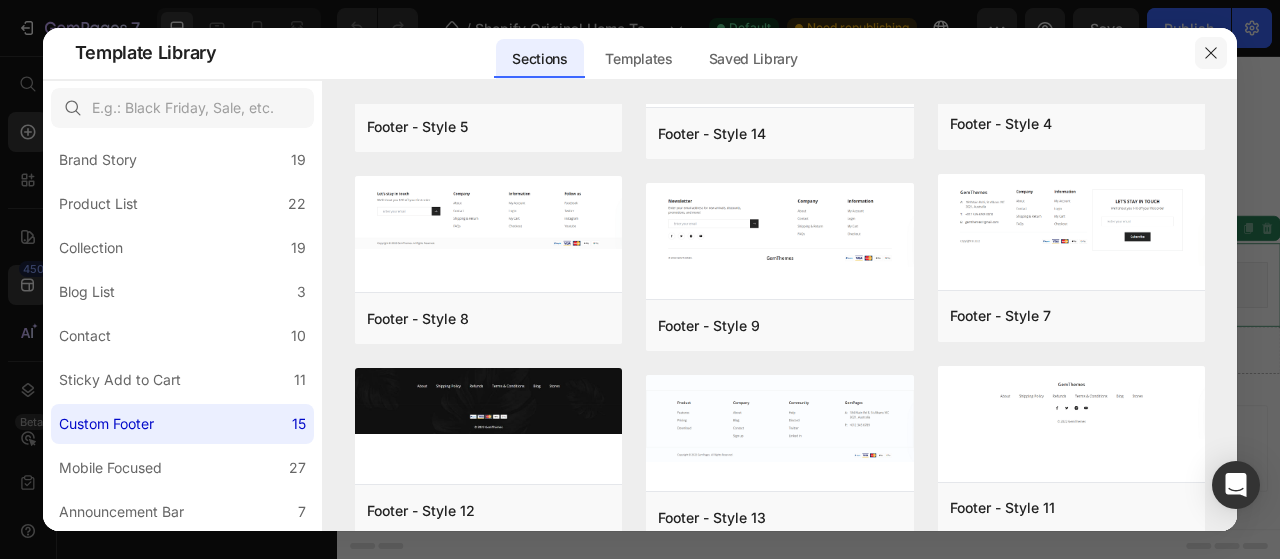 click 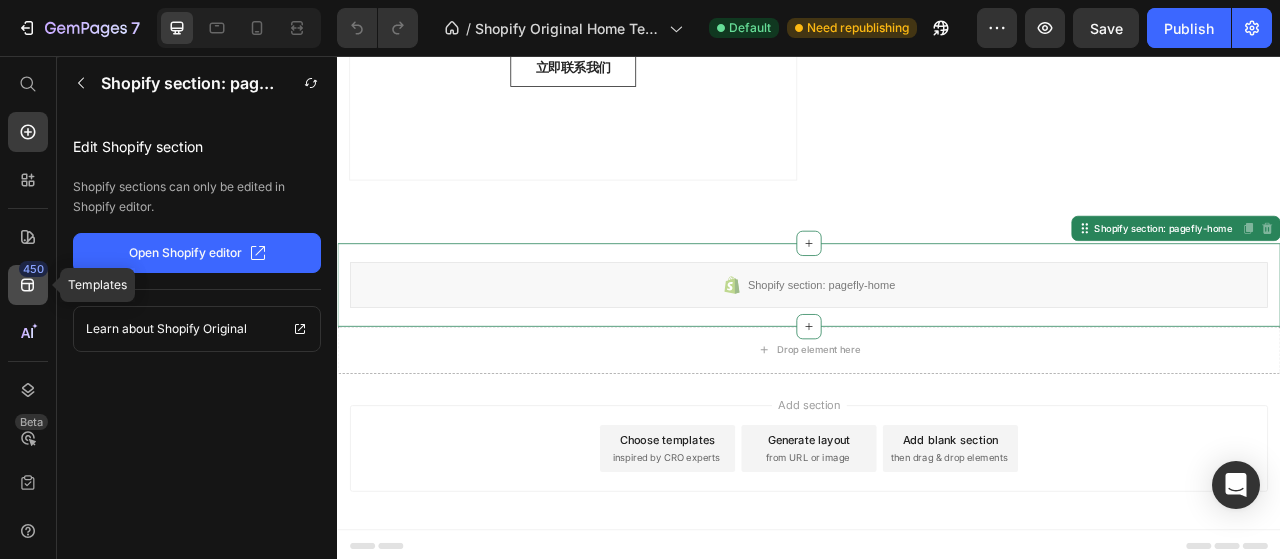 click 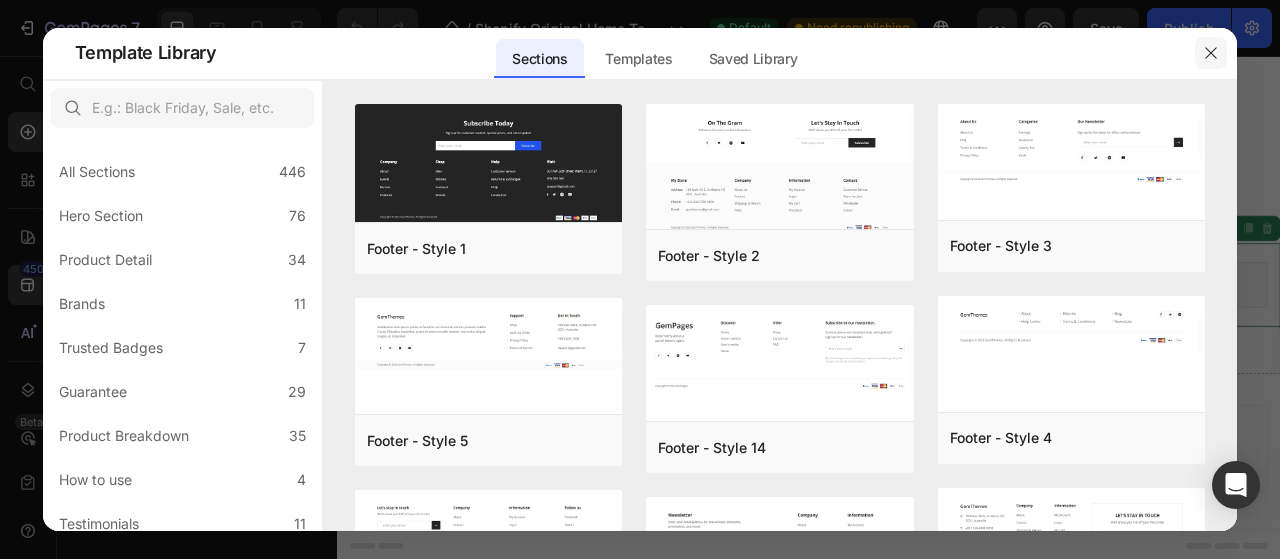 click 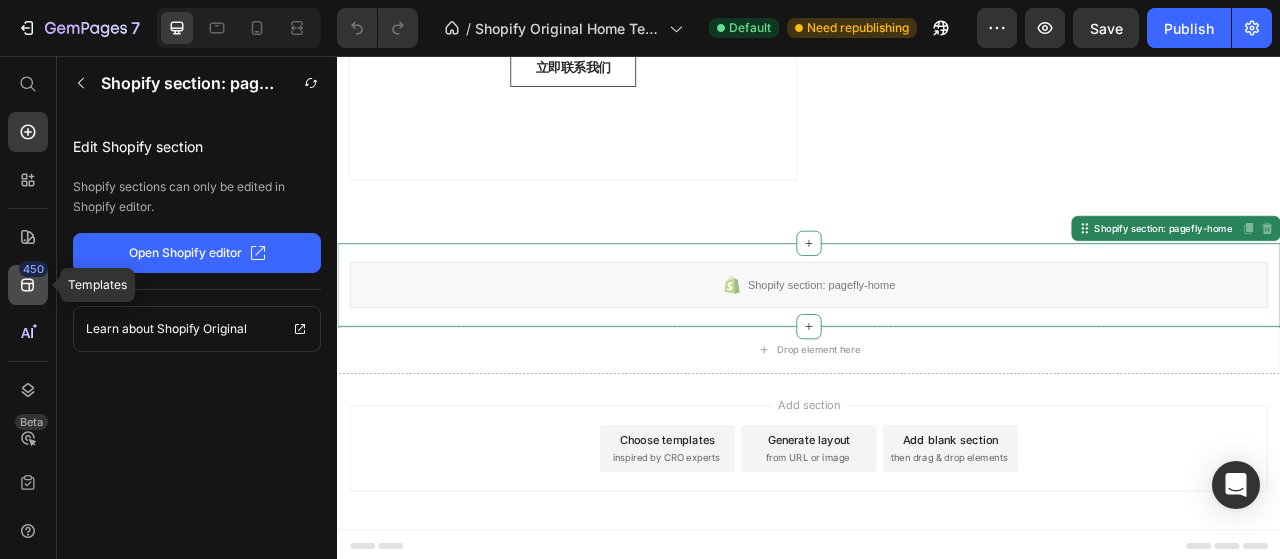 click on "450" 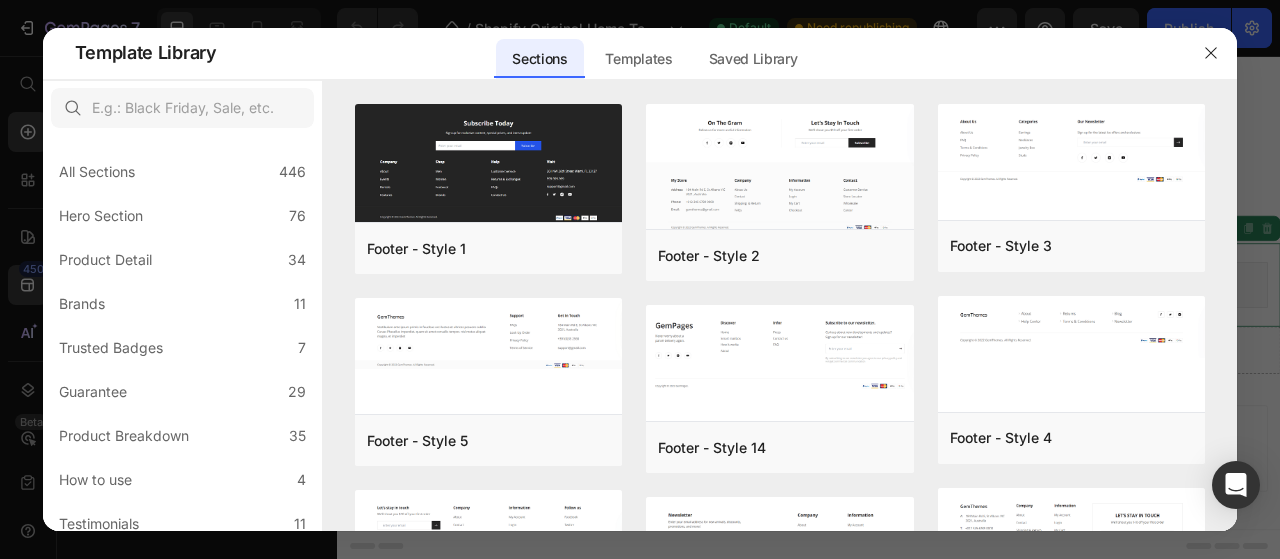 click at bounding box center (640, 279) 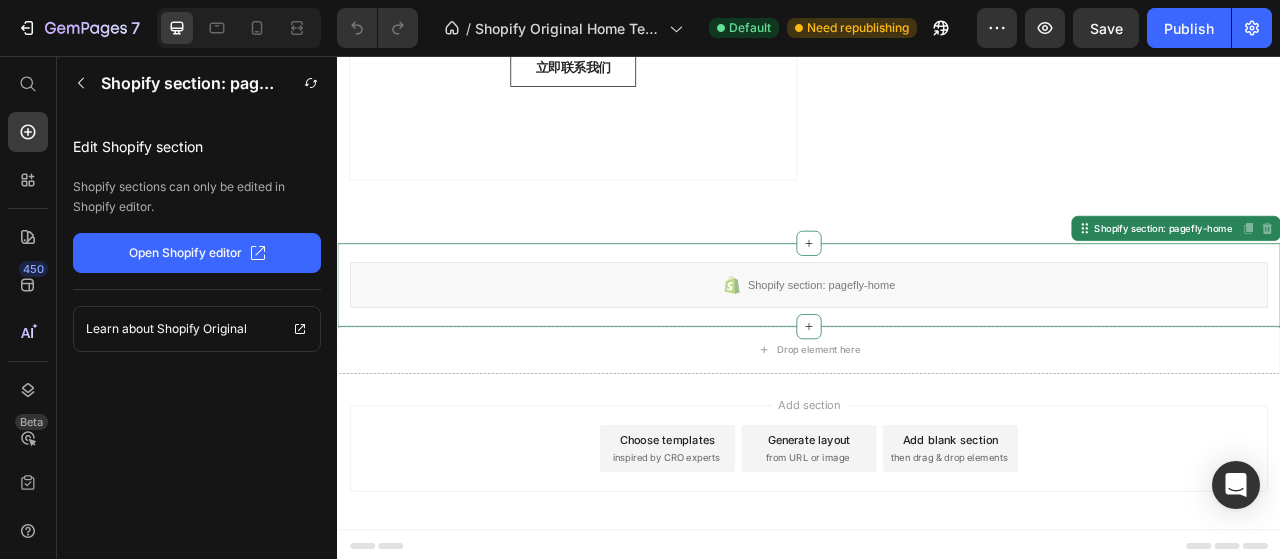 click on "inspired by CRO experts" at bounding box center [755, 568] 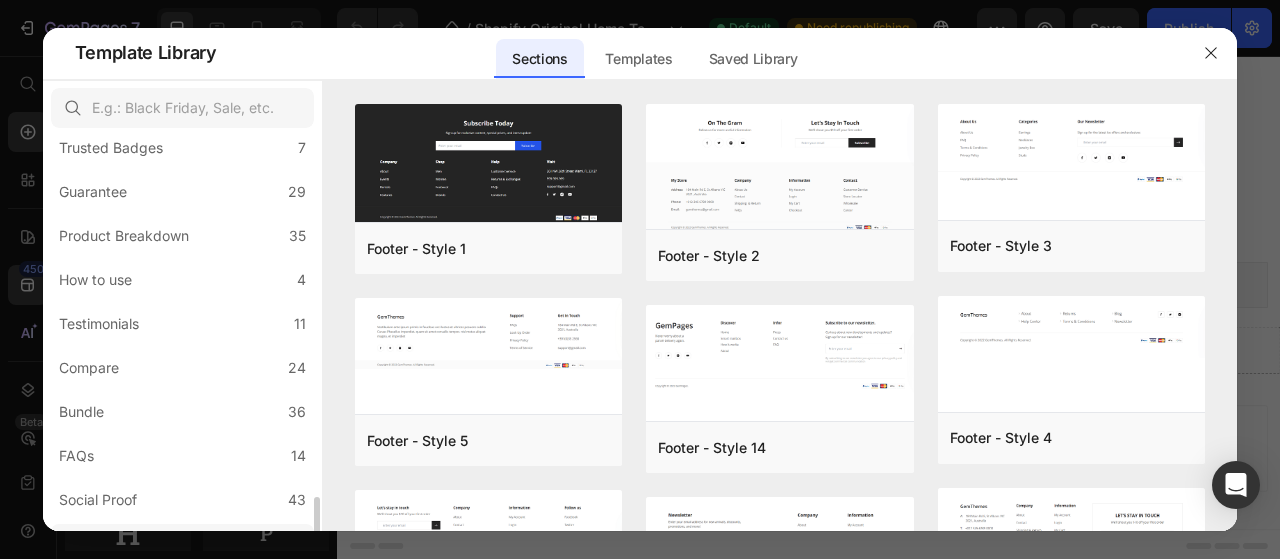 scroll, scrollTop: 500, scrollLeft: 0, axis: vertical 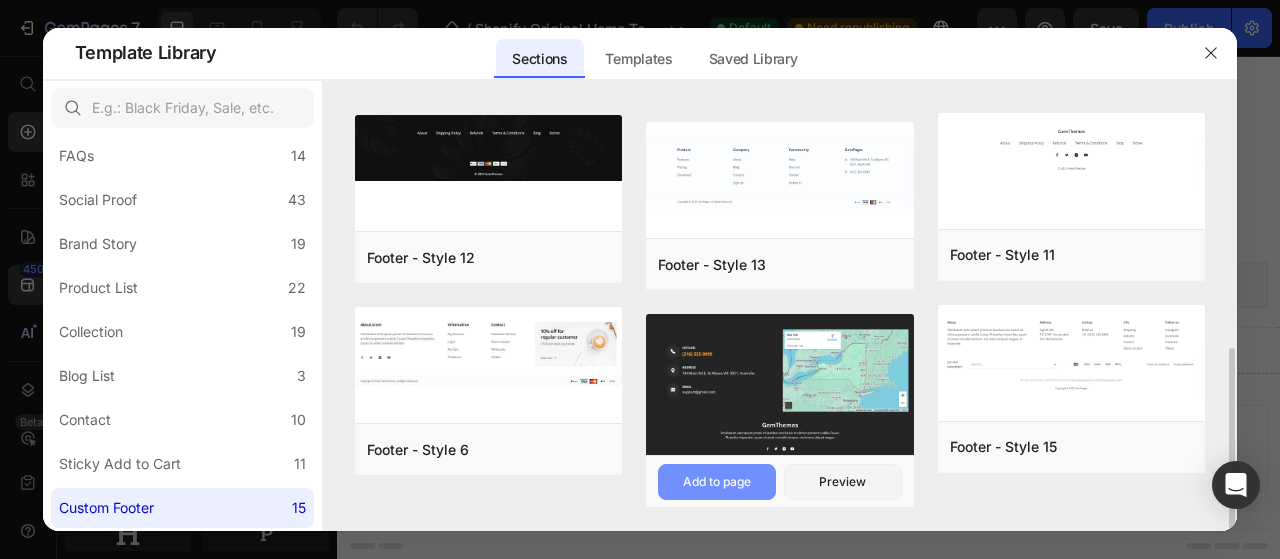 click on "Add to page" at bounding box center [717, 482] 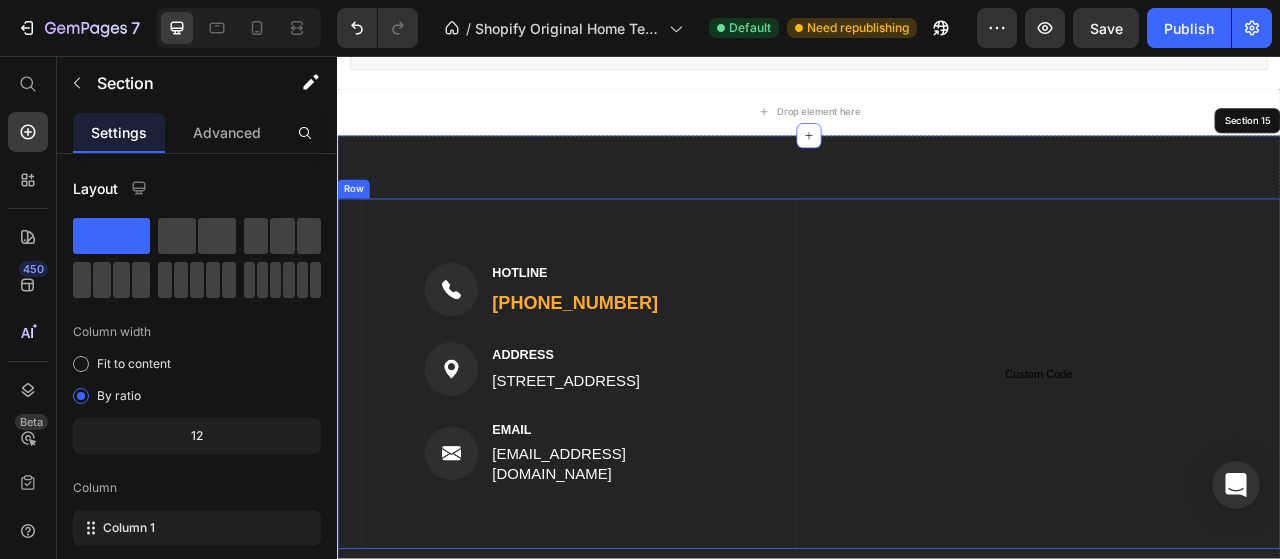 scroll, scrollTop: 2754, scrollLeft: 0, axis: vertical 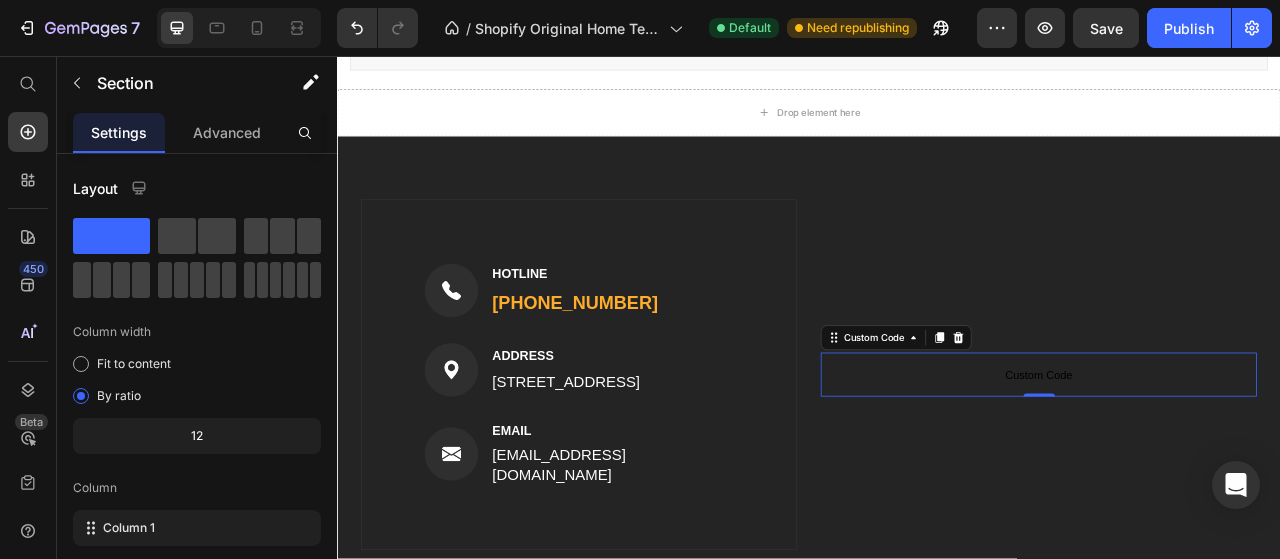click on "Custom Code" at bounding box center [1229, 462] 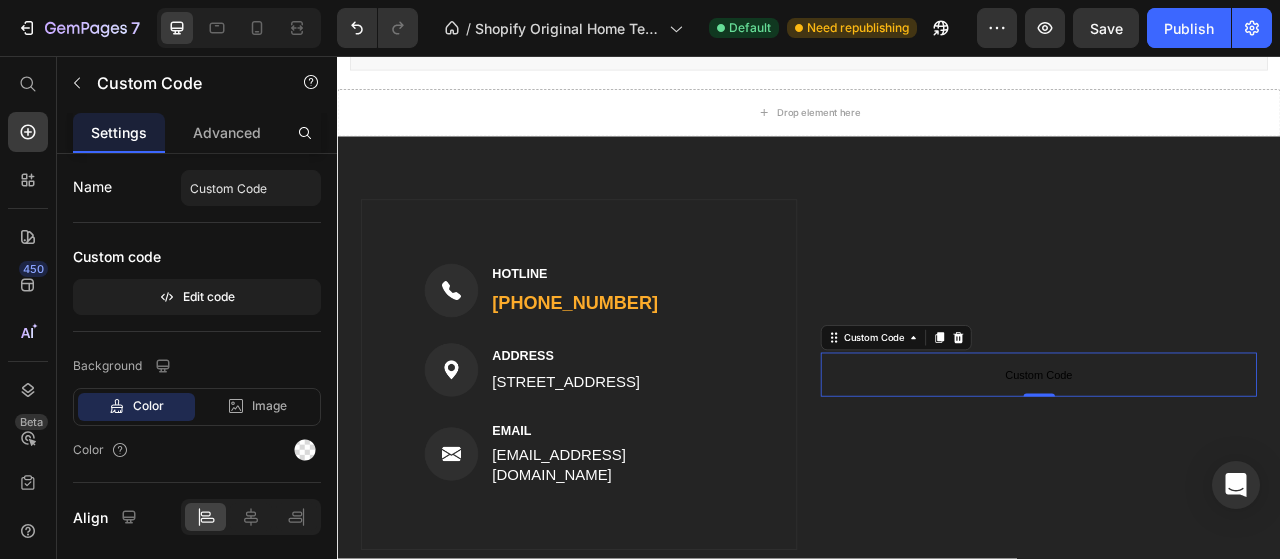 click on "Custom Code" at bounding box center [1229, 462] 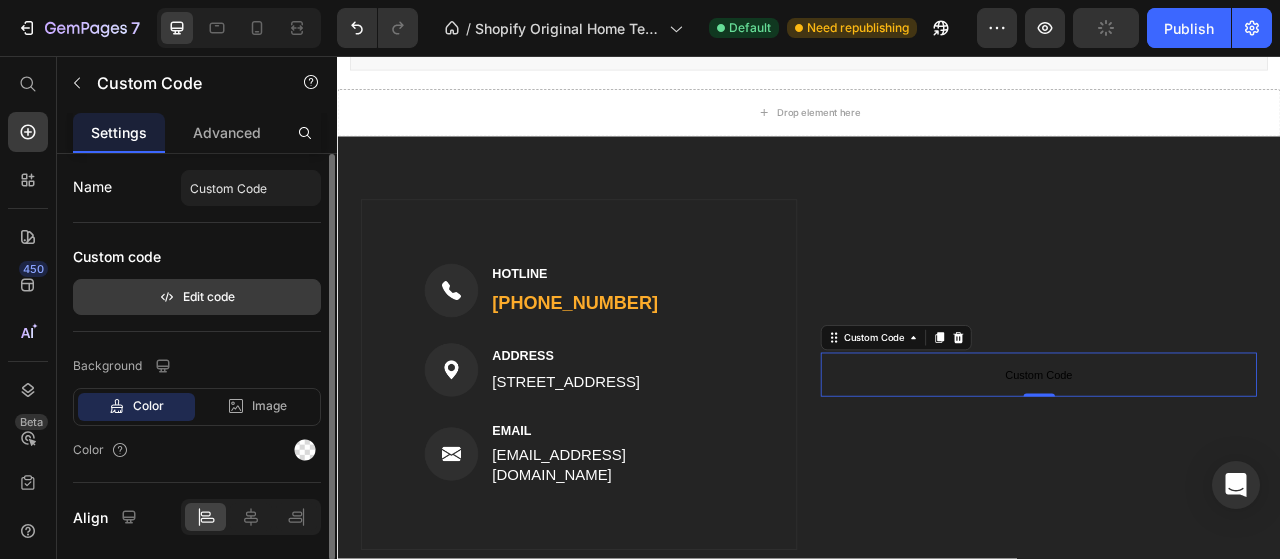 scroll, scrollTop: 65, scrollLeft: 0, axis: vertical 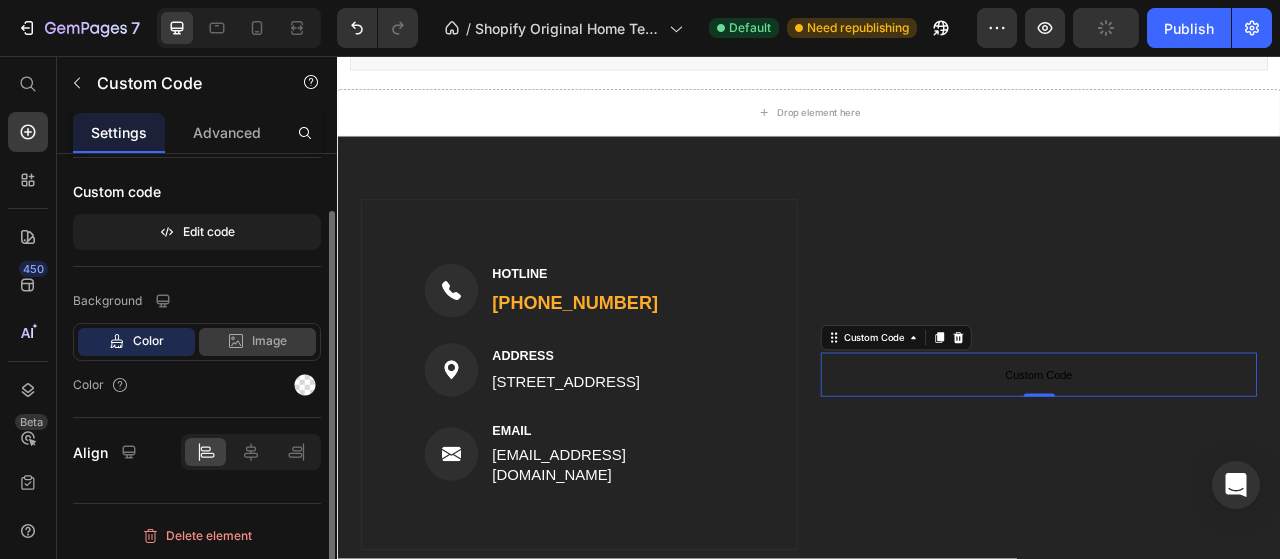 click on "Image" at bounding box center [269, 341] 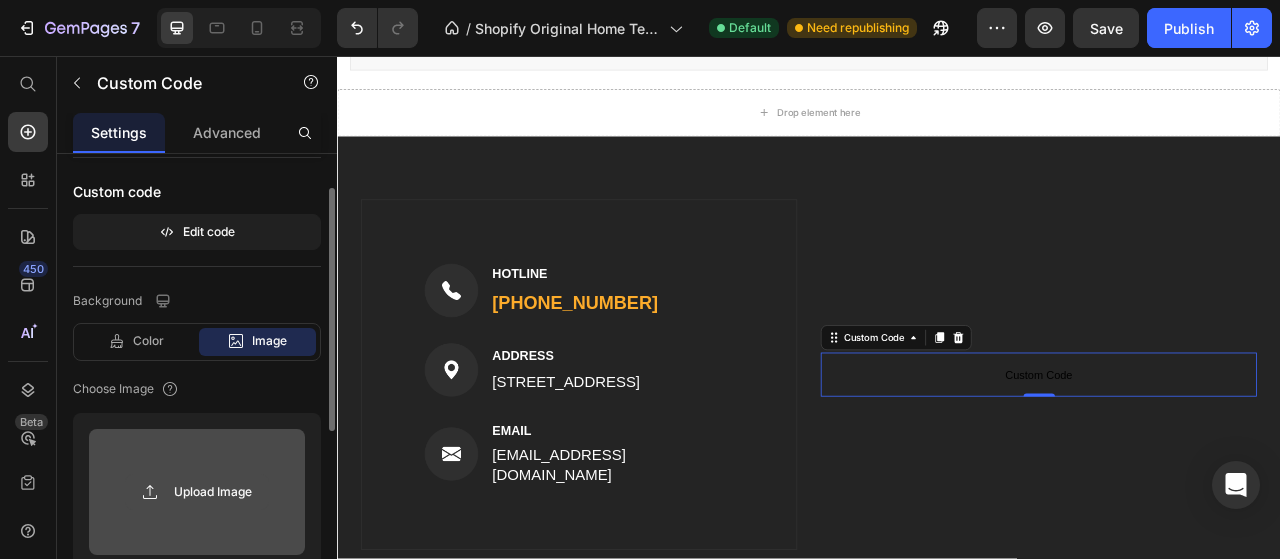 click 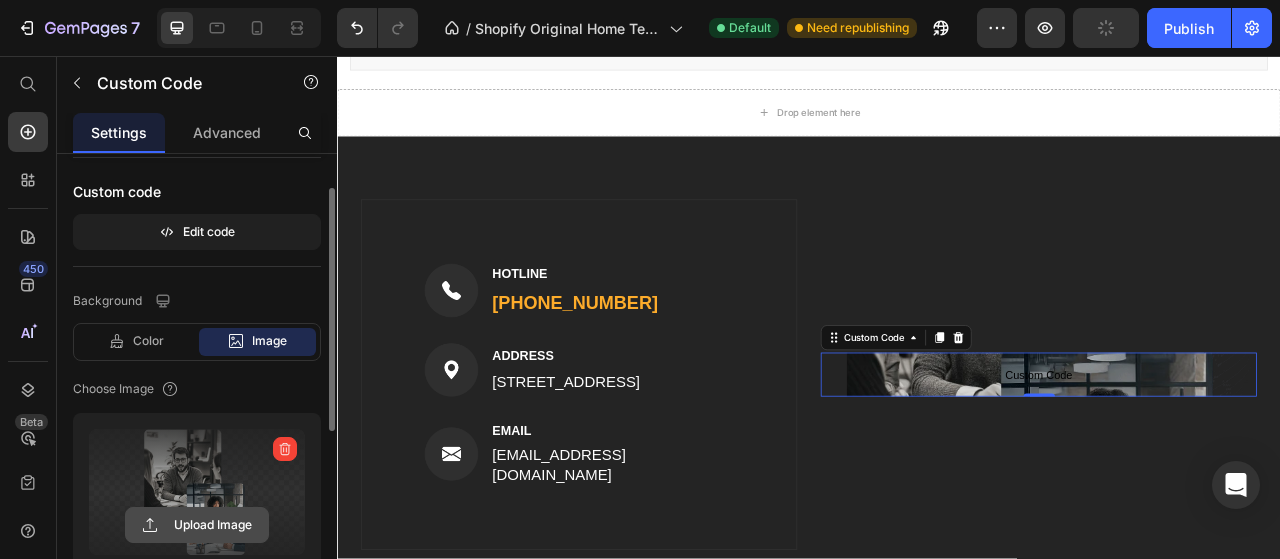 click 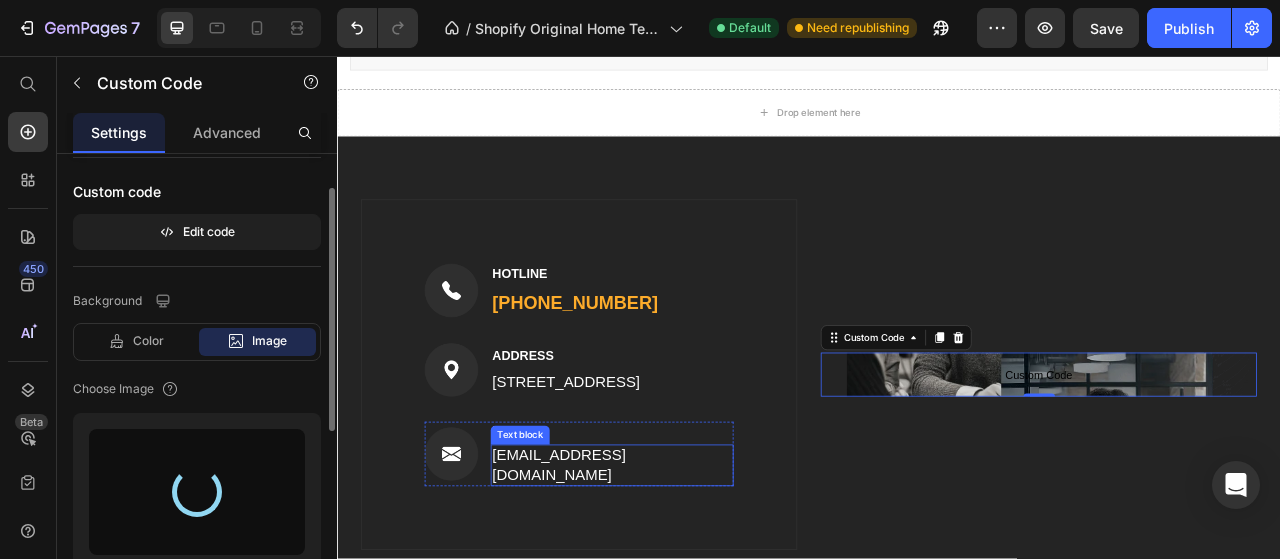 type on "[URL][DOMAIN_NAME]" 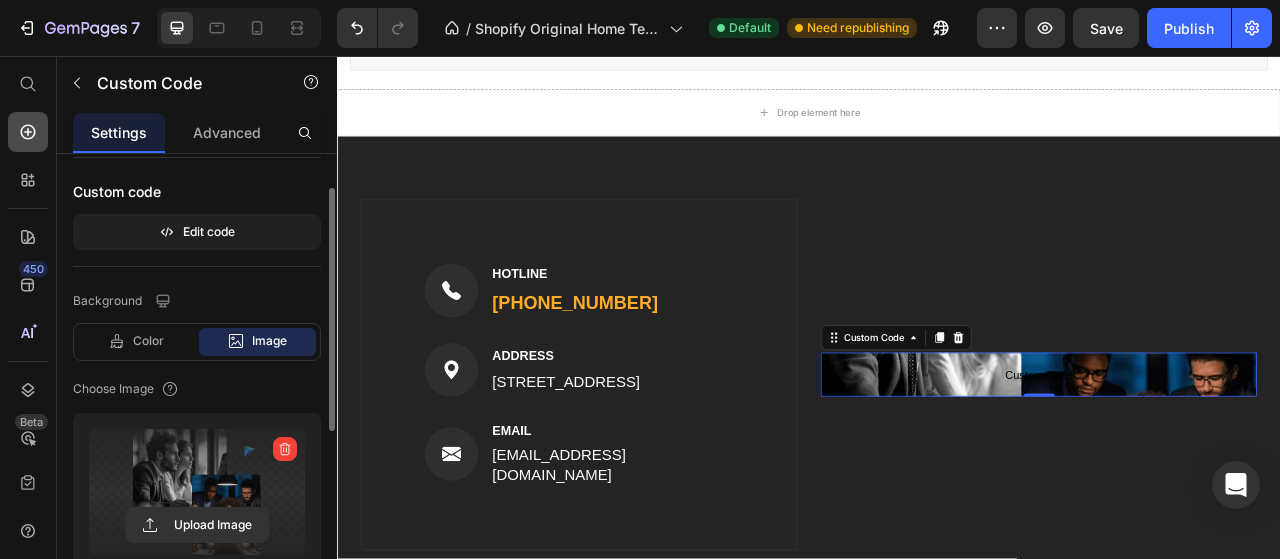 click 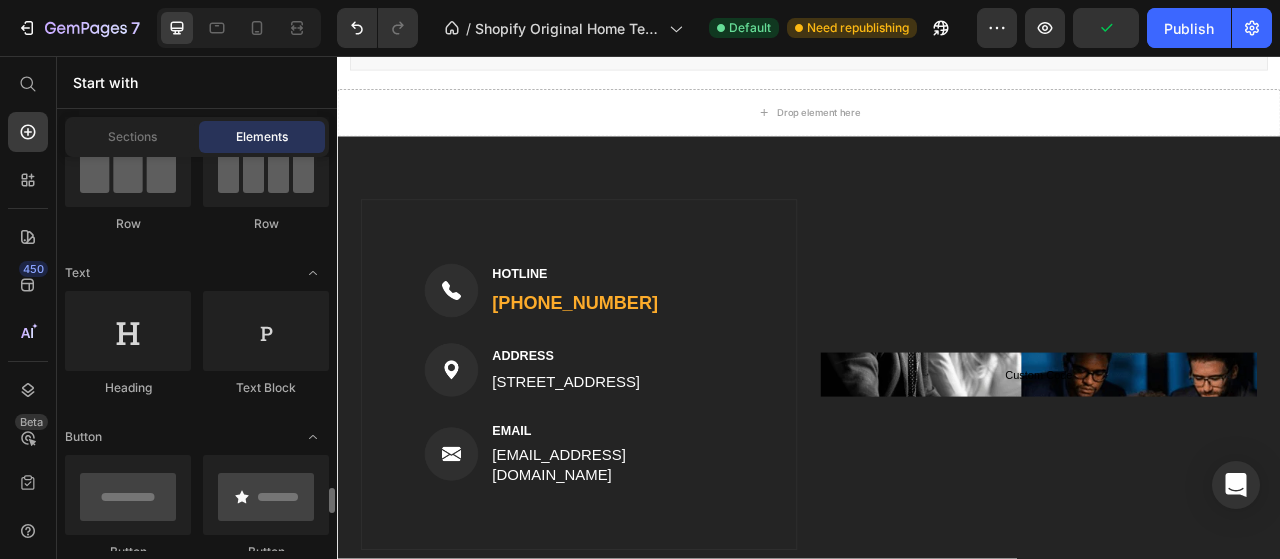 scroll, scrollTop: 500, scrollLeft: 0, axis: vertical 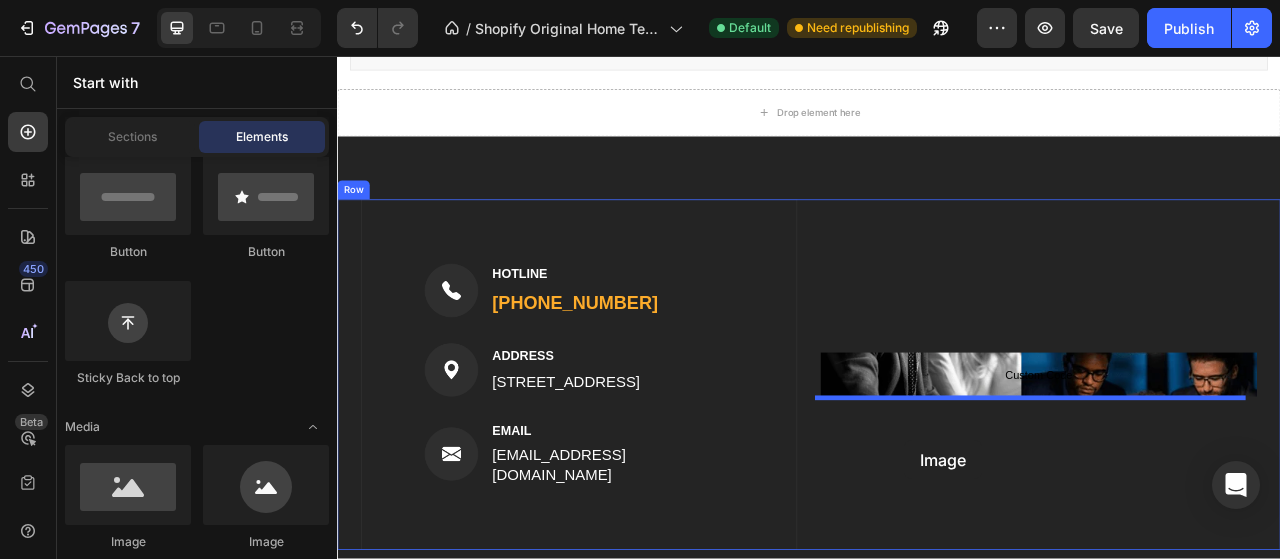 drag, startPoint x: 609, startPoint y: 551, endPoint x: 1076, endPoint y: 526, distance: 467.6687 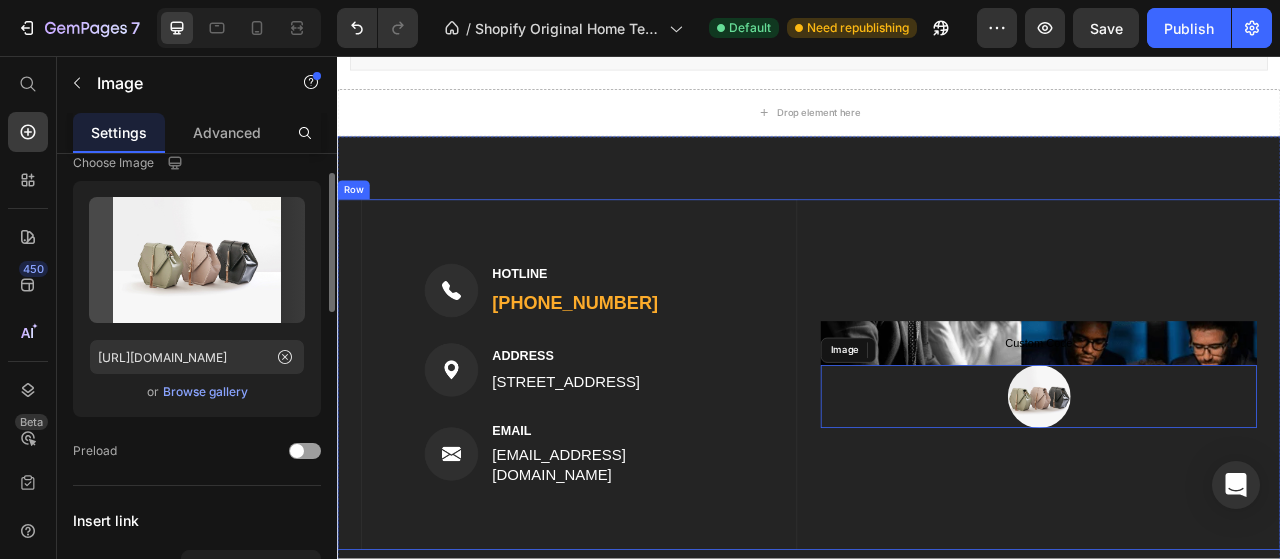 scroll, scrollTop: 2807, scrollLeft: 0, axis: vertical 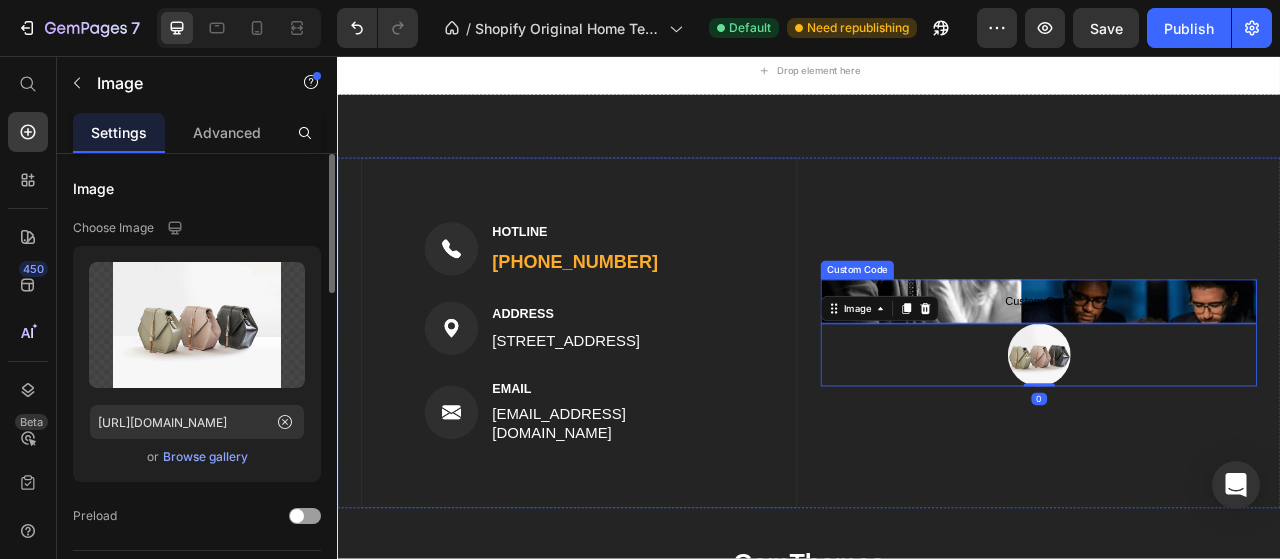 click on "Custom Code" at bounding box center (1229, 369) 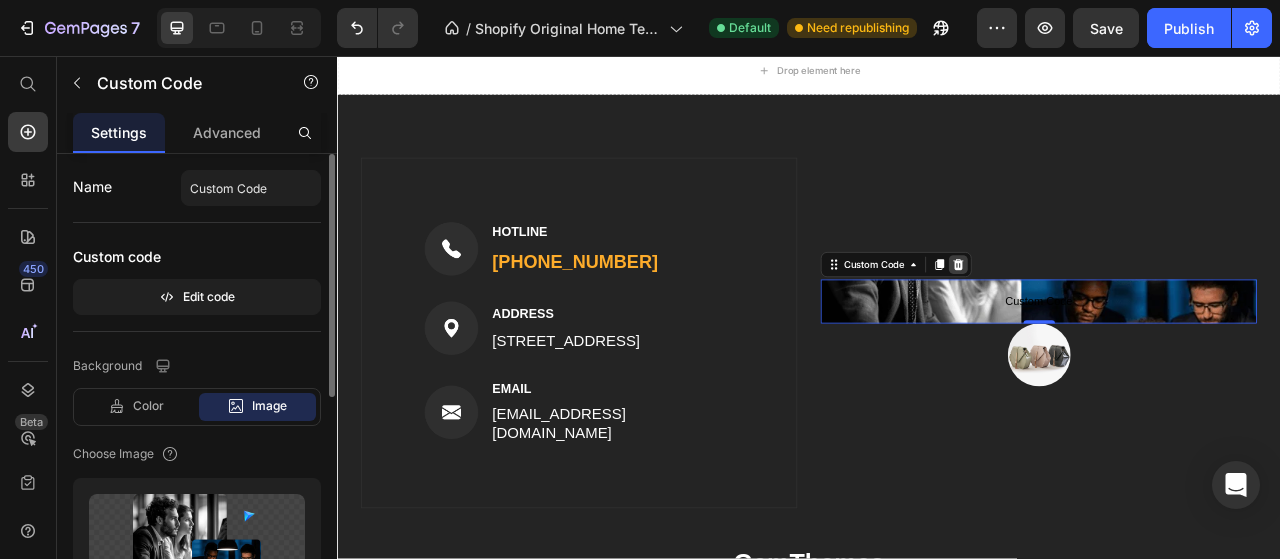 click 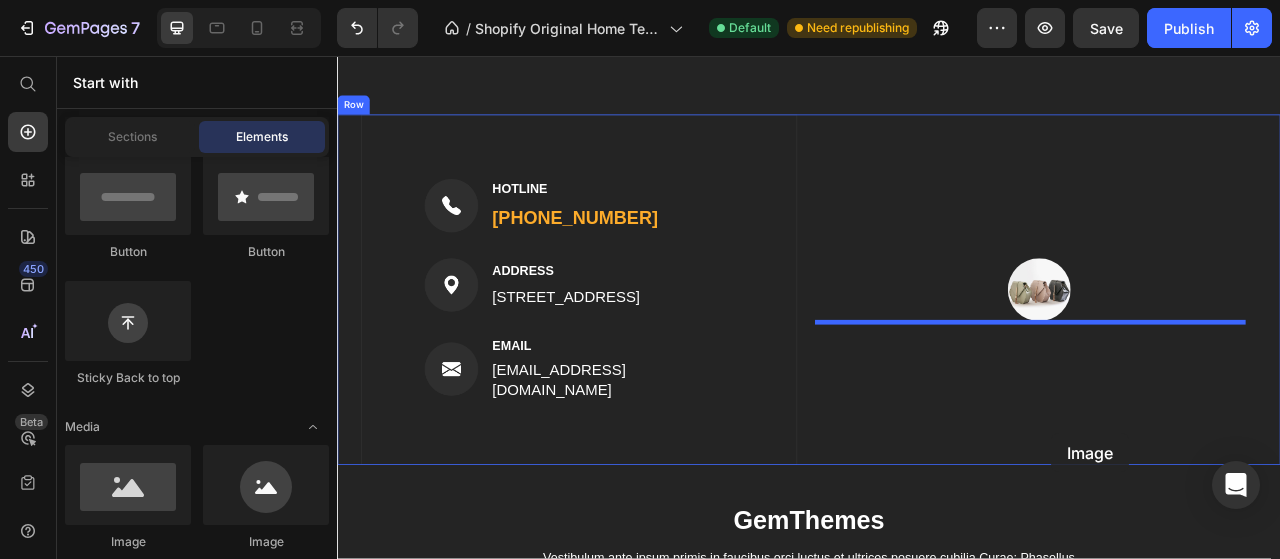 scroll, scrollTop: 2898, scrollLeft: 0, axis: vertical 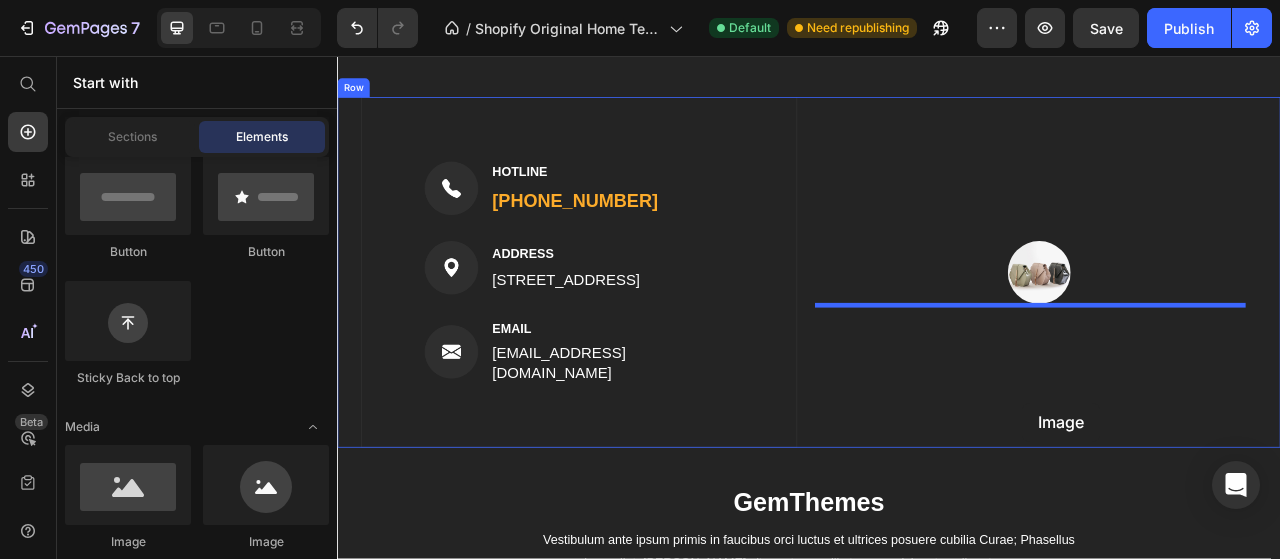 drag, startPoint x: 487, startPoint y: 549, endPoint x: 1209, endPoint y: 497, distance: 723.8702 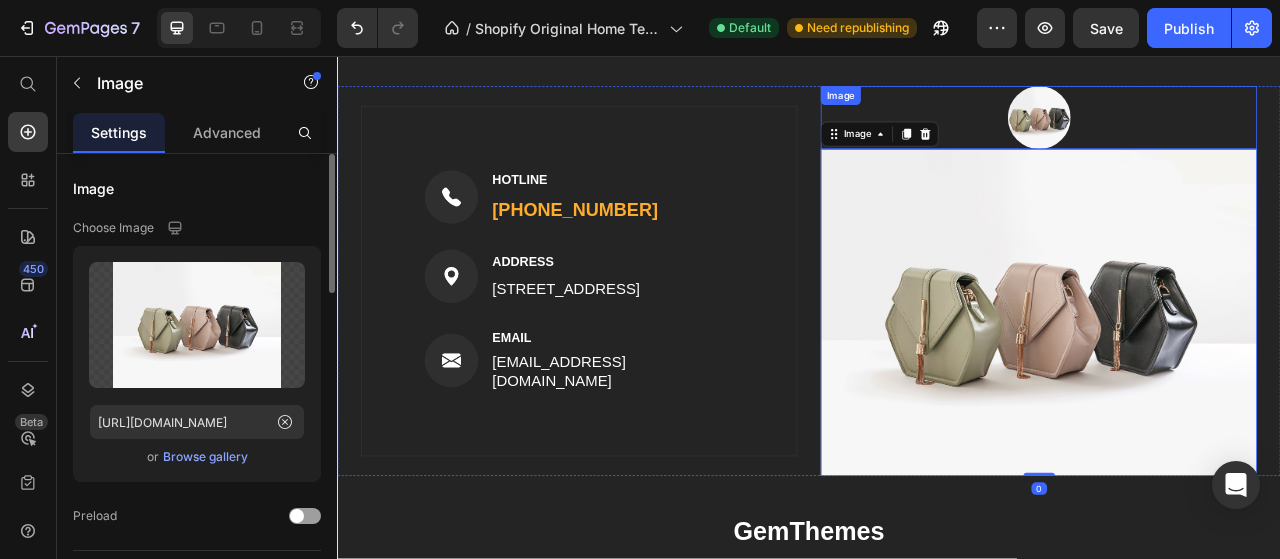 click at bounding box center [1229, 135] 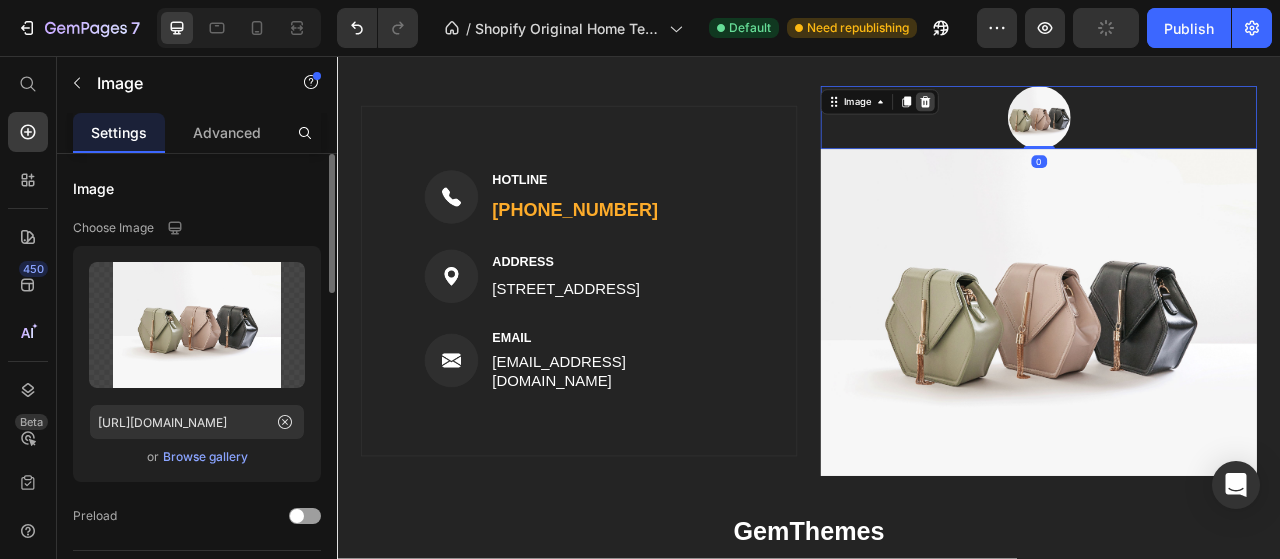 click 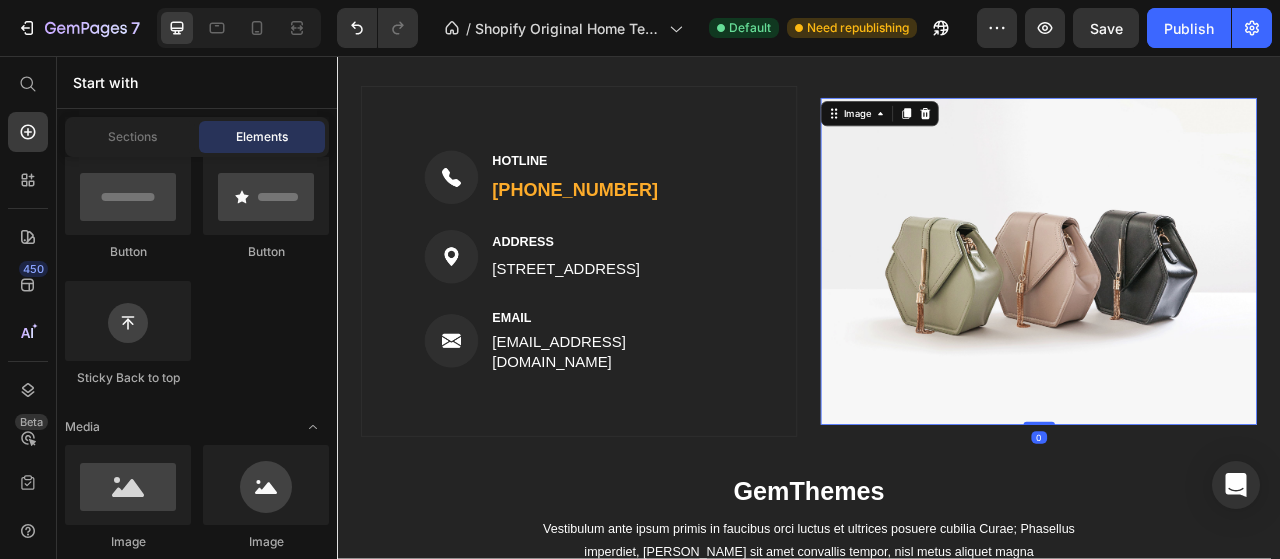 click at bounding box center (1229, 318) 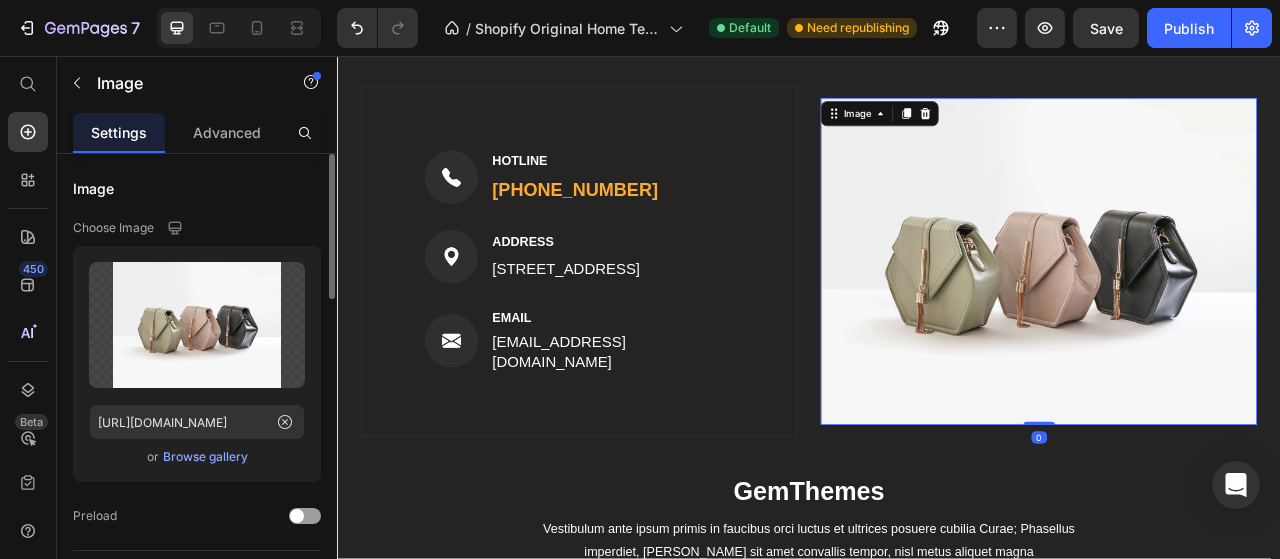 click at bounding box center [1229, 318] 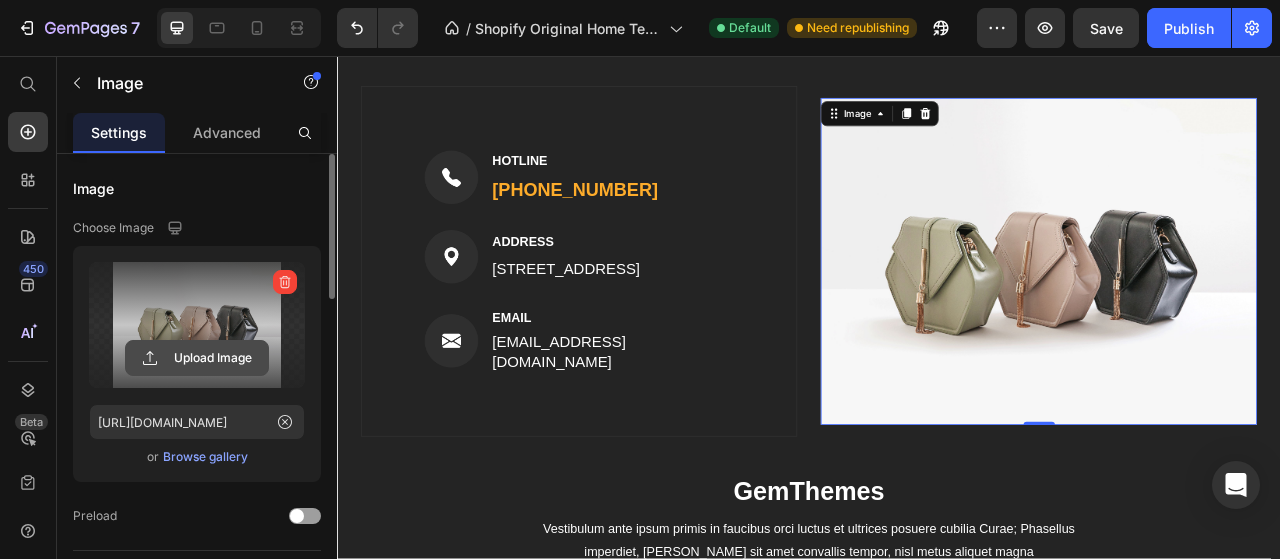 click 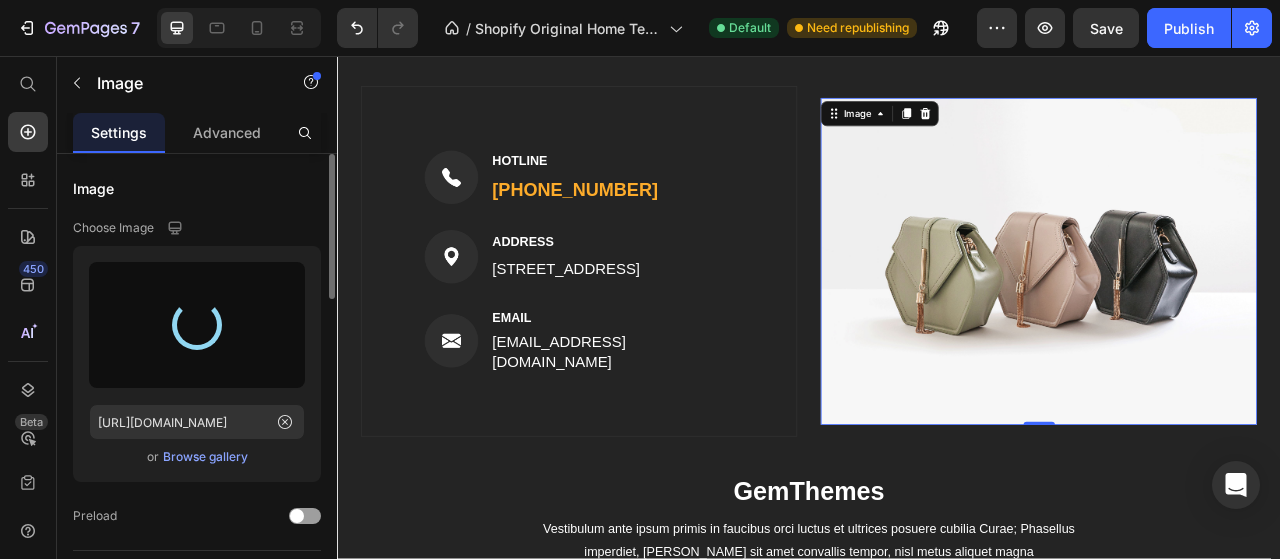 type on "[URL][DOMAIN_NAME]" 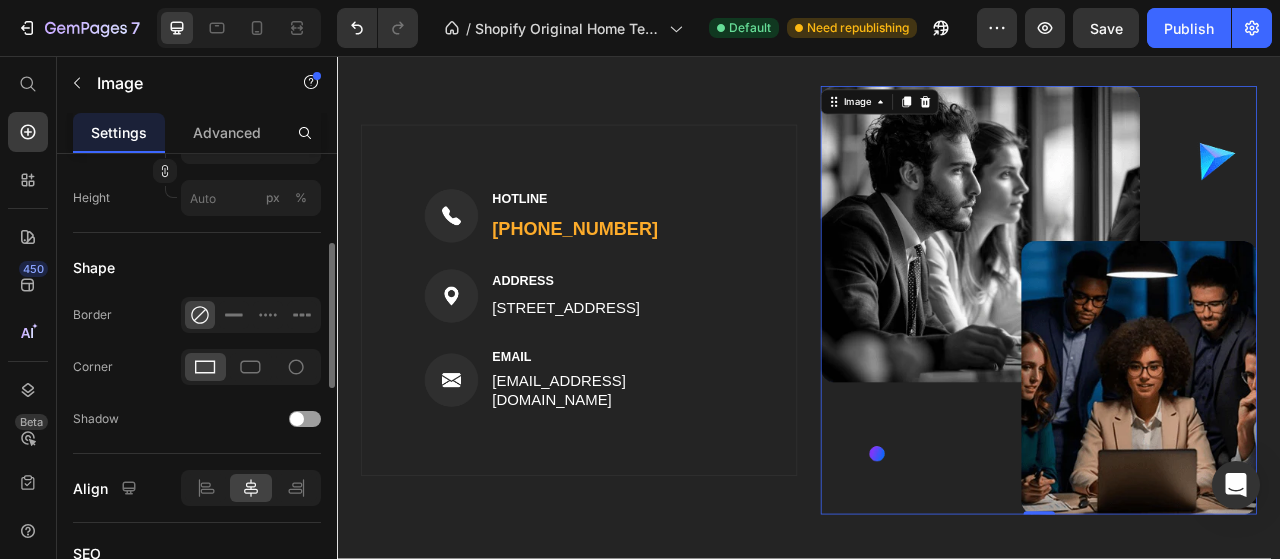 scroll, scrollTop: 600, scrollLeft: 0, axis: vertical 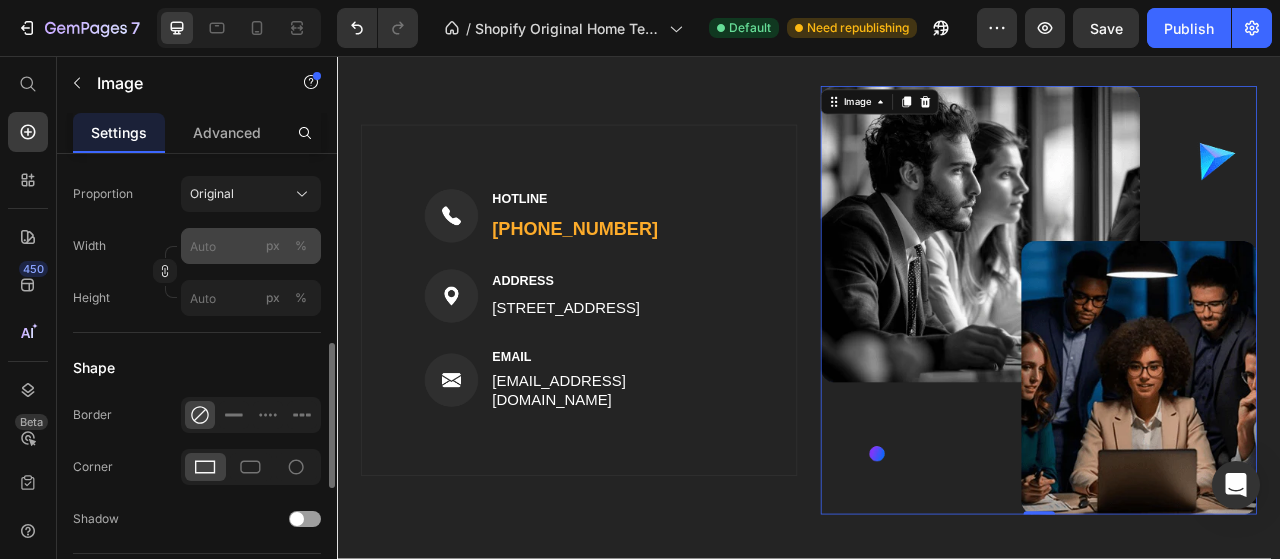 click on "%" at bounding box center [301, 246] 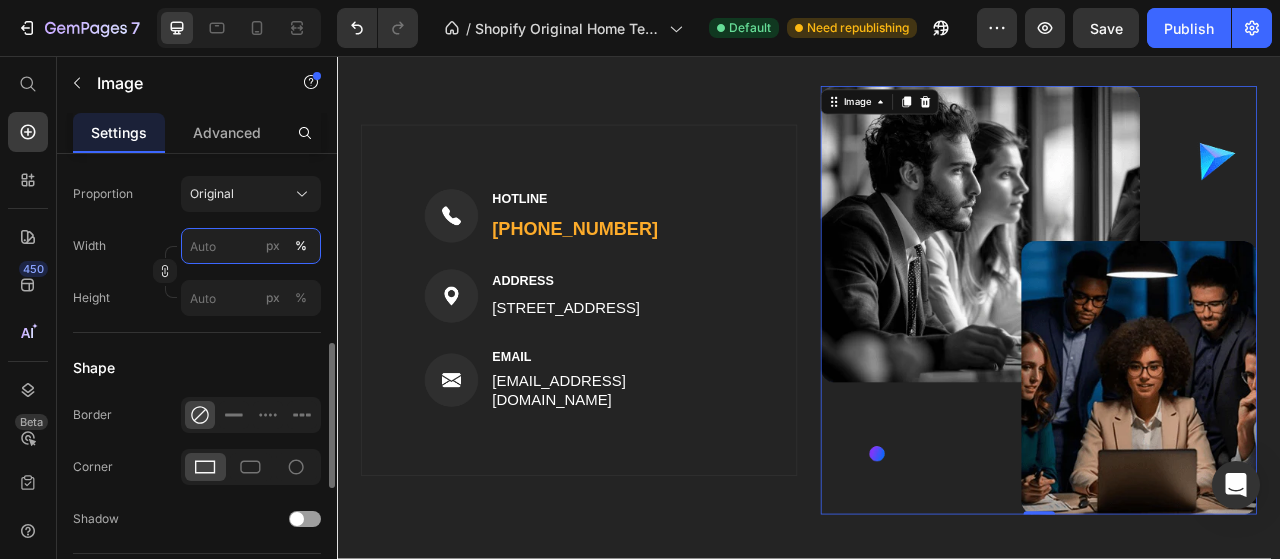 click on "px %" at bounding box center [251, 246] 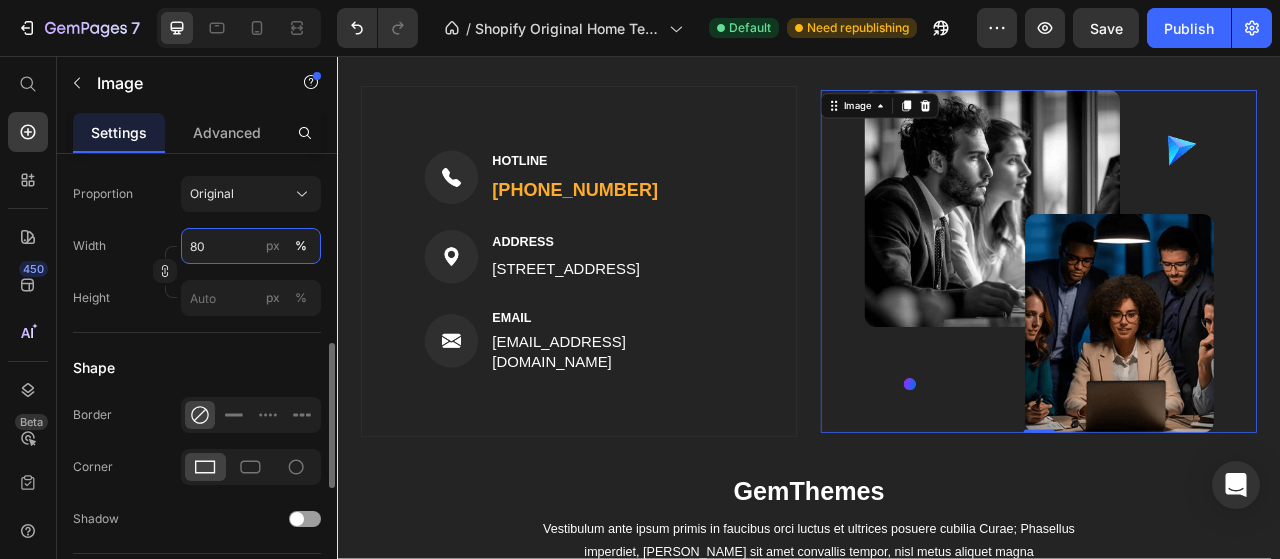 click on "80" at bounding box center (251, 246) 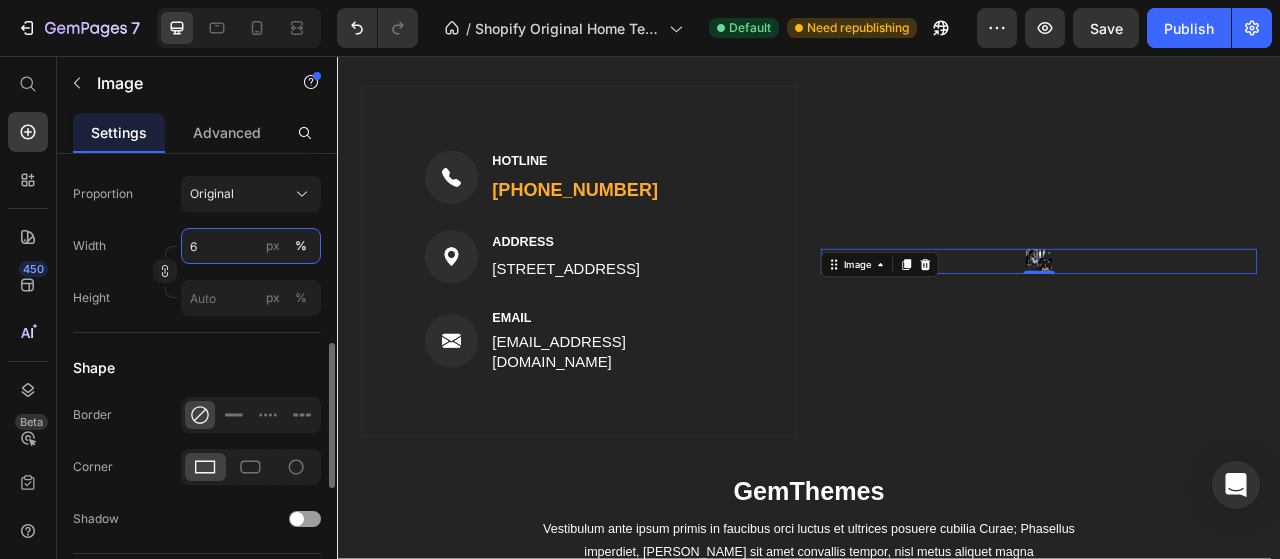 type on "65" 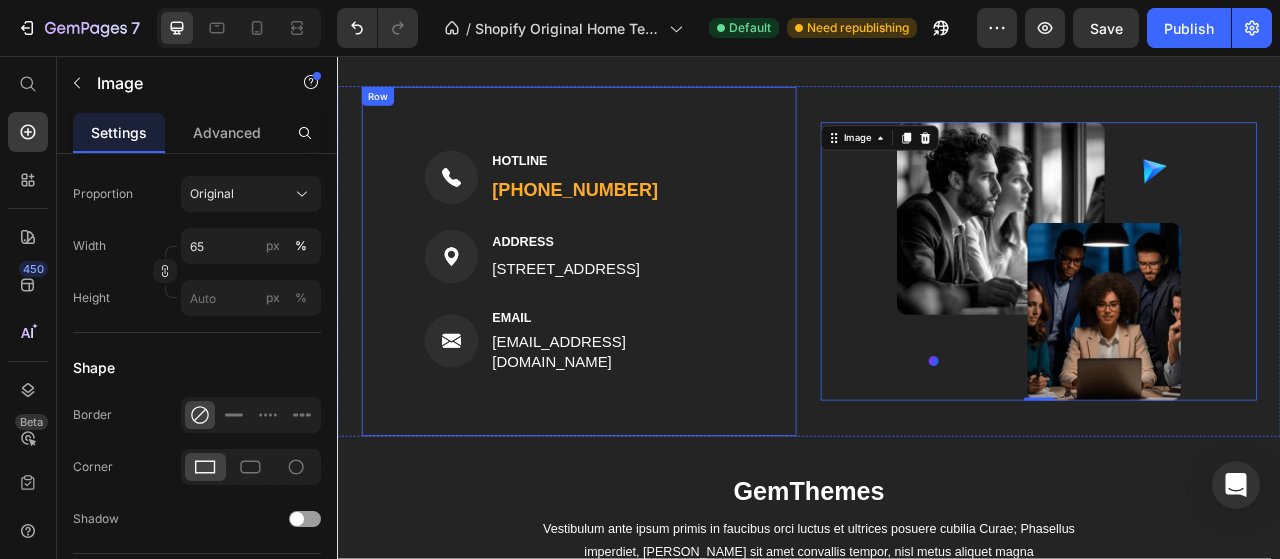 click on "Image HOTLINE Text block (316) 555-0999 Text block Row Image ADDRESS Text block 184 Main Rd E, St Albans VIC 3021, Australia Text block Row Image EMAIL Text block support@gmail.com Text block Row Row" at bounding box center (644, 318) 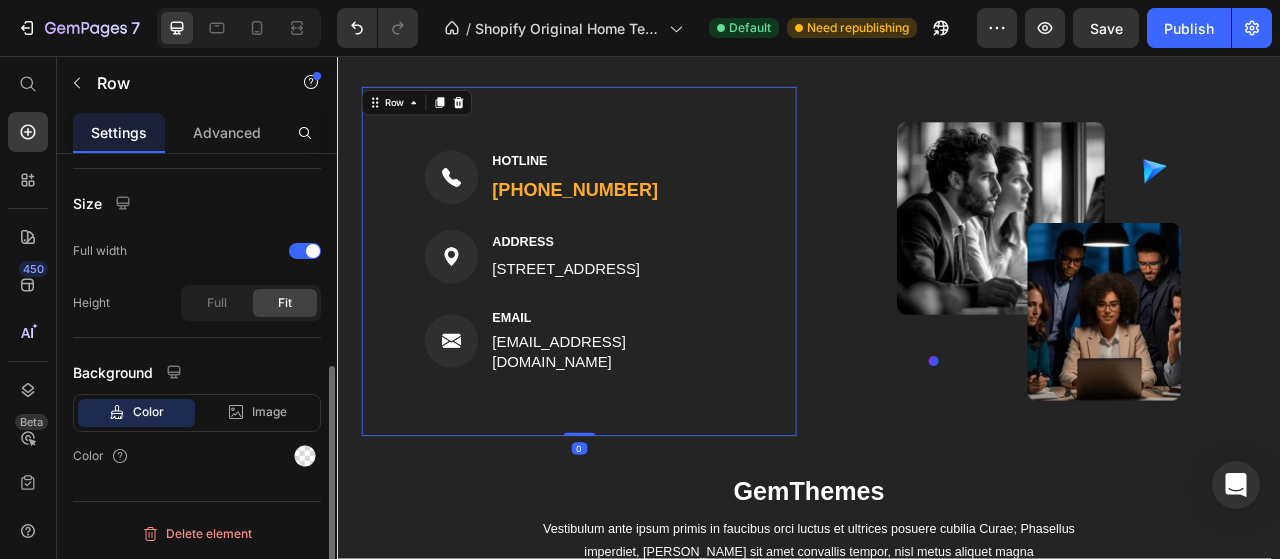 scroll, scrollTop: 0, scrollLeft: 0, axis: both 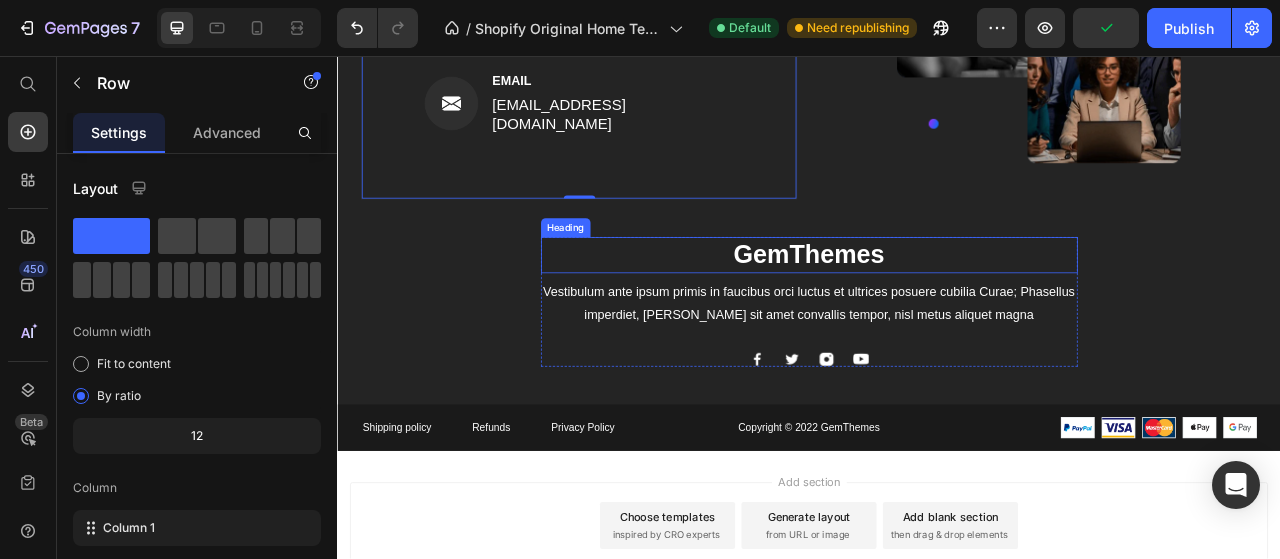 click on "GemThemes" at bounding box center (937, 310) 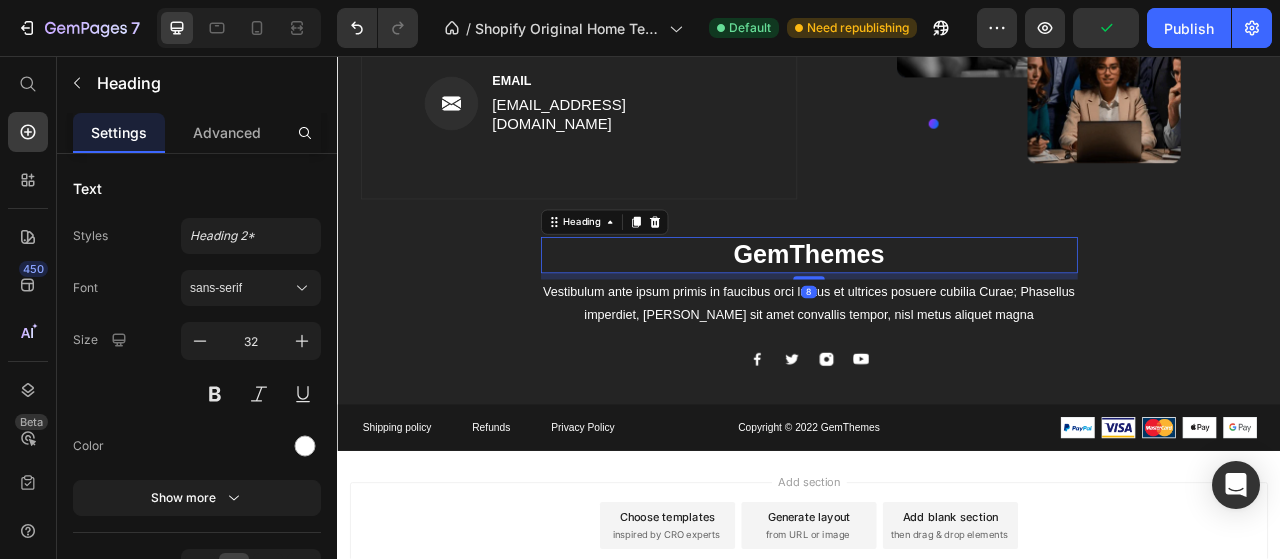 click on "GemThemes" at bounding box center (937, 310) 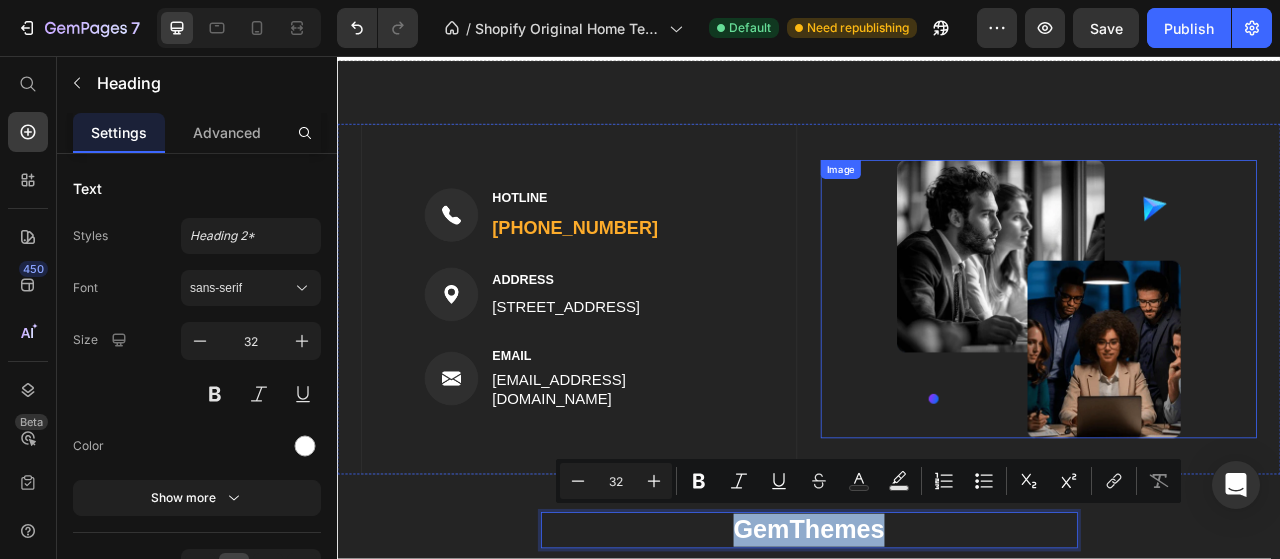 scroll, scrollTop: 2850, scrollLeft: 0, axis: vertical 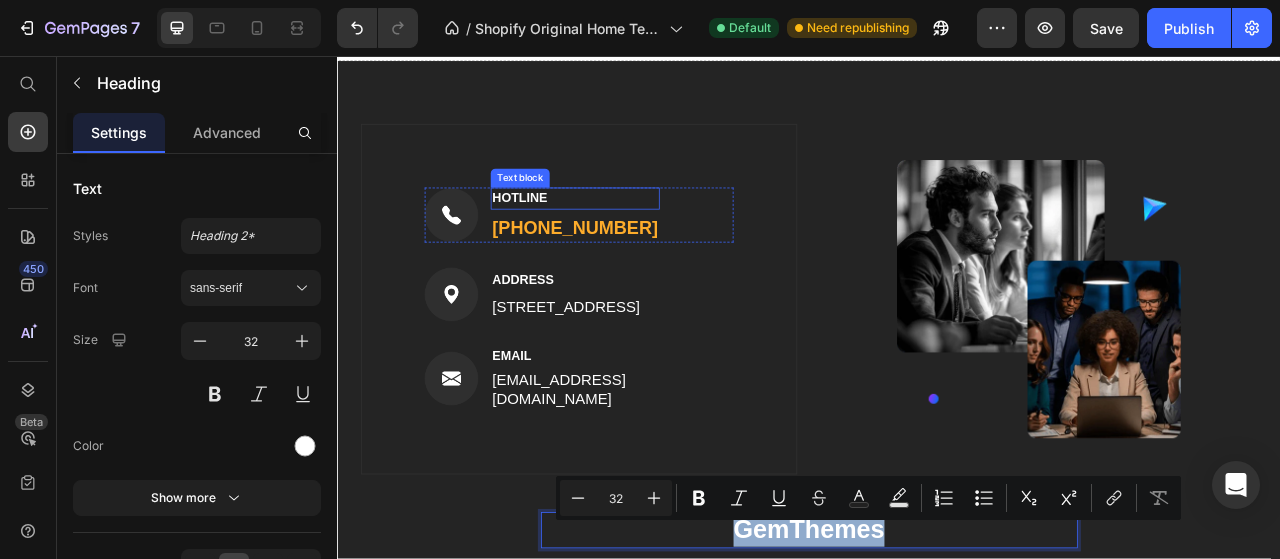 click on "HOTLINE" at bounding box center [639, 238] 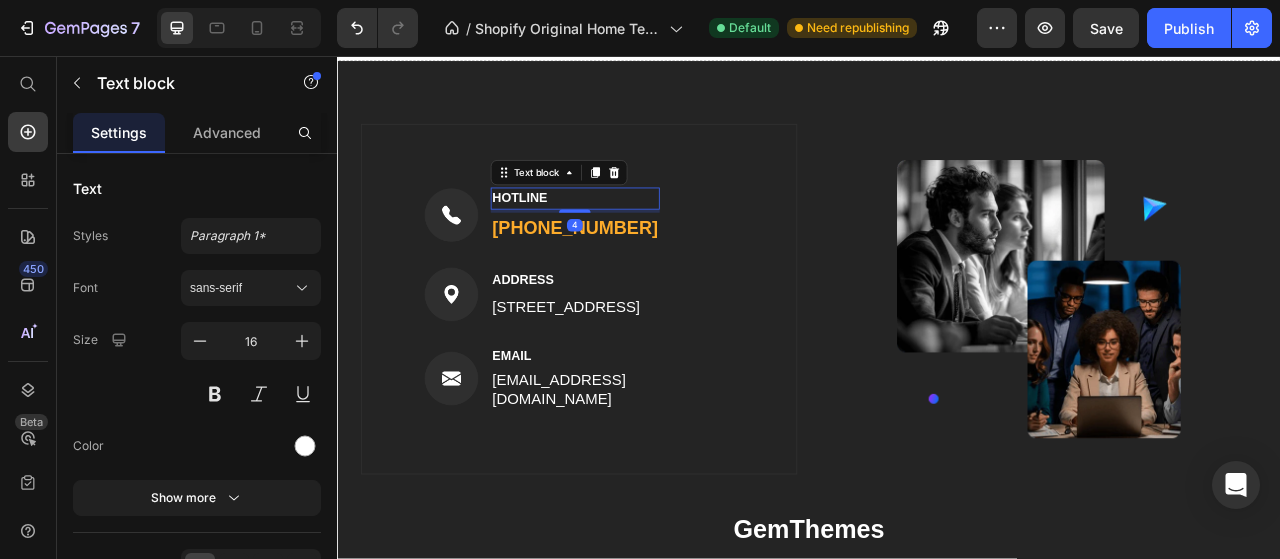 click on "HOTLINE" at bounding box center [639, 238] 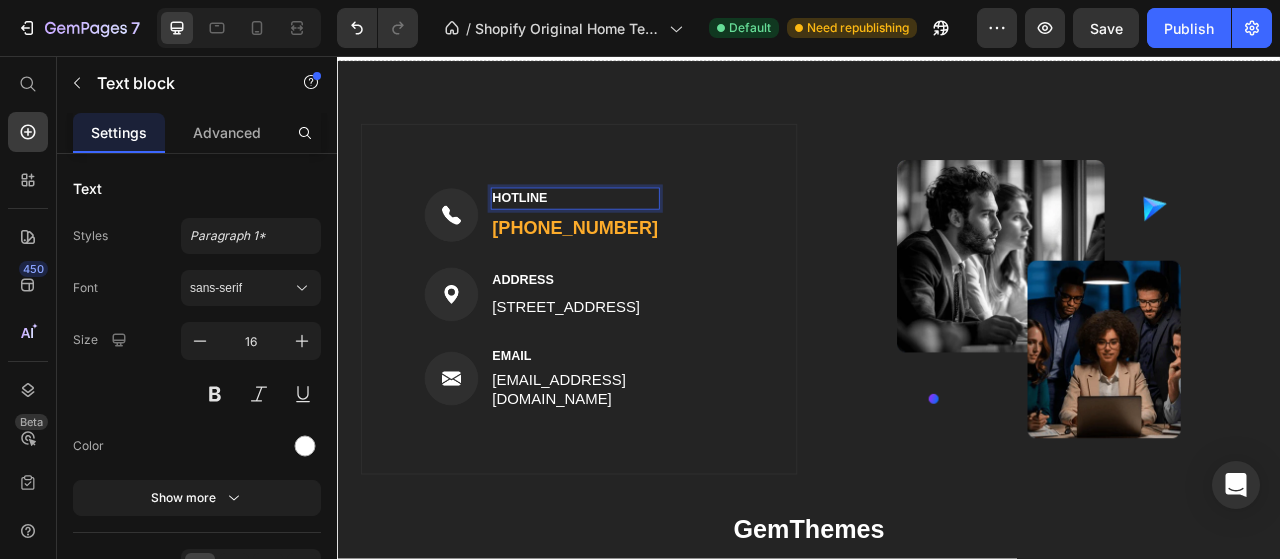 click on "HOTLINE" at bounding box center (639, 238) 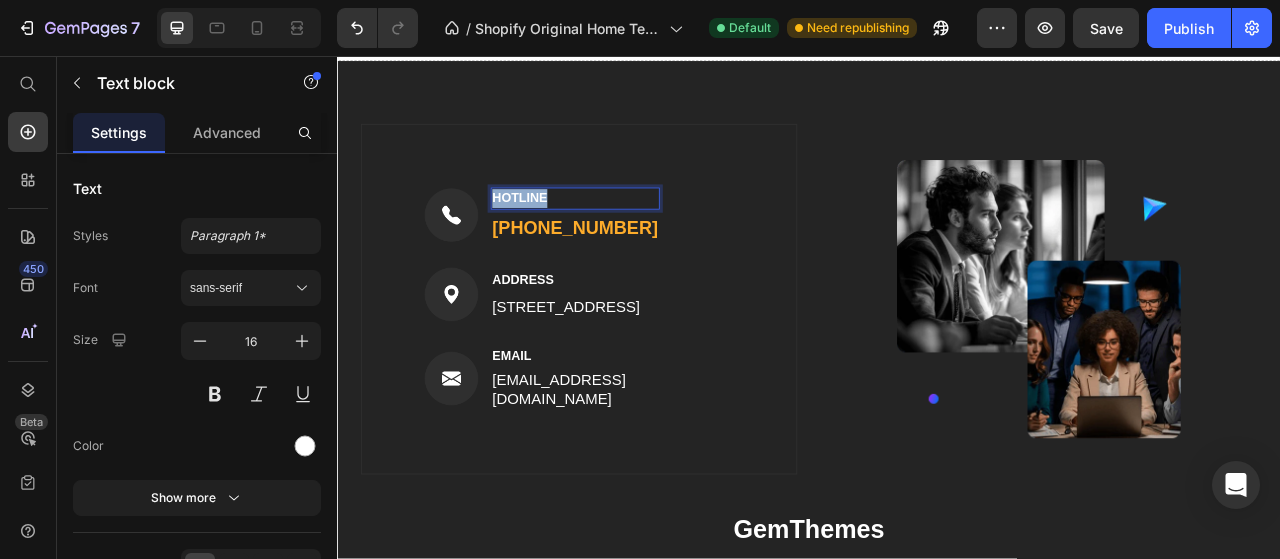 click on "HOTLINE" at bounding box center [639, 238] 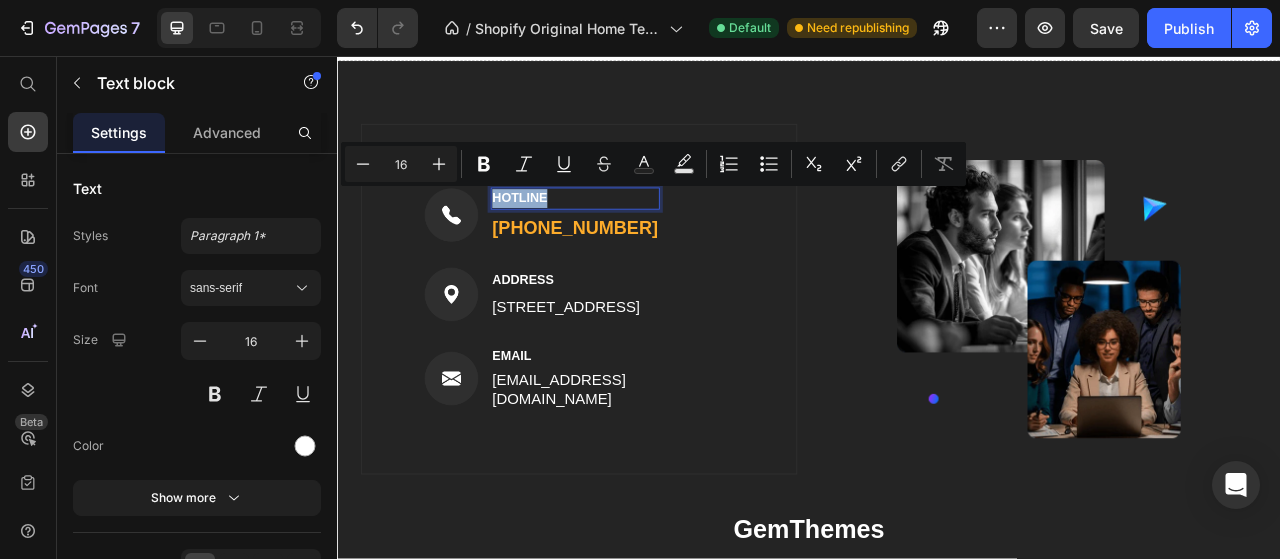 type 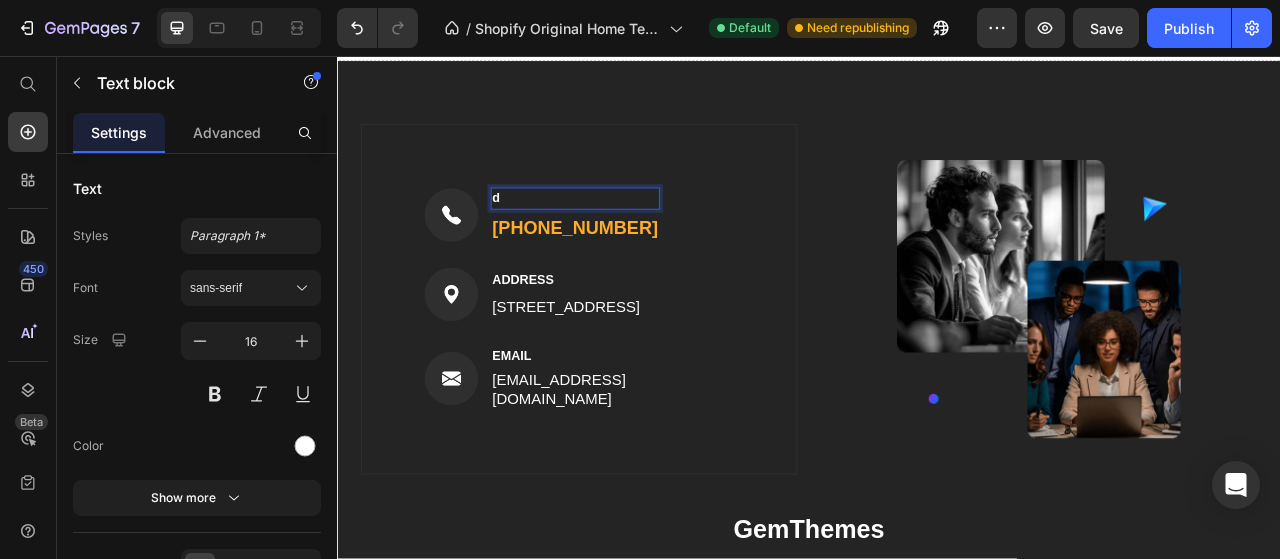 scroll, scrollTop: 2839, scrollLeft: 0, axis: vertical 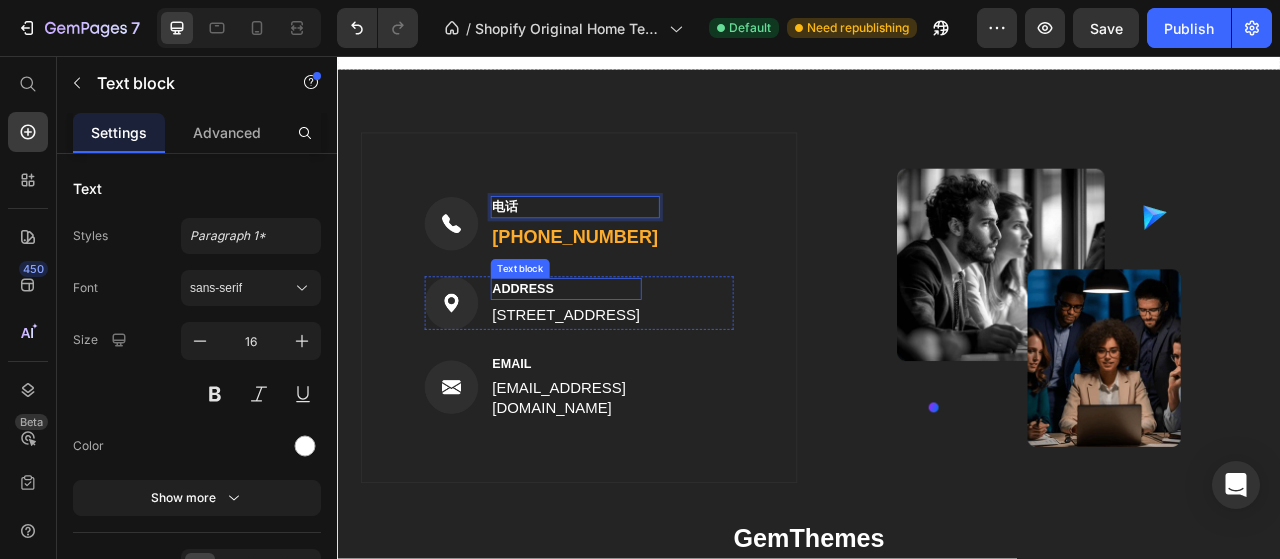 click on "ADDRESS" at bounding box center [628, 353] 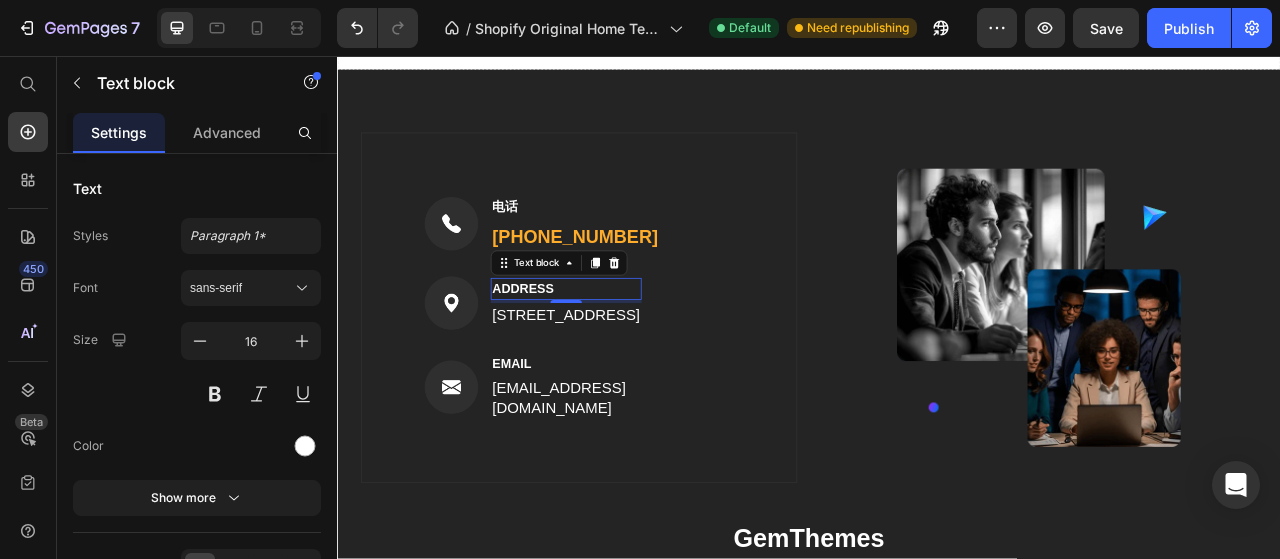 click on "ADDRESS" at bounding box center [628, 353] 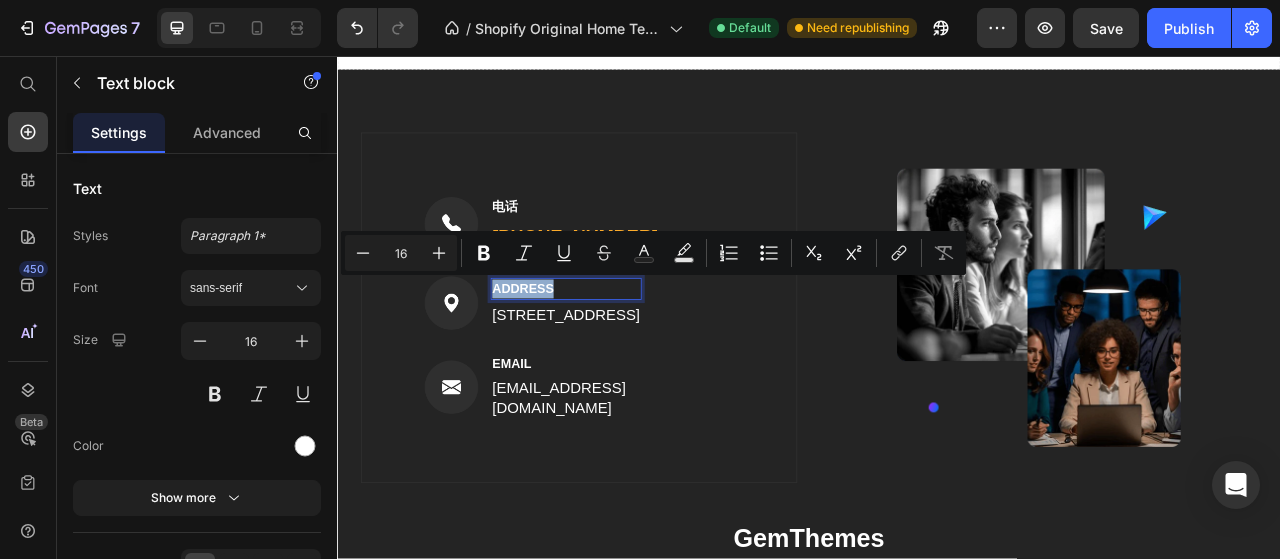 type 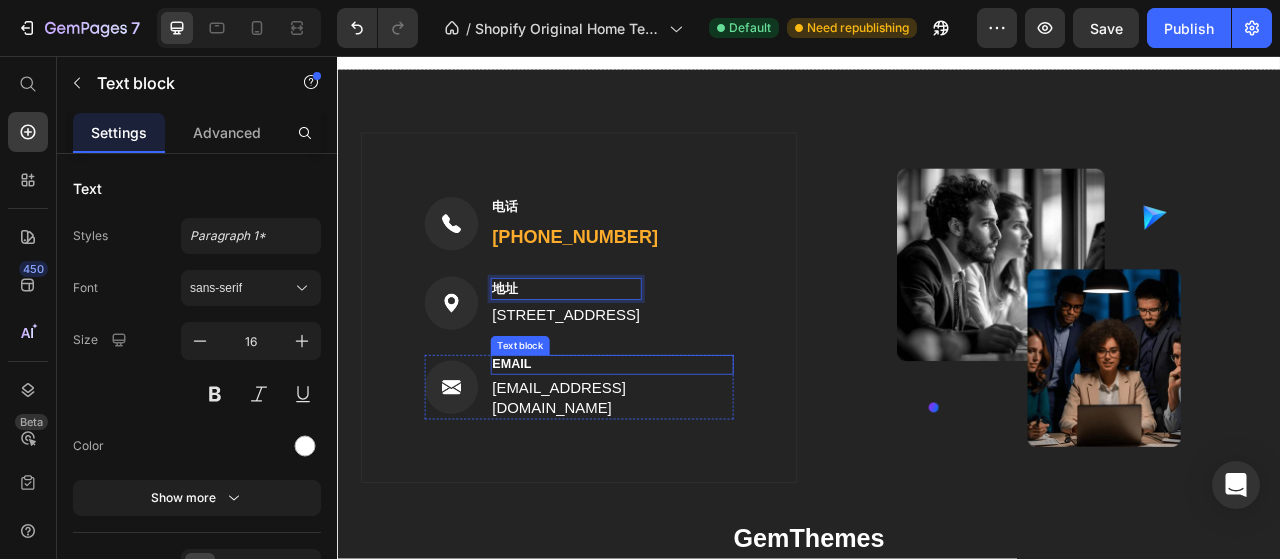 click on "EMAIL" at bounding box center (686, 449) 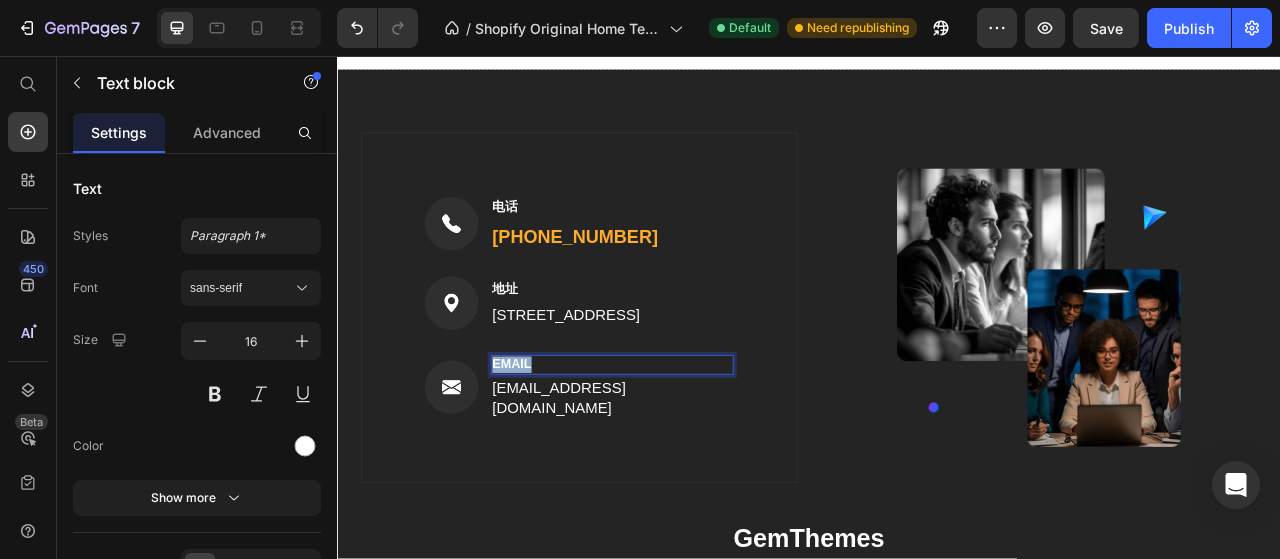 click on "EMAIL" at bounding box center (686, 449) 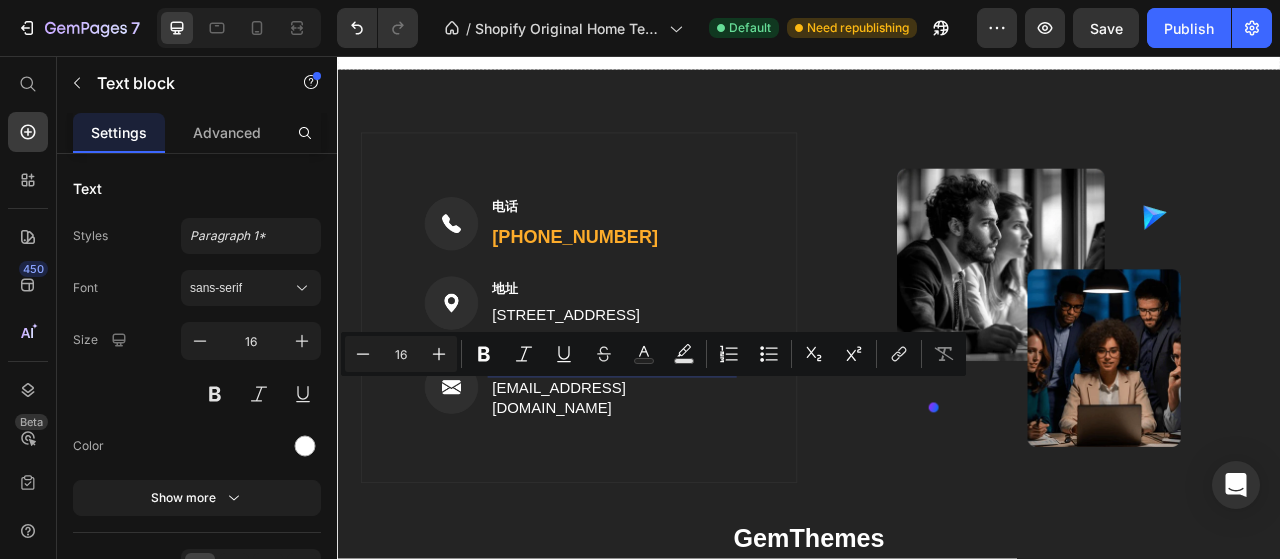 type 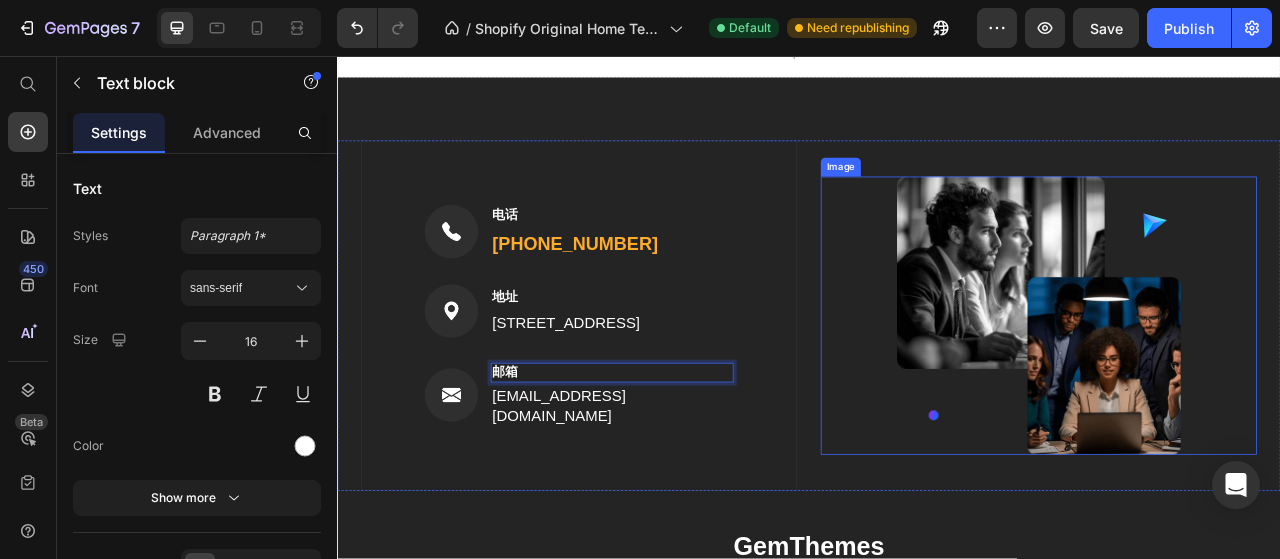 click at bounding box center (1229, 387) 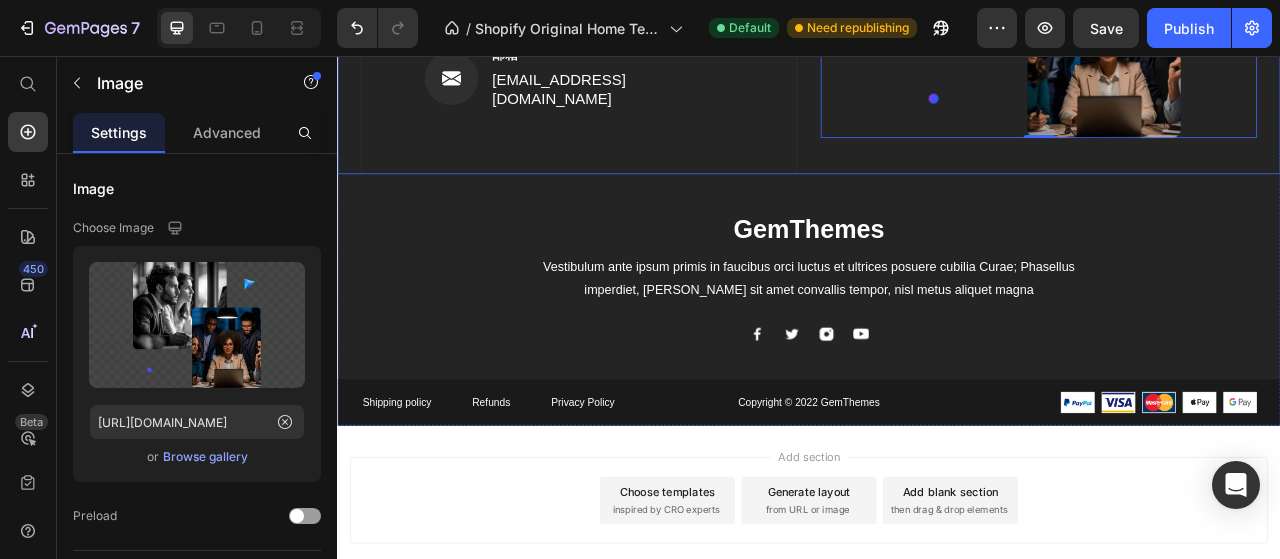 scroll, scrollTop: 3231, scrollLeft: 0, axis: vertical 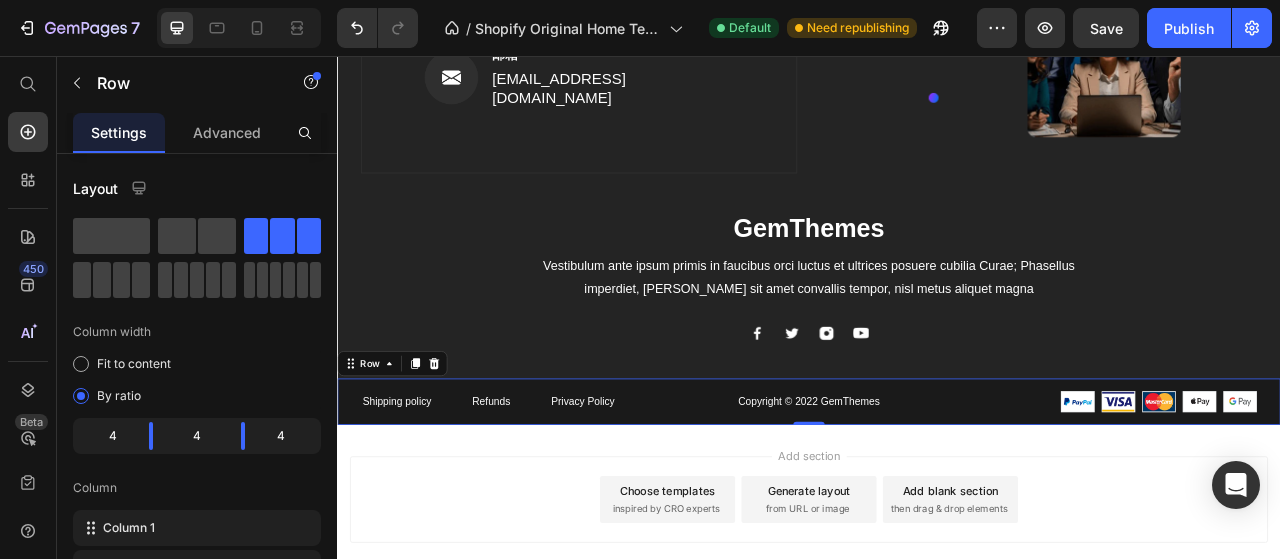 click on "Shipping policy Text block Refunds Text block Privacy Policy Text block Row Copyright © 2022 GemThemes Text block Image Row   0" at bounding box center (937, 496) 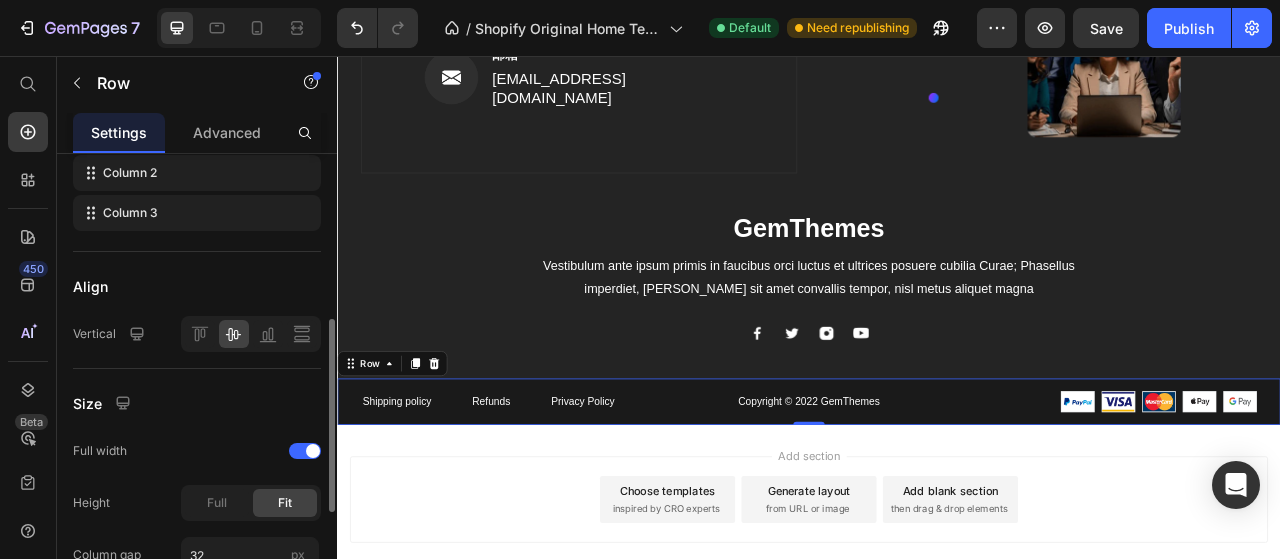 scroll, scrollTop: 380, scrollLeft: 0, axis: vertical 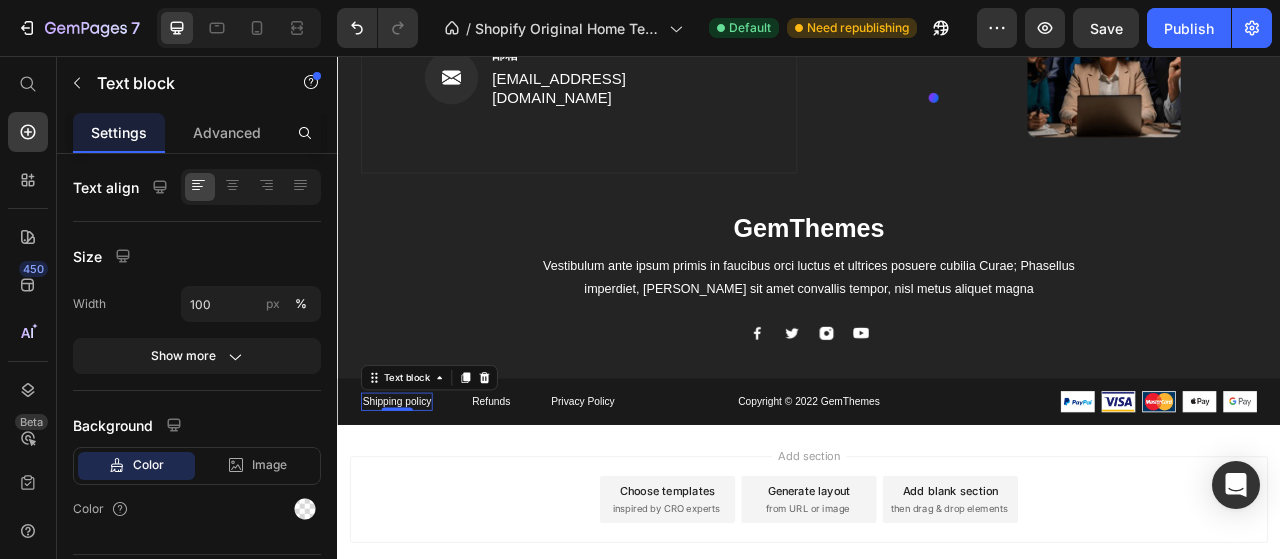 click on "Shipping policy" at bounding box center (412, 497) 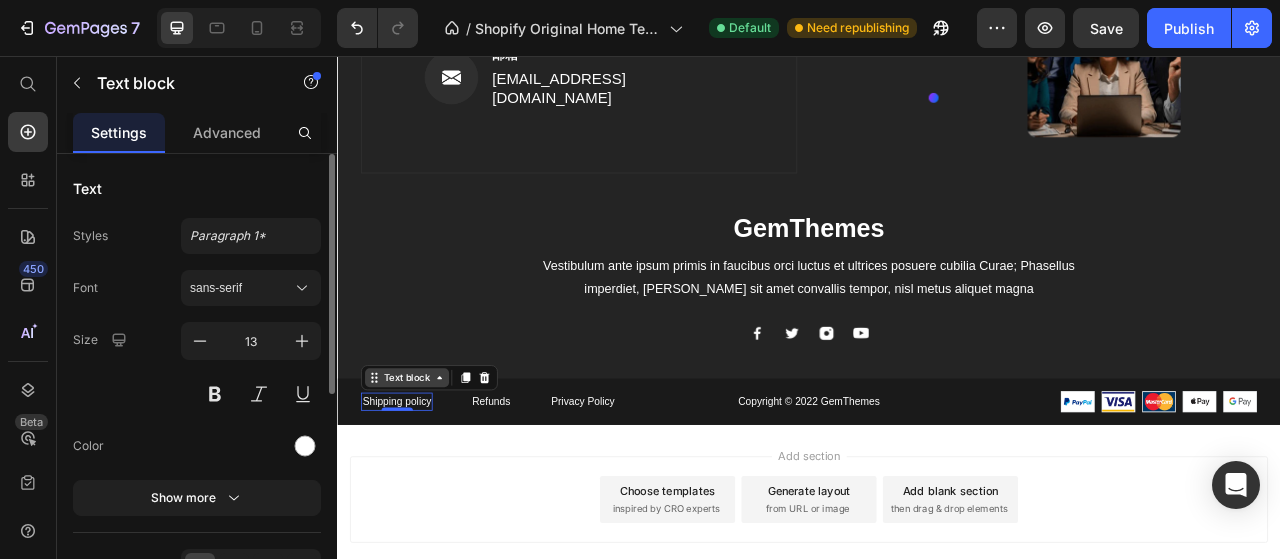 click on "Text block" at bounding box center [425, 466] 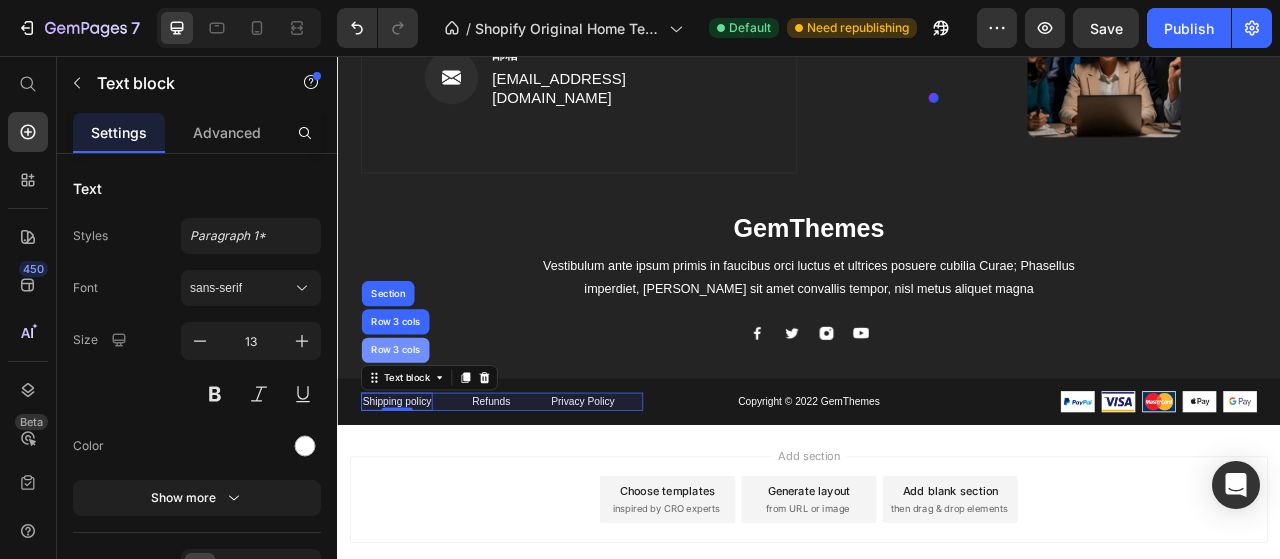 click on "Row 3 cols" at bounding box center (411, 431) 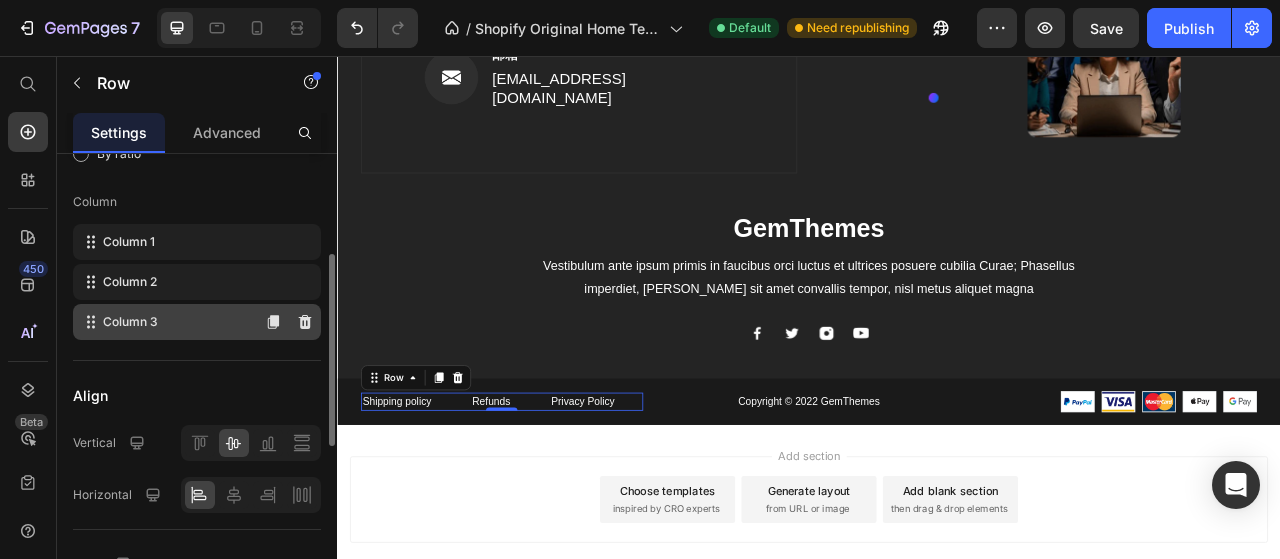 scroll, scrollTop: 244, scrollLeft: 0, axis: vertical 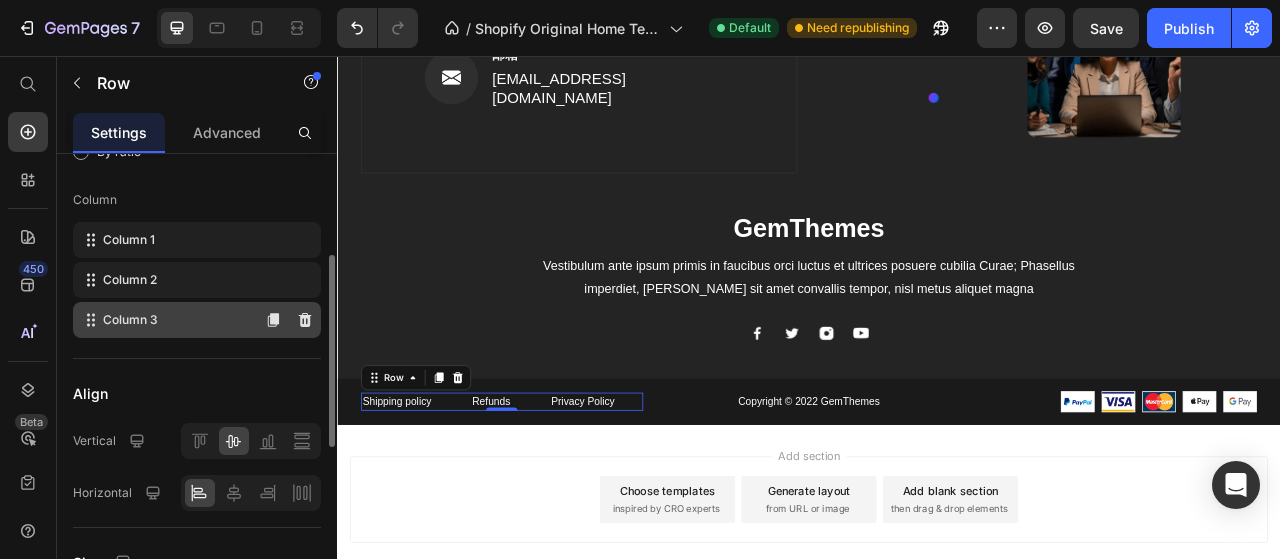 click on "Column 3" 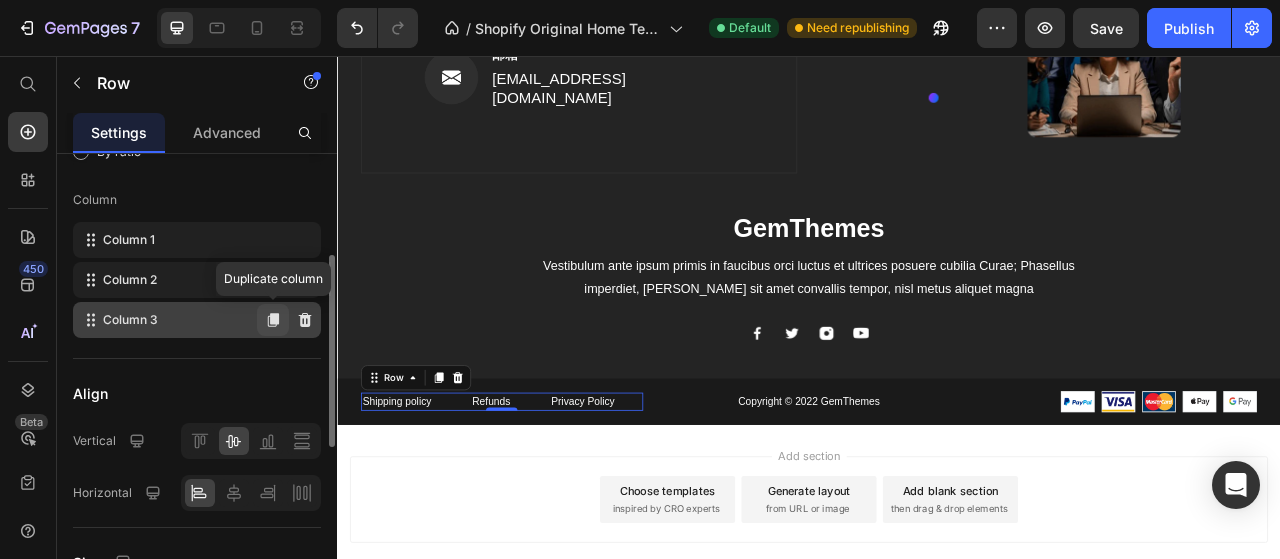 click 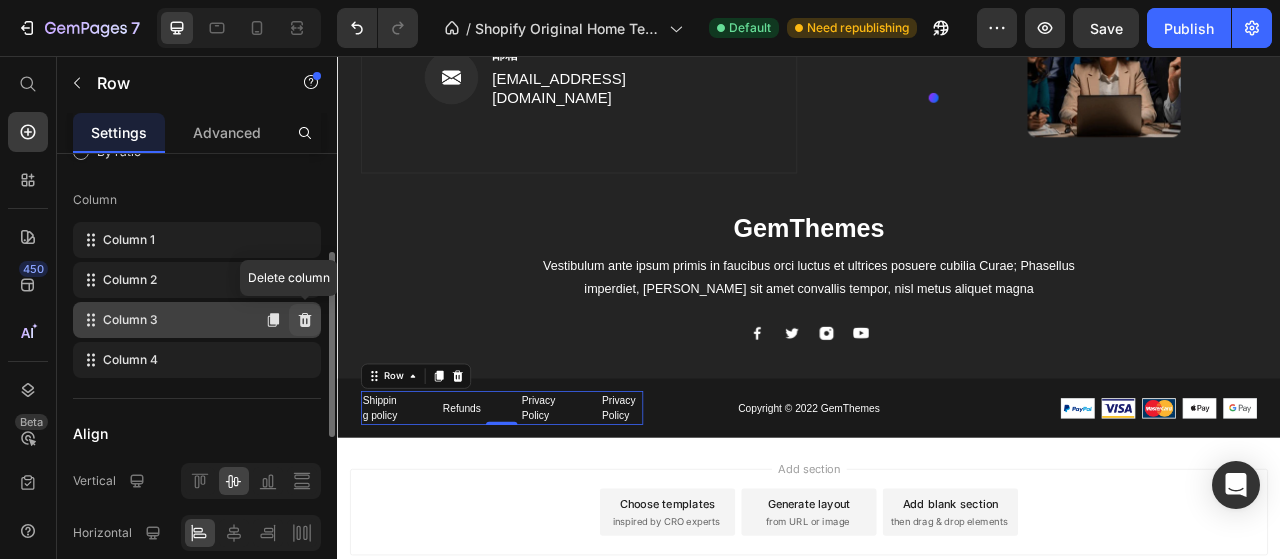 click 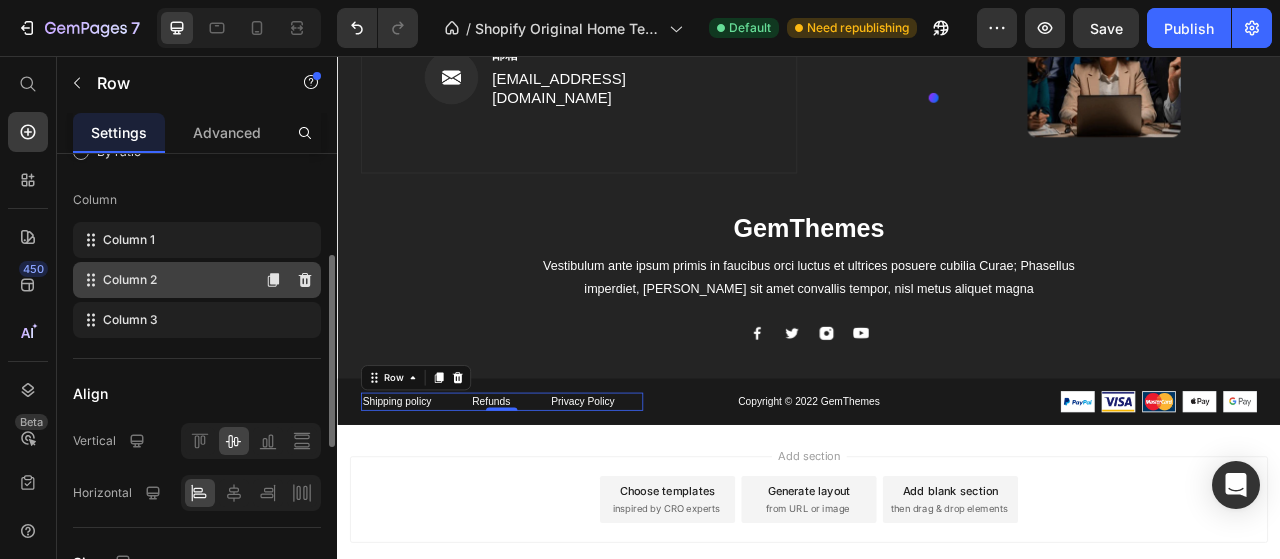click on "Column 2" 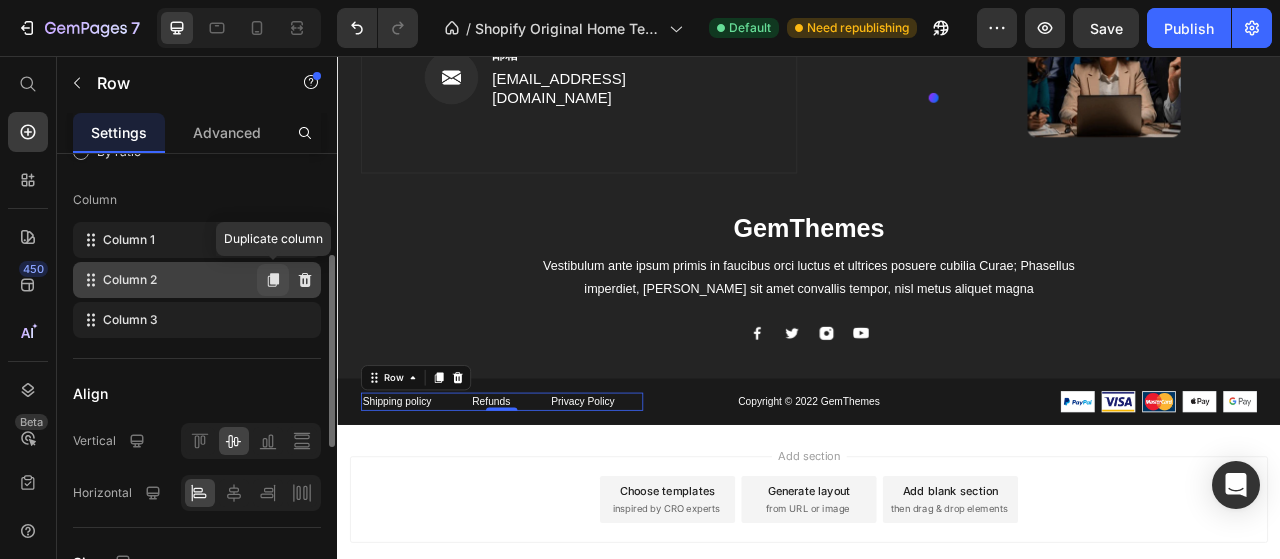 click 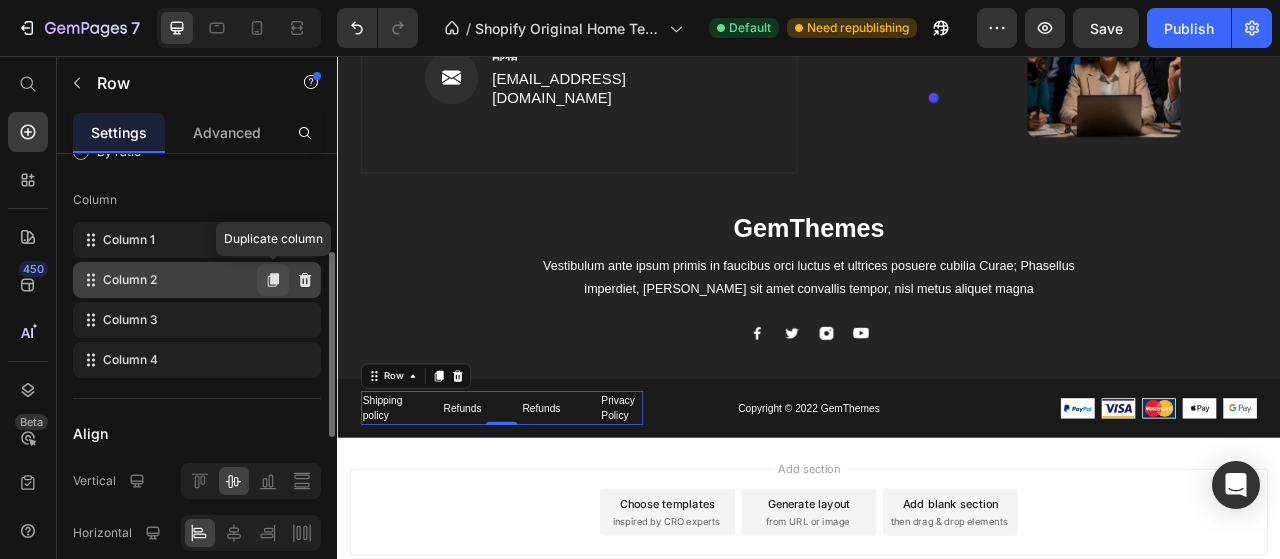 click 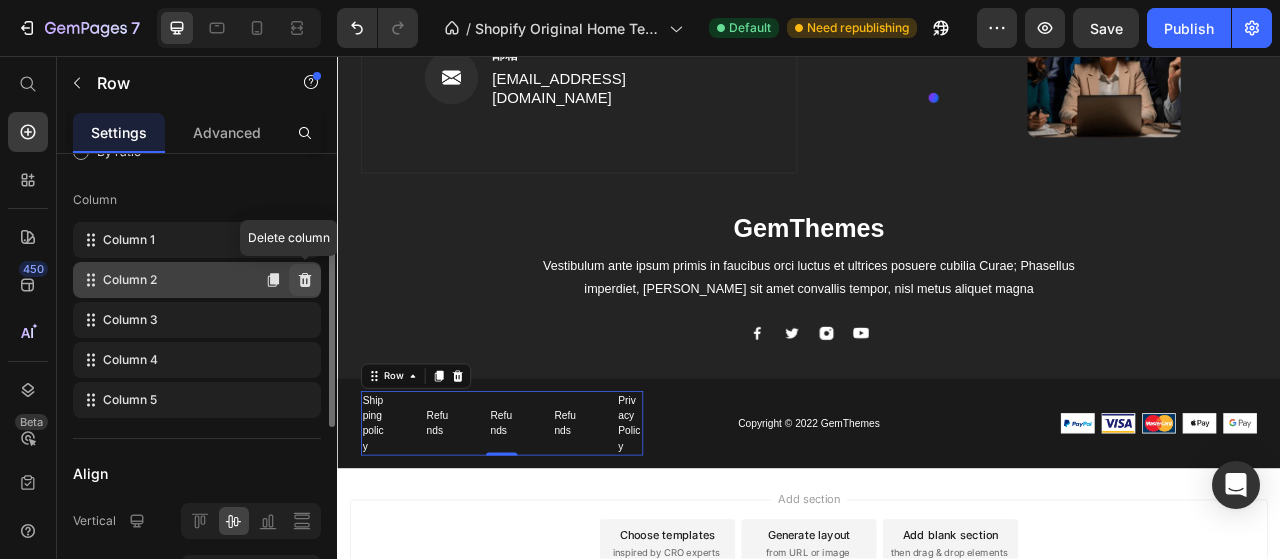 click 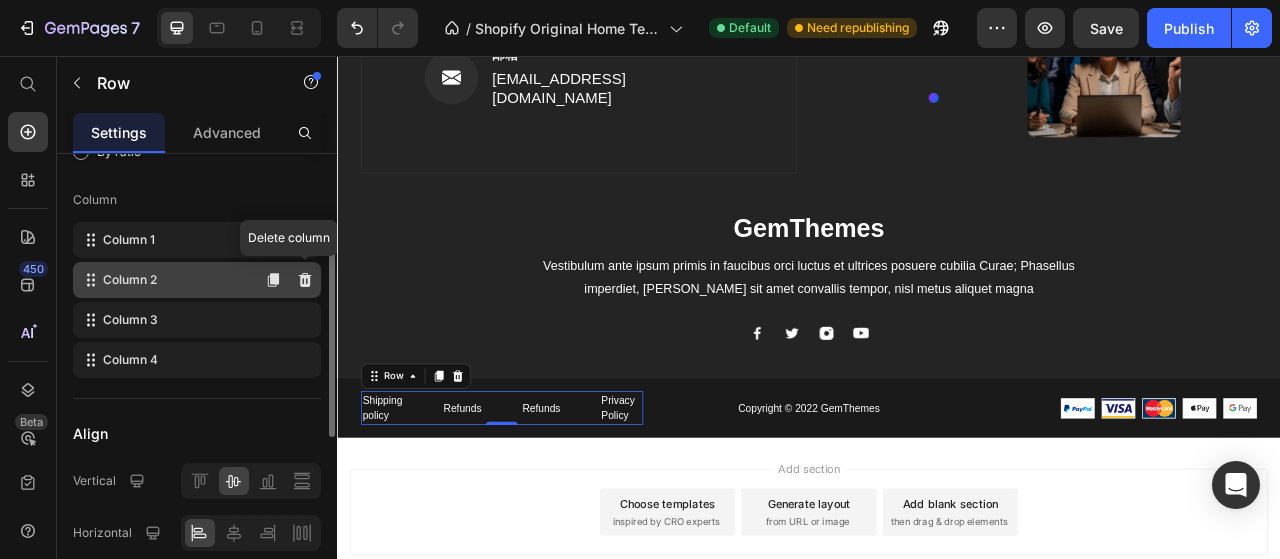 click 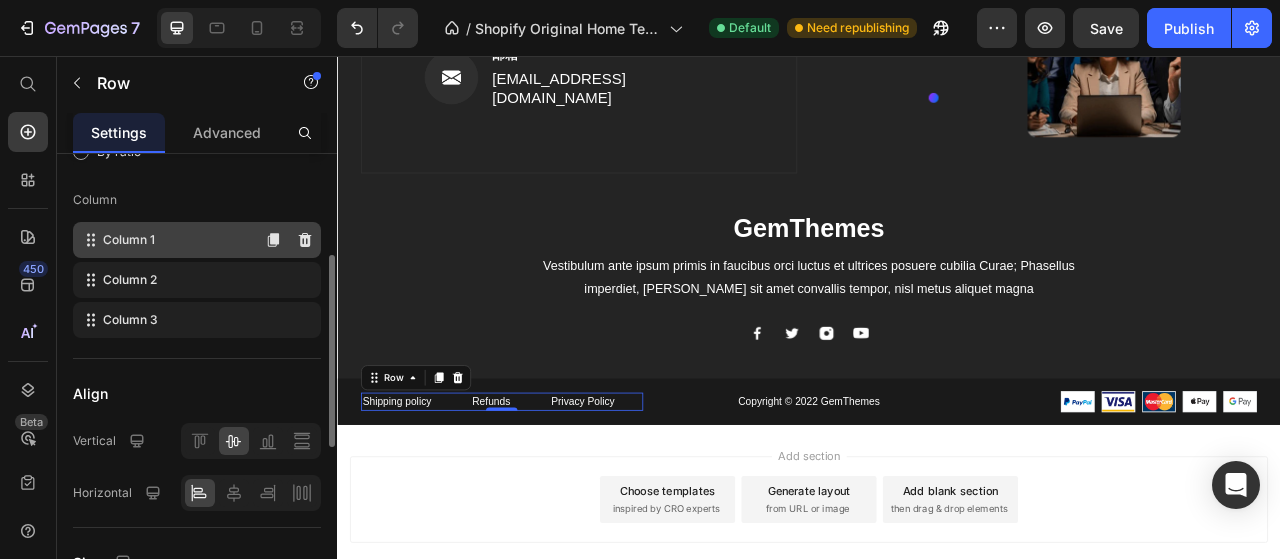 click on "Column 1" 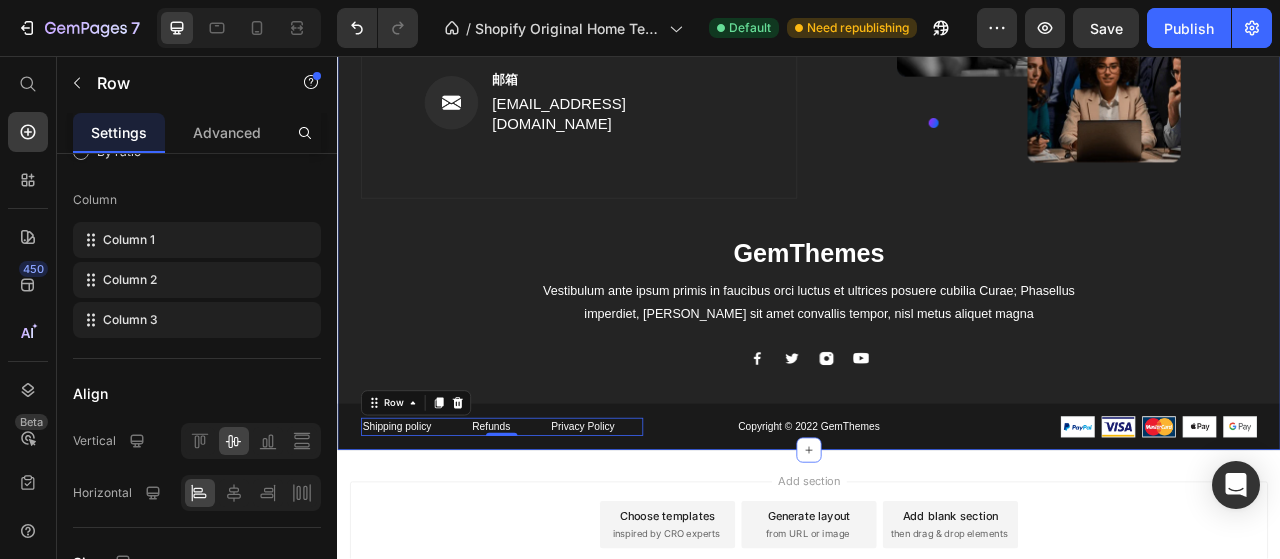 scroll, scrollTop: 3198, scrollLeft: 0, axis: vertical 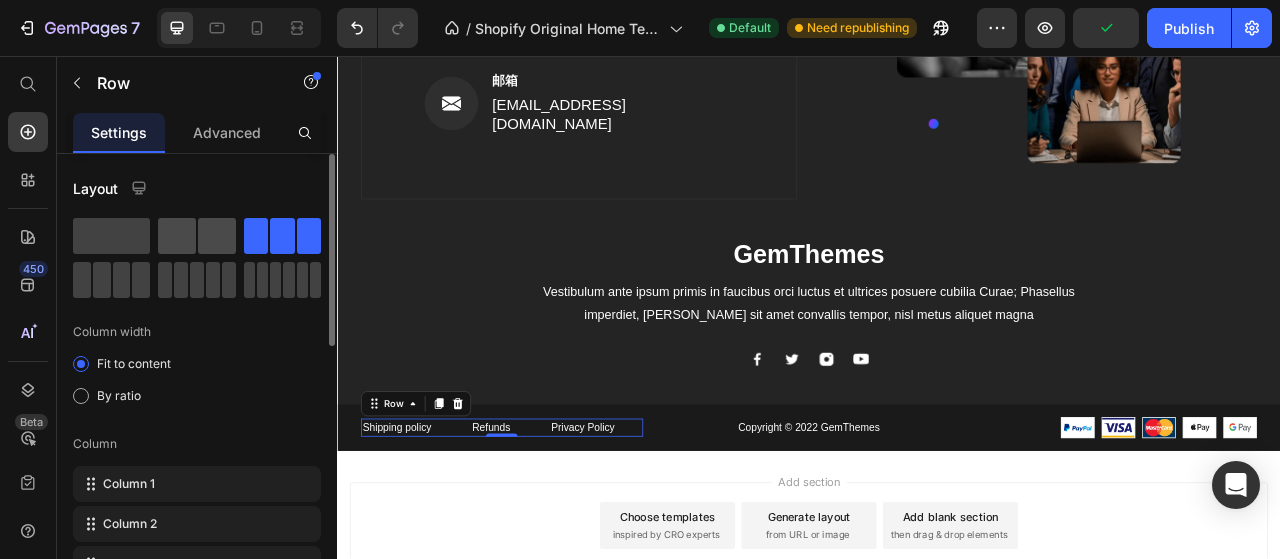 click 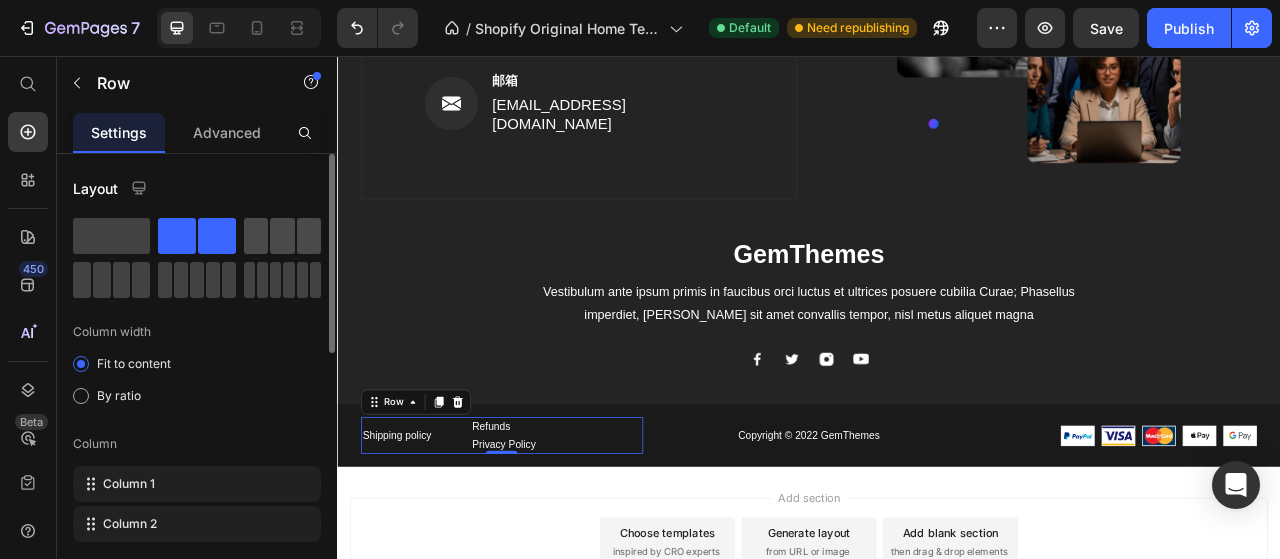 click 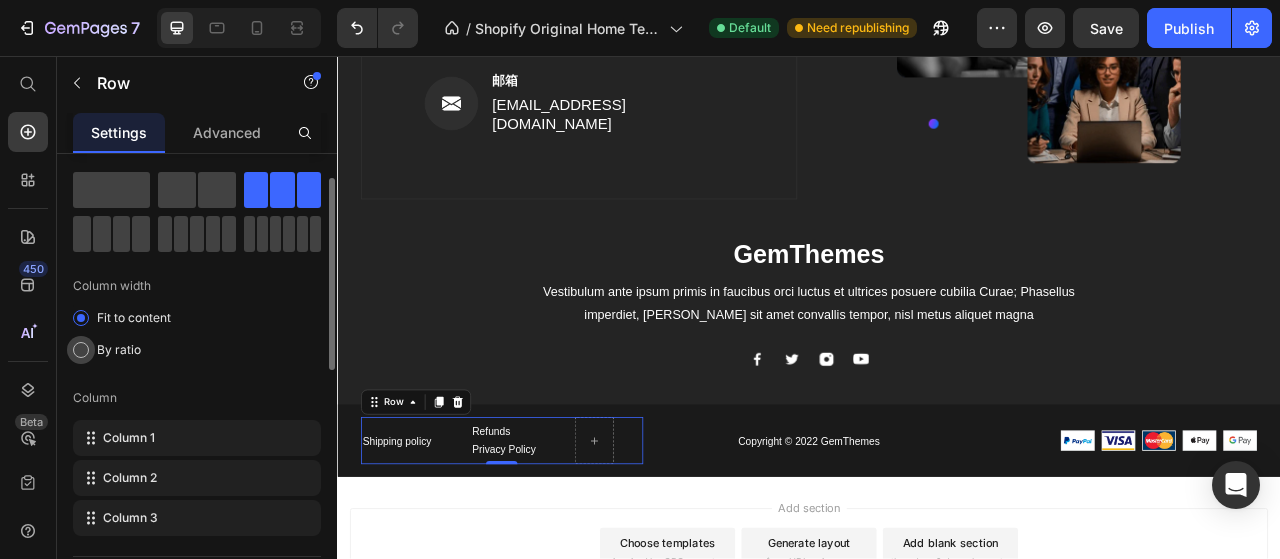 scroll, scrollTop: 50, scrollLeft: 0, axis: vertical 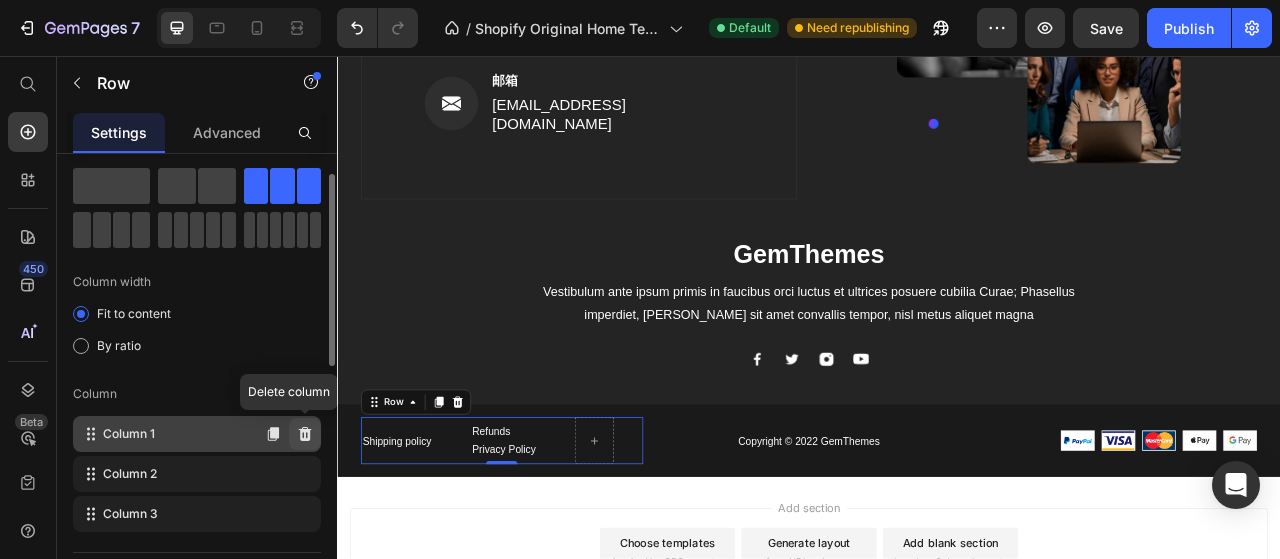 click 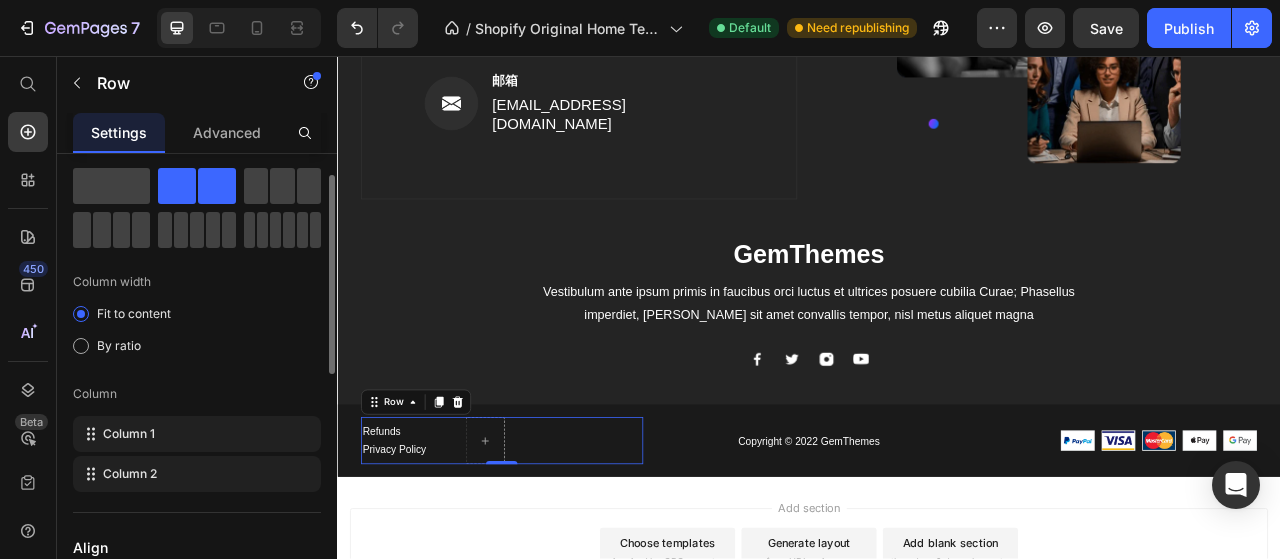 click 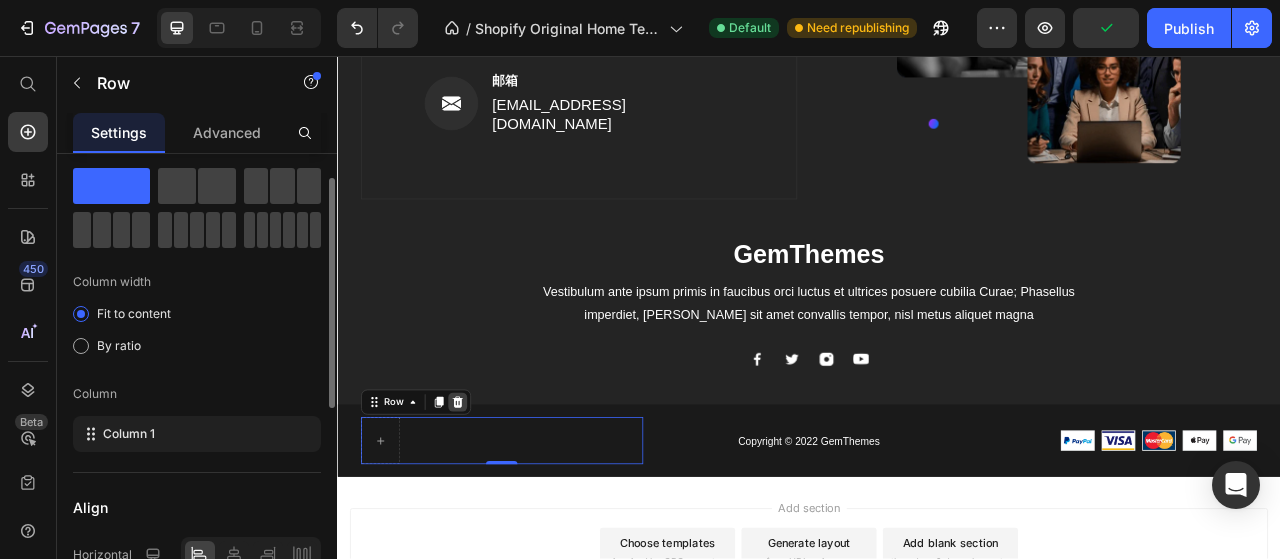click 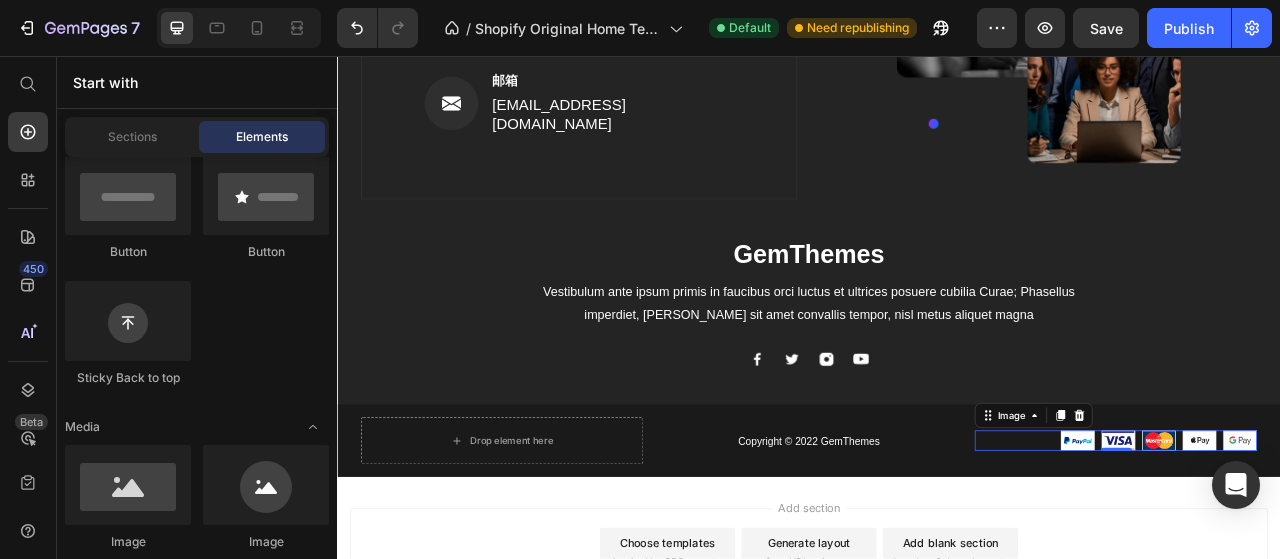 click at bounding box center [1327, 546] 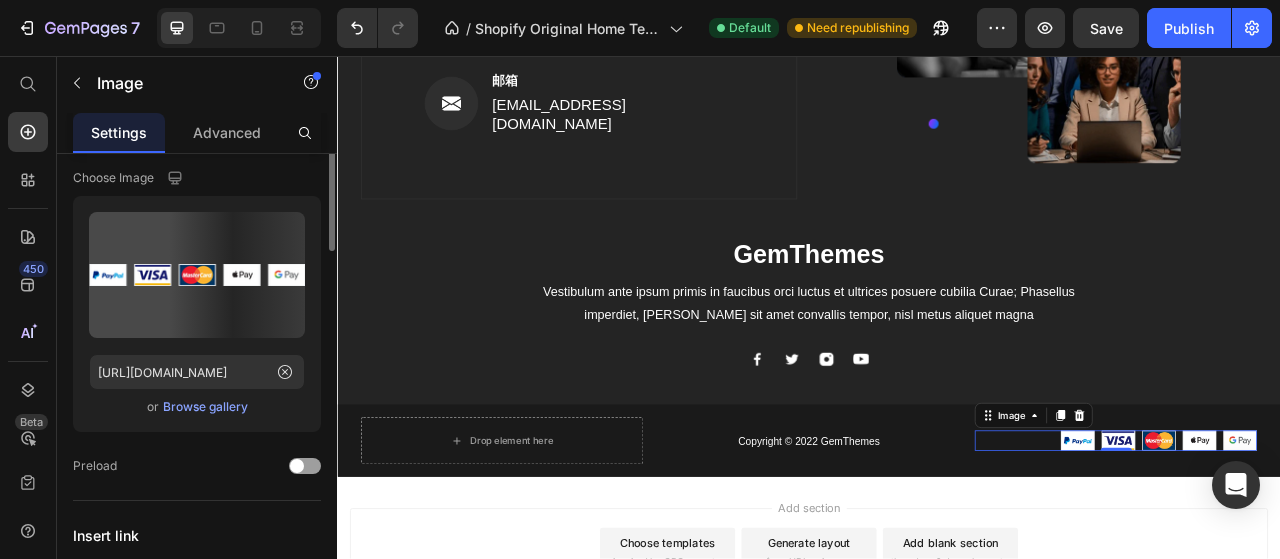scroll, scrollTop: 0, scrollLeft: 0, axis: both 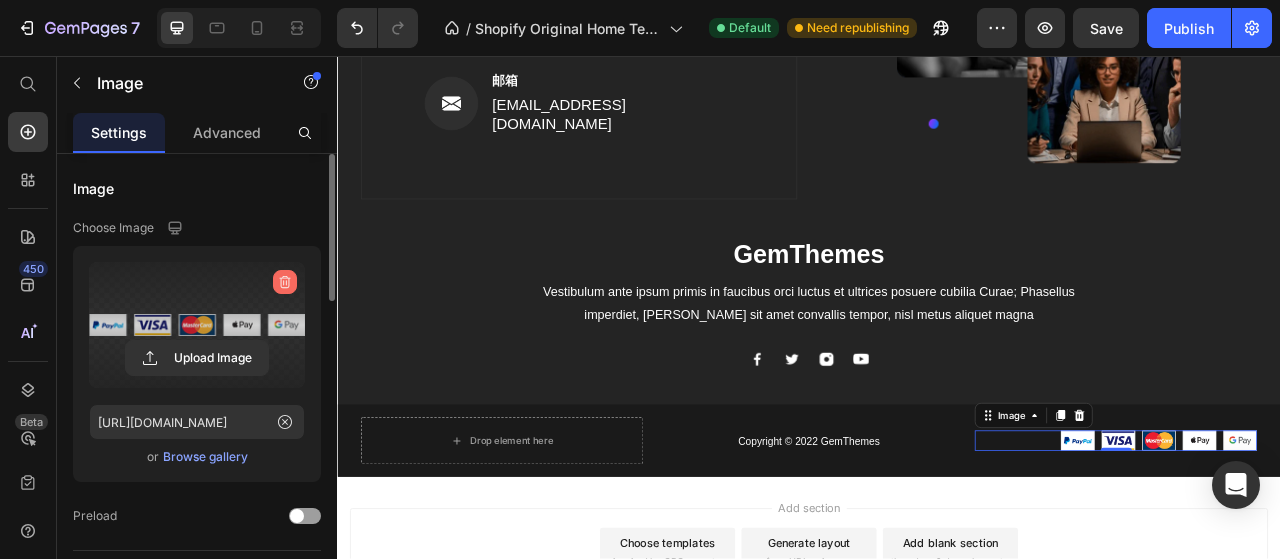 click at bounding box center [285, 282] 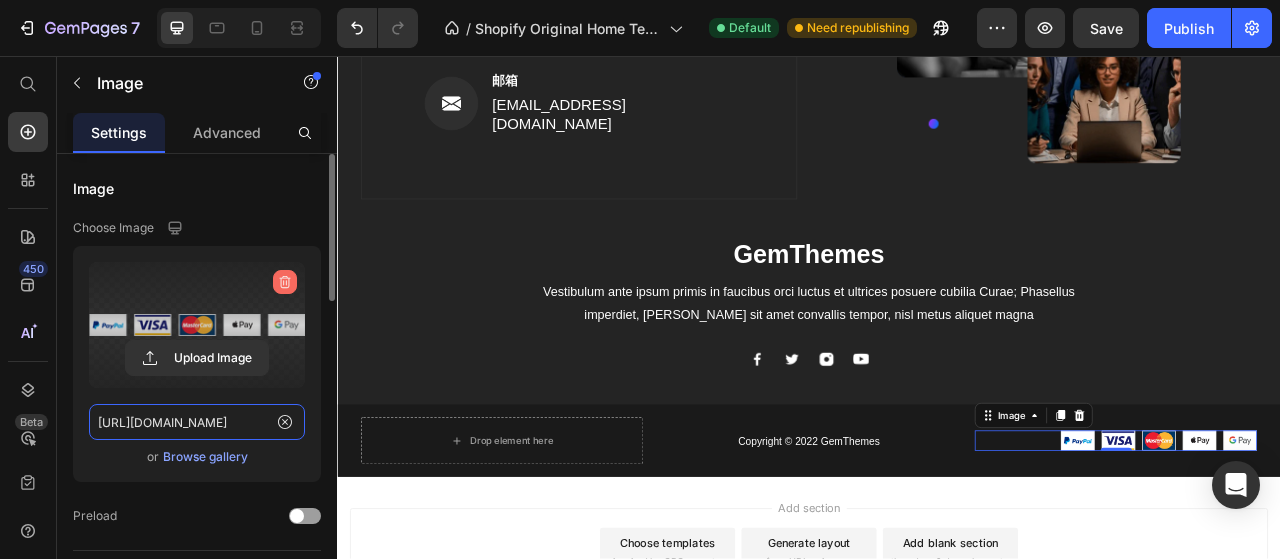 type 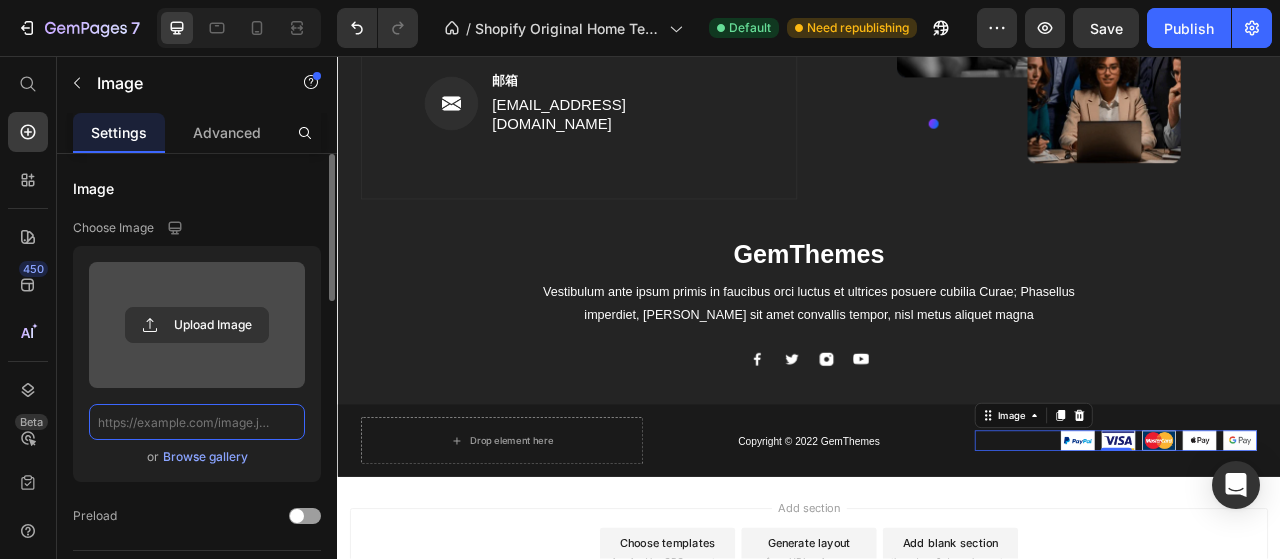 scroll, scrollTop: 0, scrollLeft: 0, axis: both 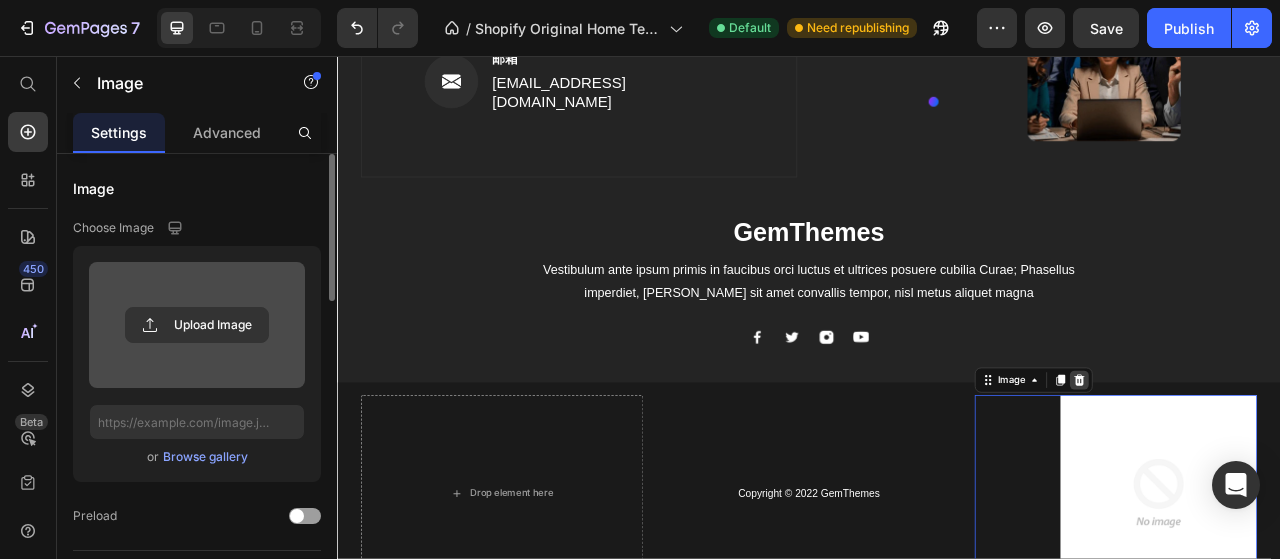 click 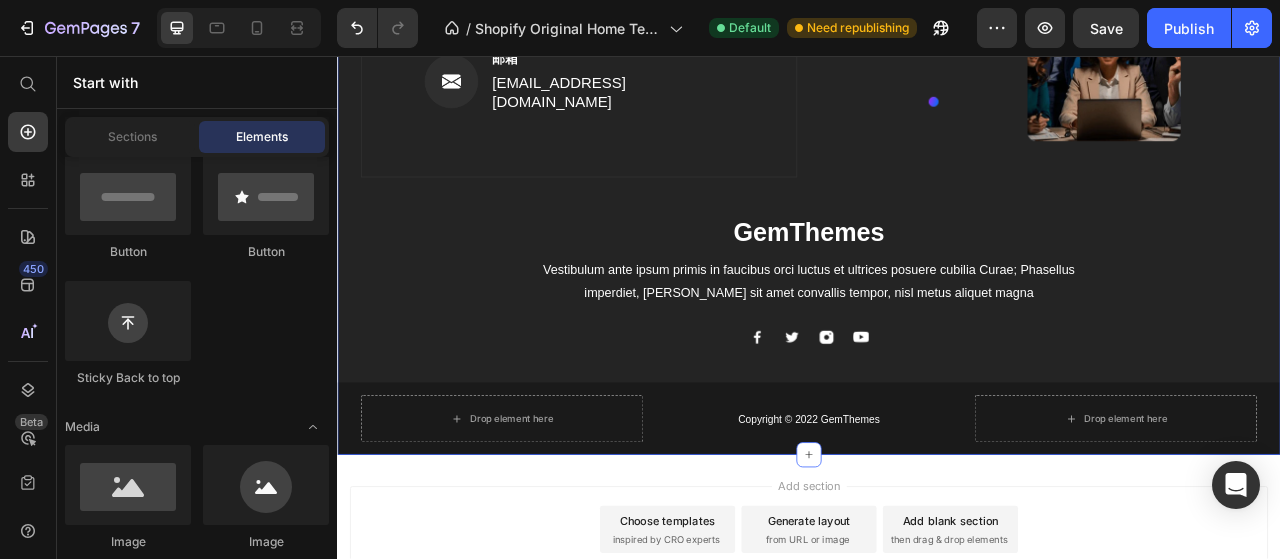 click on "Image 电话 Text block (316) 555-0999 Text block Row Image 地址 Text block 184 Main Rd E, St Albans VIC 3021, Australia Text block Row Image 邮箱 Text block support@gmail.com Text block Row Row Image Row GemThemes Heading Vestibulum ante ipsum primis in faucibus orci luctus et ultrices posuere cubilia Curae; Phasellus imperdiet, quam sit amet convallis tempor, nisl metus aliquet magna Text block Image Image Image Image Row Row
Drop element here Copyright © 2022 GemThemes Text block
Drop element here Row" at bounding box center (937, 165) 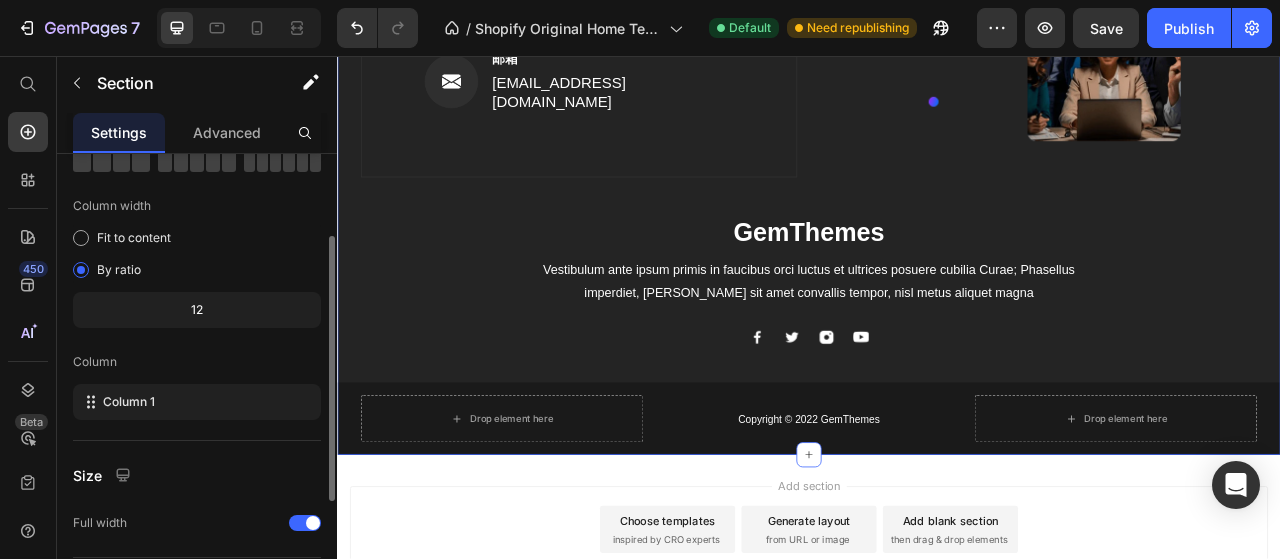 scroll, scrollTop: 132, scrollLeft: 0, axis: vertical 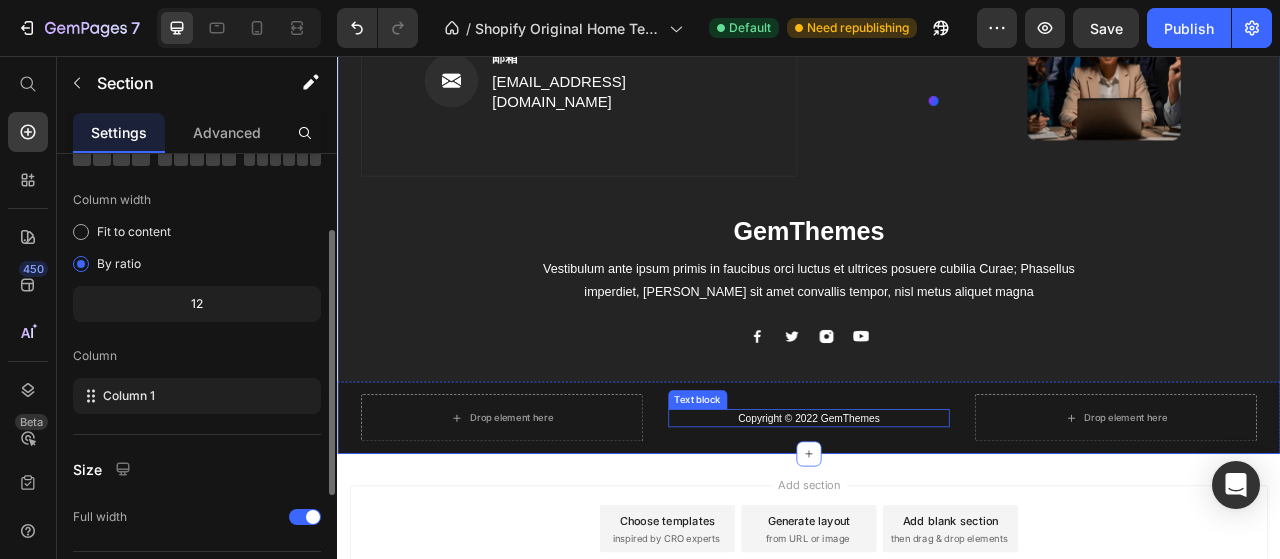 click on "Copyright © 2022 GemThemes" at bounding box center (937, 518) 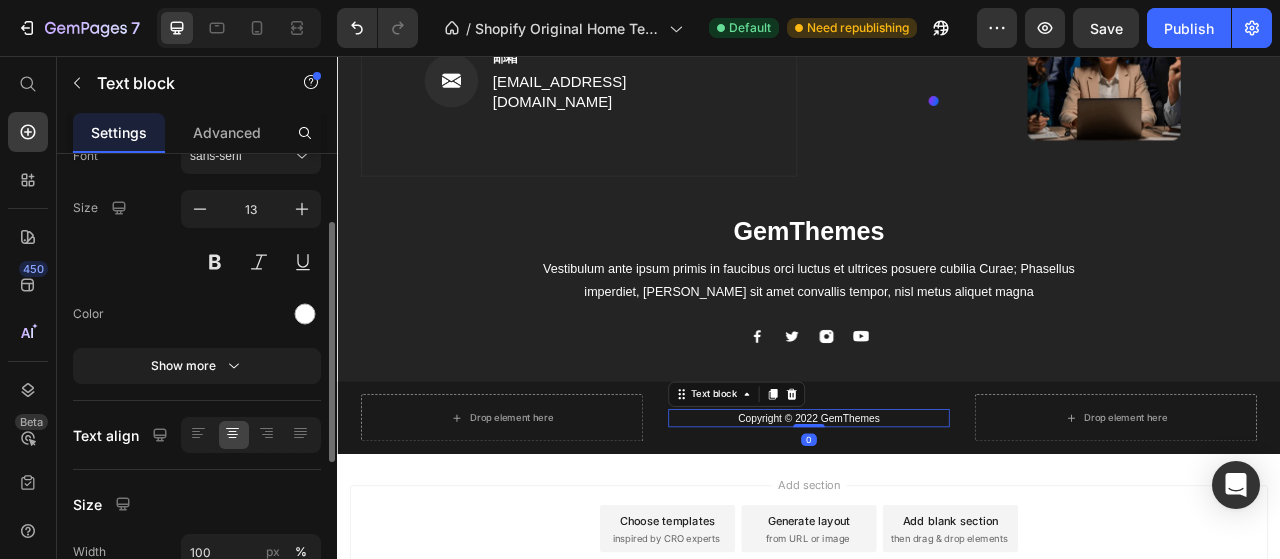 scroll, scrollTop: 0, scrollLeft: 0, axis: both 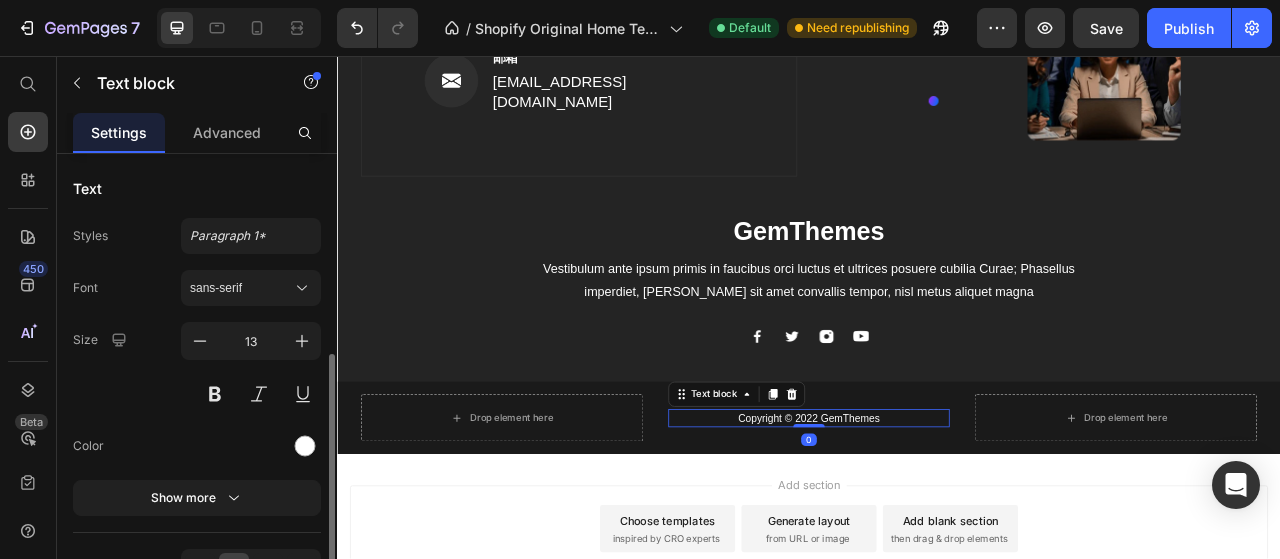 click at bounding box center [937, 527] 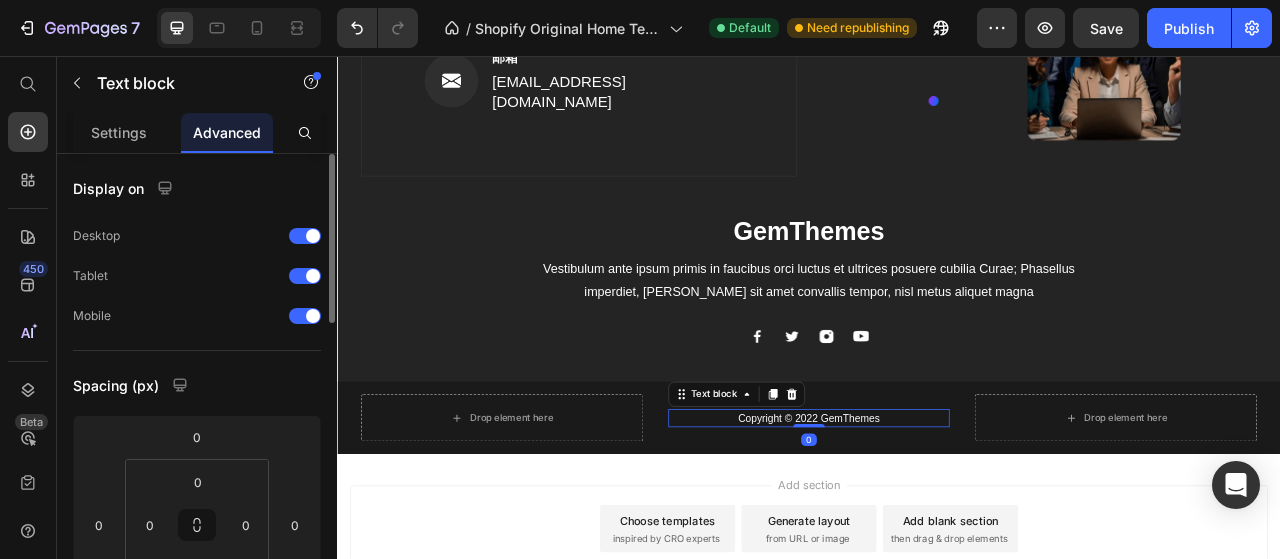click on "Copyright © 2022 GemThemes" at bounding box center [937, 518] 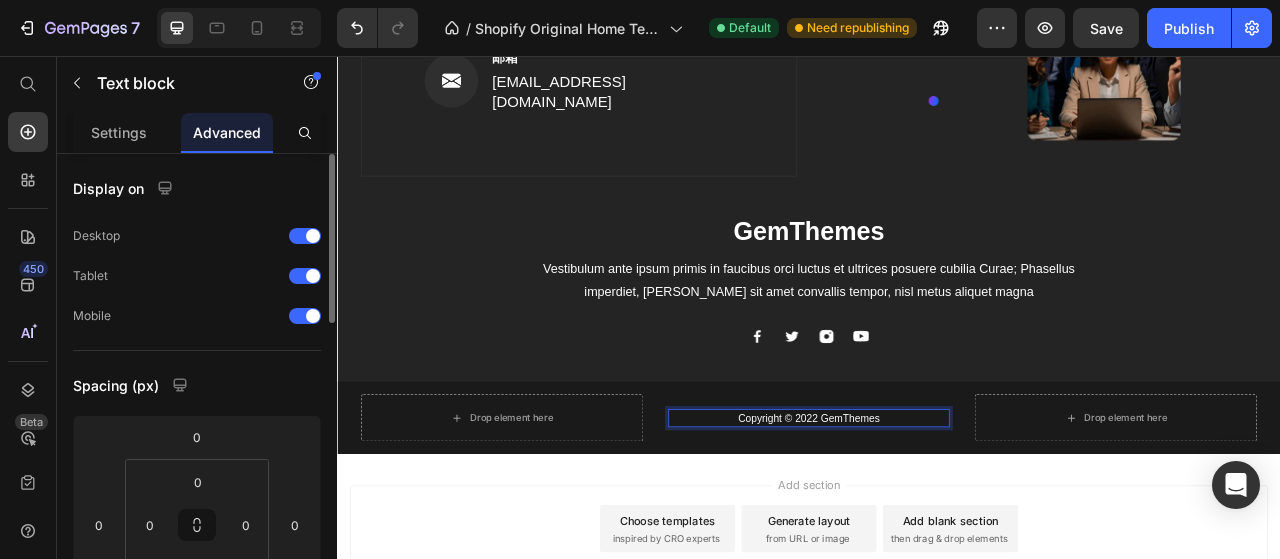 click on "Copyright © 2022 GemThemes" at bounding box center (937, 518) 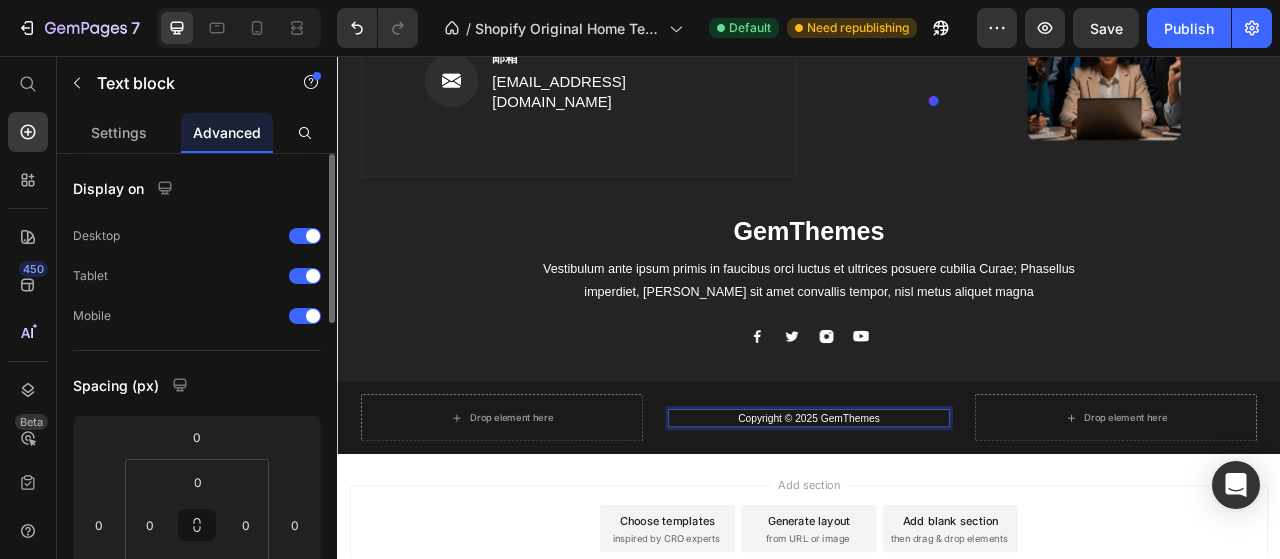 click on "Copyright © 2025 GemThemes" at bounding box center [937, 518] 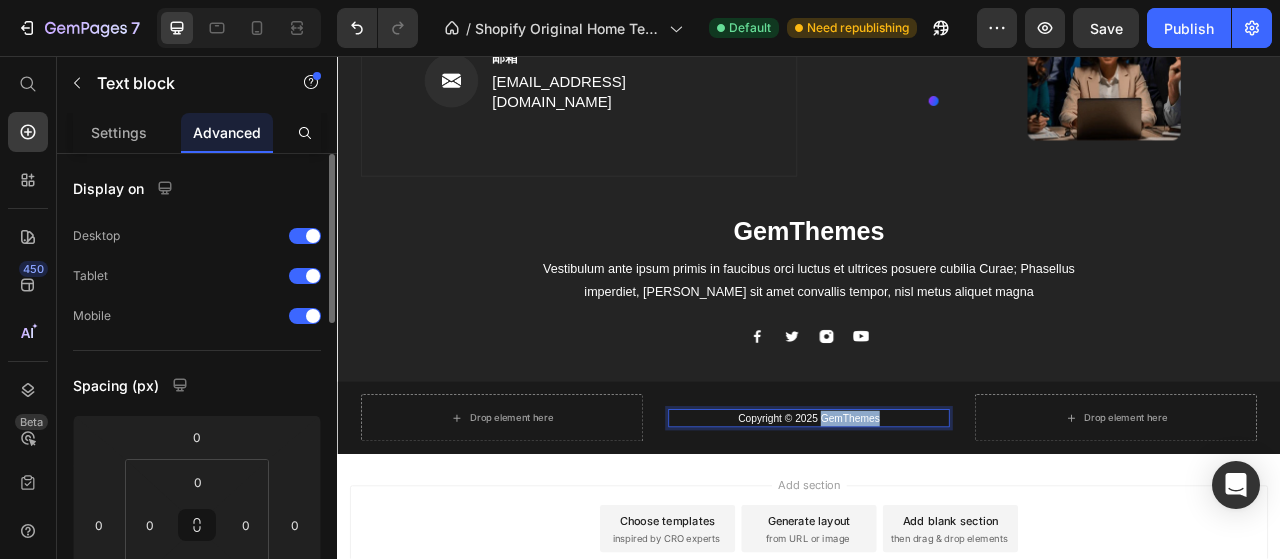 click on "Copyright © 2025 GemThemes" at bounding box center [937, 518] 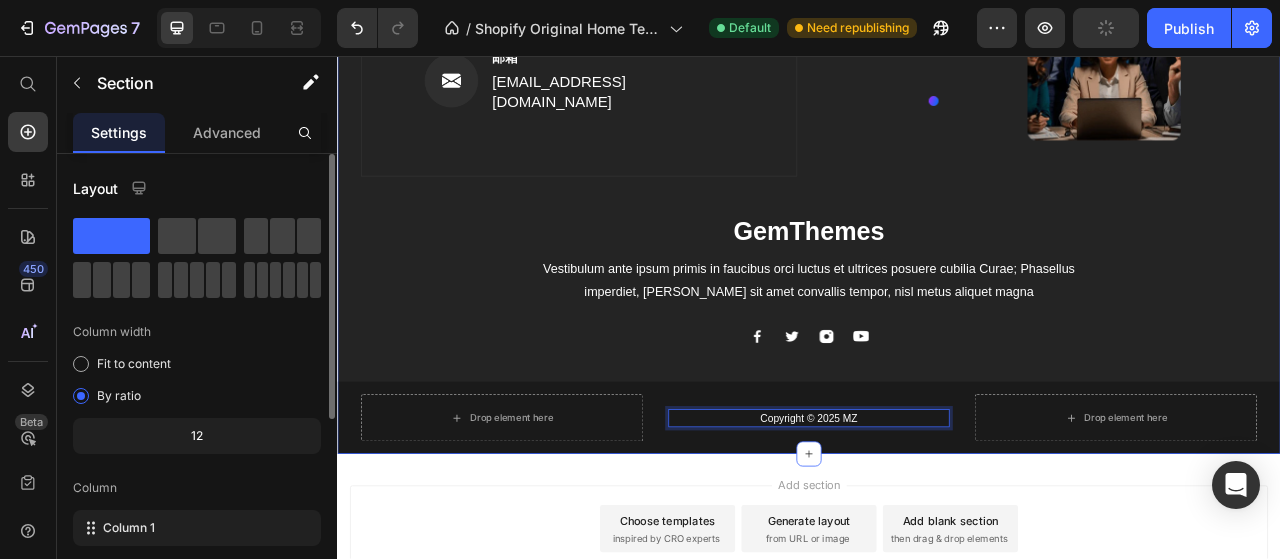 click on "Image 电话 Text block (316) 555-0999 Text block Row Image 地址 Text block 184 Main Rd E, St Albans VIC 3021, Australia Text block Row Image 邮箱 Text block support@gmail.com Text block Row Row Image Row GemThemes Heading Vestibulum ante ipsum primis in faucibus orci luctus et ultrices posuere cubilia Curae; Phasellus imperdiet, quam sit amet convallis tempor, nisl metus aliquet magna Text block Image Image Image Image Row Row
Drop element here Copyright © 2025 MZ Text block   0
Drop element here Row" at bounding box center (937, 164) 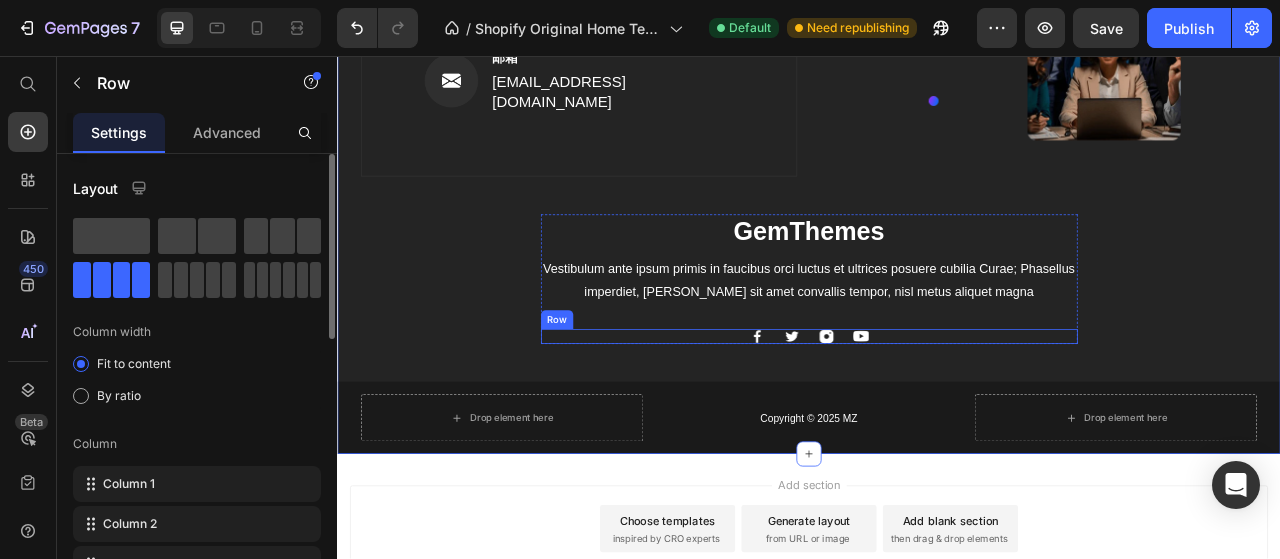 click on "Image Image Image Image Row" at bounding box center (937, 414) 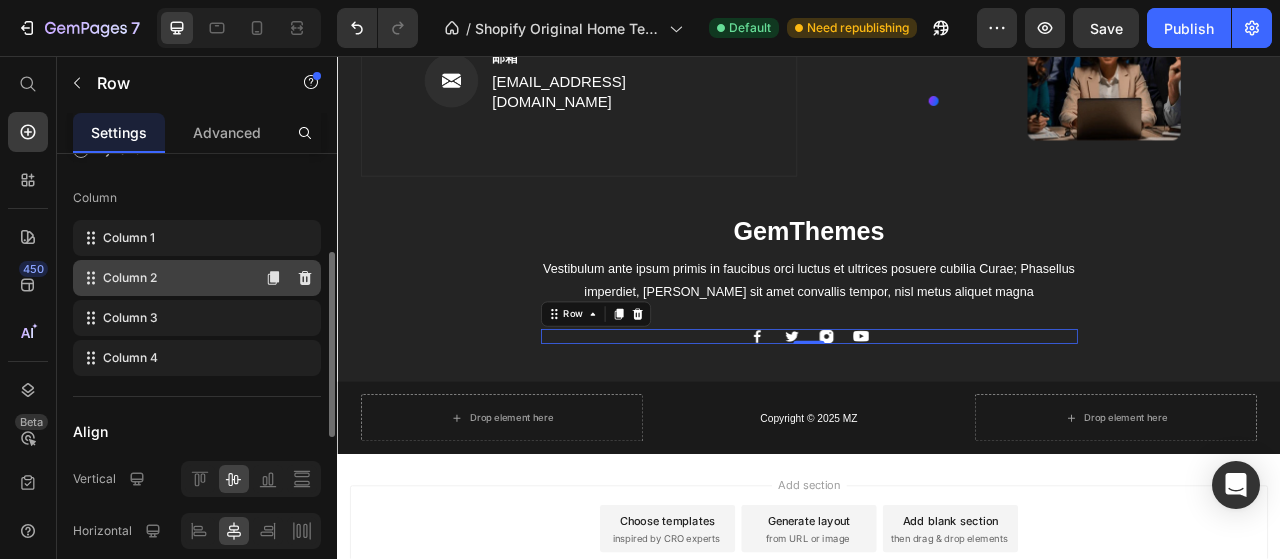 scroll, scrollTop: 248, scrollLeft: 0, axis: vertical 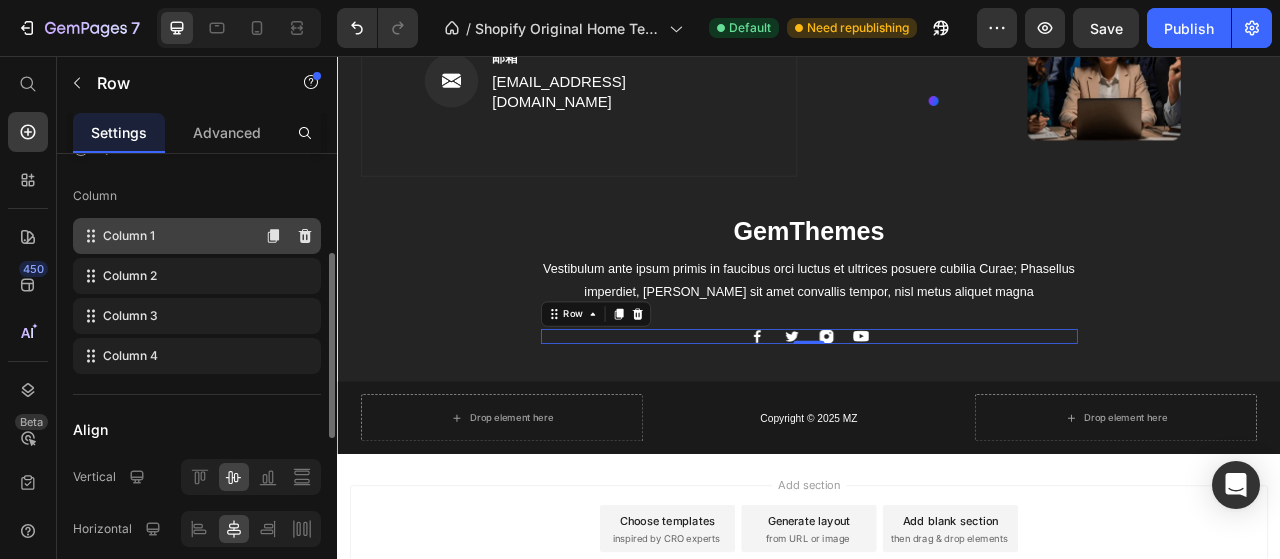 click on "Column 1" 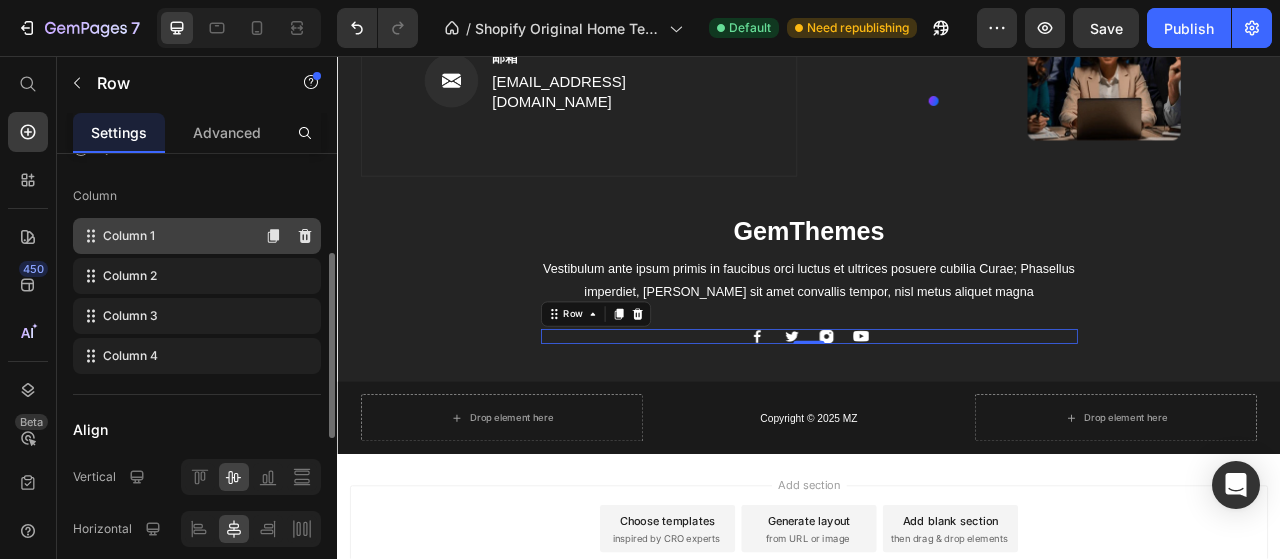 click on "Column 1" 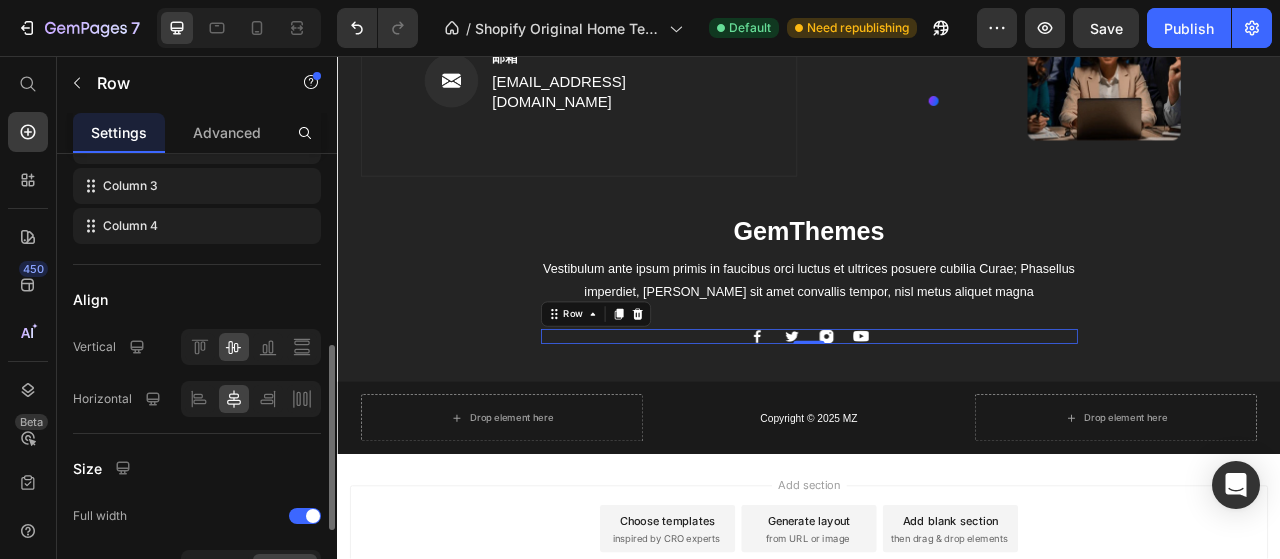 scroll, scrollTop: 418, scrollLeft: 0, axis: vertical 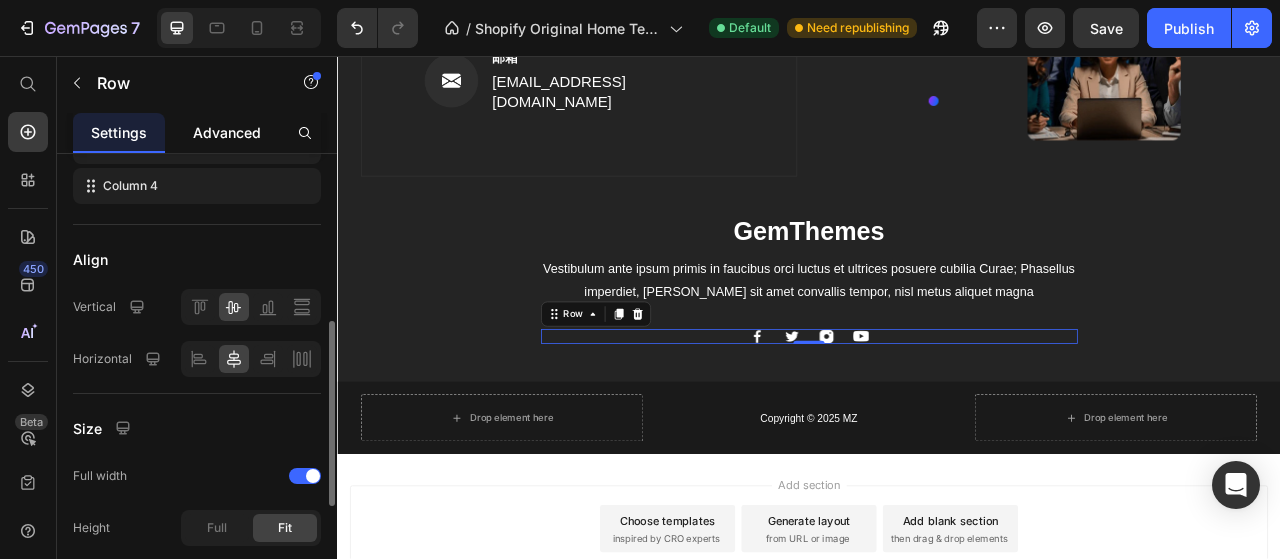 click on "Advanced" at bounding box center [227, 132] 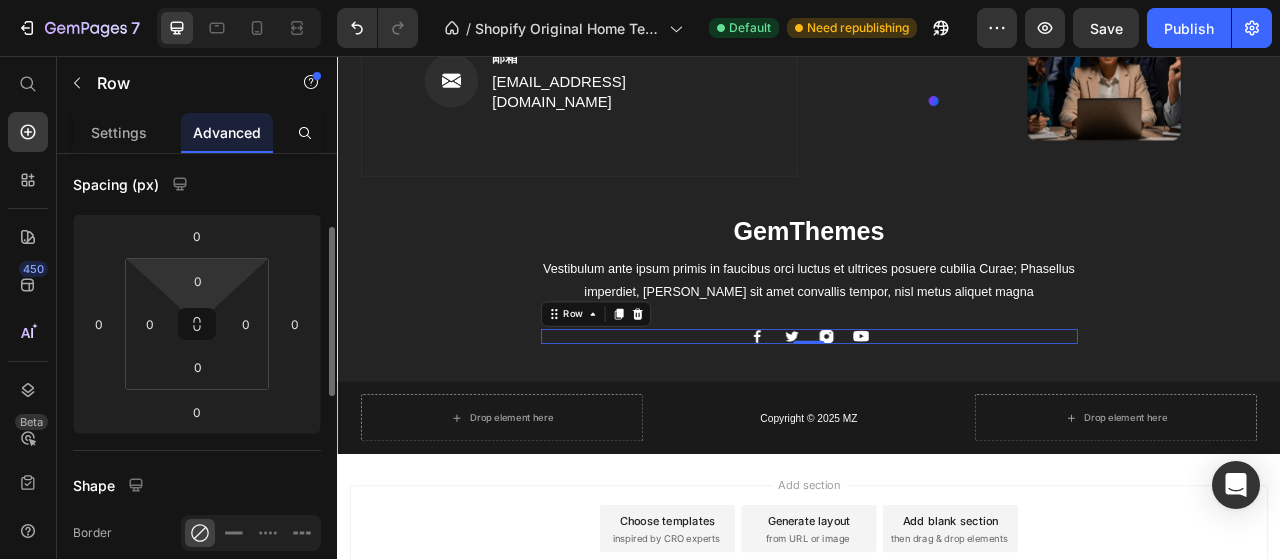 scroll, scrollTop: 0, scrollLeft: 0, axis: both 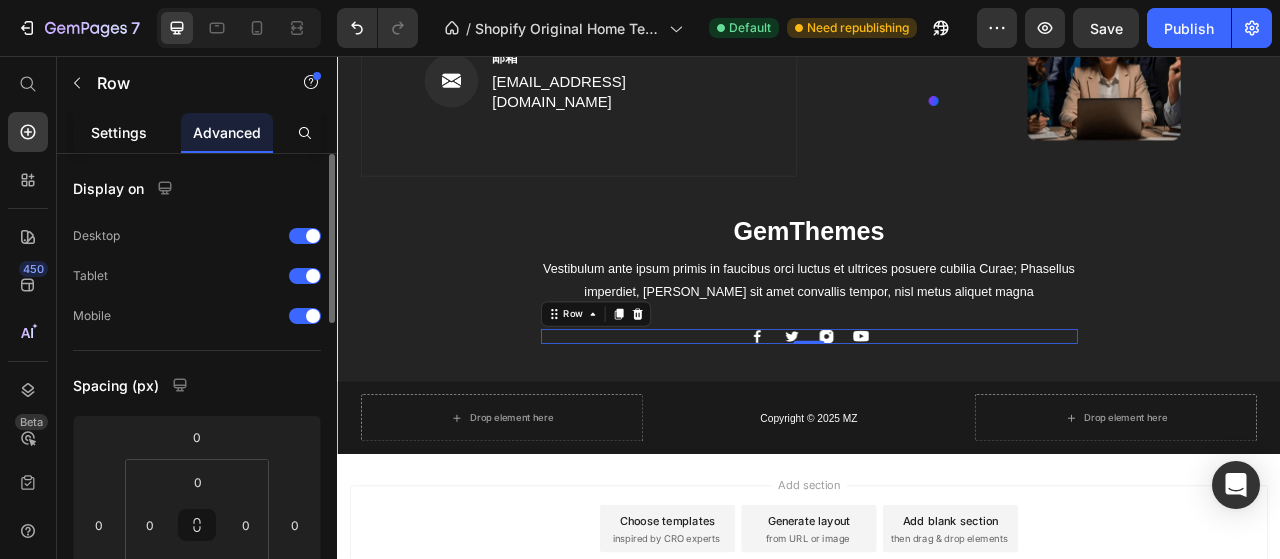 click on "Settings" at bounding box center [119, 132] 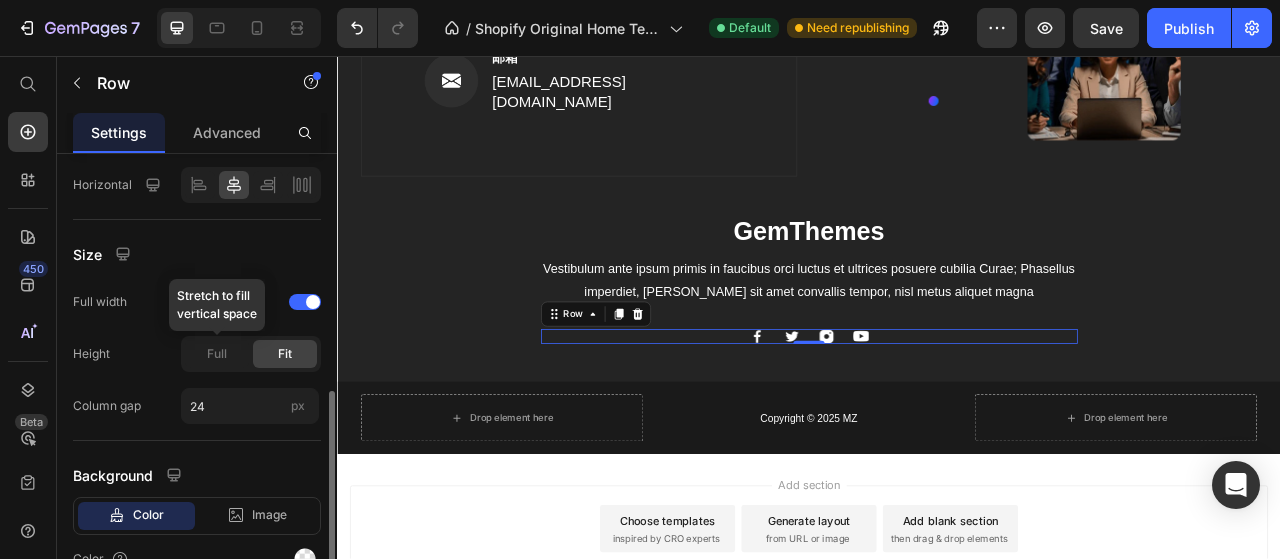 scroll, scrollTop: 692, scrollLeft: 0, axis: vertical 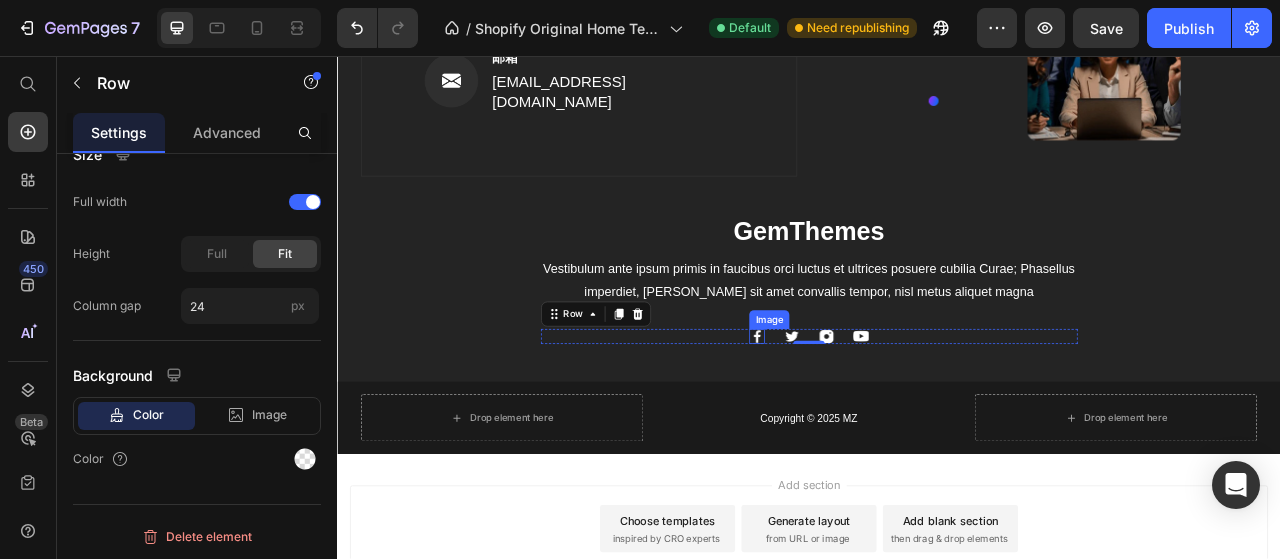 click at bounding box center [871, 414] 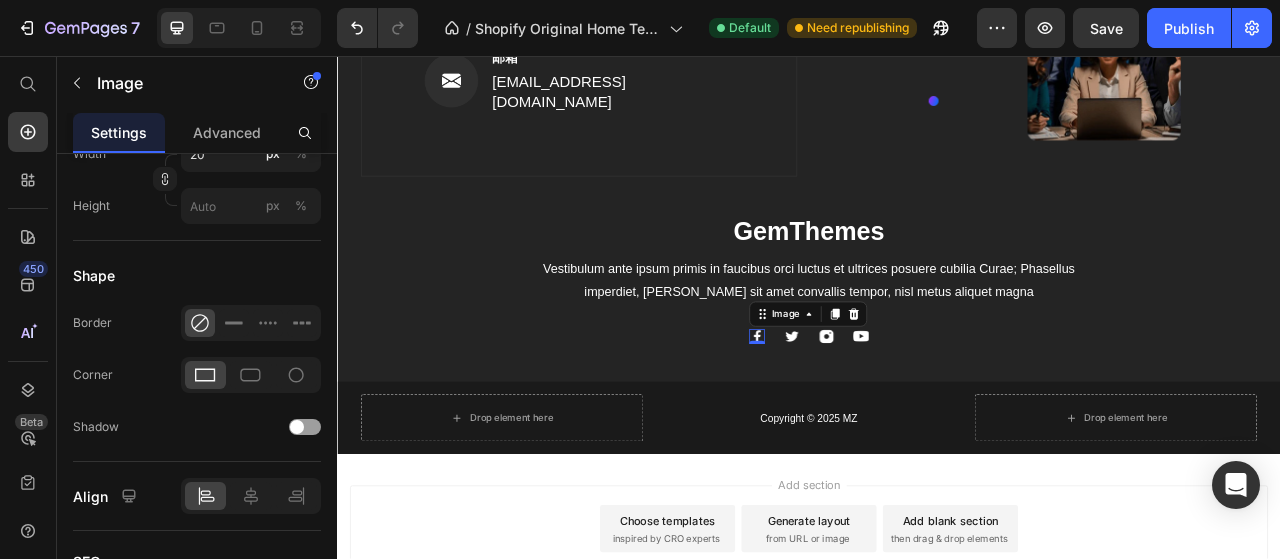 scroll, scrollTop: 0, scrollLeft: 0, axis: both 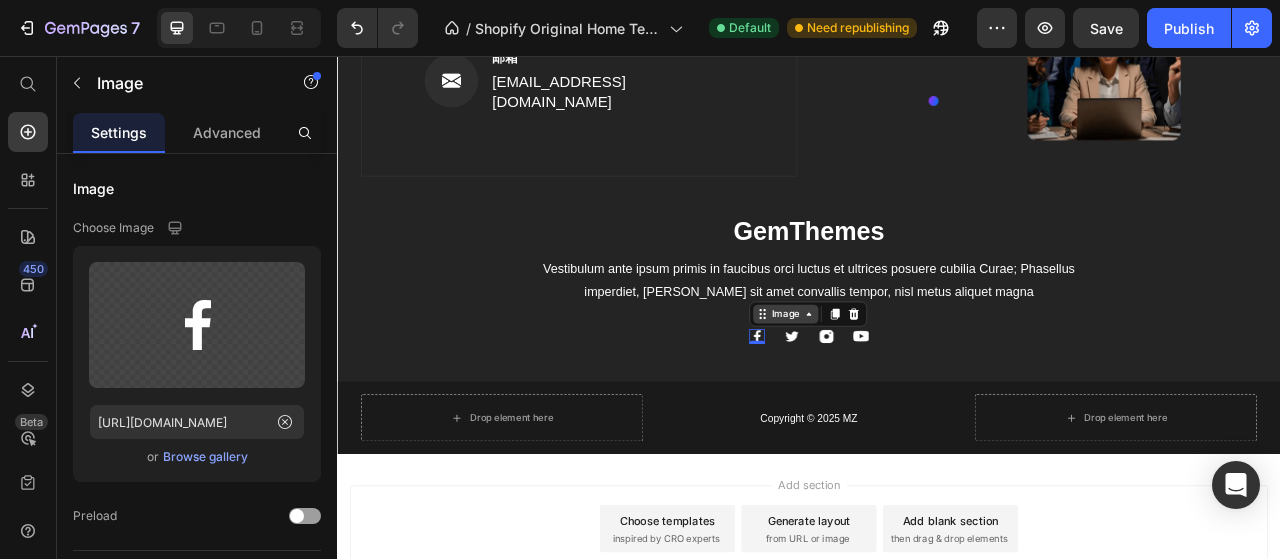 click on "Image" at bounding box center (907, 385) 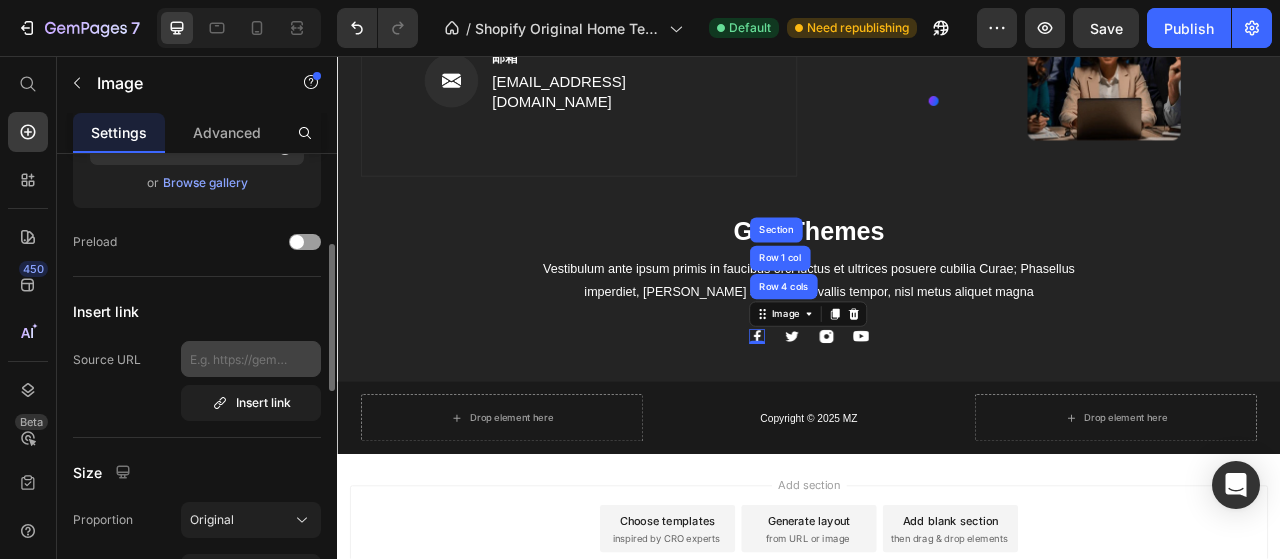 scroll, scrollTop: 276, scrollLeft: 0, axis: vertical 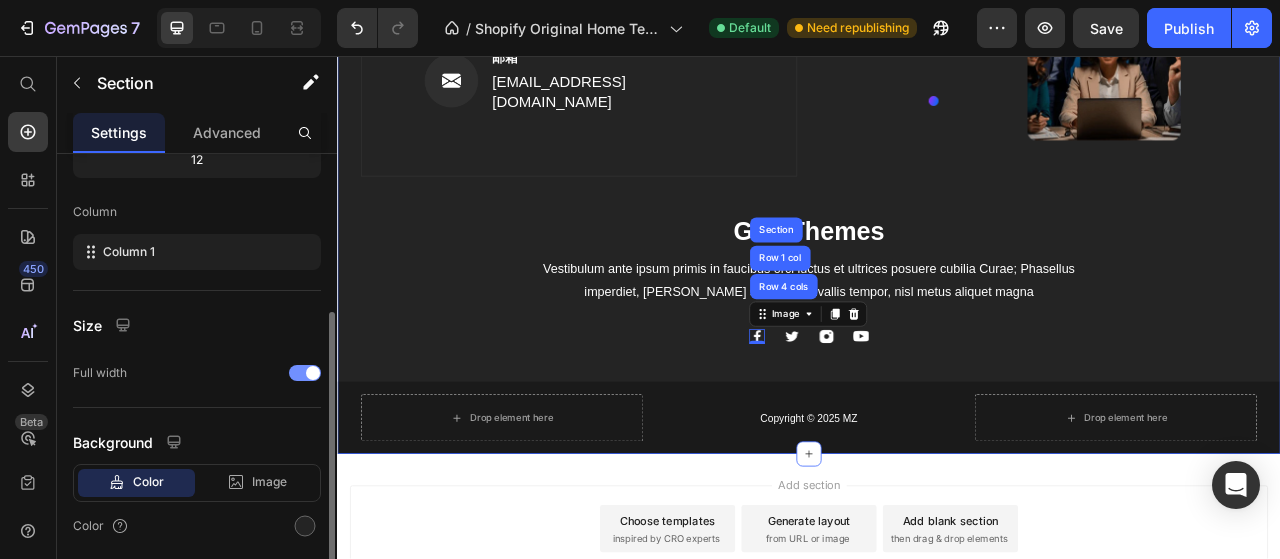 click on "Image 电话 Text block (316) 555-0999 Text block Row Image 地址 Text block 184 Main Rd E, St Albans VIC 3021, Australia Text block Row Image 邮箱 Text block support@gmail.com Text block Row Row Image Row GemThemes Heading Vestibulum ante ipsum primis in faucibus orci luctus et ultrices posuere cubilia Curae; Phasellus imperdiet, quam sit amet convallis tempor, nisl metus aliquet magna Text block Image Row 4 cols Row 1 col Section   0 Image Image Image Row Row
Drop element here Copyright © 2025 MZ Text block
Drop element here Row" at bounding box center [937, 164] 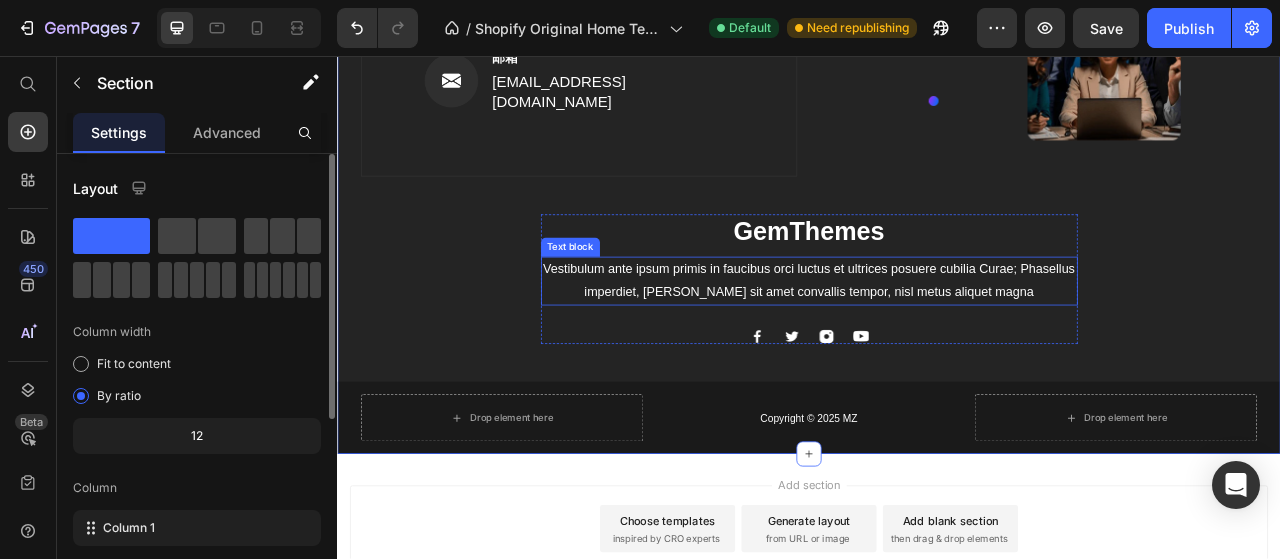 click on "Vestibulum ante ipsum primis in faucibus orci luctus et ultrices posuere cubilia Curae; Phasellus imperdiet, quam sit amet convallis tempor, nisl metus aliquet magna" at bounding box center (937, 343) 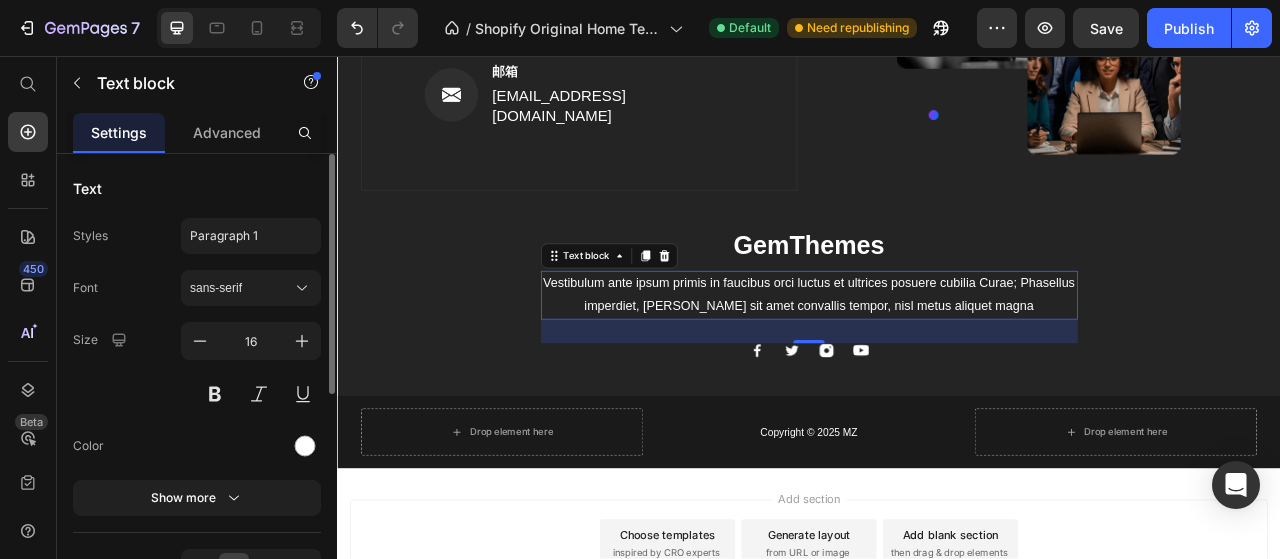 scroll, scrollTop: 3208, scrollLeft: 0, axis: vertical 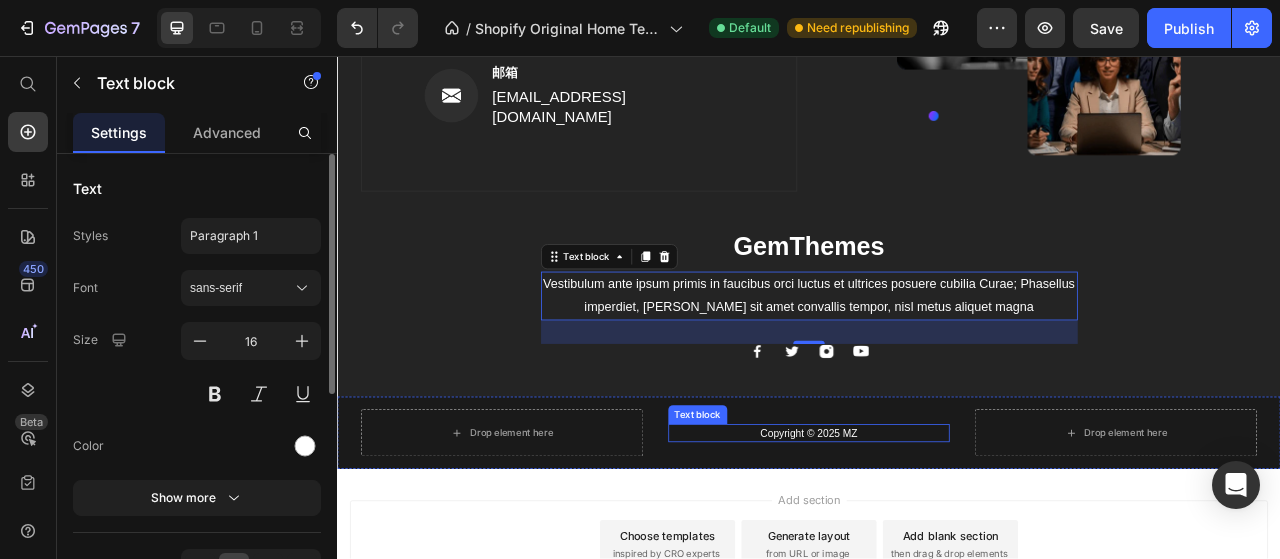 click on "Copyright © 2025 MZ" at bounding box center (937, 537) 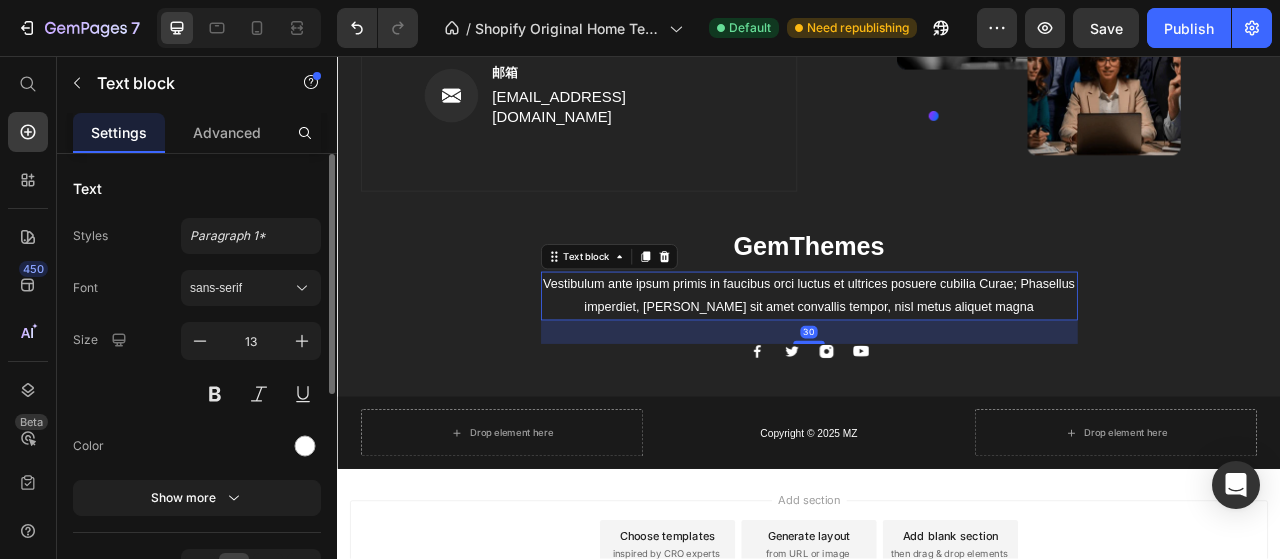 click on "Vestibulum ante ipsum primis in faucibus orci luctus et ultrices posuere cubilia Curae; Phasellus imperdiet, quam sit amet convallis tempor, nisl metus aliquet magna" at bounding box center [937, 362] 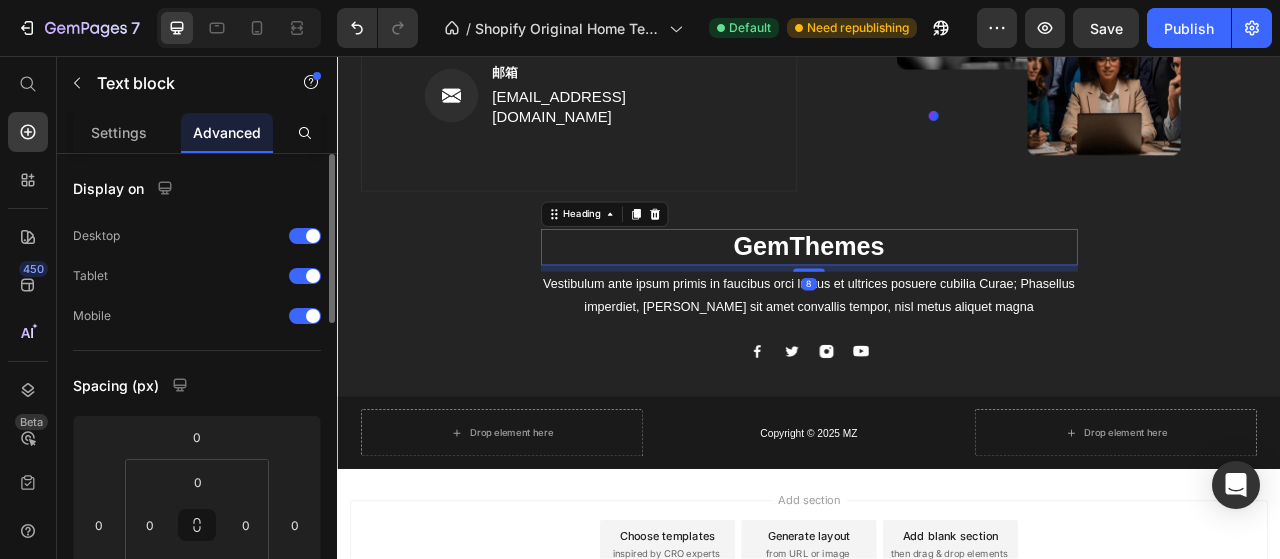 click on "GemThemes" at bounding box center (937, 300) 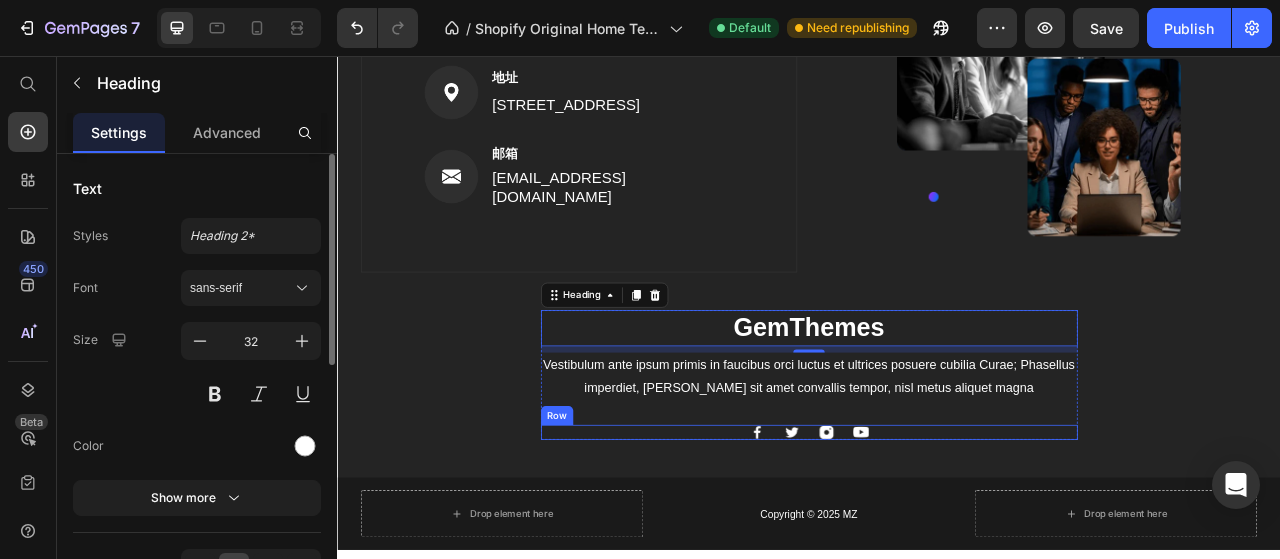 scroll, scrollTop: 3142, scrollLeft: 0, axis: vertical 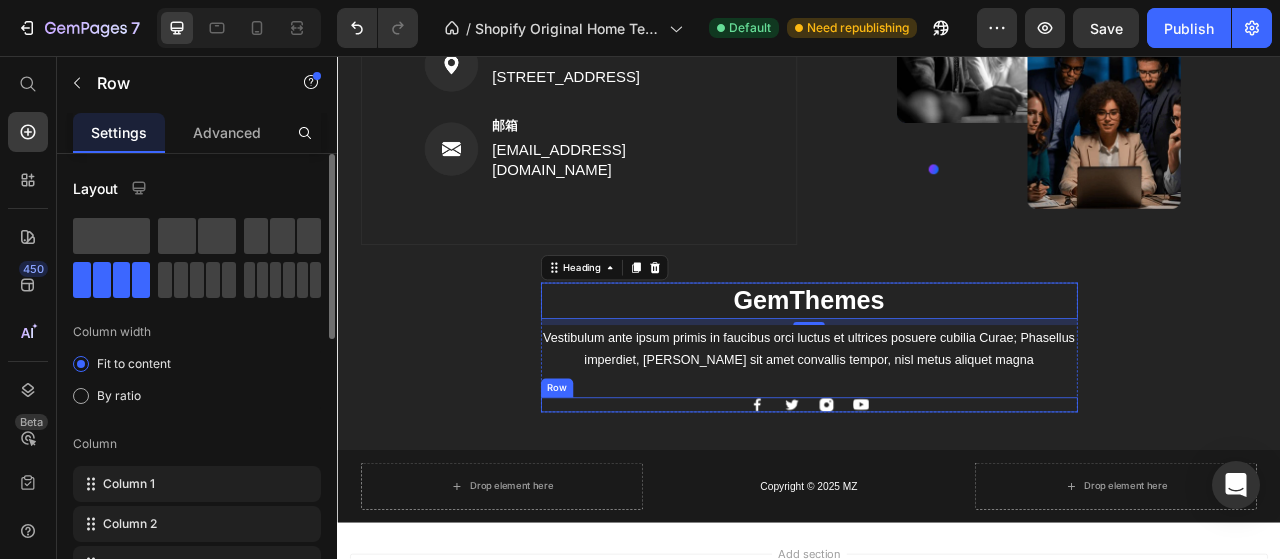 click on "Image Image Image Image Row" at bounding box center [937, 501] 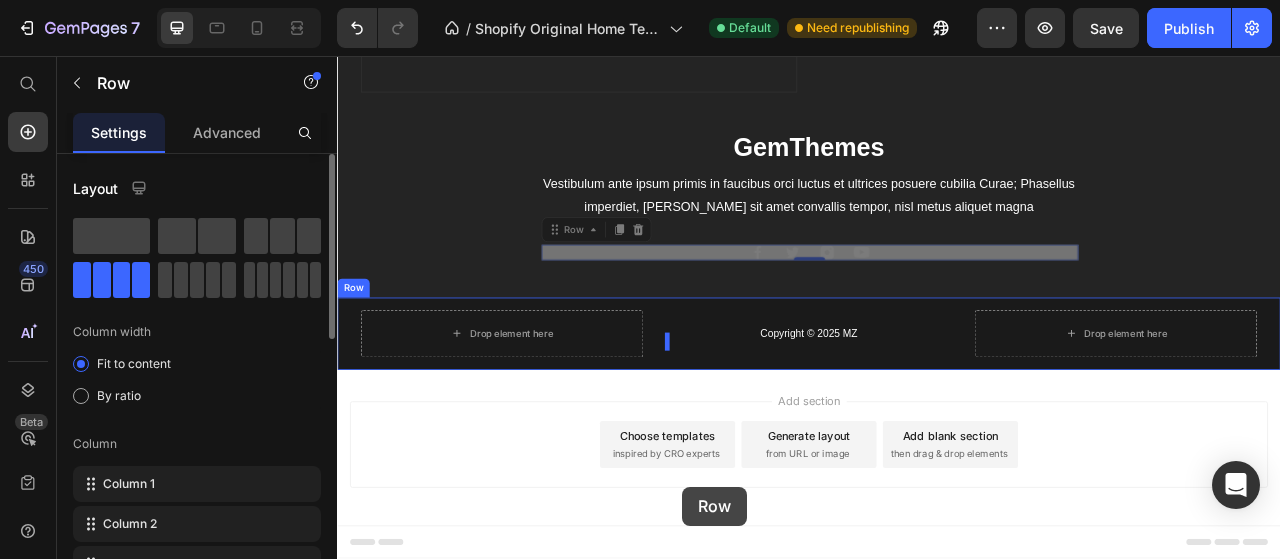drag, startPoint x: 620, startPoint y: 478, endPoint x: 776, endPoint y: 604, distance: 200.5293 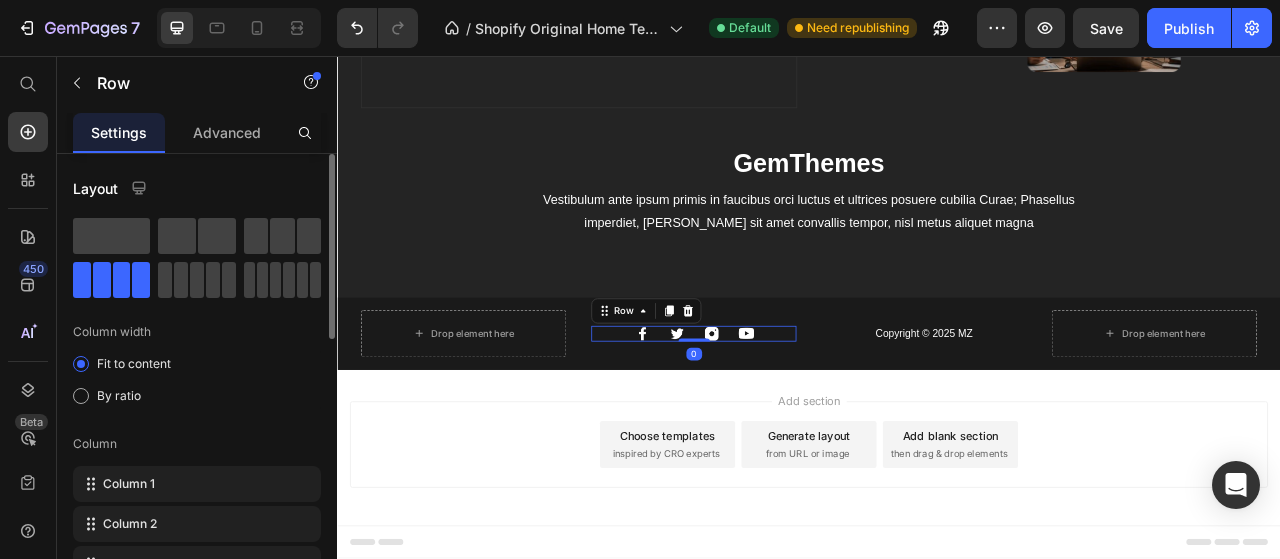 scroll, scrollTop: 3322, scrollLeft: 0, axis: vertical 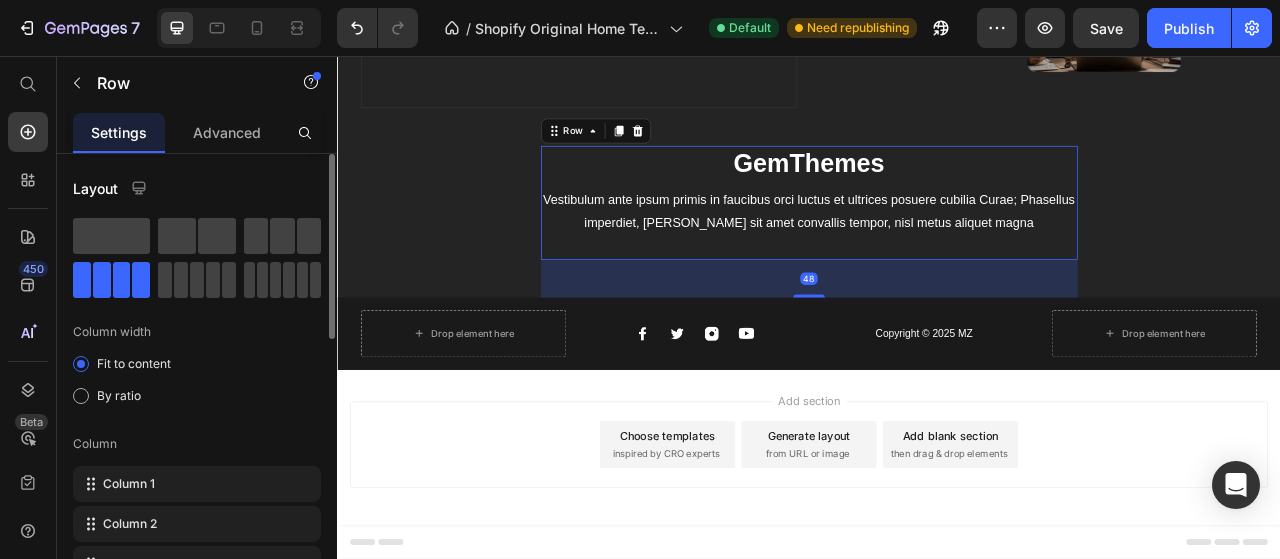 click on "GemThemes Heading Vestibulum ante ipsum primis in faucibus orci luctus et ultrices posuere cubilia Curae; Phasellus imperdiet, quam sit amet convallis tempor, nisl metus aliquet magna Text block" at bounding box center (937, 243) 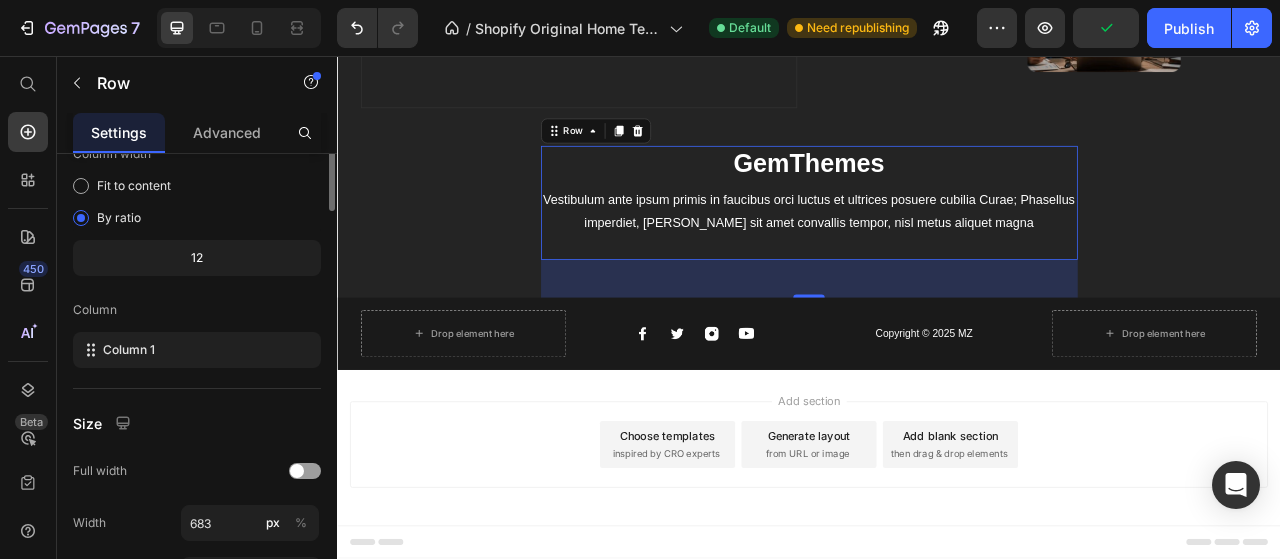 scroll, scrollTop: 0, scrollLeft: 0, axis: both 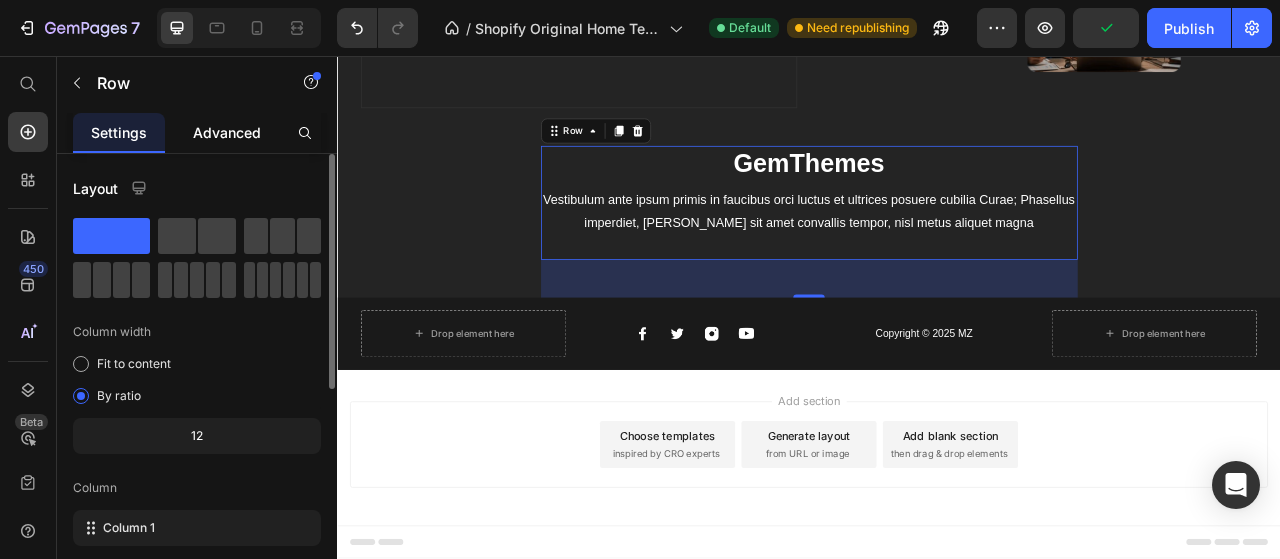 click on "Advanced" at bounding box center [227, 132] 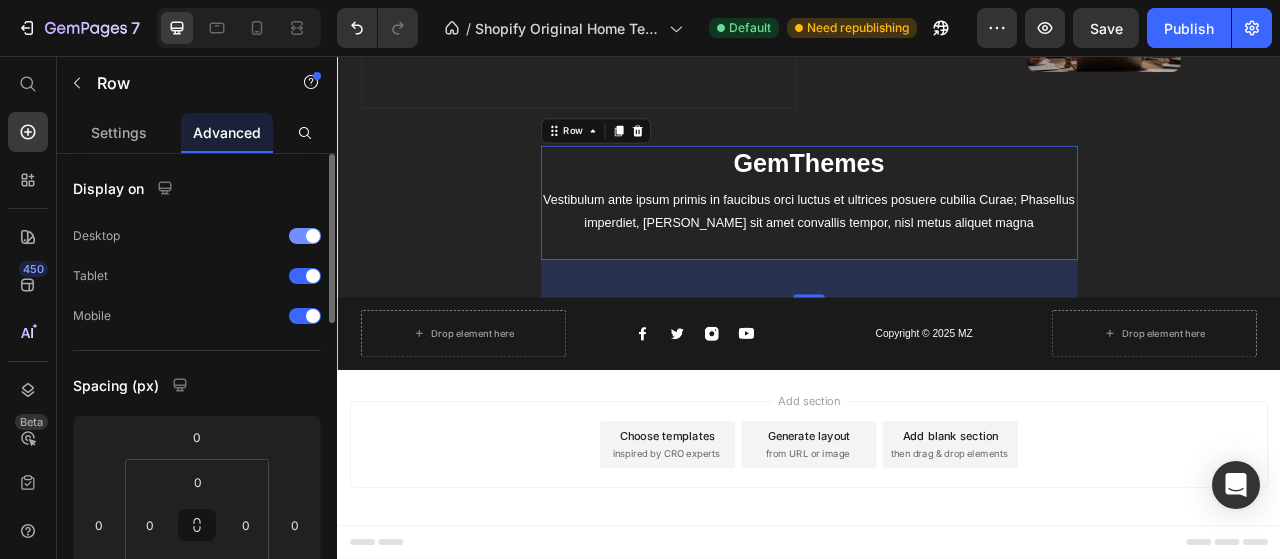 click at bounding box center [305, 236] 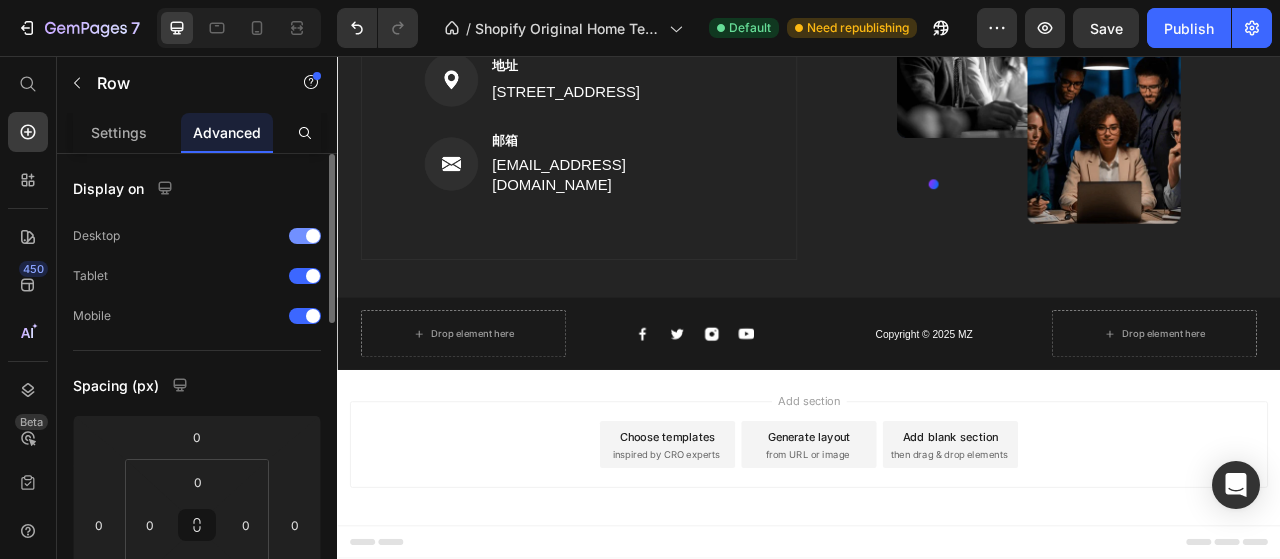 scroll, scrollTop: 3129, scrollLeft: 0, axis: vertical 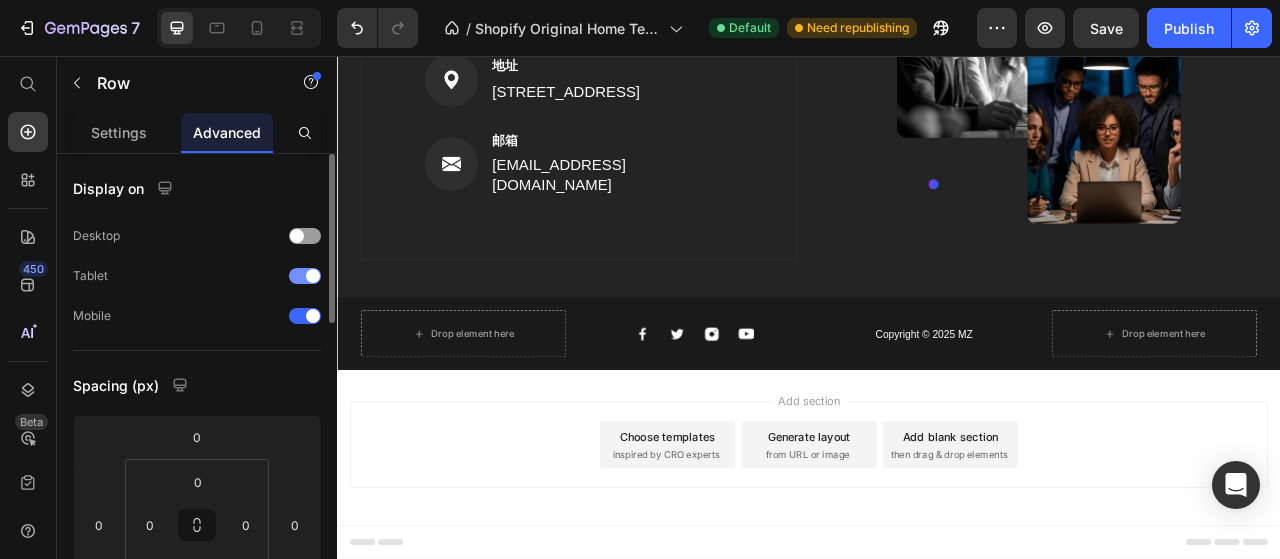 click at bounding box center (313, 276) 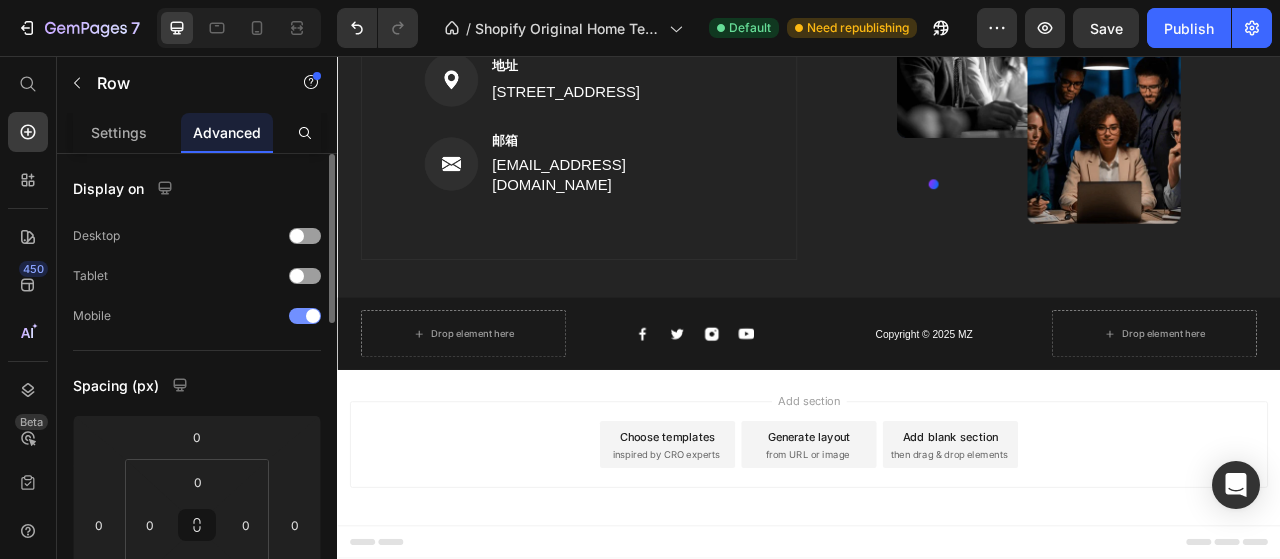 click at bounding box center (305, 316) 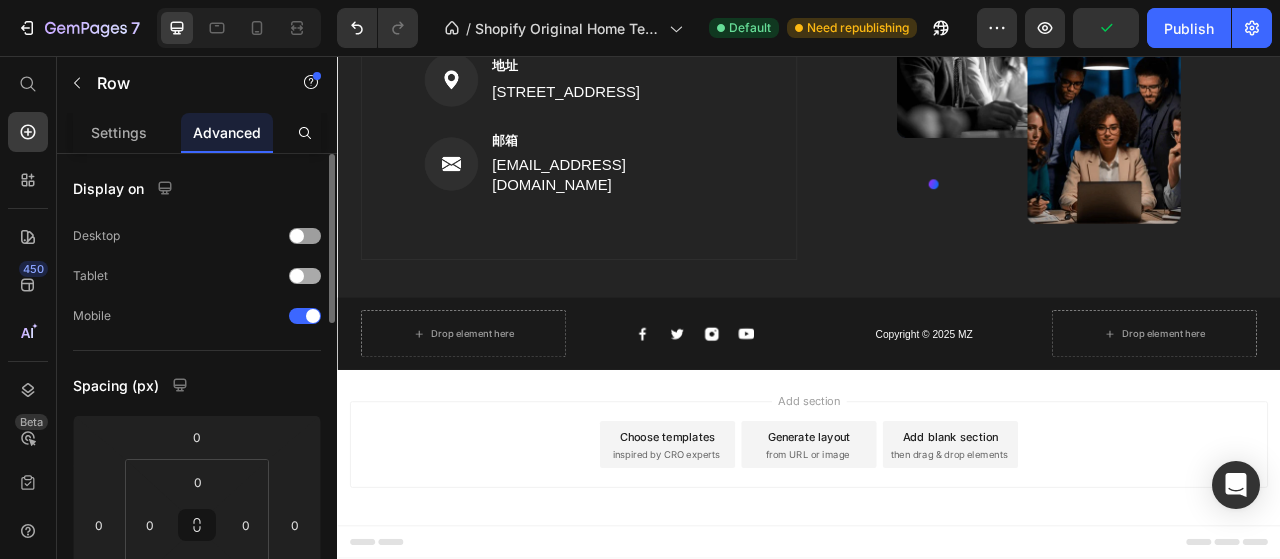 click at bounding box center (305, 276) 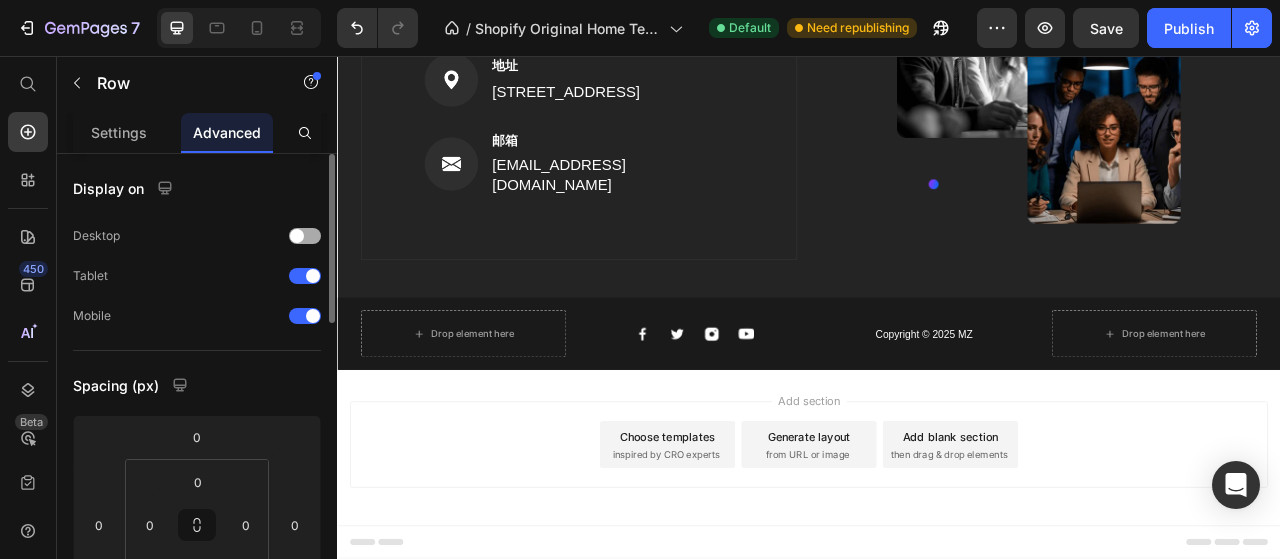 click at bounding box center [297, 236] 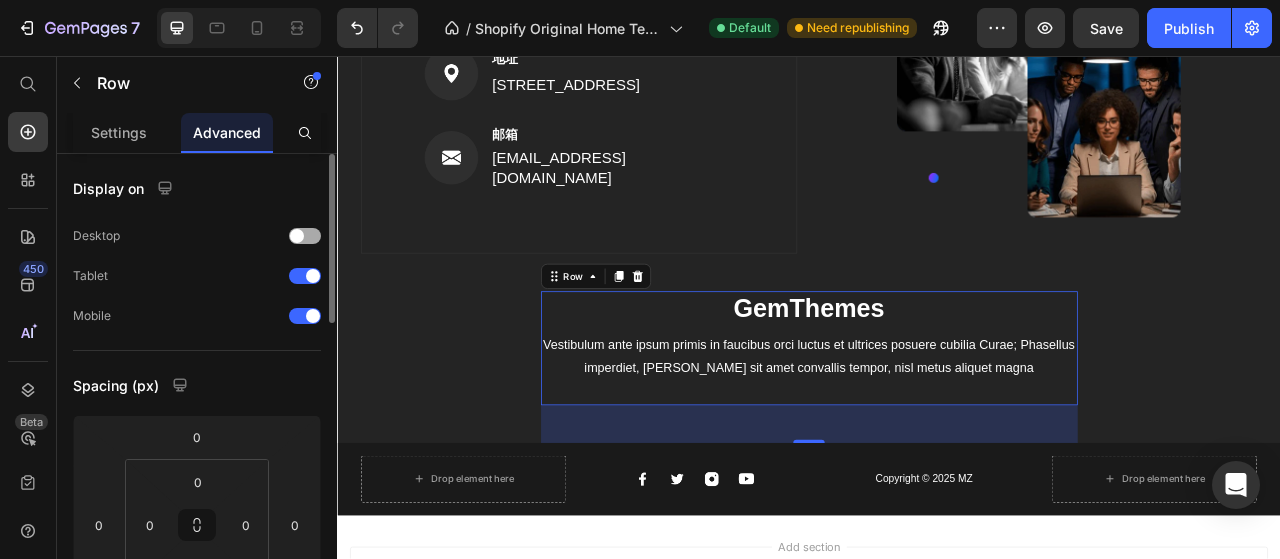 scroll, scrollTop: 3322, scrollLeft: 0, axis: vertical 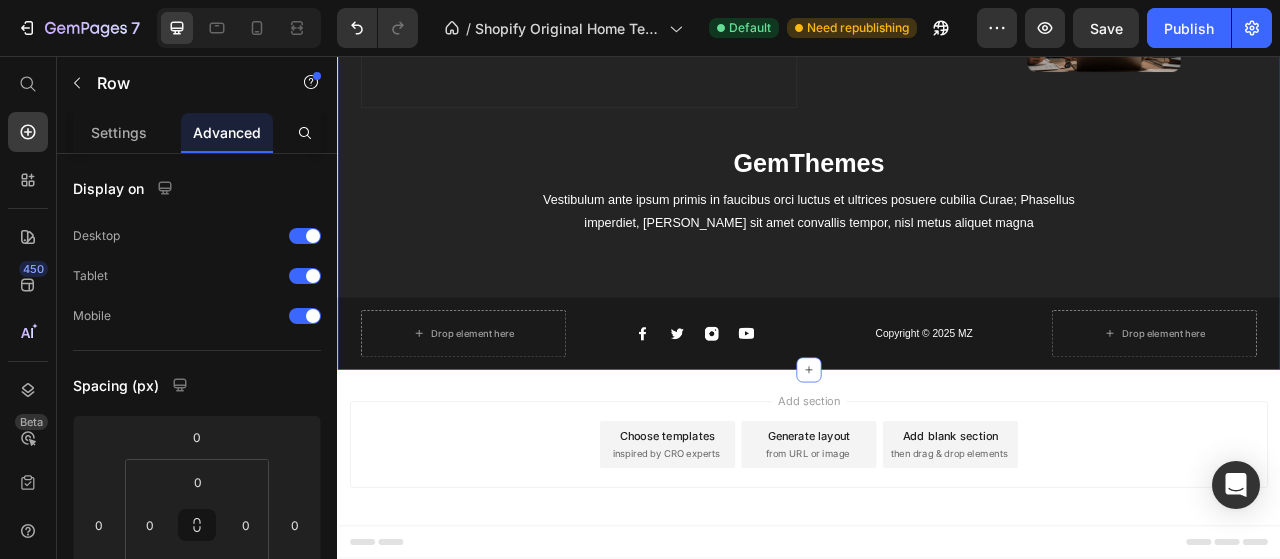 click on "Image 电话 Text block (316) 555-0999 Text block Row Image 地址 Text block 184 Main Rd E, St Albans VIC 3021, Australia Text block Row Image 邮箱 Text block support@gmail.com Text block Row Row Image Row GemThemes Heading Vestibulum ante ipsum primis in faucibus orci luctus et ultrices posuere cubilia Curae; Phasellus imperdiet, quam sit amet convallis tempor, nisl metus aliquet magna Text block Row
Drop element here Image Image Image Image Row Copyright © 2025 MZ Text block
Drop element here Row" at bounding box center (937, 66) 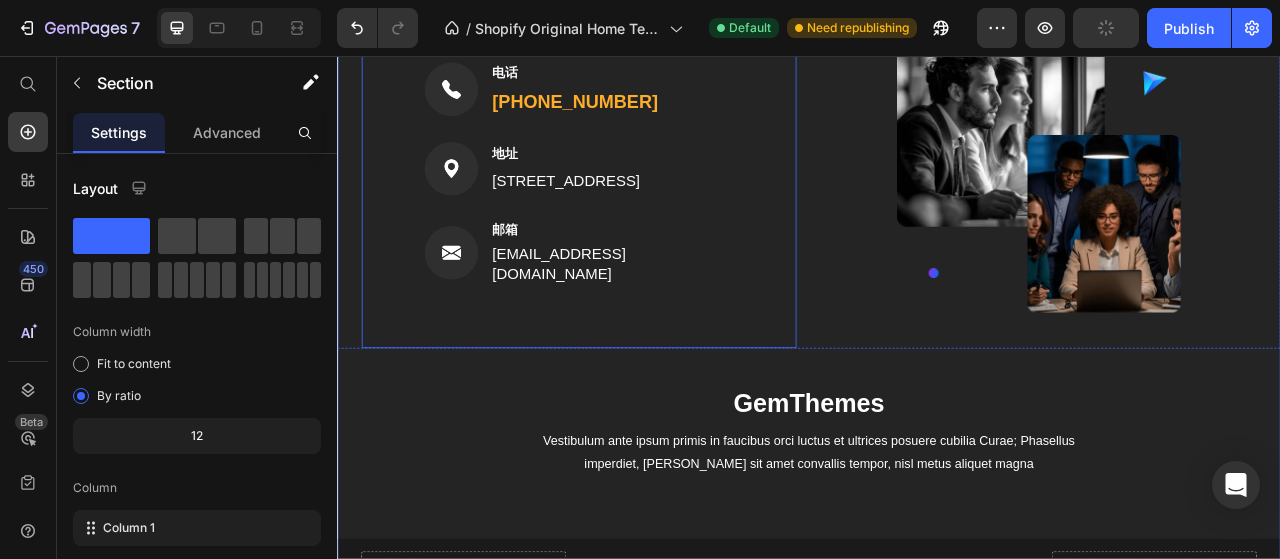 scroll, scrollTop: 3010, scrollLeft: 0, axis: vertical 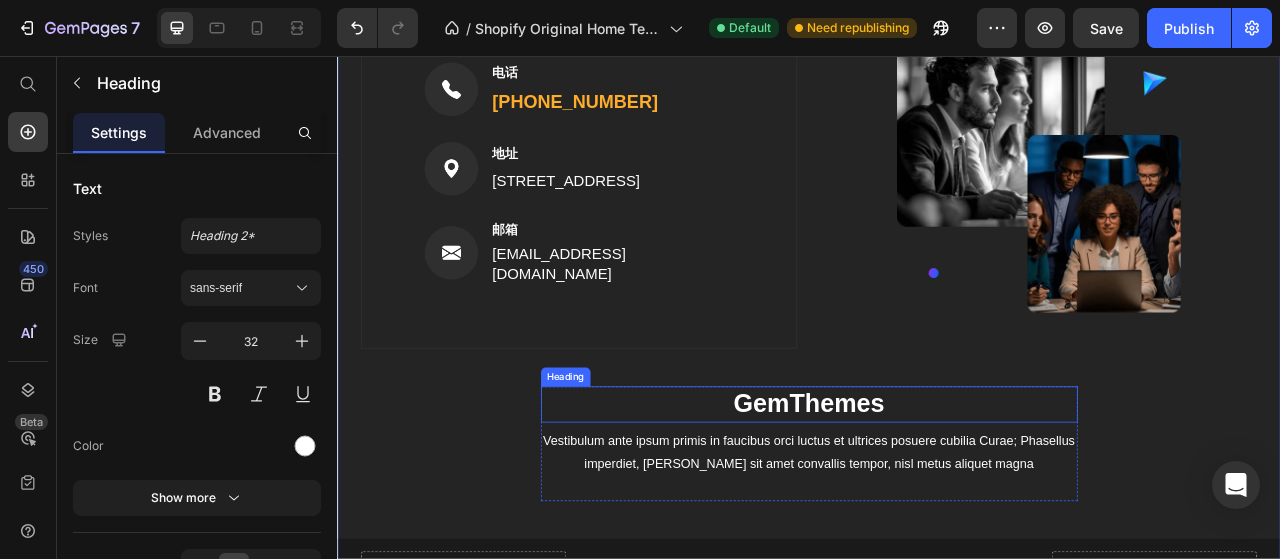 click on "GemThemes" at bounding box center [937, 500] 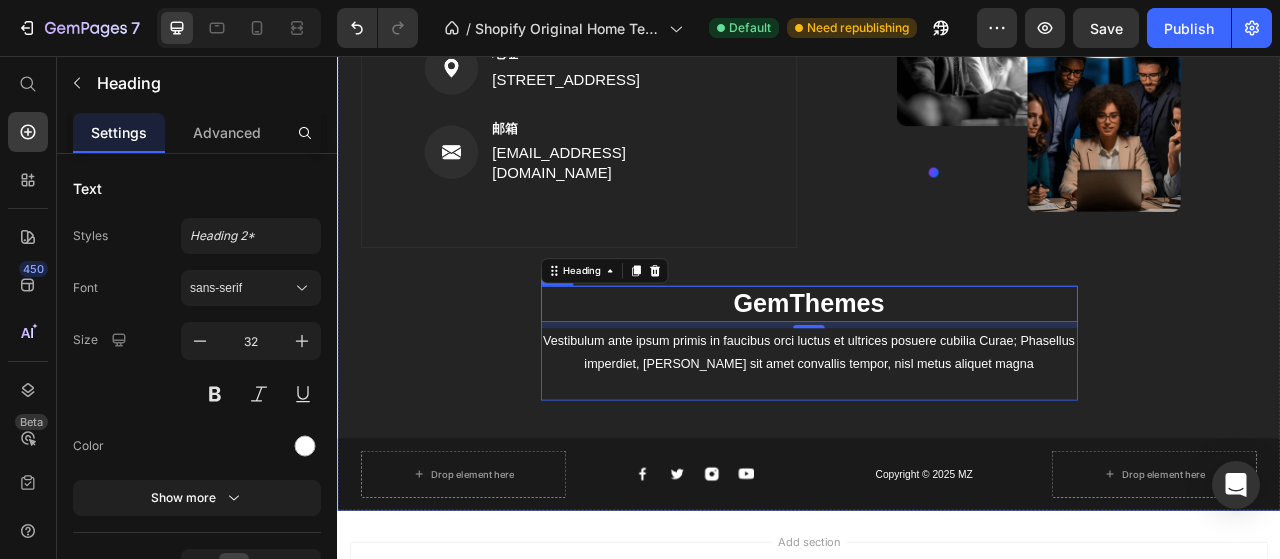 scroll, scrollTop: 3138, scrollLeft: 0, axis: vertical 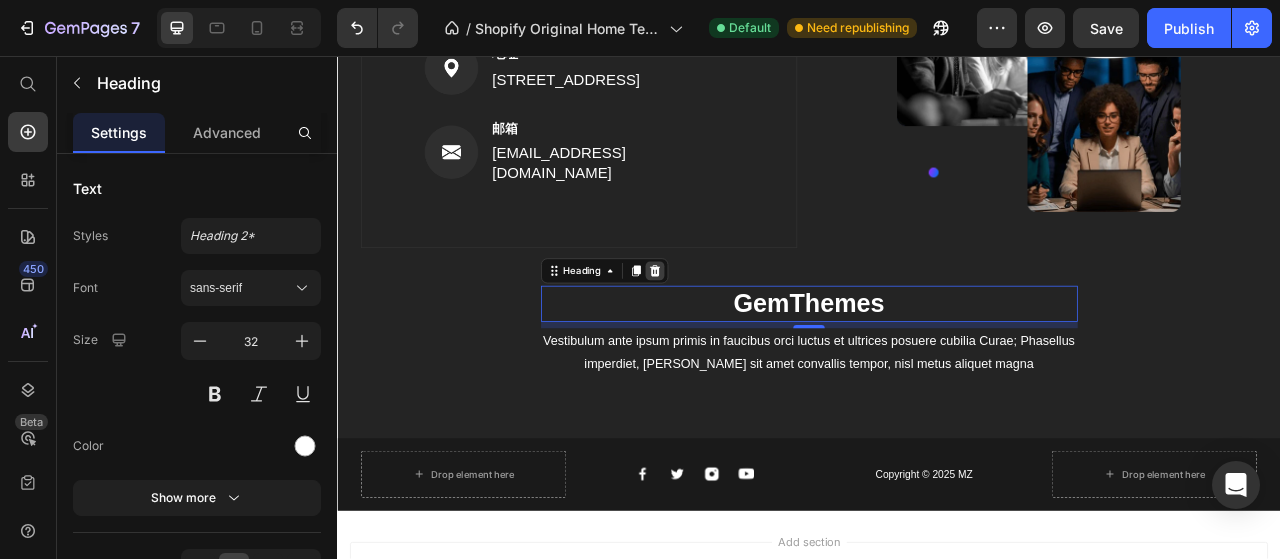 click 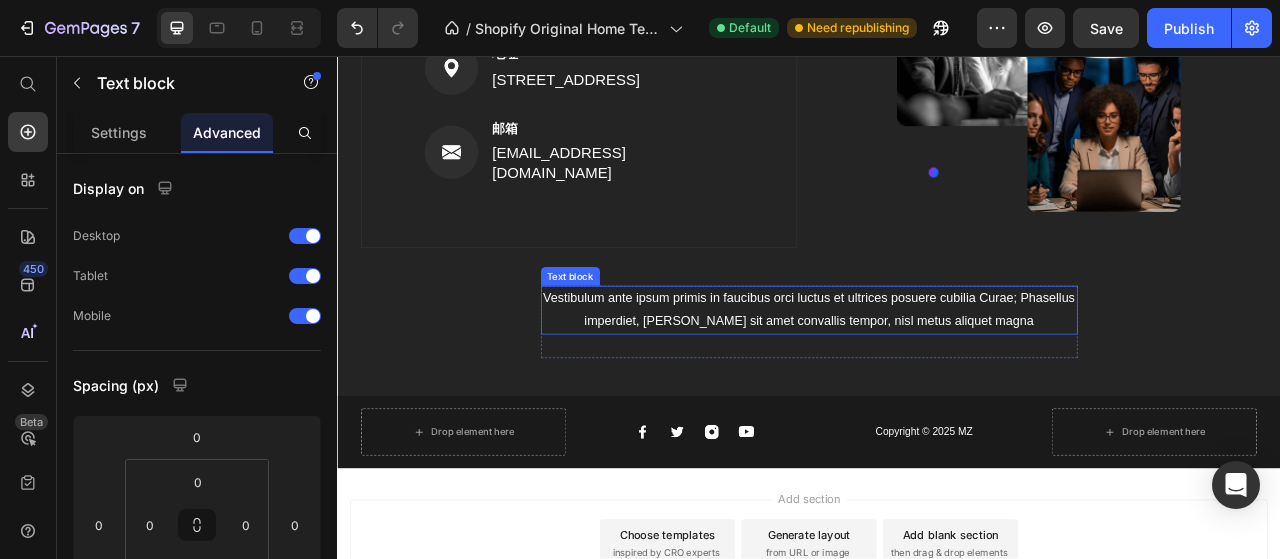 click on "Vestibulum ante ipsum primis in faucibus orci luctus et ultrices posuere cubilia Curae; Phasellus imperdiet, quam sit amet convallis tempor, nisl metus aliquet magna" at bounding box center [937, 380] 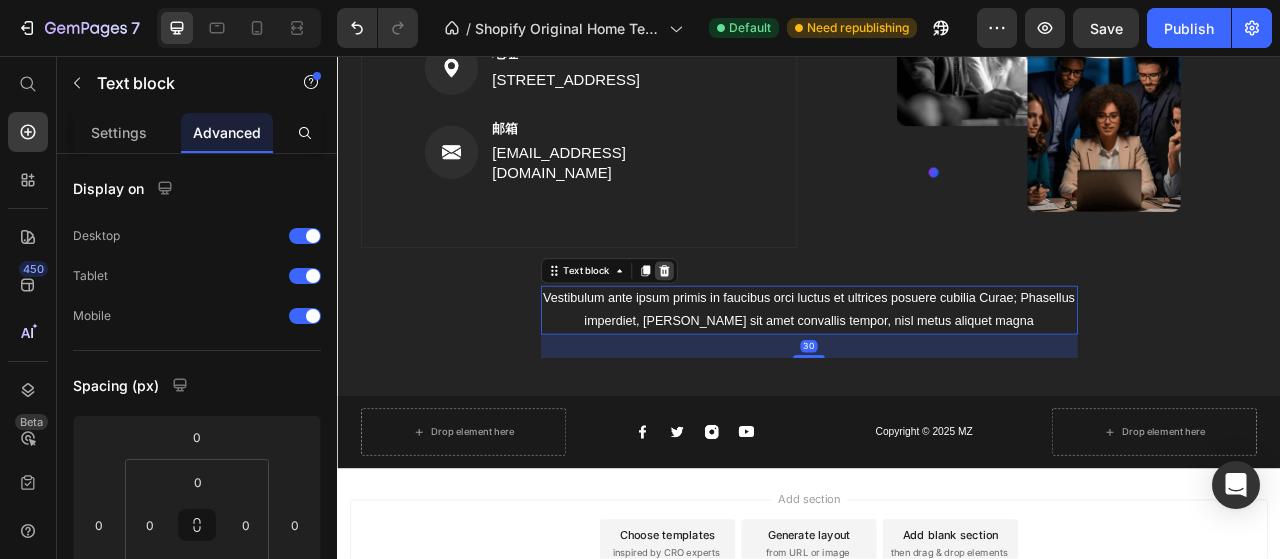 click 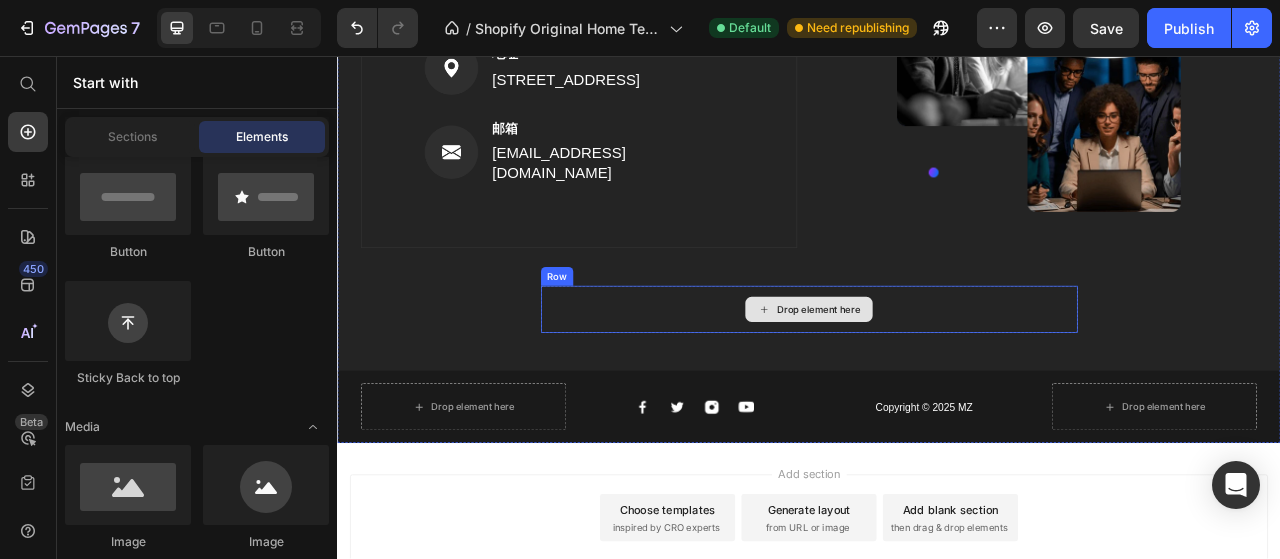 click on "Drop element here" at bounding box center (937, 379) 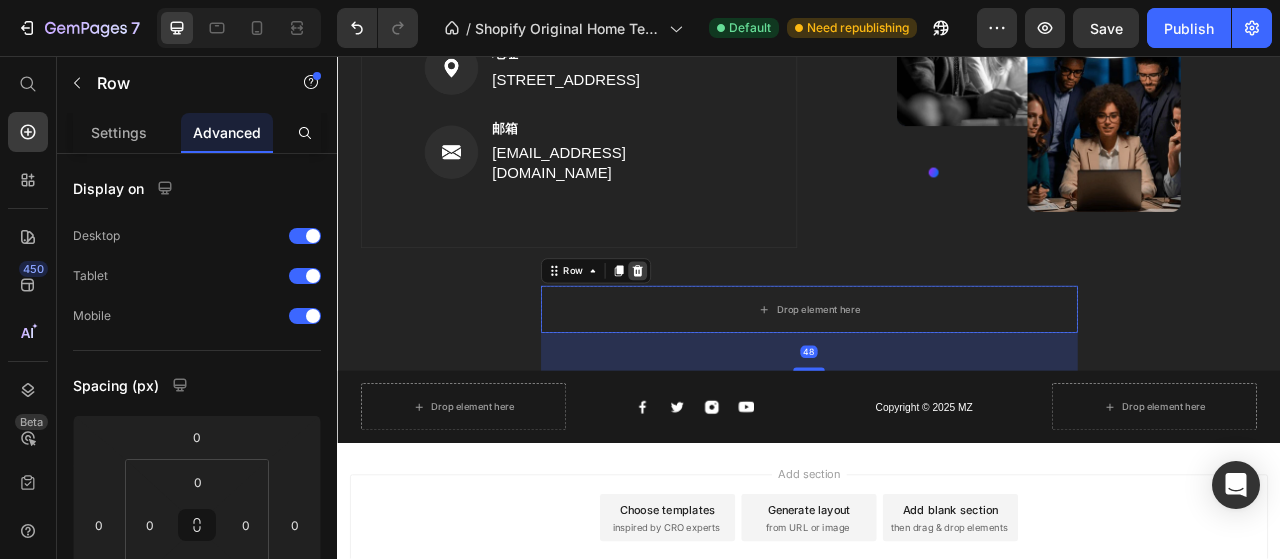 click 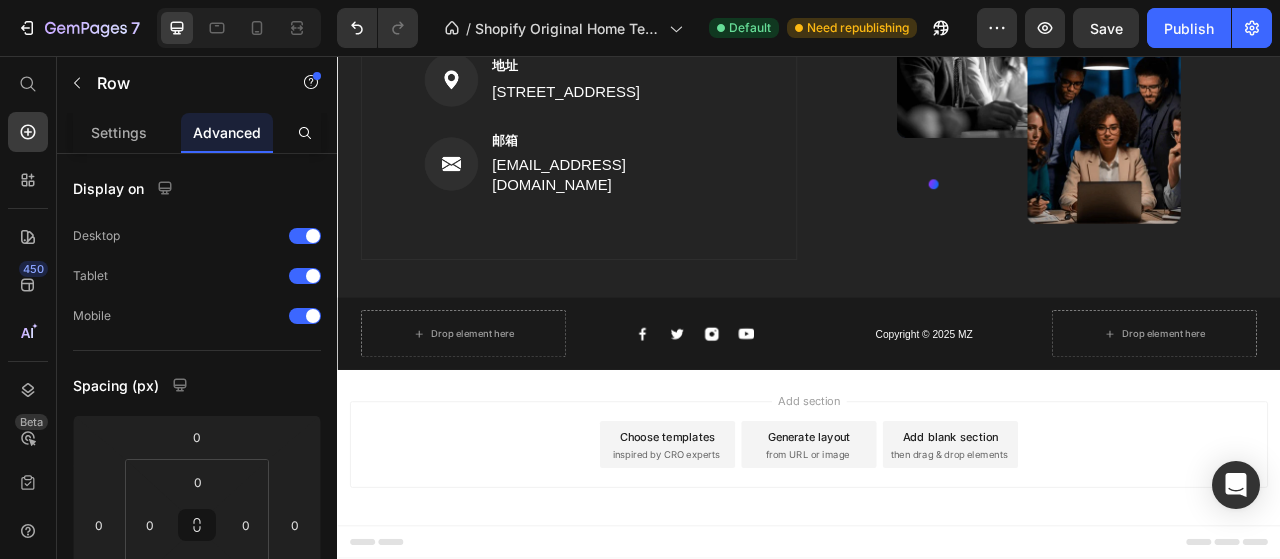 scroll, scrollTop: 3129, scrollLeft: 0, axis: vertical 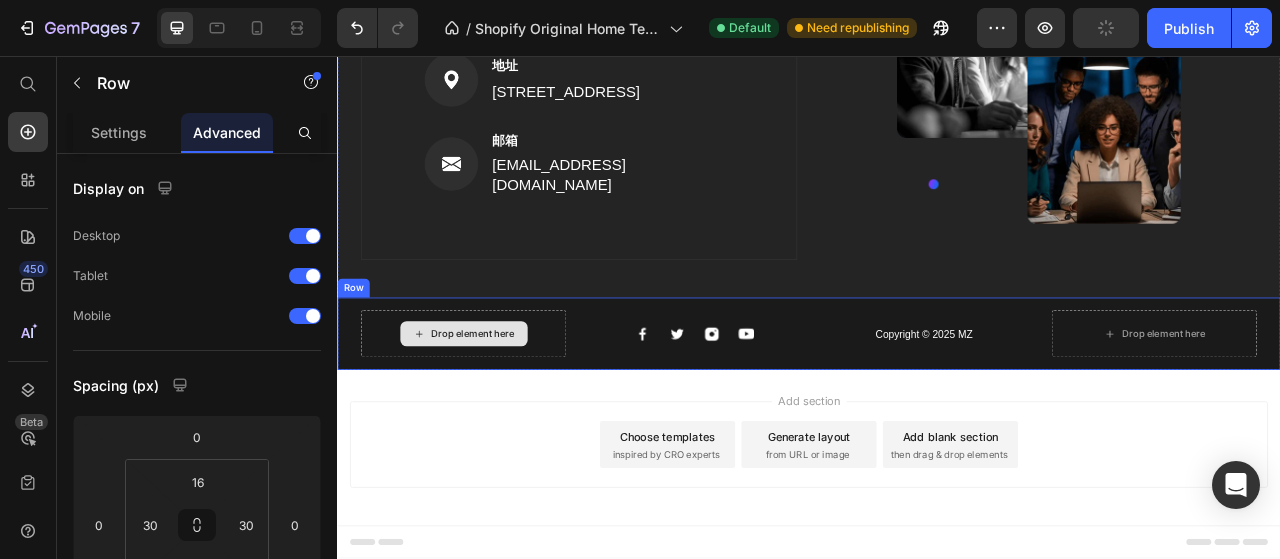 click on "Drop element here" at bounding box center [497, 410] 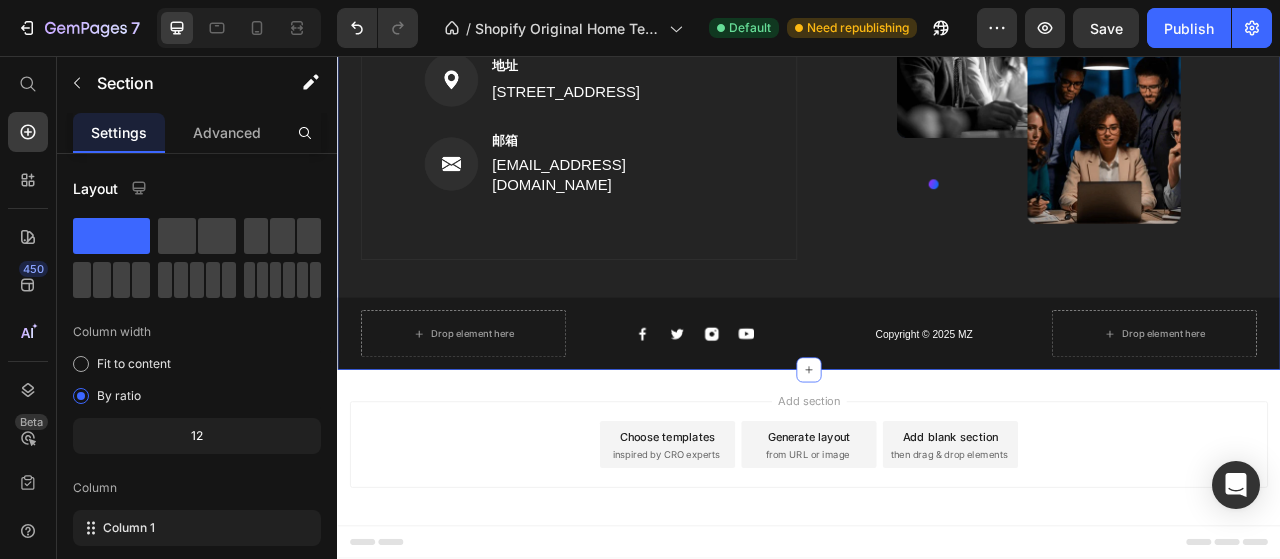 click on "Image 电话 Text block (316) 555-0999 Text block Row Image 地址 Text block 184 Main Rd E, St Albans VIC 3021, Australia Text block Row Image 邮箱 Text block support@gmail.com Text block Row Row Image Row
Drop element here Image Image Image Image Row Copyright © 2025 MZ Text block
Drop element here Row" at bounding box center [937, 163] 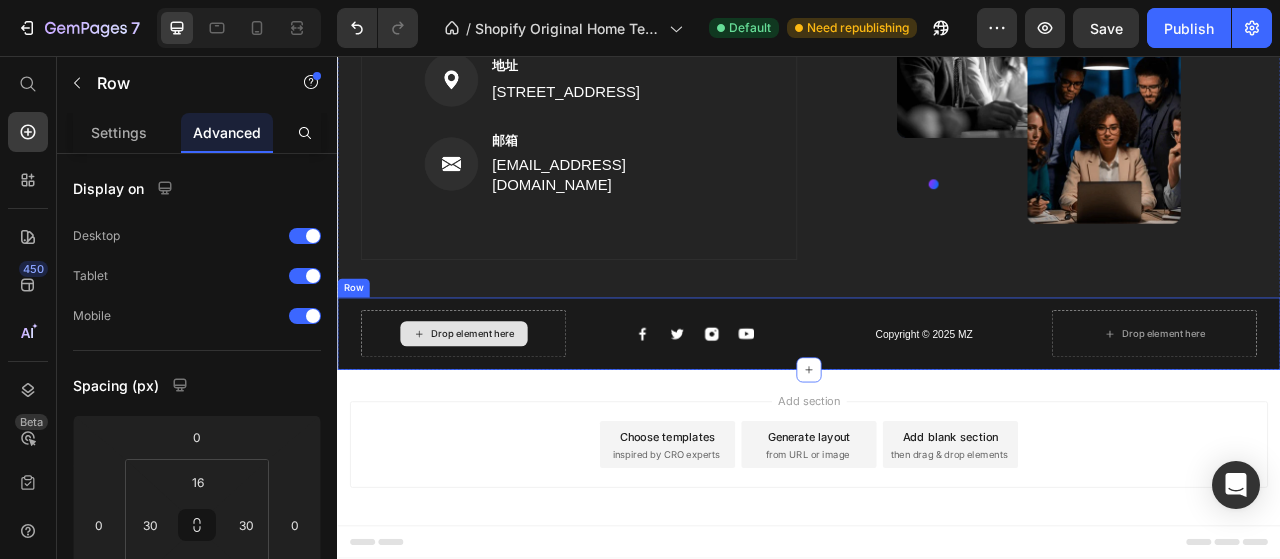 click on "Drop element here" at bounding box center (497, 410) 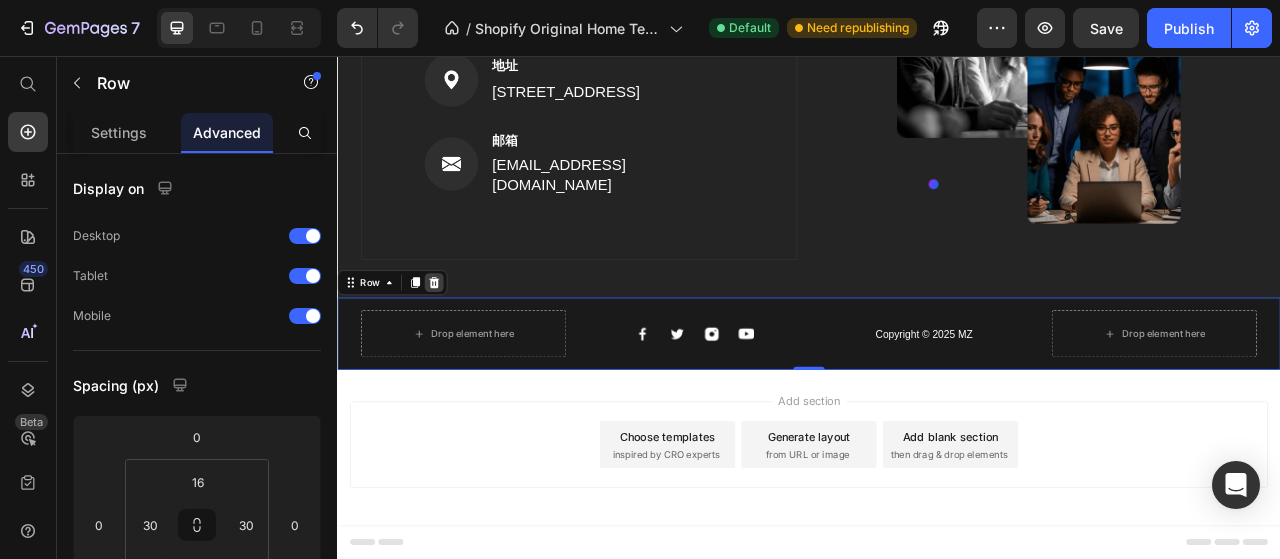 click 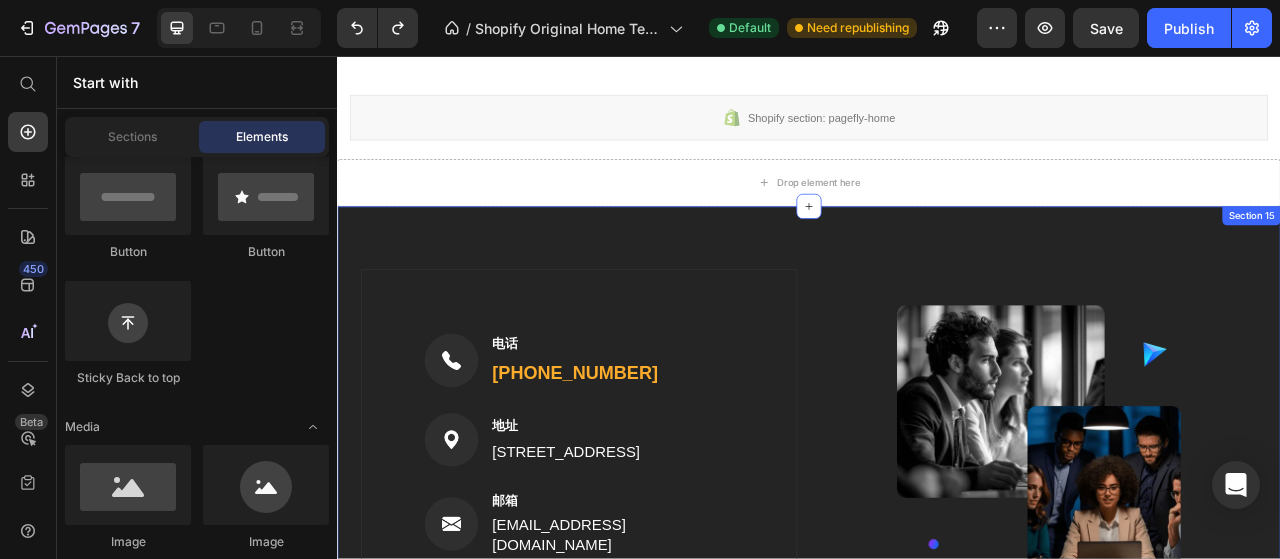 scroll, scrollTop: 2661, scrollLeft: 0, axis: vertical 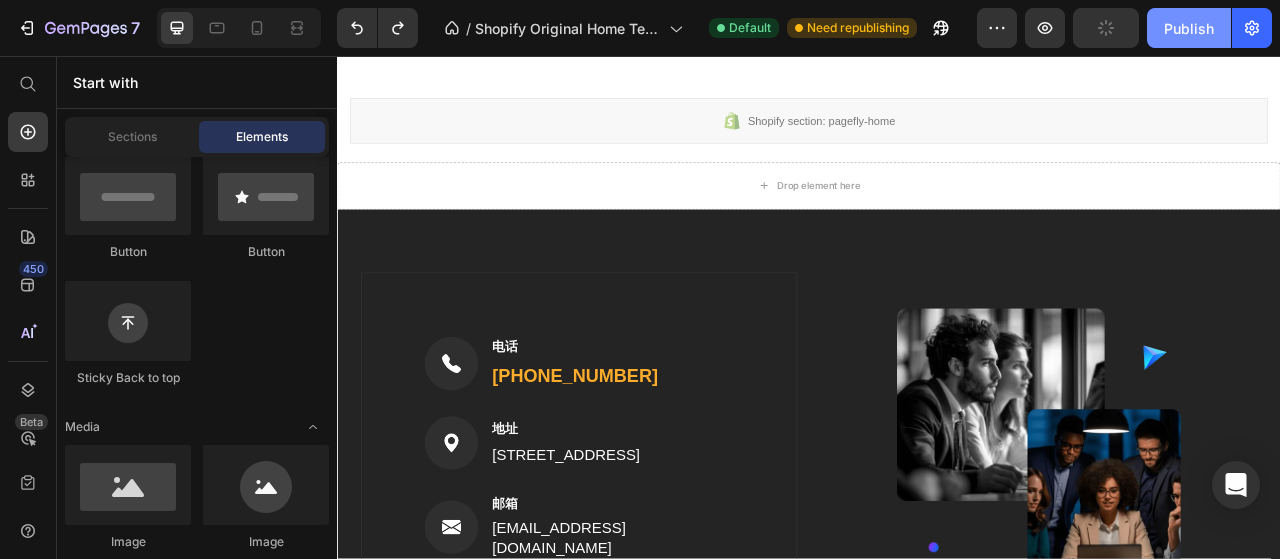 click on "Publish" at bounding box center (1189, 28) 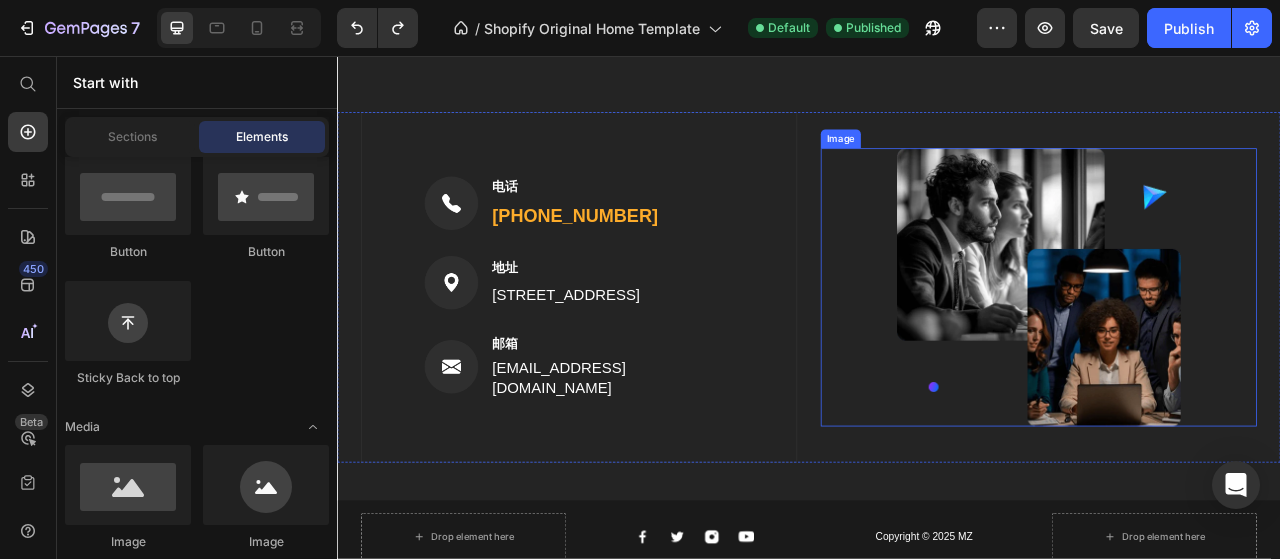 scroll, scrollTop: 2961, scrollLeft: 0, axis: vertical 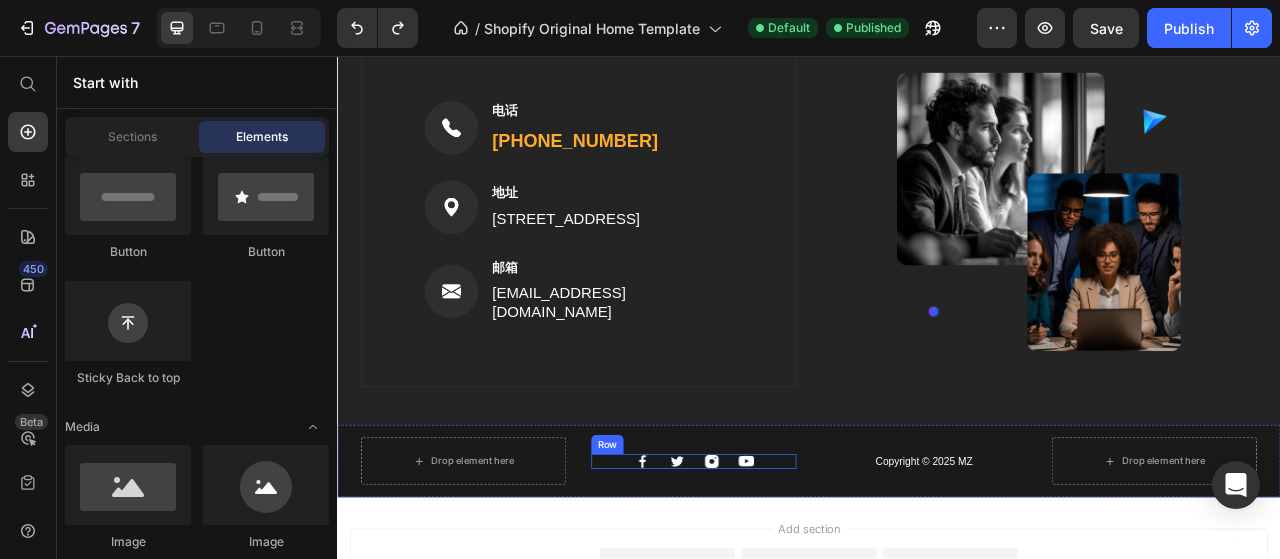 click on "Image Image Image Image Row" at bounding box center (790, 573) 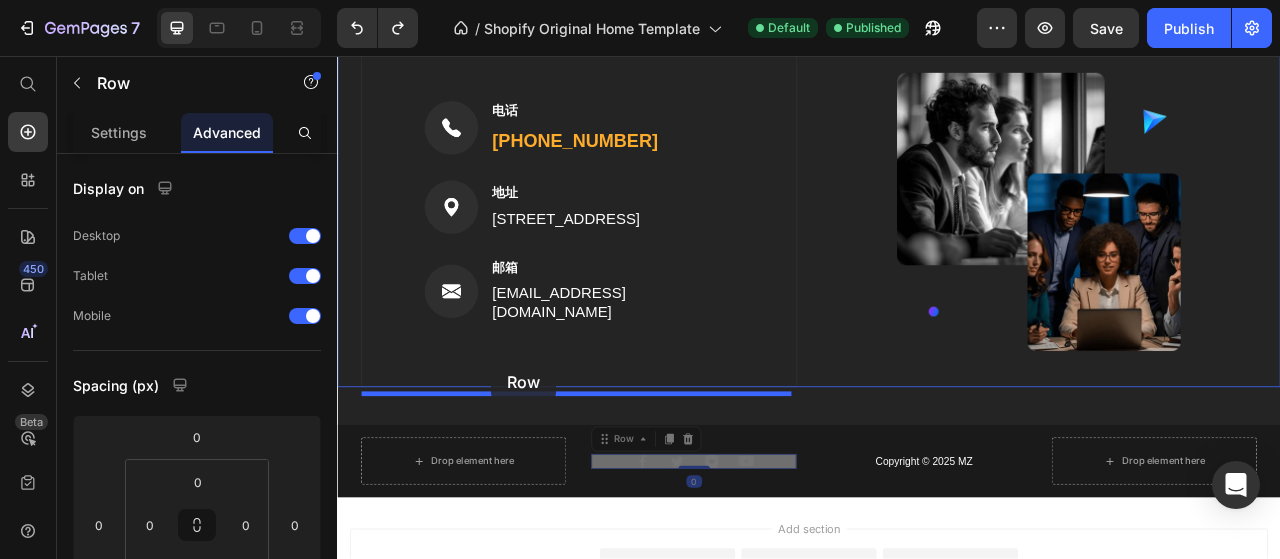 drag, startPoint x: 674, startPoint y: 551, endPoint x: 533, endPoint y: 446, distance: 175.80103 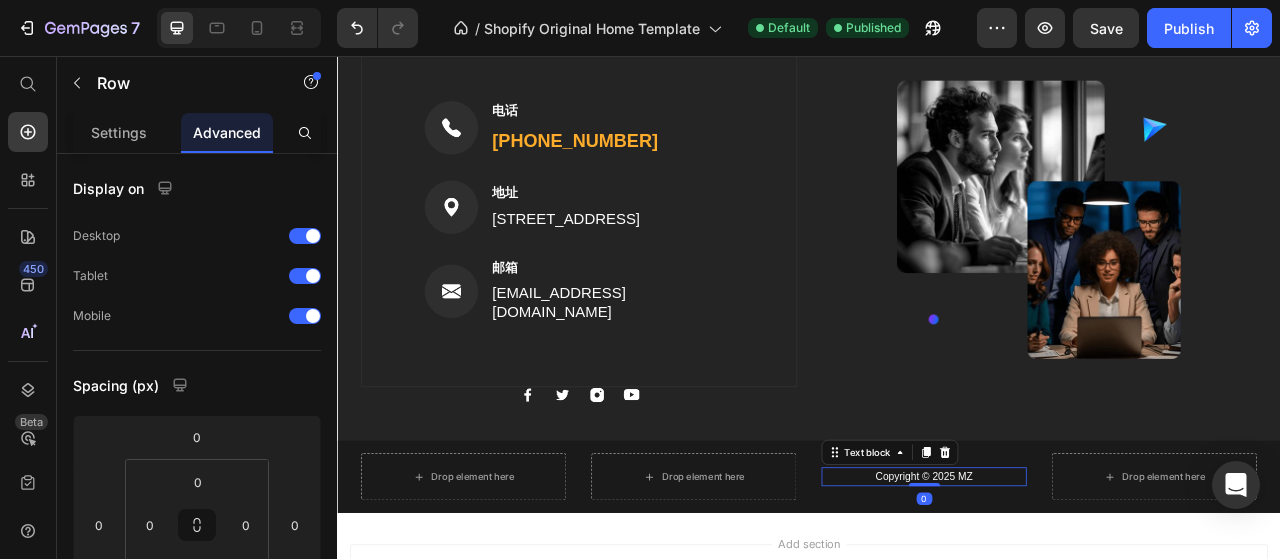 click on "Copyright © 2025 MZ" at bounding box center [1083, 592] 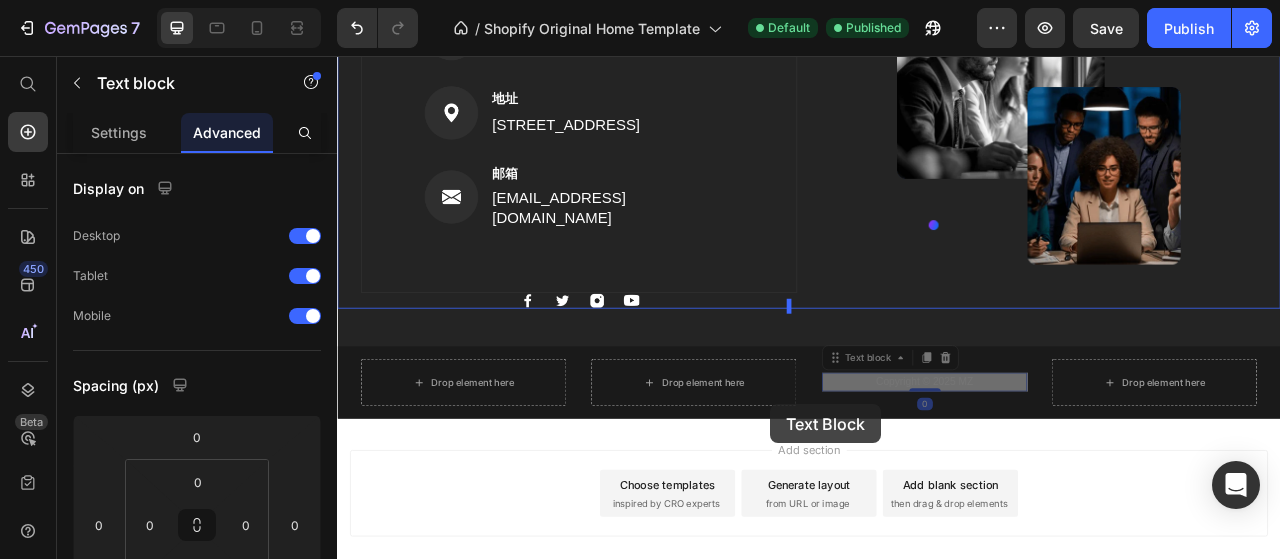 scroll, scrollTop: 3102, scrollLeft: 0, axis: vertical 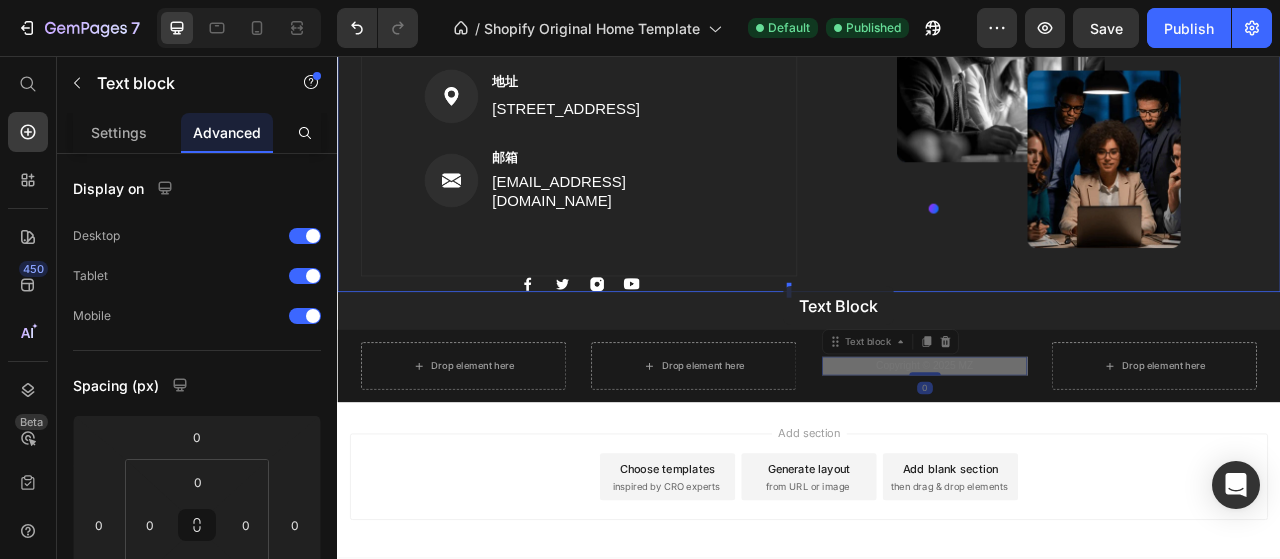drag, startPoint x: 992, startPoint y: 572, endPoint x: 904, endPoint y: 349, distance: 239.73528 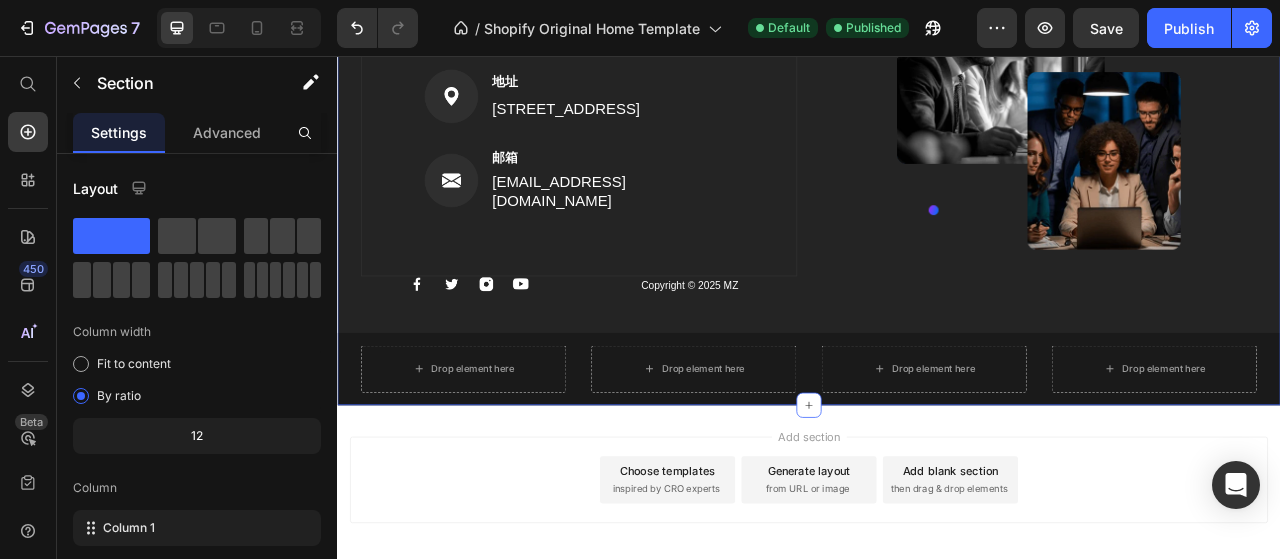 click on "Image 电话 Text block (316) 555-0999 Text block Row Image 地址 Text block 184 Main Rd E, St Albans VIC 3021, Australia Text block Row Image 邮箱 Text block support@gmail.com Text block Row Row Image Image Image Image Row Copyright © 2025 MZ Text block Row Image Row
Drop element here
Drop element here
Drop element here
Drop element here Row" at bounding box center [937, 196] 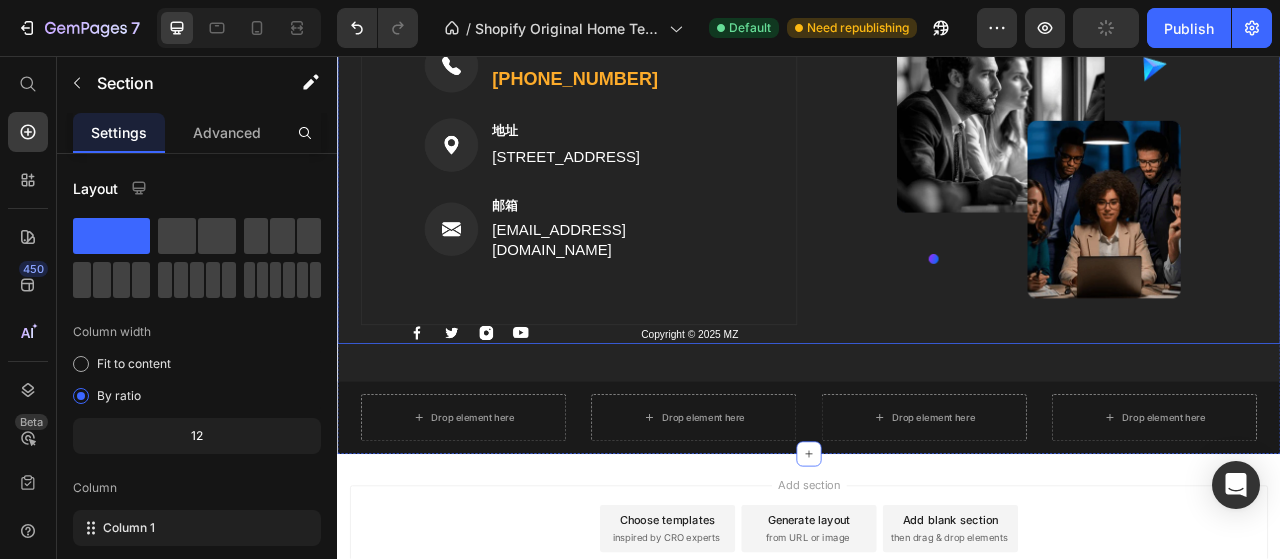 scroll, scrollTop: 2980, scrollLeft: 0, axis: vertical 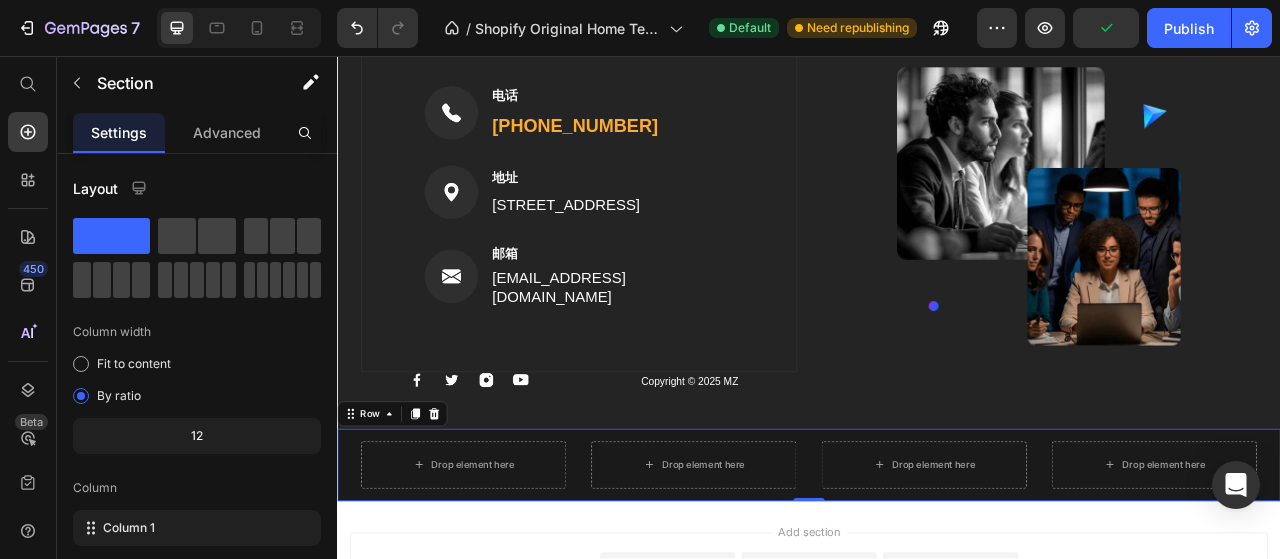 click on "Drop element here
Drop element here
Drop element here
Drop element here Row   0" at bounding box center [937, 577] 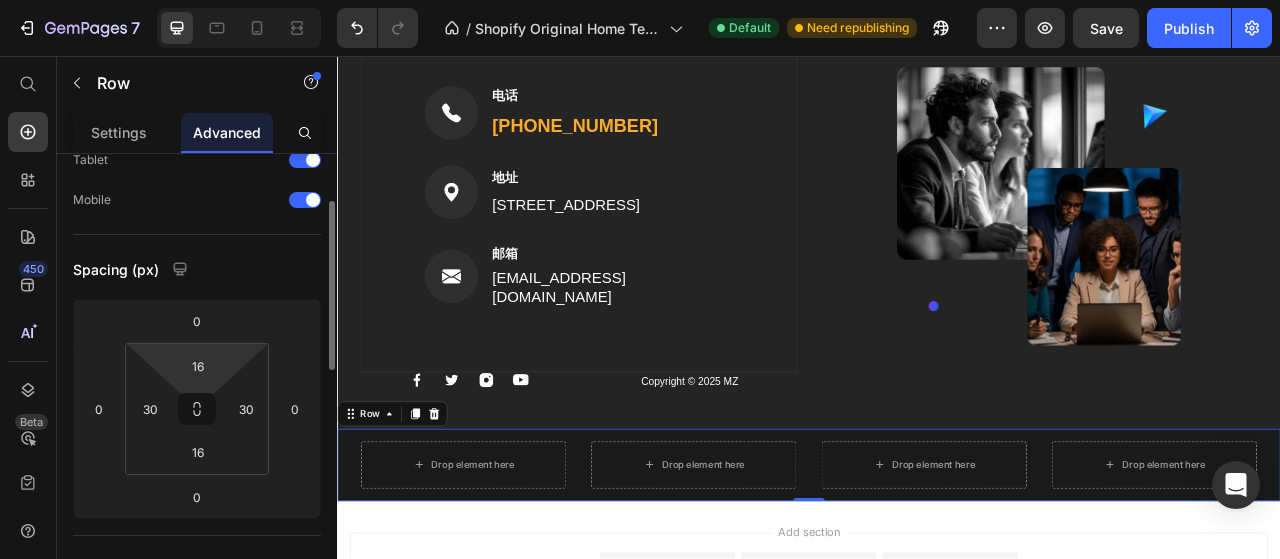 scroll, scrollTop: 120, scrollLeft: 0, axis: vertical 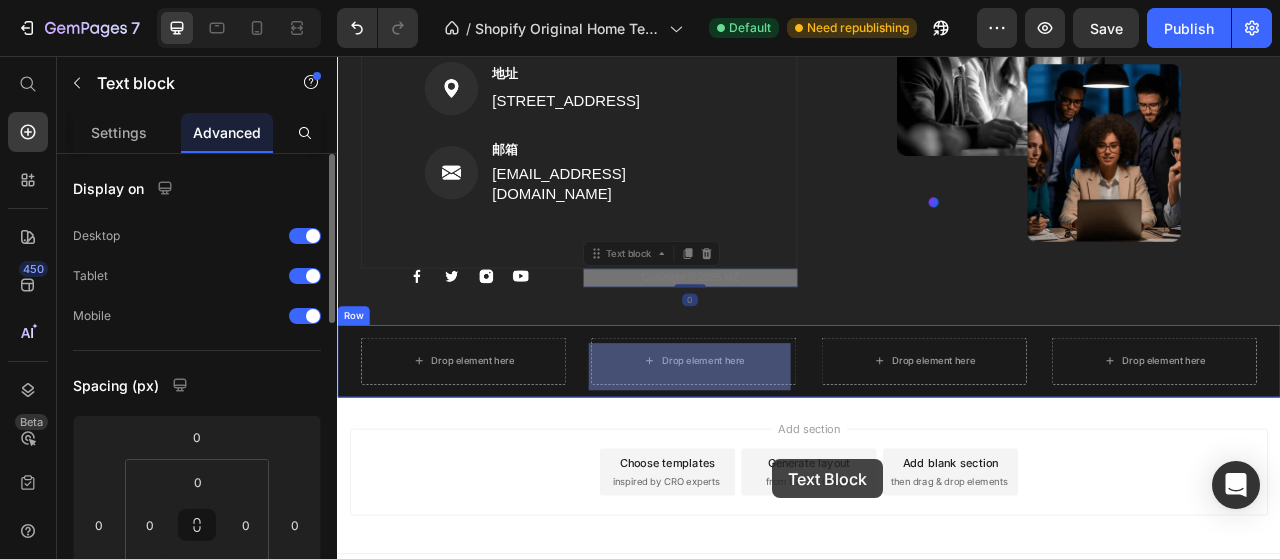 drag, startPoint x: 675, startPoint y: 454, endPoint x: 891, endPoint y: 569, distance: 244.70595 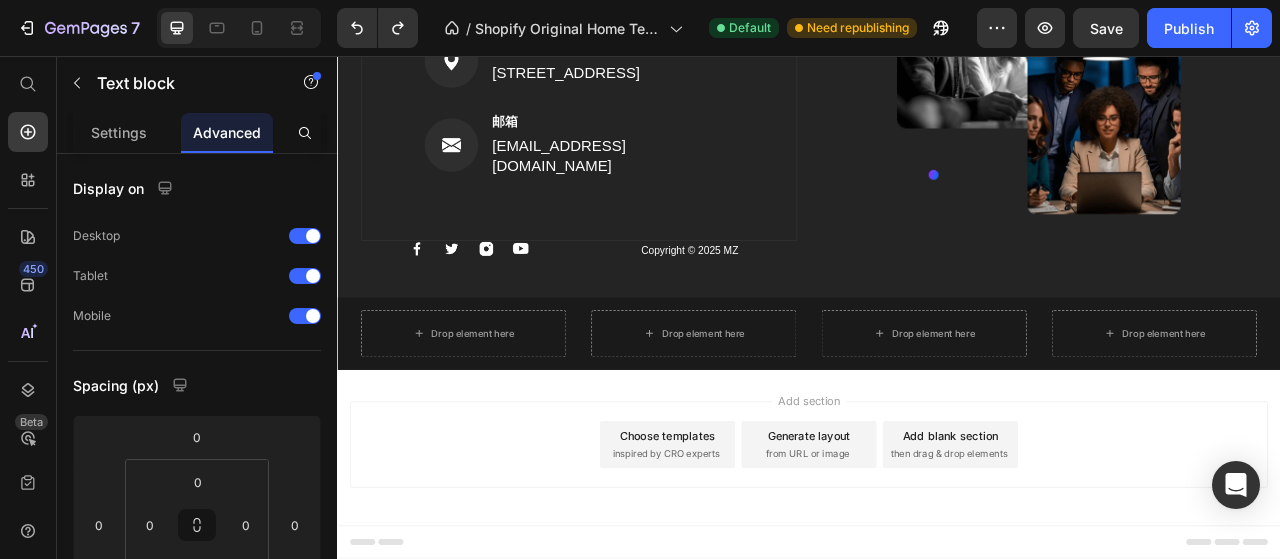 scroll, scrollTop: 3152, scrollLeft: 0, axis: vertical 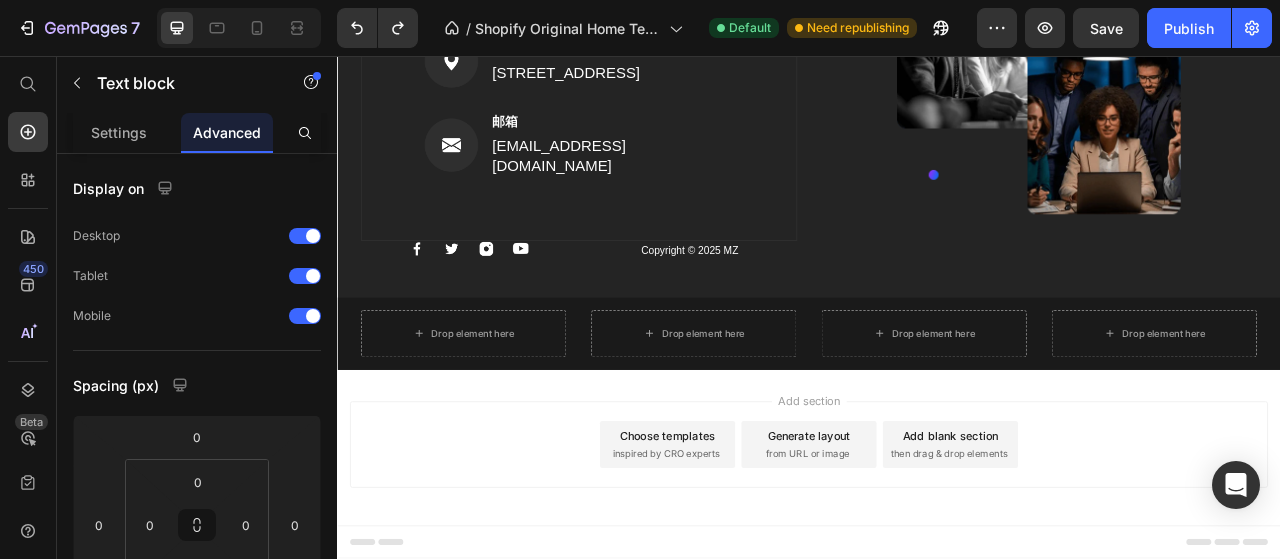 click on "Copyright © 2025 MZ" at bounding box center [786, 304] 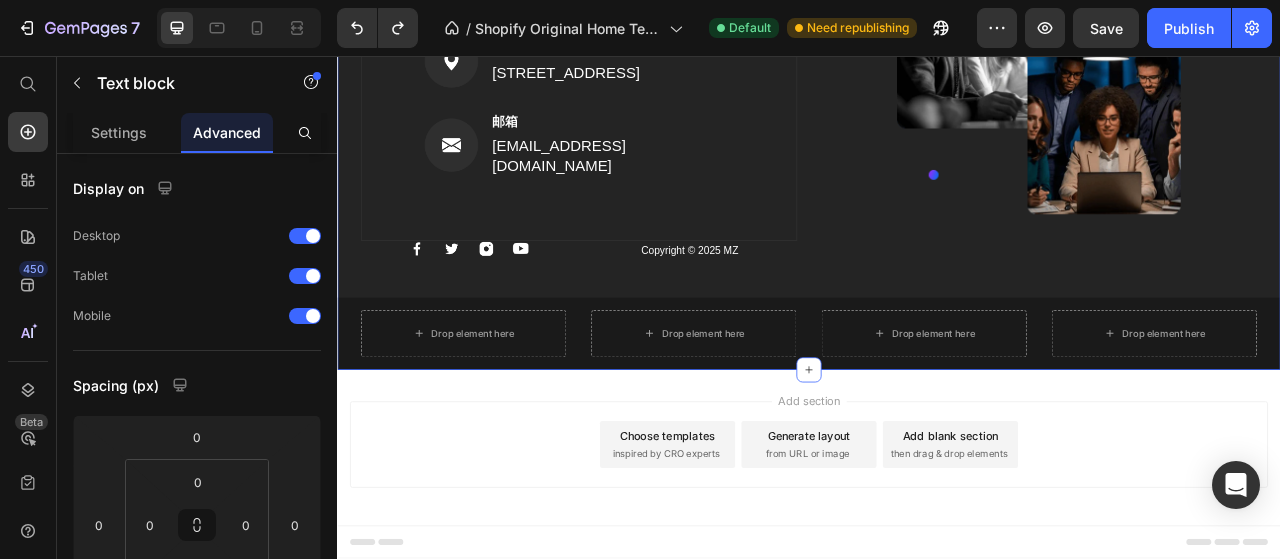 click on "Image 电话 Text block (316) 555-0999 Text block Row Image 地址 Text block 184 Main Rd E, St Albans VIC 3021, Australia Text block Row Image 邮箱 Text block support@gmail.com Text block Row Row Image Image Image Image Row Copyright © 2025 MZ Text block Row Image Row
Drop element here
Drop element here
Drop element here
Drop element here Row" at bounding box center [937, 151] 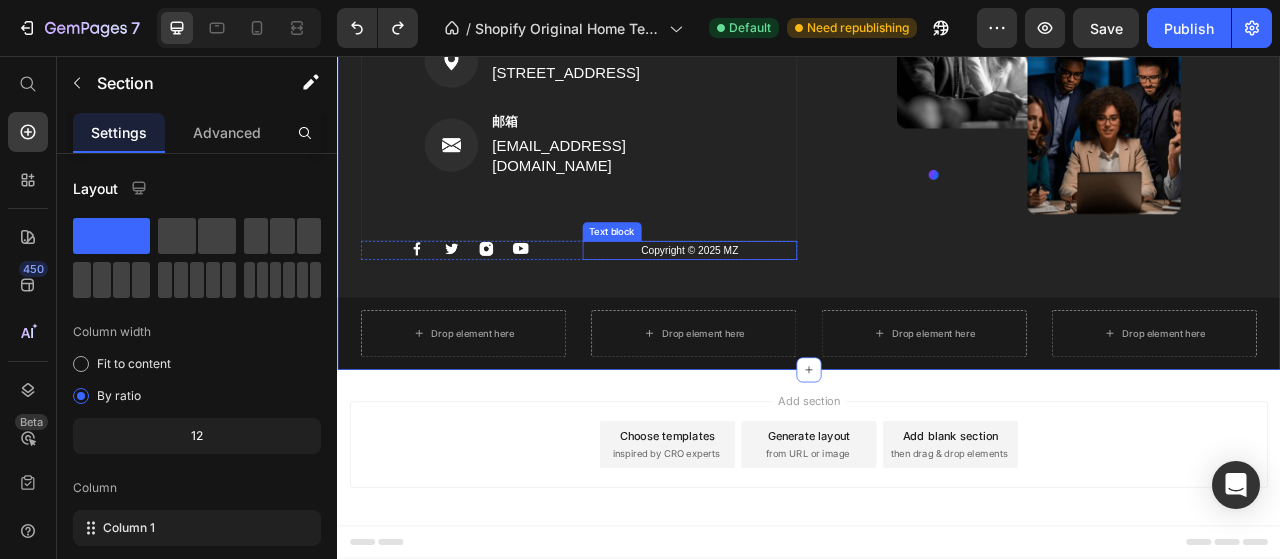 click on "Copyright © 2025 MZ" at bounding box center (786, 304) 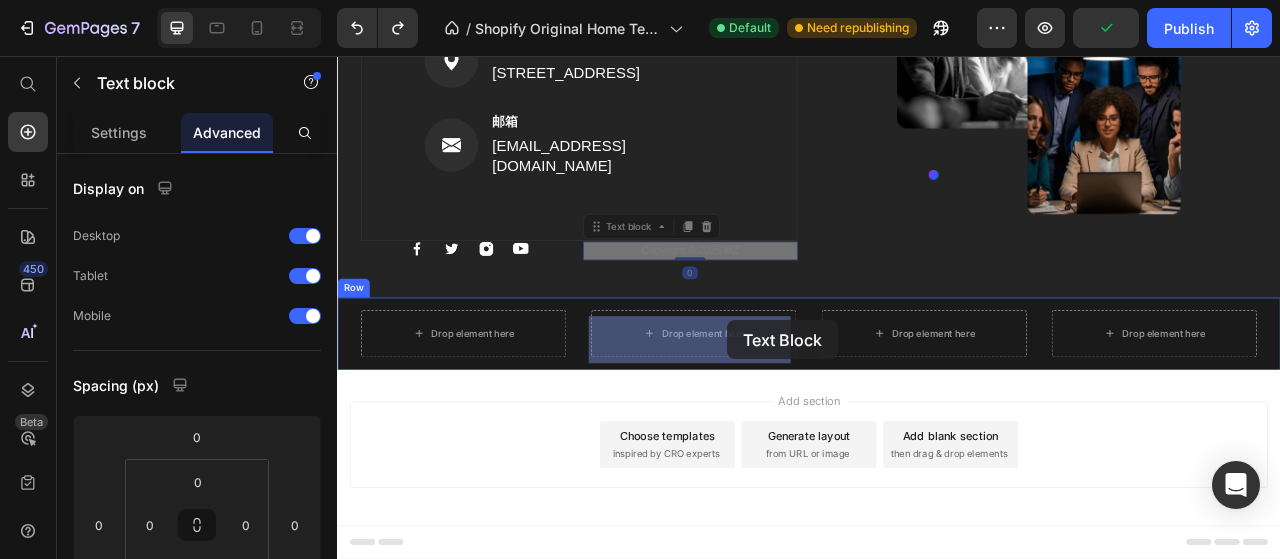 drag, startPoint x: 662, startPoint y: 275, endPoint x: 833, endPoint y: 392, distance: 207.19556 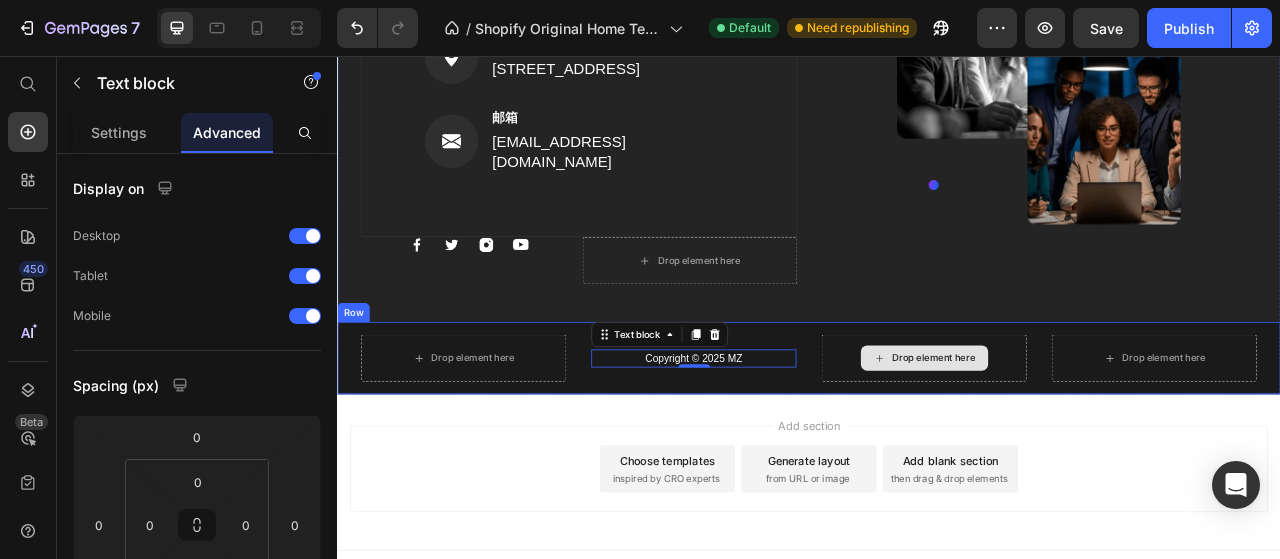 click on "Drop element here" at bounding box center (1083, 441) 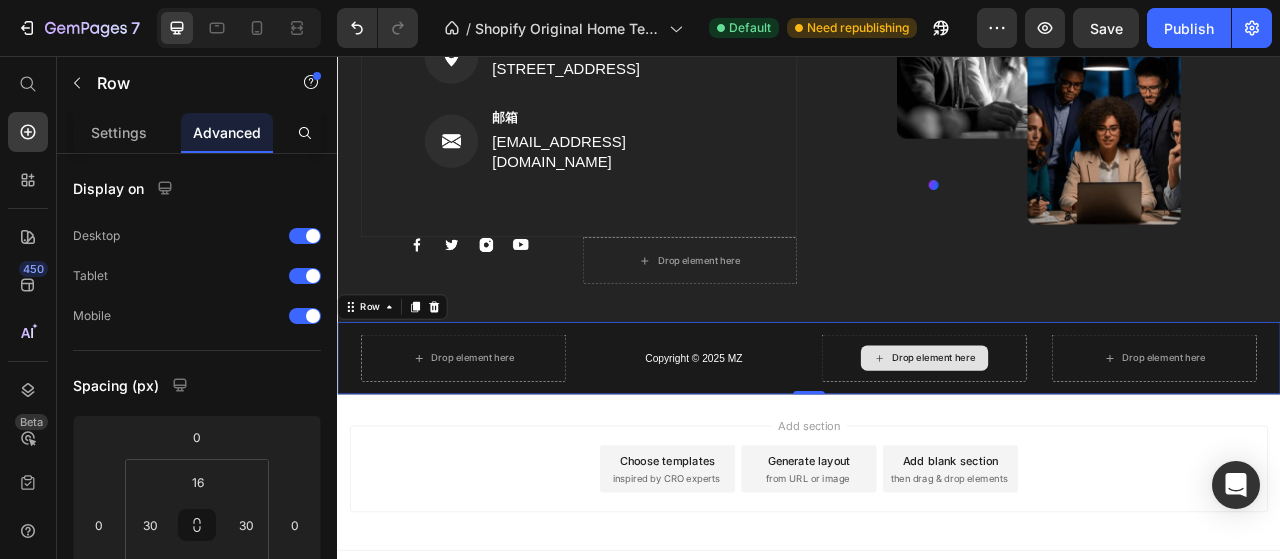 click on "Drop element here" at bounding box center [1083, 441] 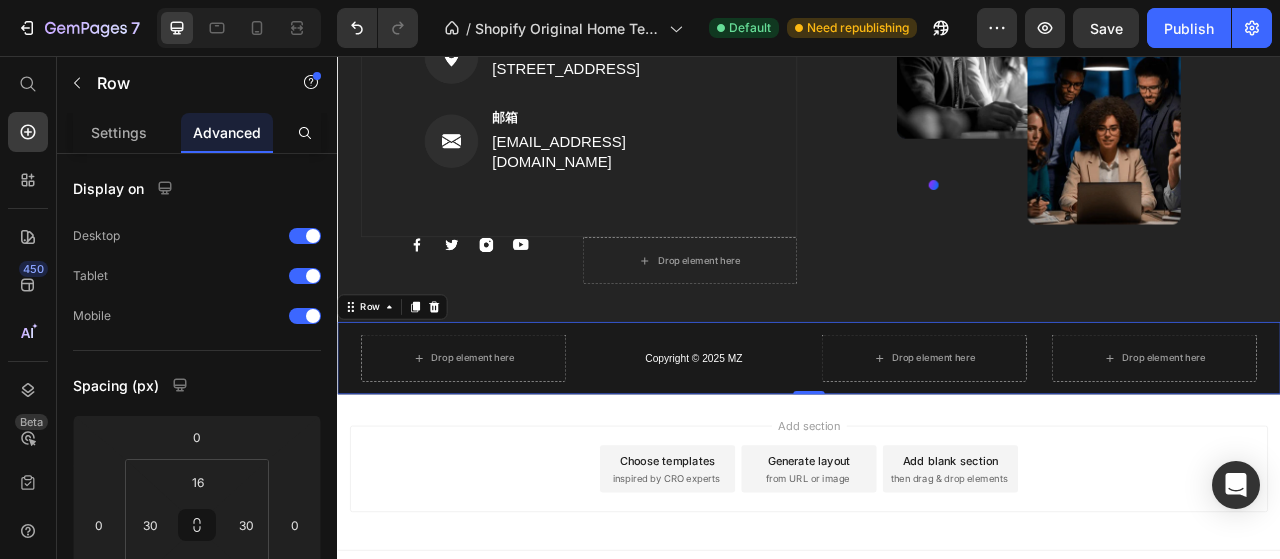 click on "Drop element here" at bounding box center (1083, 441) 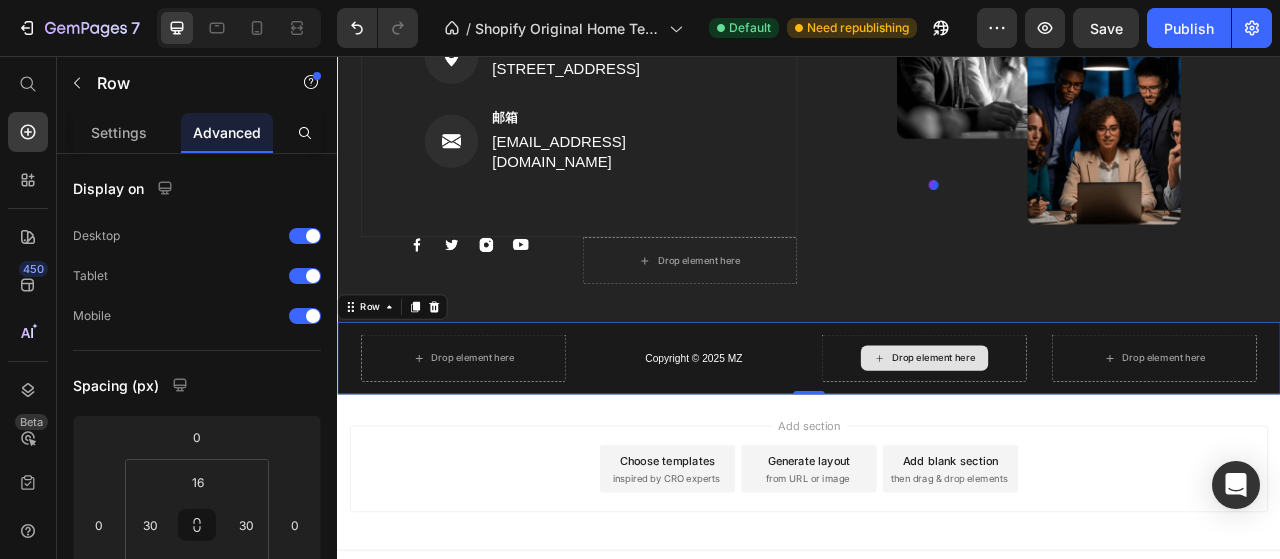click on "Drop element here" at bounding box center (1083, 441) 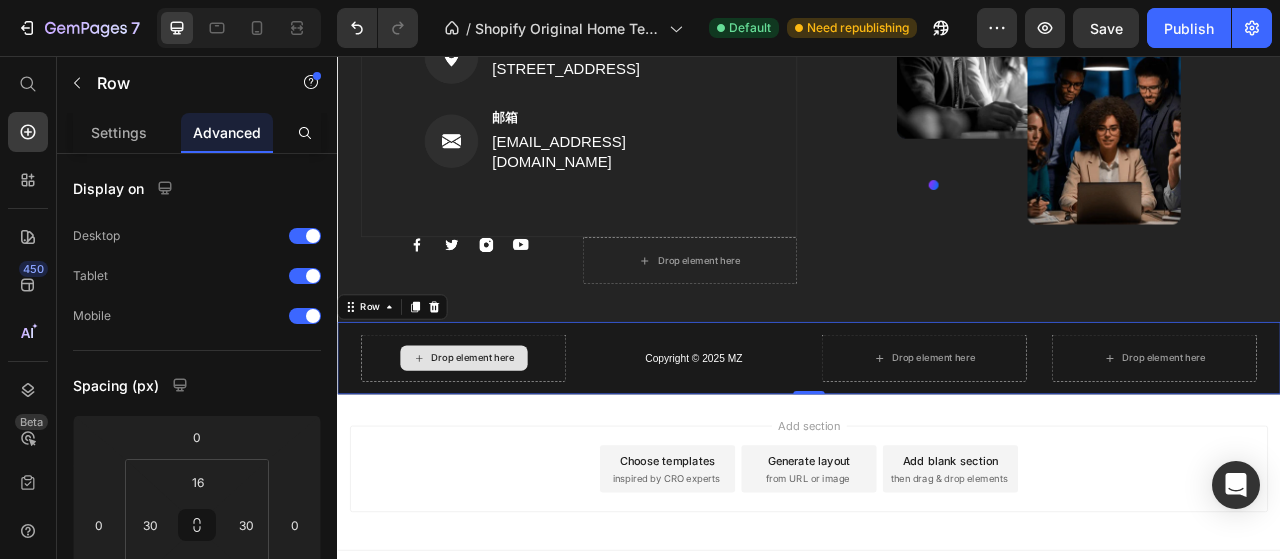 click on "Drop element here" at bounding box center [497, 441] 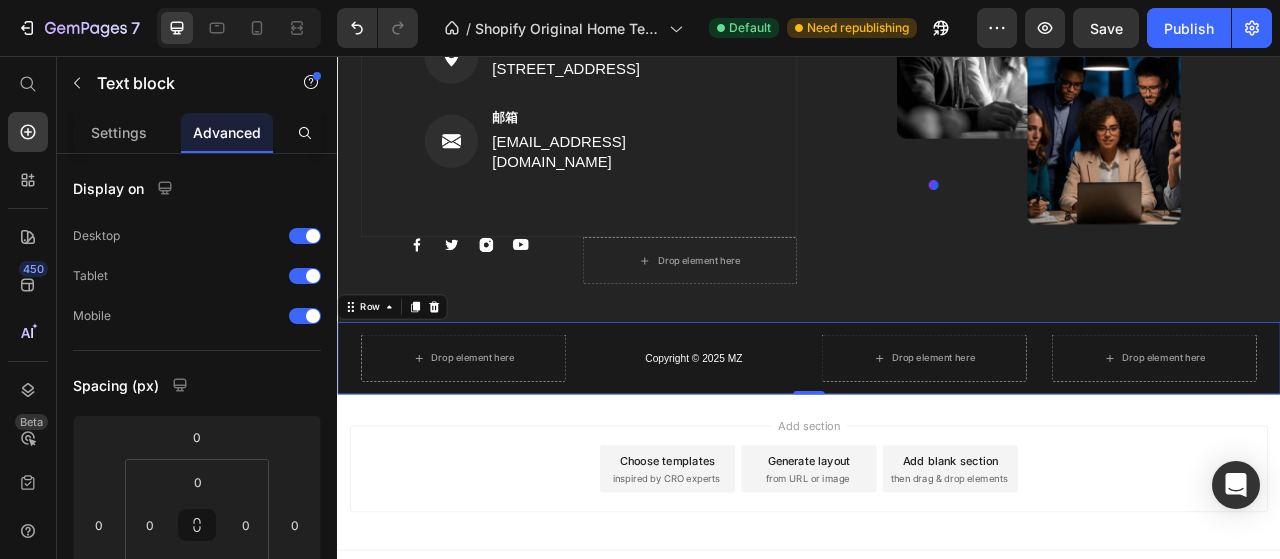 click on "Copyright © 2025 MZ" at bounding box center (790, 442) 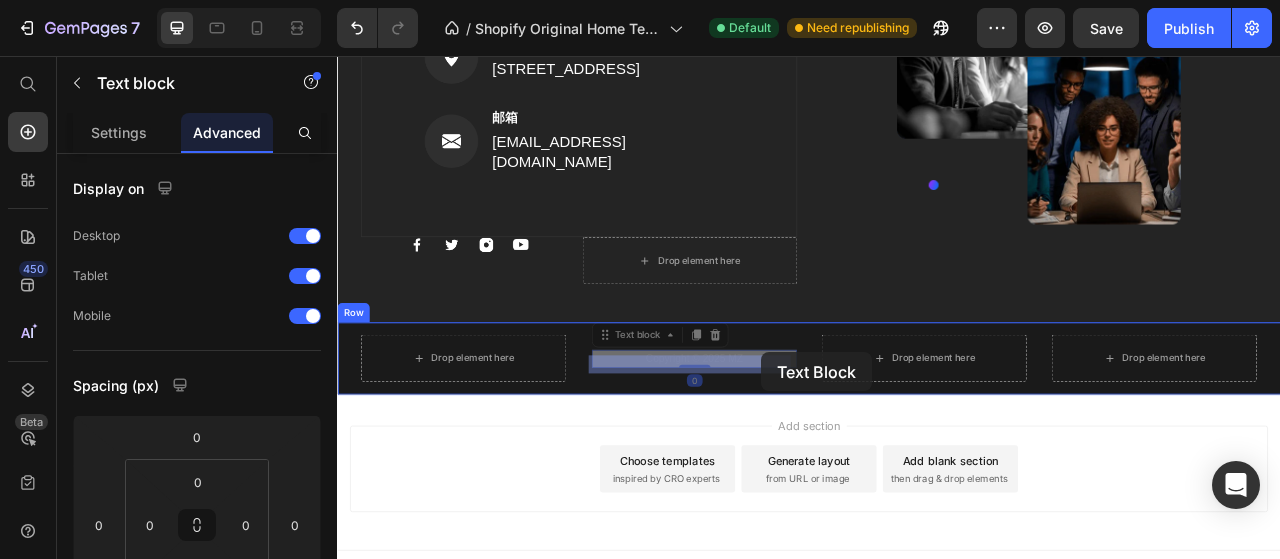 drag, startPoint x: 672, startPoint y: 414, endPoint x: 877, endPoint y: 433, distance: 205.8786 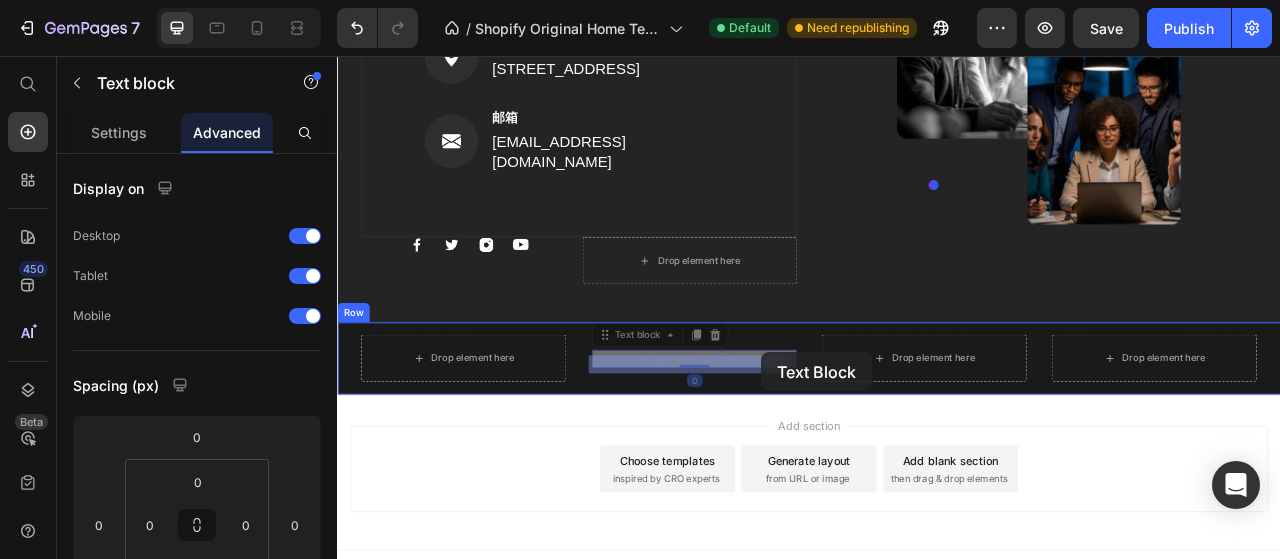 click on "准备启动您的海外众筹了吗？ Heading 众筹不是试水，交给专业团队，降低试错，提升效率。 Text block Sign up to be the first to hear about exclusive deals, special offers and upcoming collections Text block Row Email Field Email Field 立即联系我们 Submit Button Row Newsletter Row Image Row Section 12 Shopify section: pagefly-home Shopify section: pagefly-home
Drop element here Section 14 Image 电话 Text block (316) 555-0999 Text block Row Image 地址 Text block 184 Main Rd E, St Albans VIC 3021, Australia Text block Row Image 邮箱 Text block support@gmail.com Text block Row Row Image Image Image Image Row
Drop element here Row Image Row
Drop element here Copyright © 2025 MZ Text block   0 Copyright © 2025 MZ Text block   0
Drop element here
Drop element here Row Section 15 Root Start with Sections from sidebar Add sections Add elements Start with Generating from URL or image" at bounding box center (937, -1185) 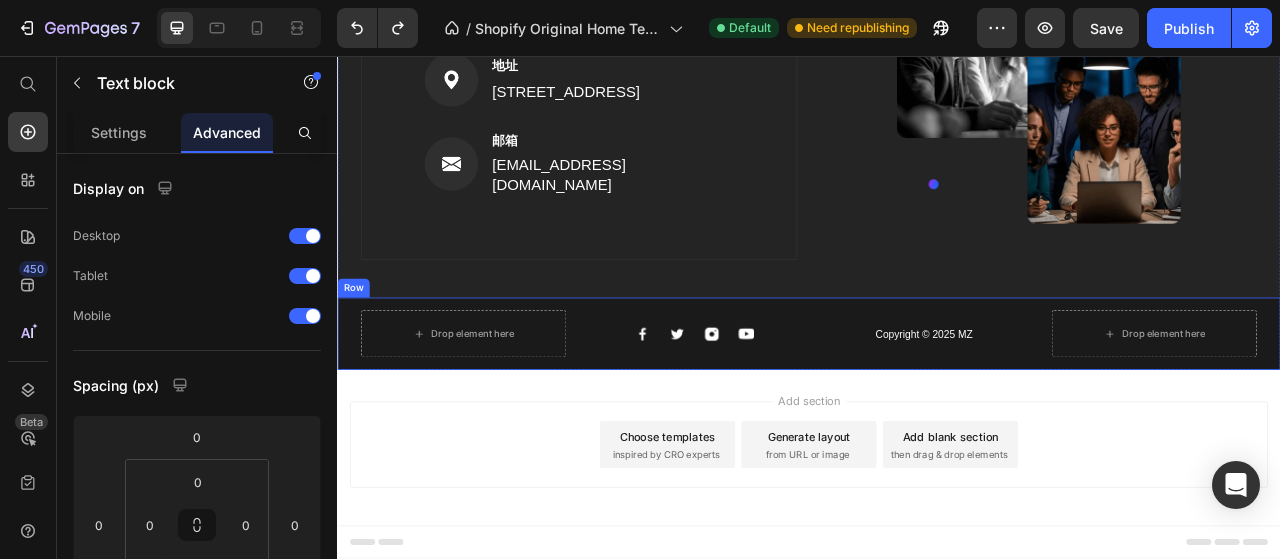 scroll, scrollTop: 3129, scrollLeft: 0, axis: vertical 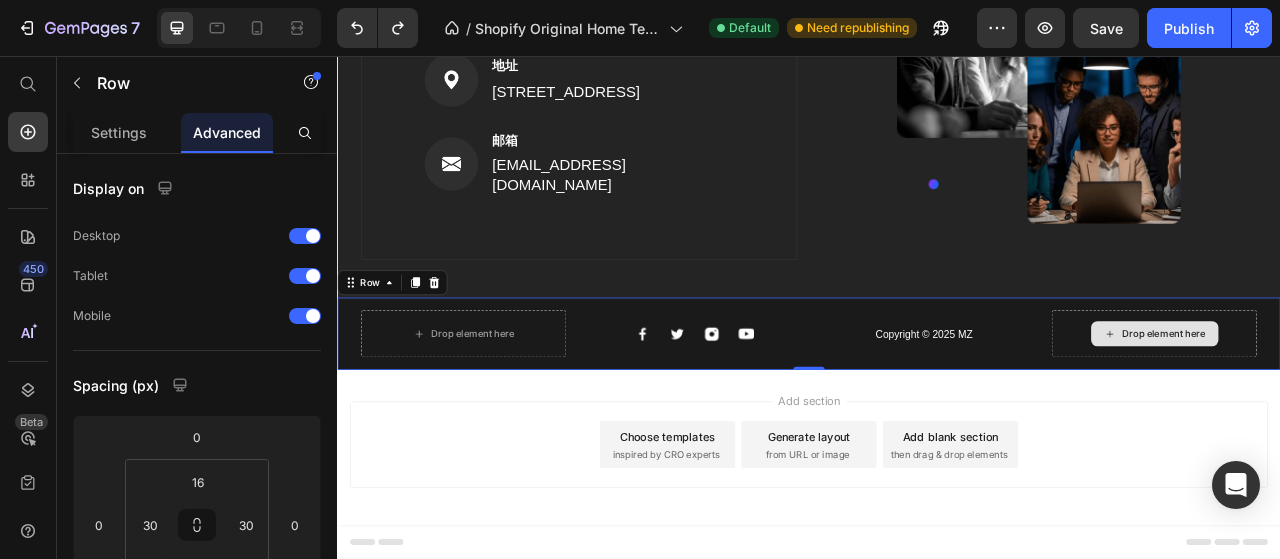click on "Drop element here" at bounding box center [1376, 410] 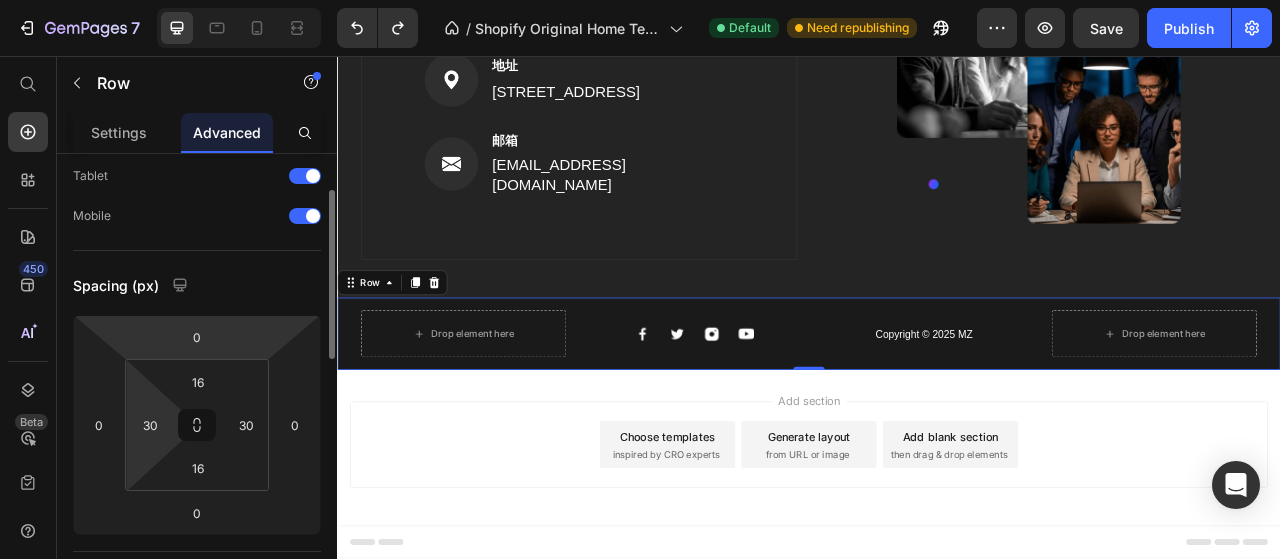 scroll, scrollTop: 0, scrollLeft: 0, axis: both 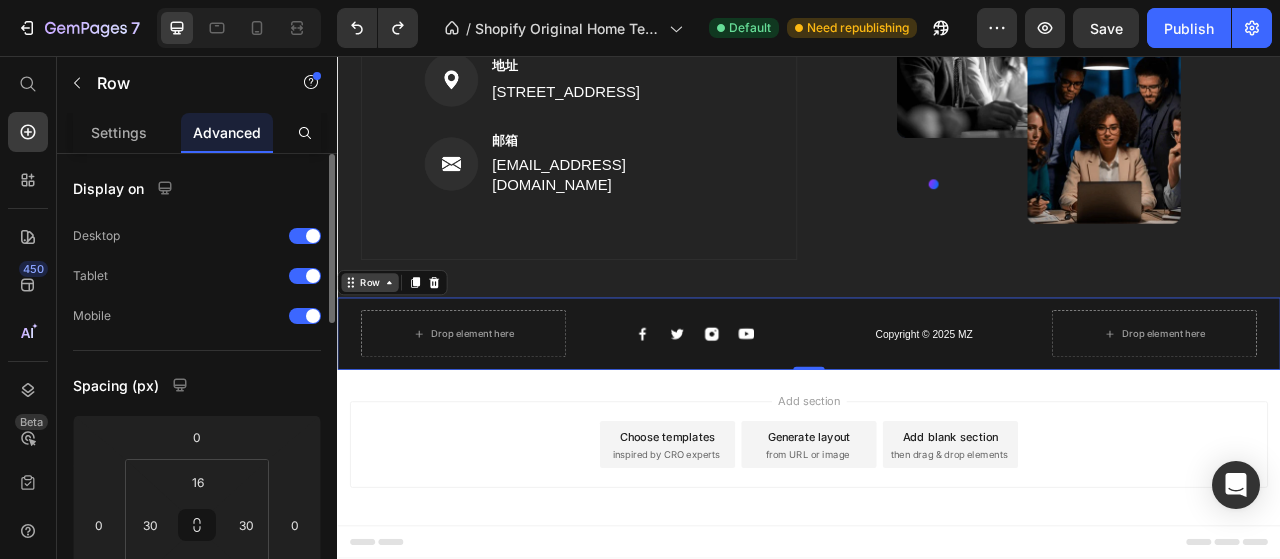 click on "Row" at bounding box center (378, 345) 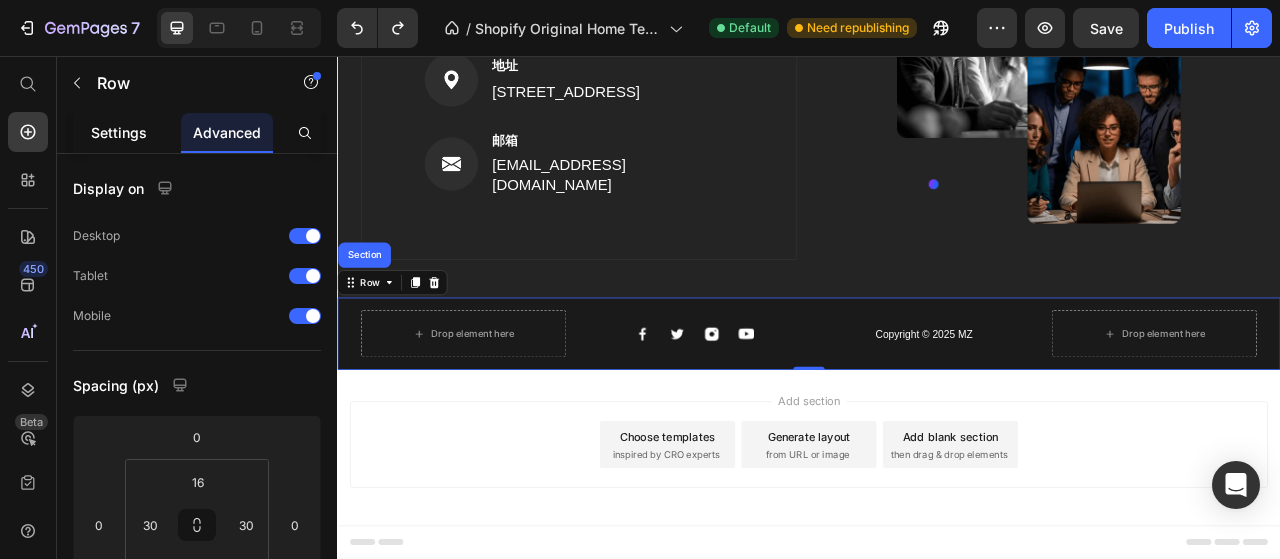 click on "Settings" at bounding box center (119, 132) 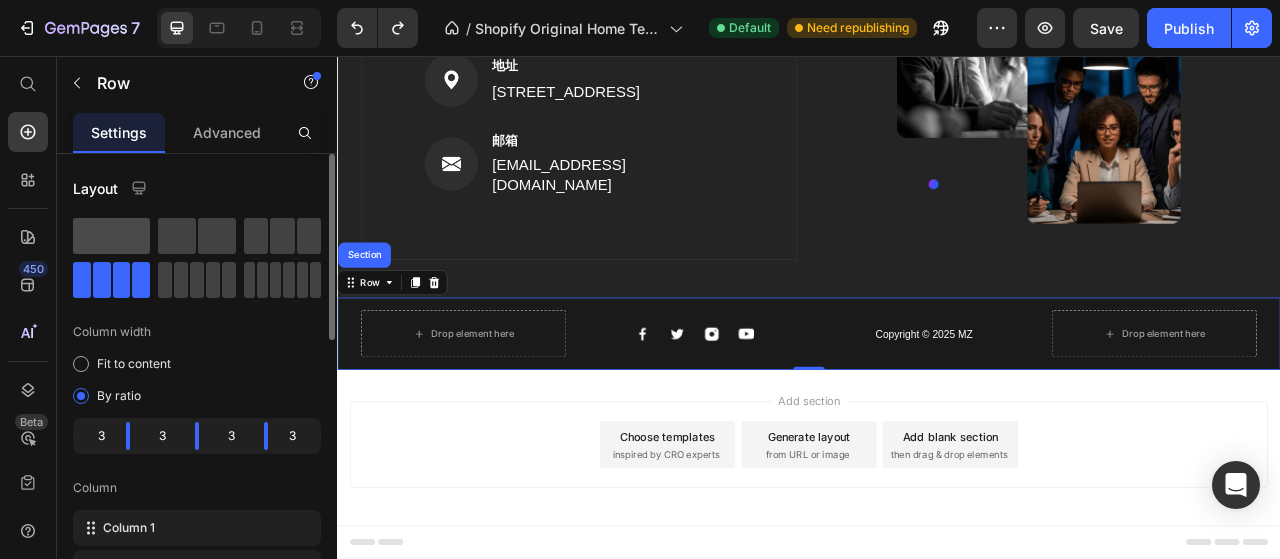 click 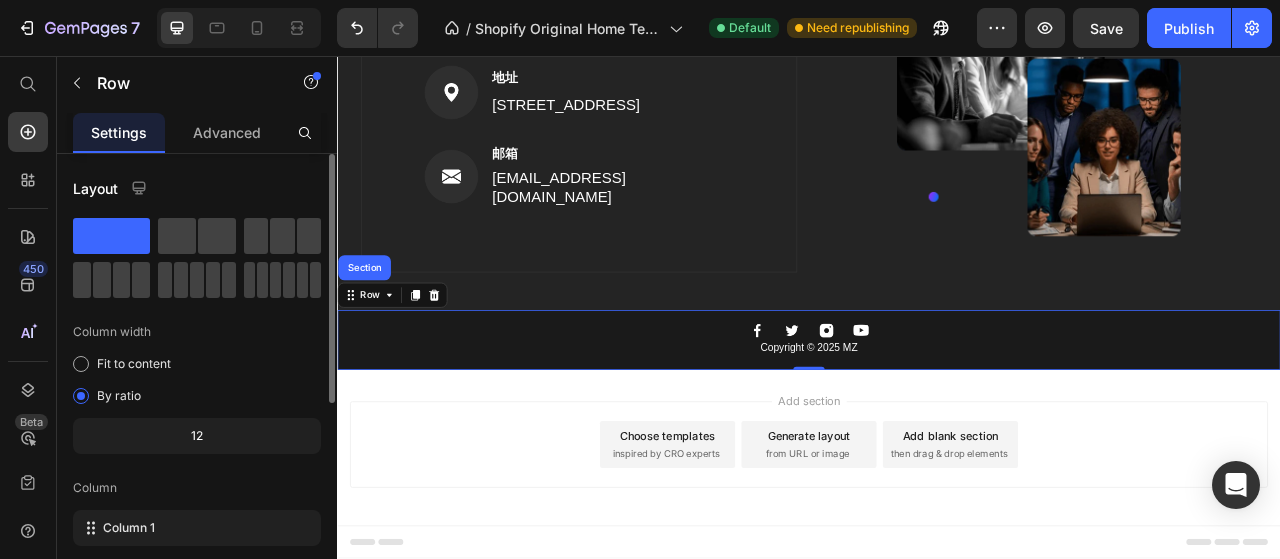 scroll, scrollTop: 3112, scrollLeft: 0, axis: vertical 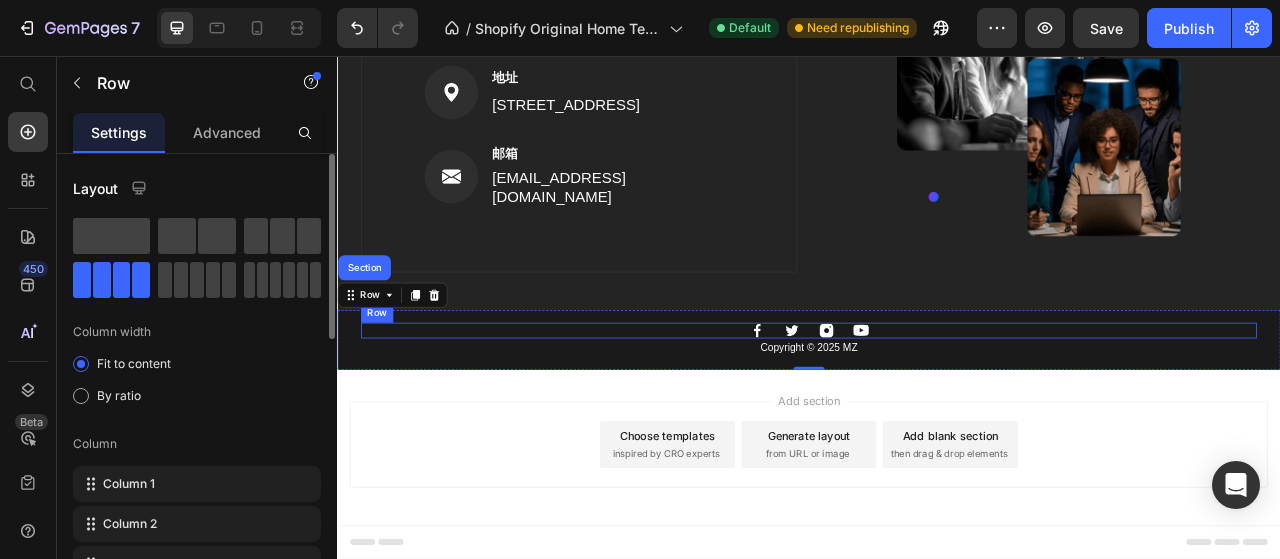 click on "Image Image Image Image Row" at bounding box center [937, 406] 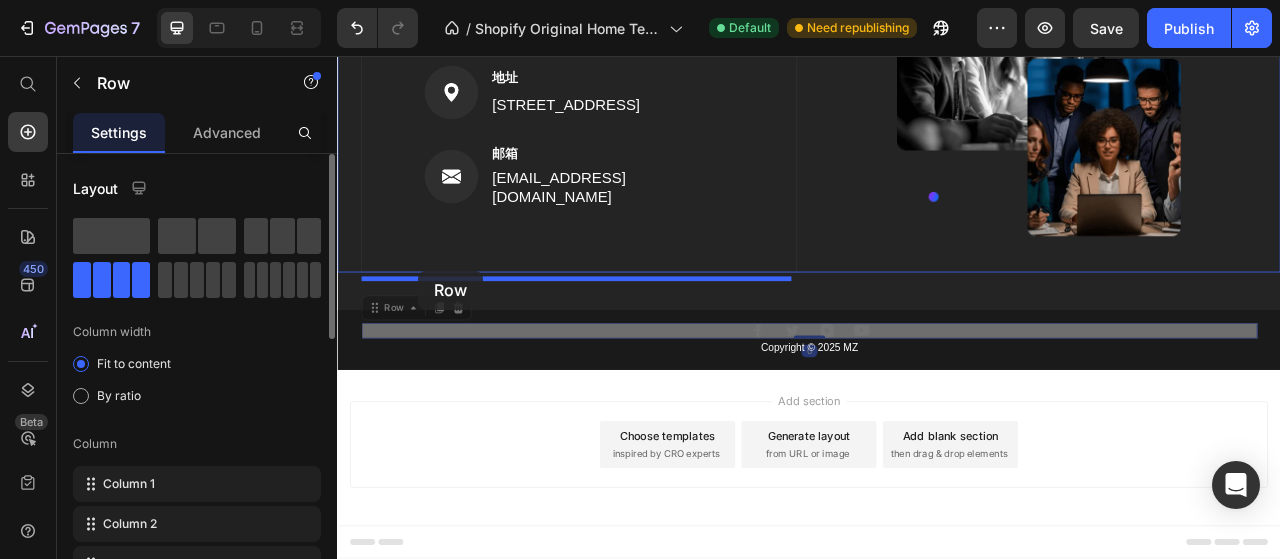 drag, startPoint x: 415, startPoint y: 381, endPoint x: 440, endPoint y: 329, distance: 57.697487 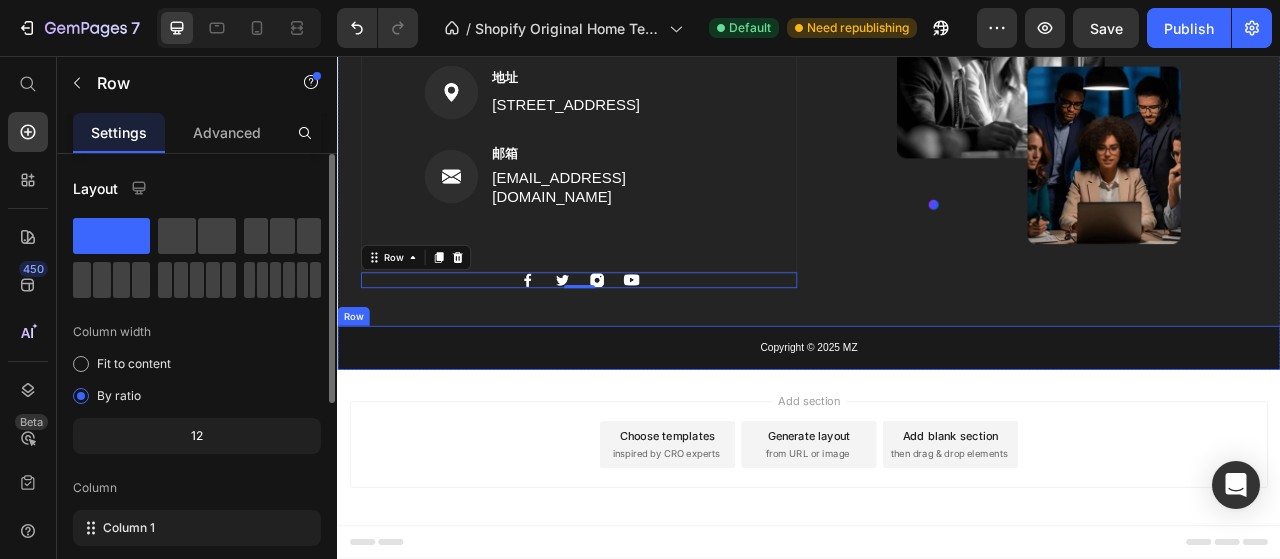 click on "Copyright © 2025 MZ Text block Row" at bounding box center [937, 428] 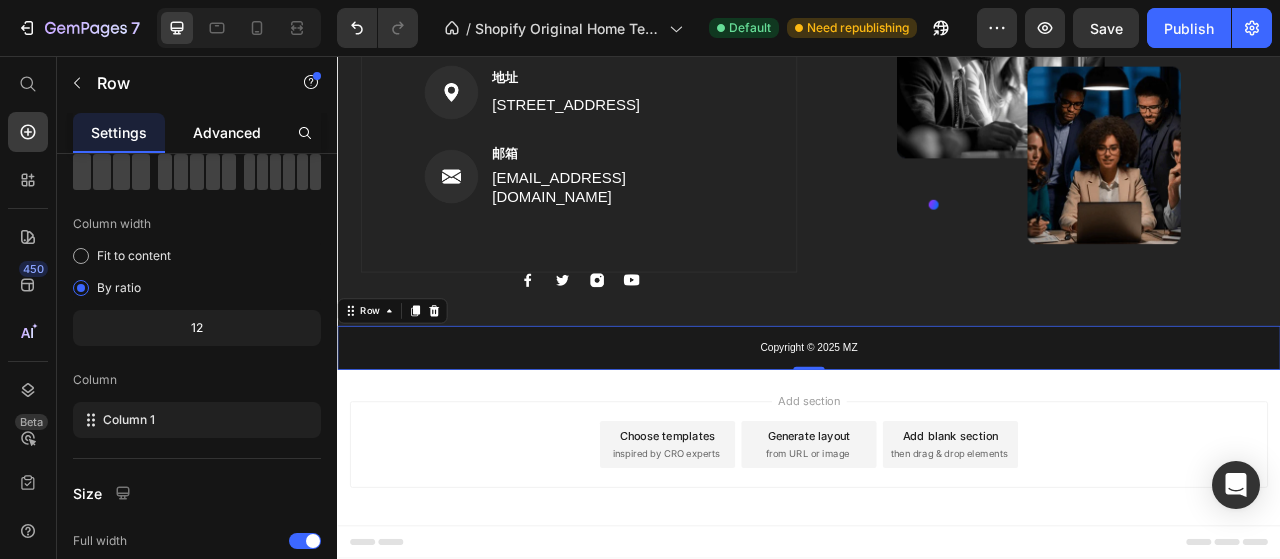 scroll, scrollTop: 58, scrollLeft: 0, axis: vertical 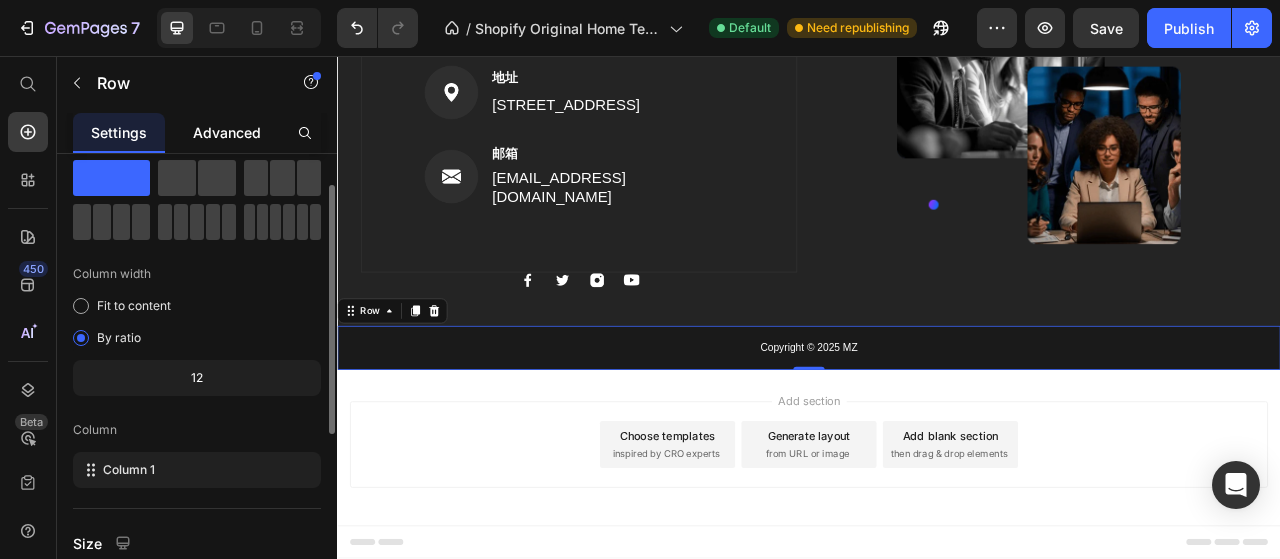 click on "Advanced" at bounding box center (227, 132) 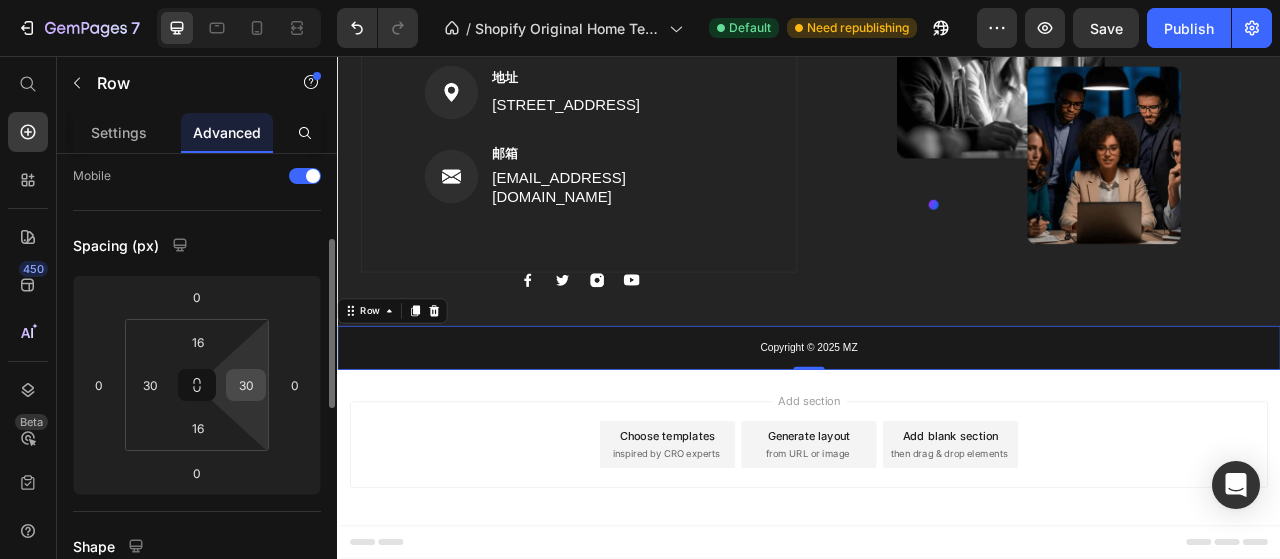 scroll, scrollTop: 169, scrollLeft: 0, axis: vertical 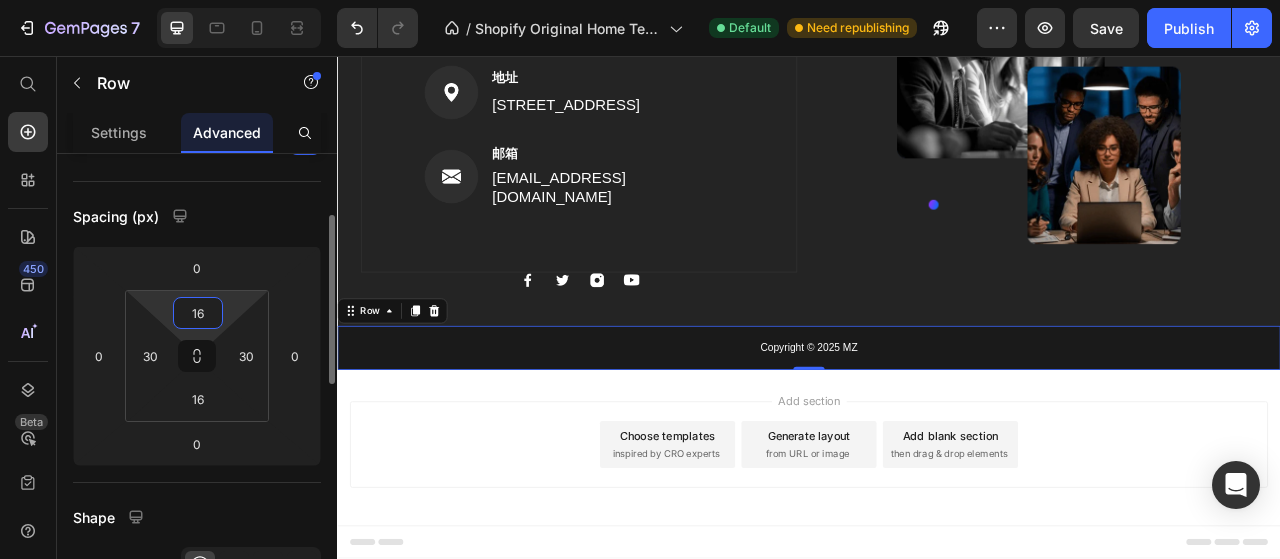 click on "16" at bounding box center [198, 313] 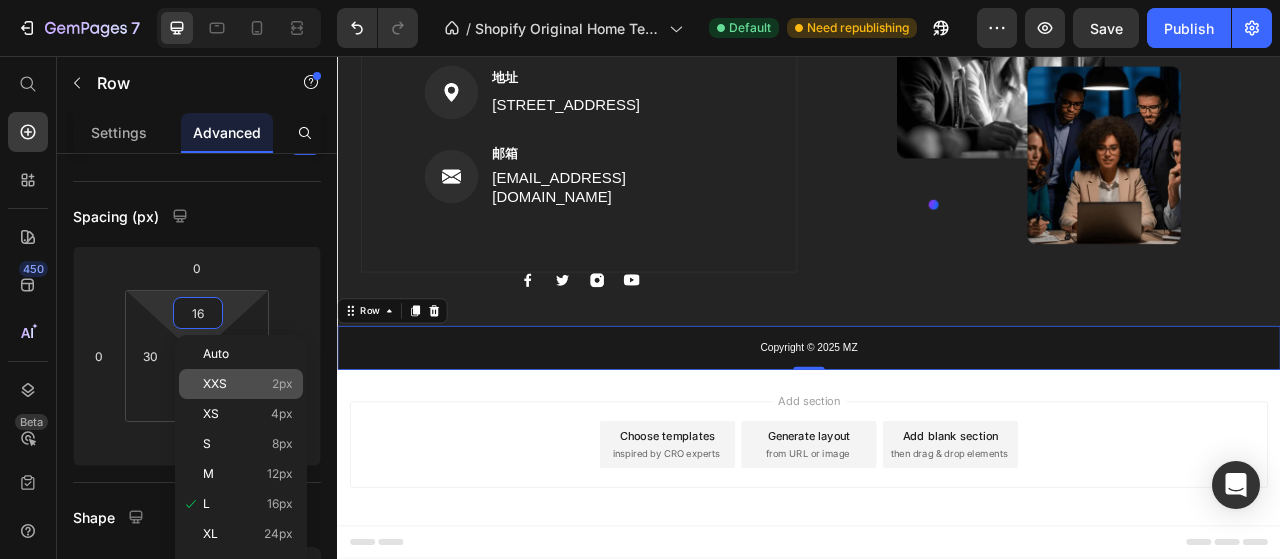 click on "XXS 2px" at bounding box center (248, 384) 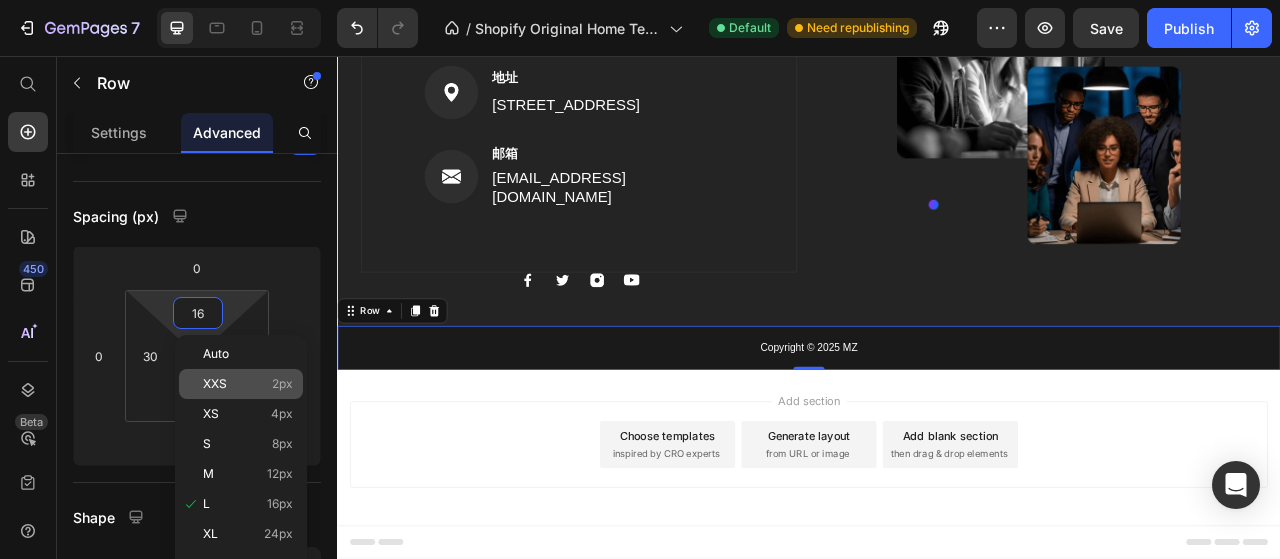 type on "2" 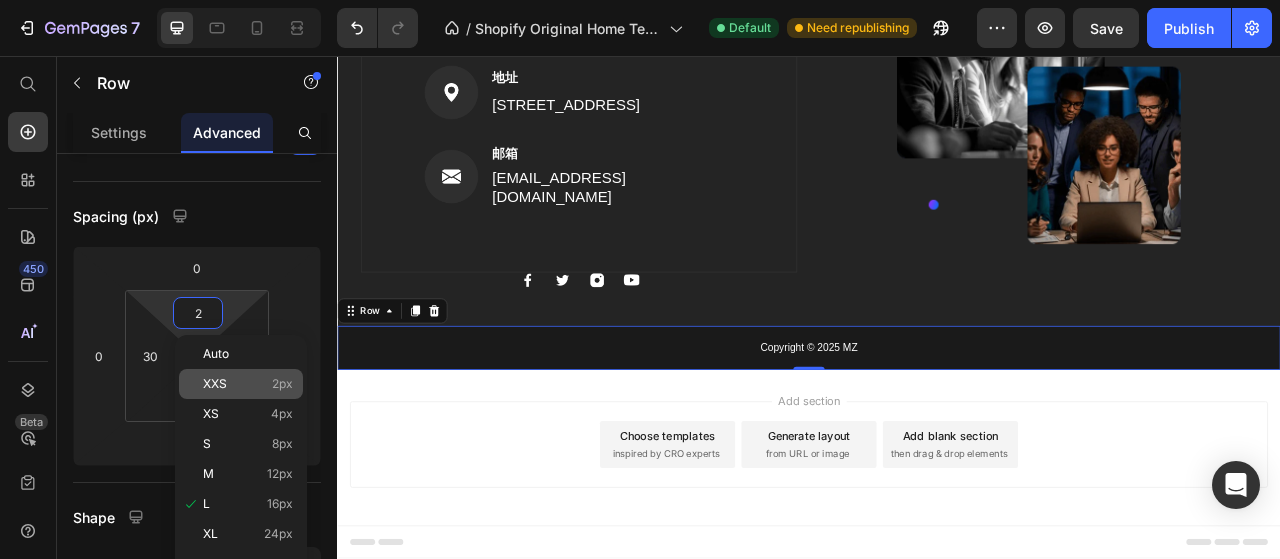 scroll, scrollTop: 3098, scrollLeft: 0, axis: vertical 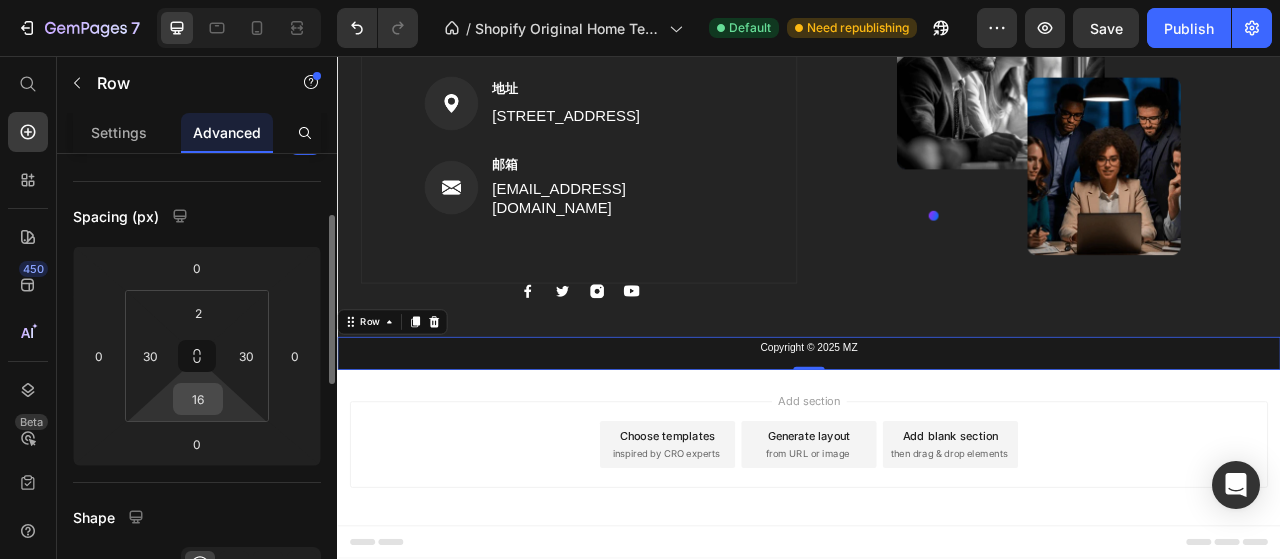 click on "16" at bounding box center [198, 399] 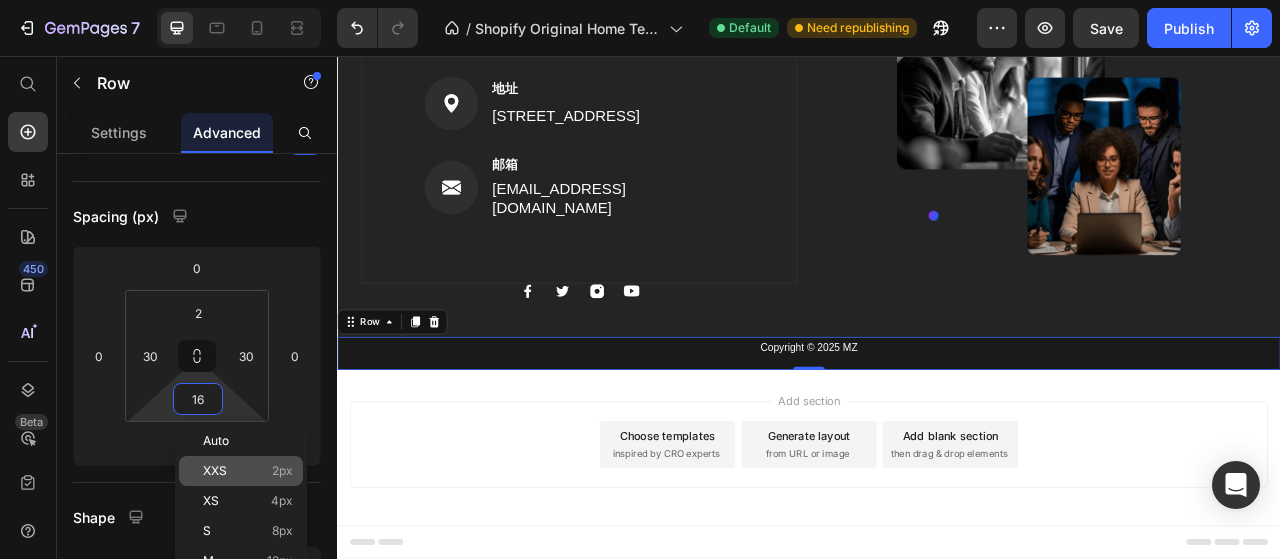 click on "XXS" at bounding box center [215, 471] 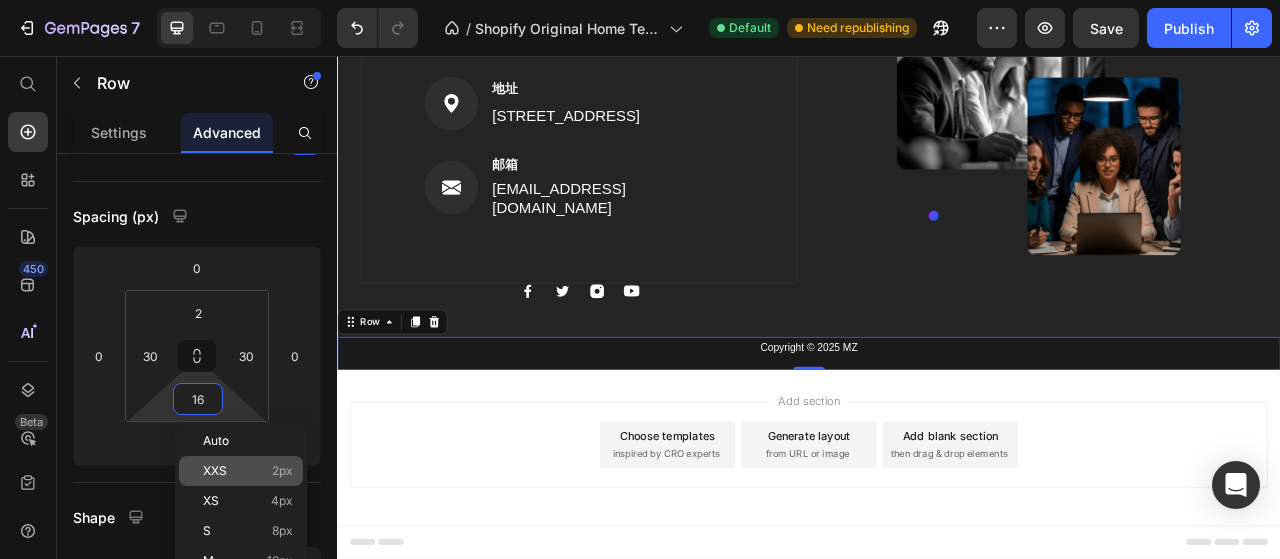 type on "2" 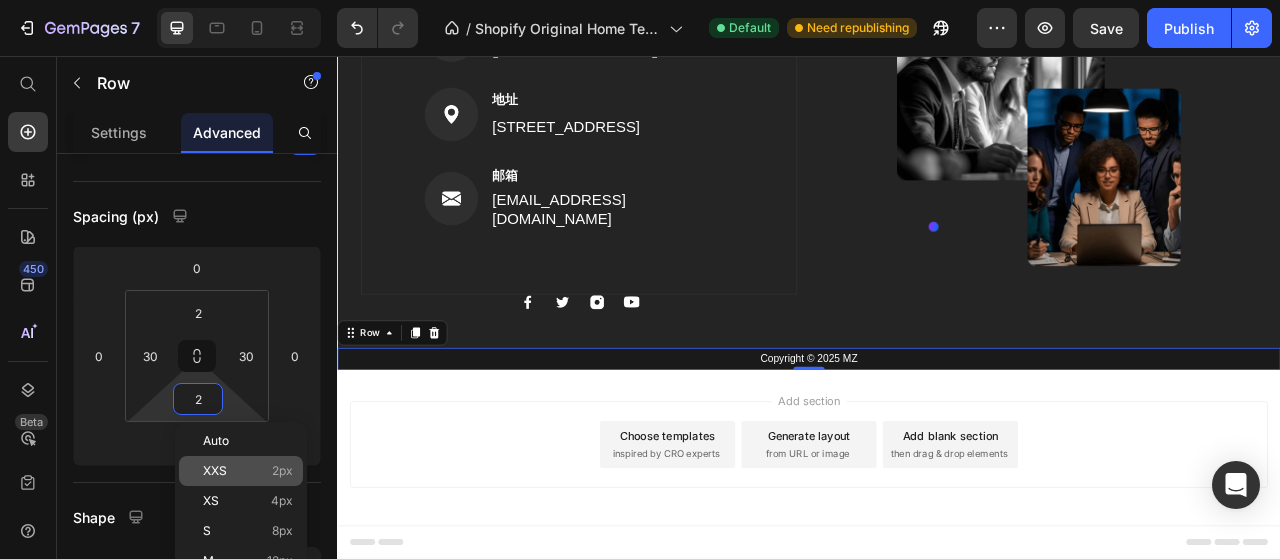 scroll, scrollTop: 3084, scrollLeft: 0, axis: vertical 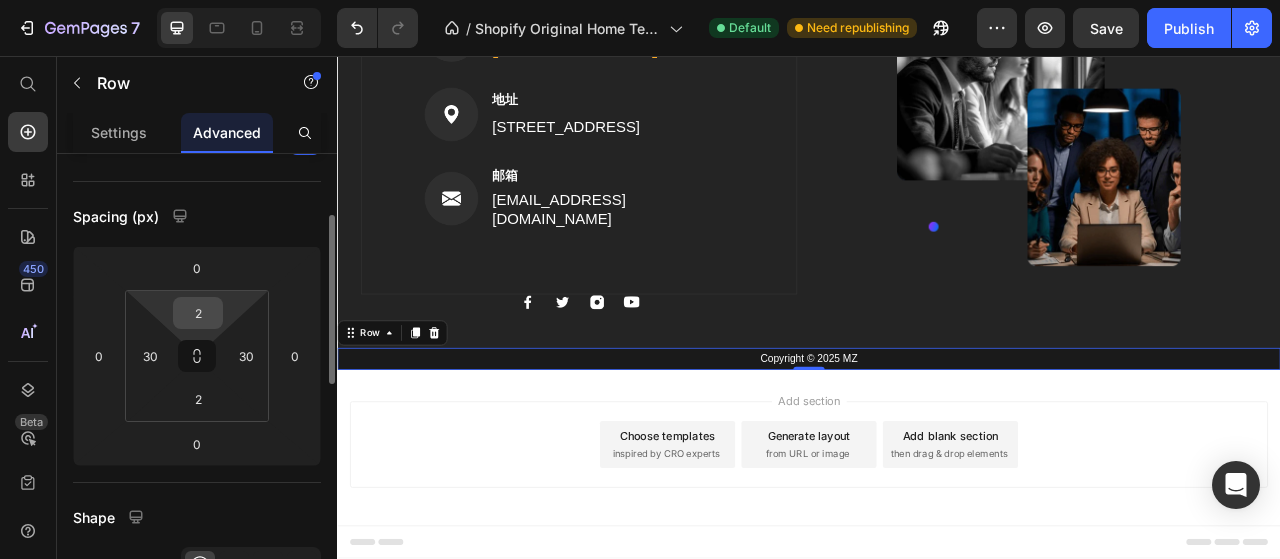 click on "2" at bounding box center (198, 313) 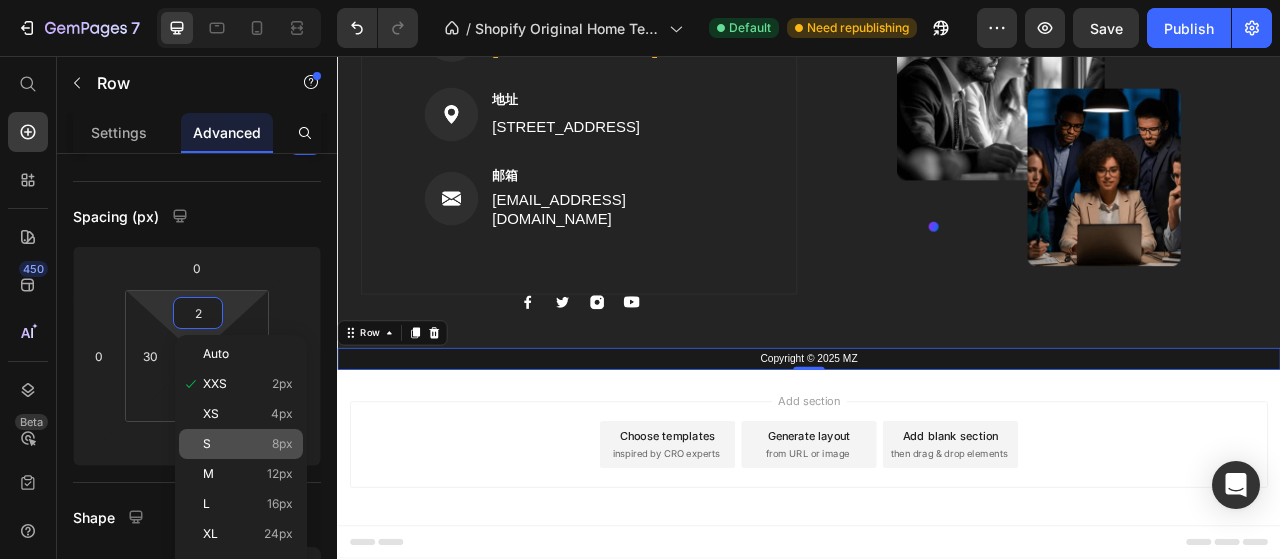 click on "S 8px" 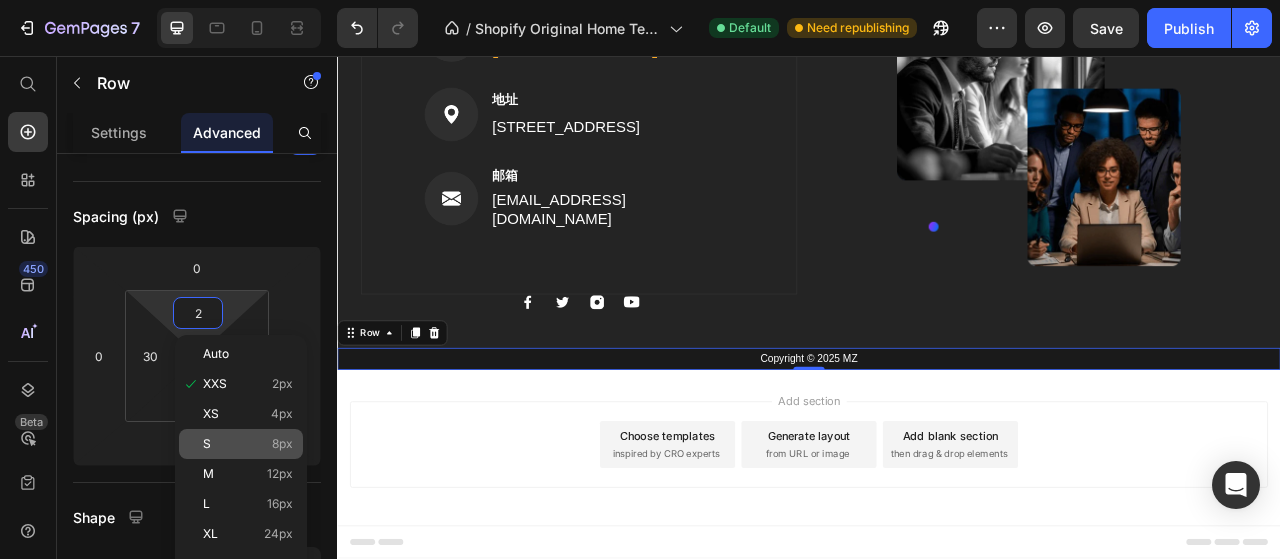 type on "8" 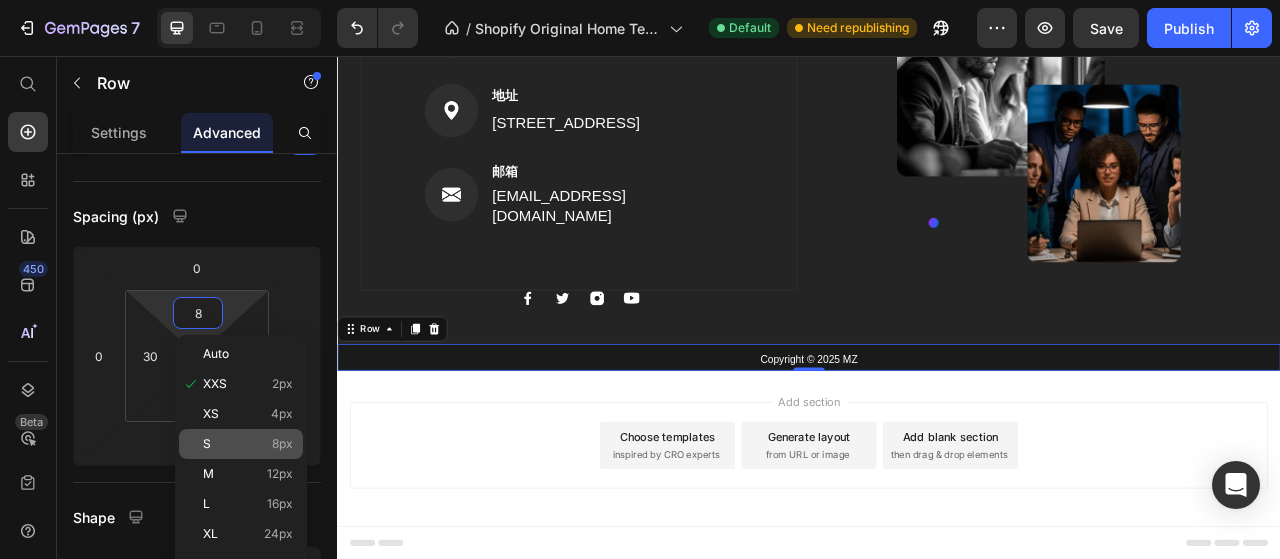 scroll, scrollTop: 3090, scrollLeft: 0, axis: vertical 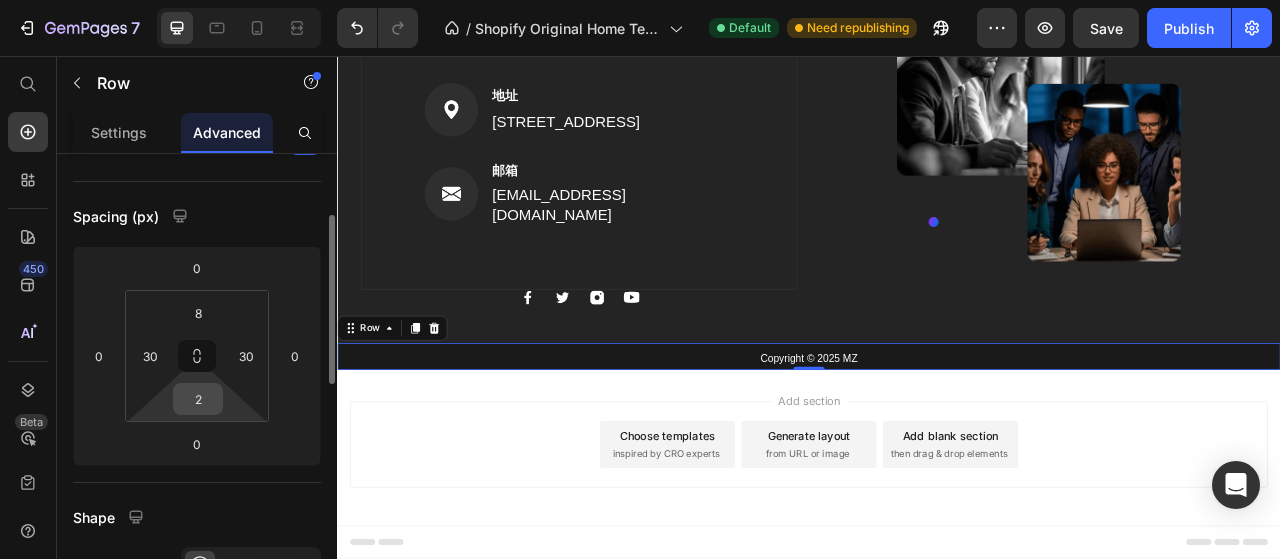 click on "2" at bounding box center [198, 399] 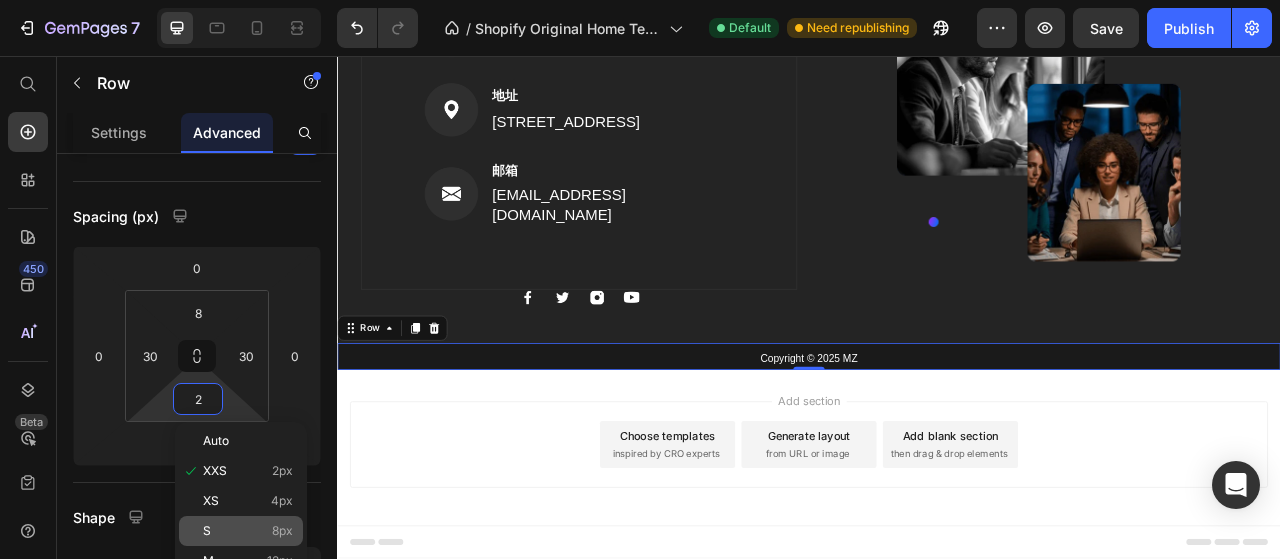 click on "S 8px" at bounding box center (248, 531) 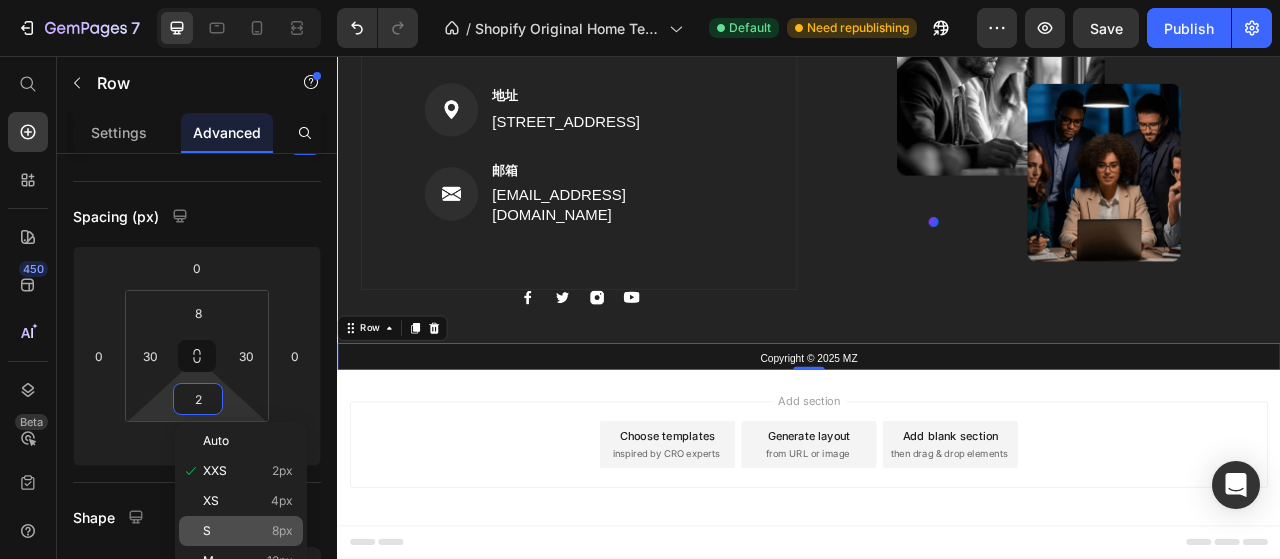 type on "8" 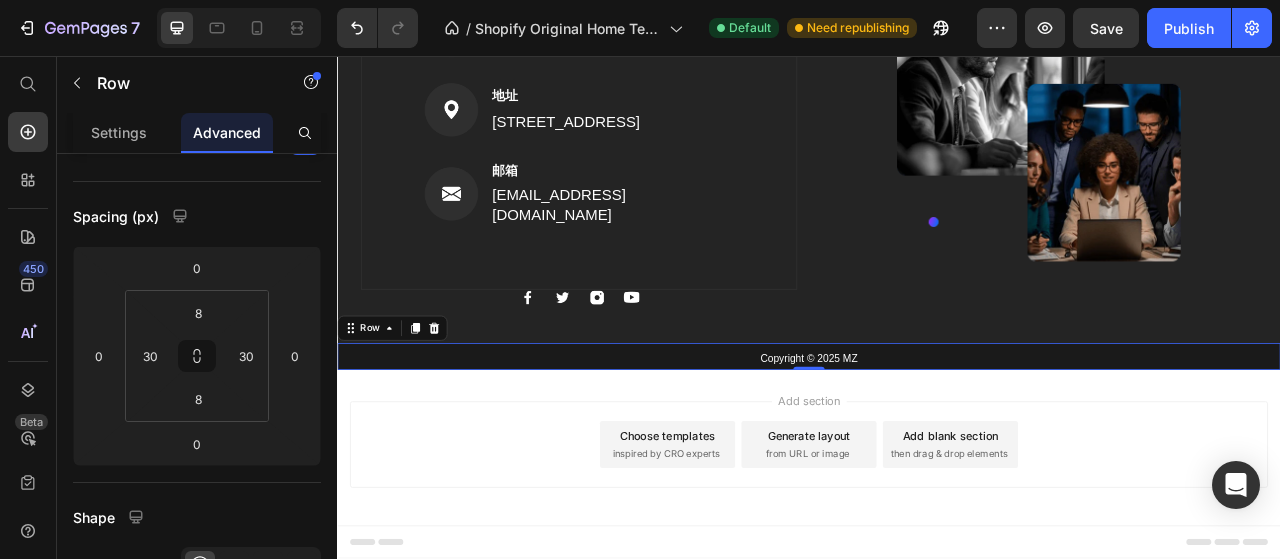 scroll, scrollTop: 3096, scrollLeft: 0, axis: vertical 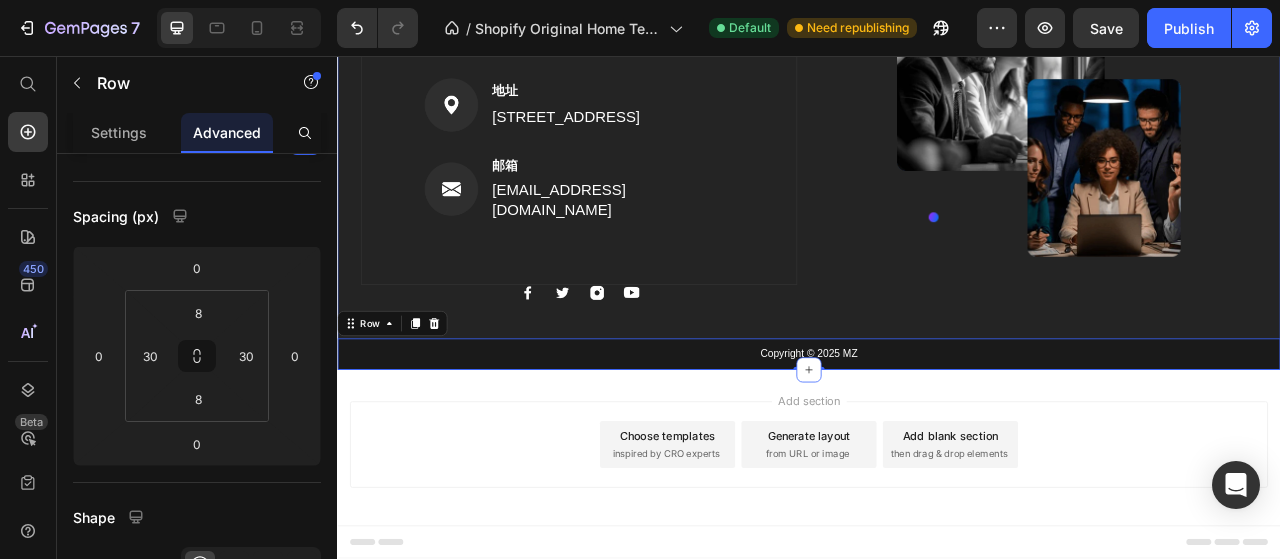 click on "Image 电话 Text block (316) 555-0999 Text block Row Image 地址 Text block 184 Main Rd E, St Albans VIC 3021, Australia Text block Row Image 邮箱 Text block support@gmail.com Text block Row Row Image Image Image Image Row Image Row GemThemes Heading Vestibulum ante ipsum primis in faucibus orci luctus et ultrices posuere cubilia Curae; Phasellus imperdiet, quam sit amet convallis tempor, nisl metus aliquet magna Text block Row Copyright © 2025 MZ Text block Row   0" at bounding box center (937, 179) 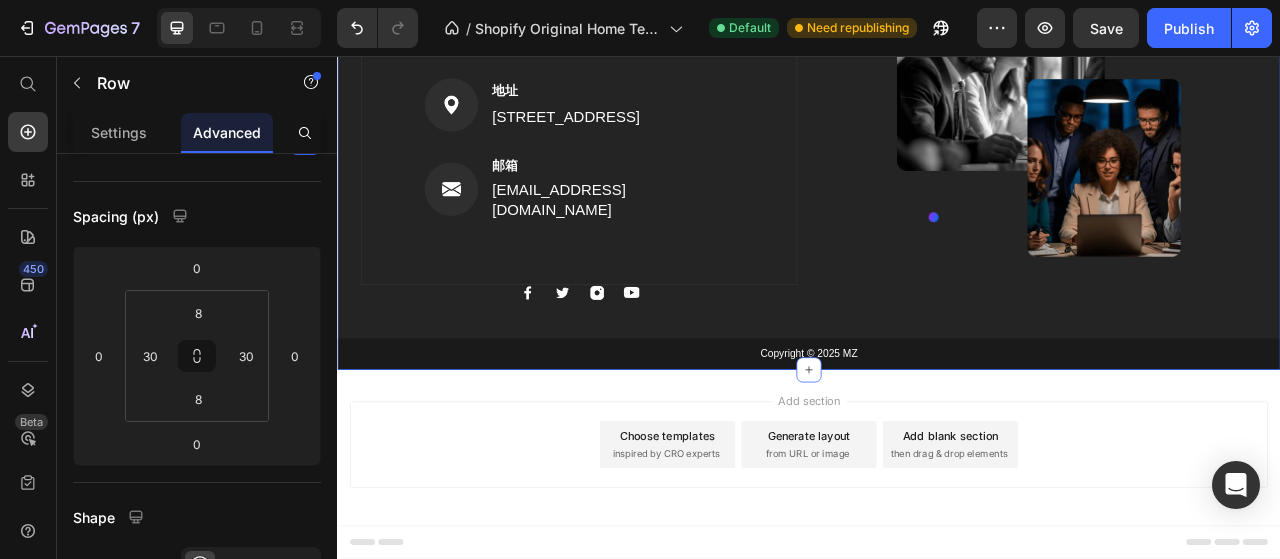 scroll, scrollTop: 0, scrollLeft: 0, axis: both 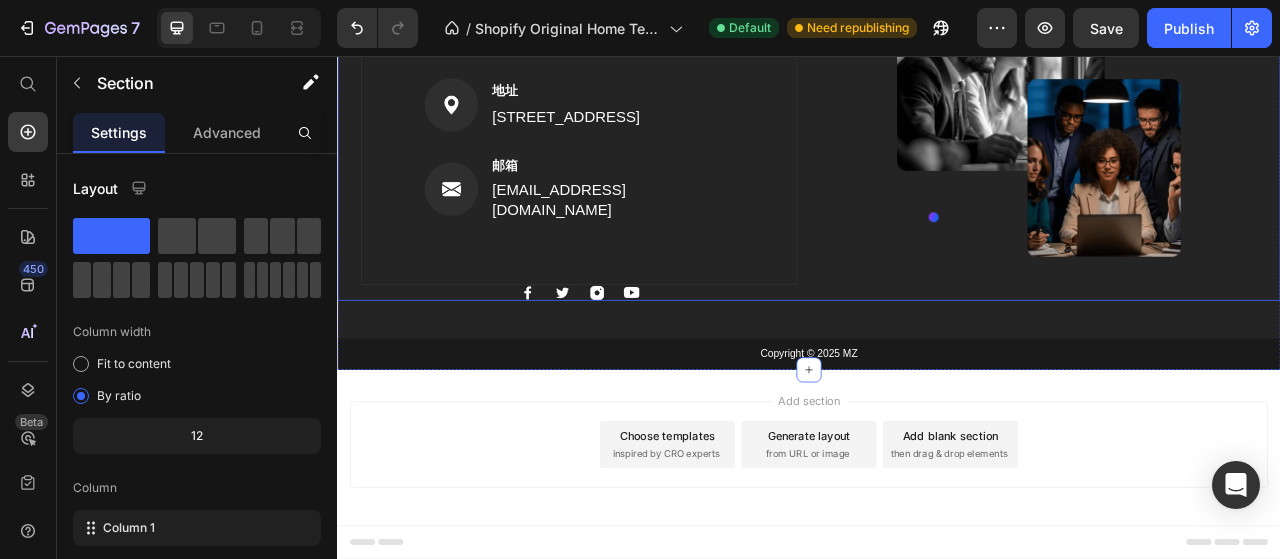 click on "Image" at bounding box center [1229, 135] 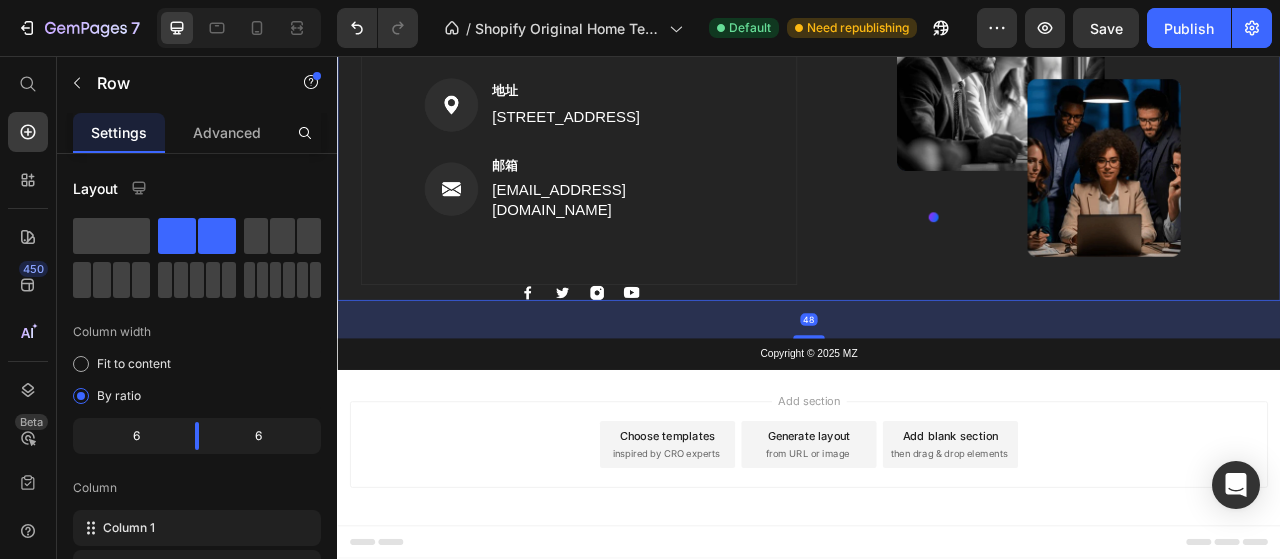 click on "Image 电话 Text block (316) 555-0999 Text block Row Image 地址 Text block 184 Main Rd E, St Albans VIC 3021, Australia Text block Row Image 邮箱 Text block support@gmail.com Text block Row Row Image Image Image Image Row Image Row   48" at bounding box center [937, 135] 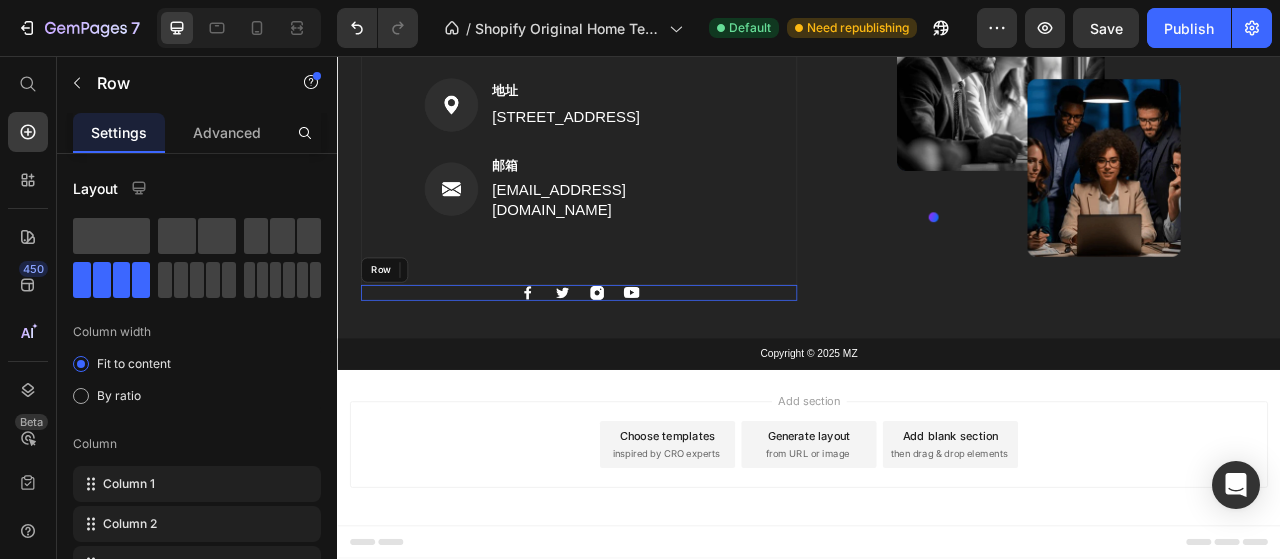 click on "Image Image Image Image Row" at bounding box center [644, 358] 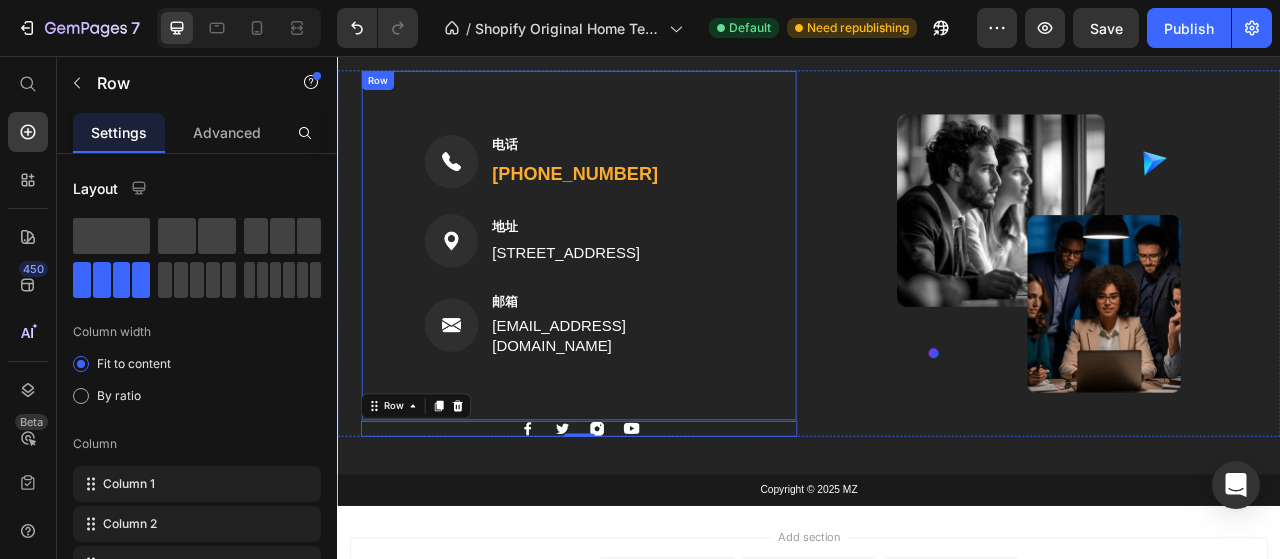 scroll, scrollTop: 2918, scrollLeft: 0, axis: vertical 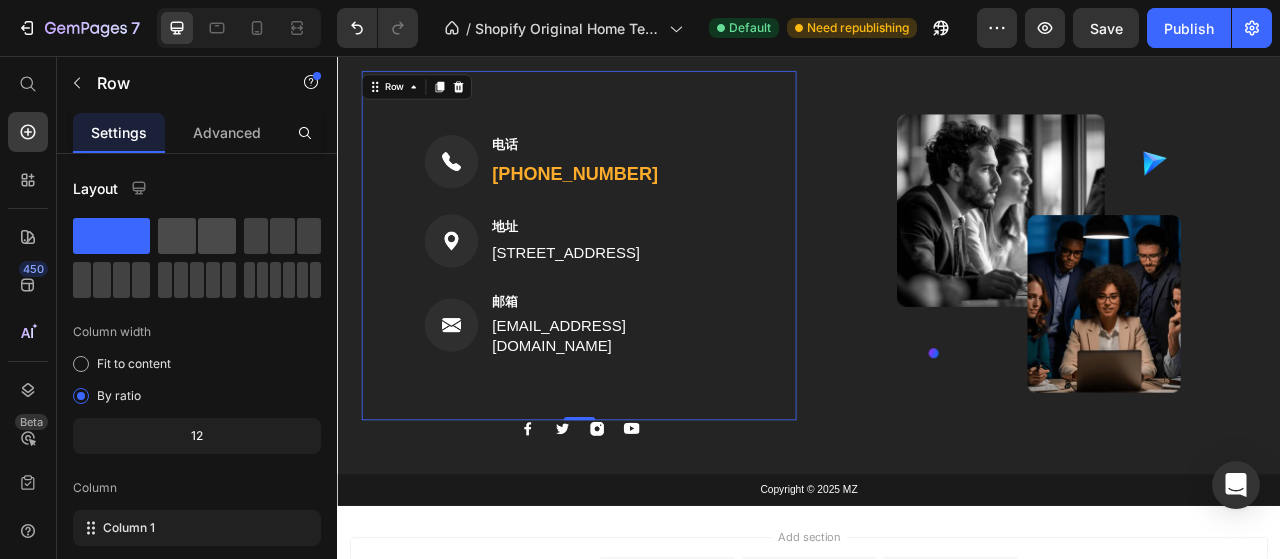 click 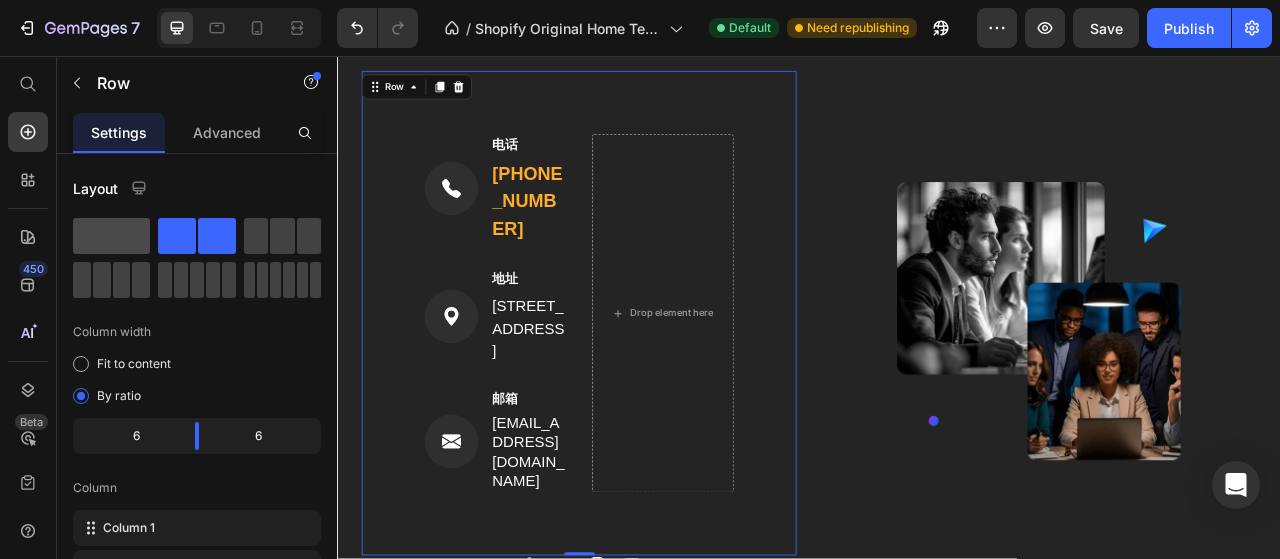 click 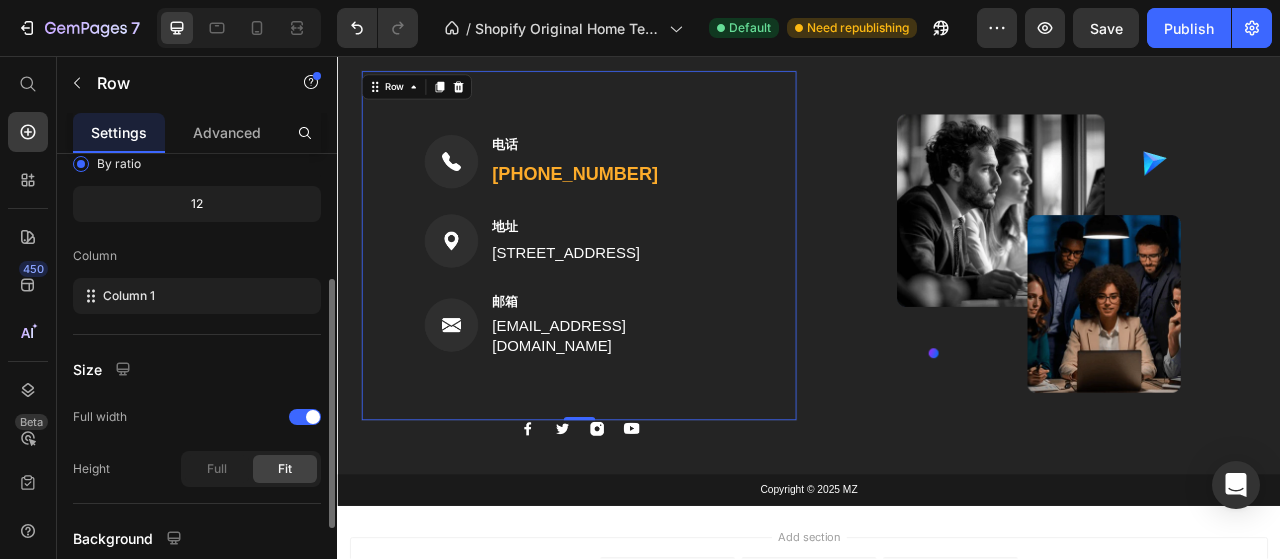scroll, scrollTop: 235, scrollLeft: 0, axis: vertical 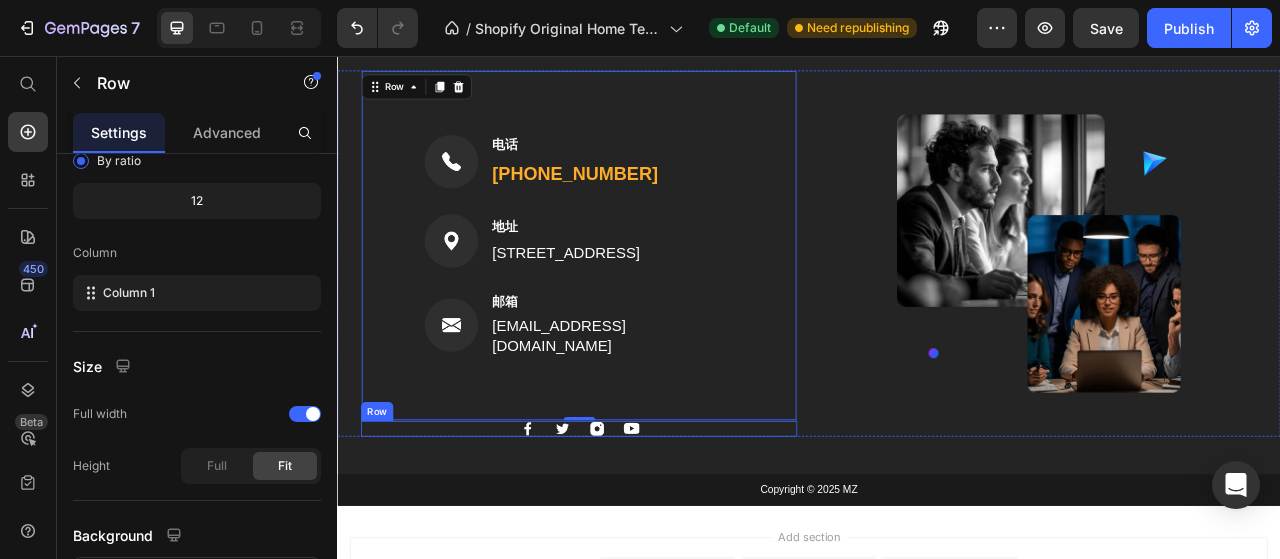click on "Image Image Image Image Row" at bounding box center [644, 531] 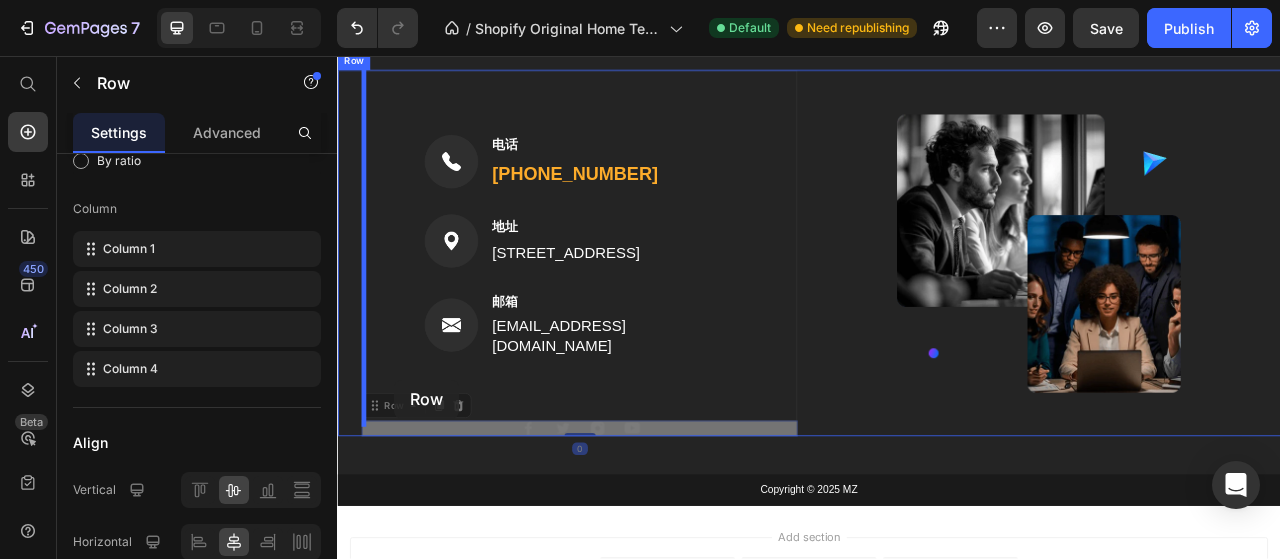 drag, startPoint x: 400, startPoint y: 511, endPoint x: 409, endPoint y: 467, distance: 44.911022 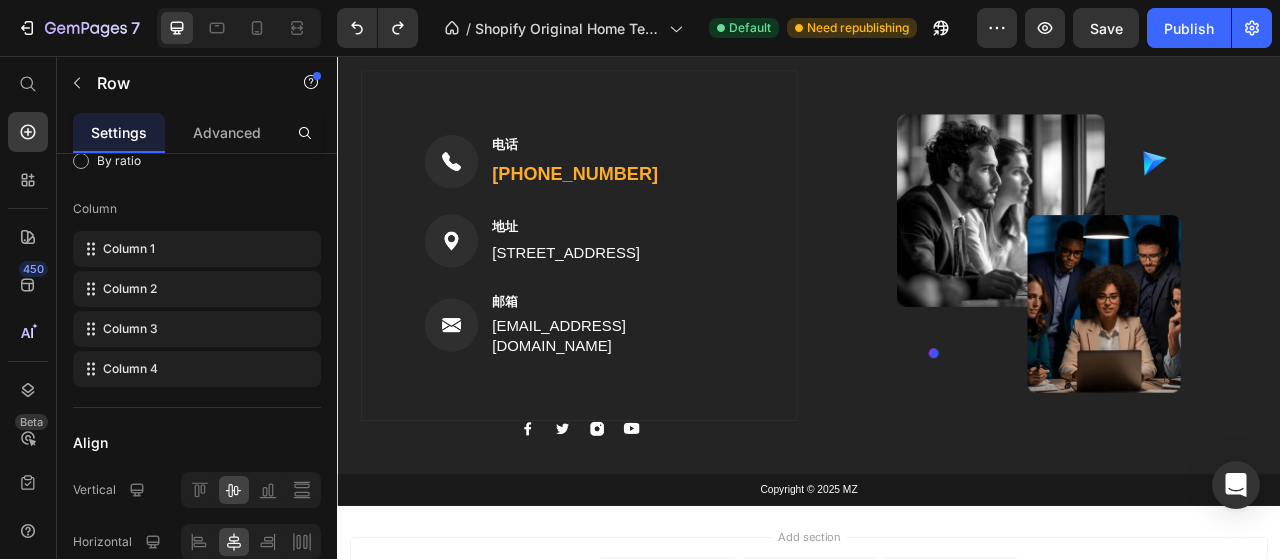 click on "Image Image Image Image Row" at bounding box center (644, 531) 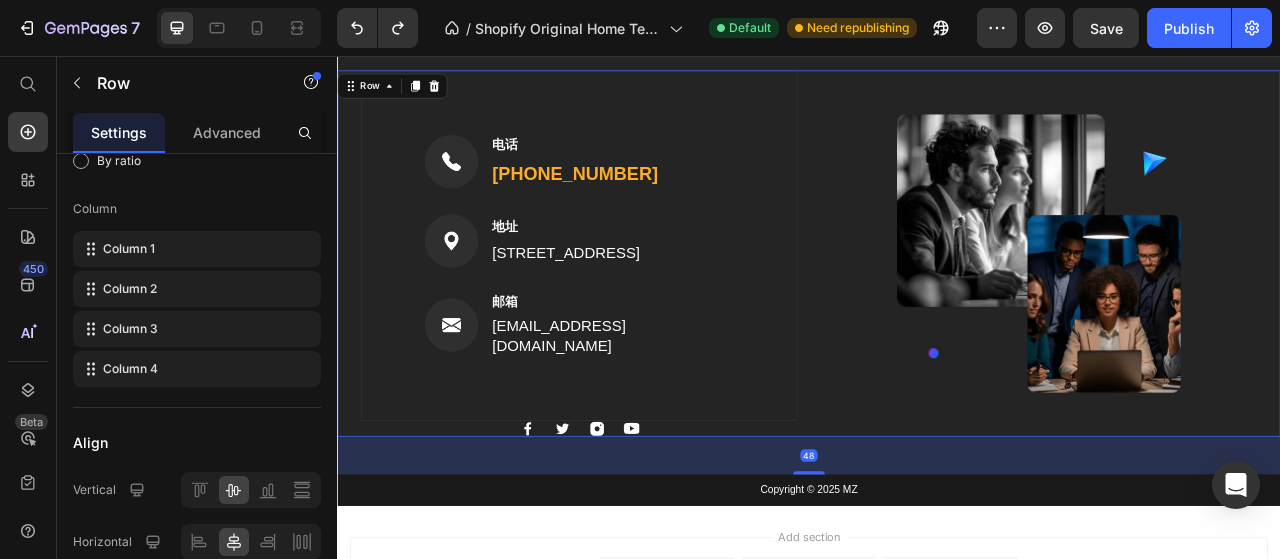 click on "Image" at bounding box center (1229, 308) 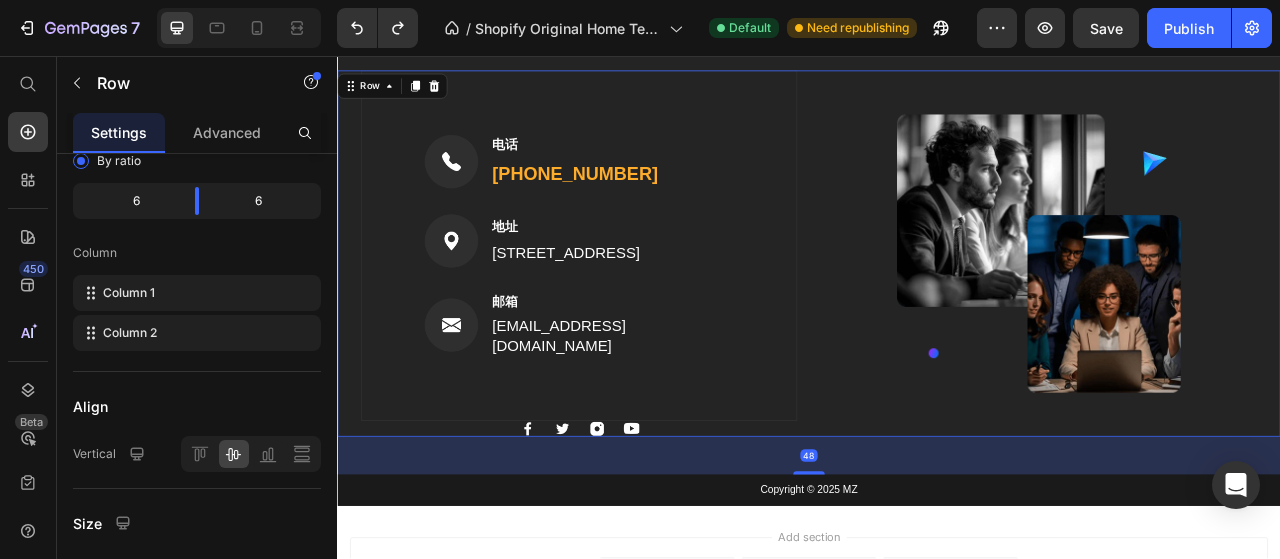 click on "Image" at bounding box center (1229, 308) 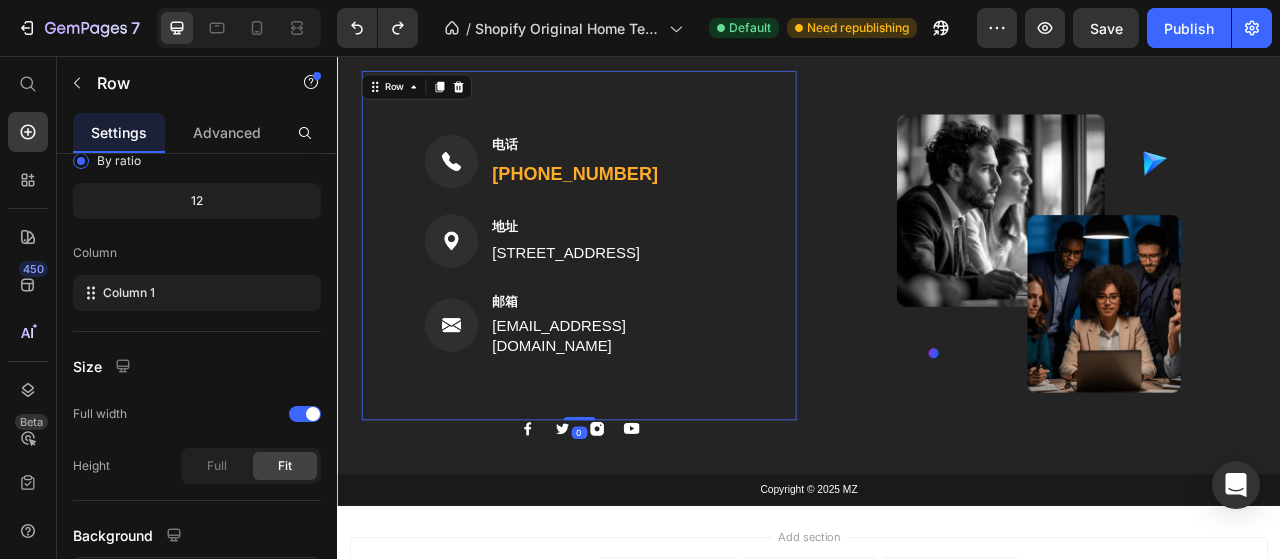 click on "Image 电话 Text block (316) 555-0999 Text block Row Image 地址 Text block 184 Main Rd E, St Albans VIC 3021, Australia Text block Row Image 邮箱 Text block support@gmail.com Text block Row Row   0" at bounding box center (644, 298) 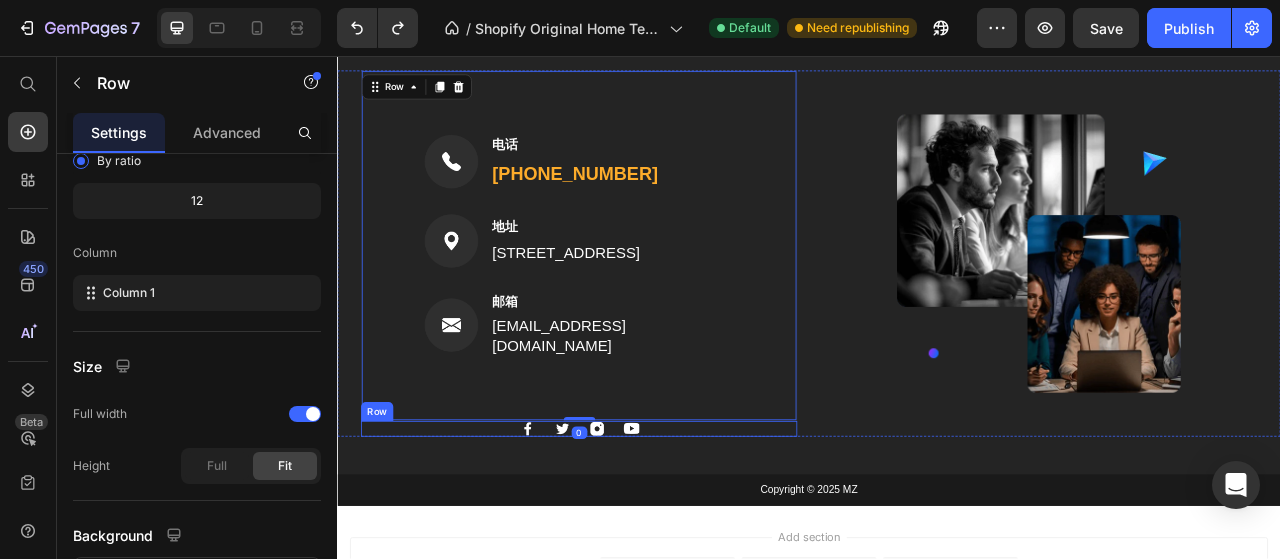 click on "Image Image Image Image Row" at bounding box center (644, 531) 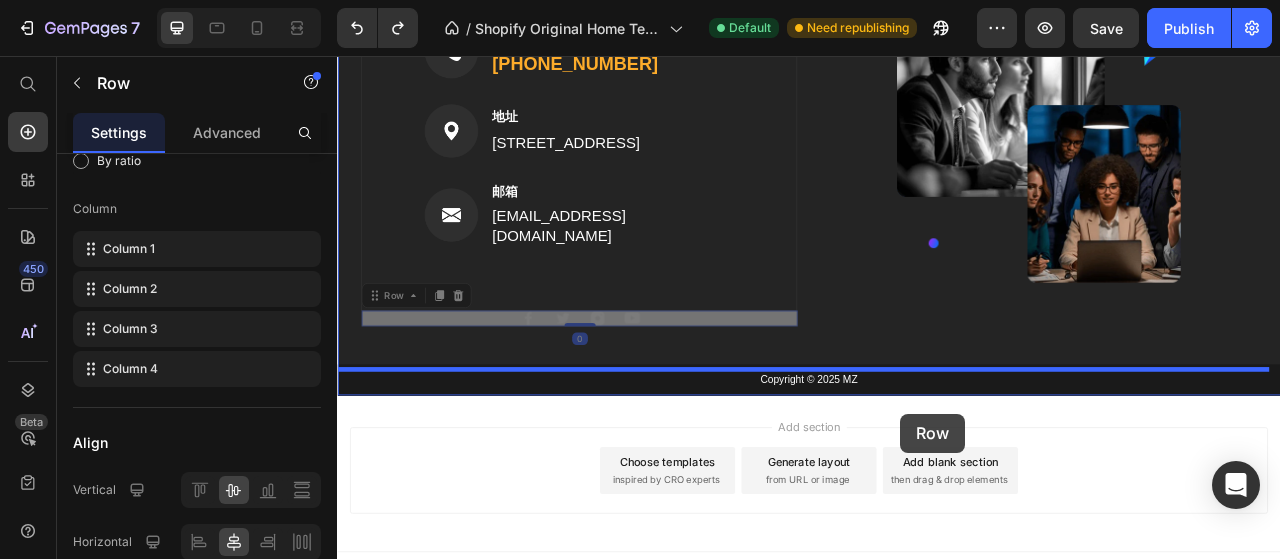 scroll, scrollTop: 3096, scrollLeft: 0, axis: vertical 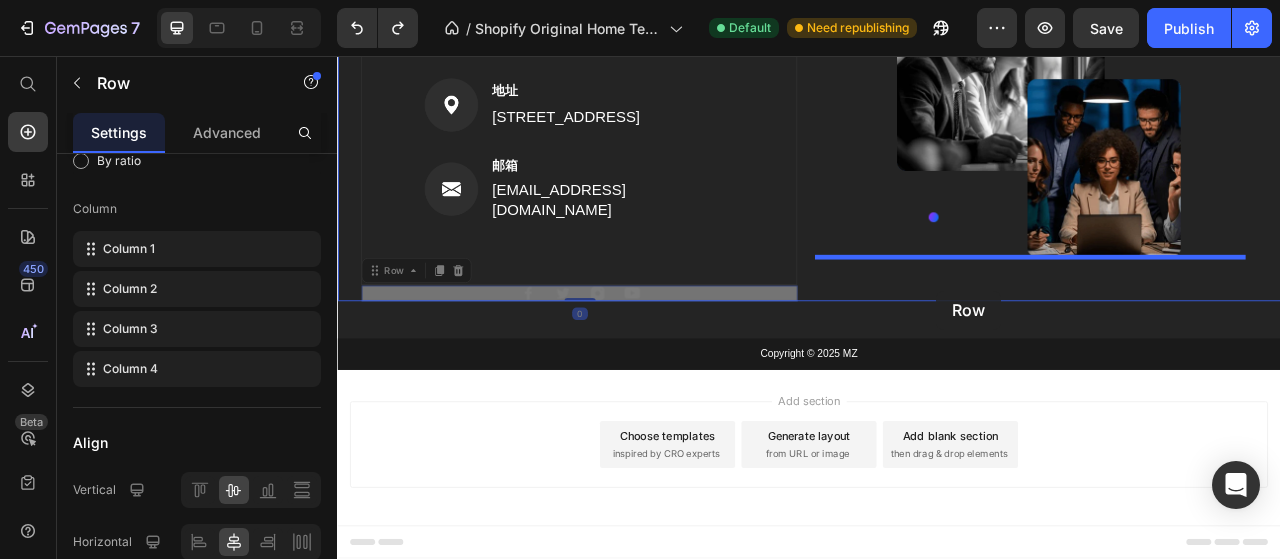 drag, startPoint x: 397, startPoint y: 511, endPoint x: 1099, endPoint y: 355, distance: 719.12445 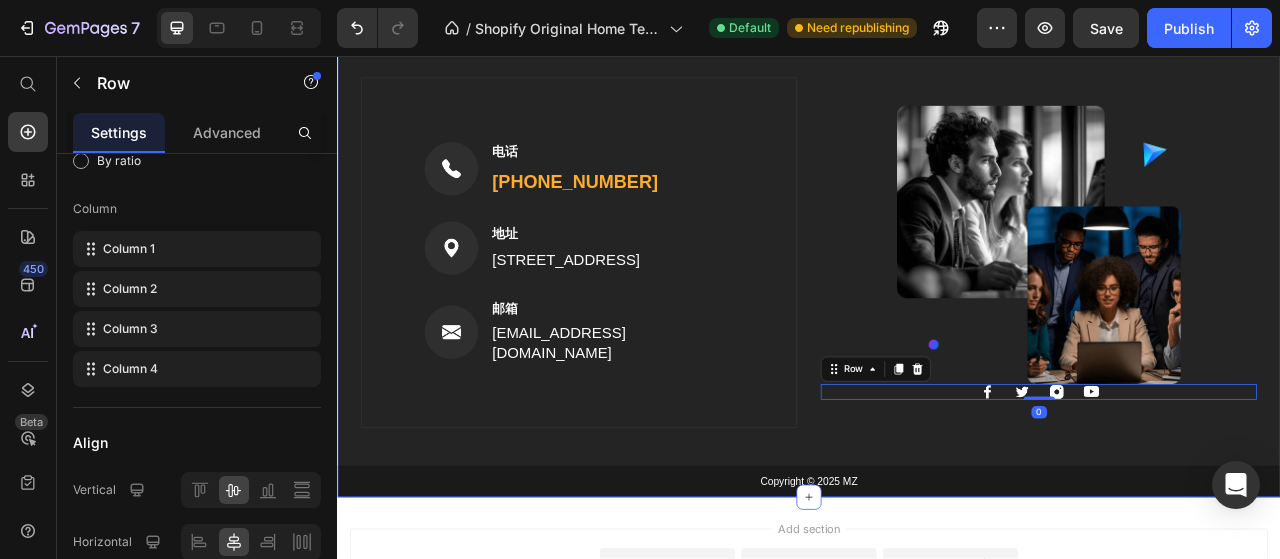 scroll, scrollTop: 2888, scrollLeft: 0, axis: vertical 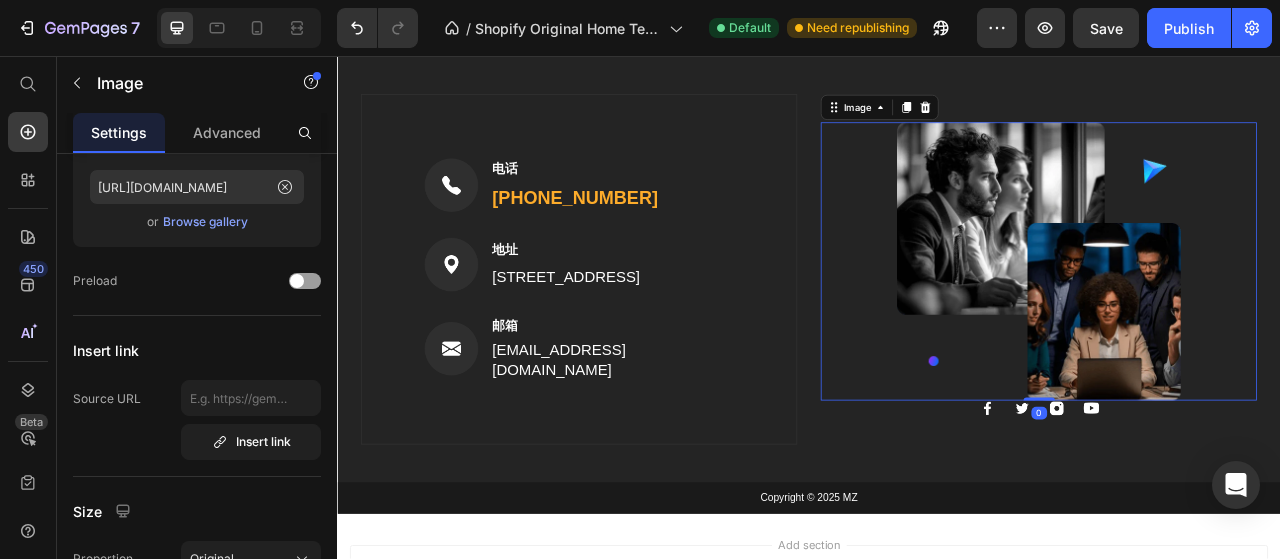 click at bounding box center [1229, 318] 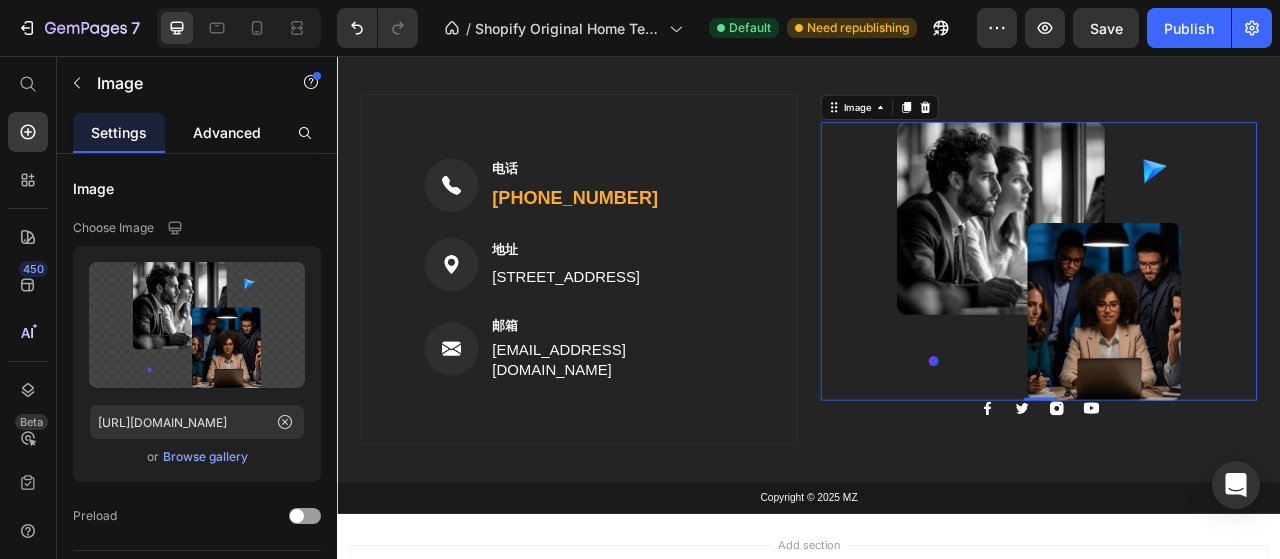 click on "Advanced" at bounding box center [227, 132] 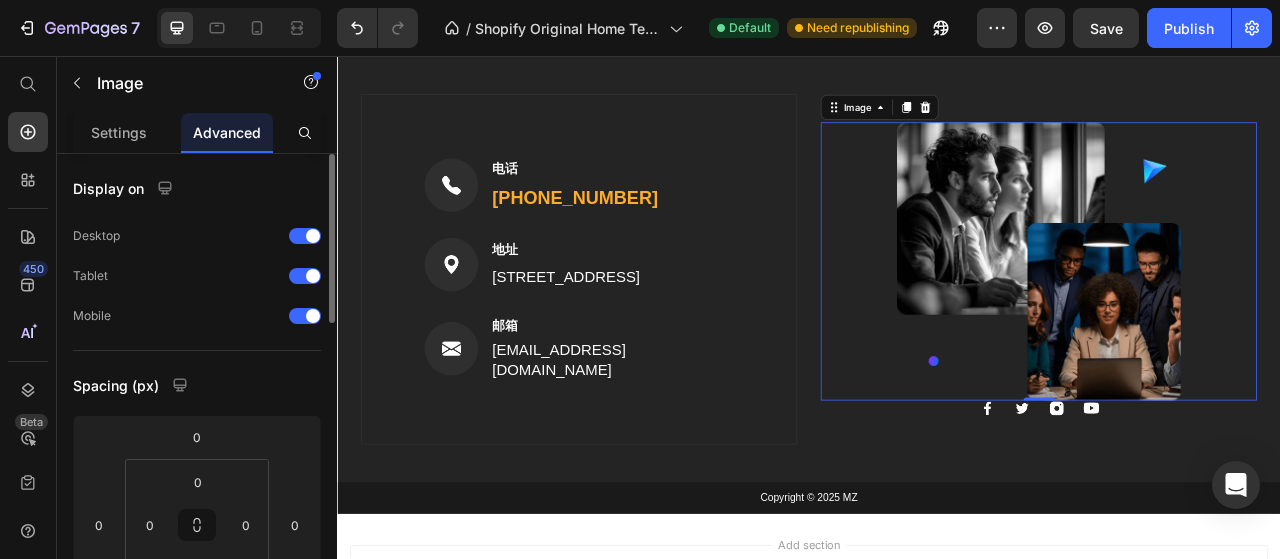 scroll, scrollTop: 200, scrollLeft: 0, axis: vertical 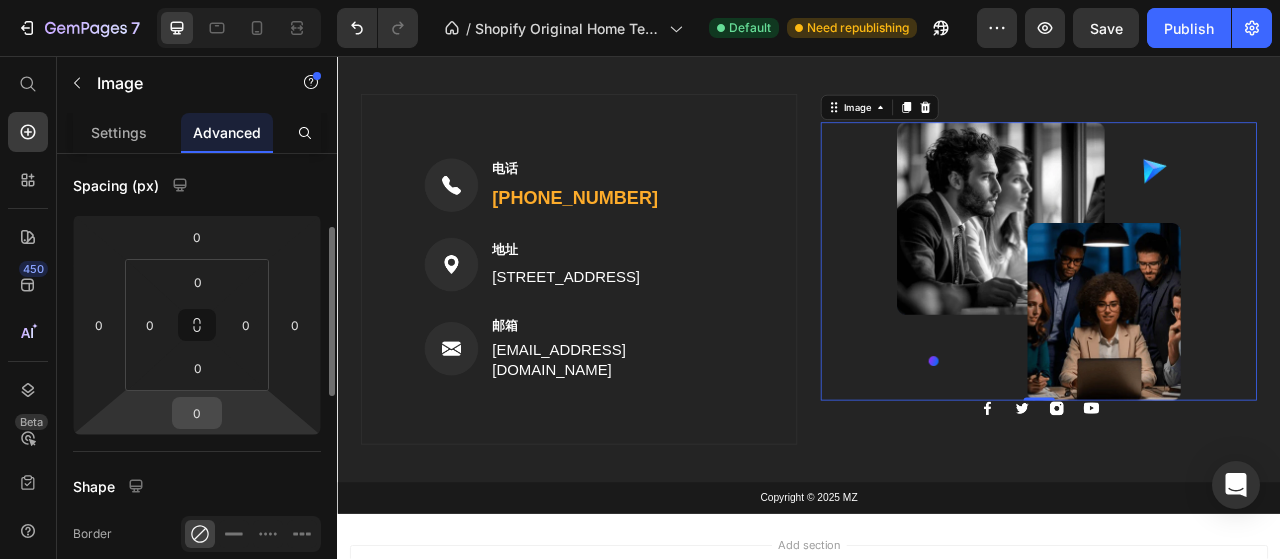 click on "0" at bounding box center (197, 413) 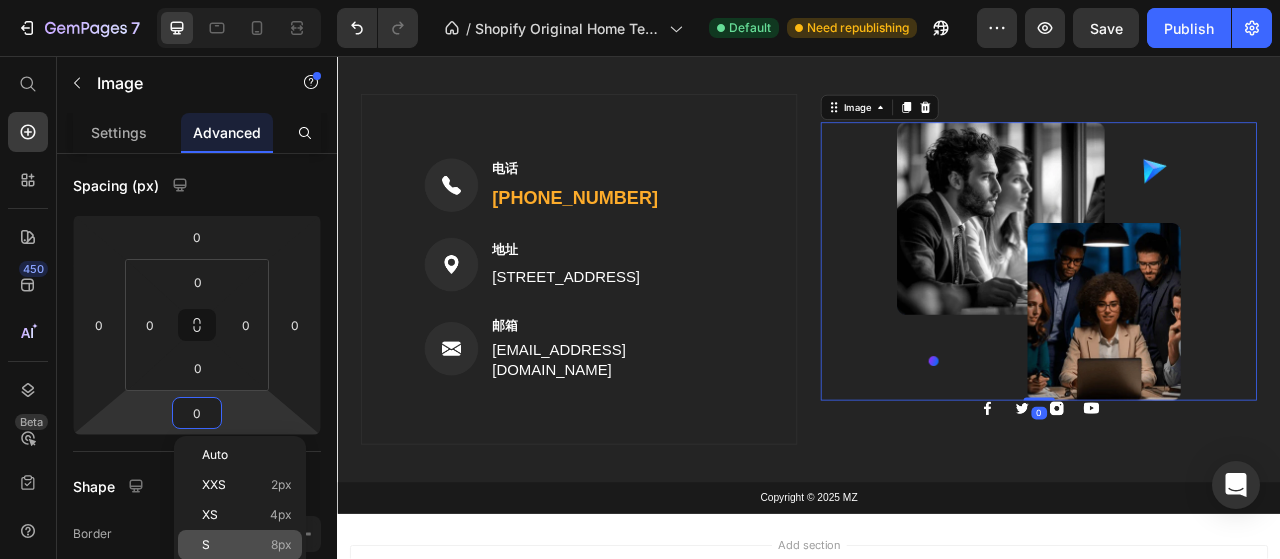 click on "S 8px" 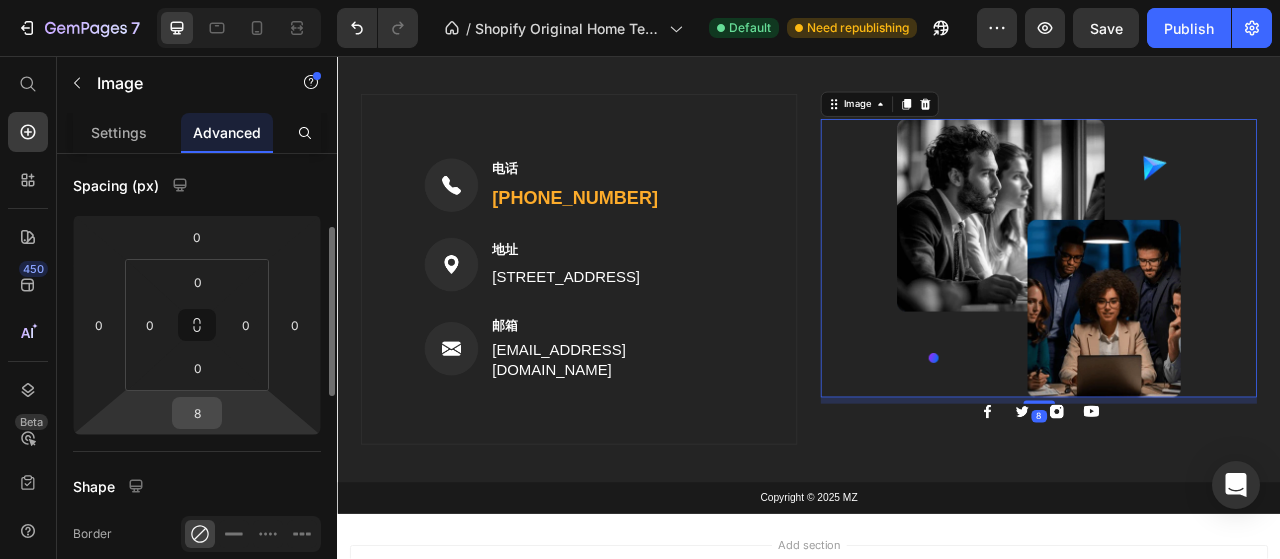 click on "8" at bounding box center (197, 413) 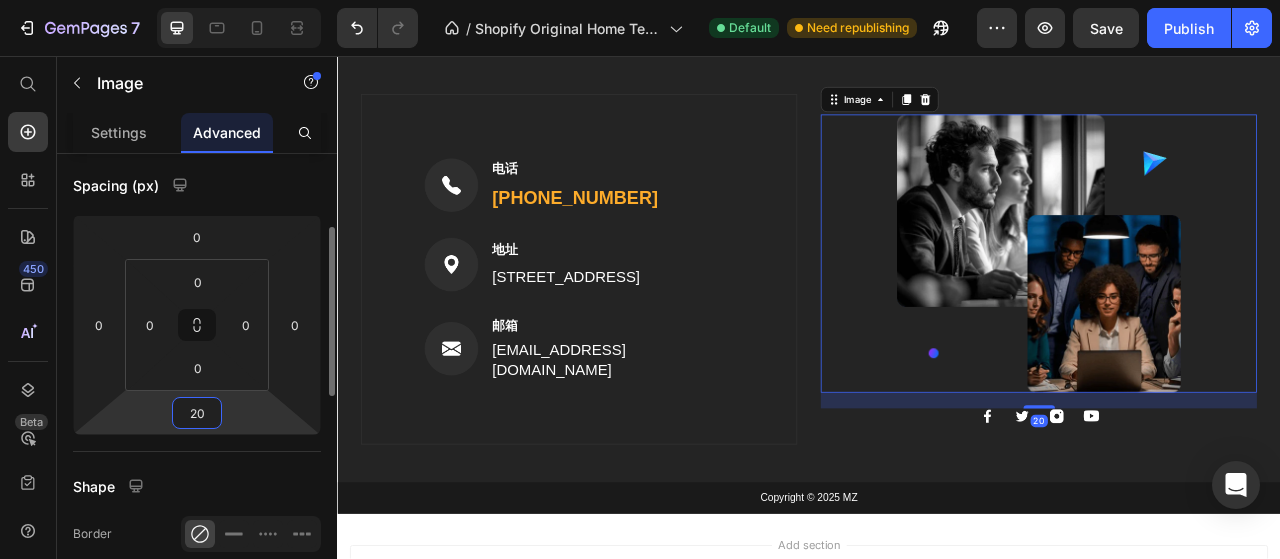 click on "20" at bounding box center [197, 413] 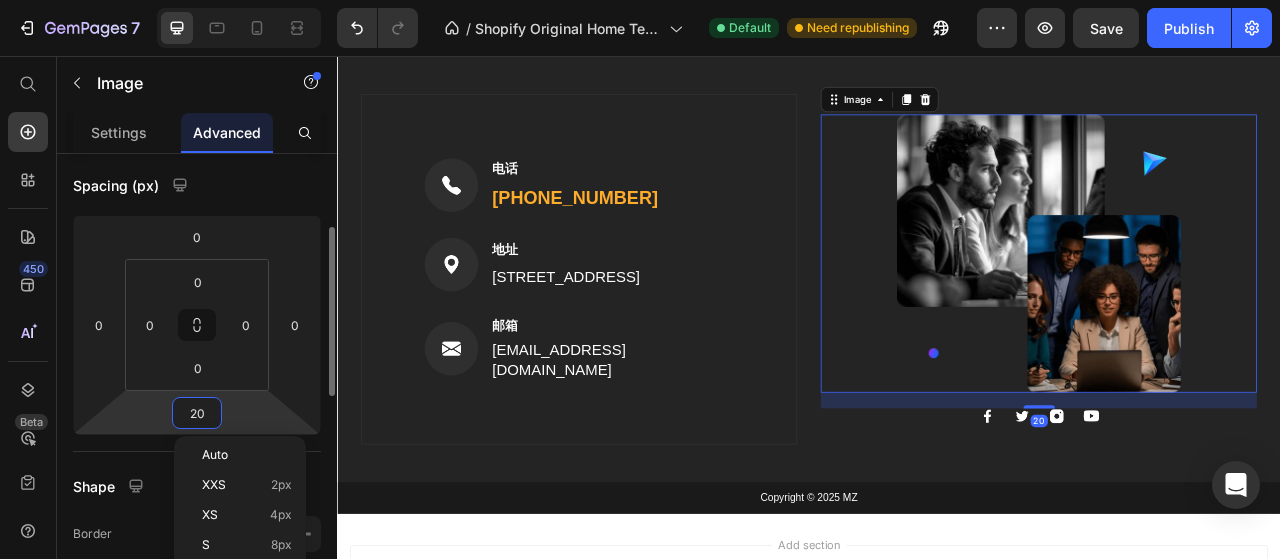 click on "20" at bounding box center (197, 413) 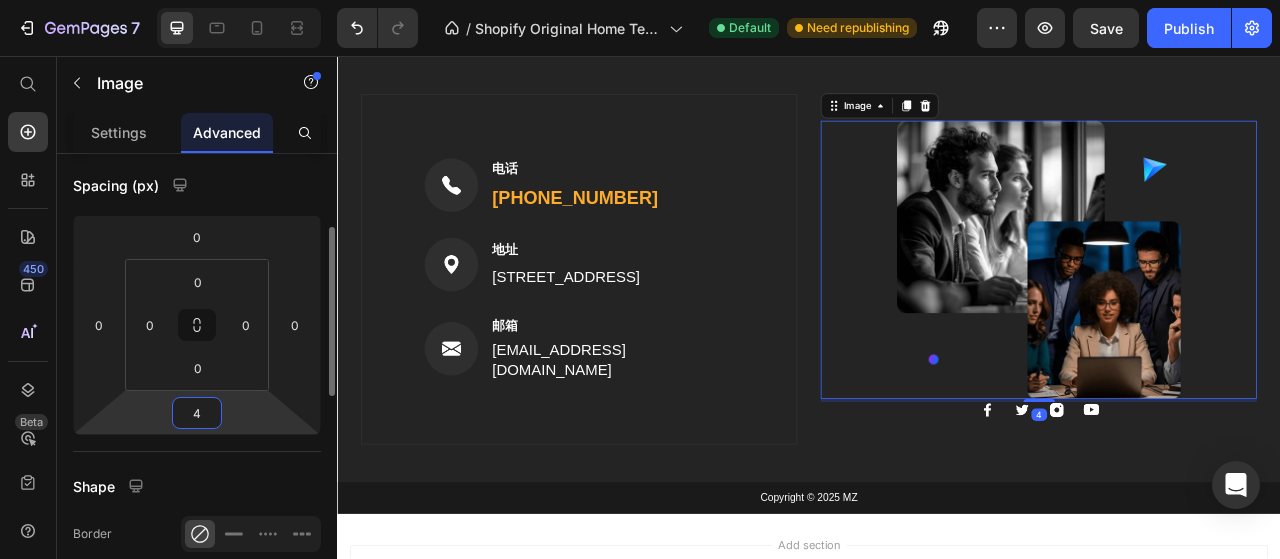 type on "40" 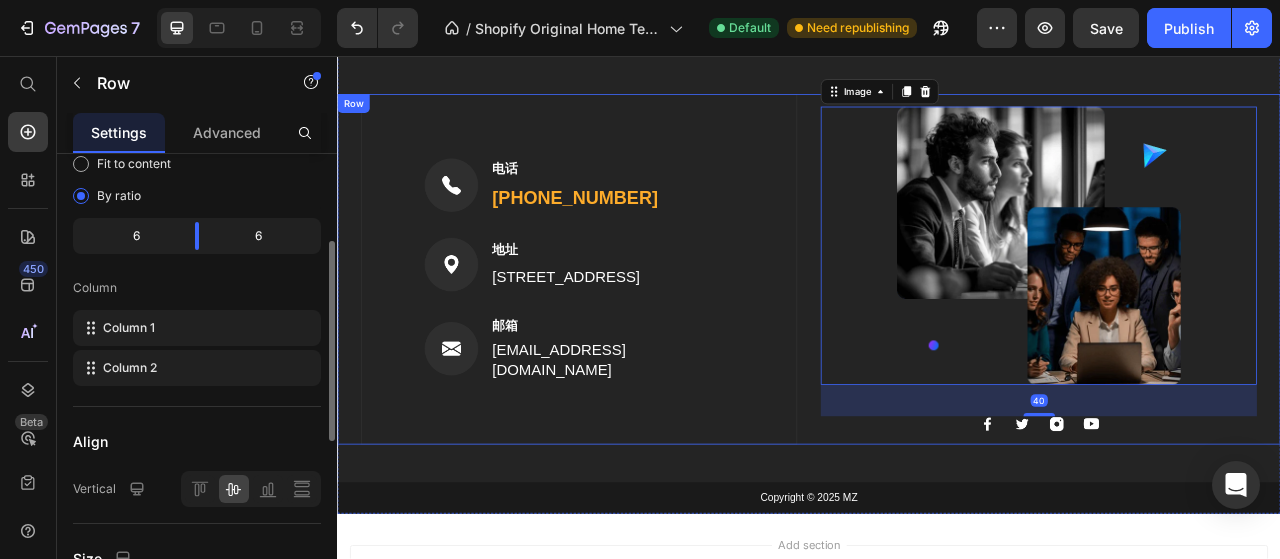 click on "Image 电话 Text block (316) 555-0999 Text block Row Image 地址 Text block 184 Main Rd E, St Albans VIC 3021, Australia Text block Row Image 邮箱 Text block support@gmail.com Text block Row Row Image   40 Image Image Image Image Row Row" at bounding box center (937, 328) 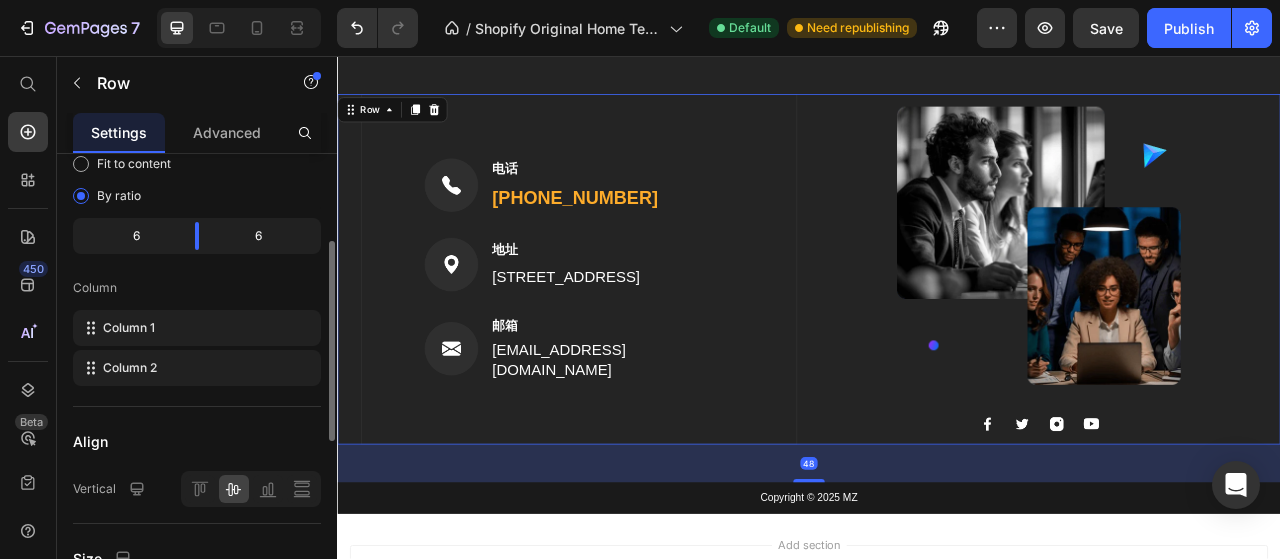 scroll, scrollTop: 0, scrollLeft: 0, axis: both 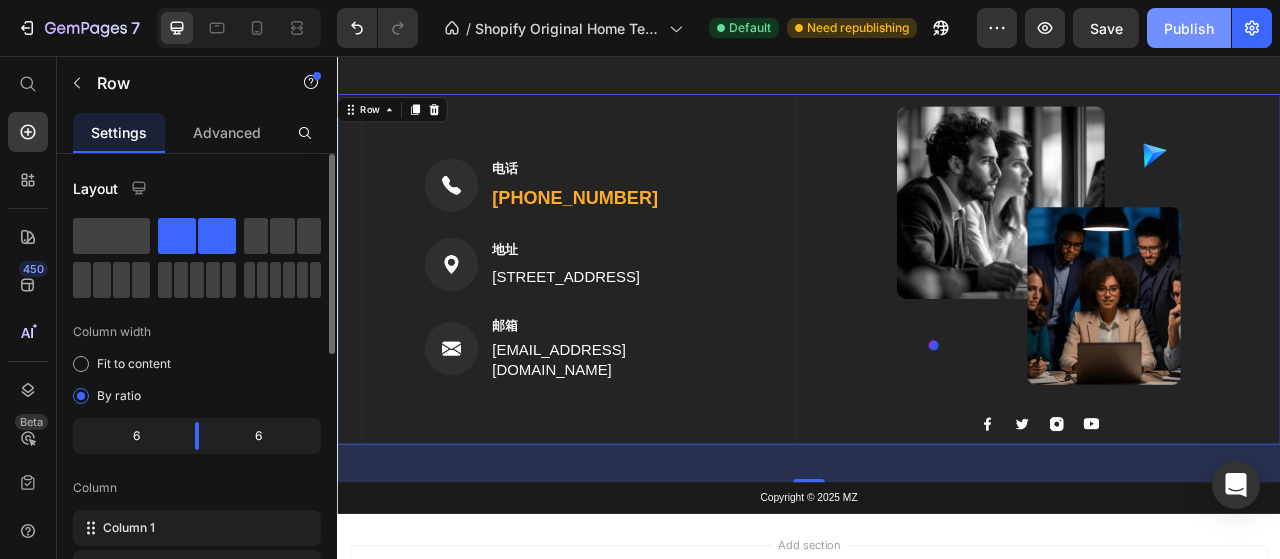 click on "Publish" at bounding box center (1189, 28) 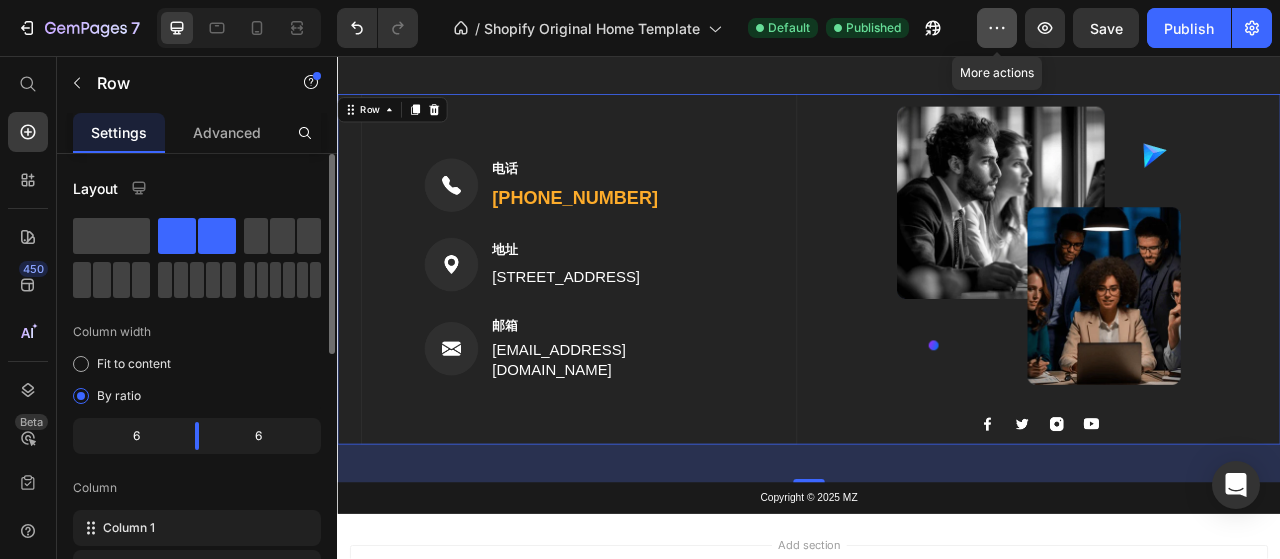 click 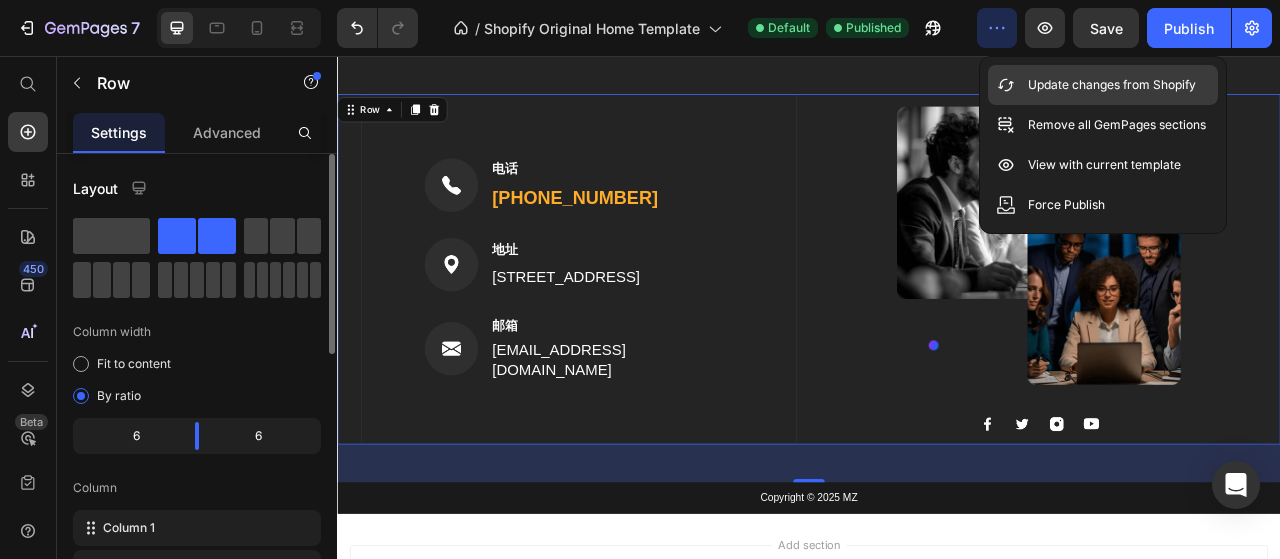 click on "Update changes from Shopify" at bounding box center [1112, 85] 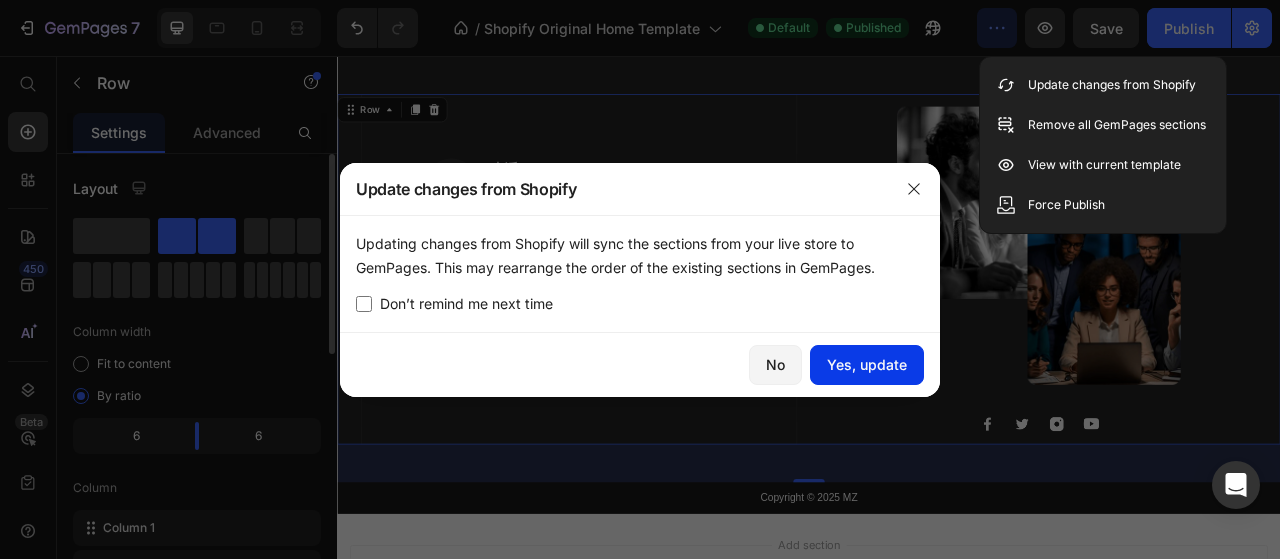 click on "Yes, update" at bounding box center (867, 364) 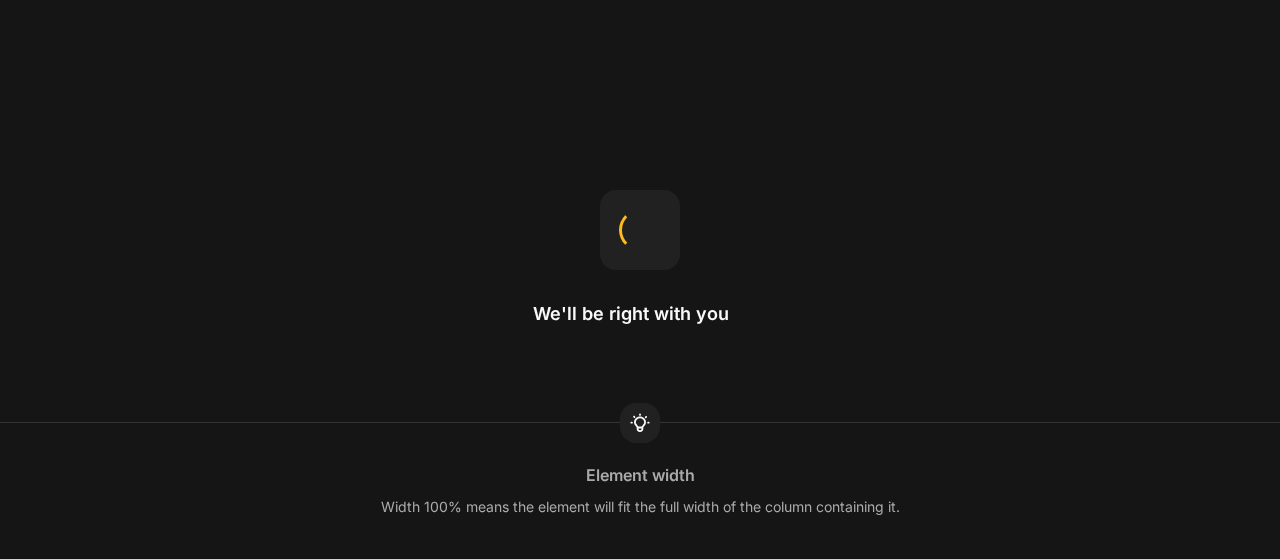 scroll, scrollTop: 0, scrollLeft: 0, axis: both 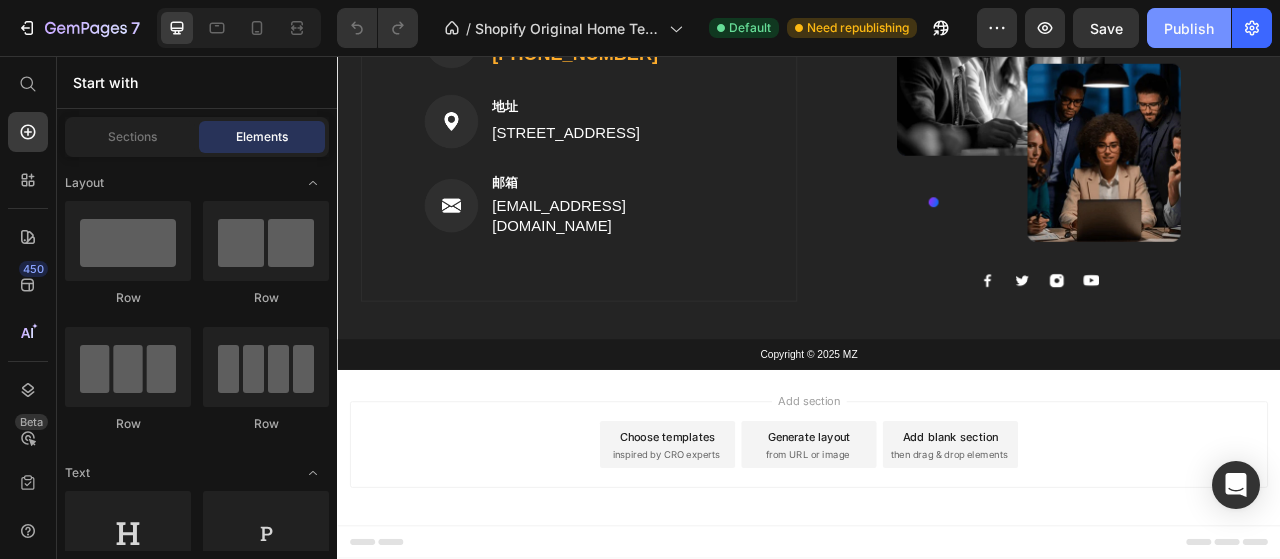 click on "Publish" at bounding box center (1189, 28) 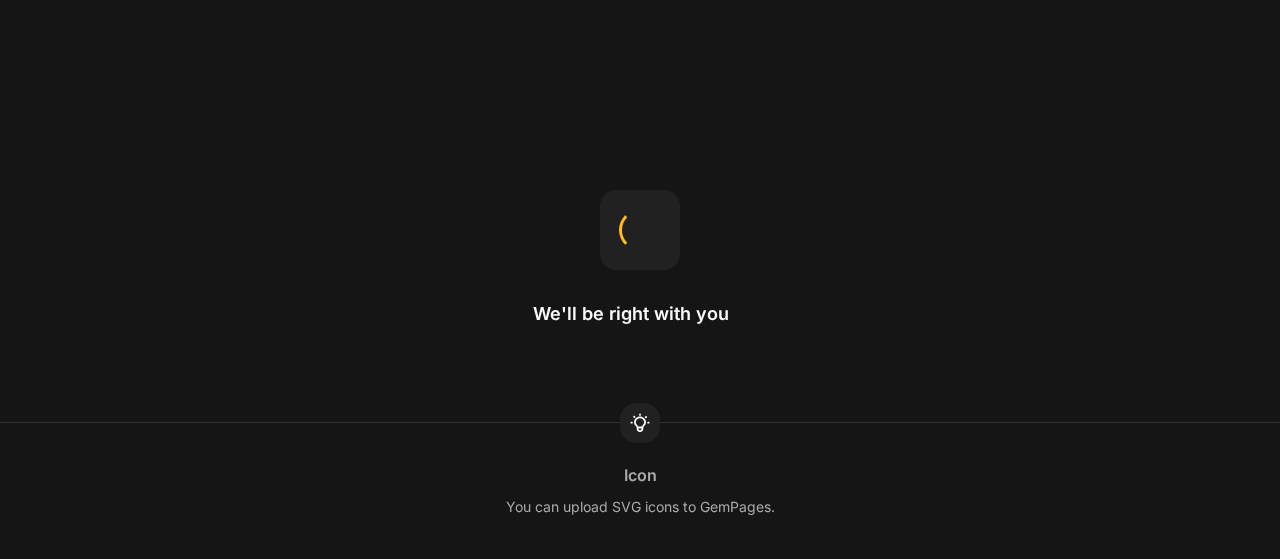 scroll, scrollTop: 0, scrollLeft: 0, axis: both 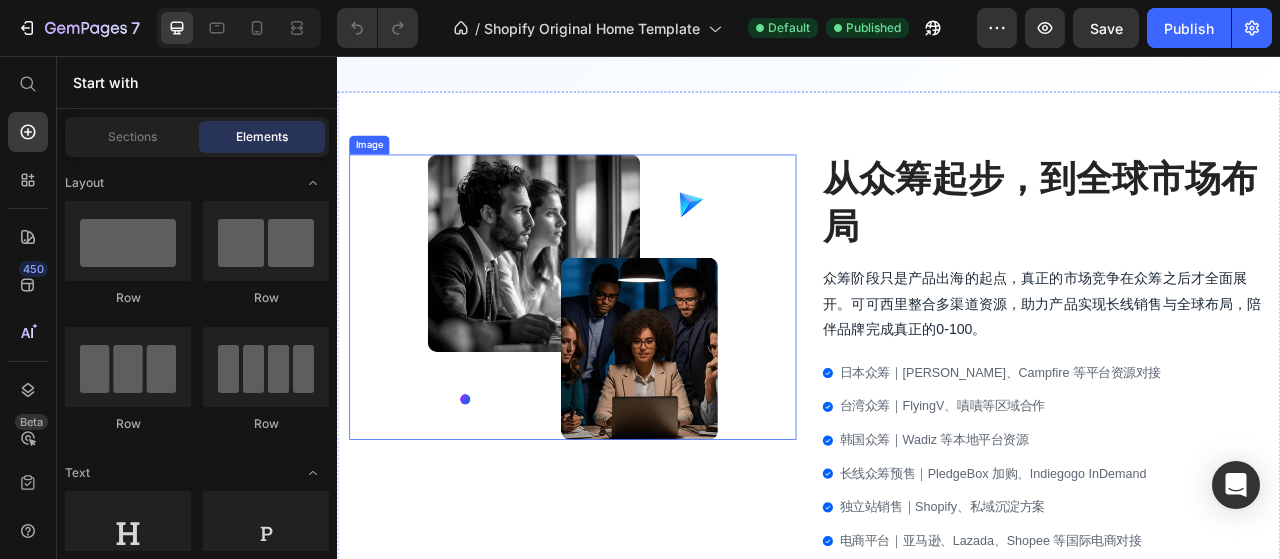 click at bounding box center (636, 363) 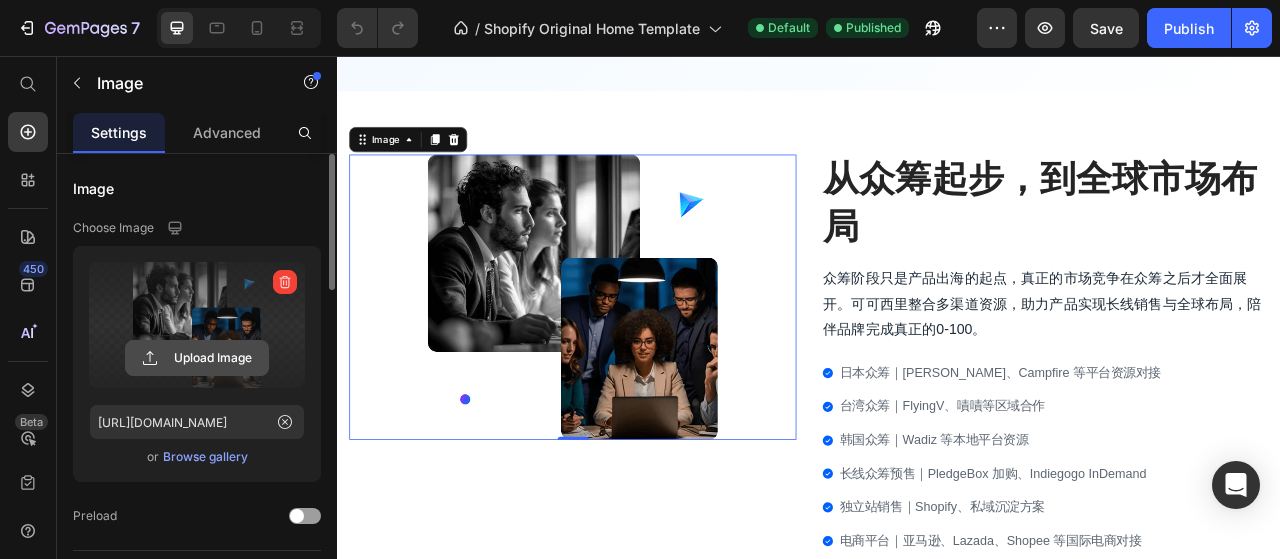 click 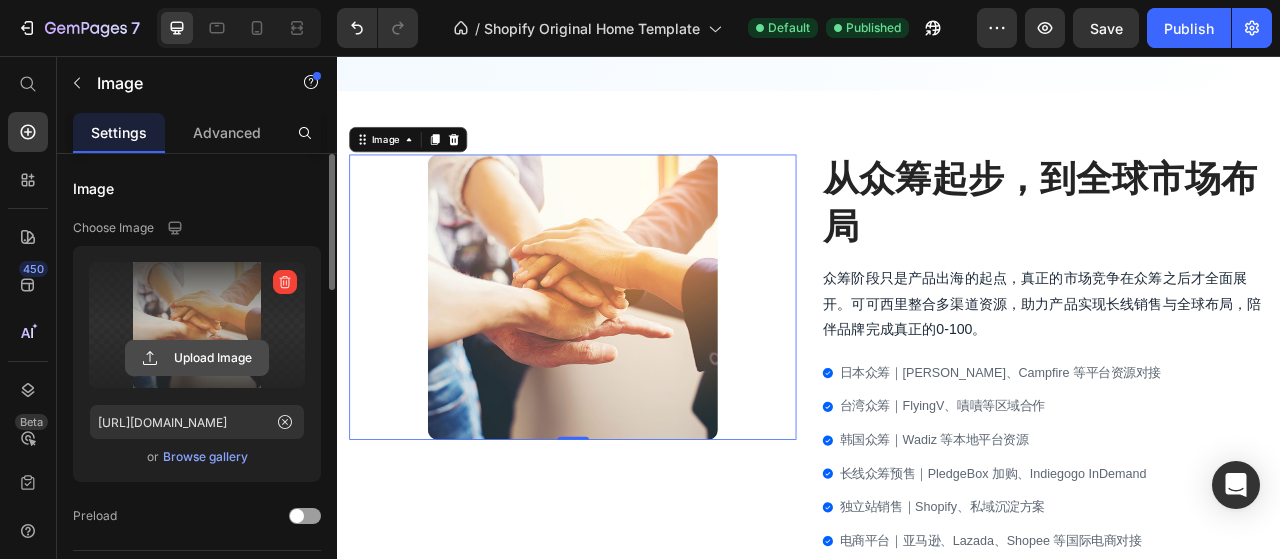 click 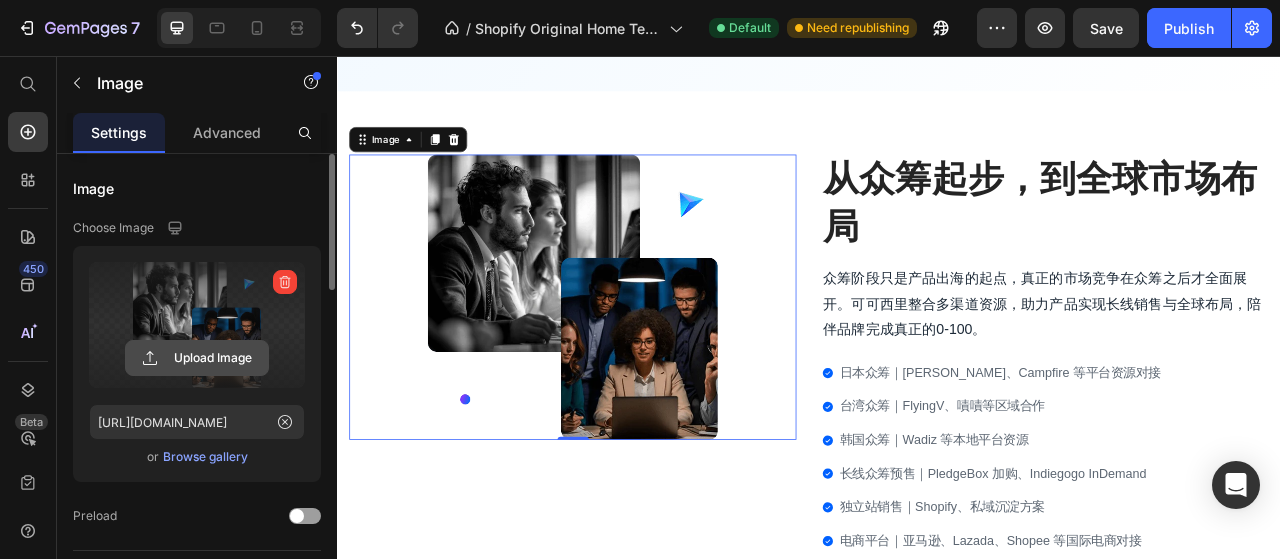 click 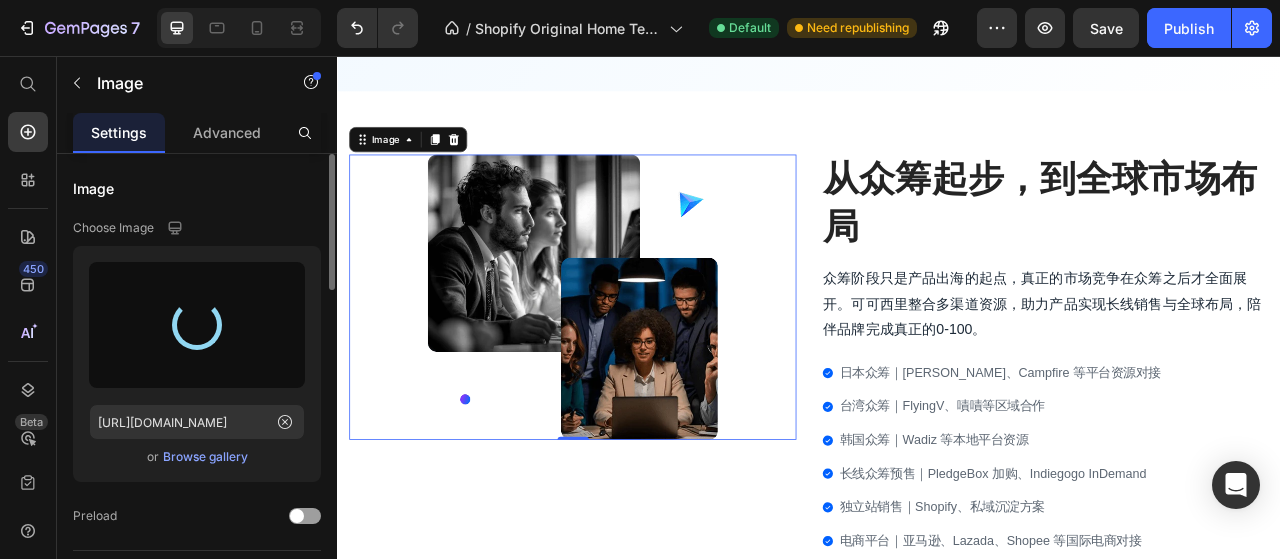 type on "https://cdn.shopify.com/s/files/1/0764/1359/9965/files/gempages_572469401782125383-4bf2fc28-c159-49e7-b0d6-75f83473796c.jpg" 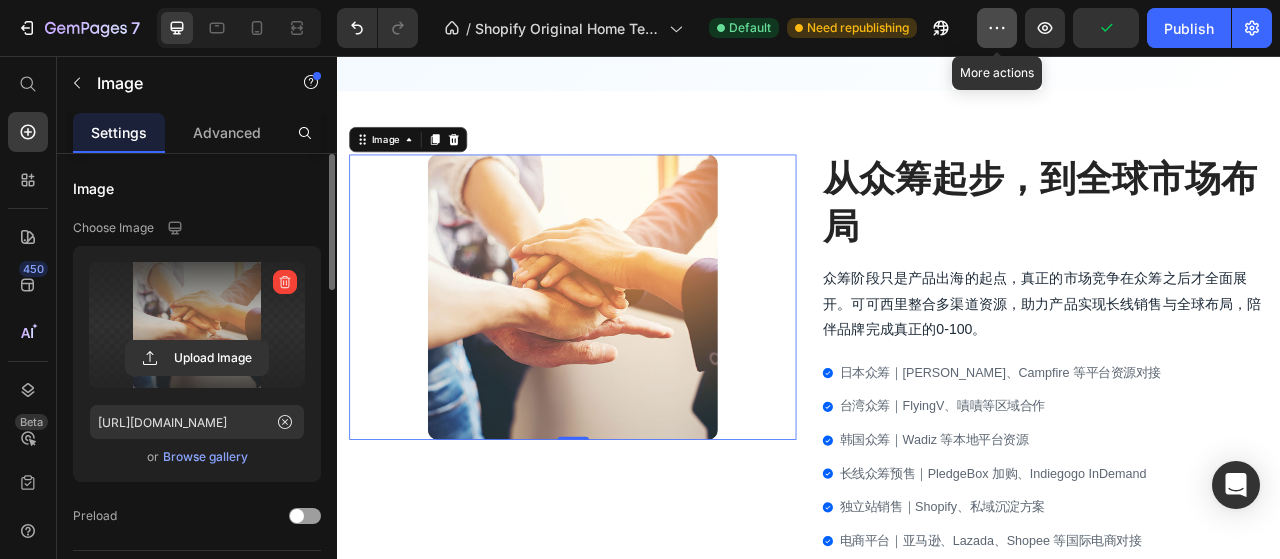 click 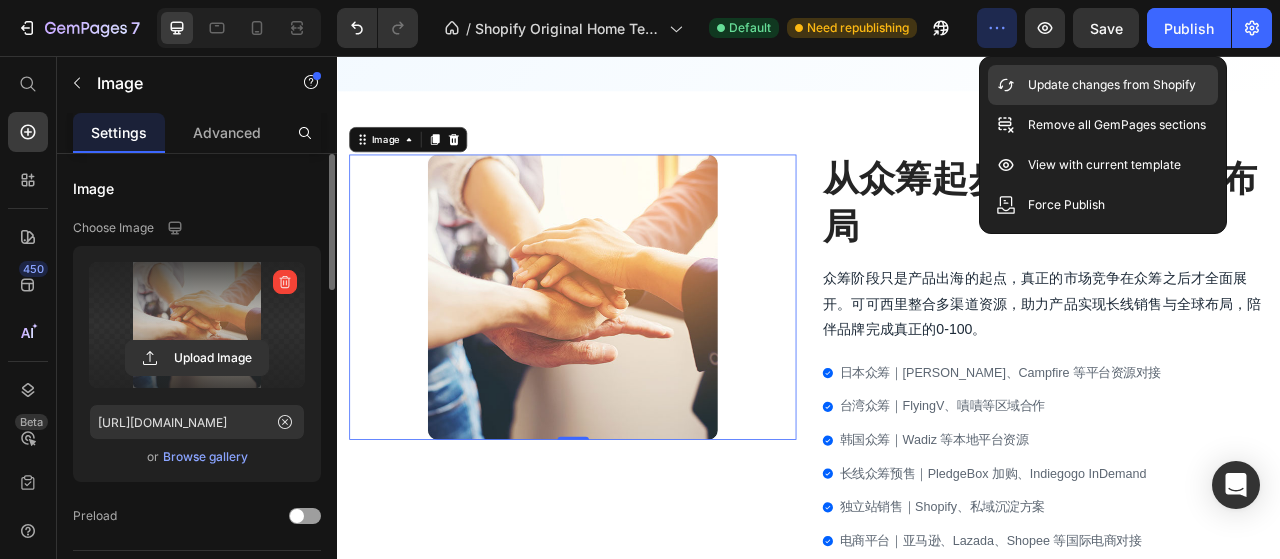 click on "Update changes from Shopify" at bounding box center [1112, 85] 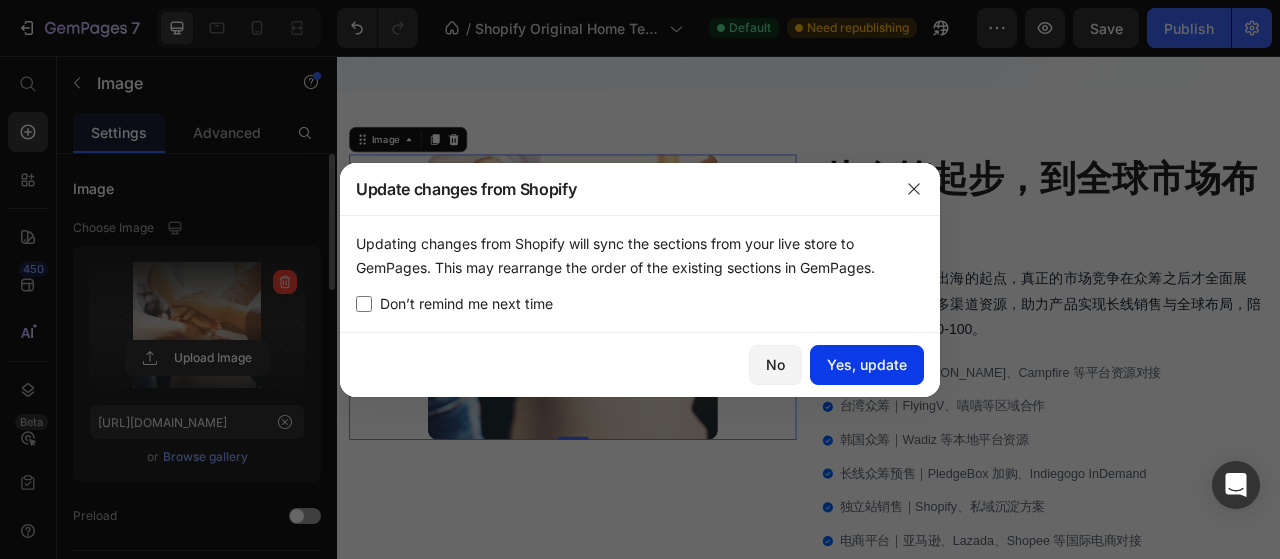 click on "Yes, update" 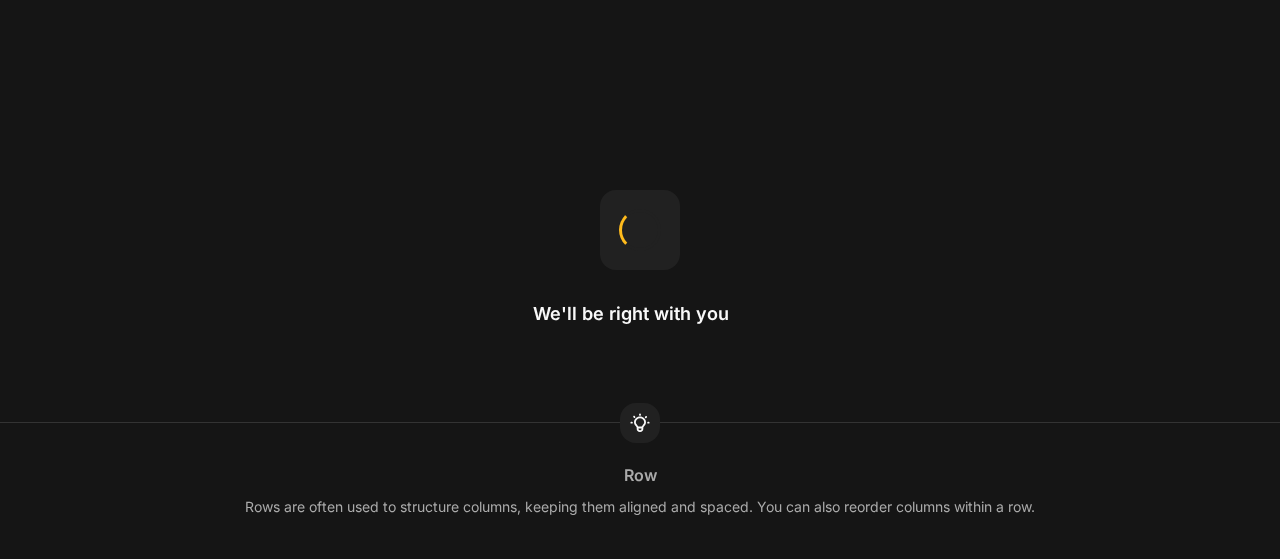 scroll, scrollTop: 0, scrollLeft: 0, axis: both 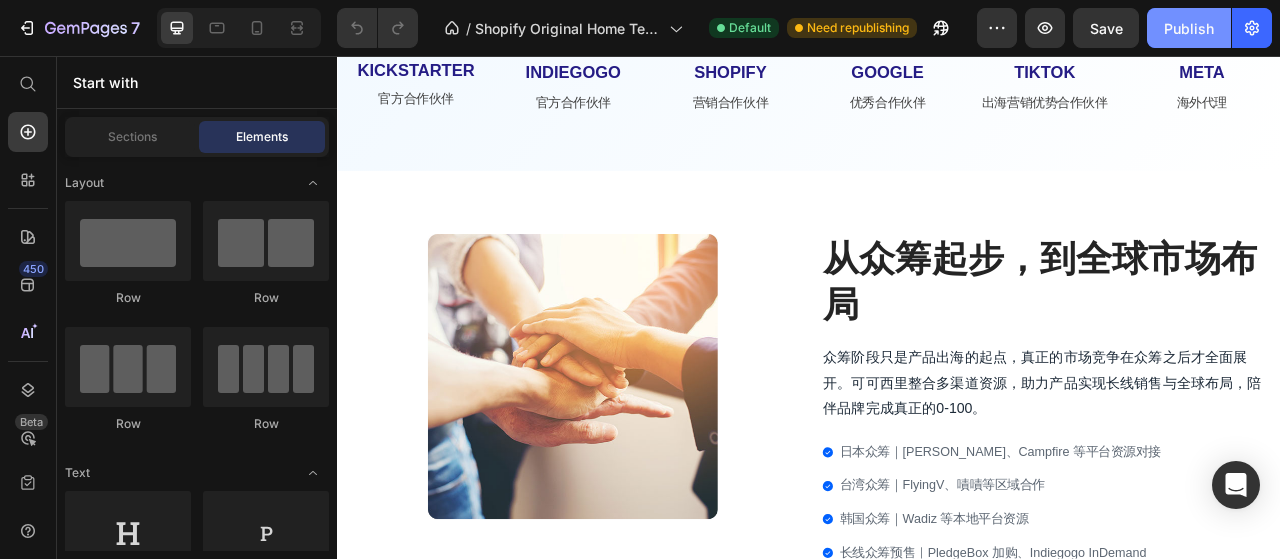 click on "Publish" at bounding box center [1189, 28] 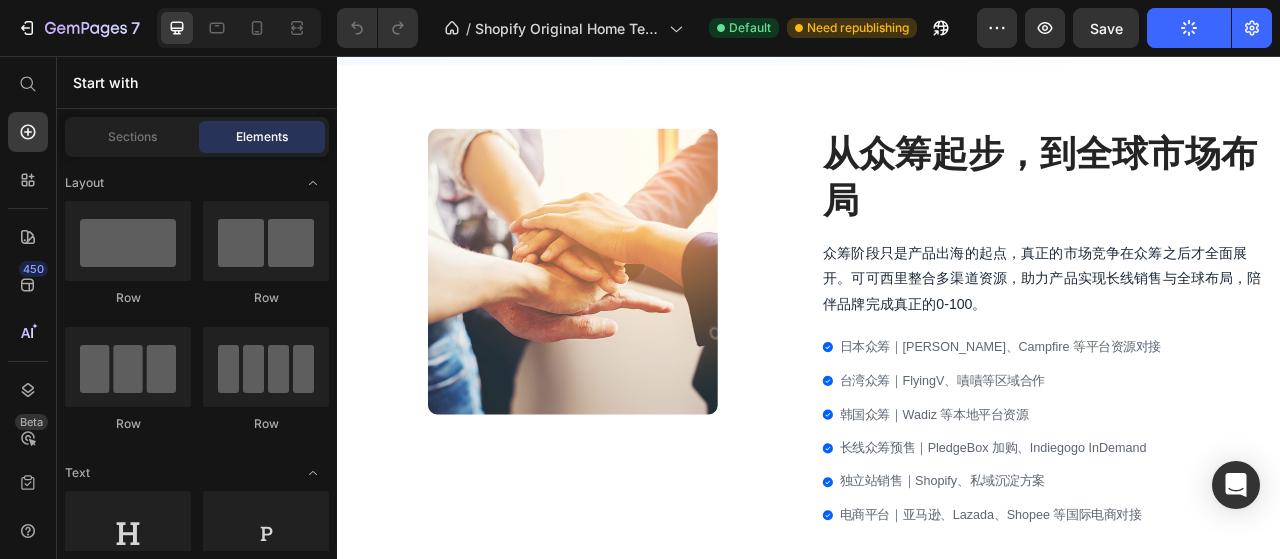 scroll, scrollTop: 831, scrollLeft: 0, axis: vertical 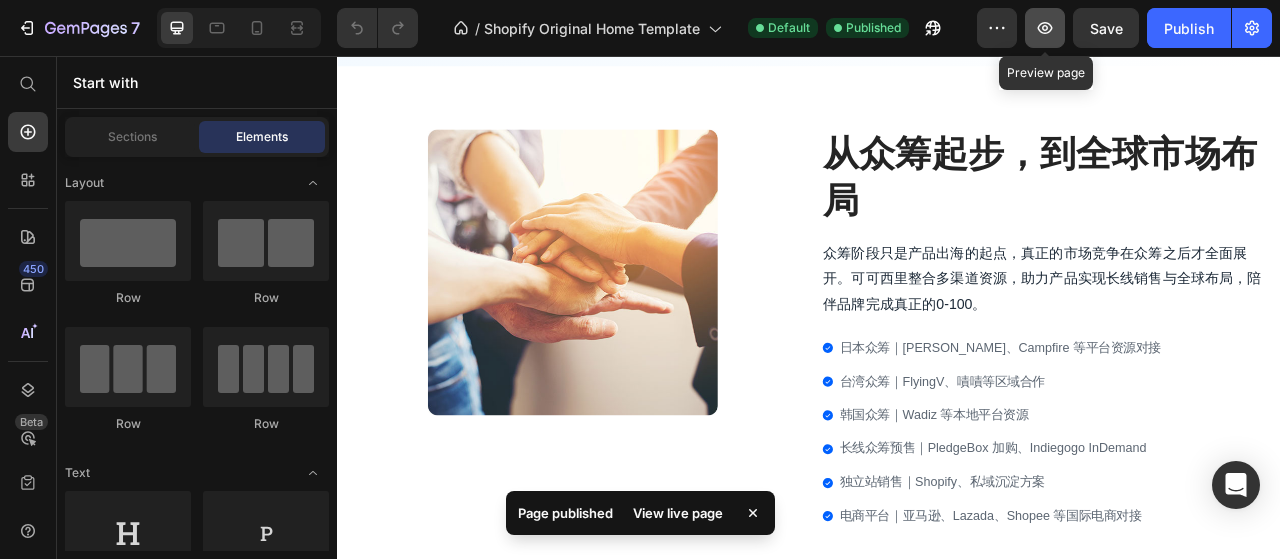 click 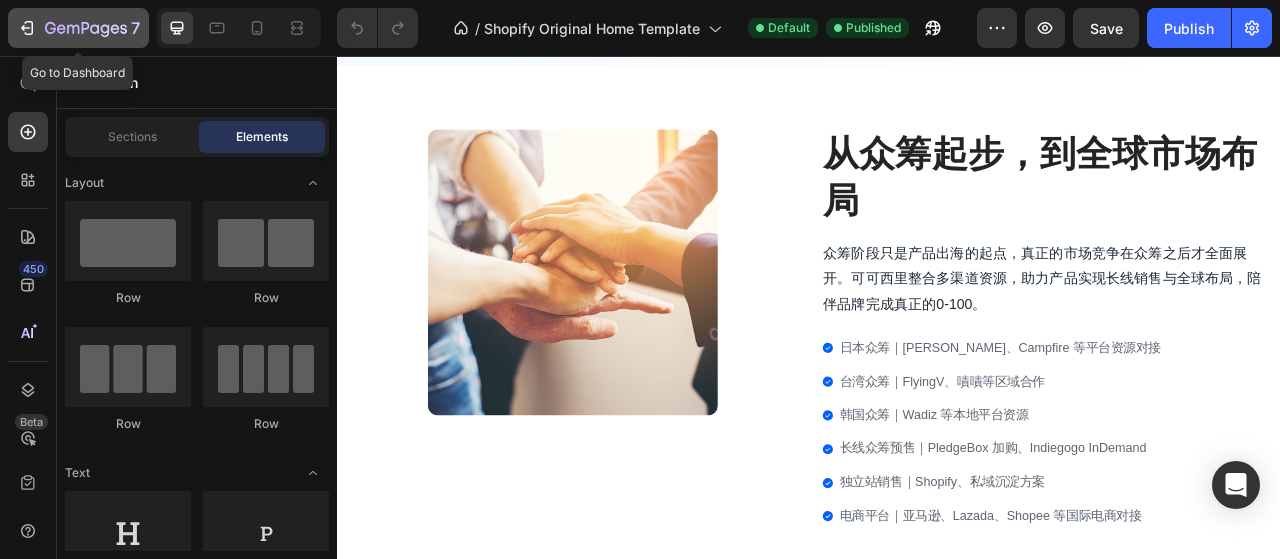 click 